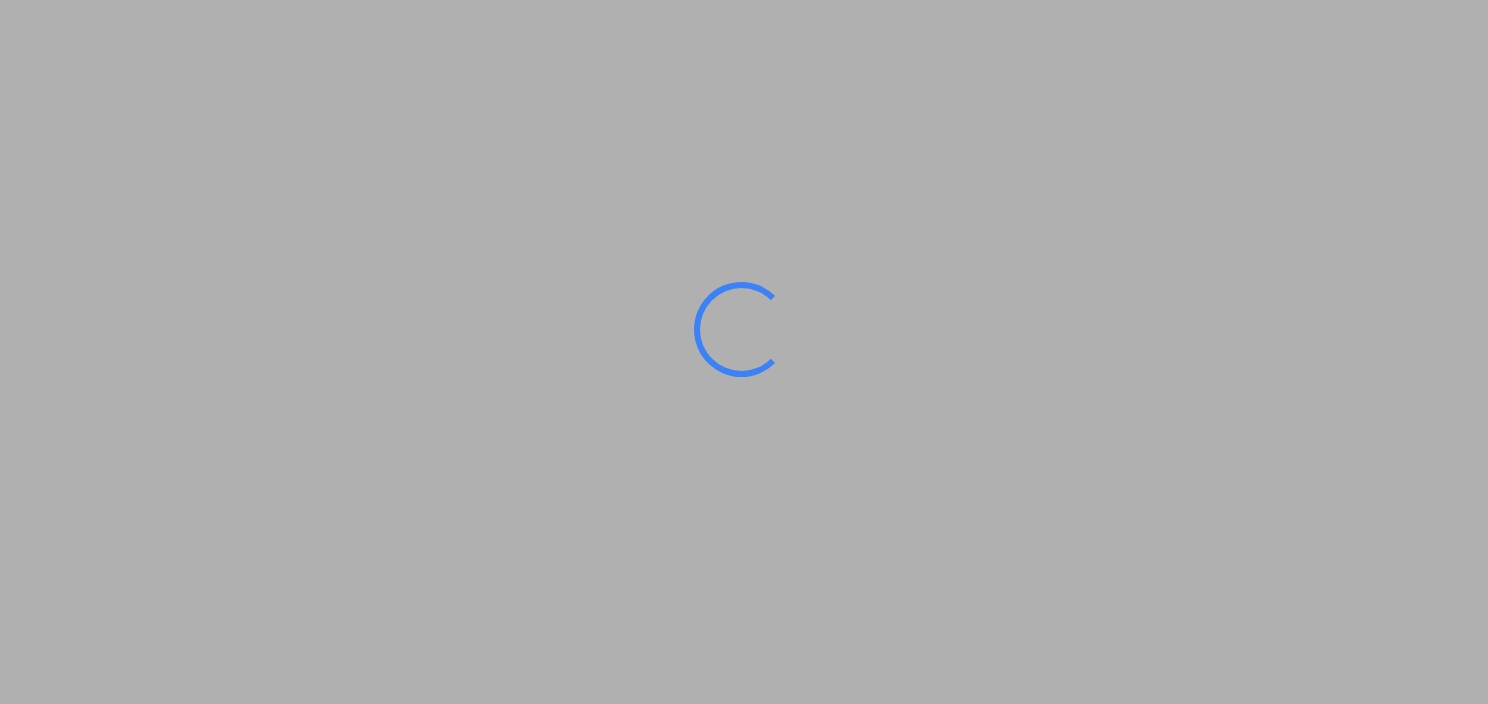scroll, scrollTop: 0, scrollLeft: 0, axis: both 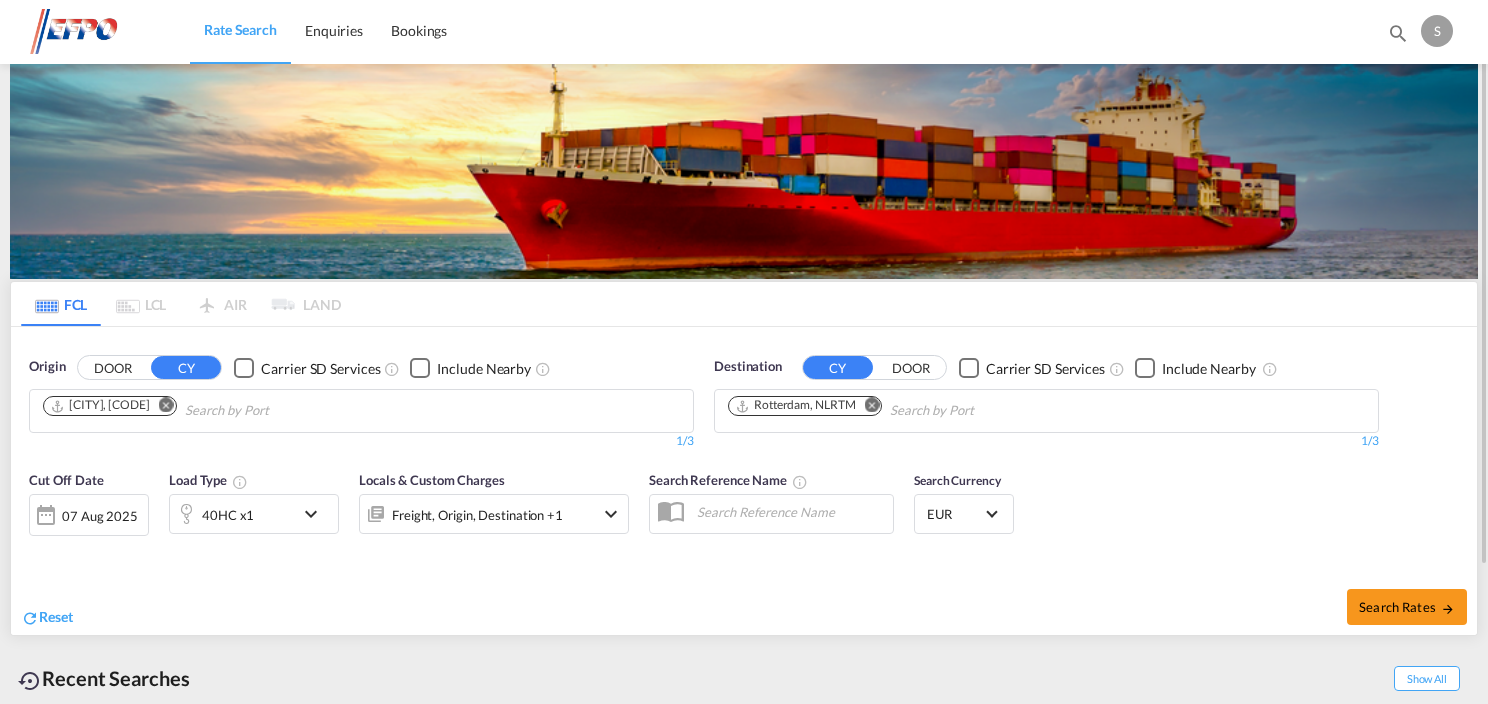 click on "07 Aug 2025" at bounding box center [100, 516] 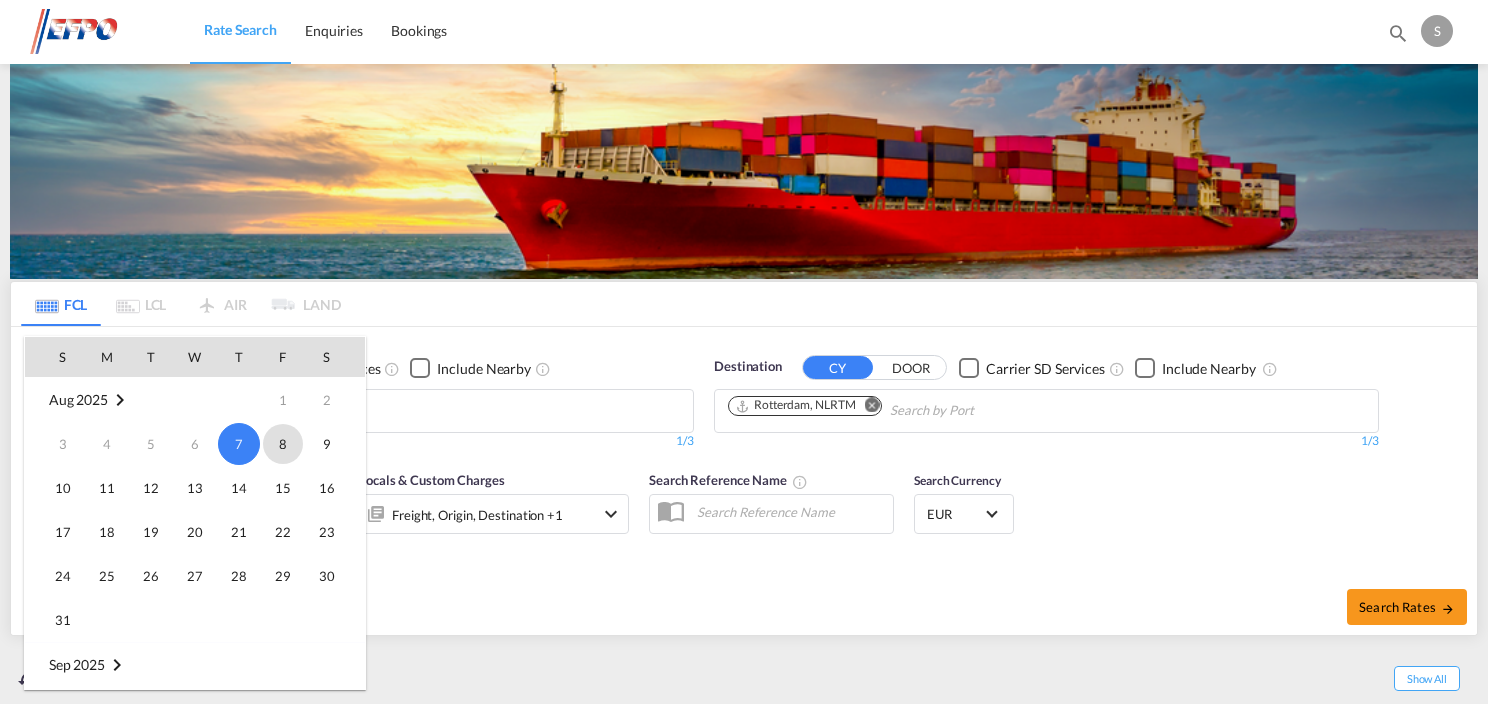 drag, startPoint x: 285, startPoint y: 448, endPoint x: 514, endPoint y: 447, distance: 229.00218 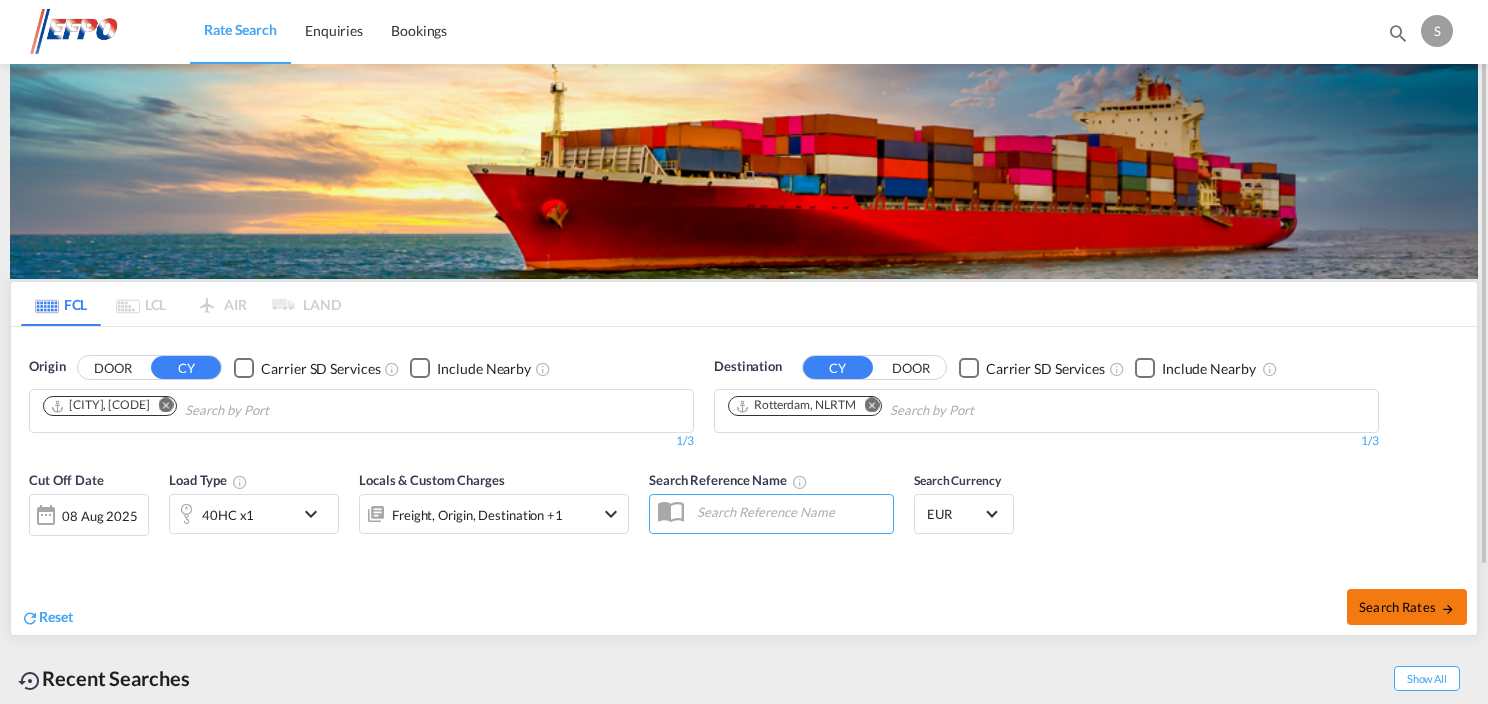 click on "Search Rates" at bounding box center (1407, 607) 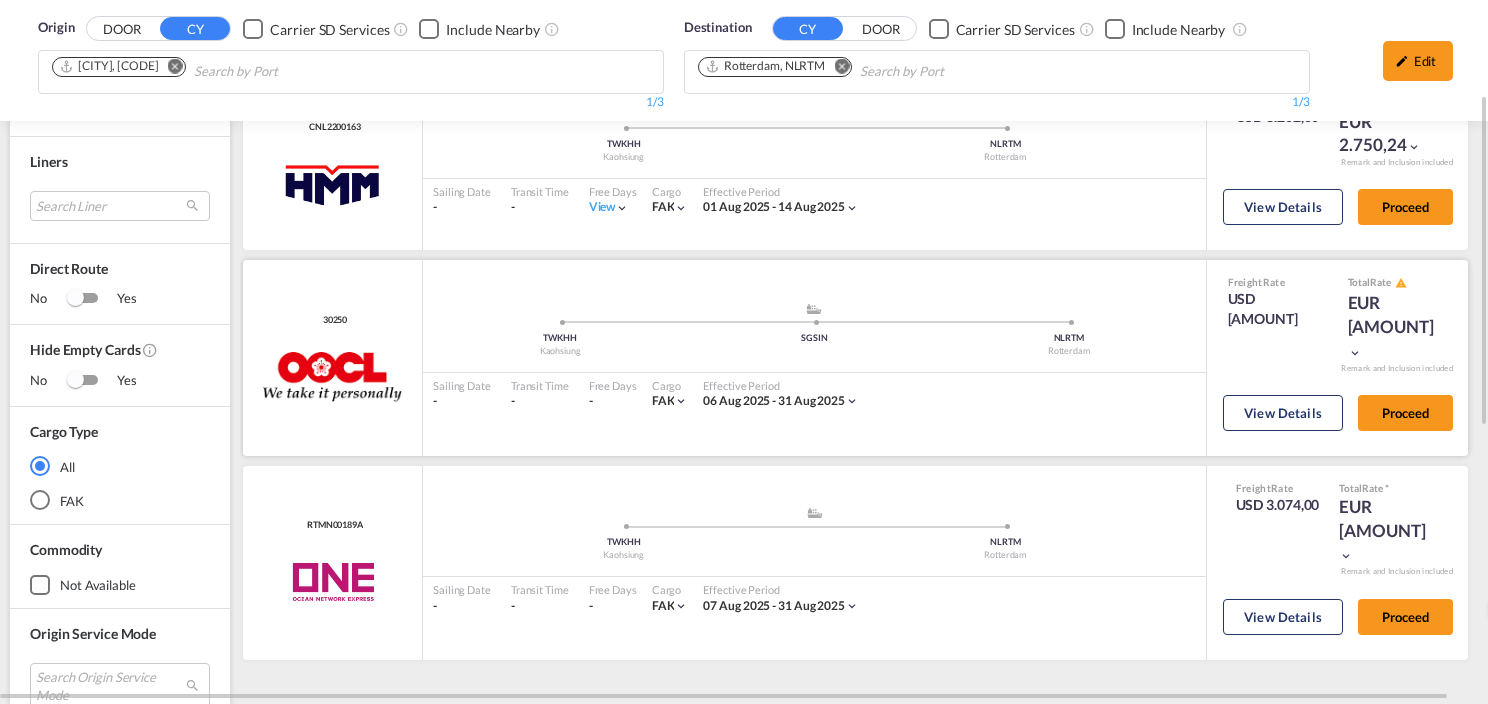 scroll, scrollTop: 0, scrollLeft: 0, axis: both 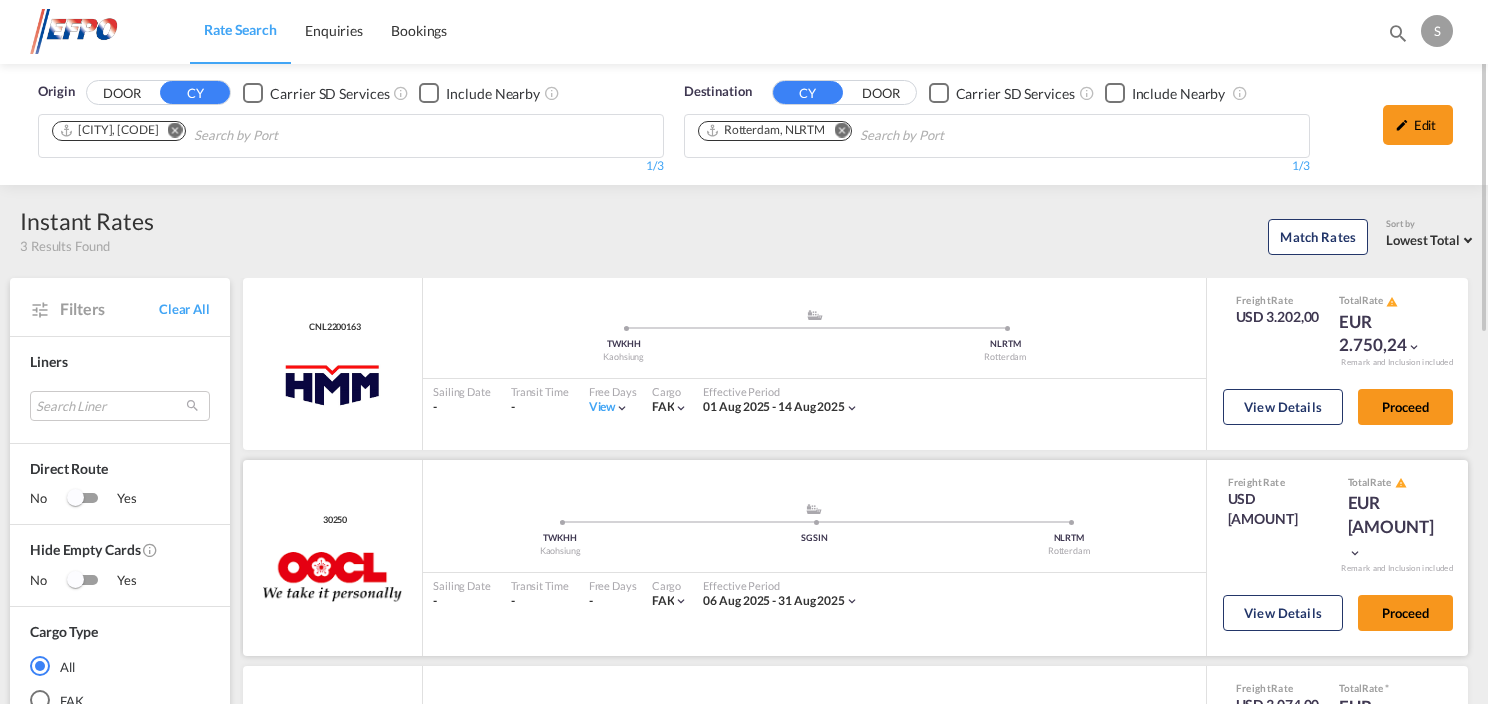 click on "[CODE] [CITY]
.a{fill:#aaa8ad;} .a{fill:#aaa8ad;}
[CODE]
[CODE] [CITY]
Sailing Date
-
Transit Time
-
Free Days
View -
Cargo
FAK  |
Effective Period
[DATE] - [DATE]" at bounding box center [814, 558] 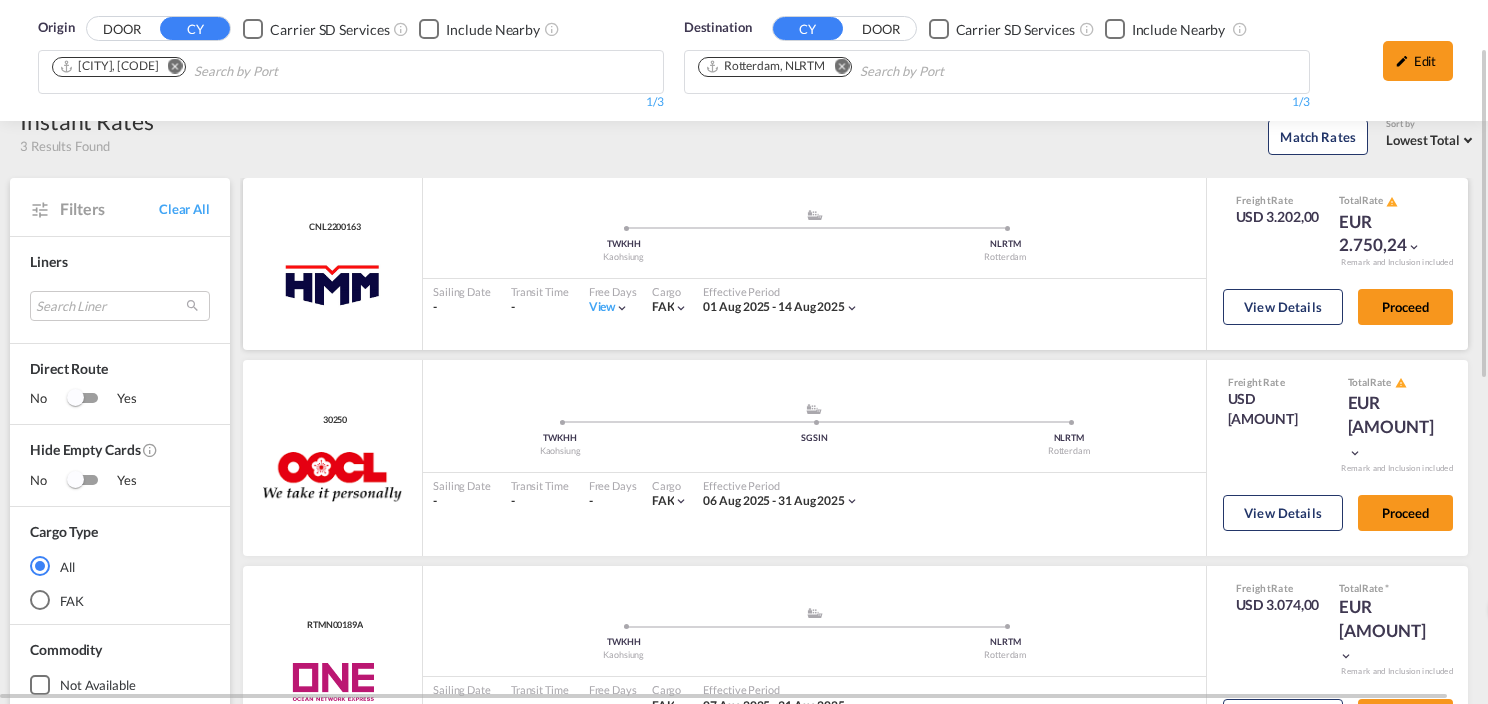 scroll, scrollTop: 0, scrollLeft: 0, axis: both 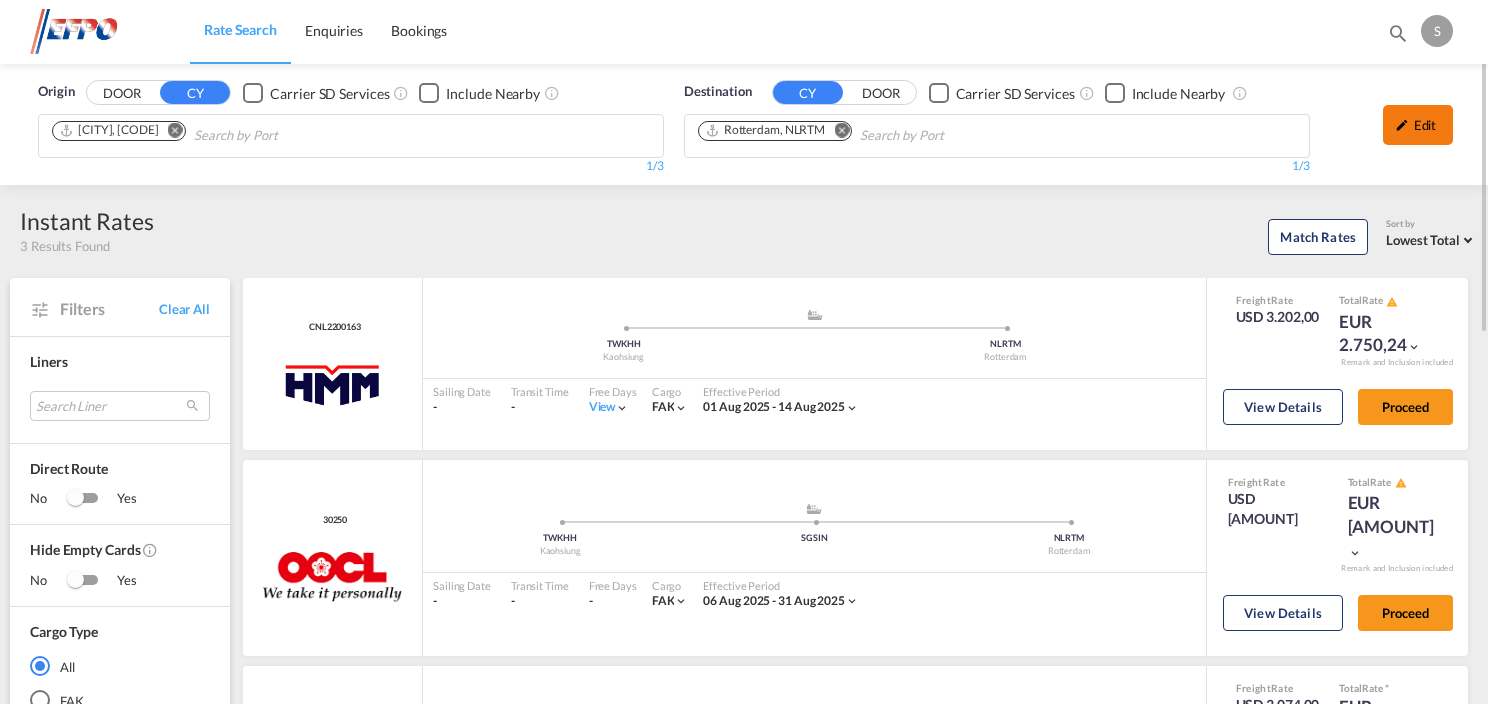 click on "Edit" at bounding box center (1418, 125) 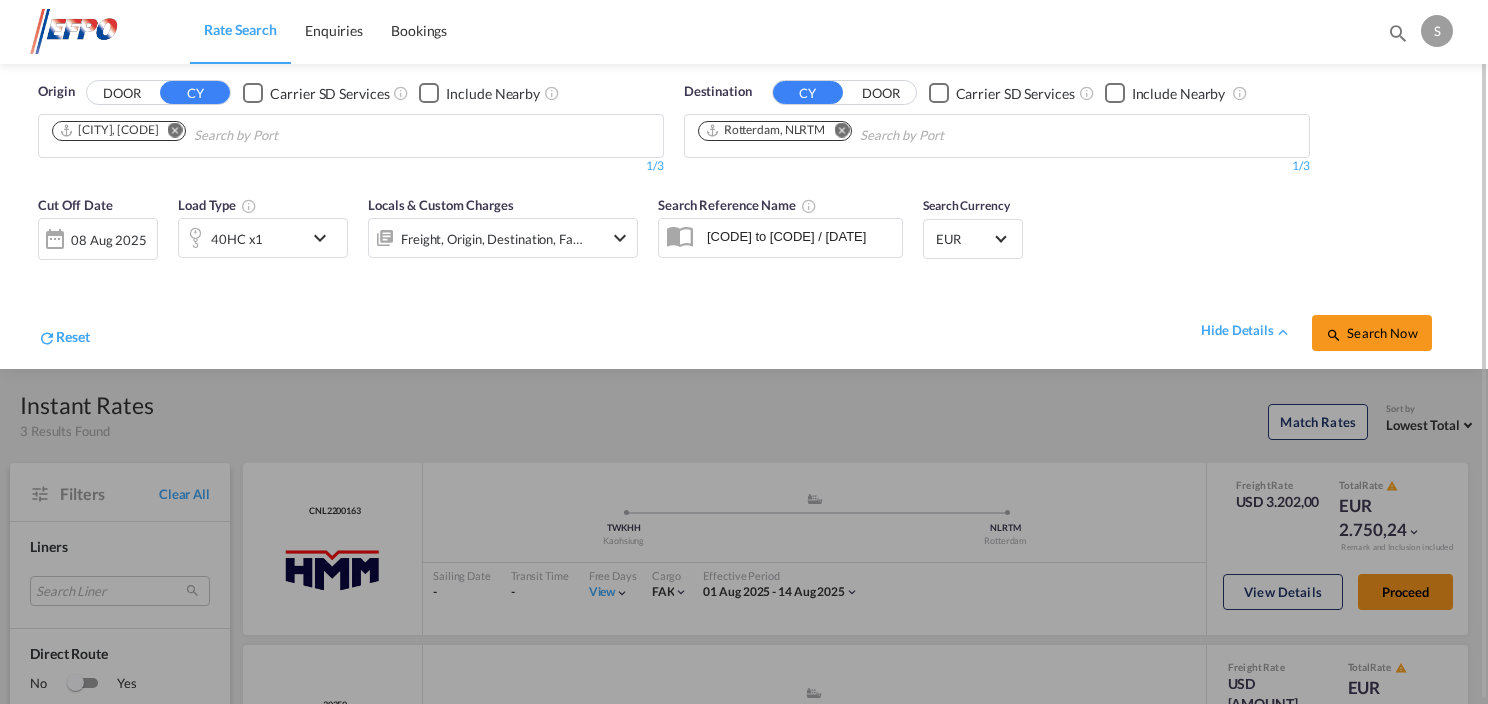 scroll, scrollTop: 2, scrollLeft: 0, axis: vertical 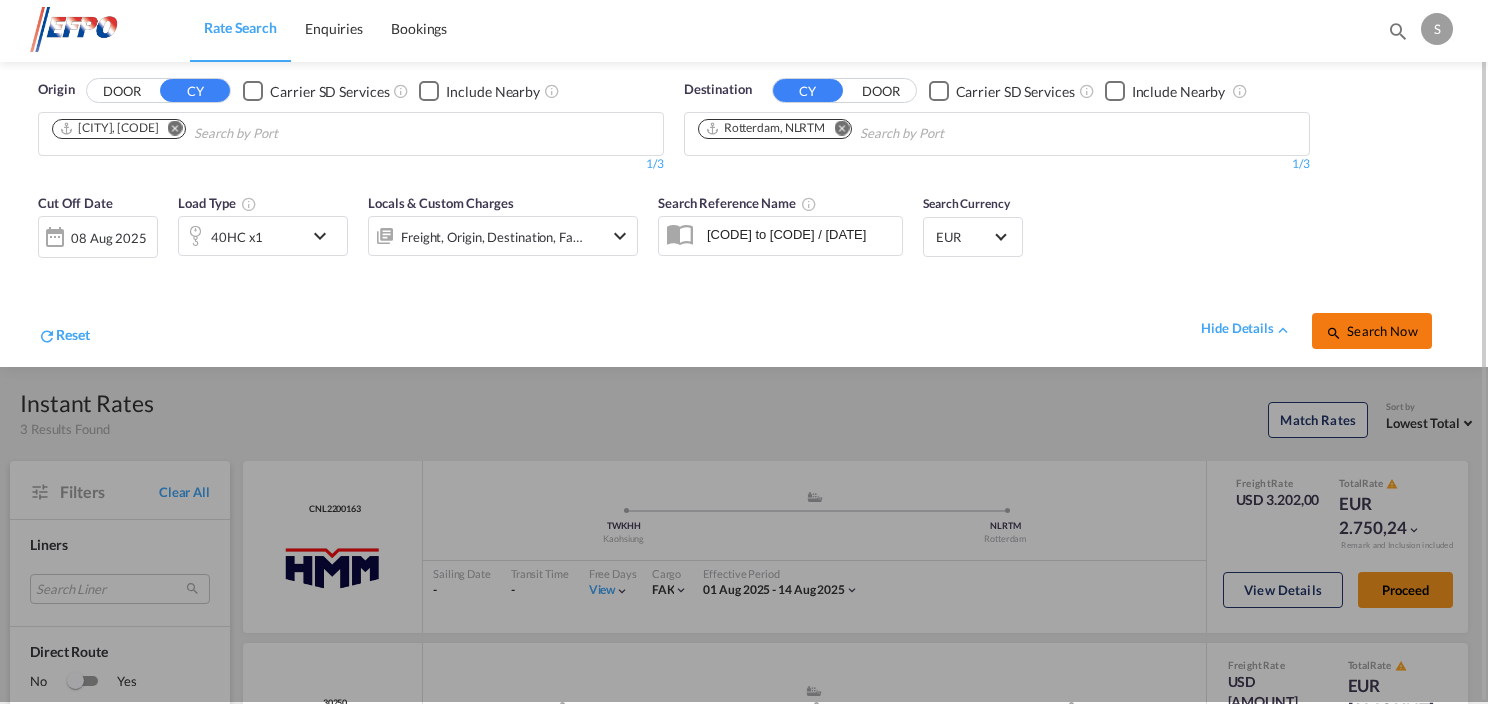 click on "Search Now" at bounding box center [1371, 331] 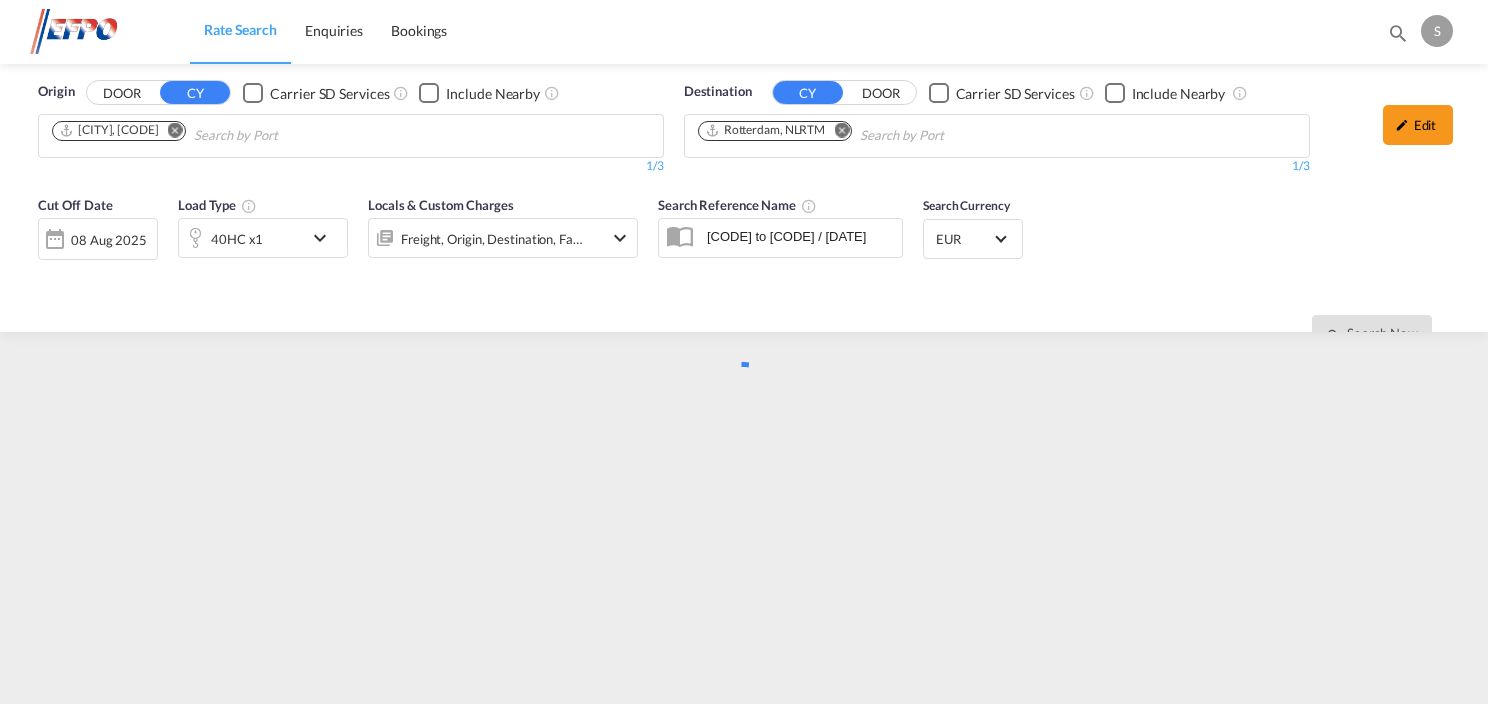 scroll, scrollTop: 0, scrollLeft: 0, axis: both 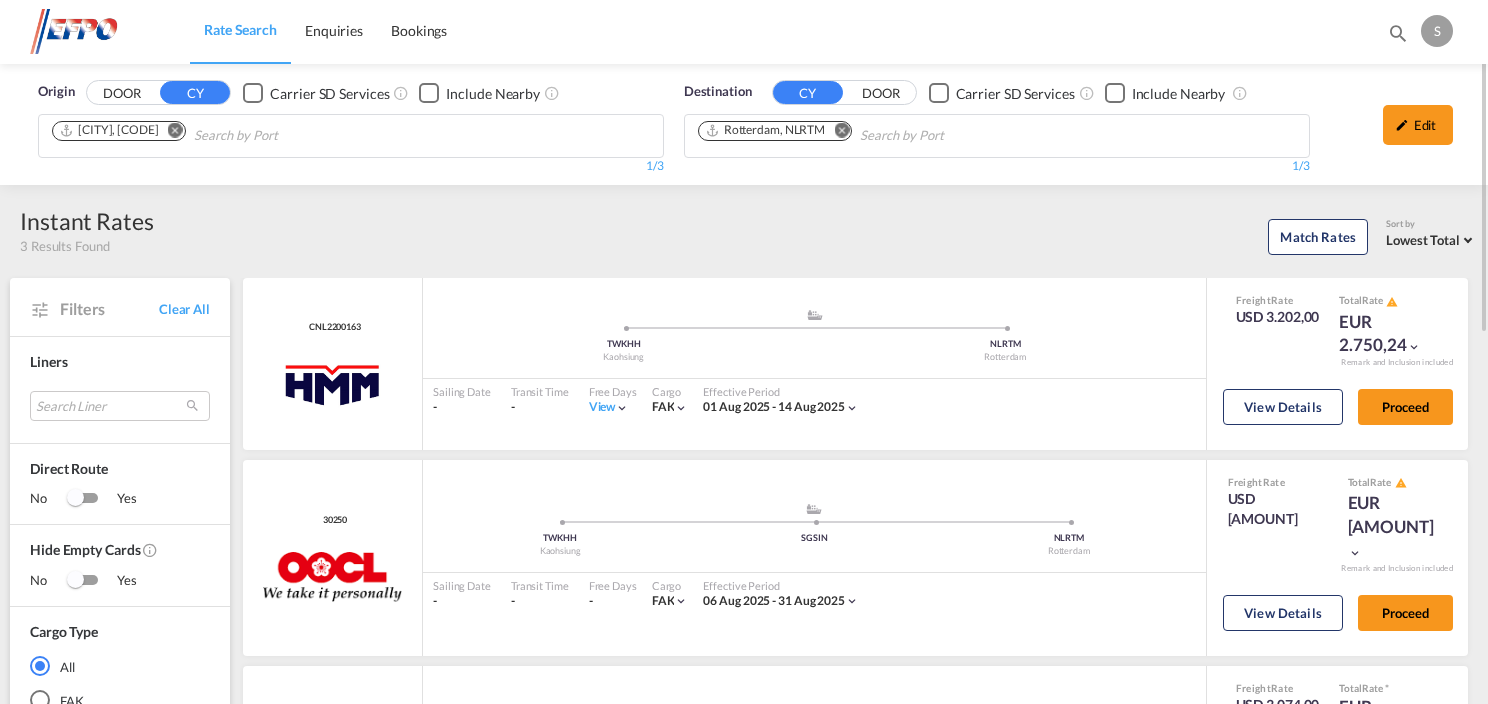 drag, startPoint x: 1439, startPoint y: 132, endPoint x: 1346, endPoint y: 152, distance: 95.12623 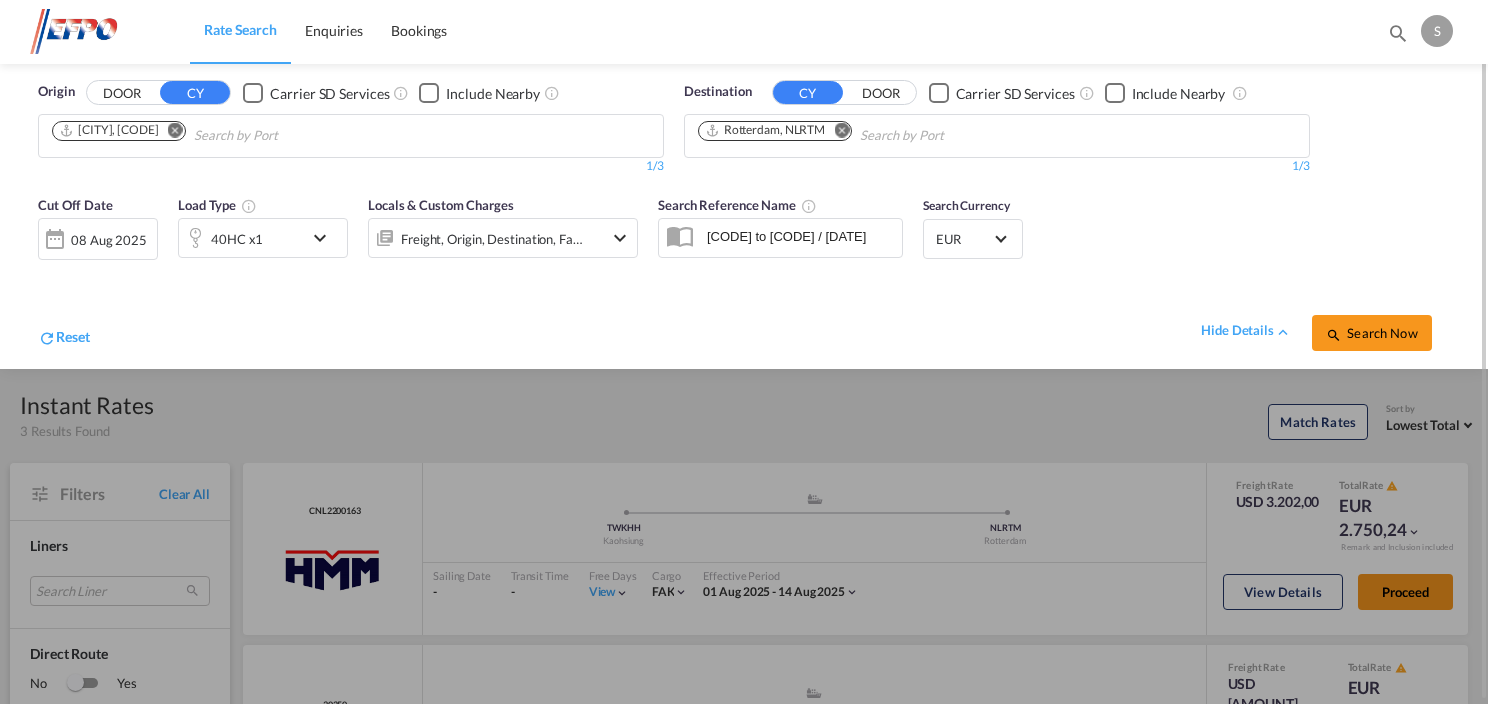 click at bounding box center (325, 238) 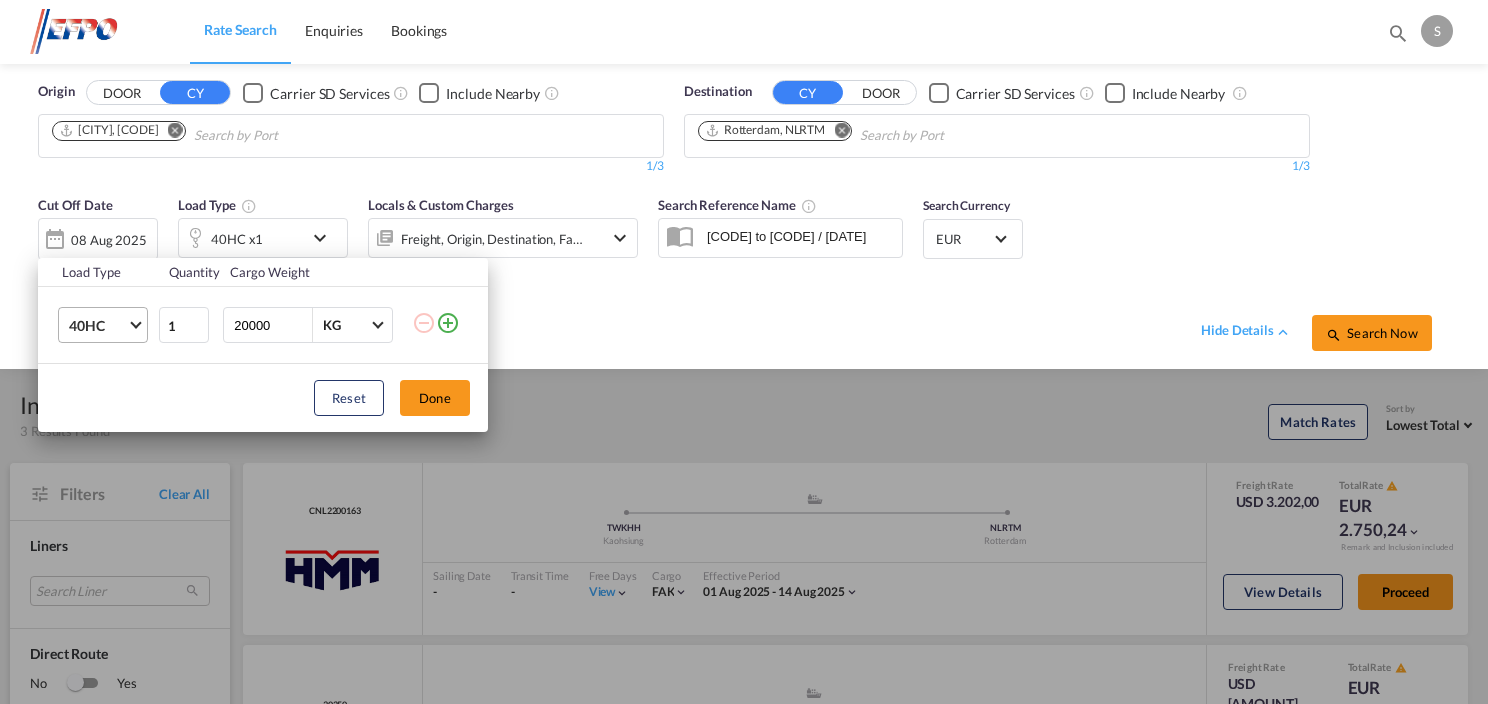 click on "40HC" at bounding box center [107, 325] 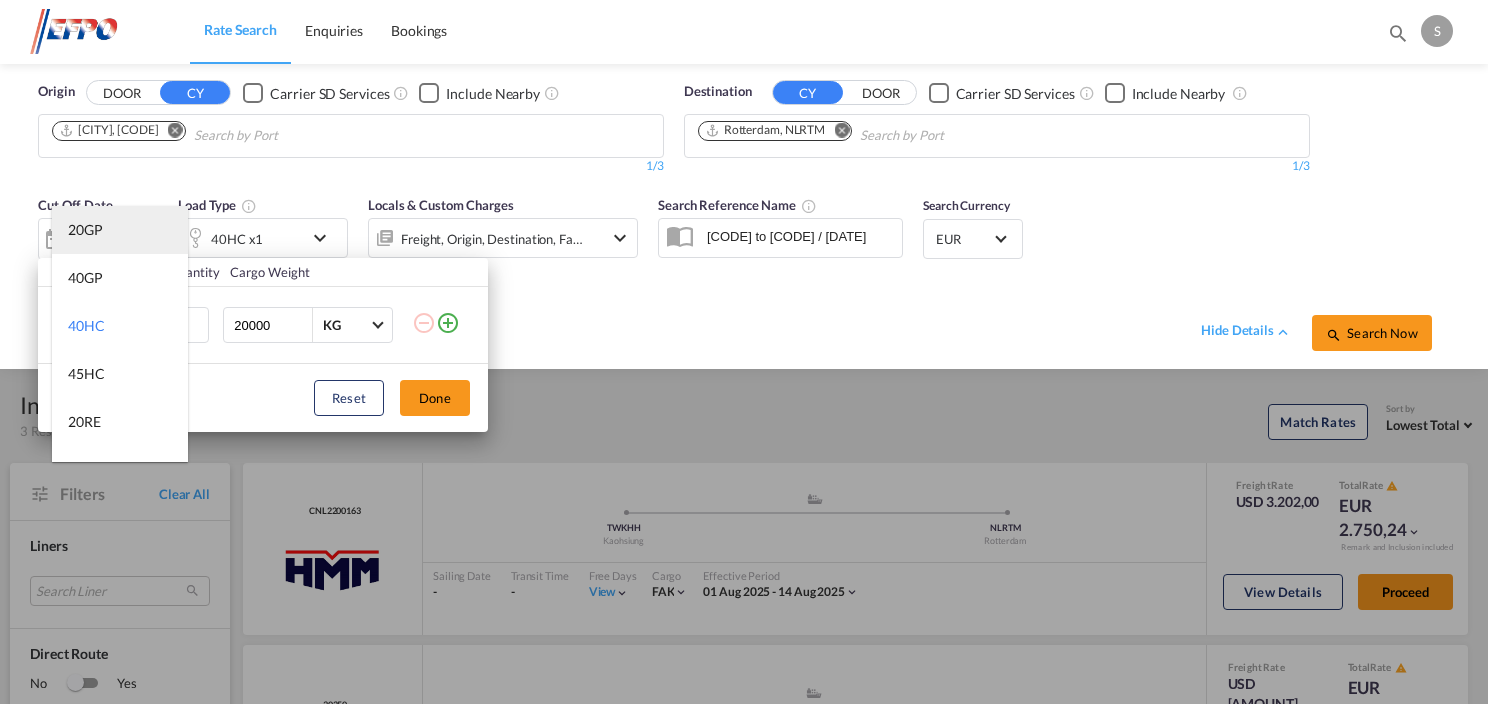 click on "20GP" at bounding box center (120, 230) 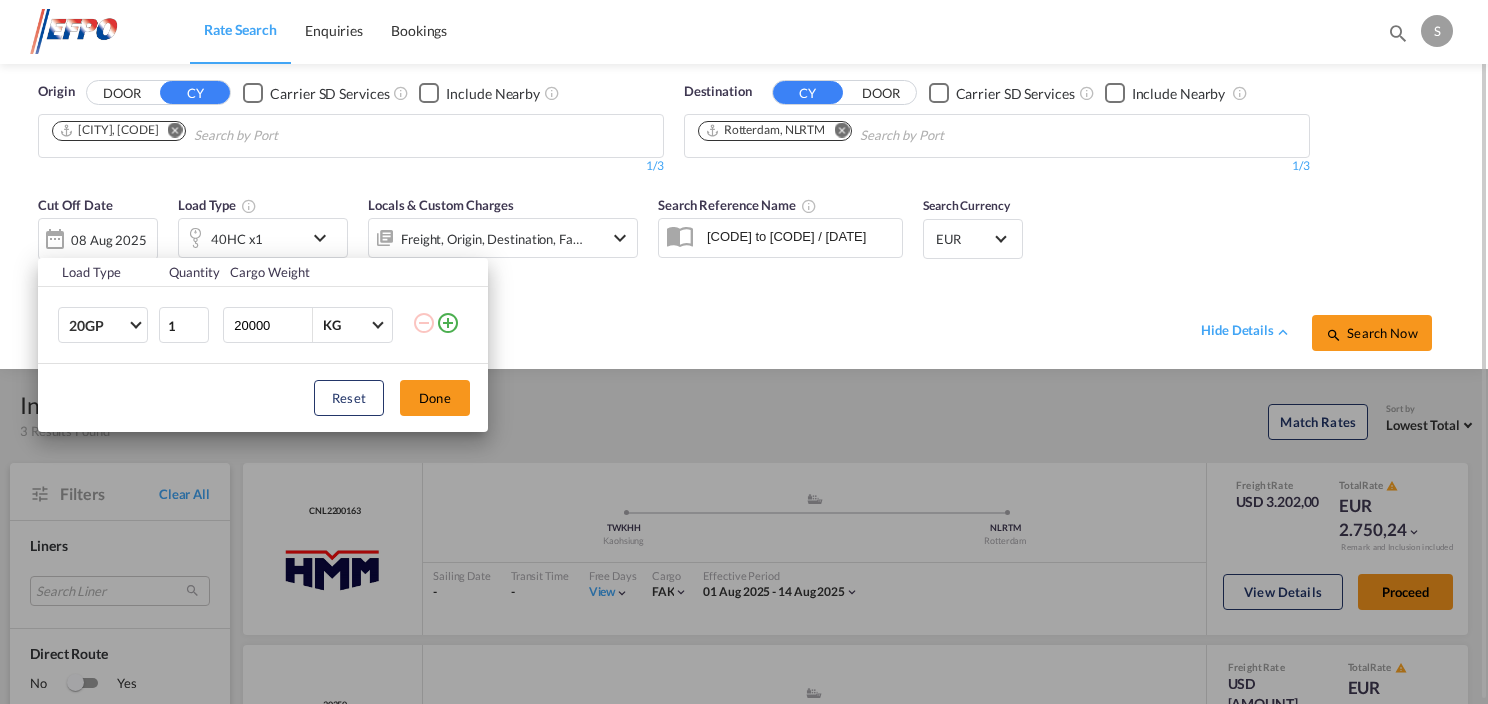 drag, startPoint x: 436, startPoint y: 409, endPoint x: 606, endPoint y: 356, distance: 178.0702 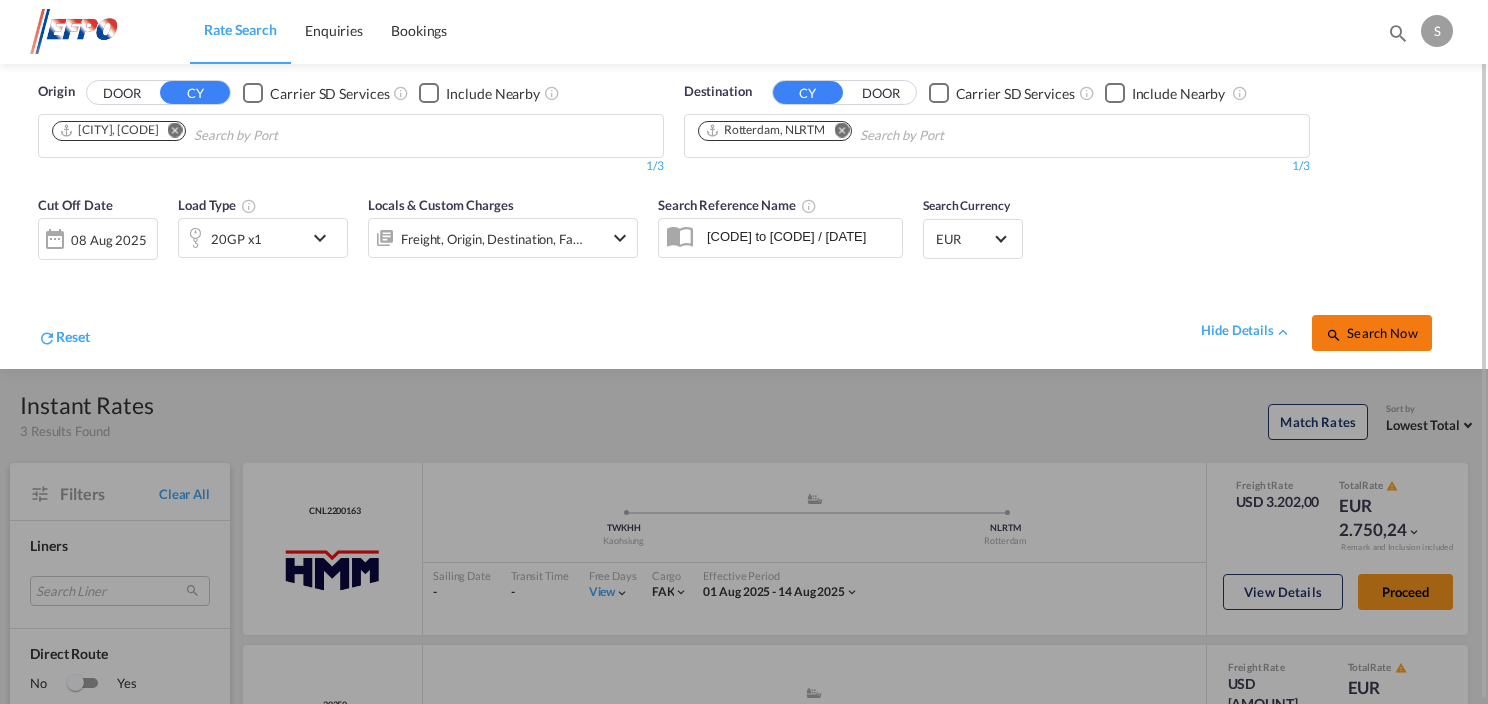 click on "Search Now" at bounding box center (1371, 333) 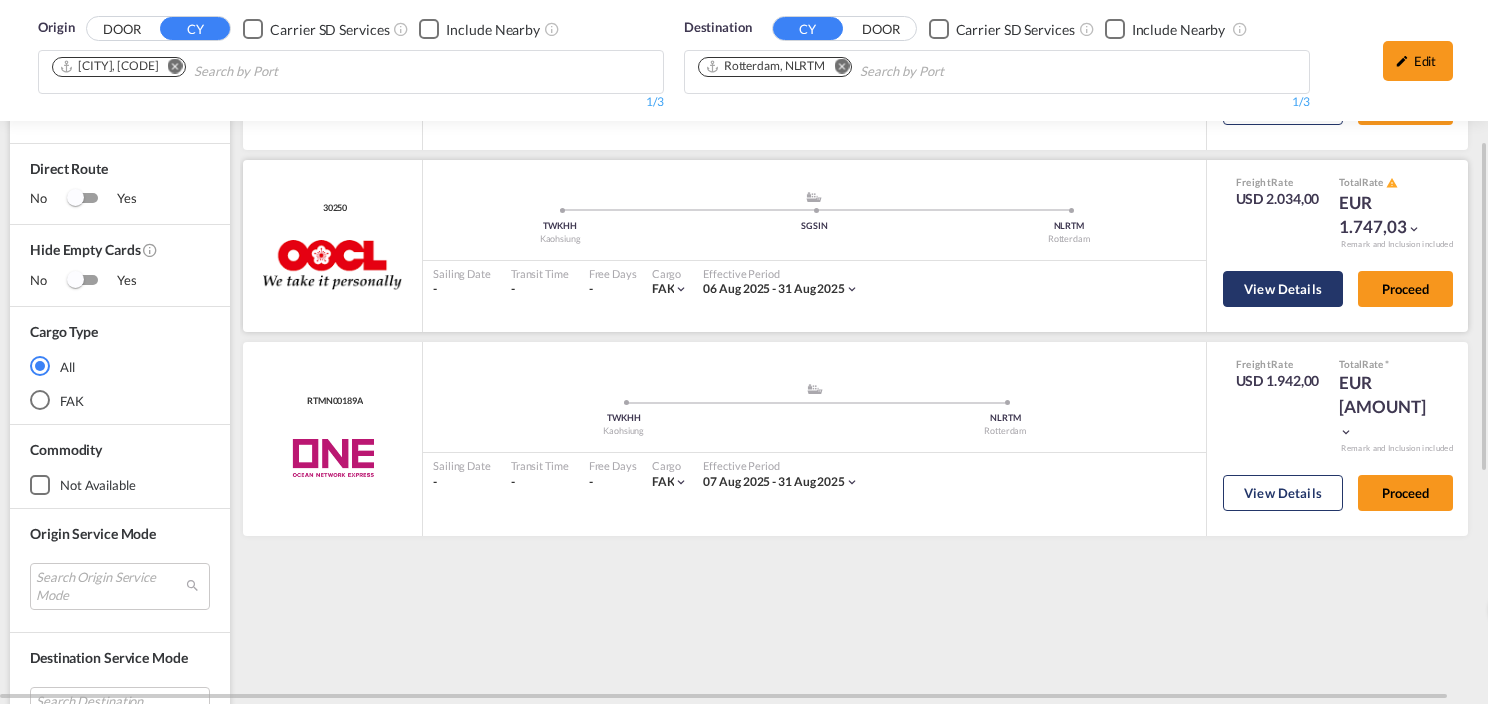 scroll, scrollTop: 0, scrollLeft: 0, axis: both 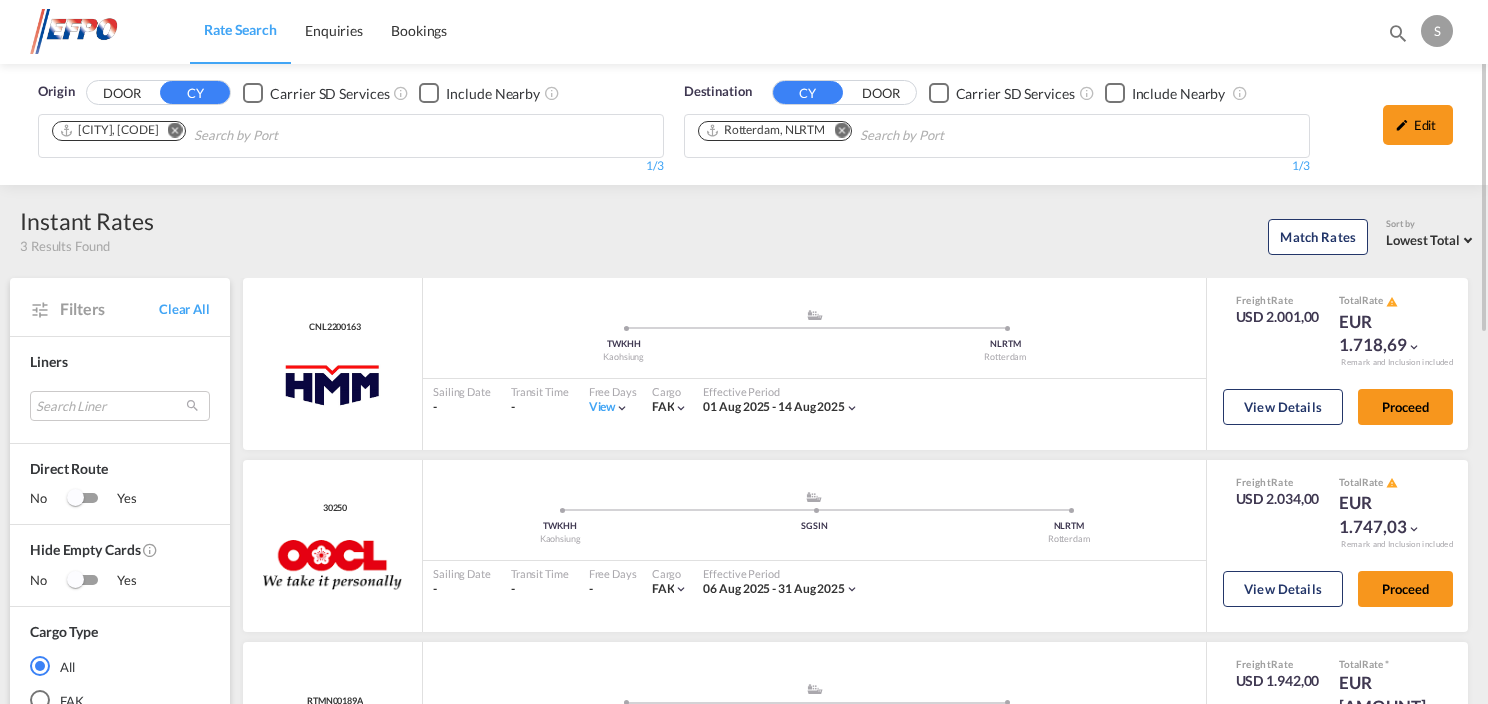 click on "Edit" at bounding box center (1418, 125) 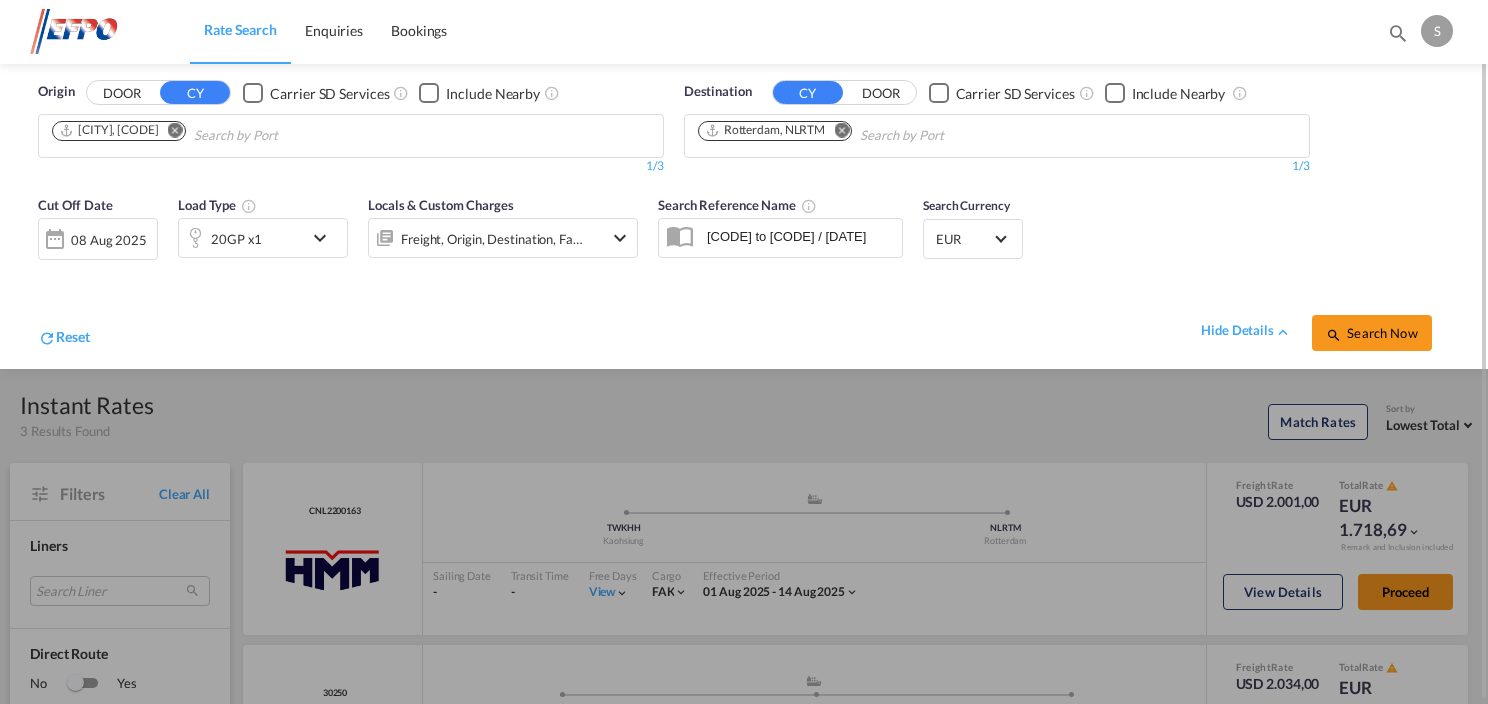 click on "20GP x1" at bounding box center [241, 238] 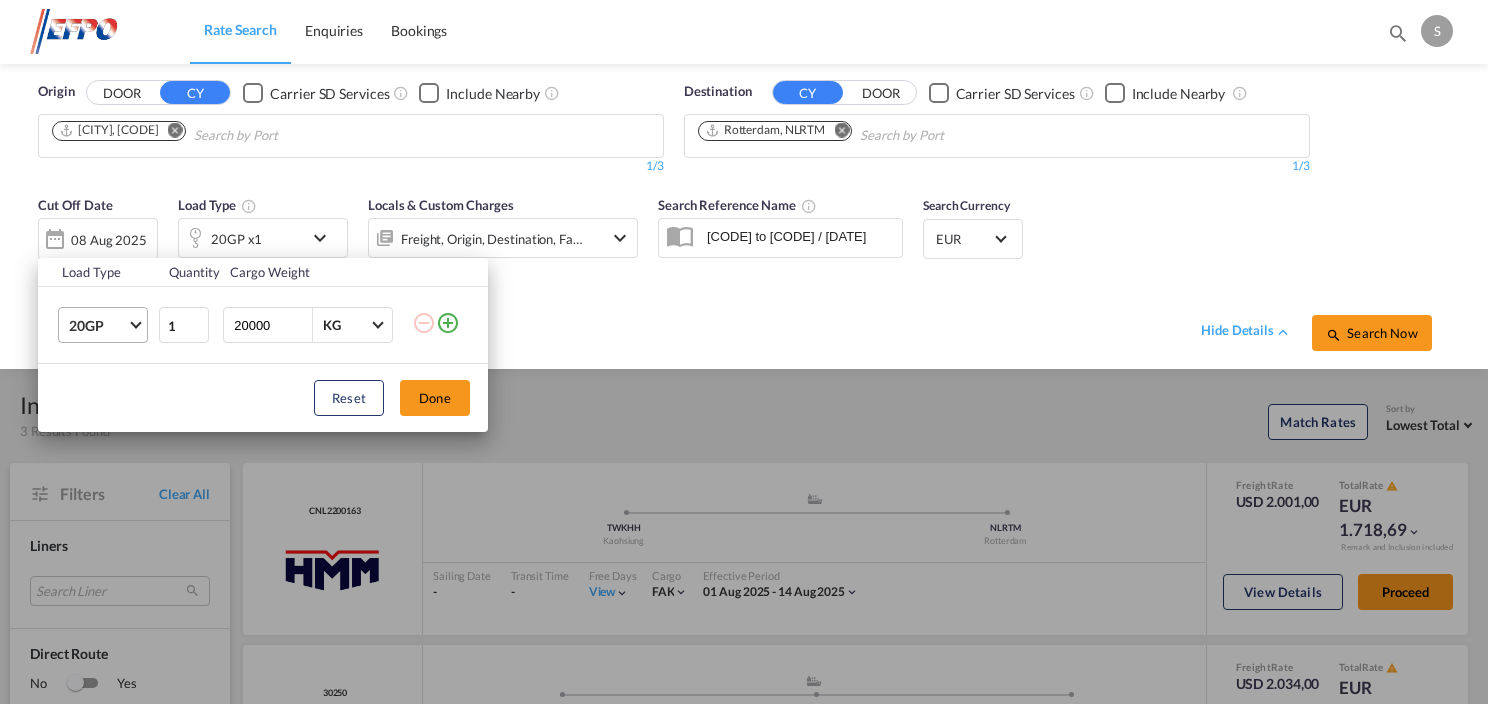 click at bounding box center [135, 323] 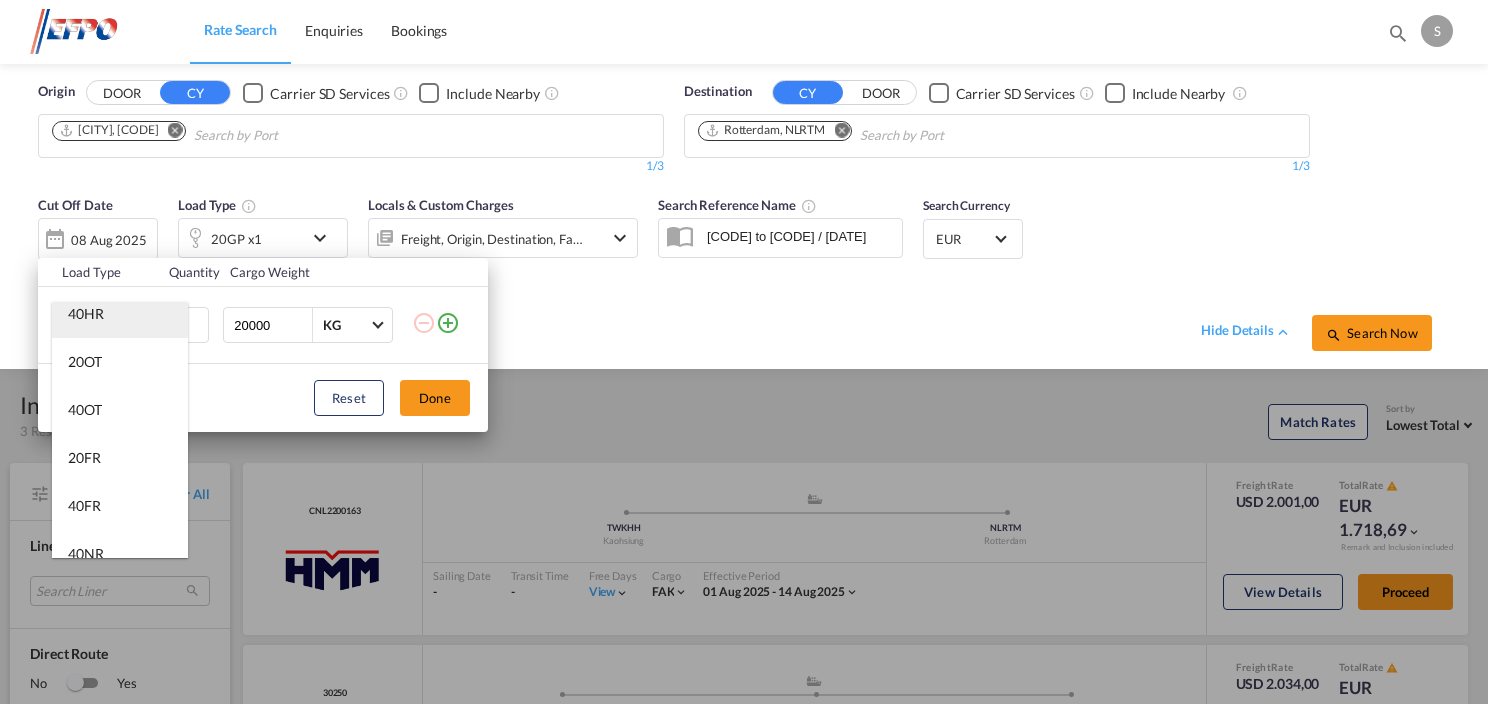 scroll, scrollTop: 400, scrollLeft: 0, axis: vertical 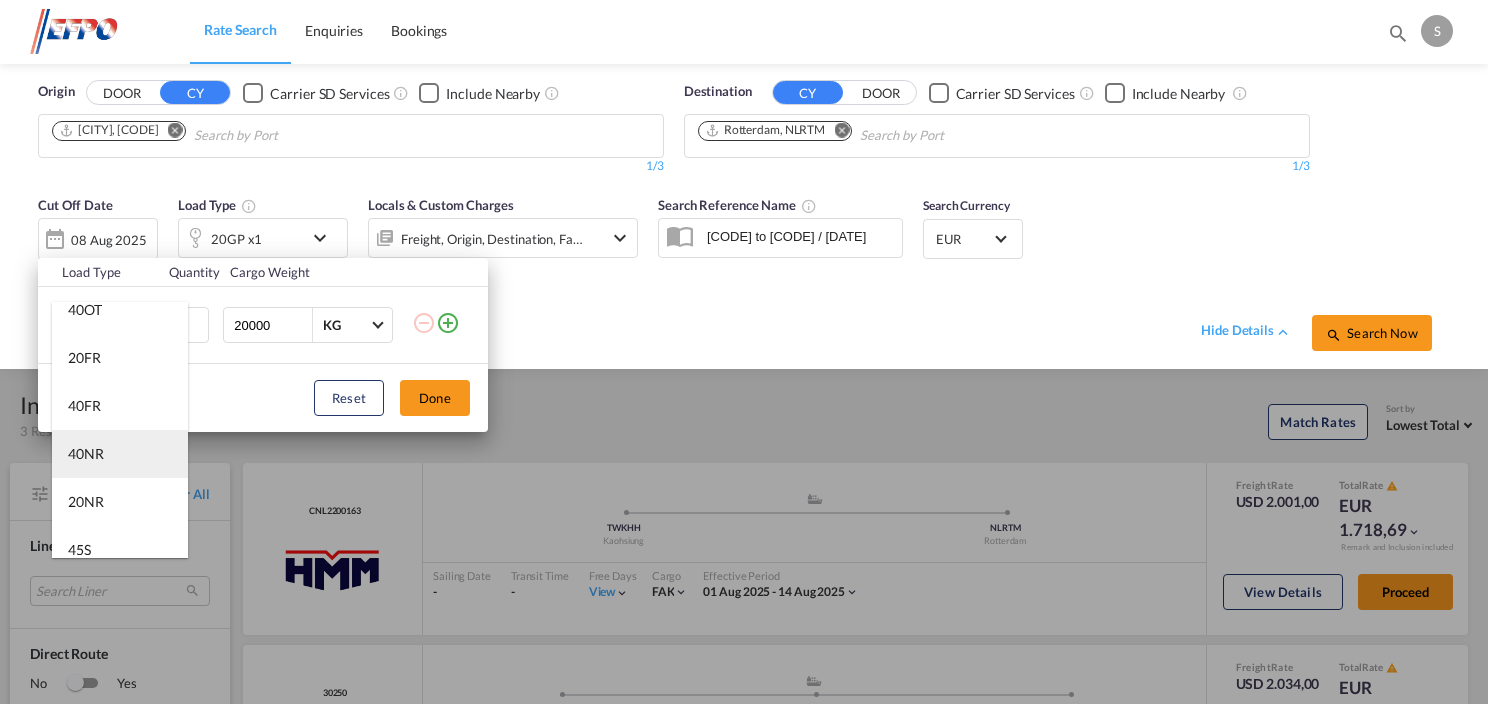 click on "40NR" at bounding box center [120, 454] 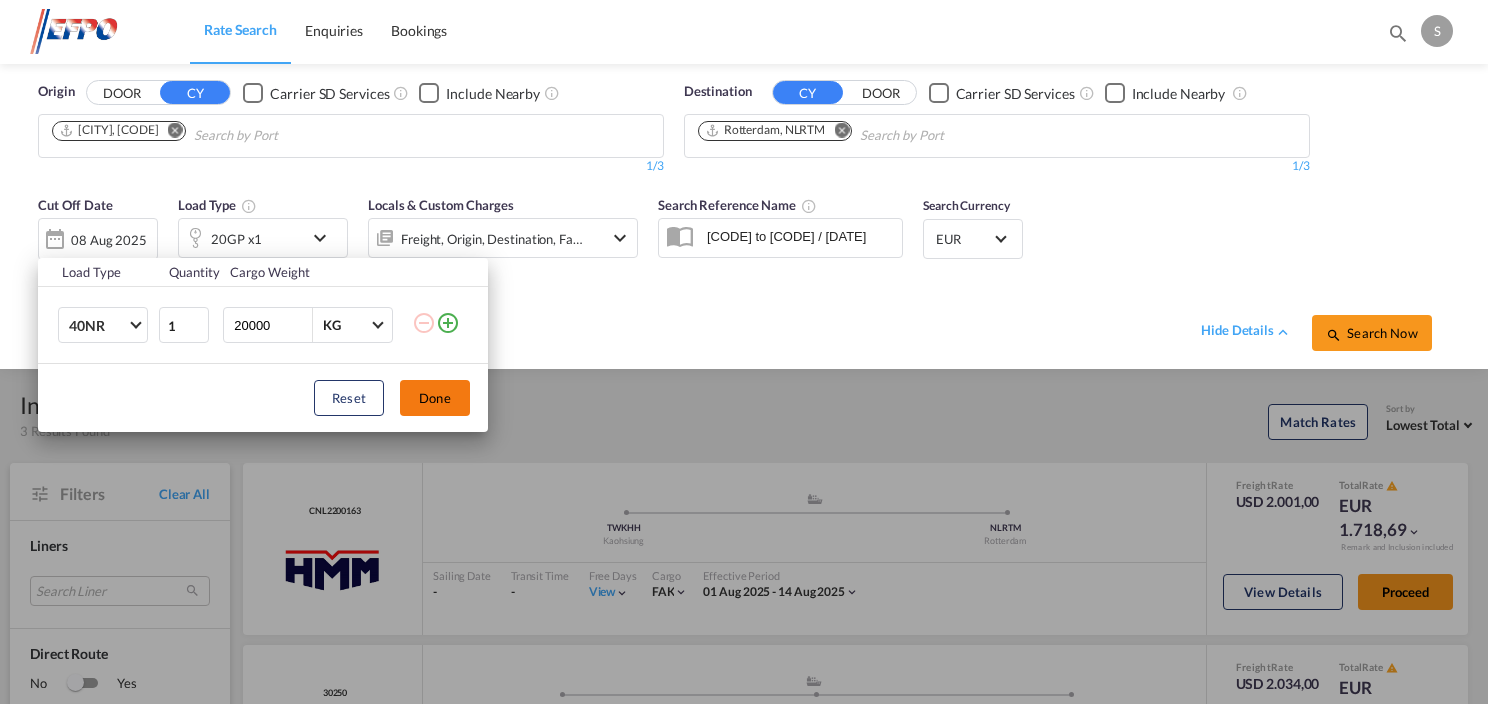 click on "Done" at bounding box center [435, 398] 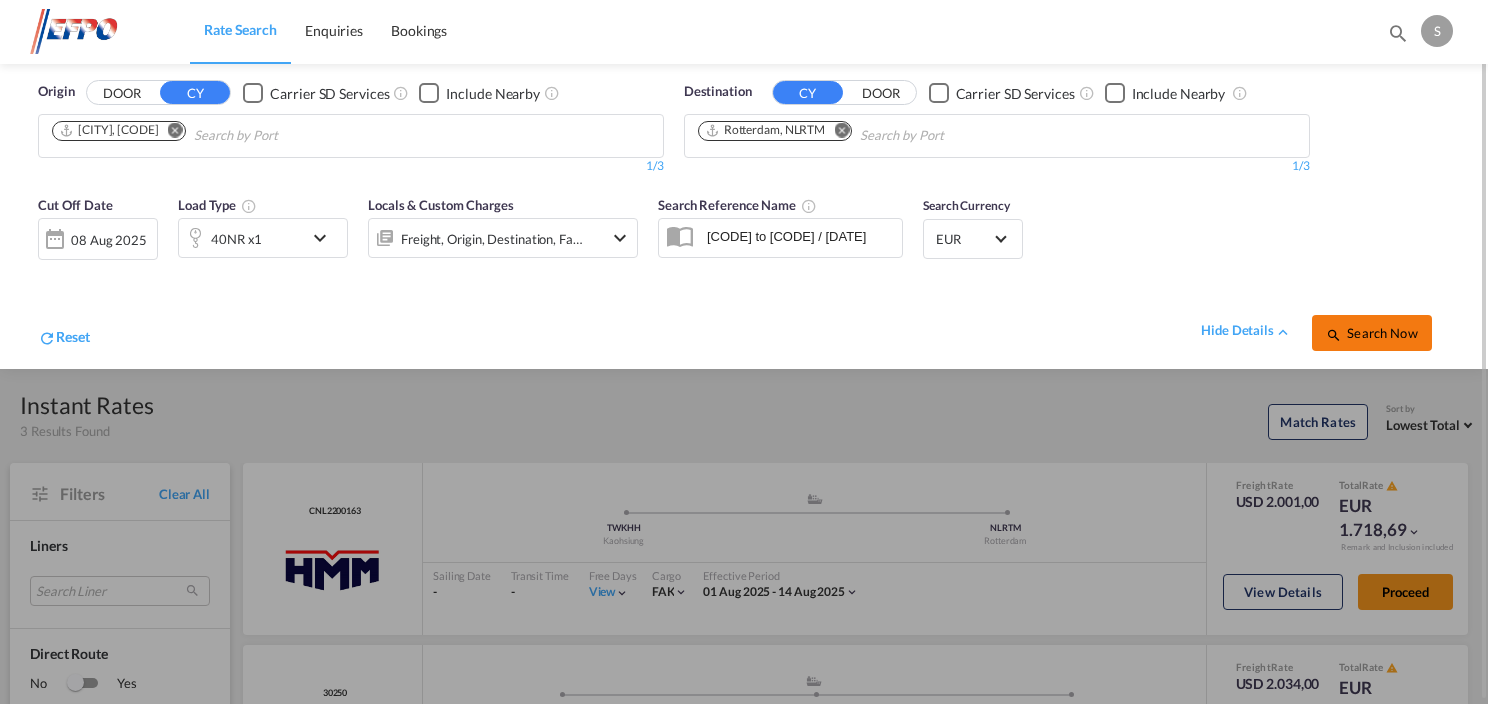 click on "Search Now" at bounding box center (1372, 333) 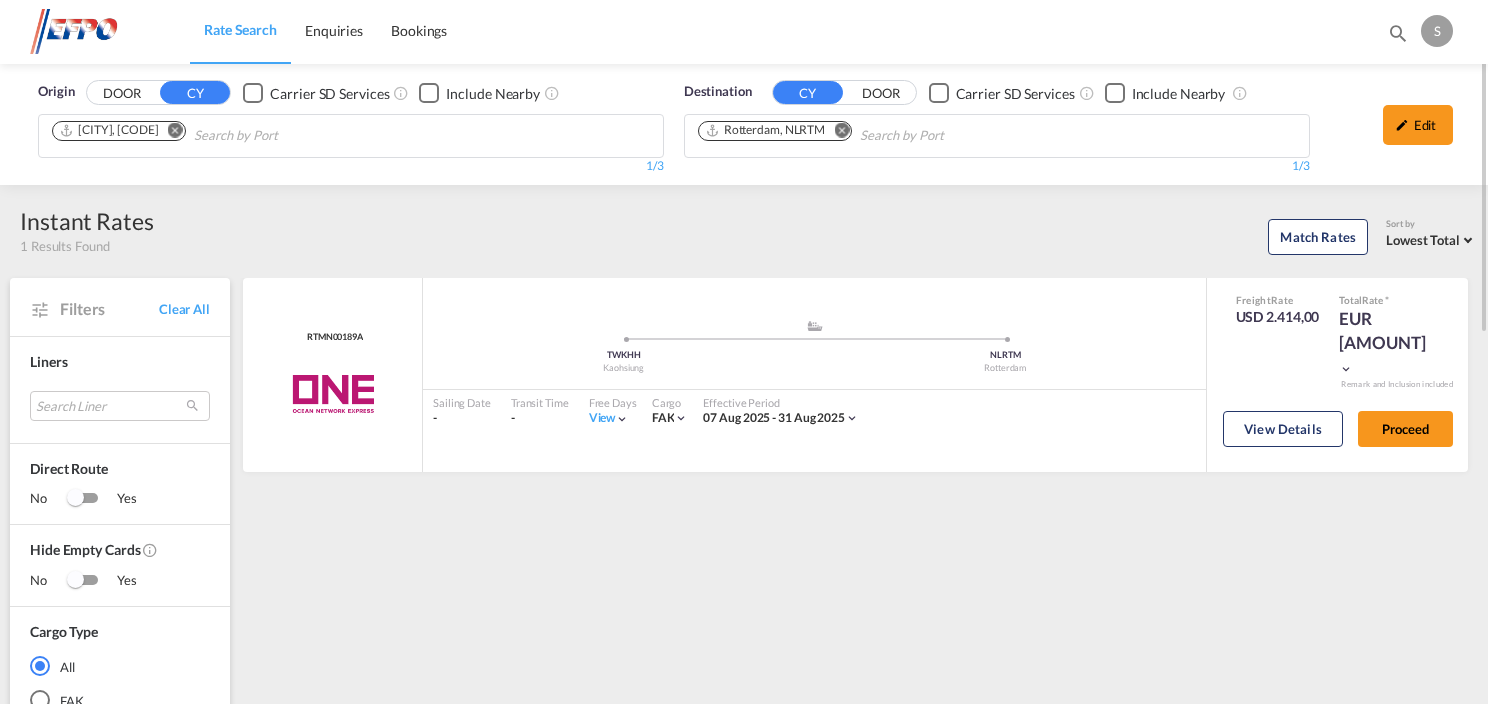 click at bounding box center [175, 130] 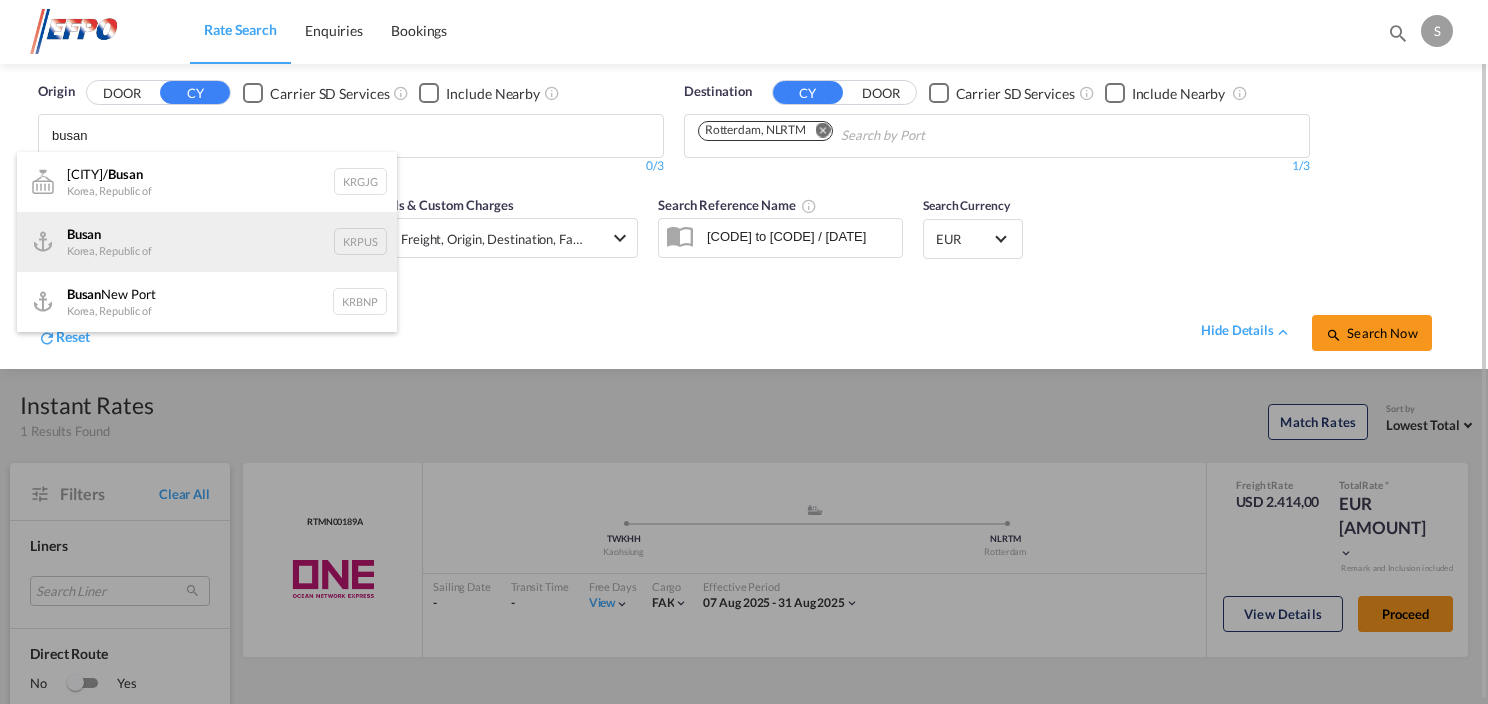 type on "busan" 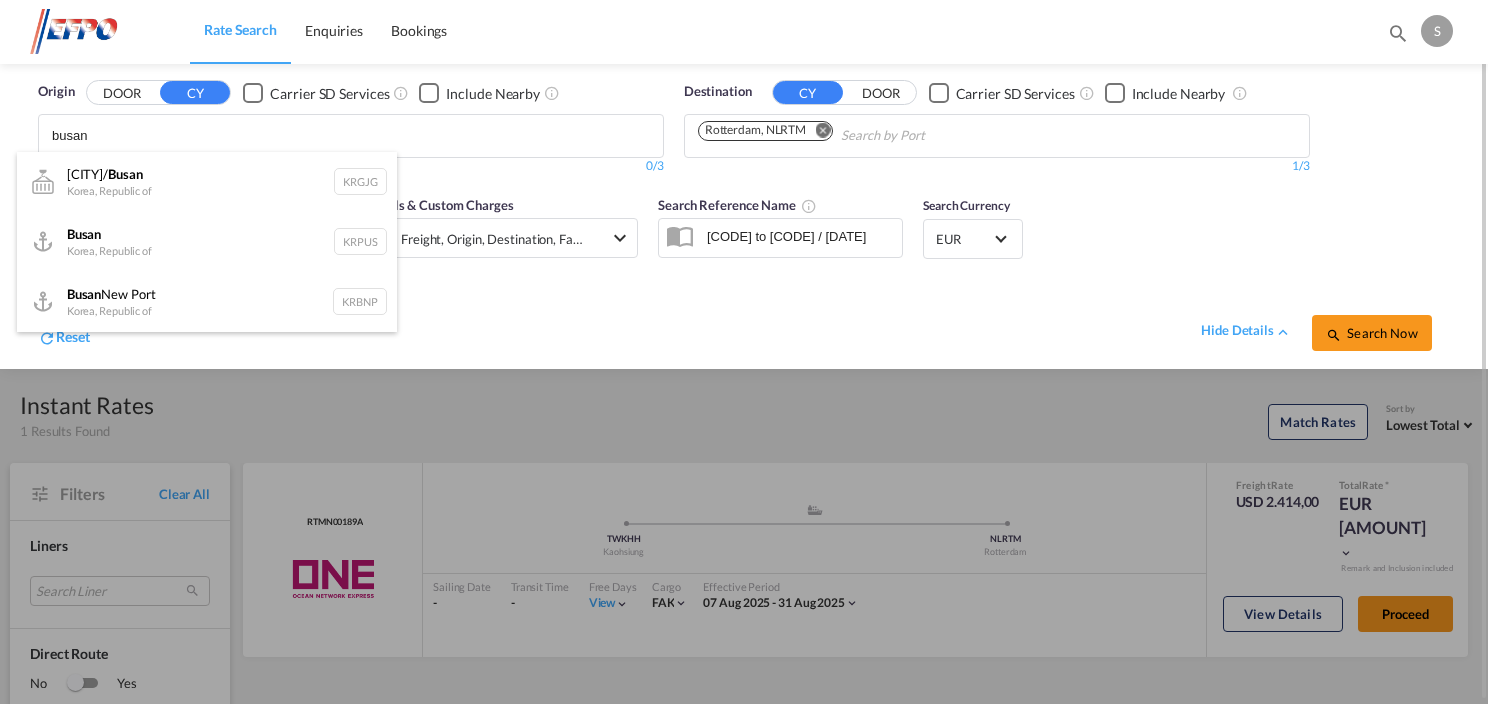 type 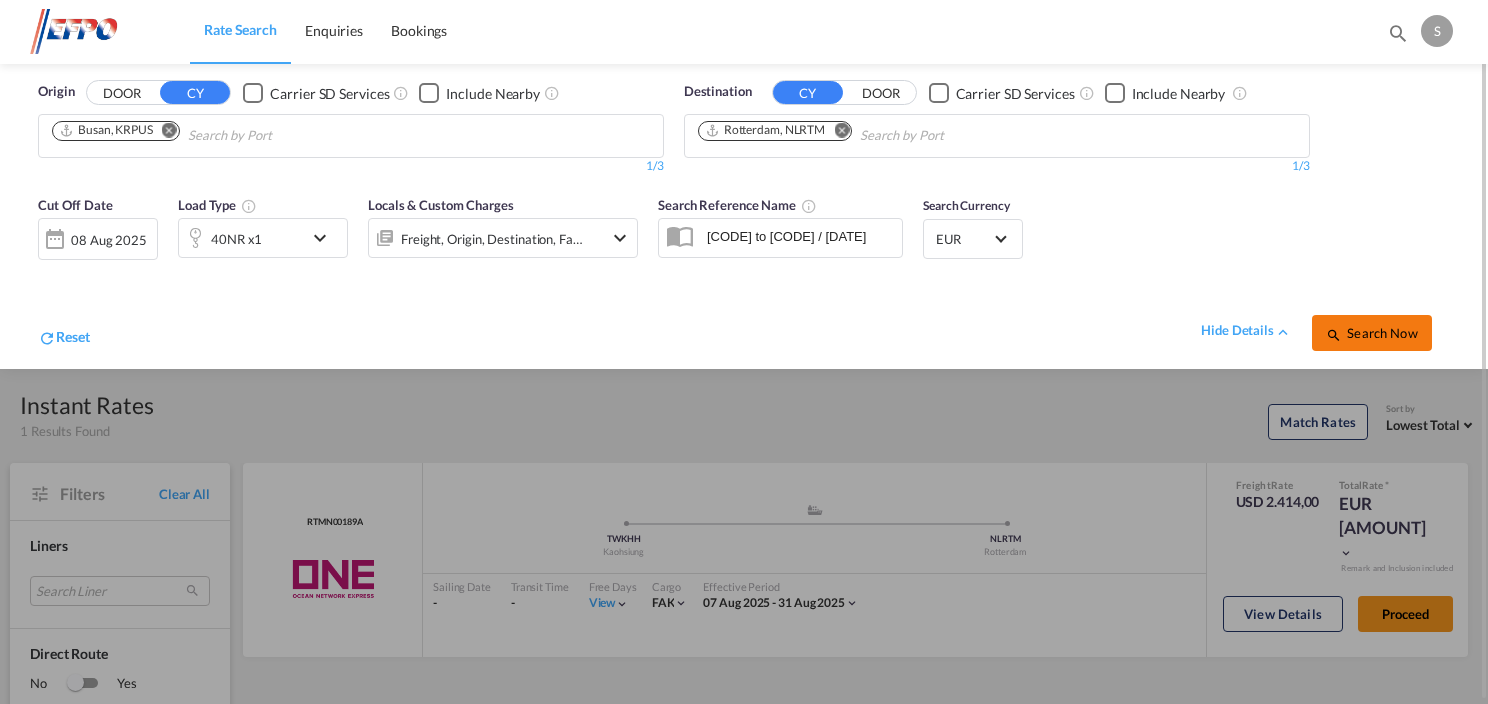 click on "Search Now" at bounding box center (1371, 333) 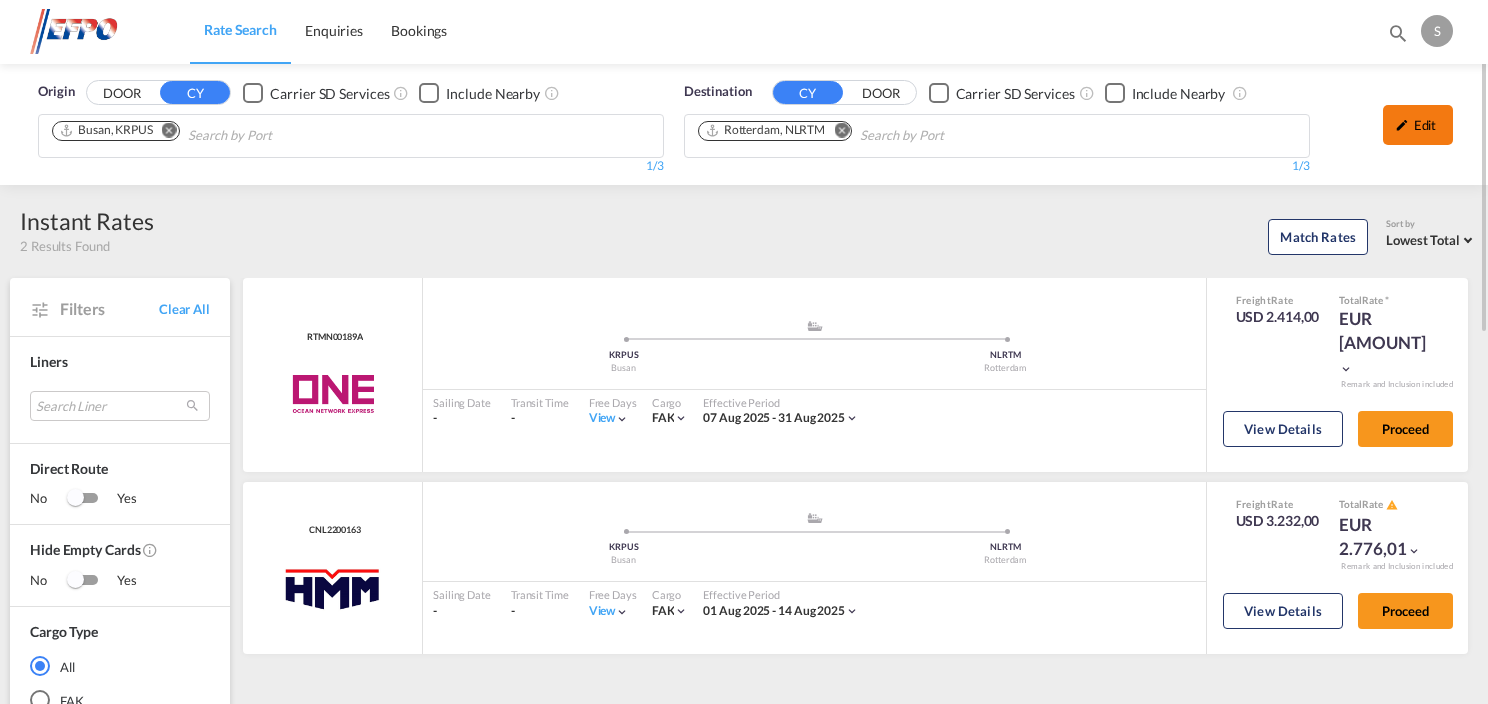 click on "Edit" at bounding box center [1418, 125] 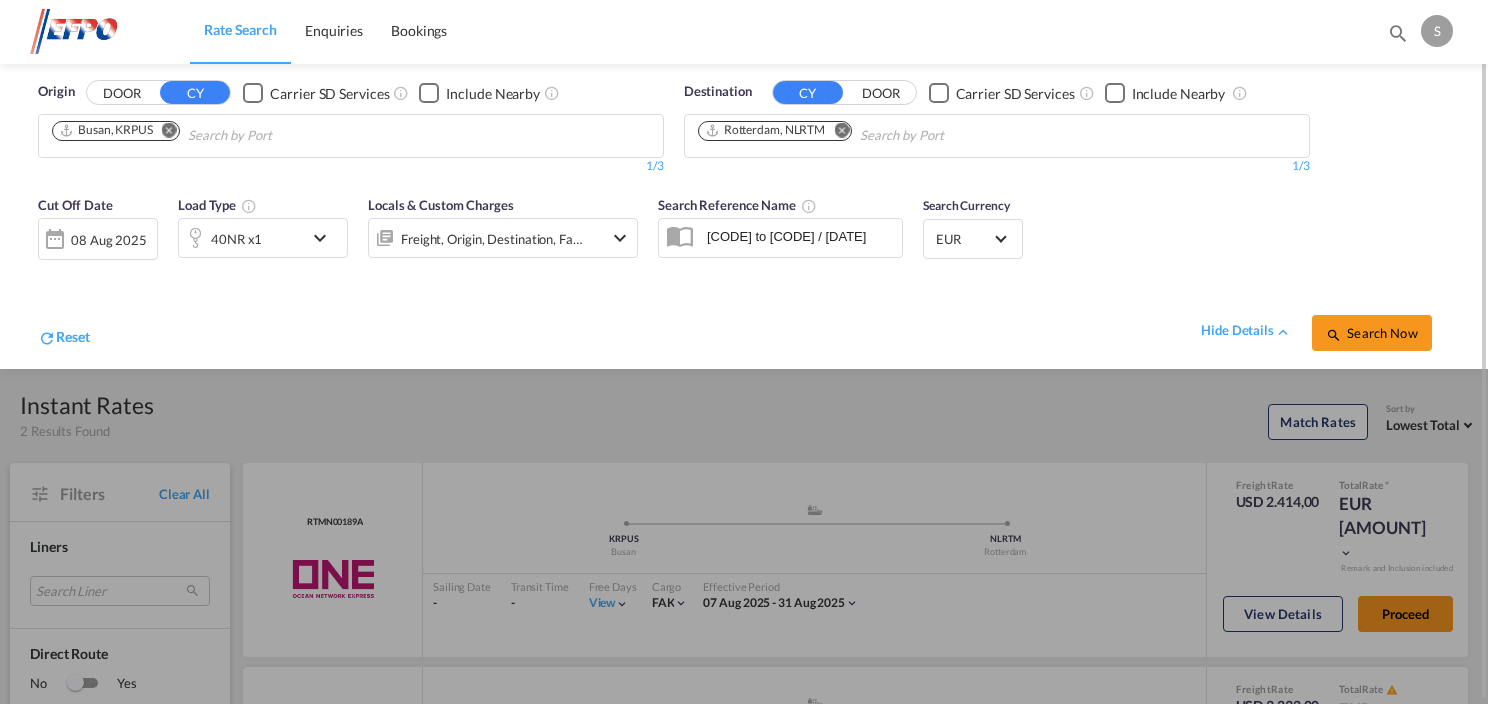 click at bounding box center [325, 238] 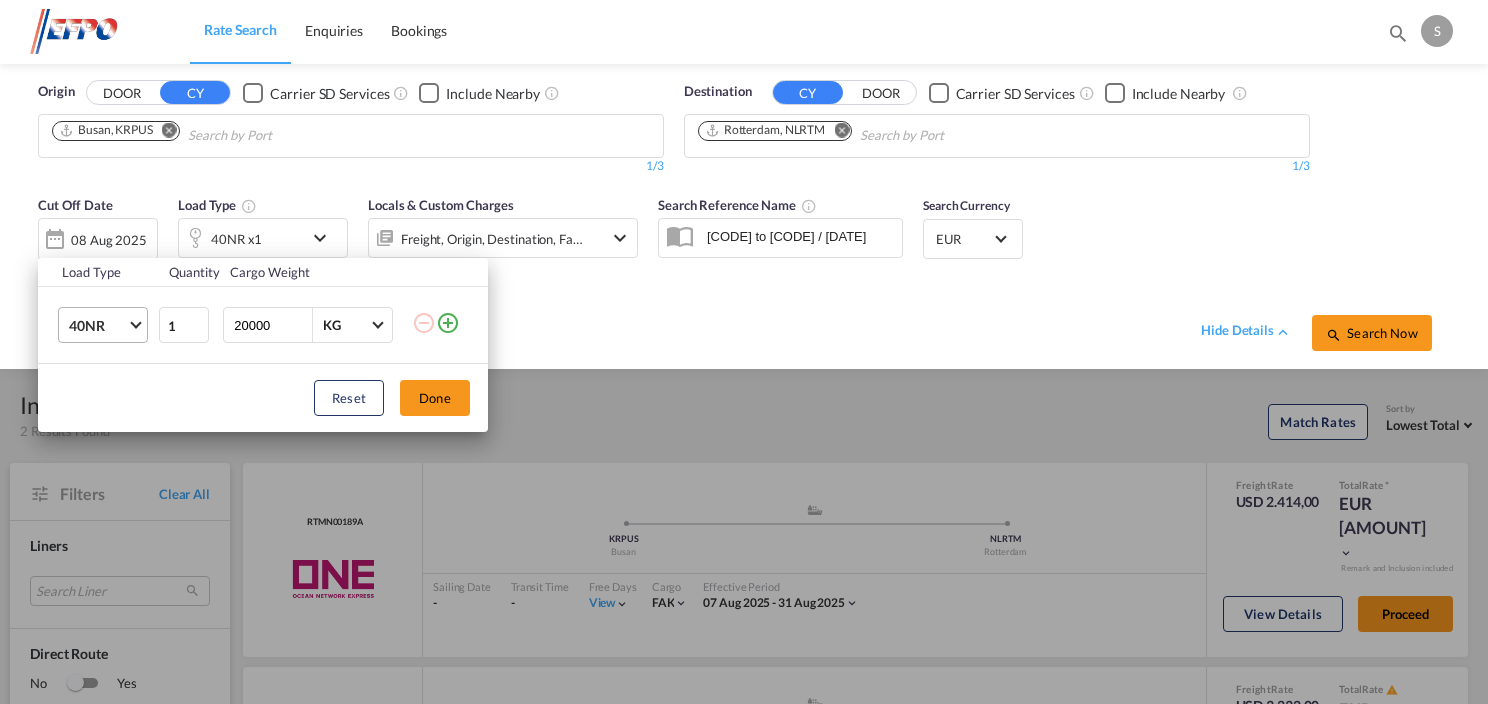click on "40NR" at bounding box center [107, 325] 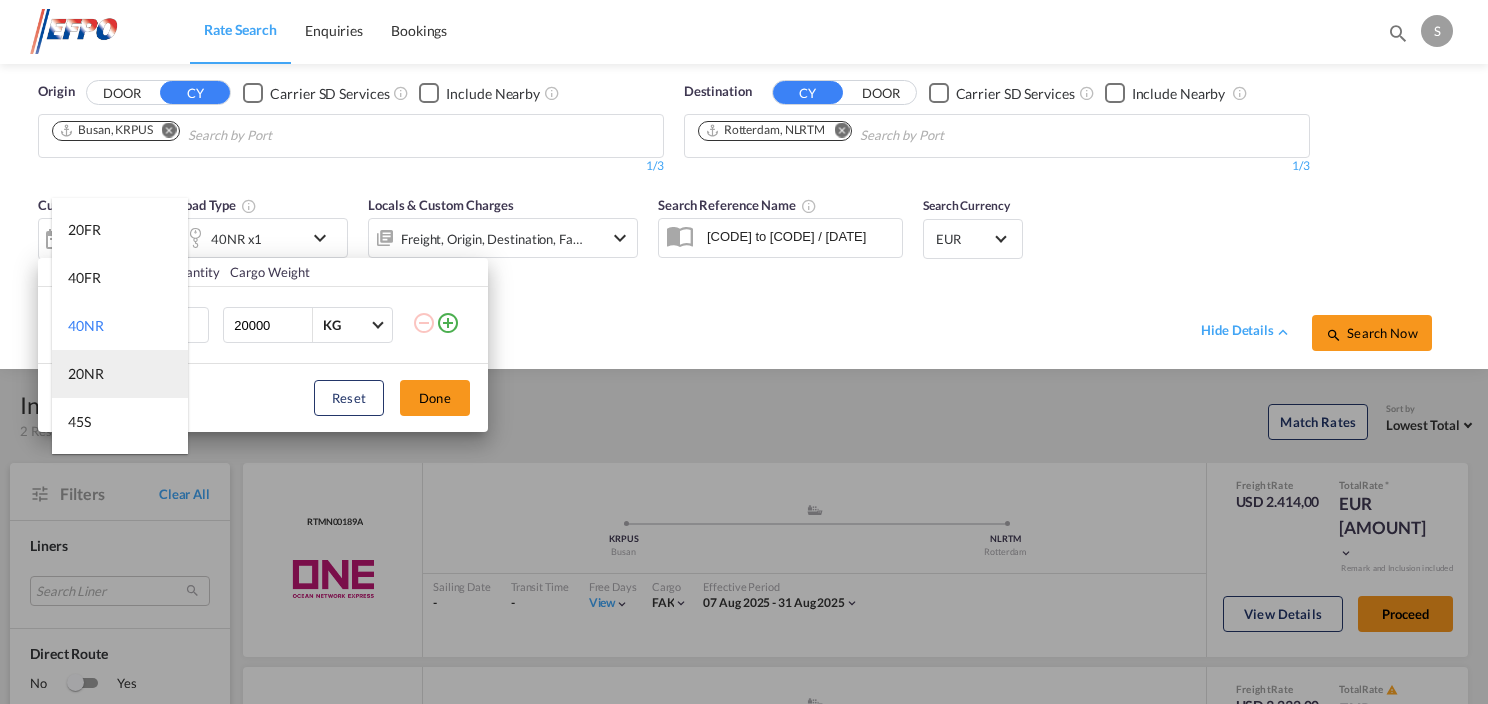 scroll, scrollTop: 0, scrollLeft: 0, axis: both 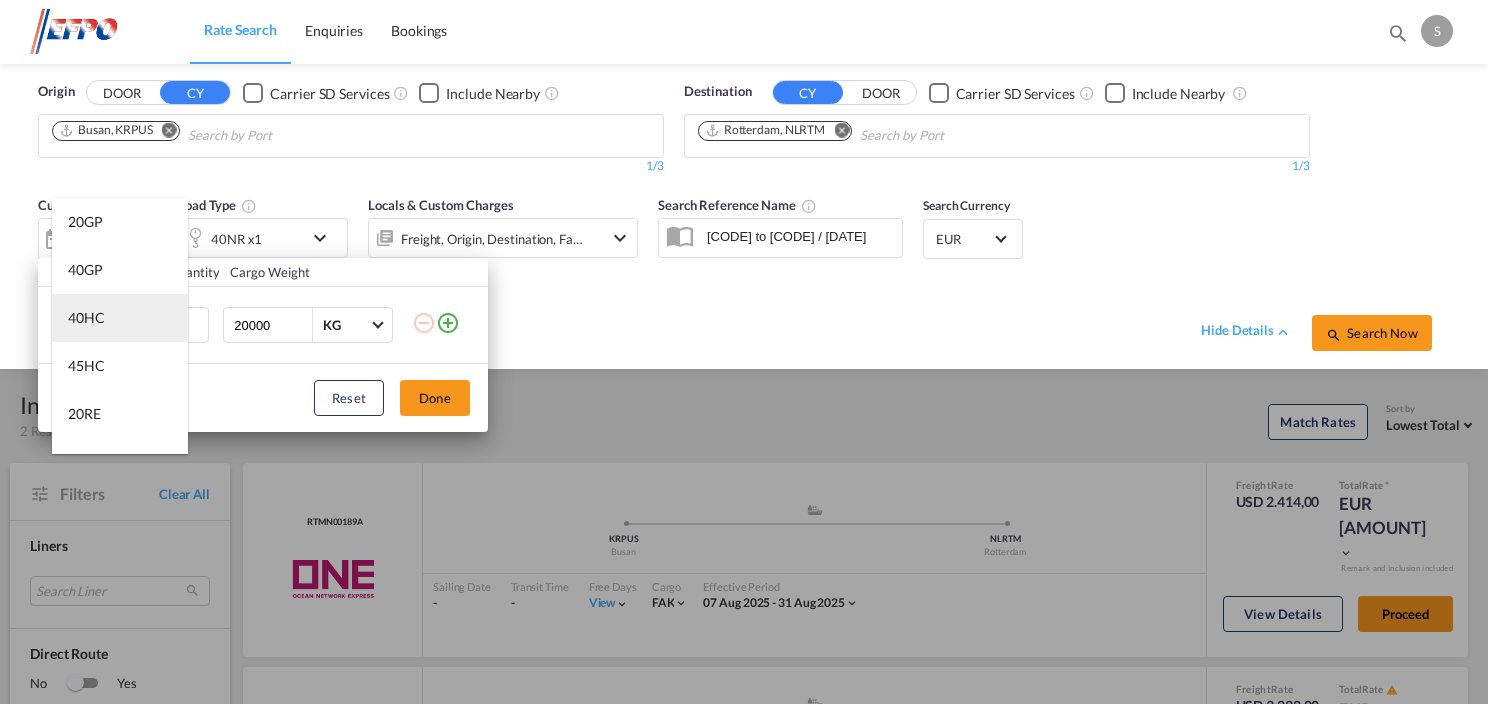 click on "40HC" at bounding box center [120, 318] 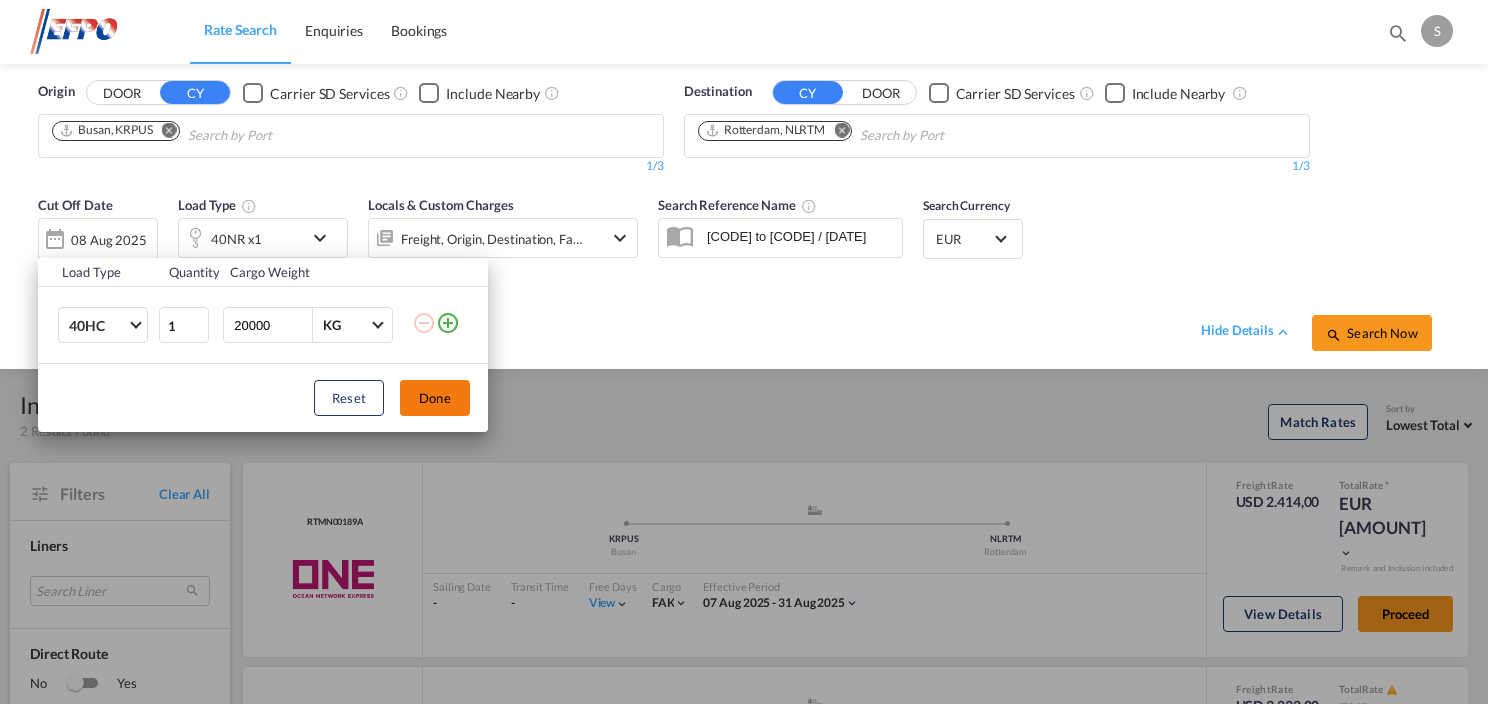 click on "Done" at bounding box center (435, 398) 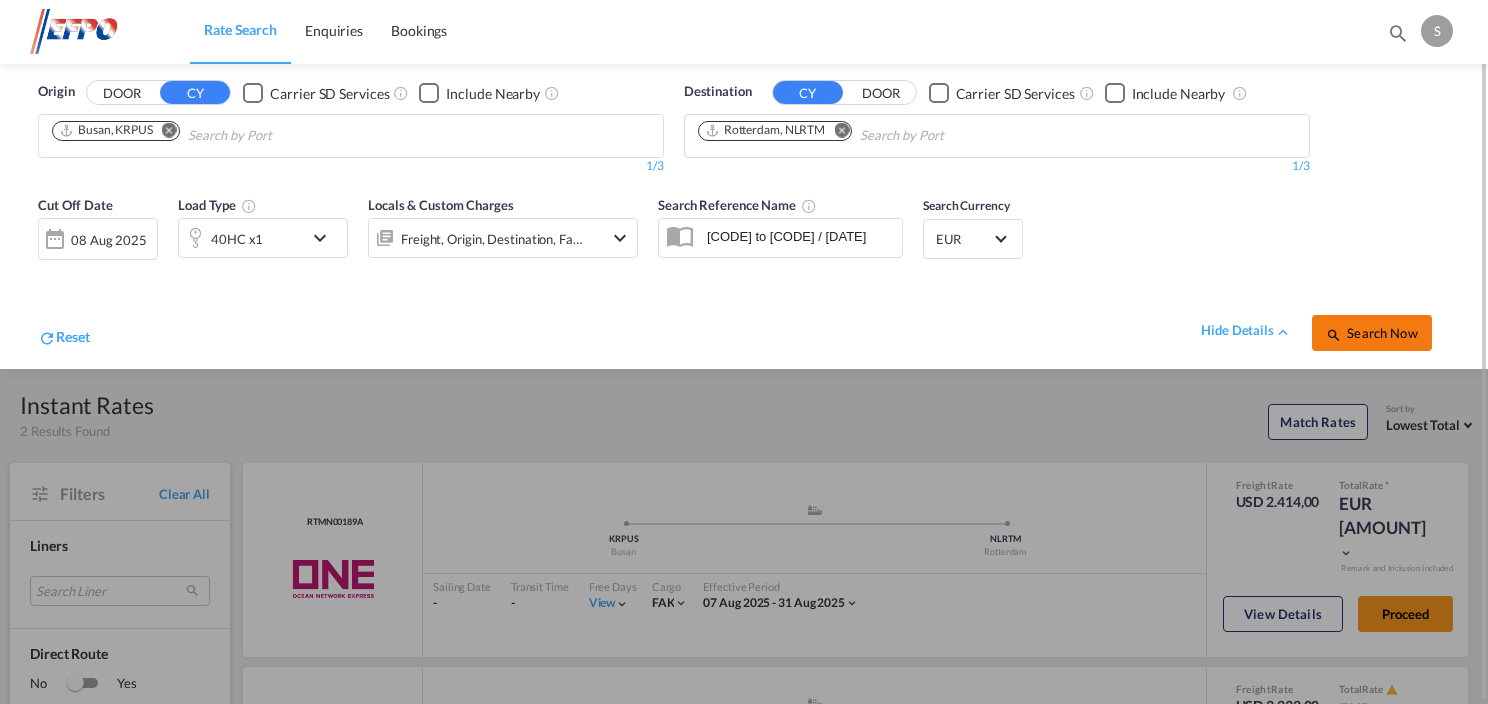 click on "Search Now" at bounding box center [1371, 333] 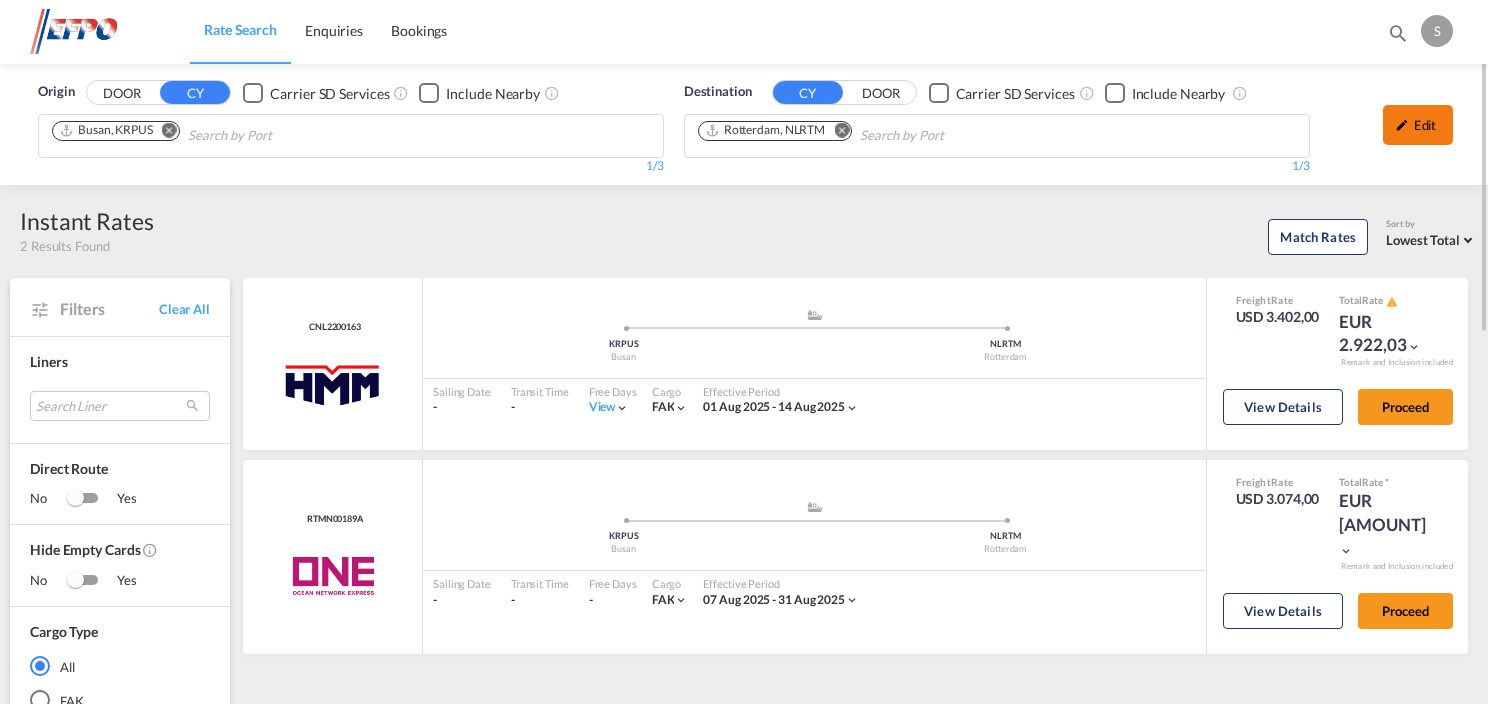 click at bounding box center [1402, 125] 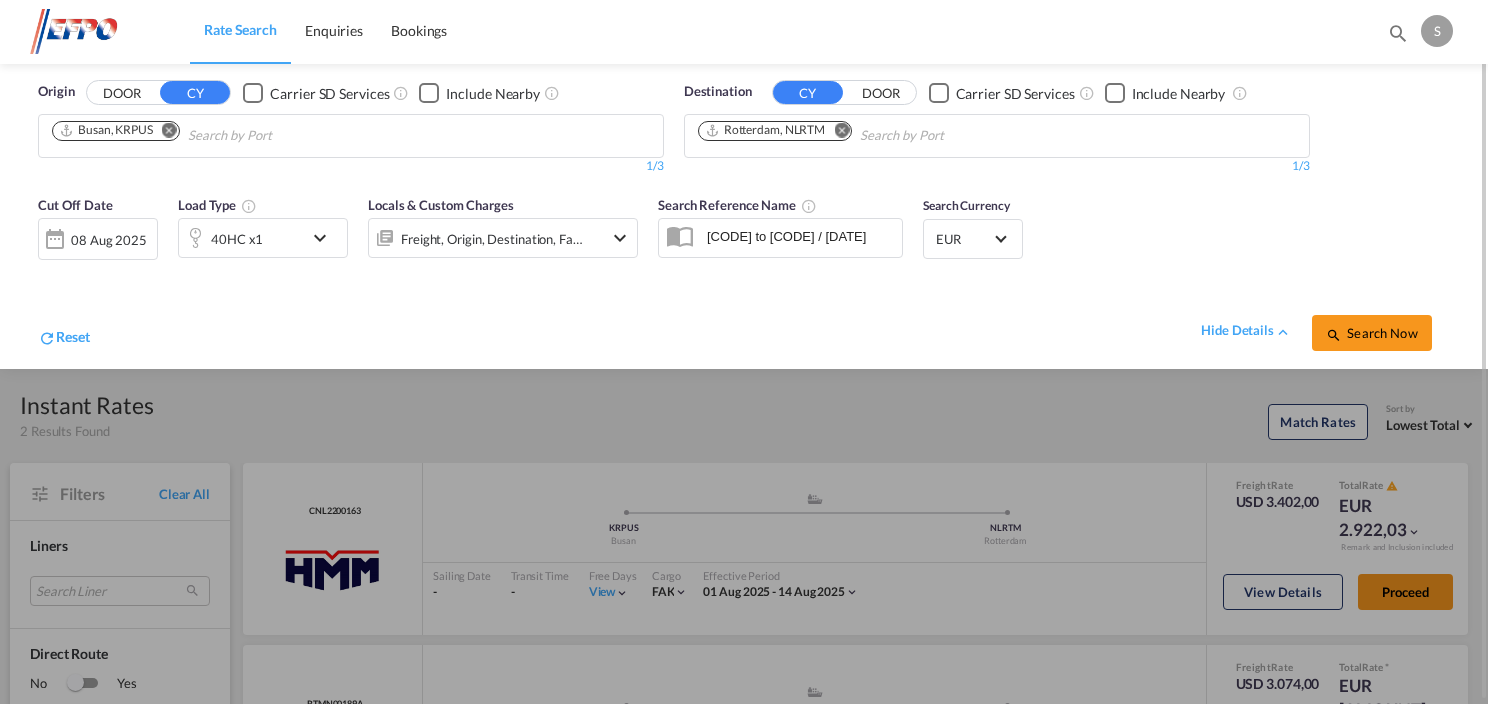 click at bounding box center [325, 238] 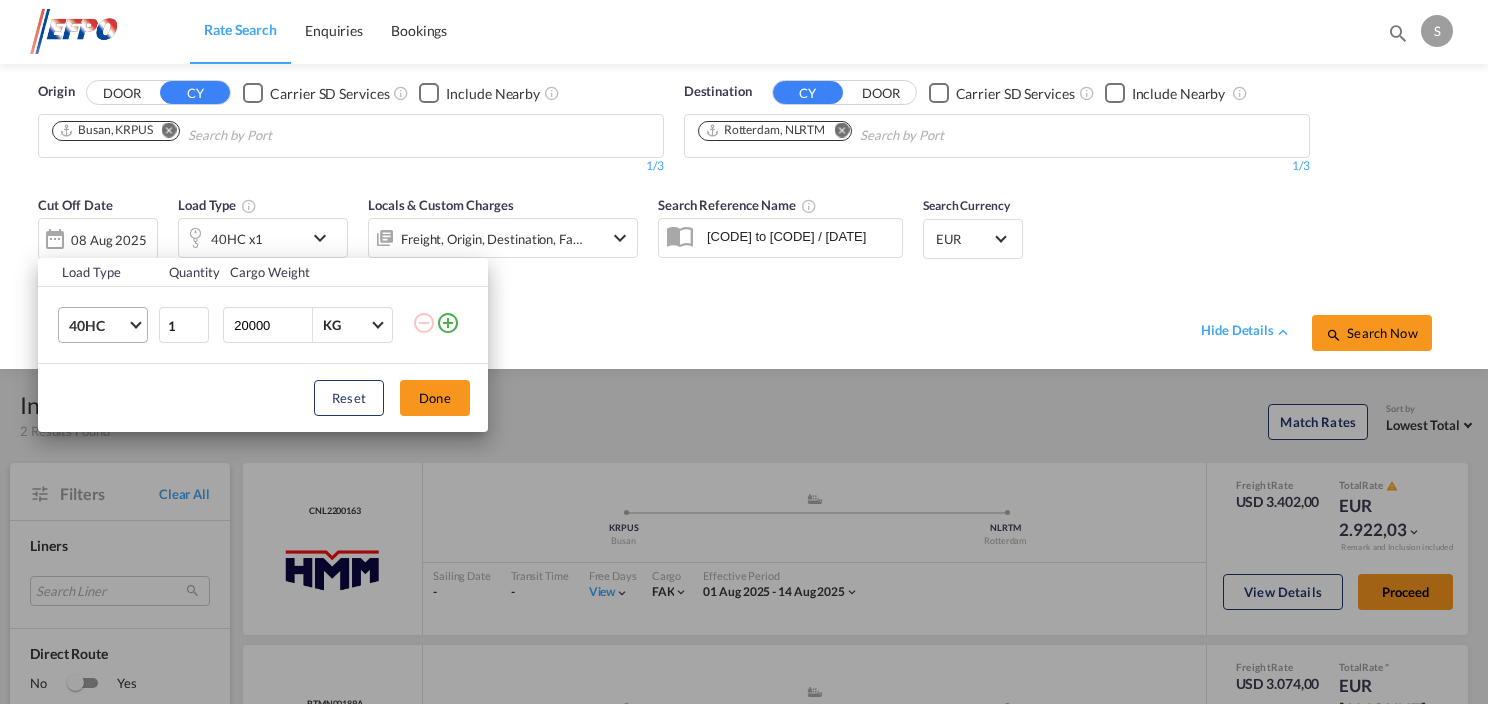 click at bounding box center [135, 323] 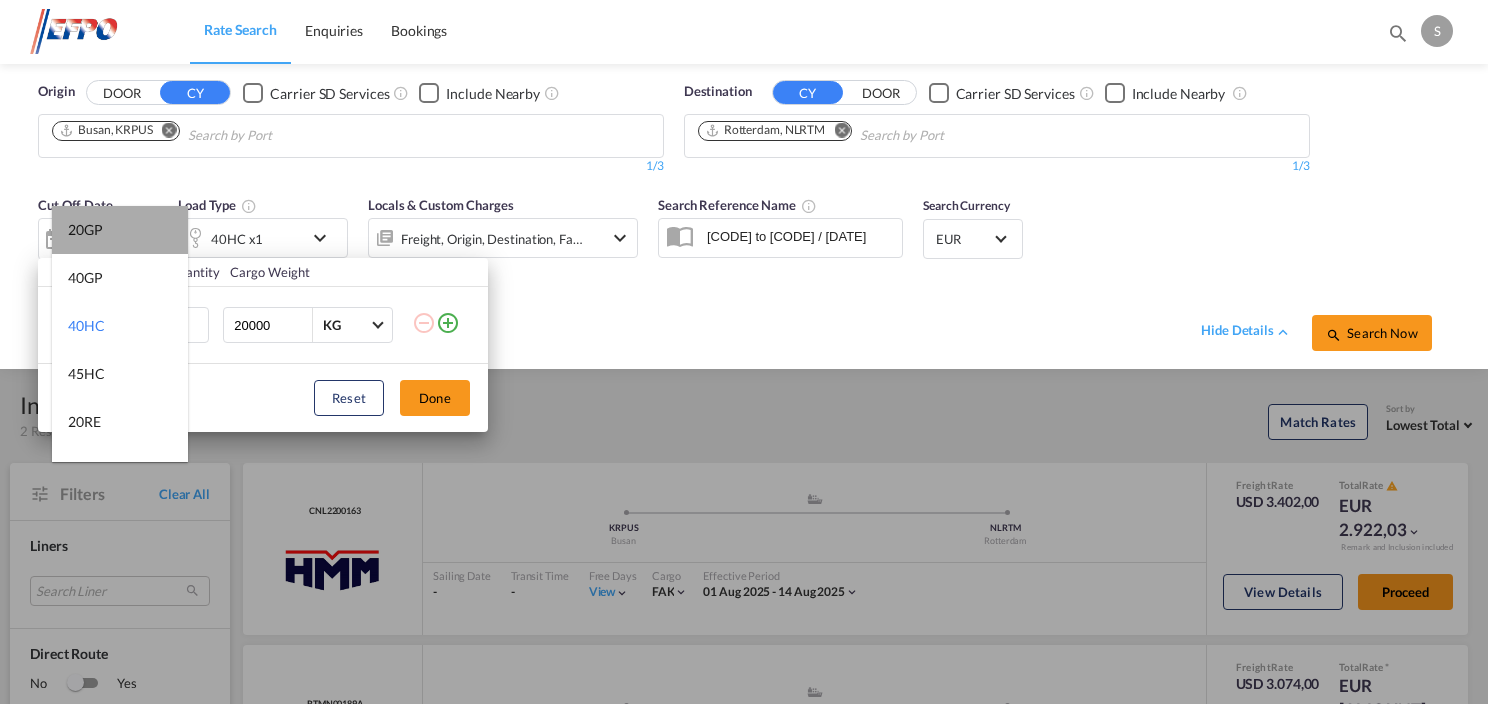 click on "20GP" at bounding box center [120, 230] 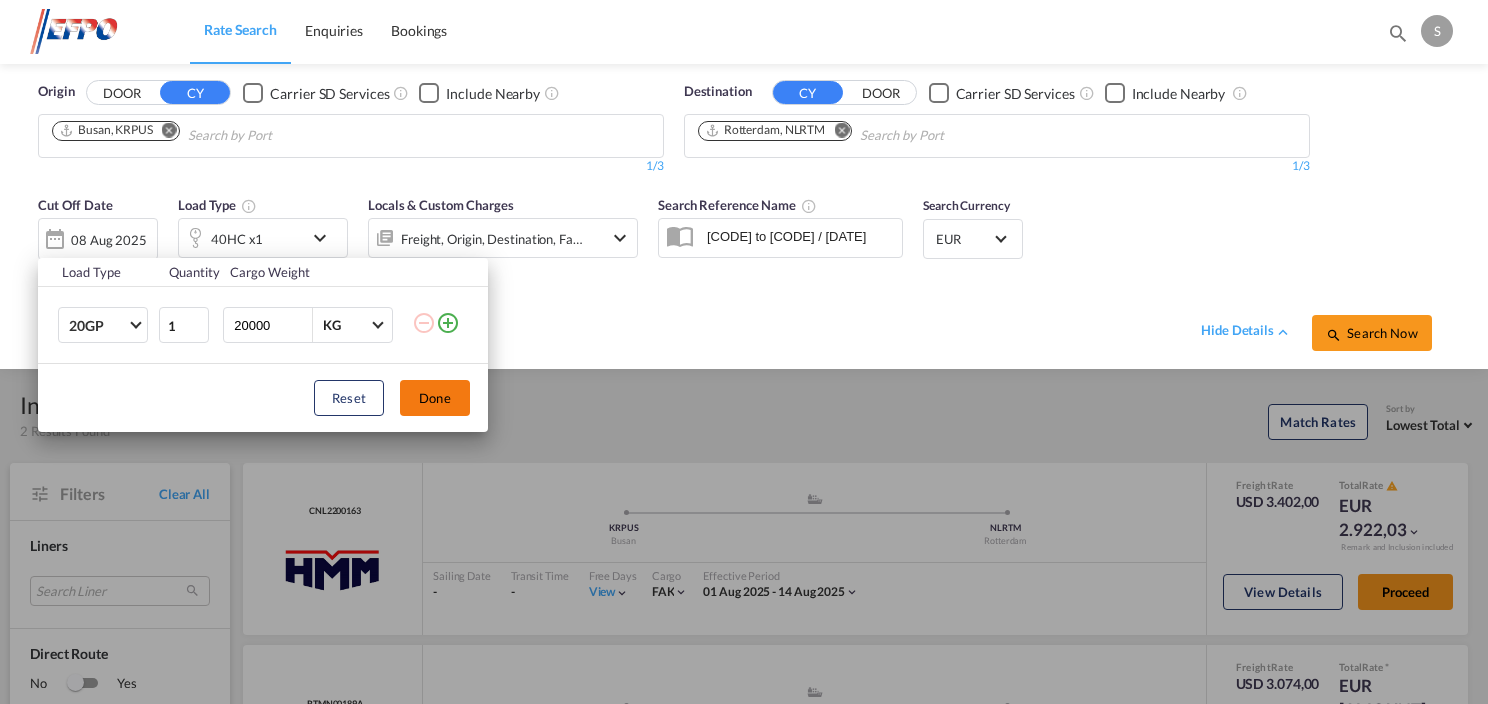 click on "Done" at bounding box center (435, 398) 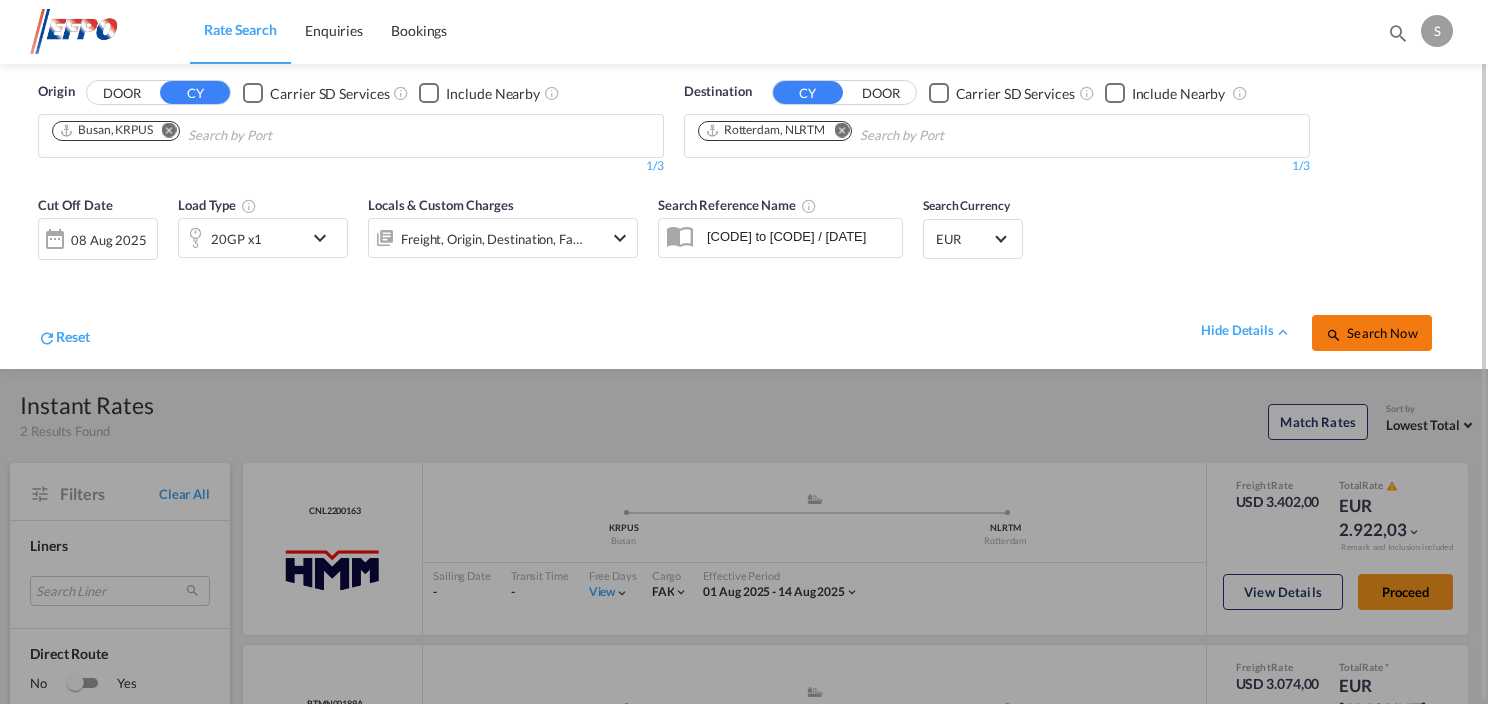click on "Search Now" at bounding box center (1371, 333) 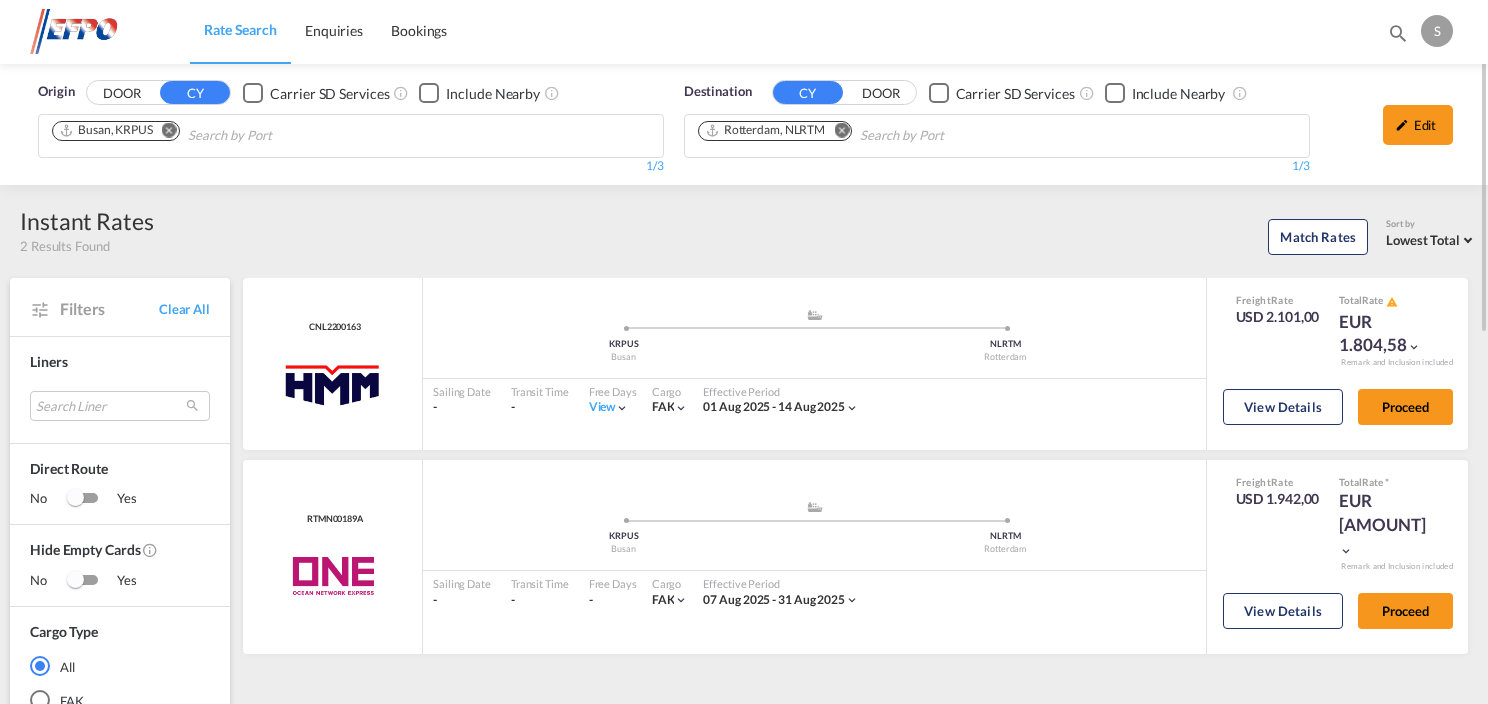 click at bounding box center (169, 130) 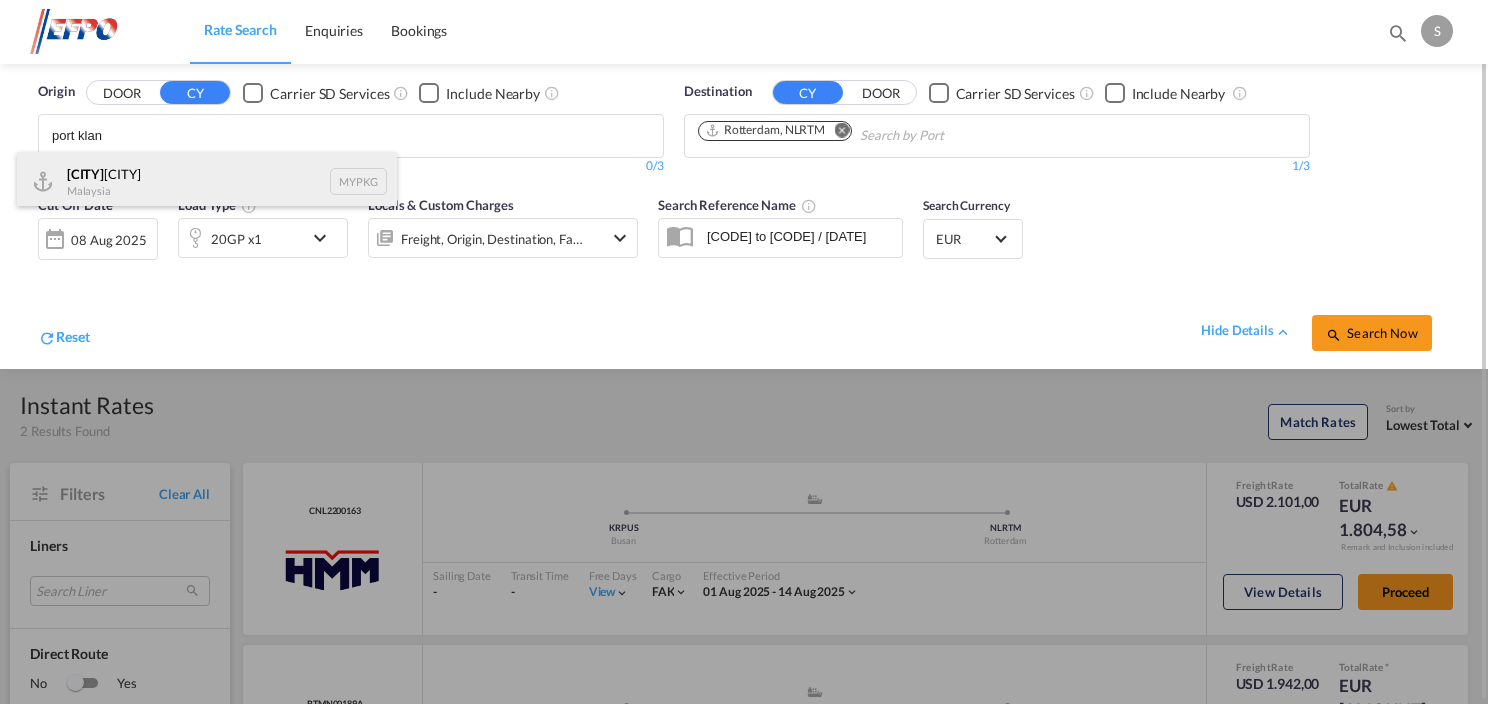 type on "port klan" 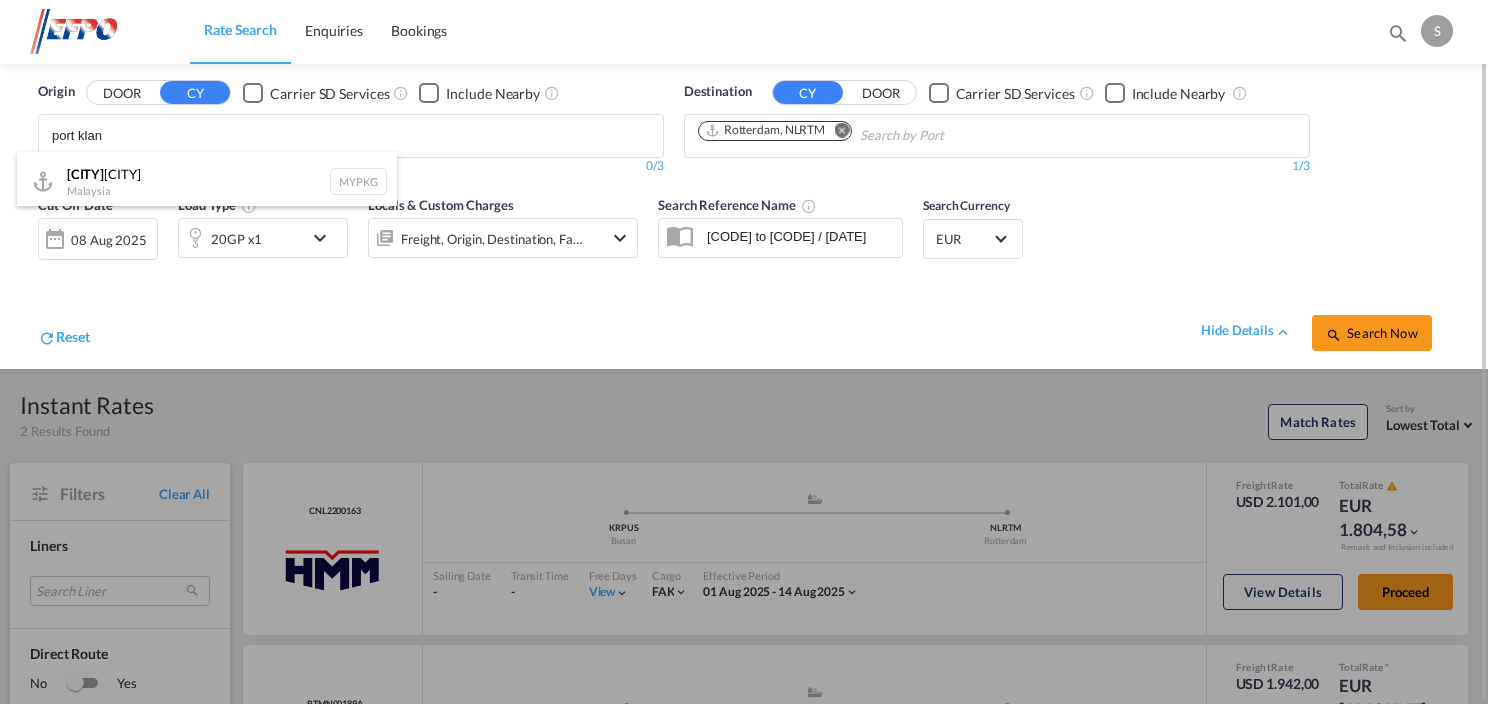 click on "[CITY] ([CITY]) [COUNTRY]
[CODE]" at bounding box center [207, 182] 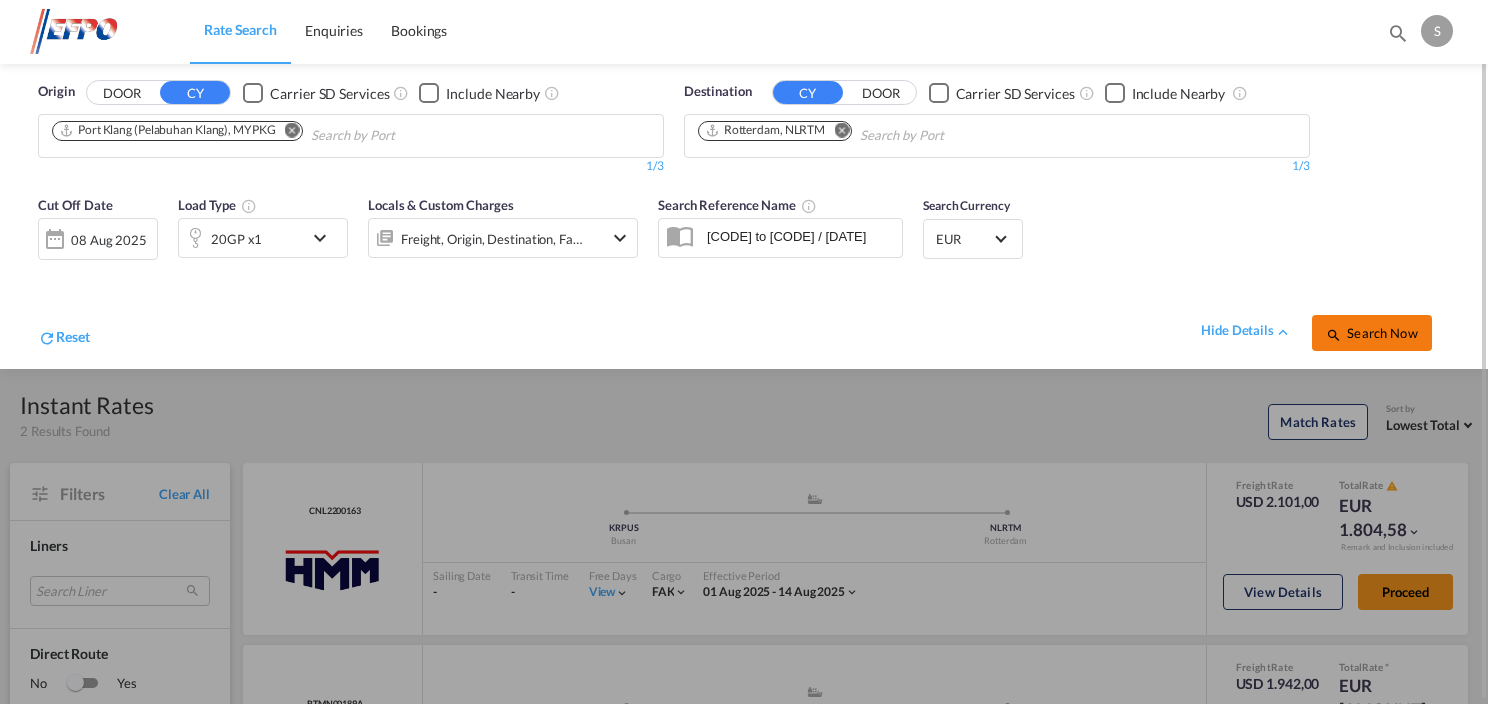 click on "Search Now" at bounding box center (1371, 333) 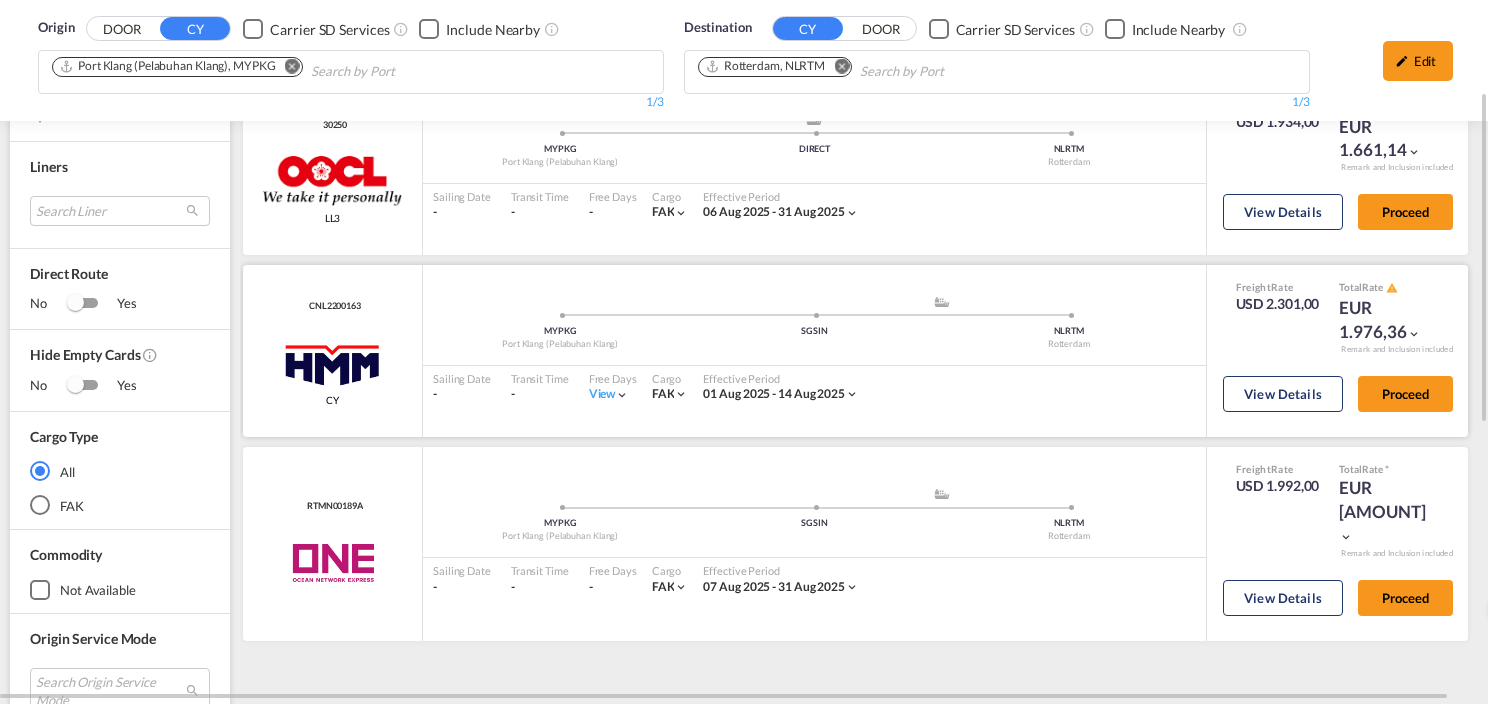 scroll, scrollTop: 0, scrollLeft: 0, axis: both 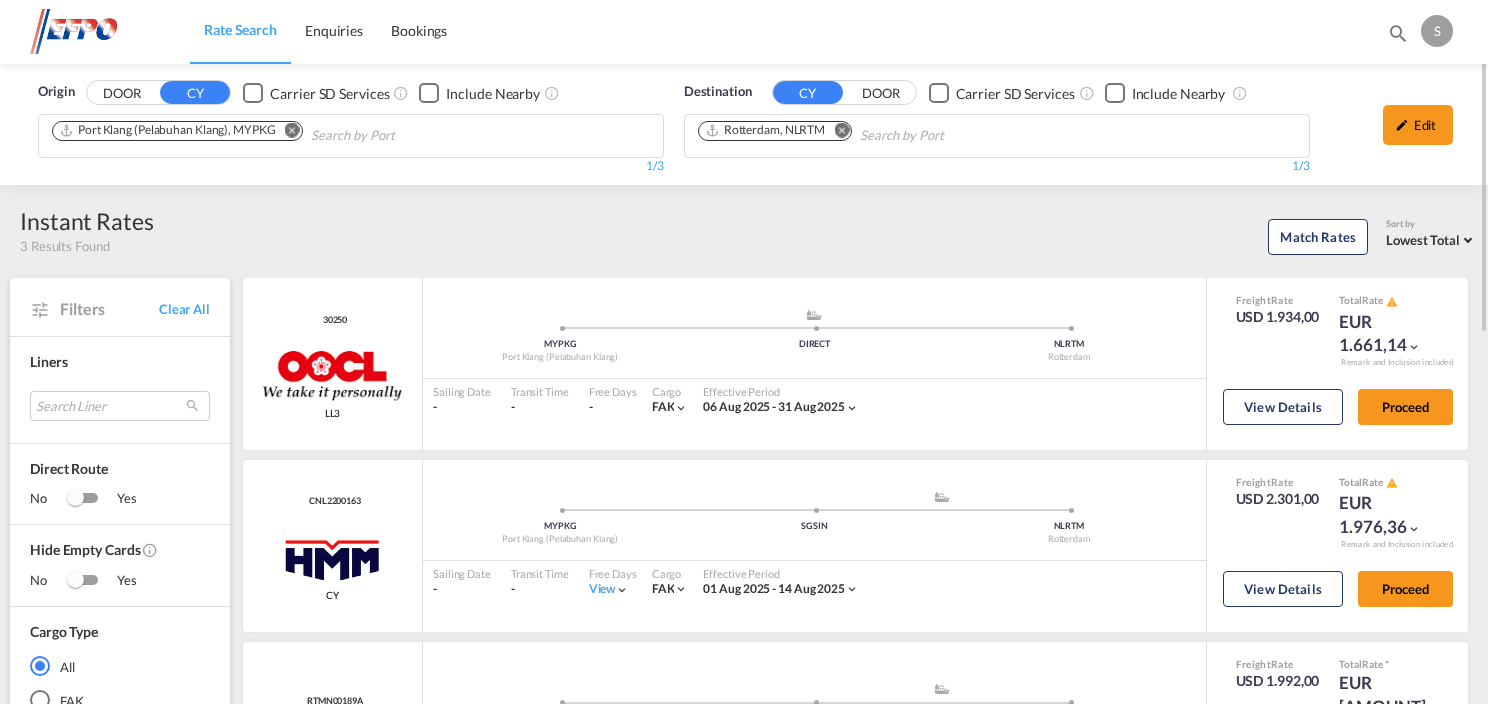click at bounding box center [1402, 125] 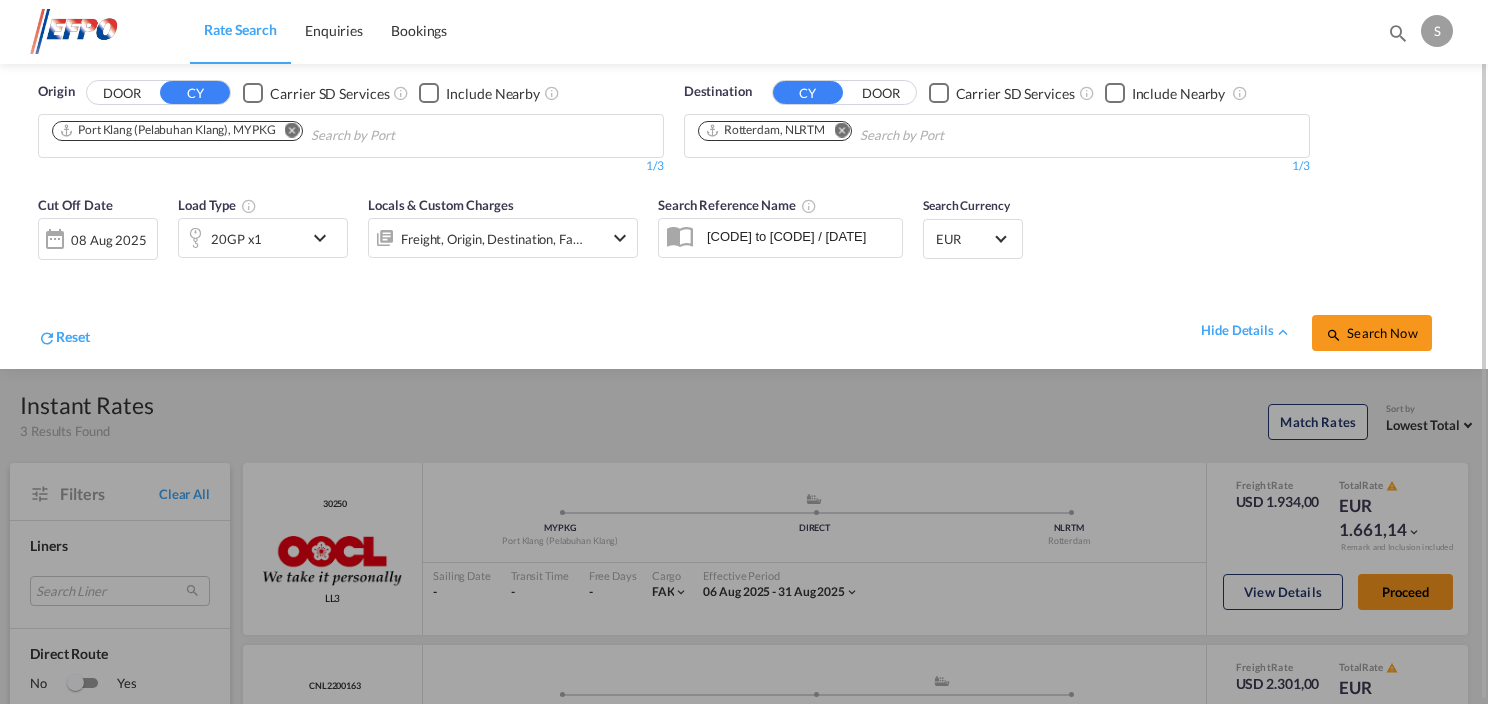 click at bounding box center [325, 238] 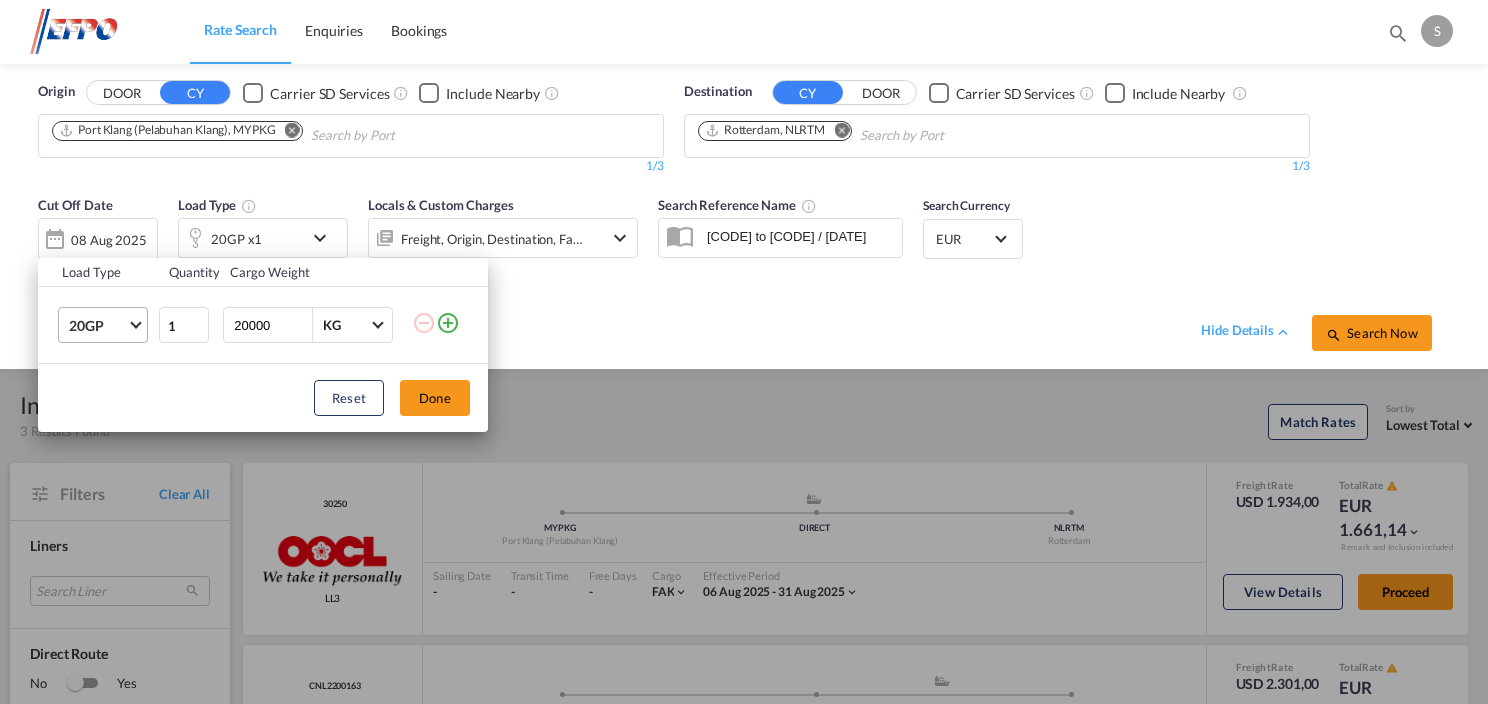 click on "20GP" at bounding box center (107, 325) 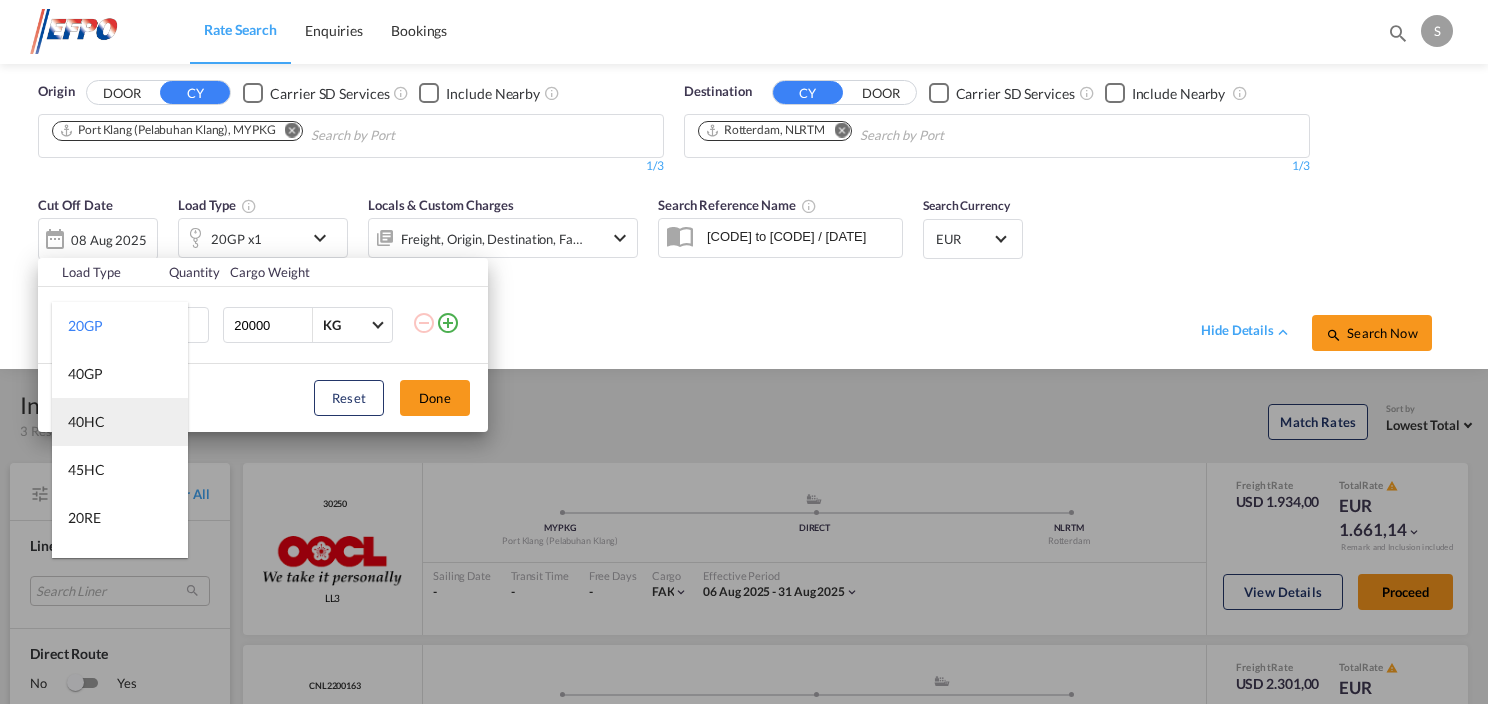 drag, startPoint x: 104, startPoint y: 424, endPoint x: 115, endPoint y: 420, distance: 11.7046995 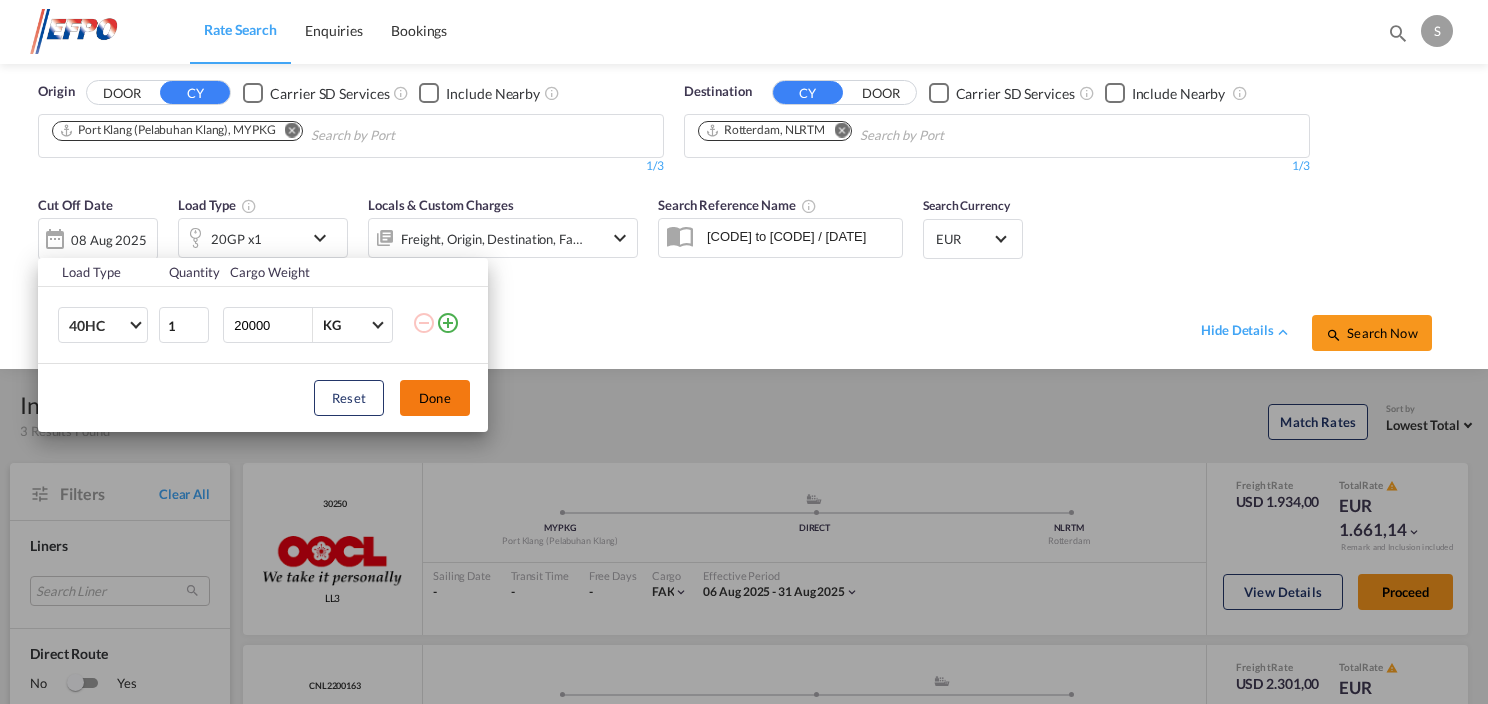 click on "Done" at bounding box center [435, 398] 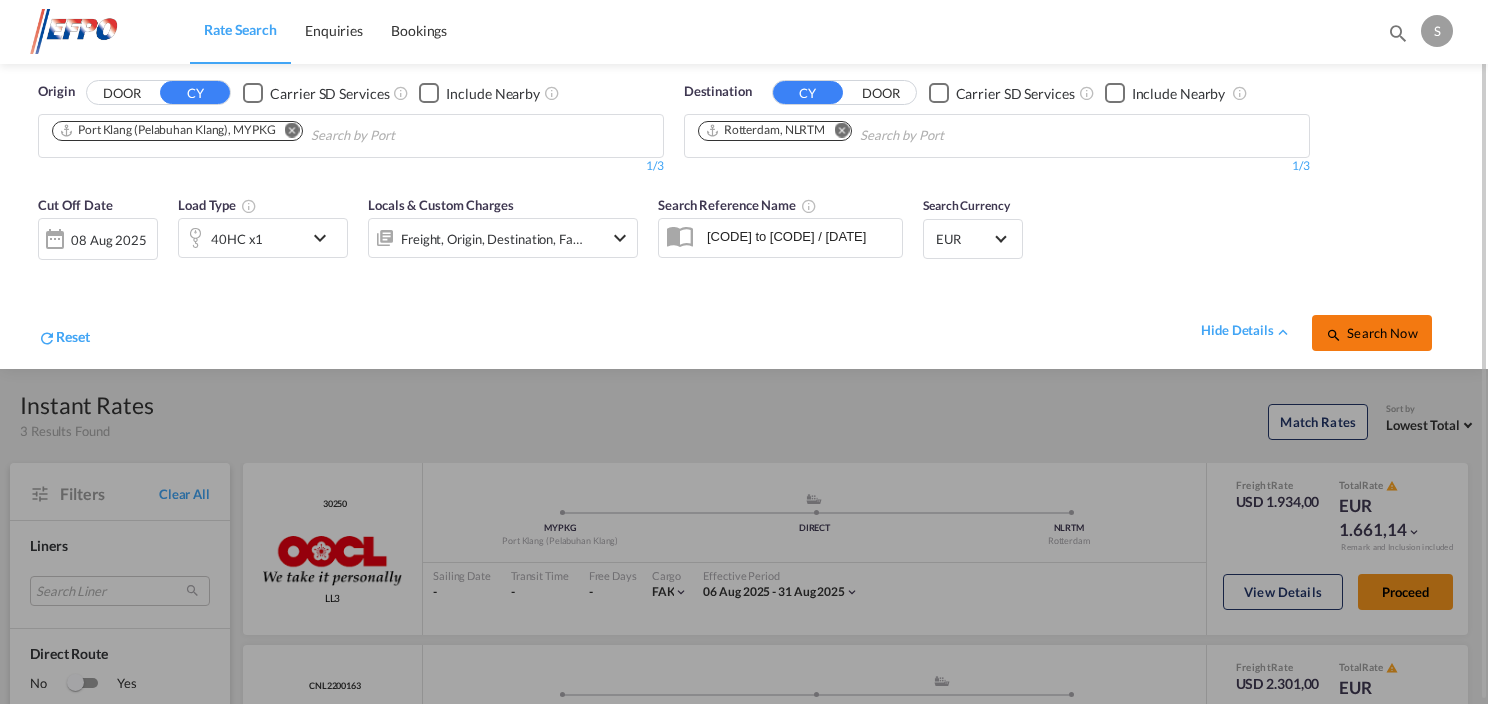click on "Search Now" at bounding box center (1371, 333) 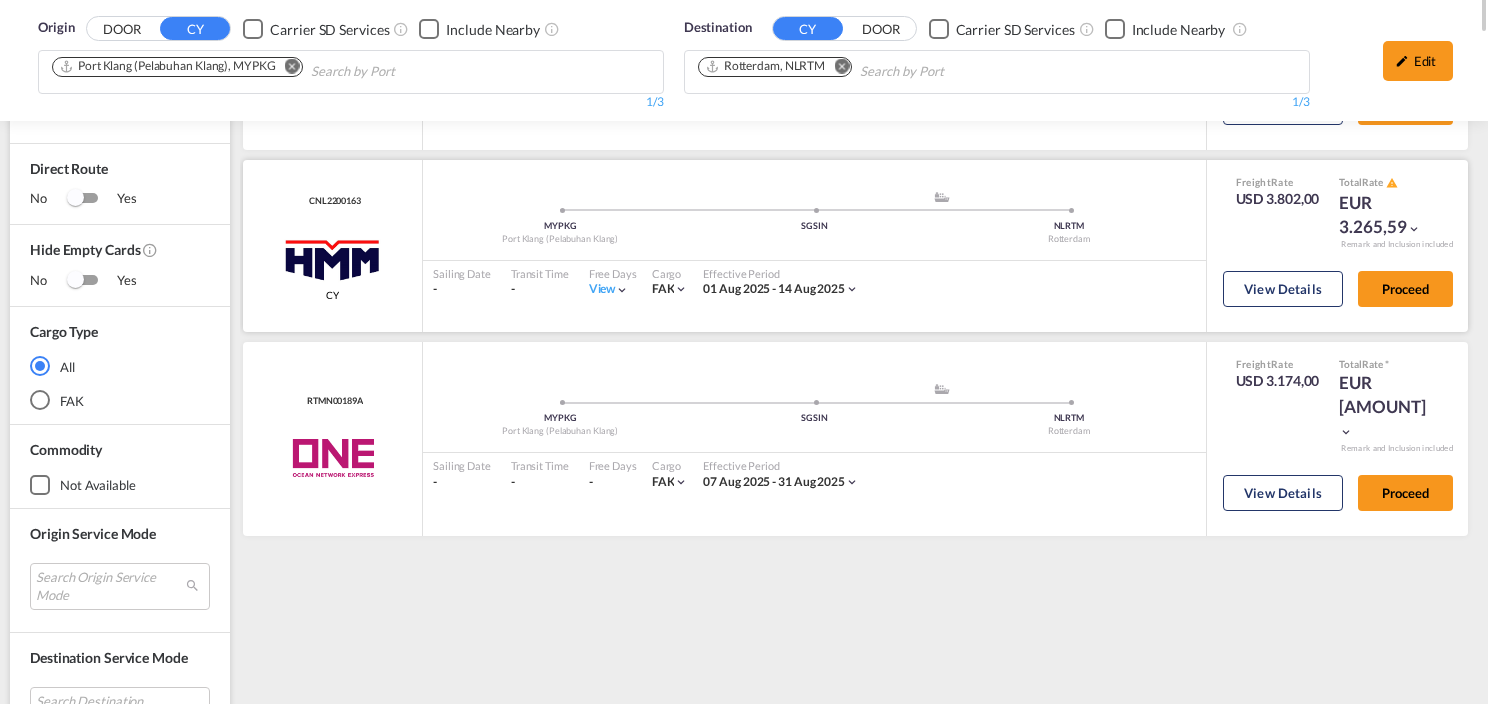scroll, scrollTop: 0, scrollLeft: 0, axis: both 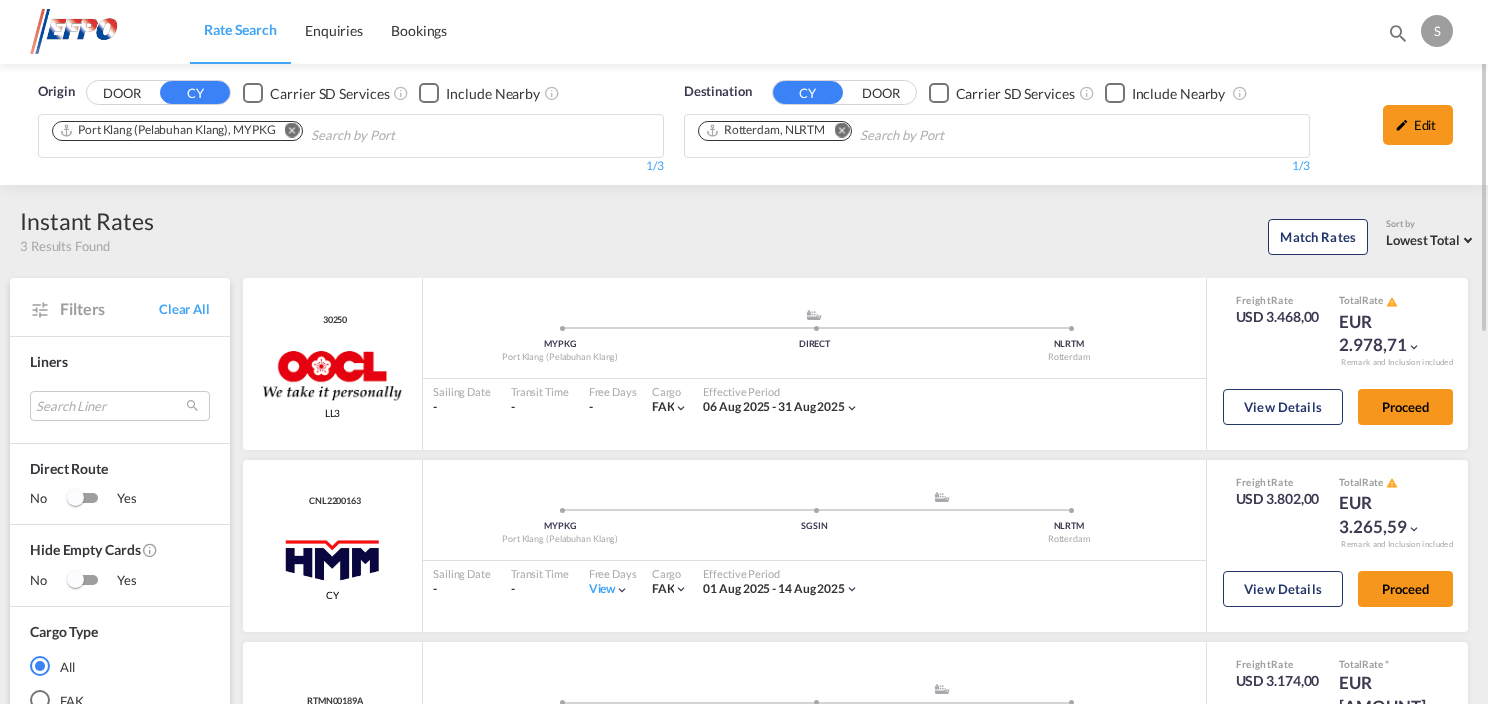 click at bounding box center (292, 130) 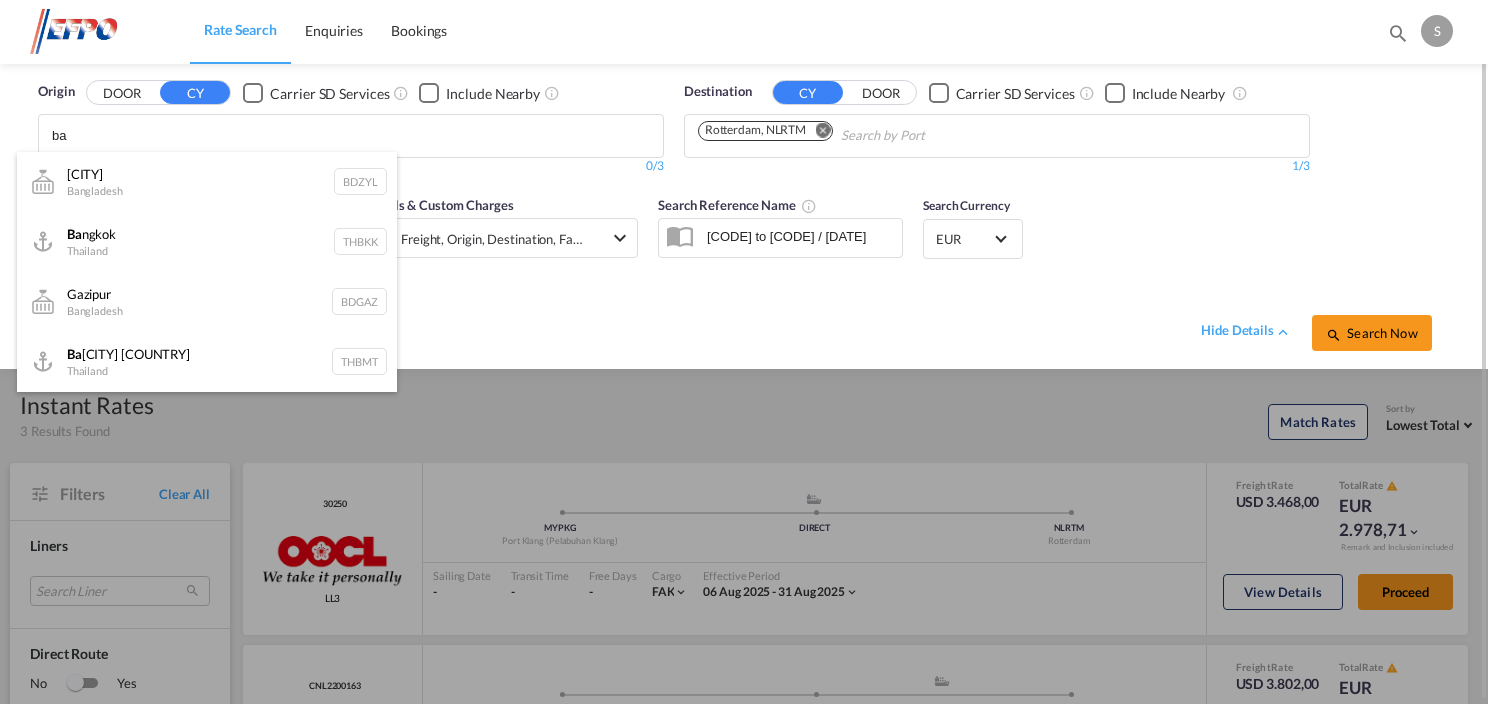 type on "b" 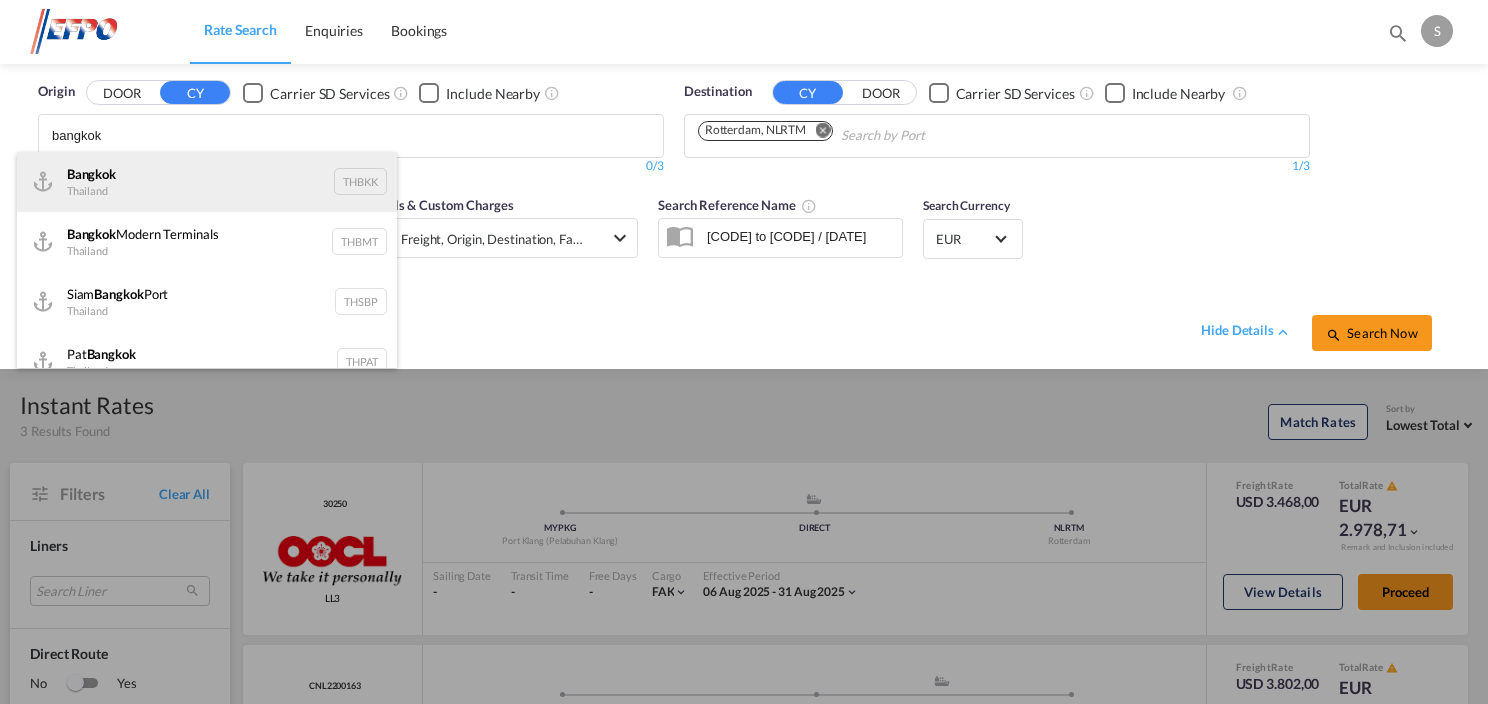 type on "bangkok" 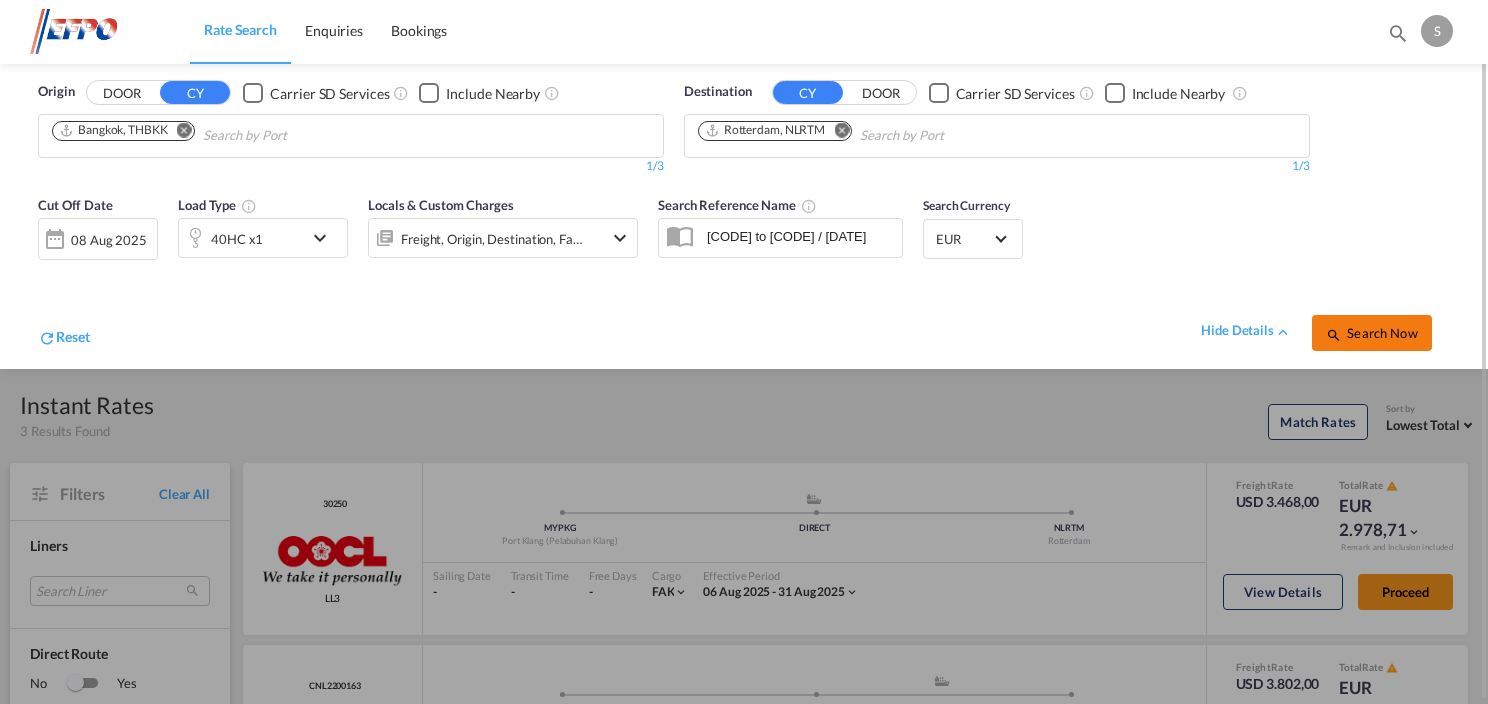 click on "Search Now" at bounding box center [1371, 333] 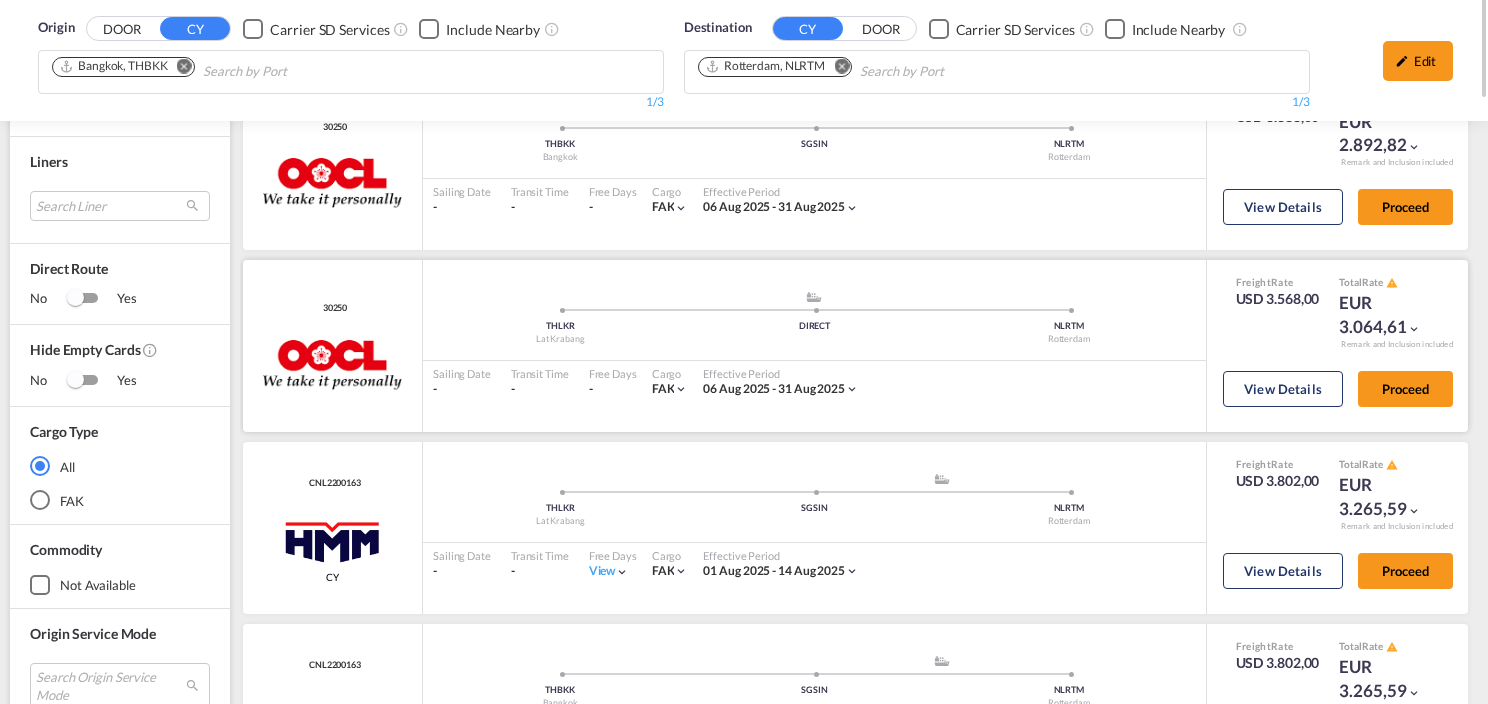scroll, scrollTop: 0, scrollLeft: 0, axis: both 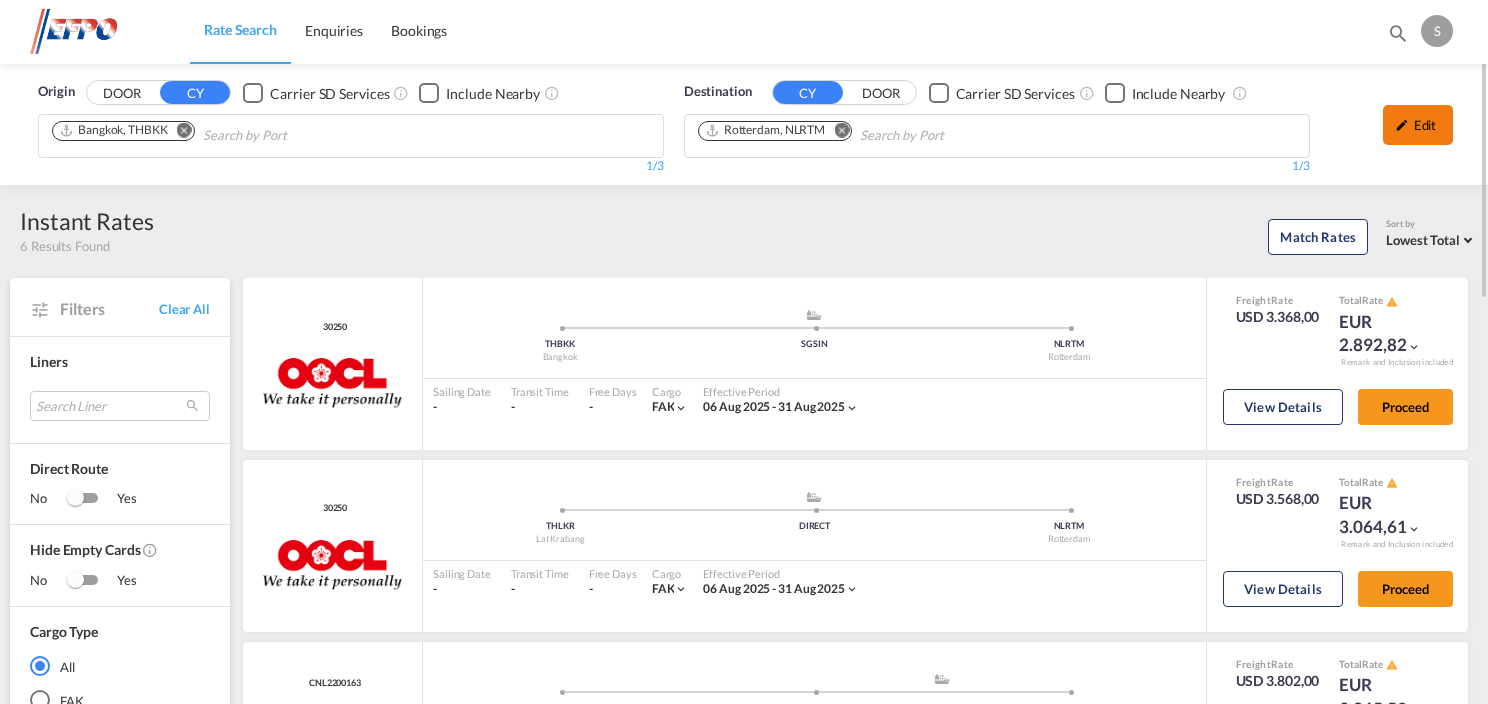 click on "Edit" at bounding box center [1418, 125] 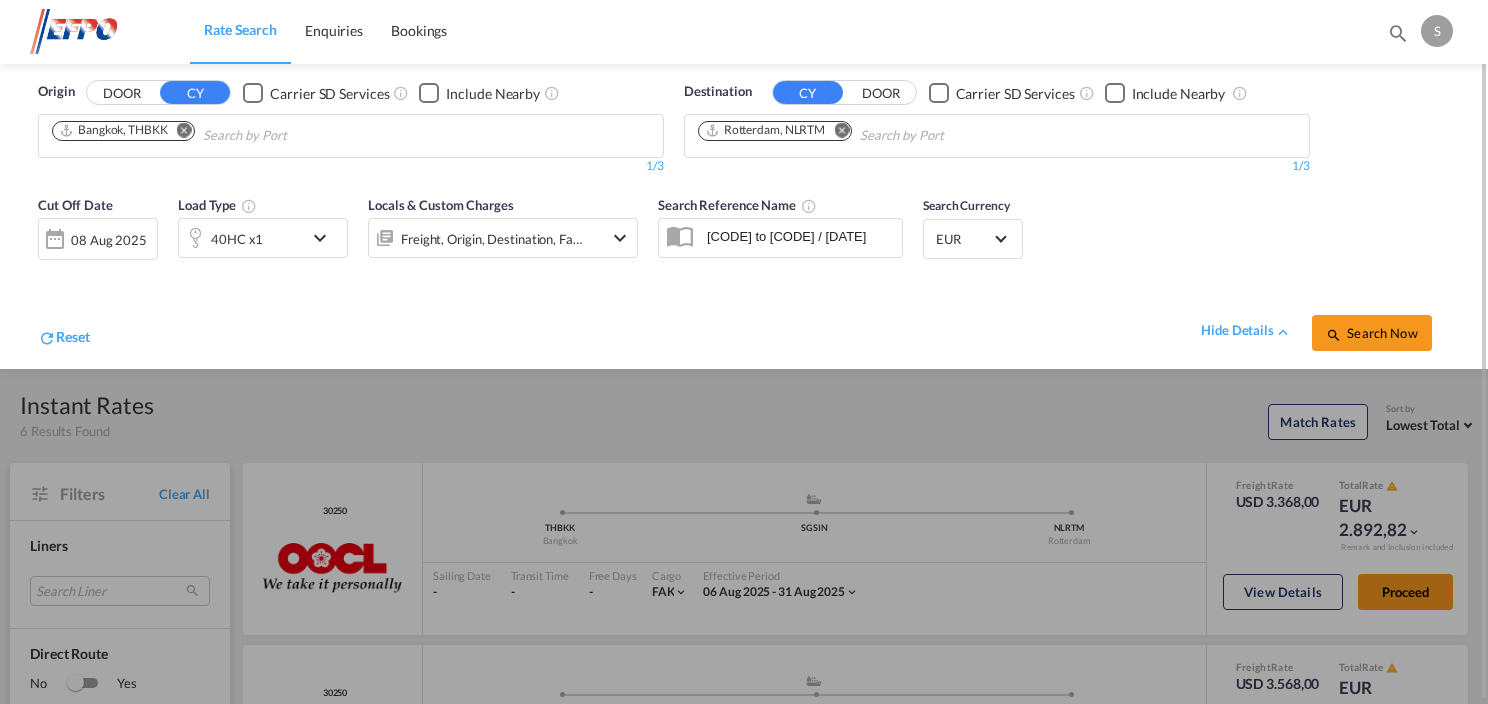 click at bounding box center [325, 238] 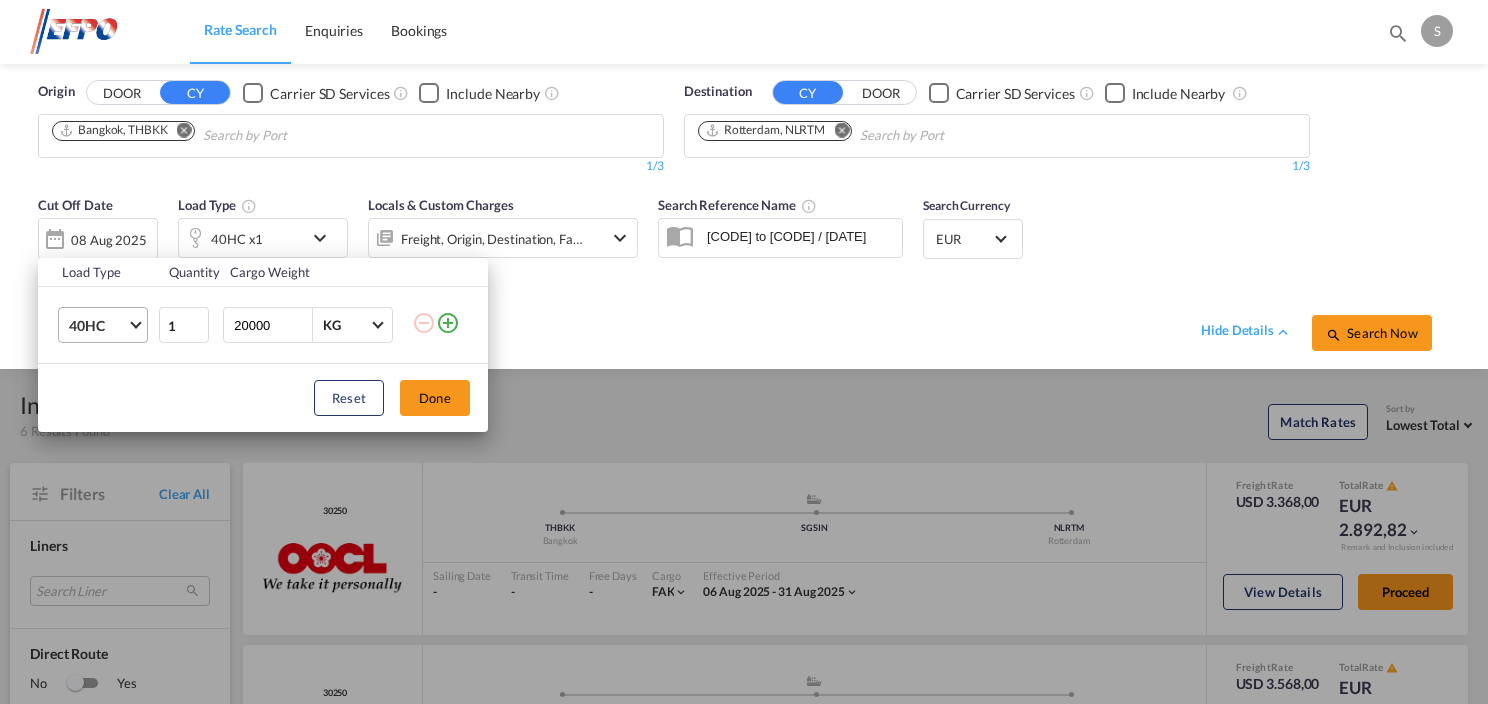 click on "40HC" at bounding box center (107, 325) 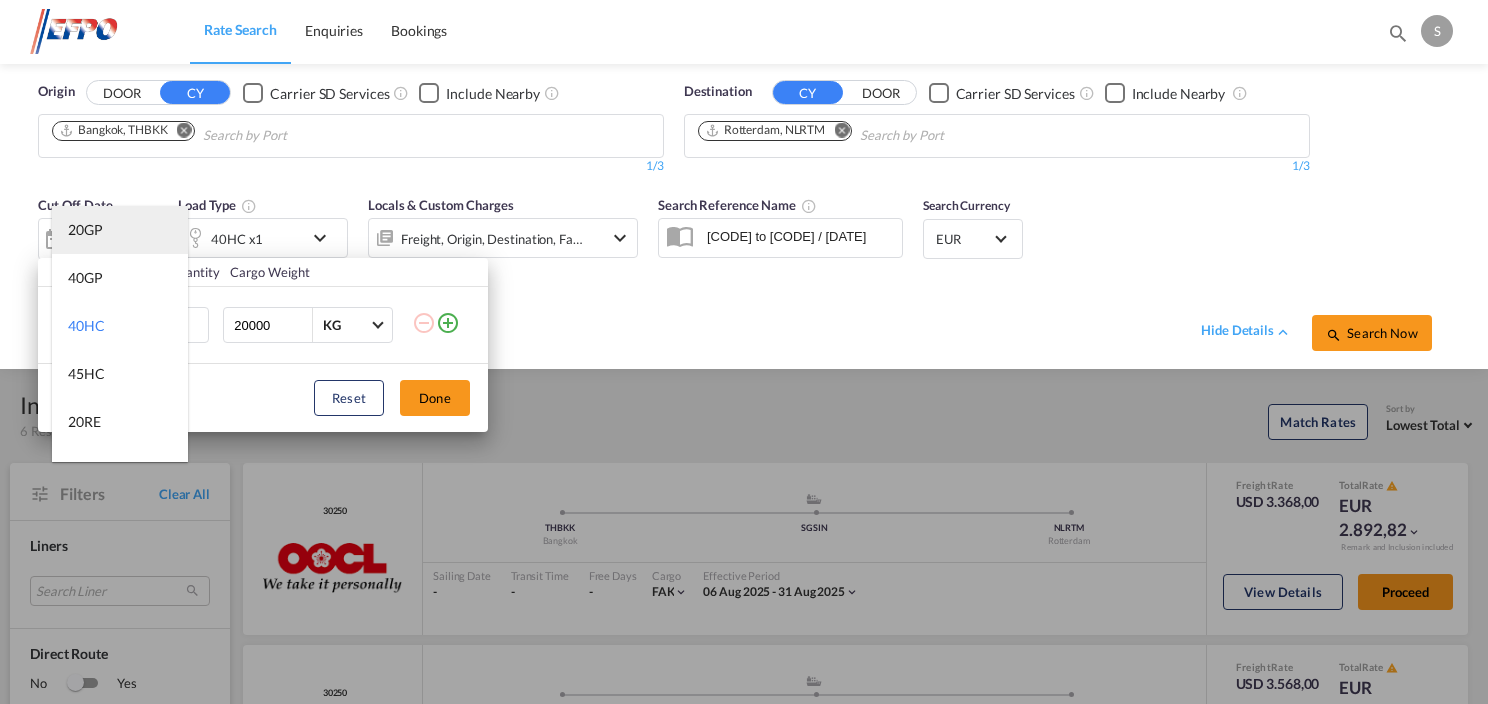 click on "20GP" at bounding box center (120, 230) 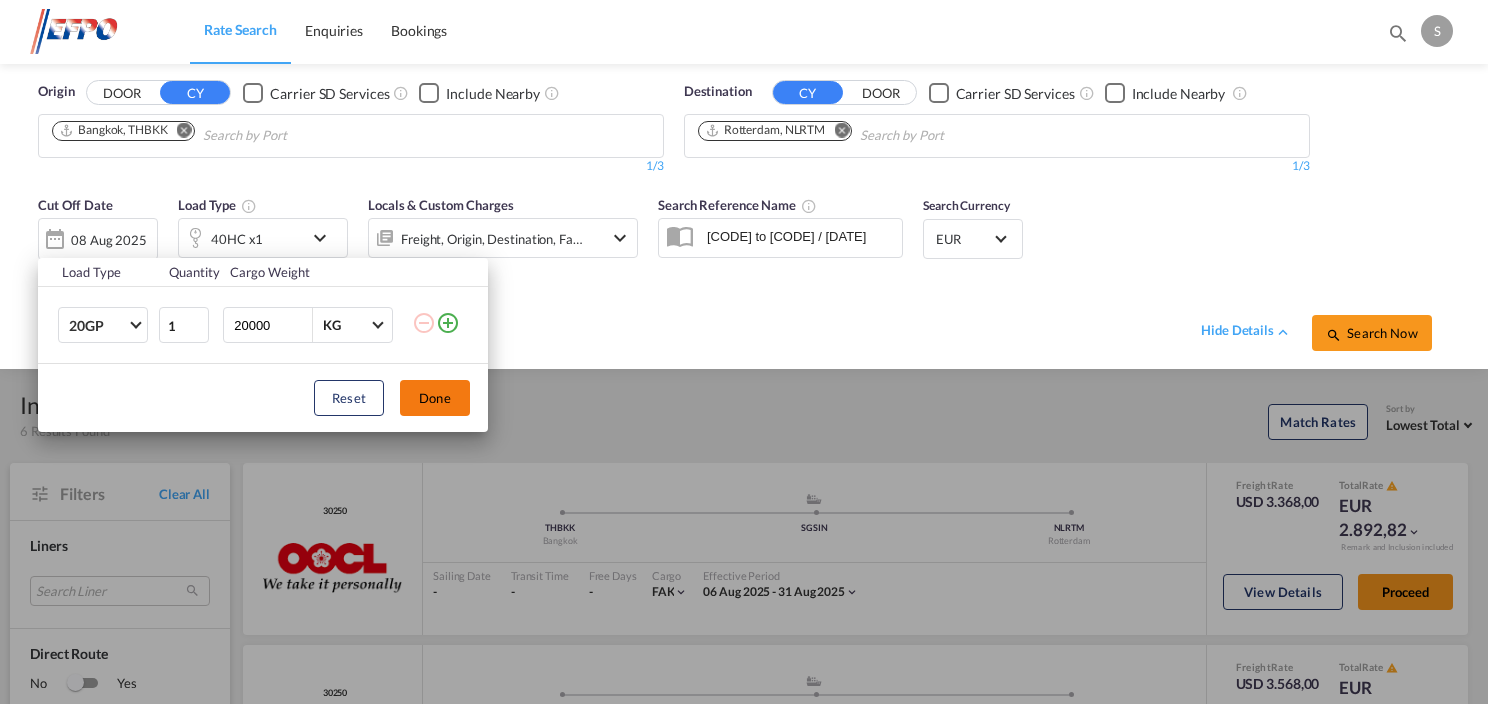 click on "Done" at bounding box center (435, 398) 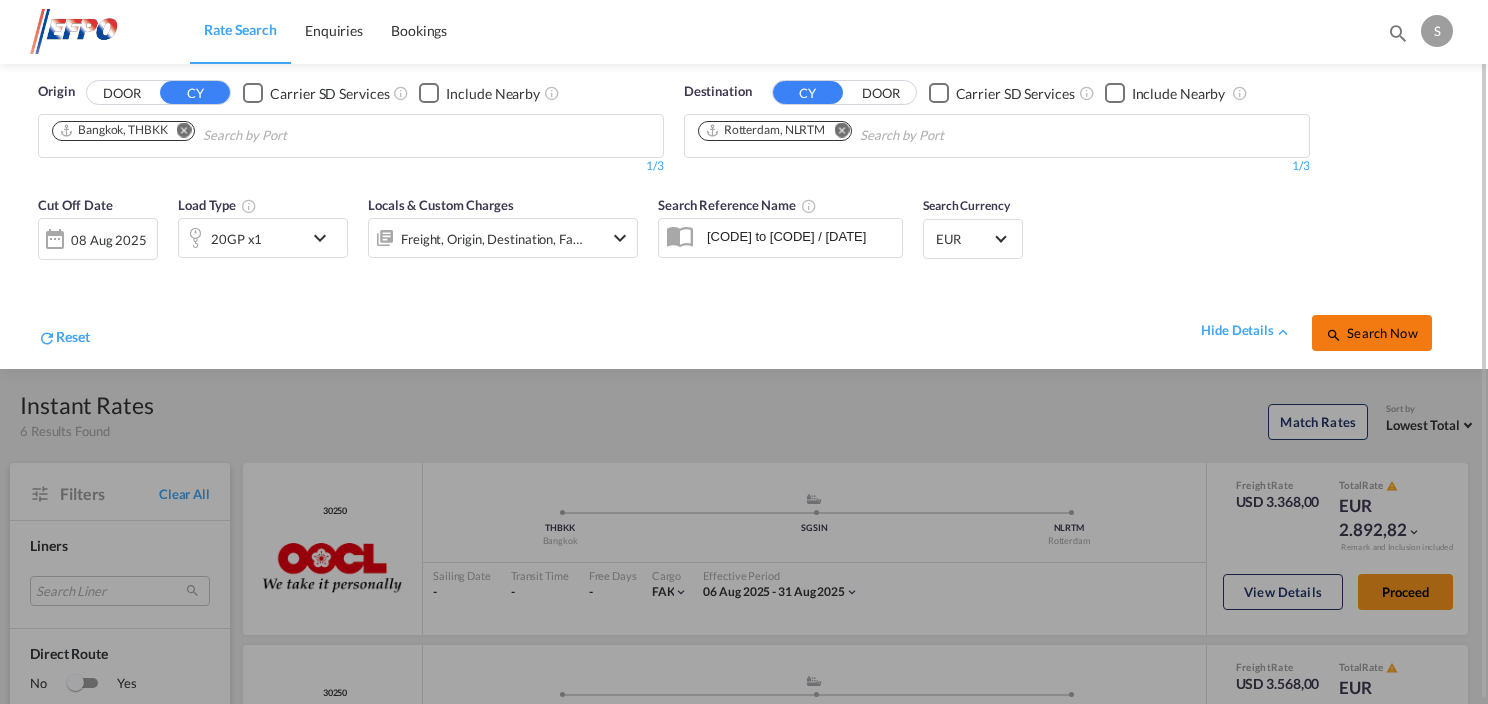 click on "Search Now" at bounding box center (1371, 333) 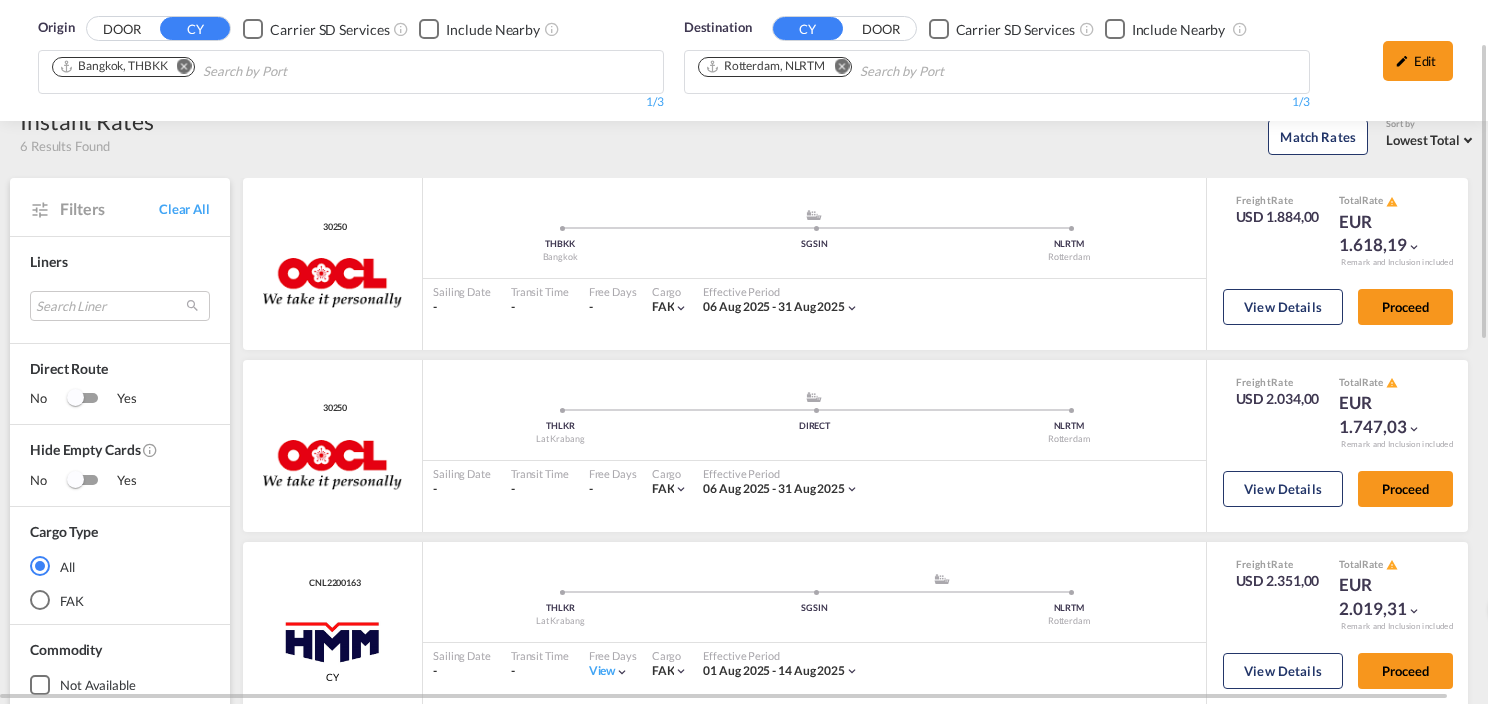 scroll, scrollTop: 0, scrollLeft: 0, axis: both 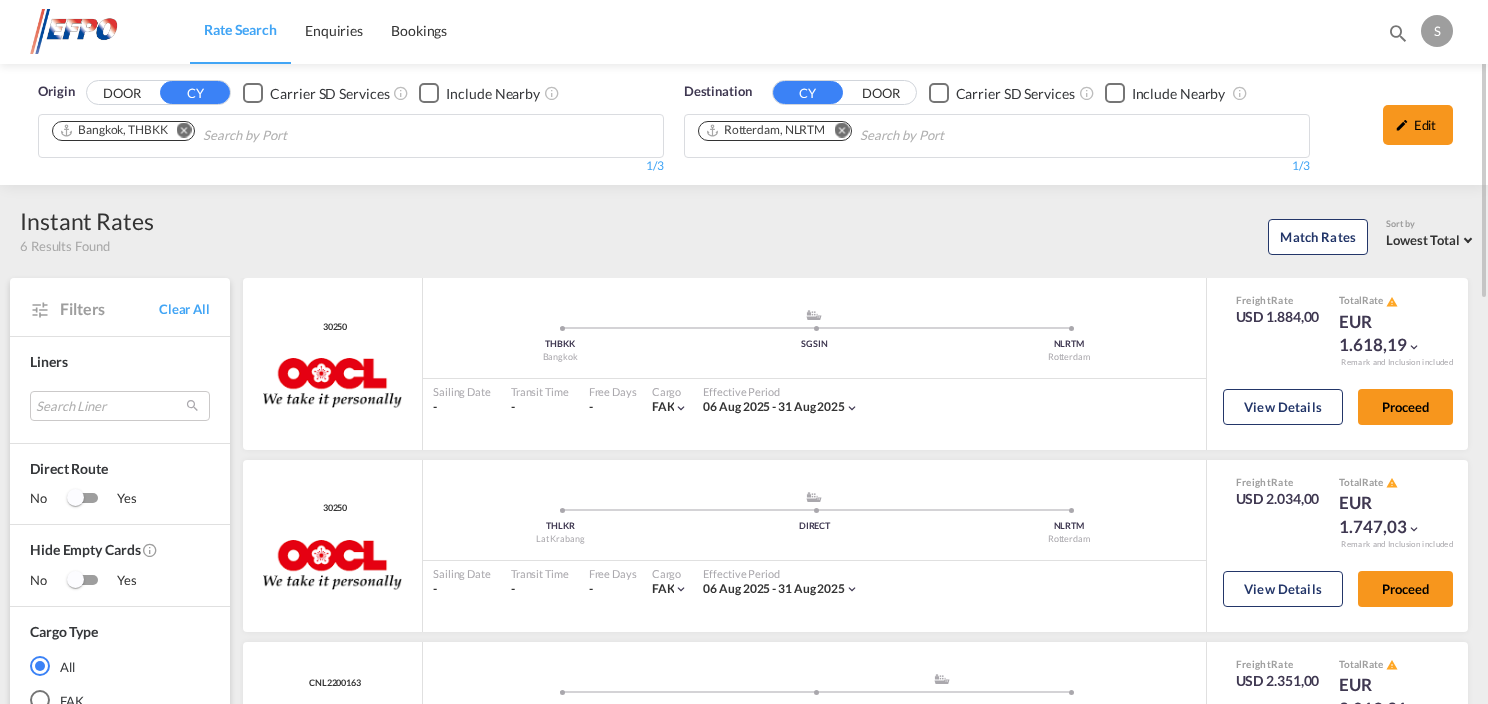 click at bounding box center (184, 130) 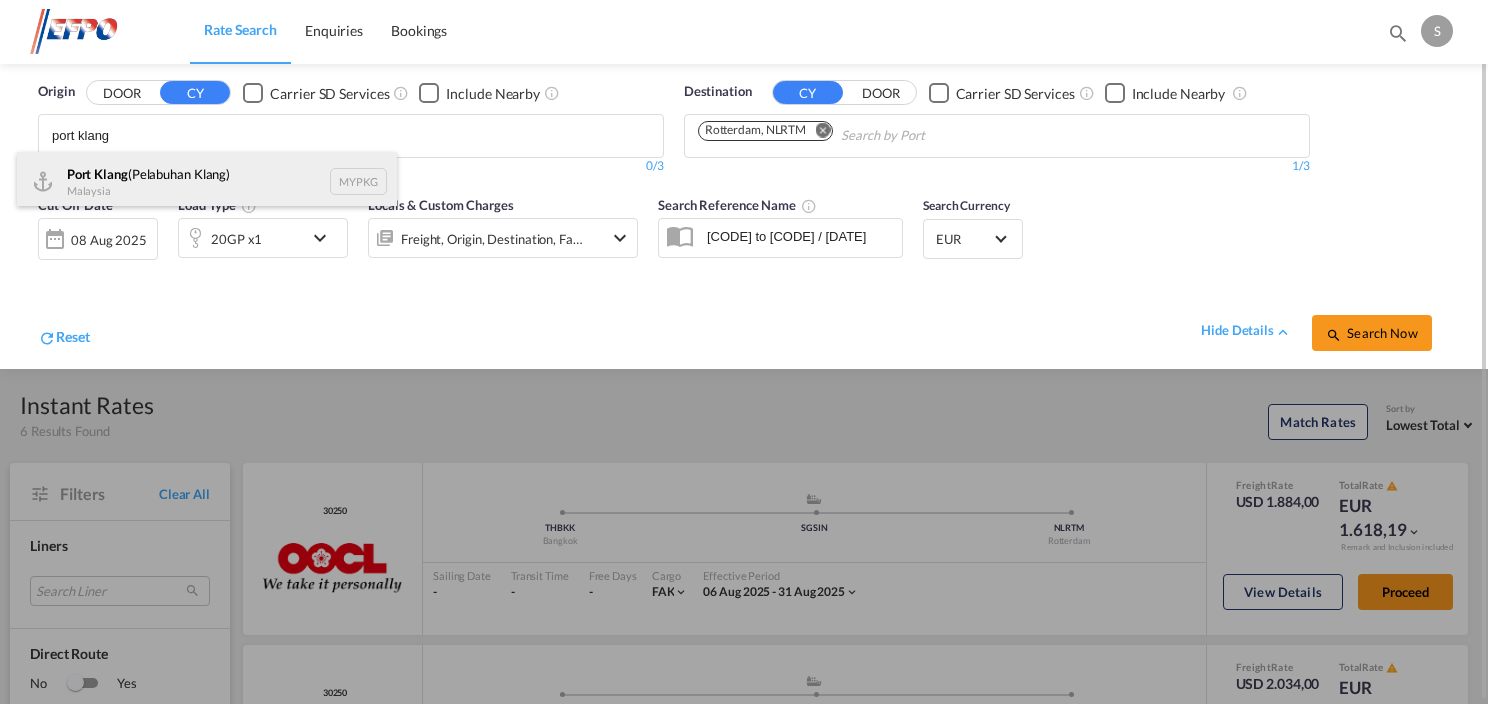 type on "port klang" 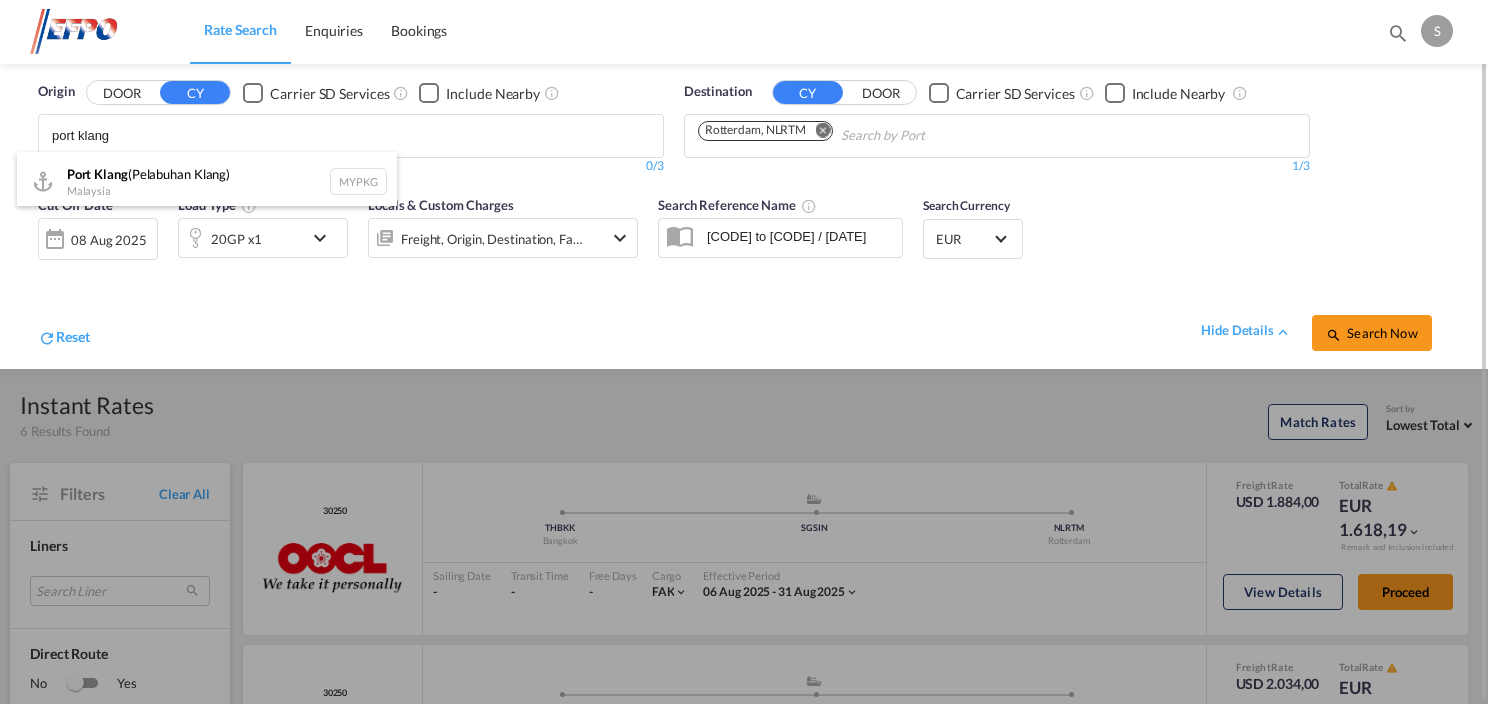 type 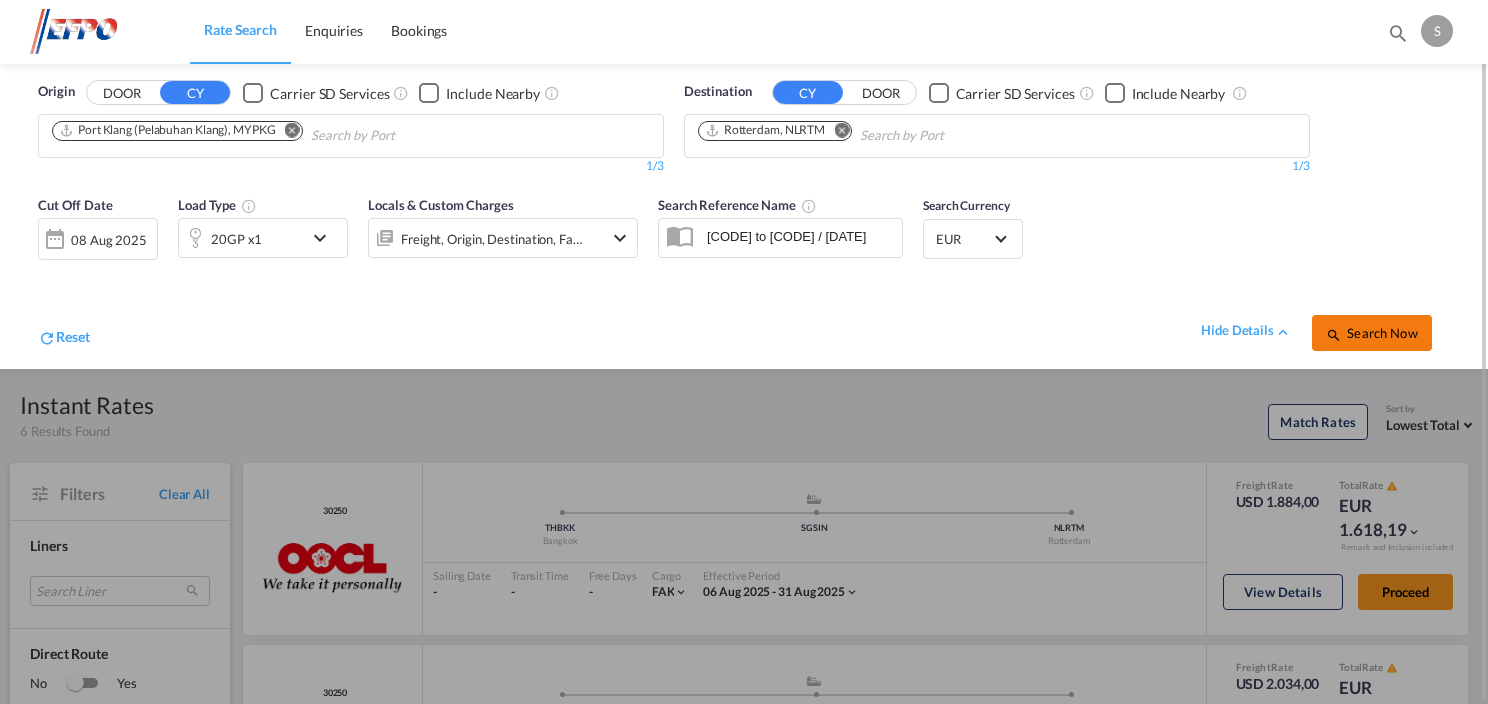 click on "Search Now" at bounding box center [1371, 333] 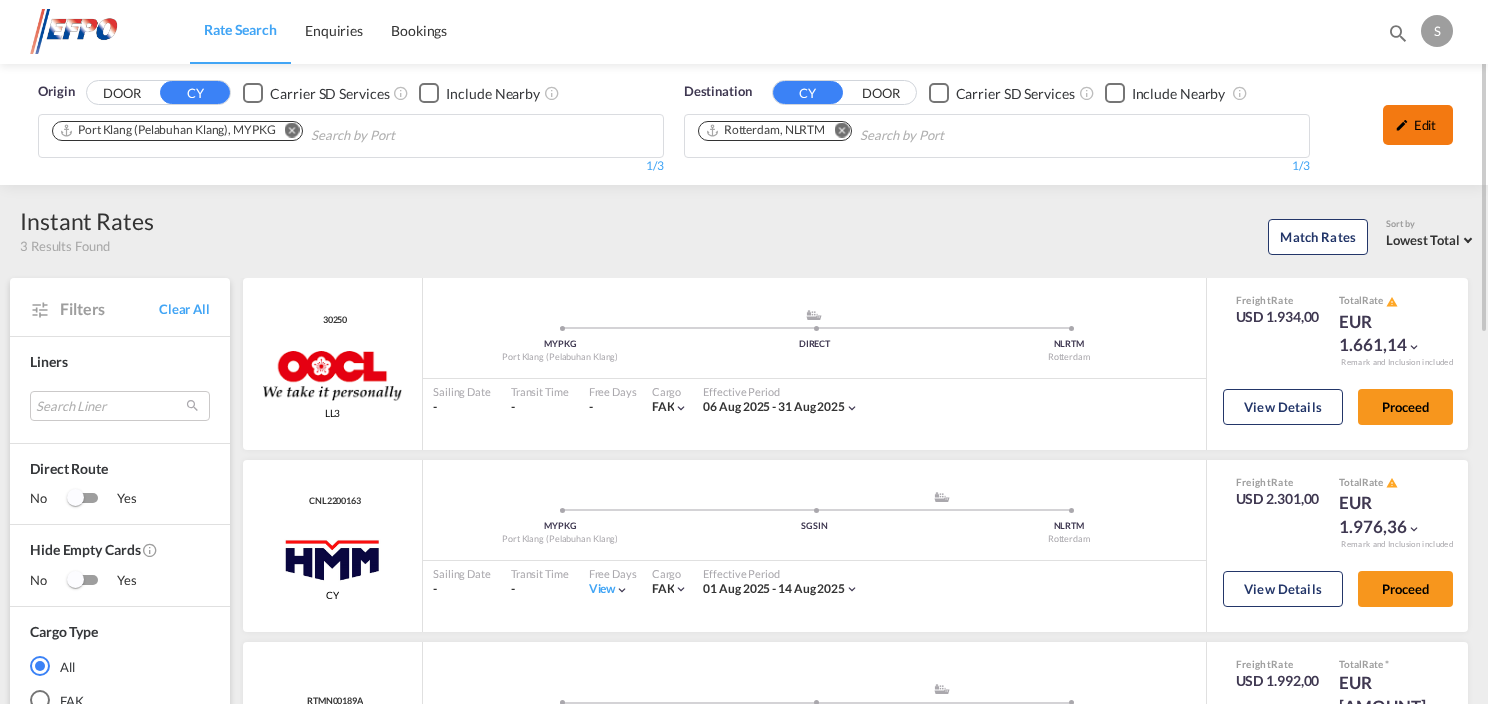 click on "Edit" at bounding box center [1418, 125] 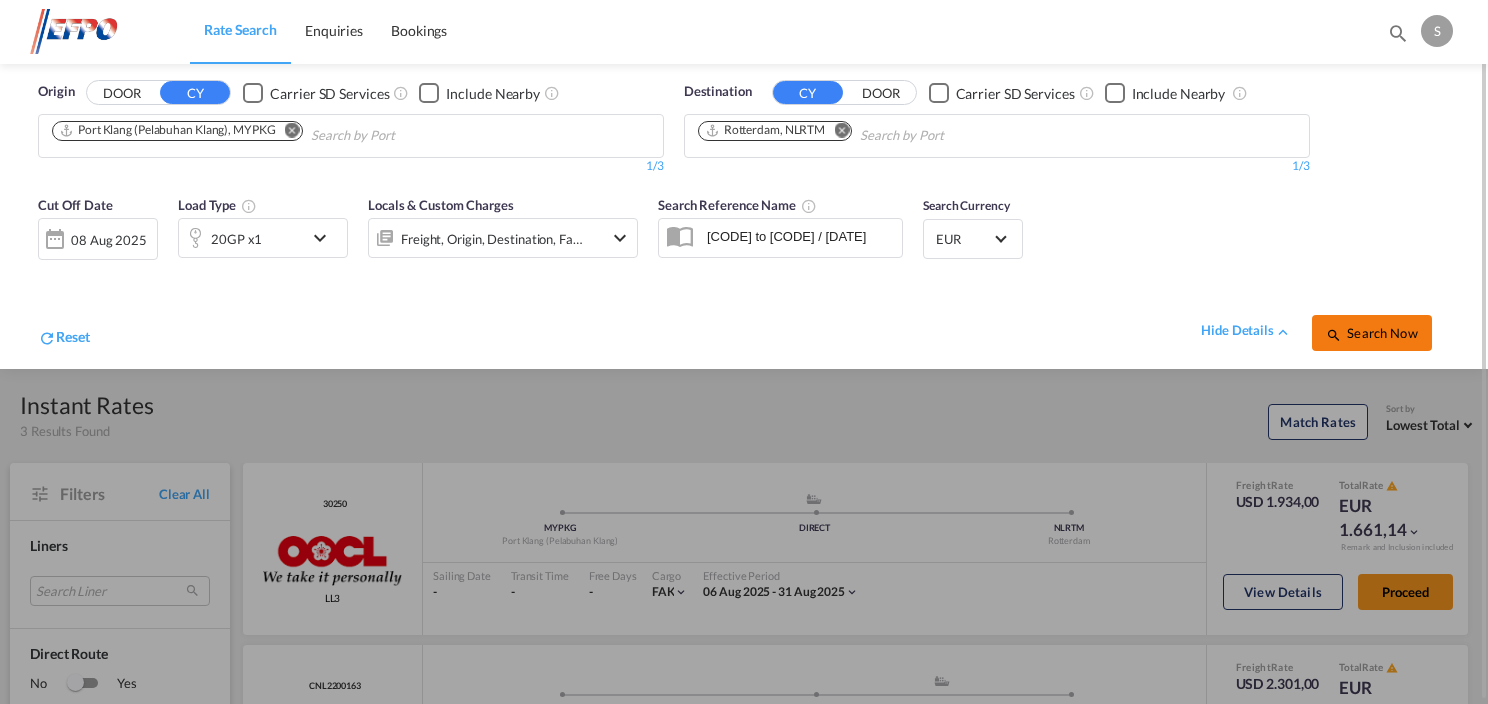 click on "Search Now" at bounding box center [1371, 333] 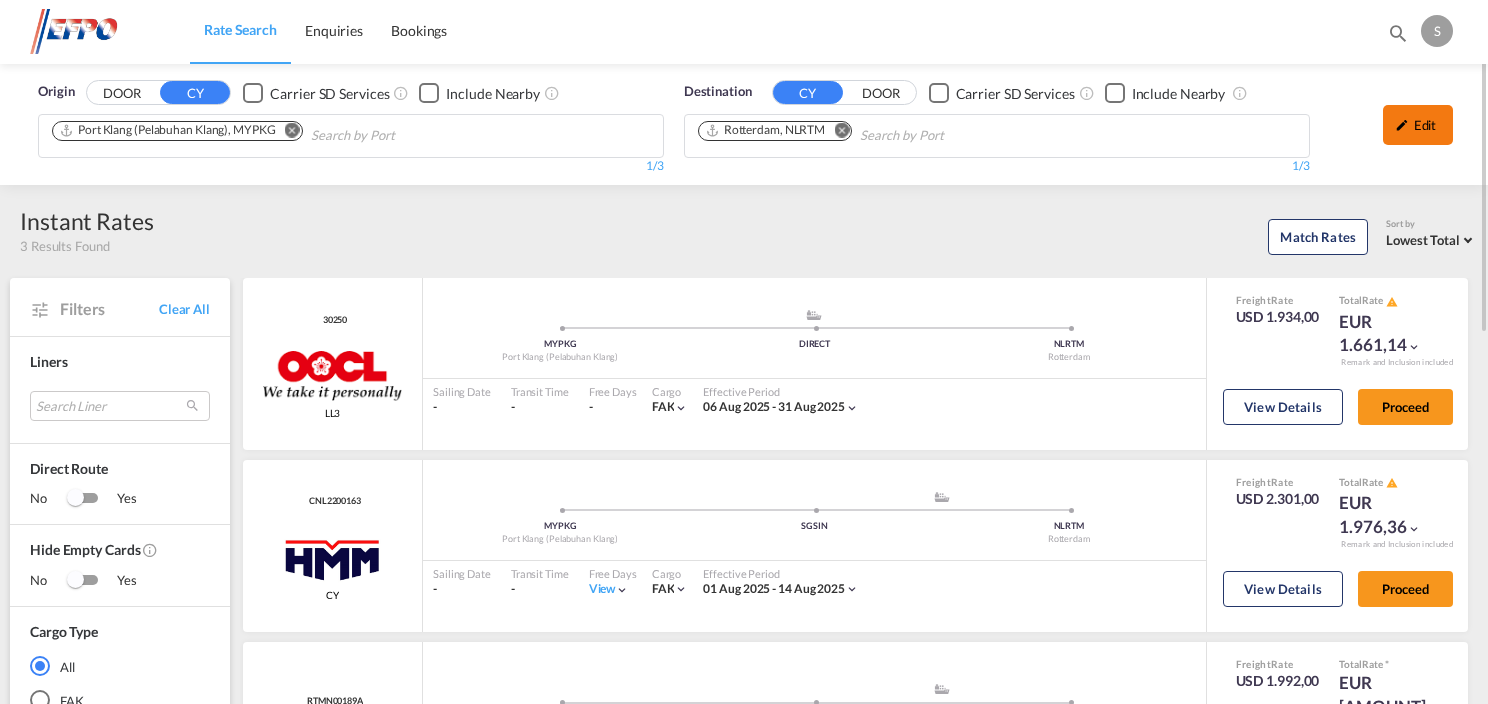 click on "Edit" at bounding box center [1418, 125] 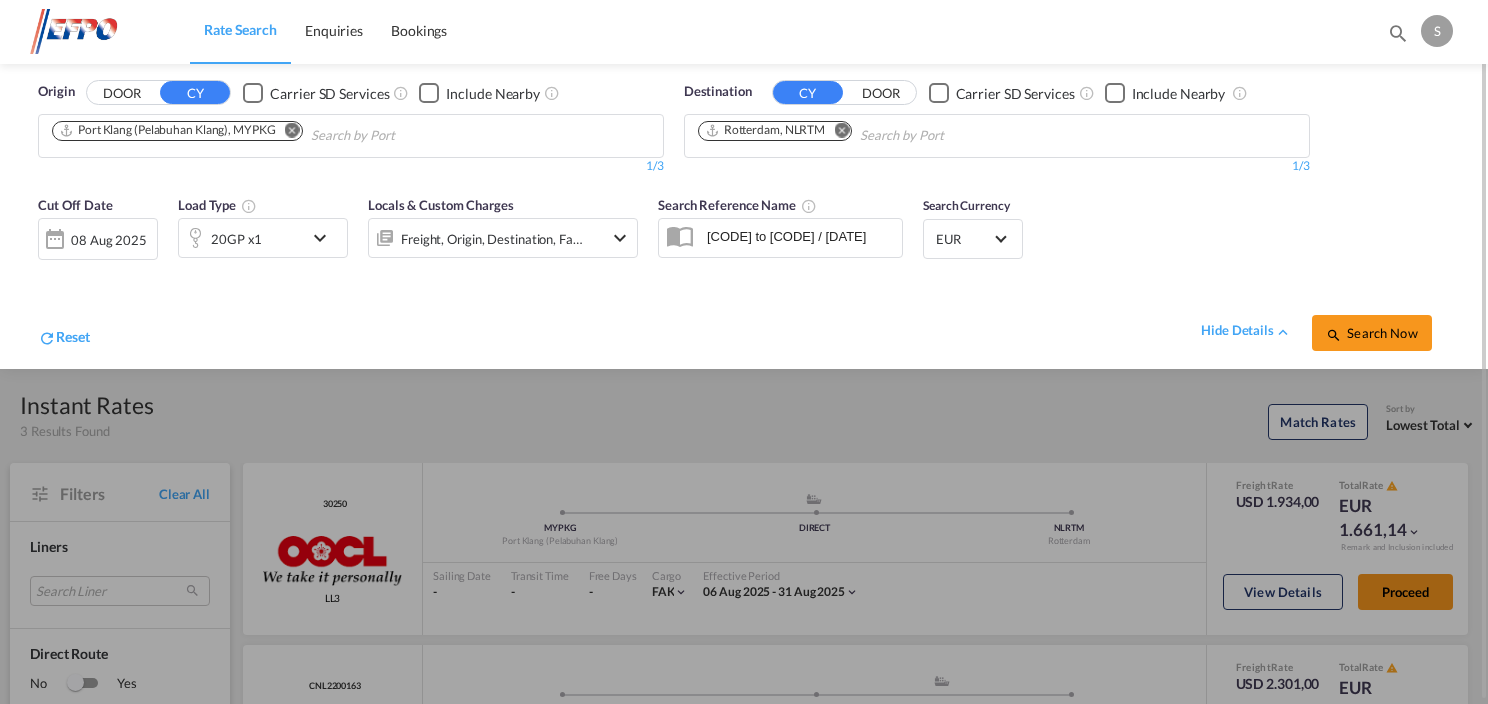 click on "20GP x1" at bounding box center [236, 239] 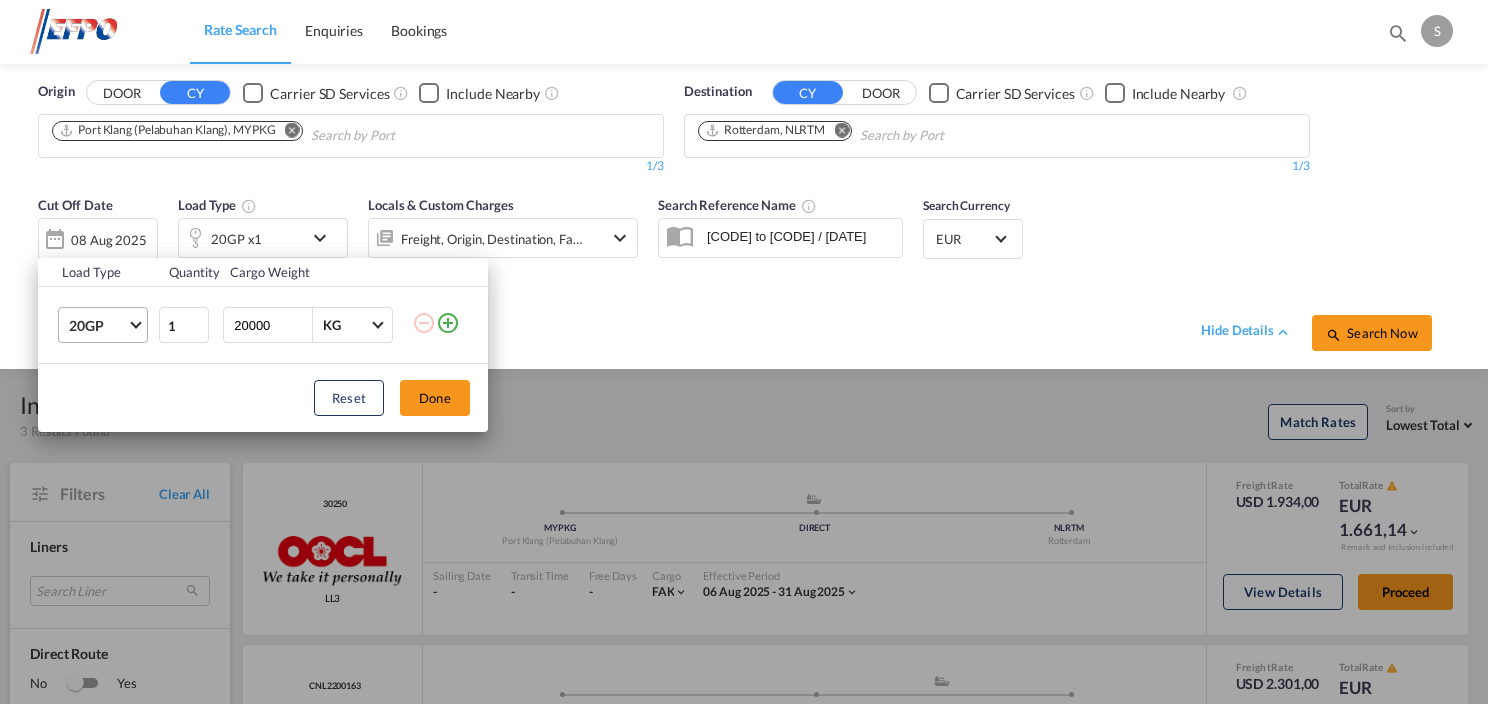 click on "20GP" at bounding box center (107, 325) 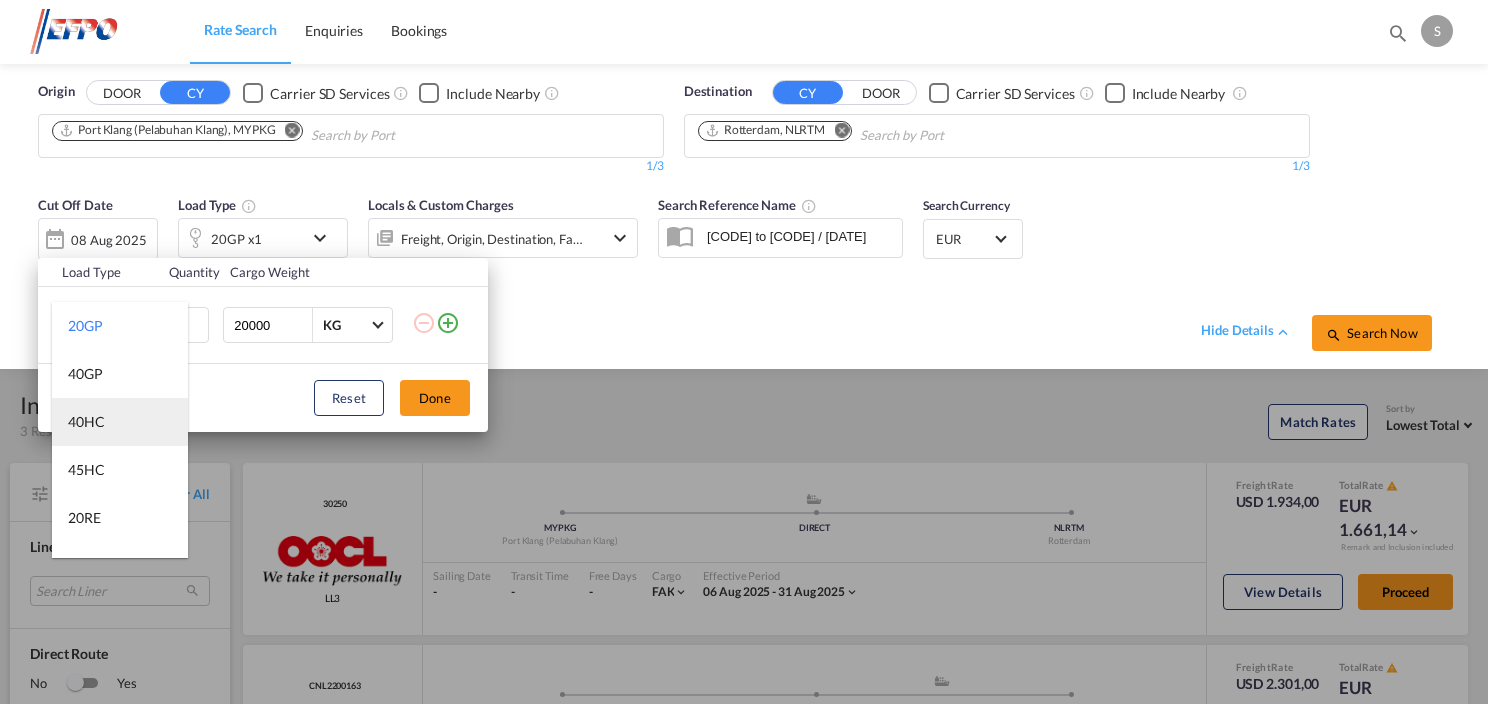 drag, startPoint x: 101, startPoint y: 424, endPoint x: 142, endPoint y: 415, distance: 41.976185 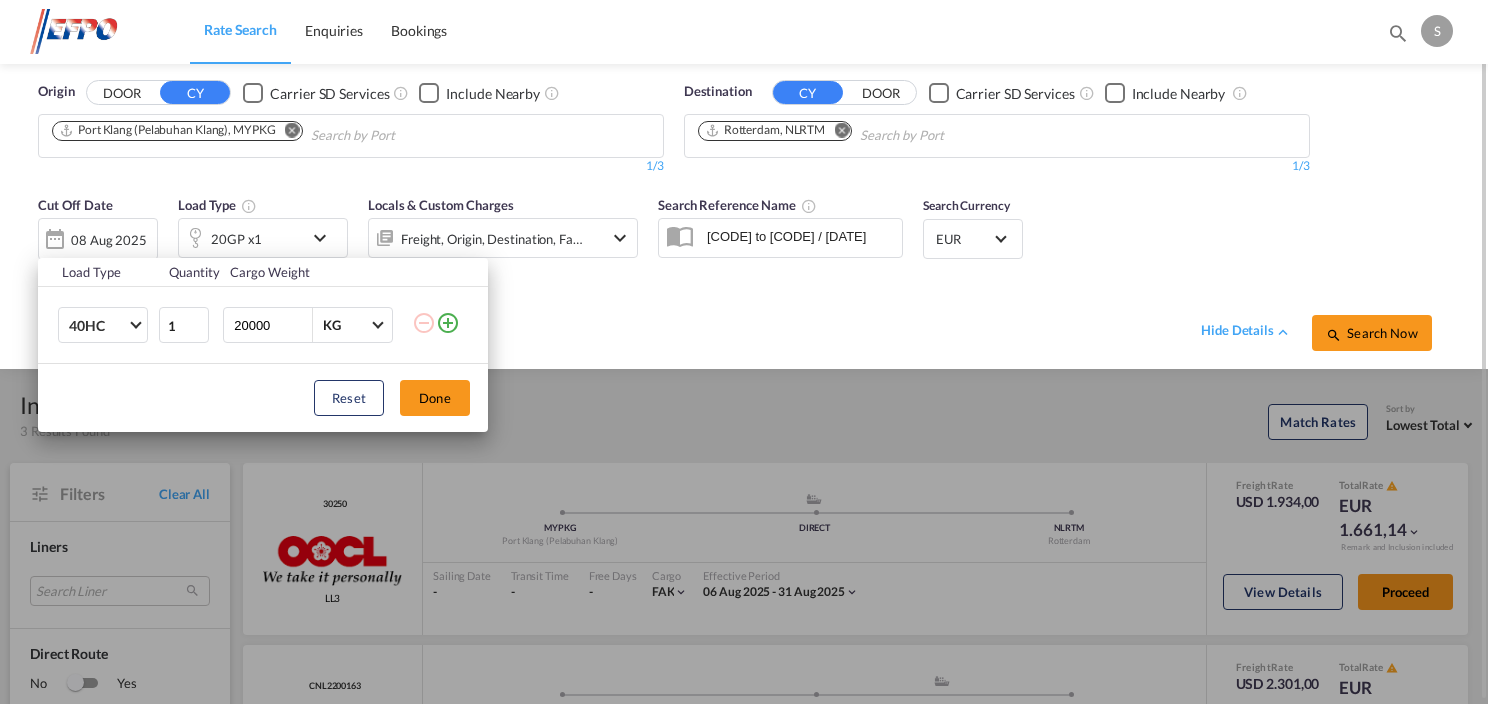 drag, startPoint x: 443, startPoint y: 396, endPoint x: 1213, endPoint y: 352, distance: 771.2561 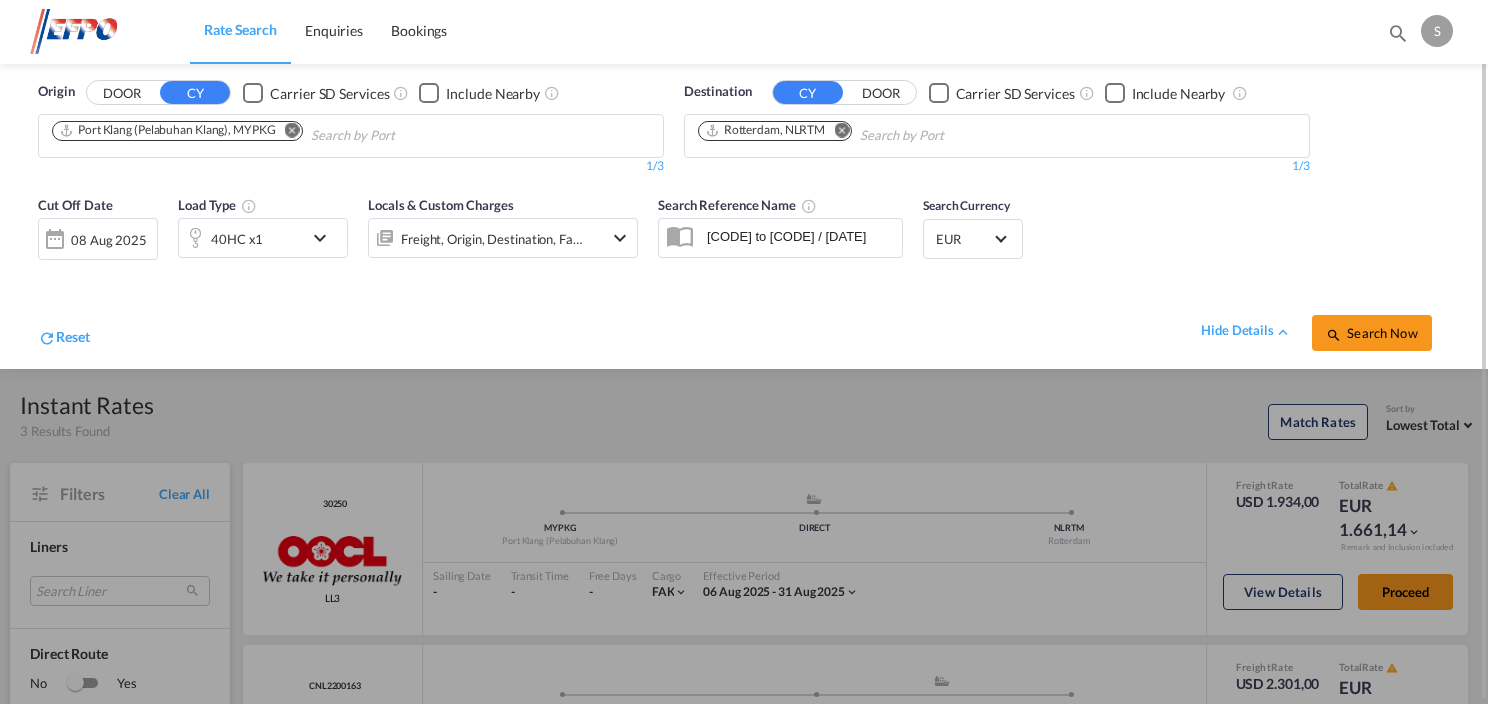 drag, startPoint x: 1374, startPoint y: 331, endPoint x: 1104, endPoint y: 337, distance: 270.06665 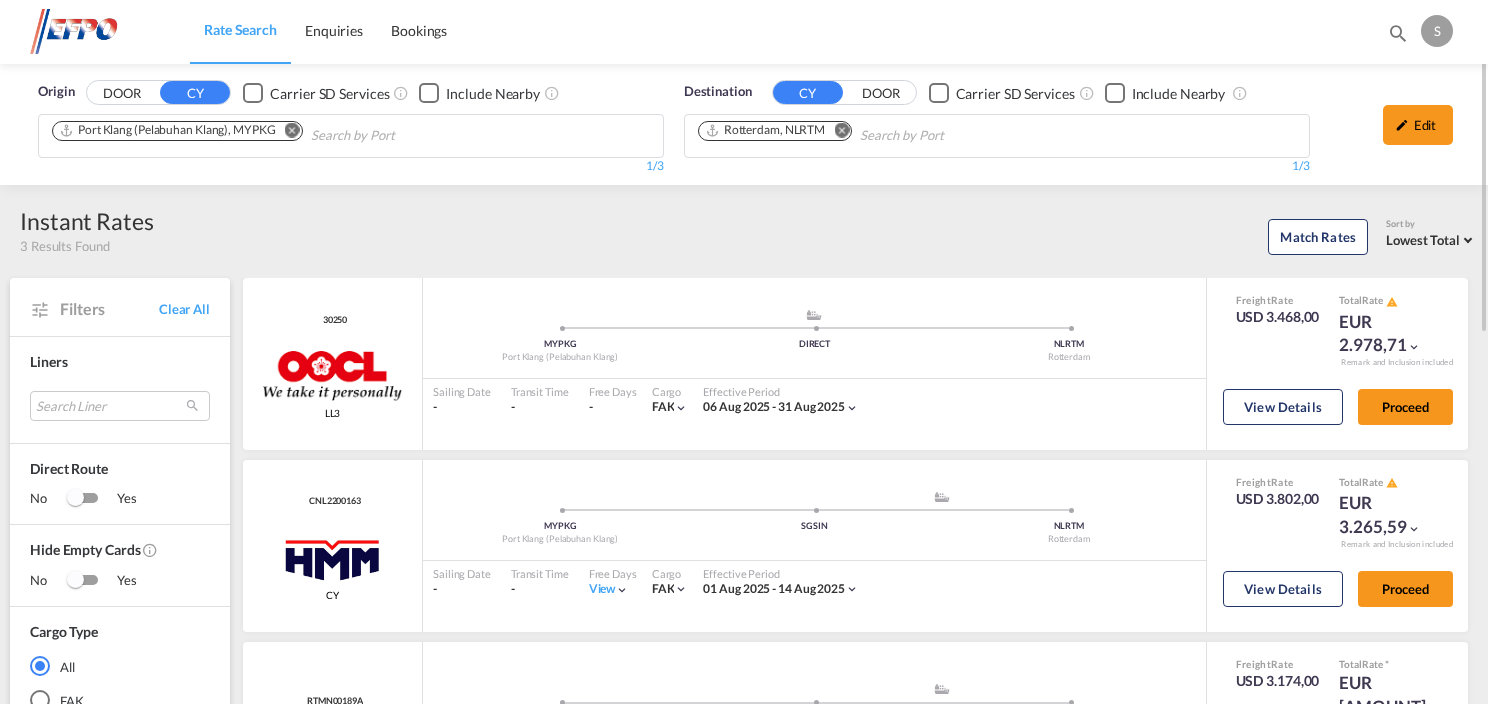 click on "Port Klang (Pelabuhan Klang), MYPKG" at bounding box center (279, 133) 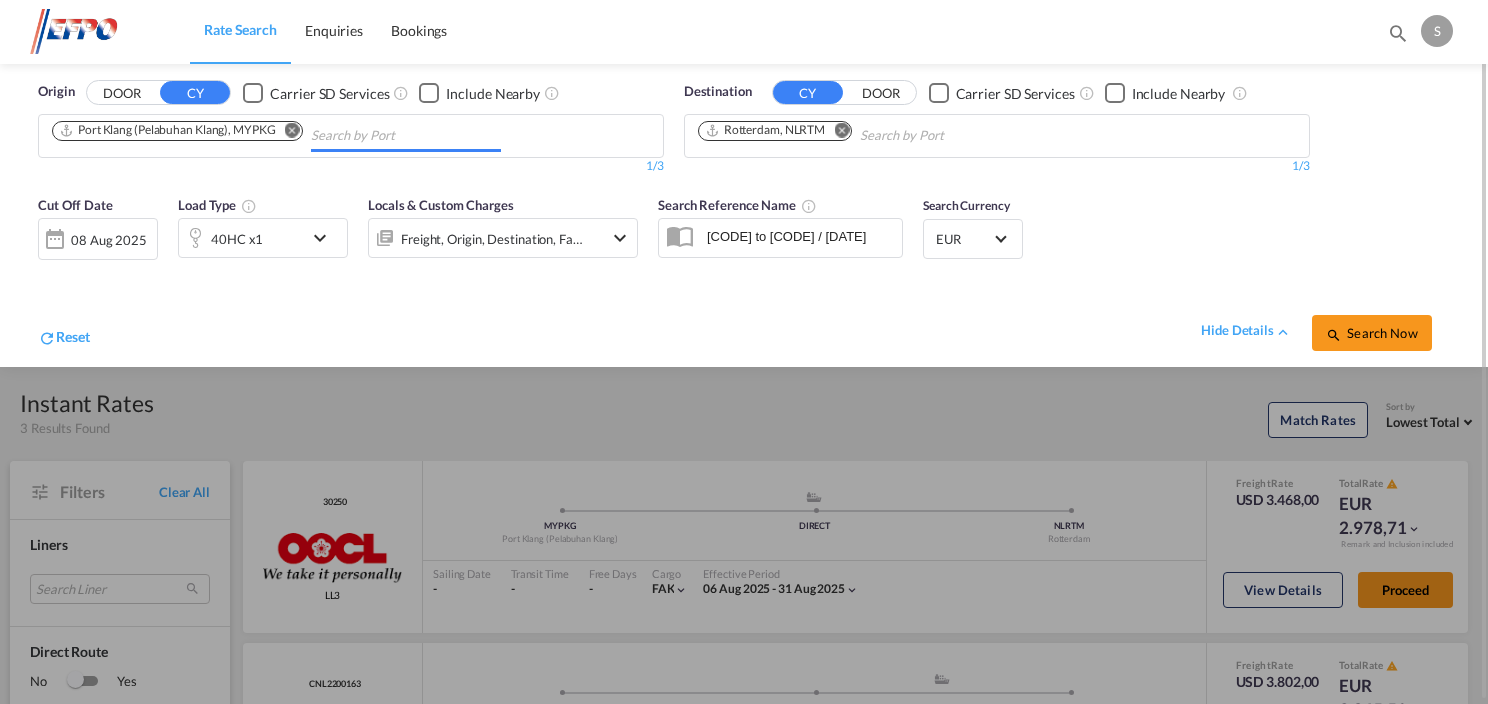 click at bounding box center (292, 130) 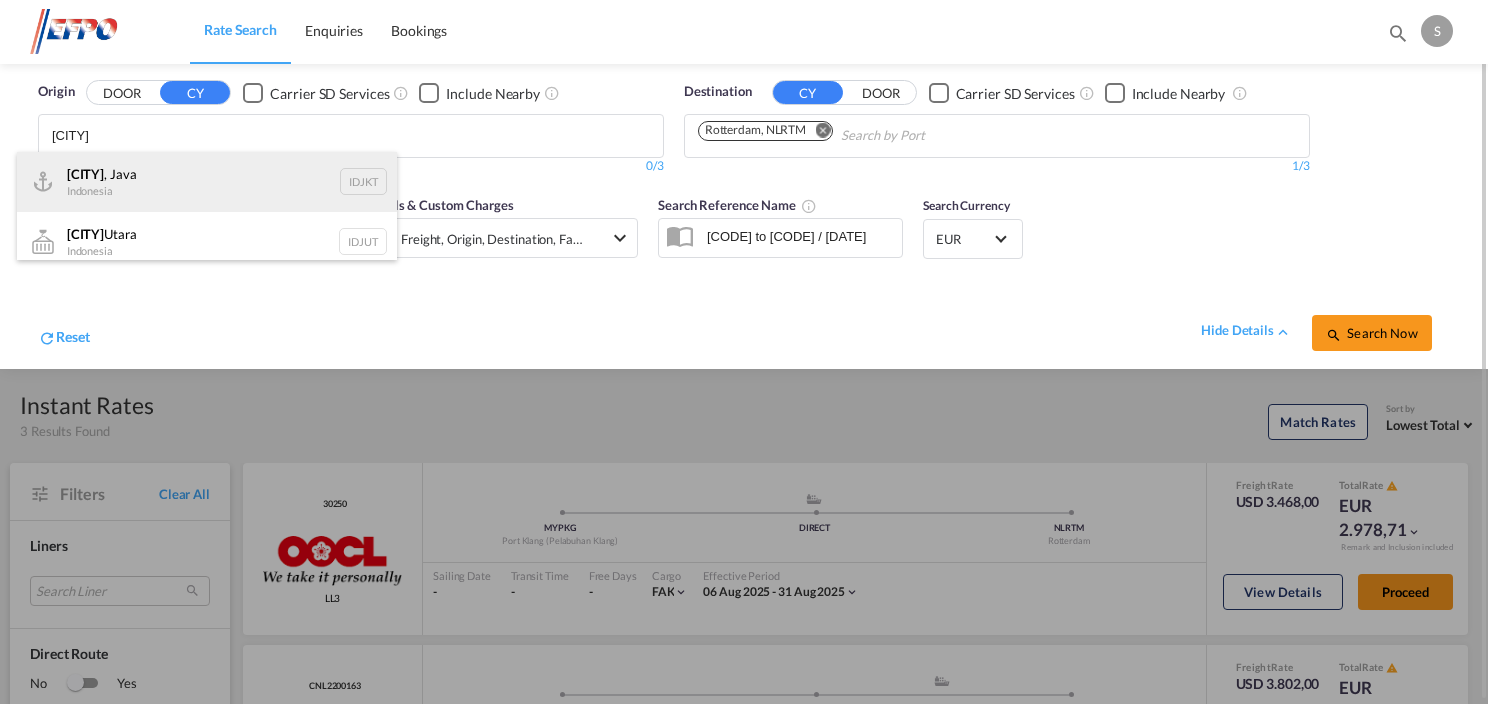 type on "[CITY]" 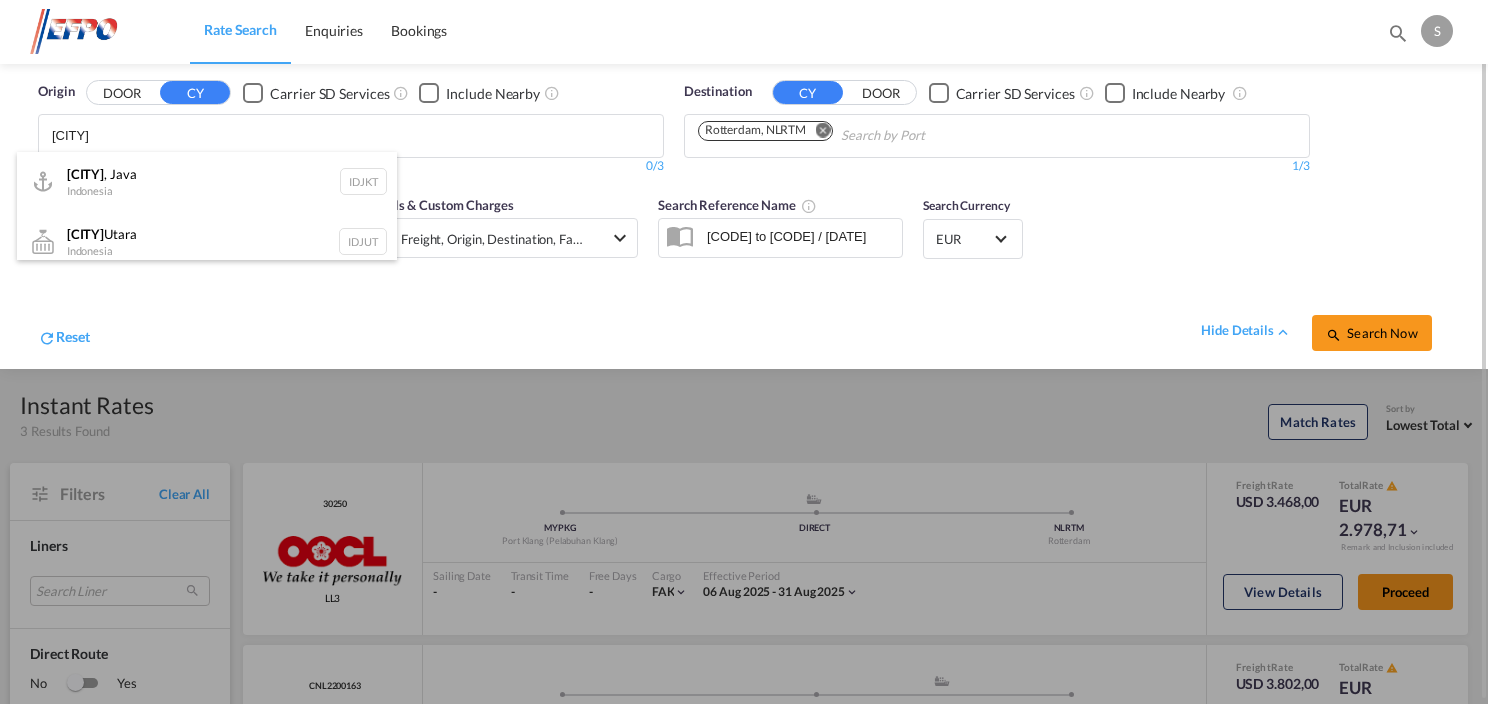 type 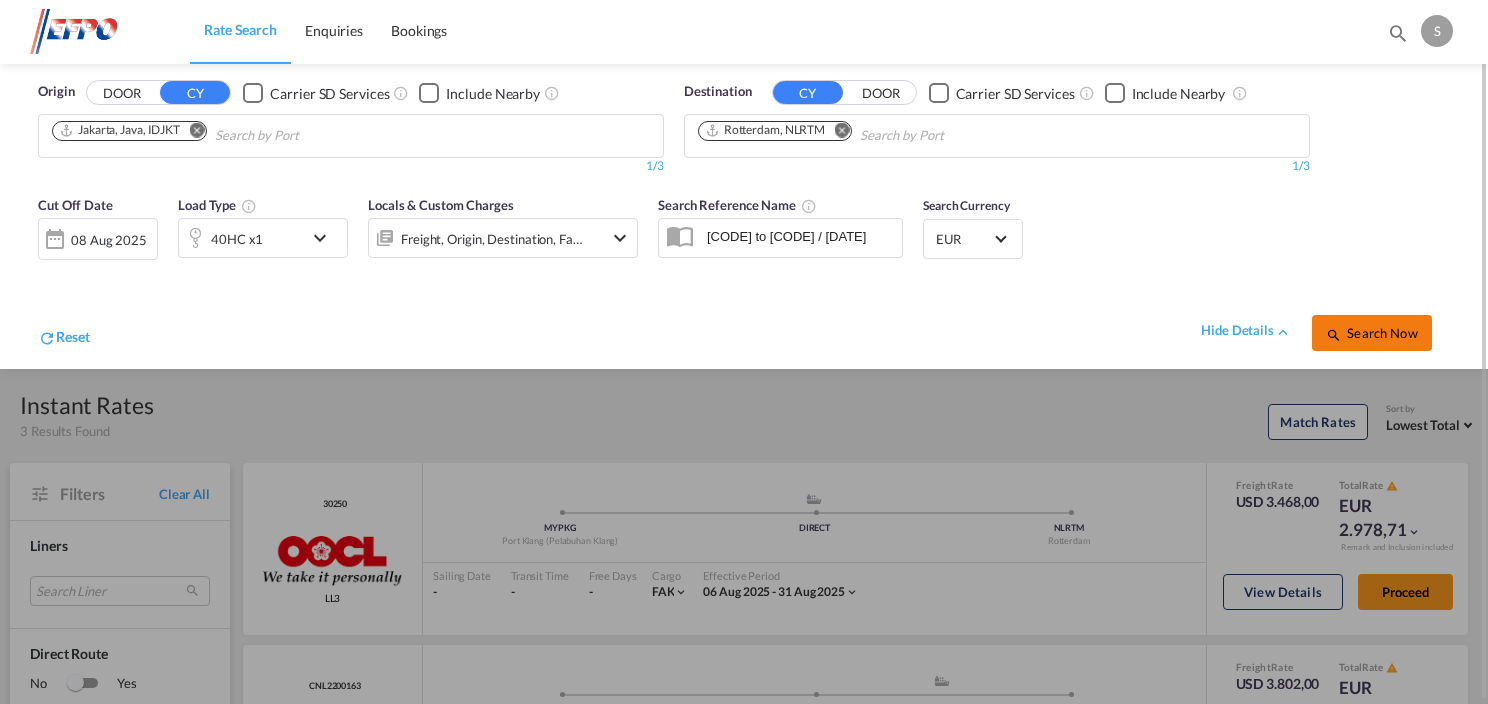 click on "Search Now" at bounding box center (1371, 333) 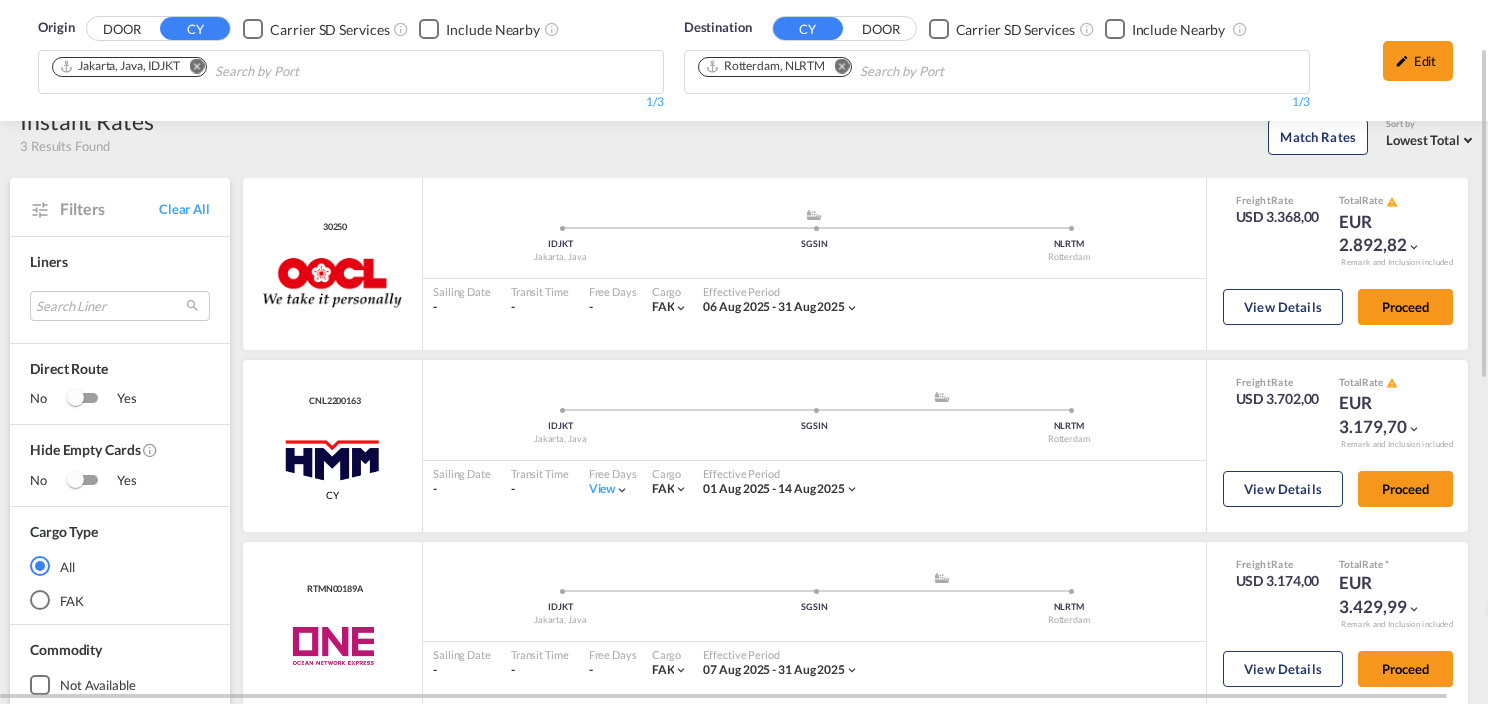 scroll, scrollTop: 200, scrollLeft: 0, axis: vertical 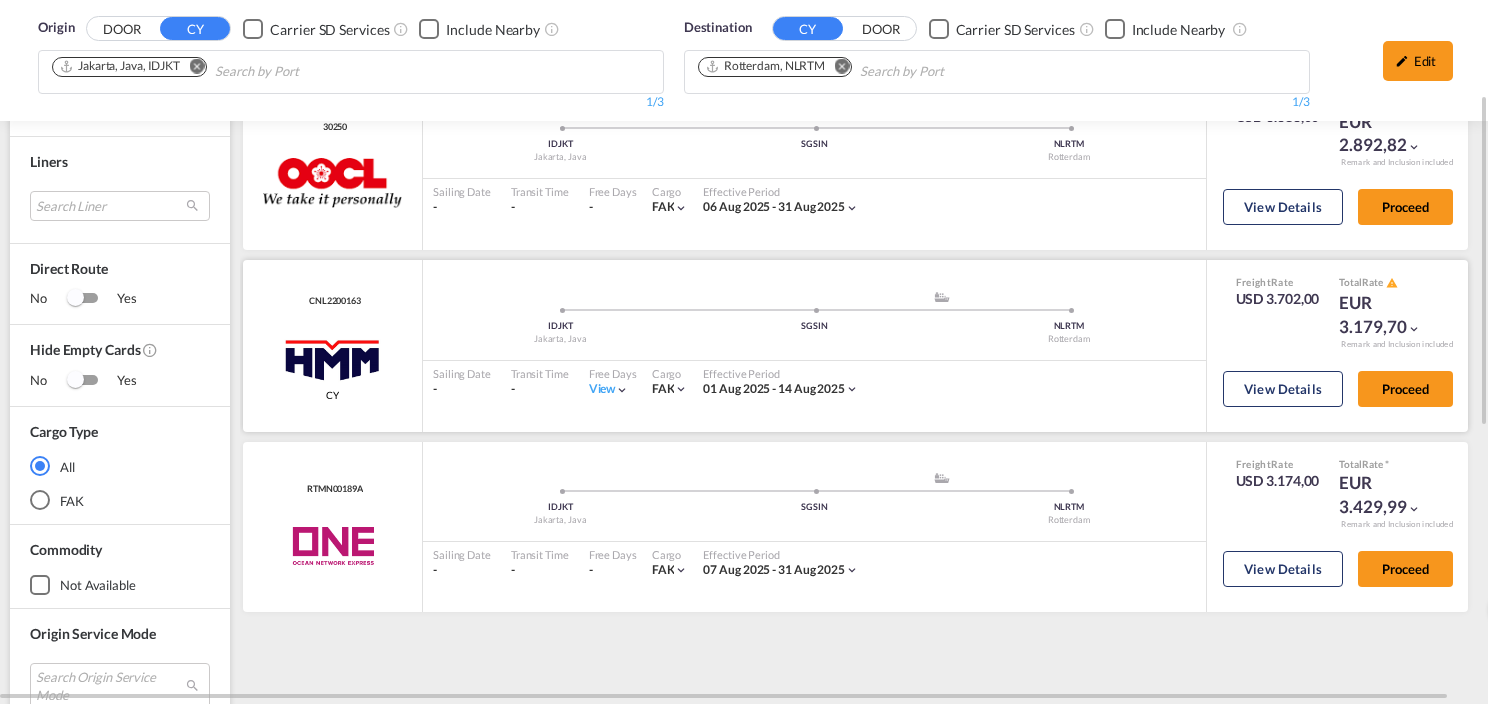 click on "[CODE]
[CITY], [COUNTRY]
.a{fill:#aaa8ad;} .a{fill:#aaa8ad;}
[CODE]
[CODE] [CITY]" at bounding box center (814, 320) 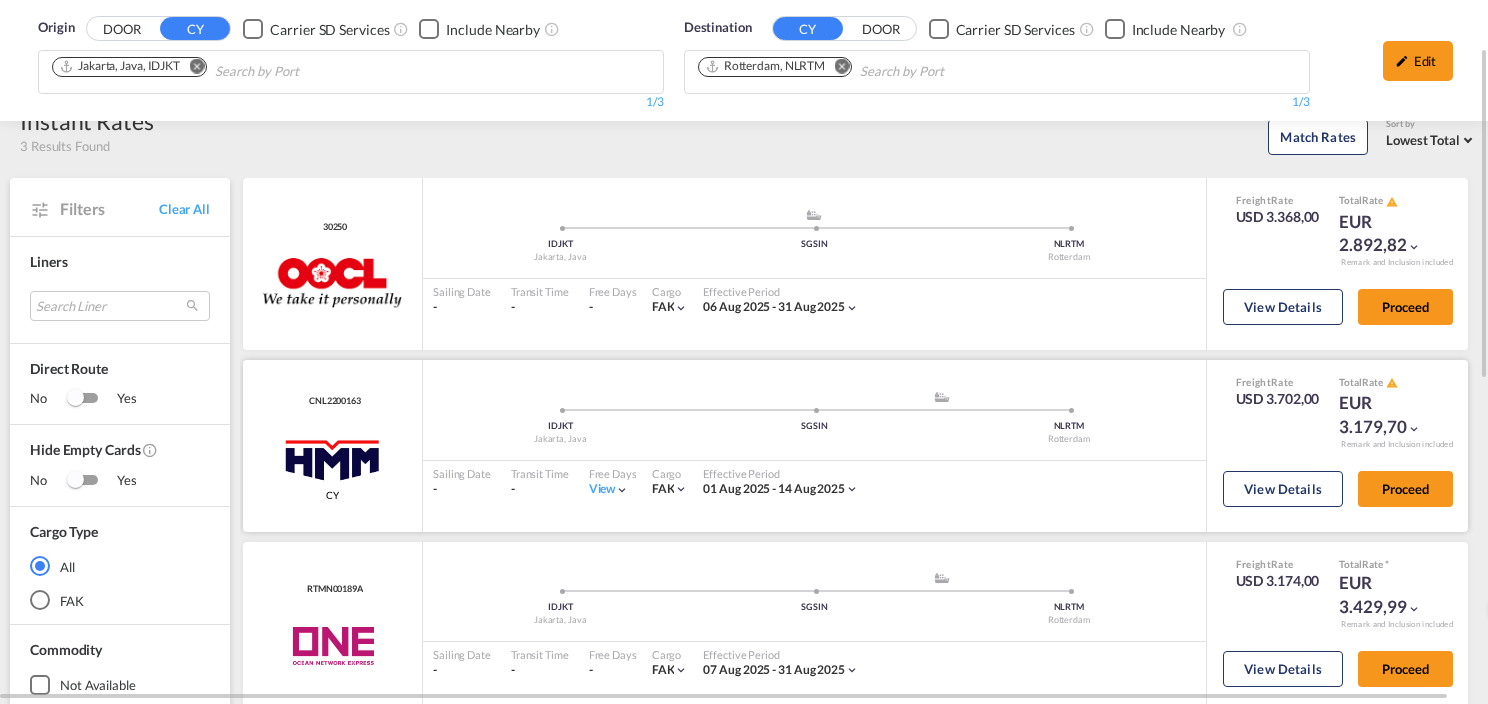 scroll, scrollTop: 0, scrollLeft: 0, axis: both 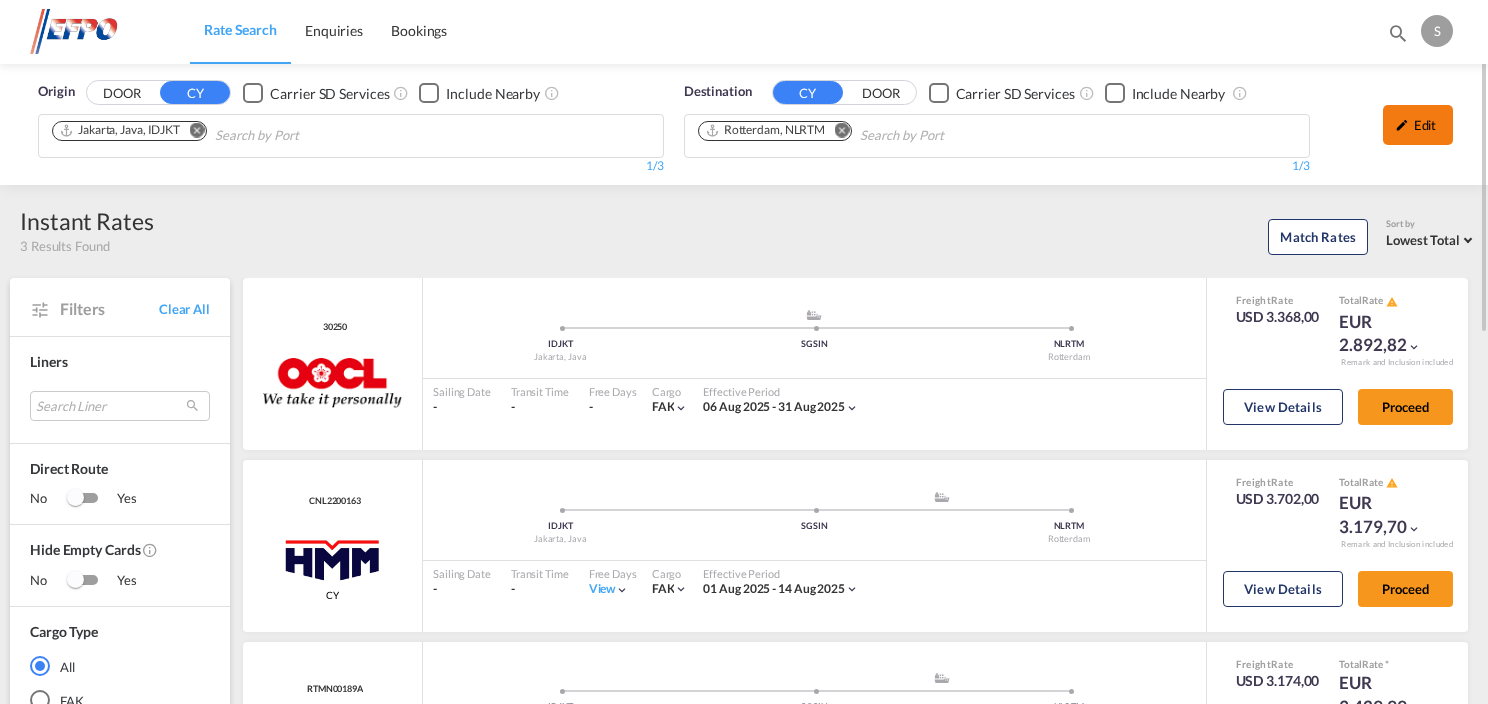 click on "Edit" at bounding box center [1418, 125] 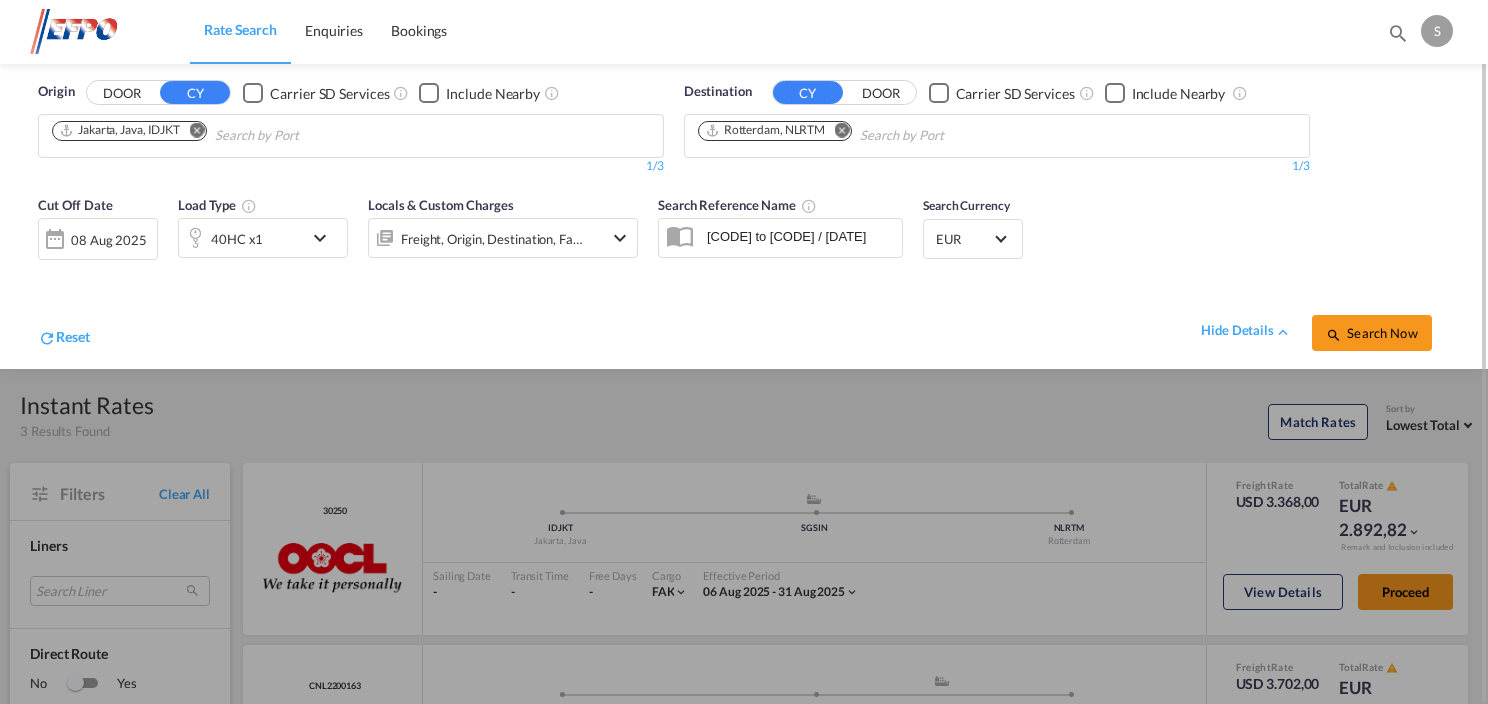 scroll, scrollTop: 2, scrollLeft: 0, axis: vertical 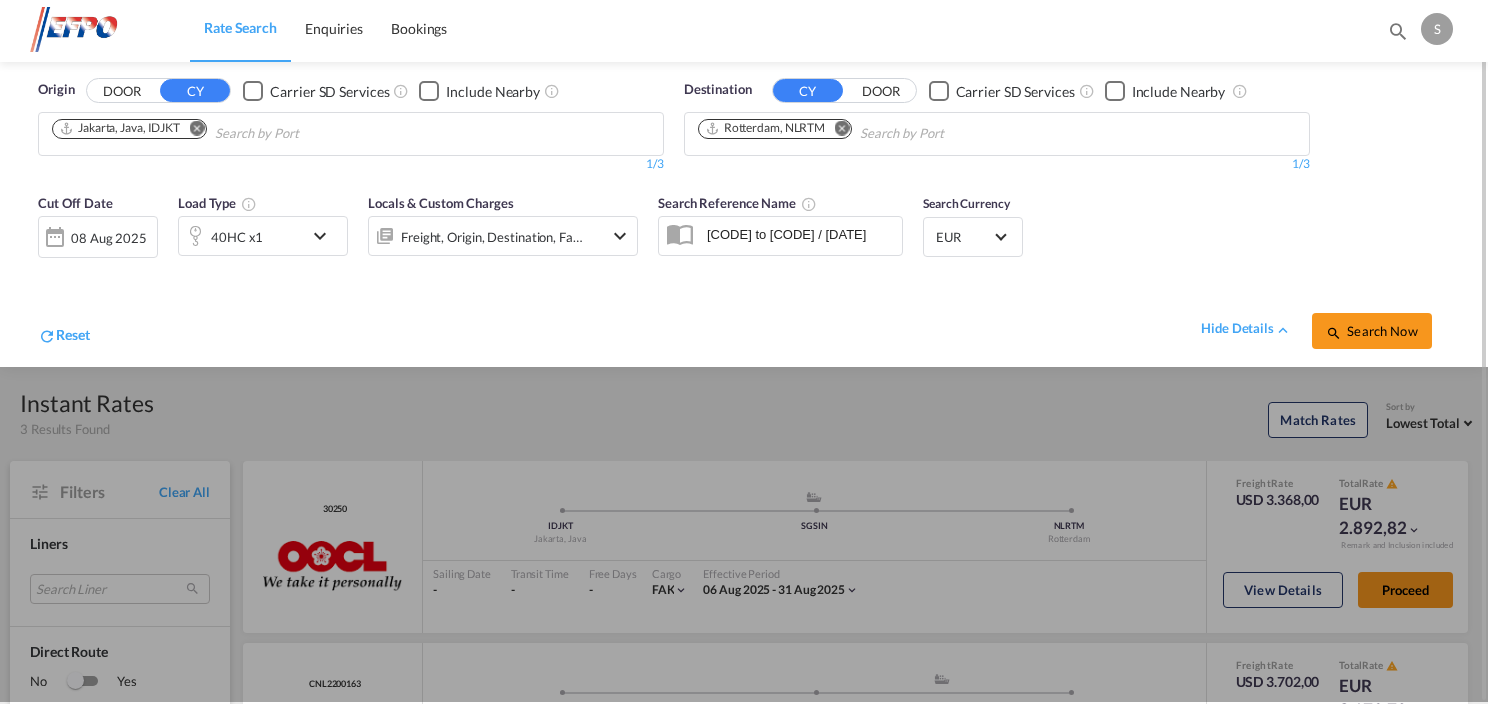 click at bounding box center (744, 350) 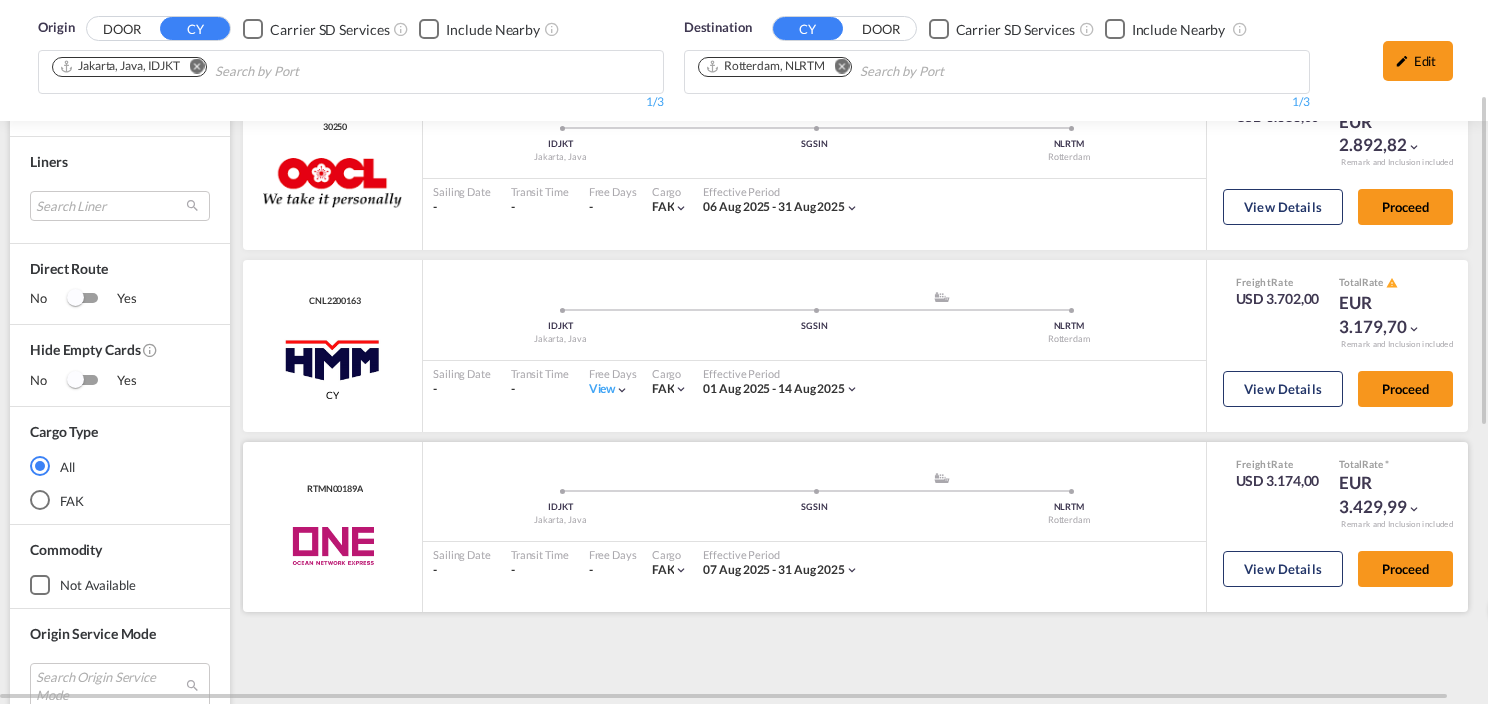 scroll, scrollTop: 0, scrollLeft: 0, axis: both 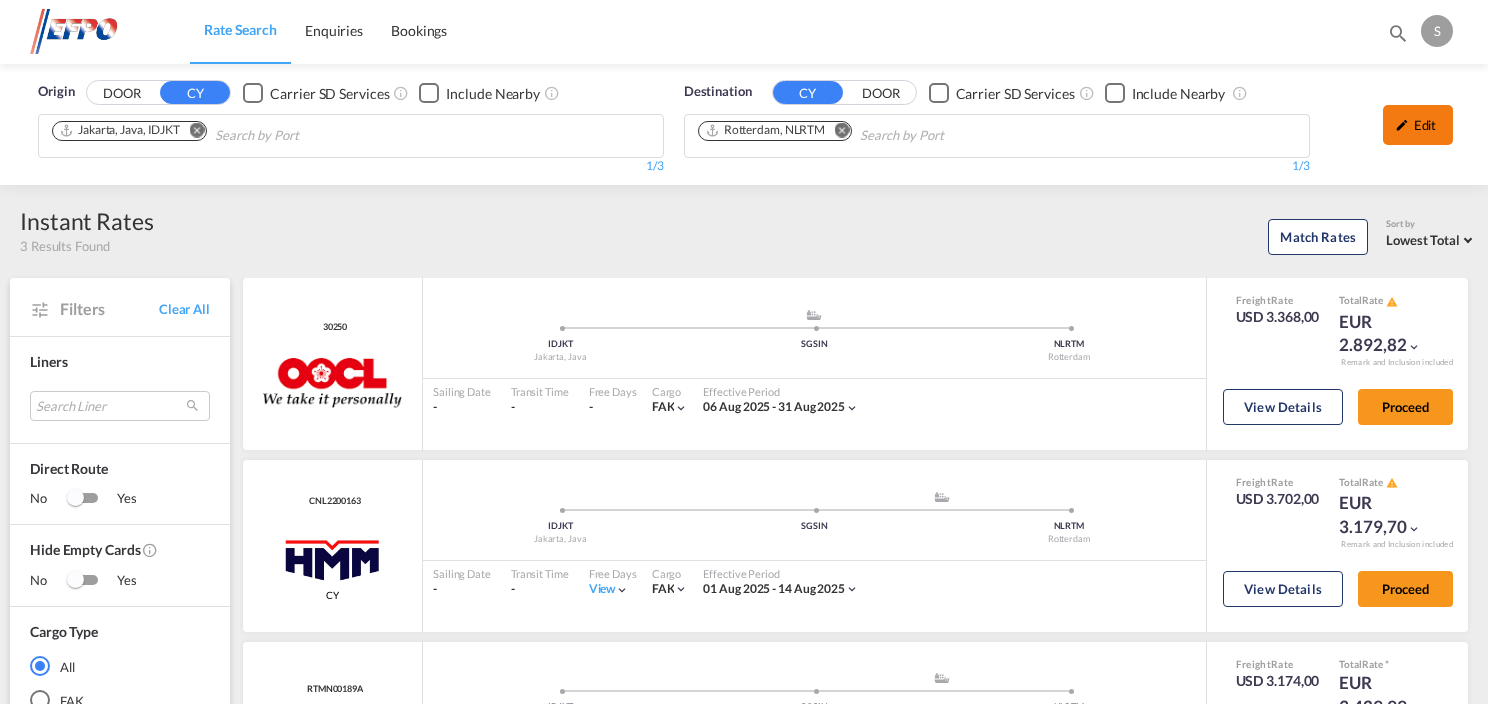 click on "Edit" at bounding box center [1418, 125] 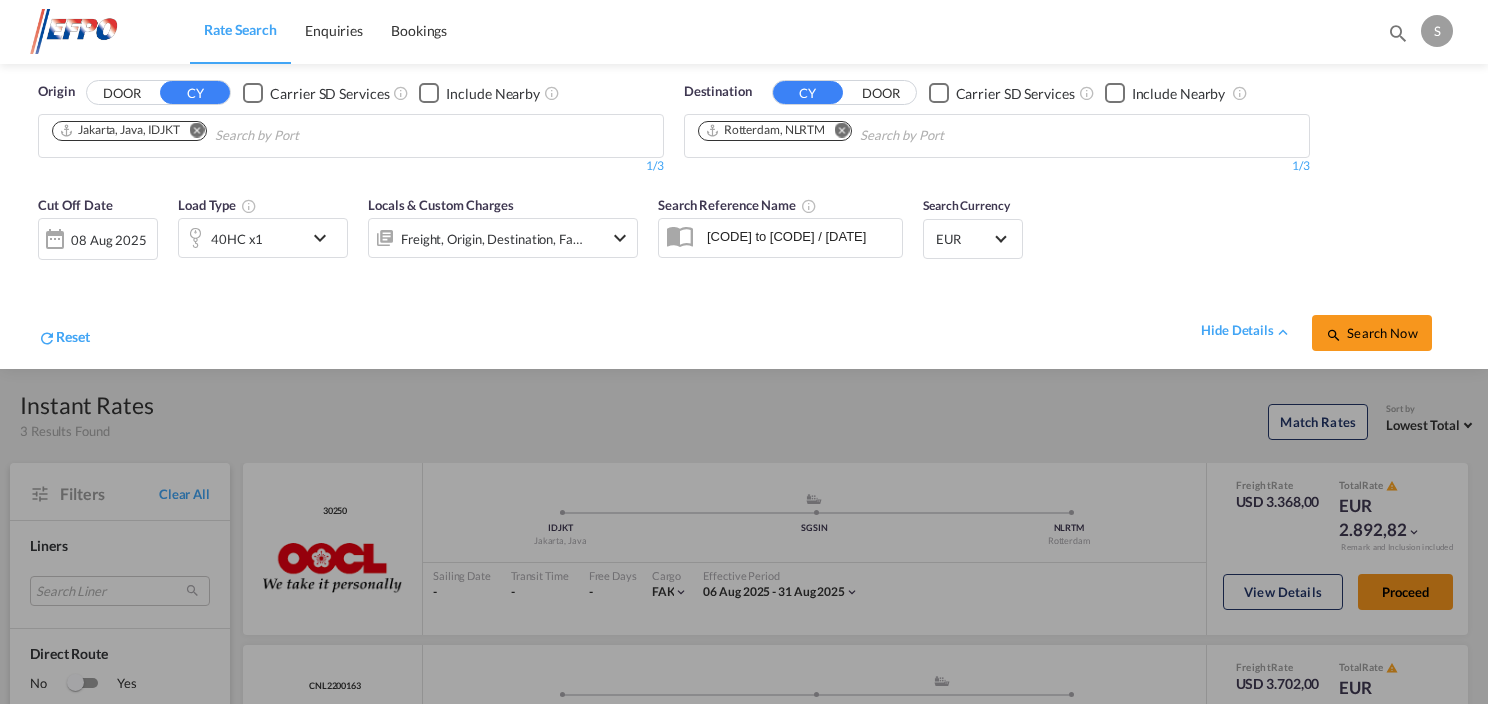 click at bounding box center (744, 352) 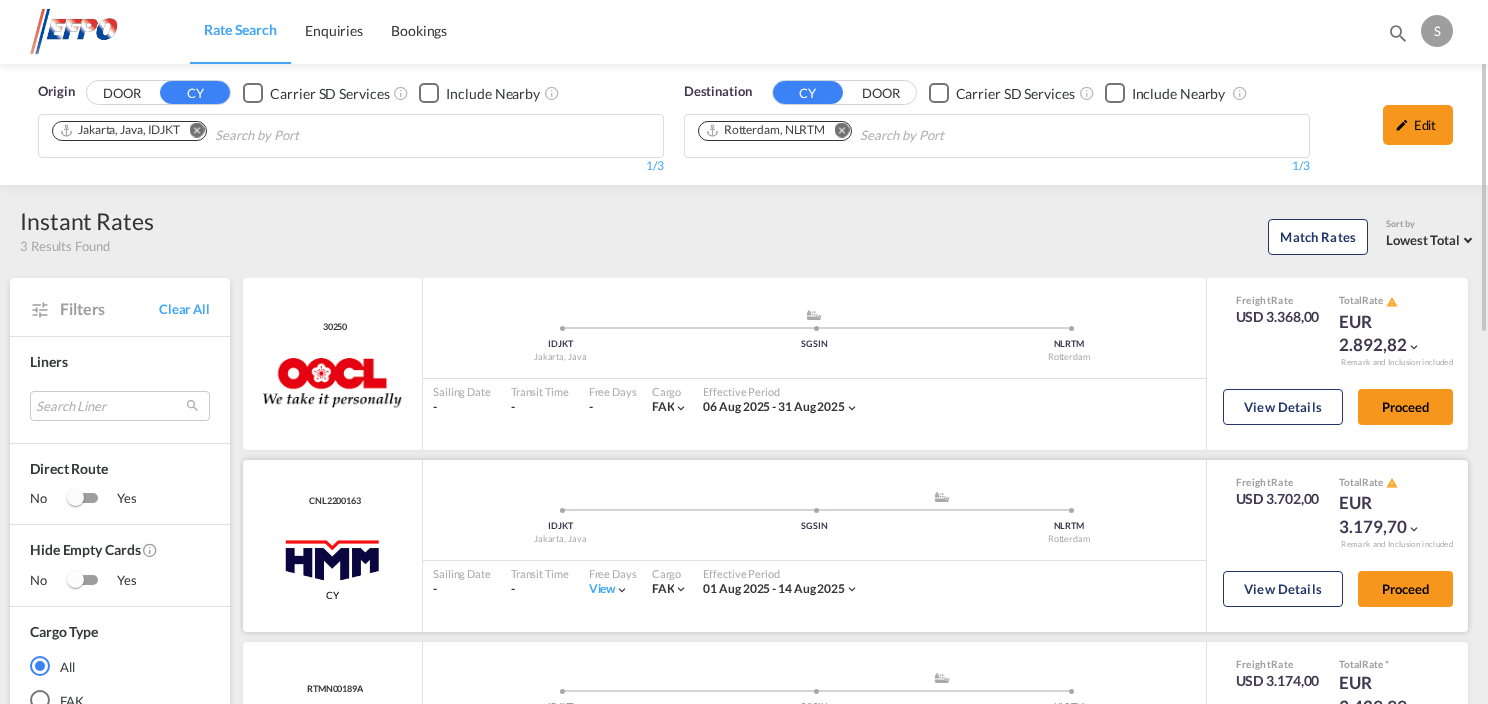 scroll, scrollTop: 200, scrollLeft: 0, axis: vertical 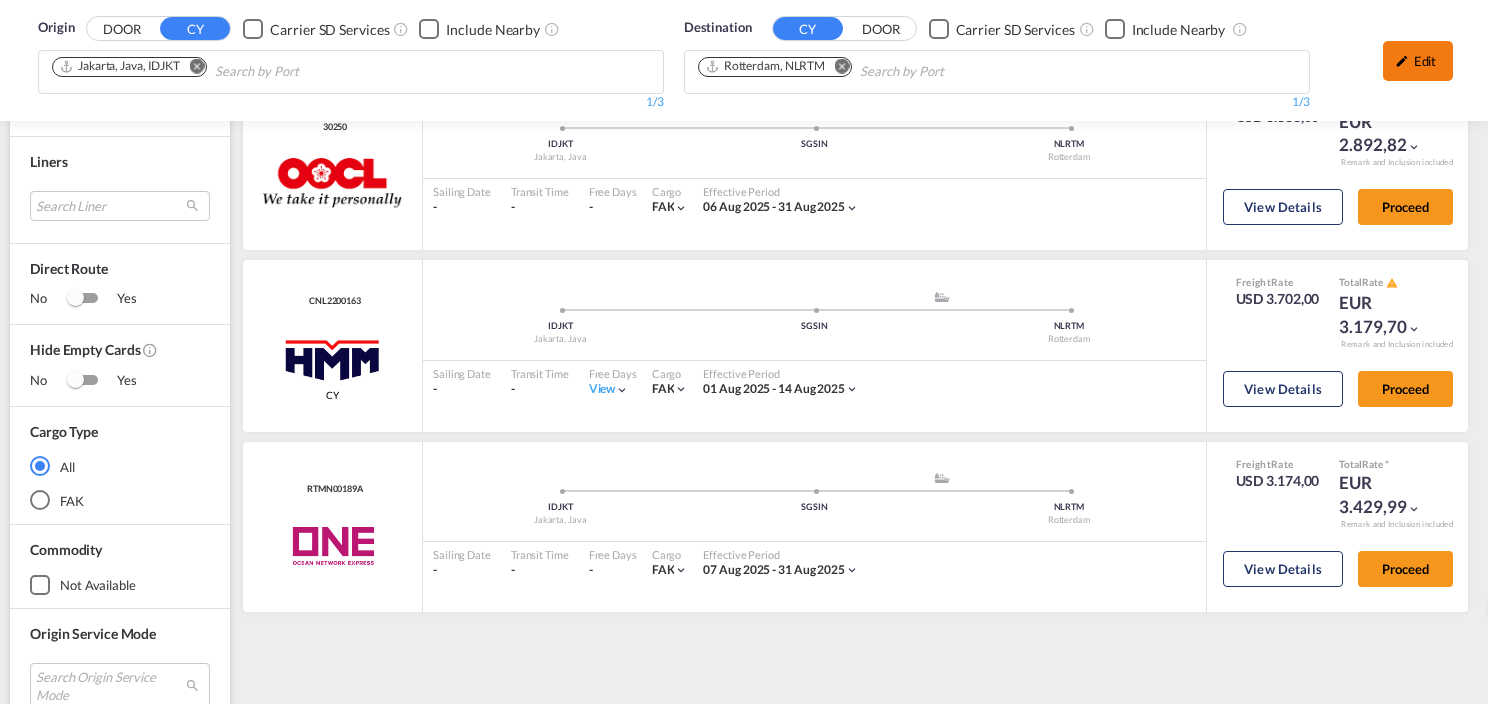 click on "Edit" at bounding box center [1418, 61] 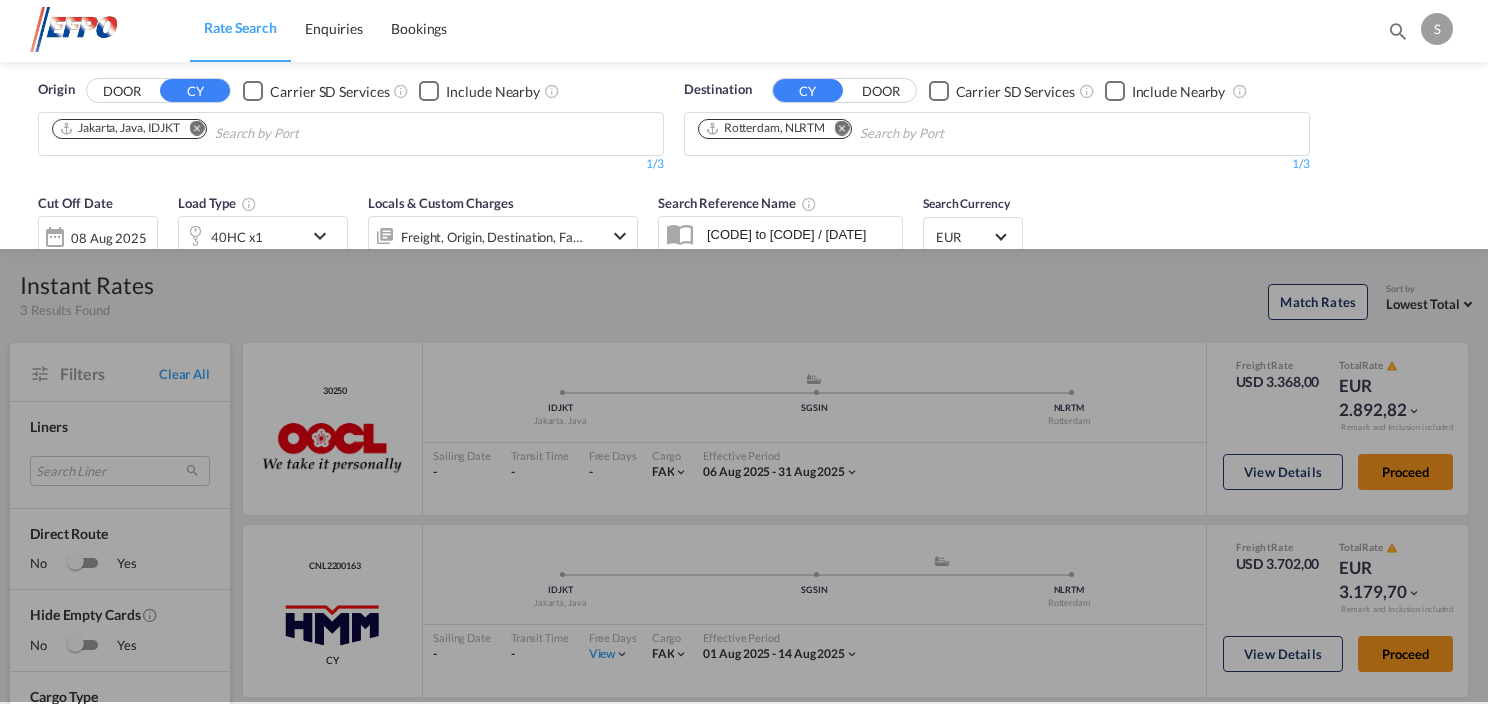 scroll, scrollTop: 0, scrollLeft: 0, axis: both 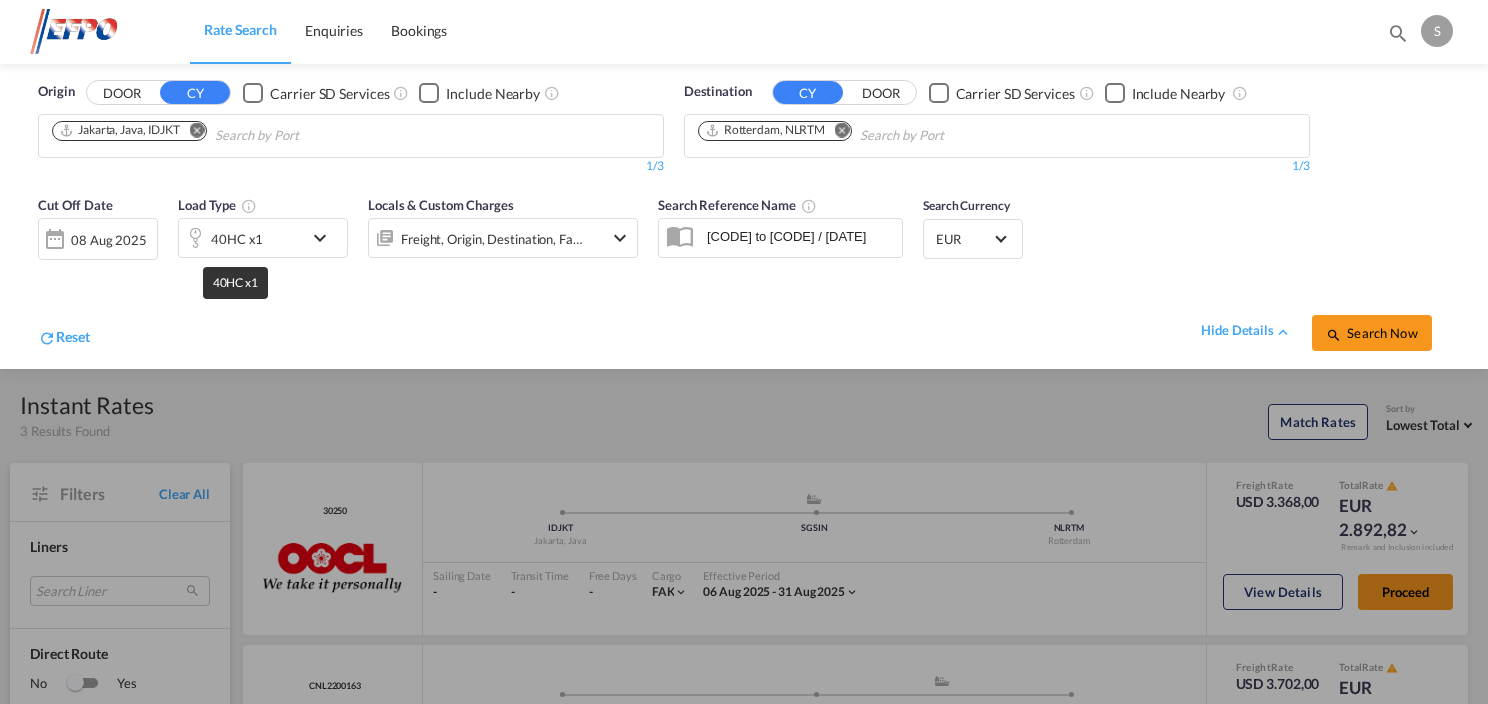 click on "40HC x1" at bounding box center [237, 239] 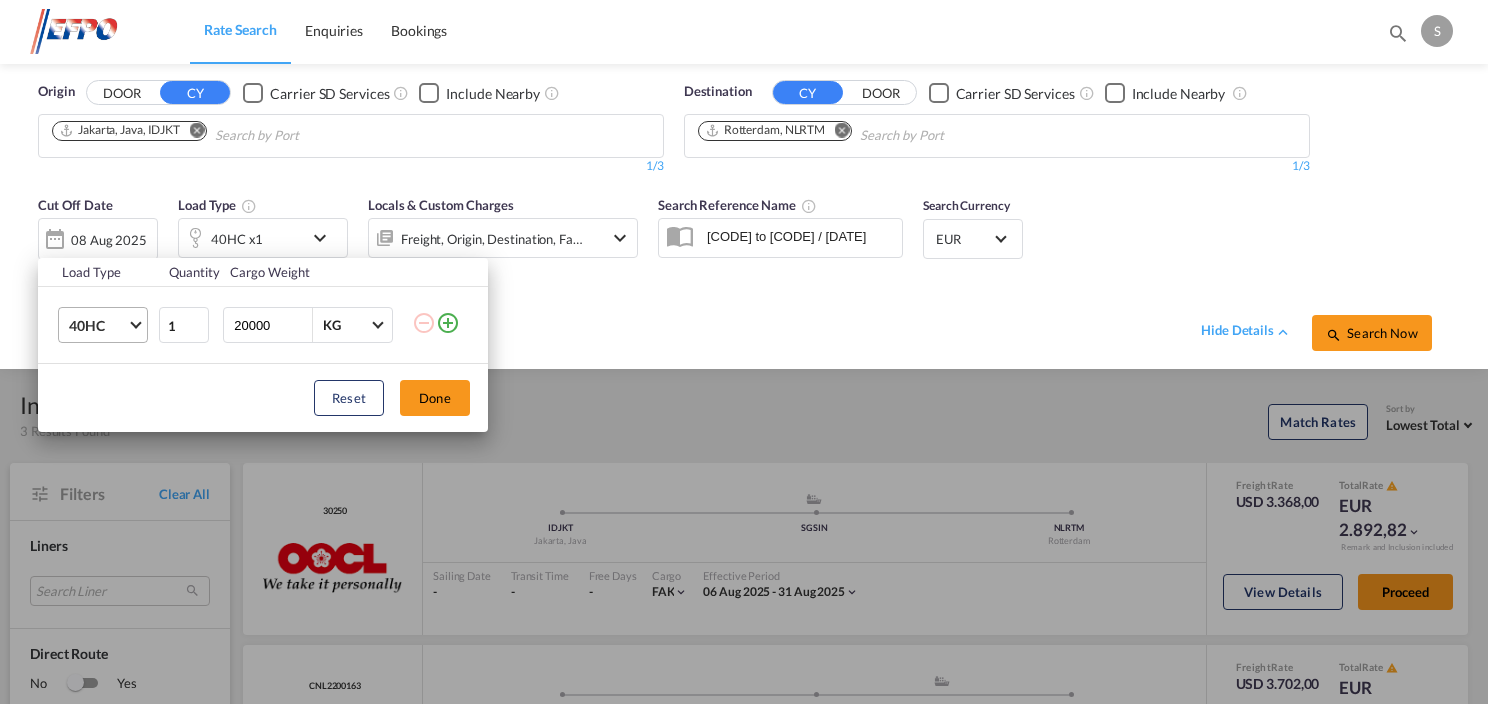 click on "40HC" at bounding box center (98, 326) 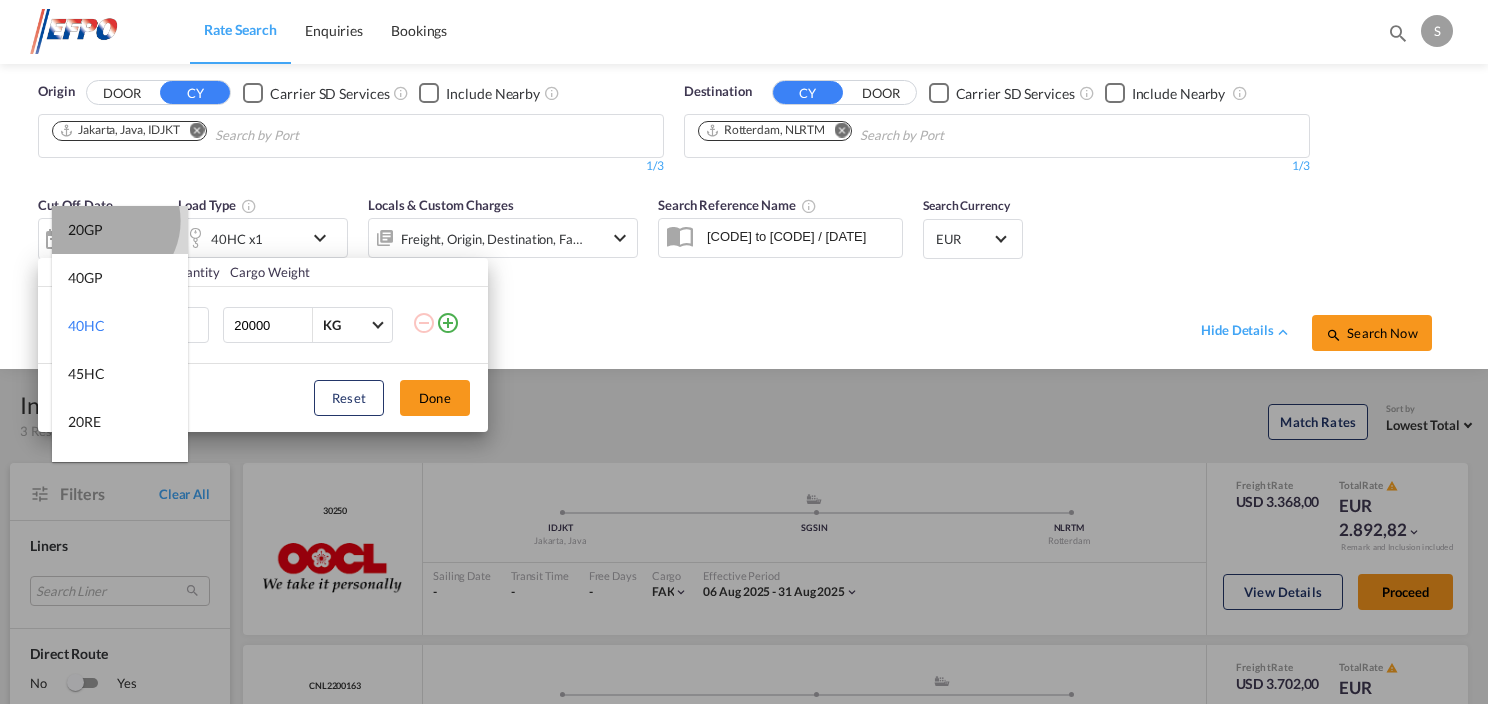 click on "20GP" at bounding box center (120, 230) 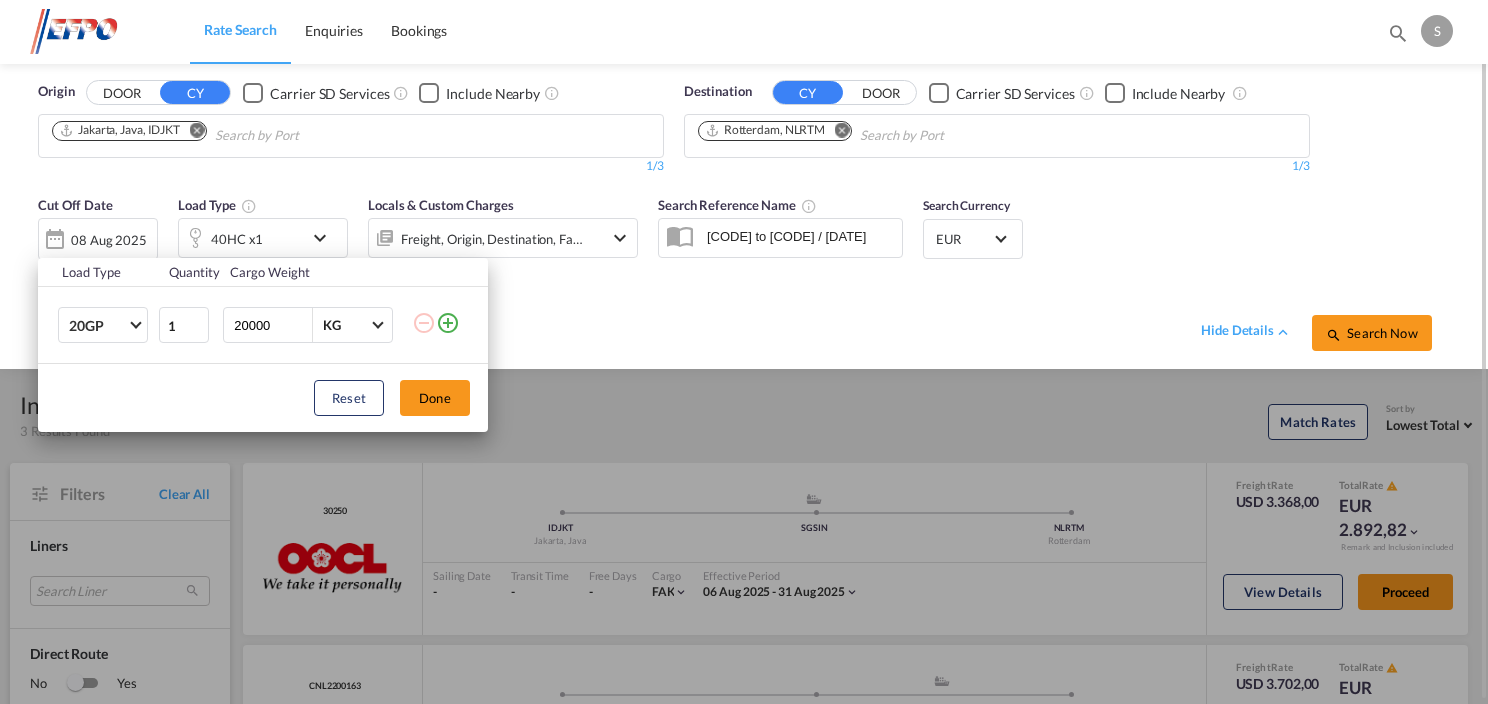 drag, startPoint x: 423, startPoint y: 396, endPoint x: 1448, endPoint y: 348, distance: 1026.1233 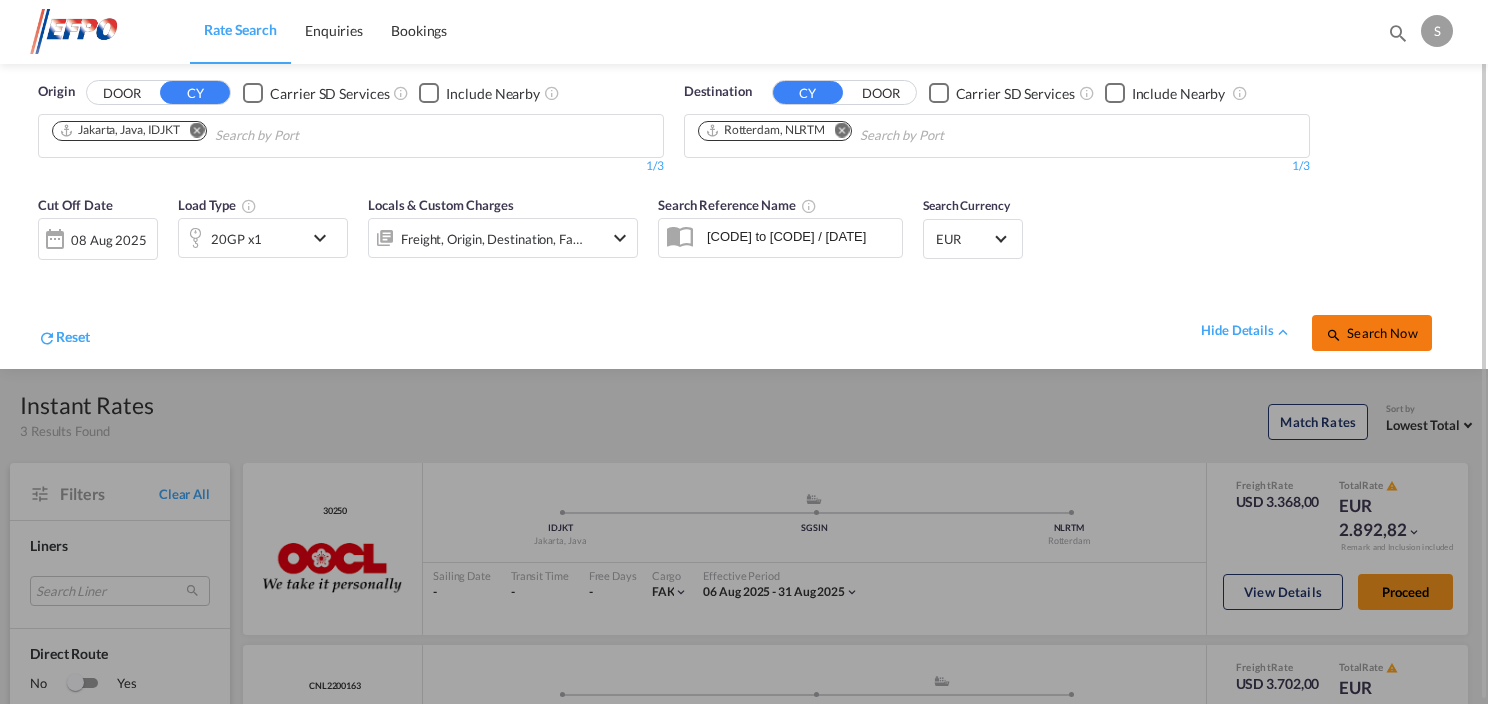 click on "Search Now" at bounding box center (1371, 333) 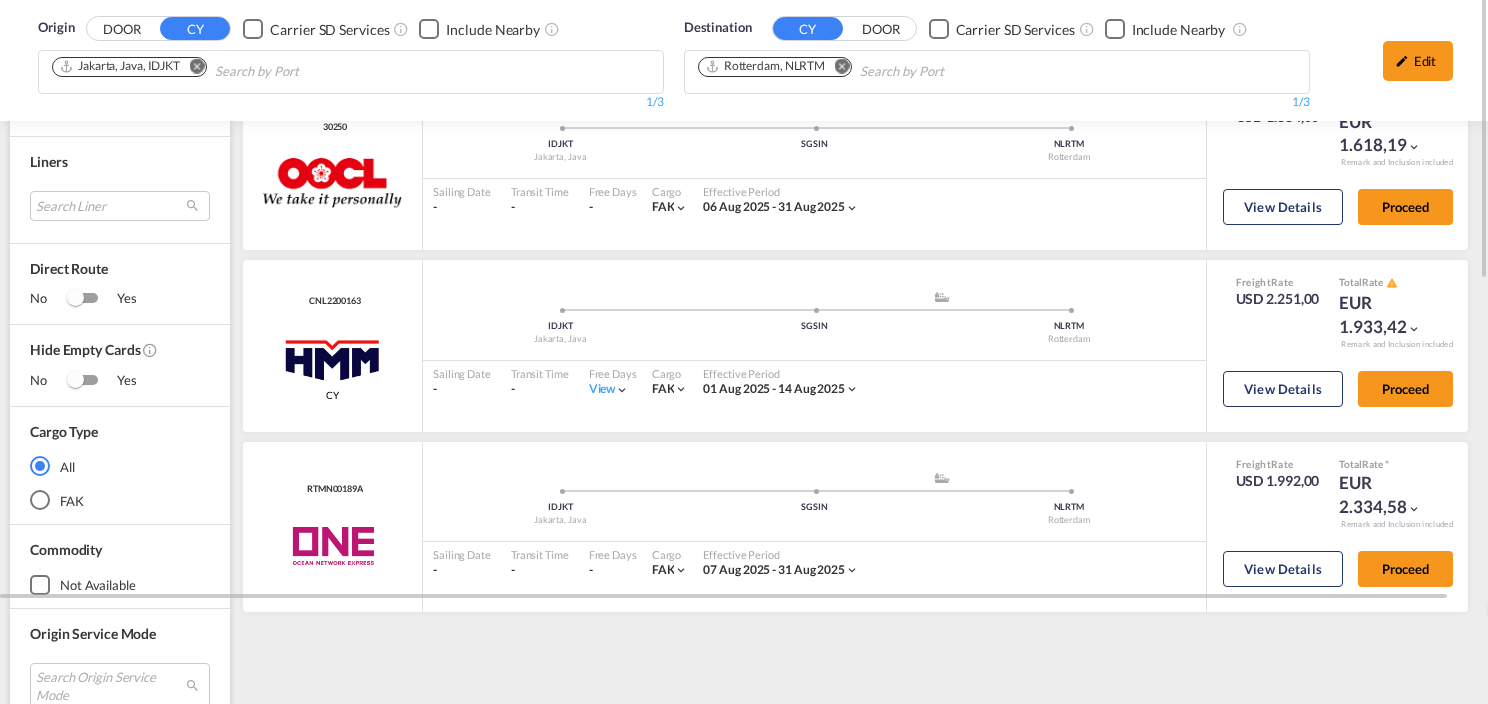 scroll, scrollTop: 100, scrollLeft: 0, axis: vertical 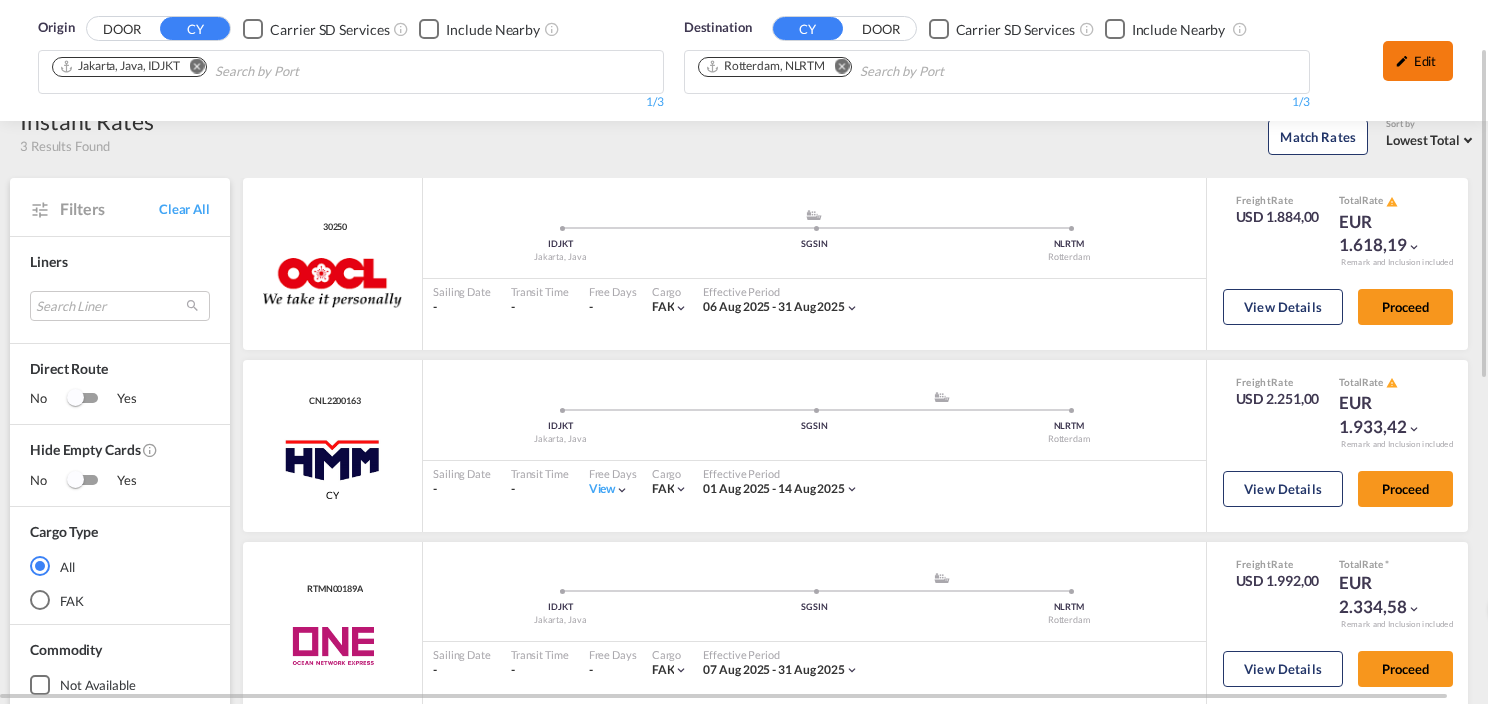 click on "Edit" at bounding box center (1418, 61) 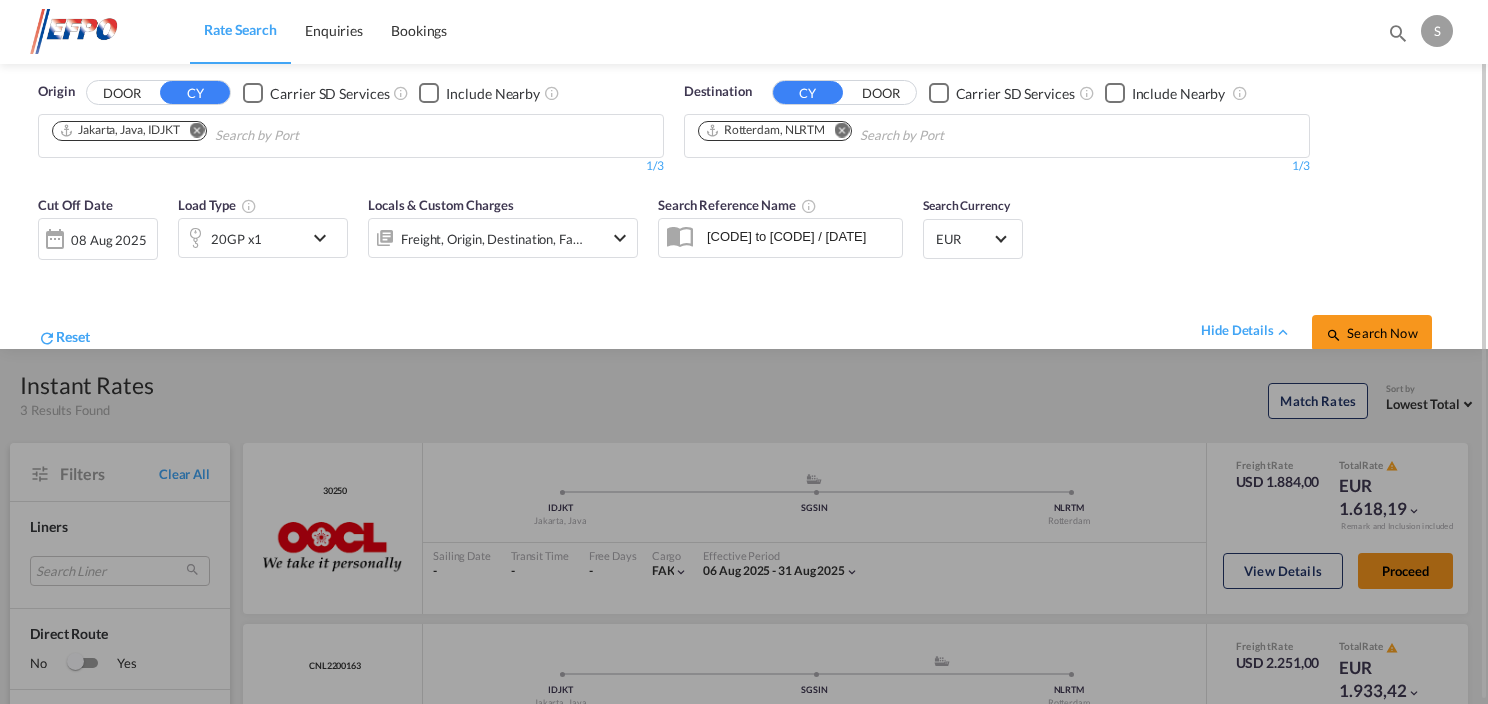 scroll, scrollTop: 0, scrollLeft: 0, axis: both 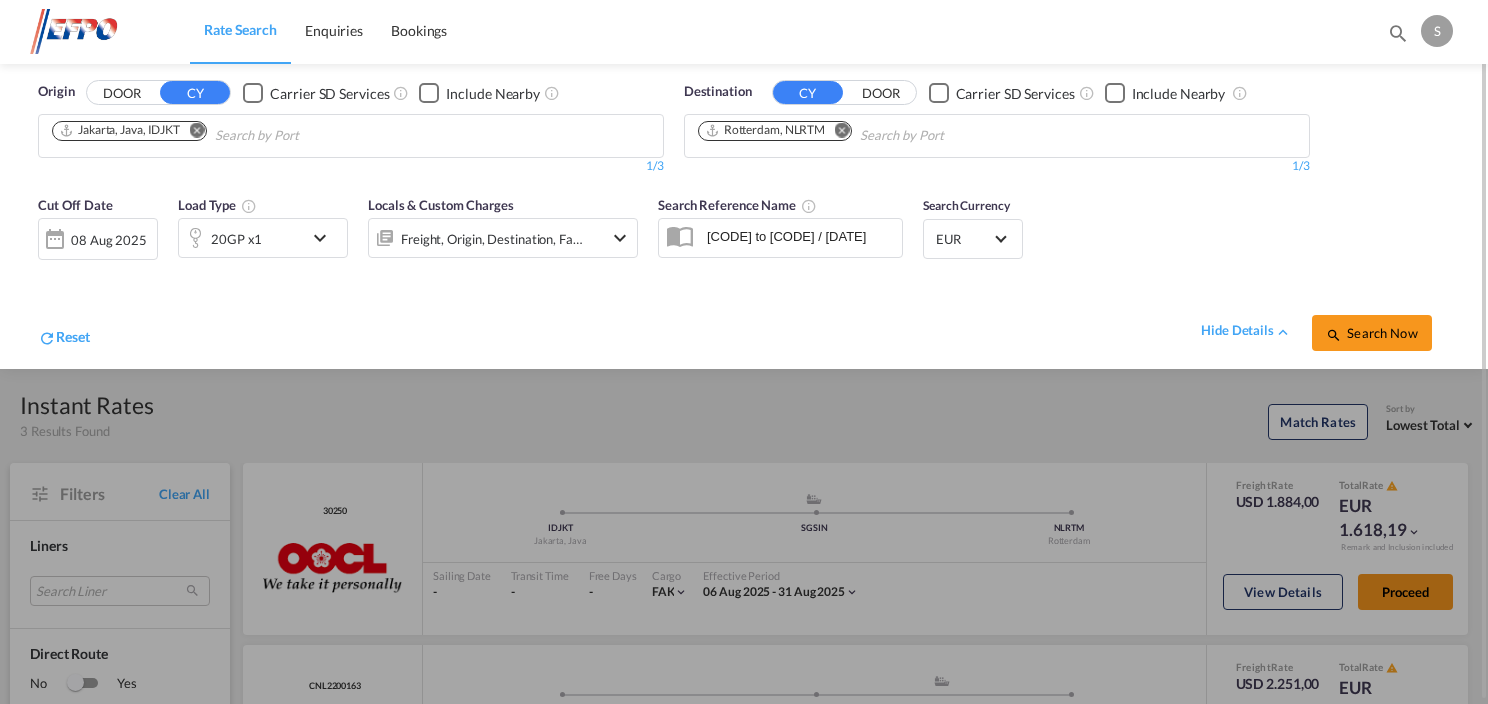 click at bounding box center (744, 352) 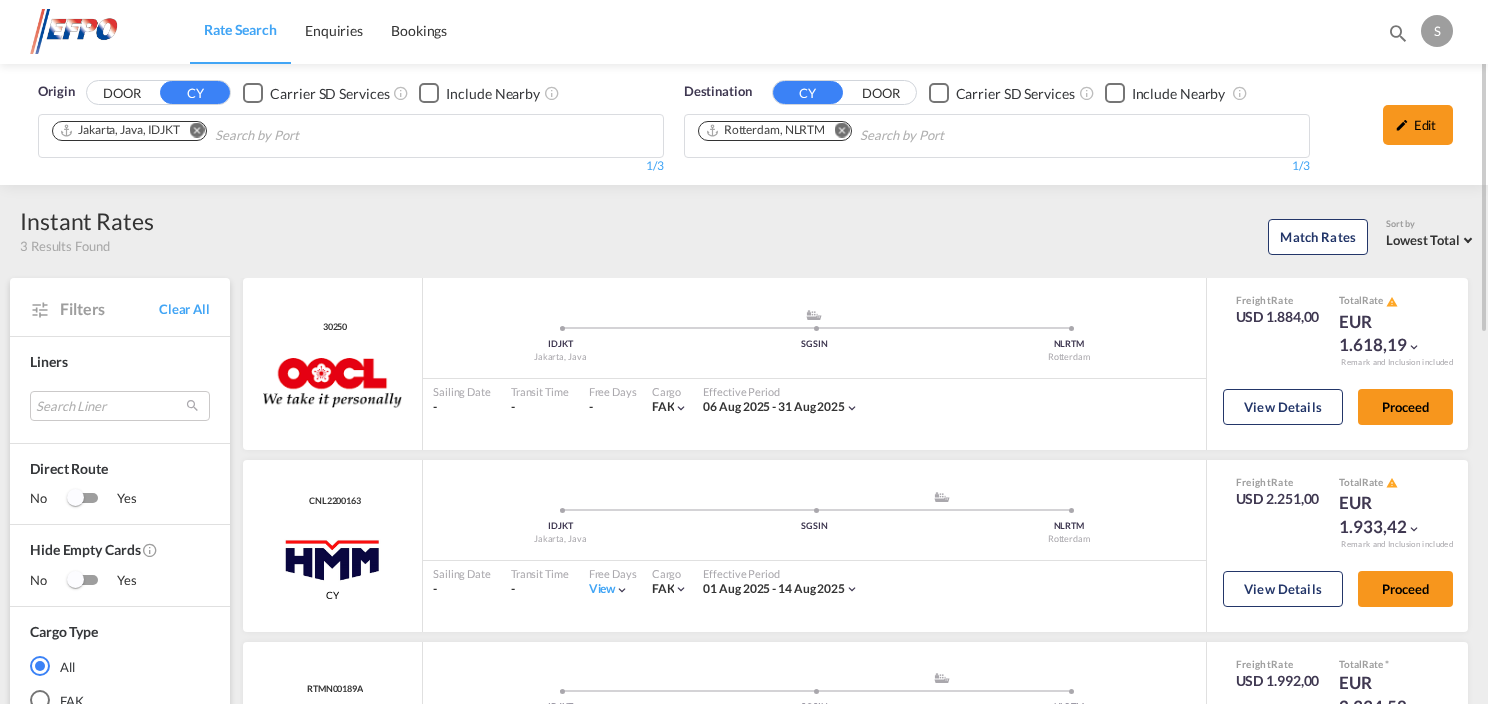 click on "Edit" at bounding box center [1418, 125] 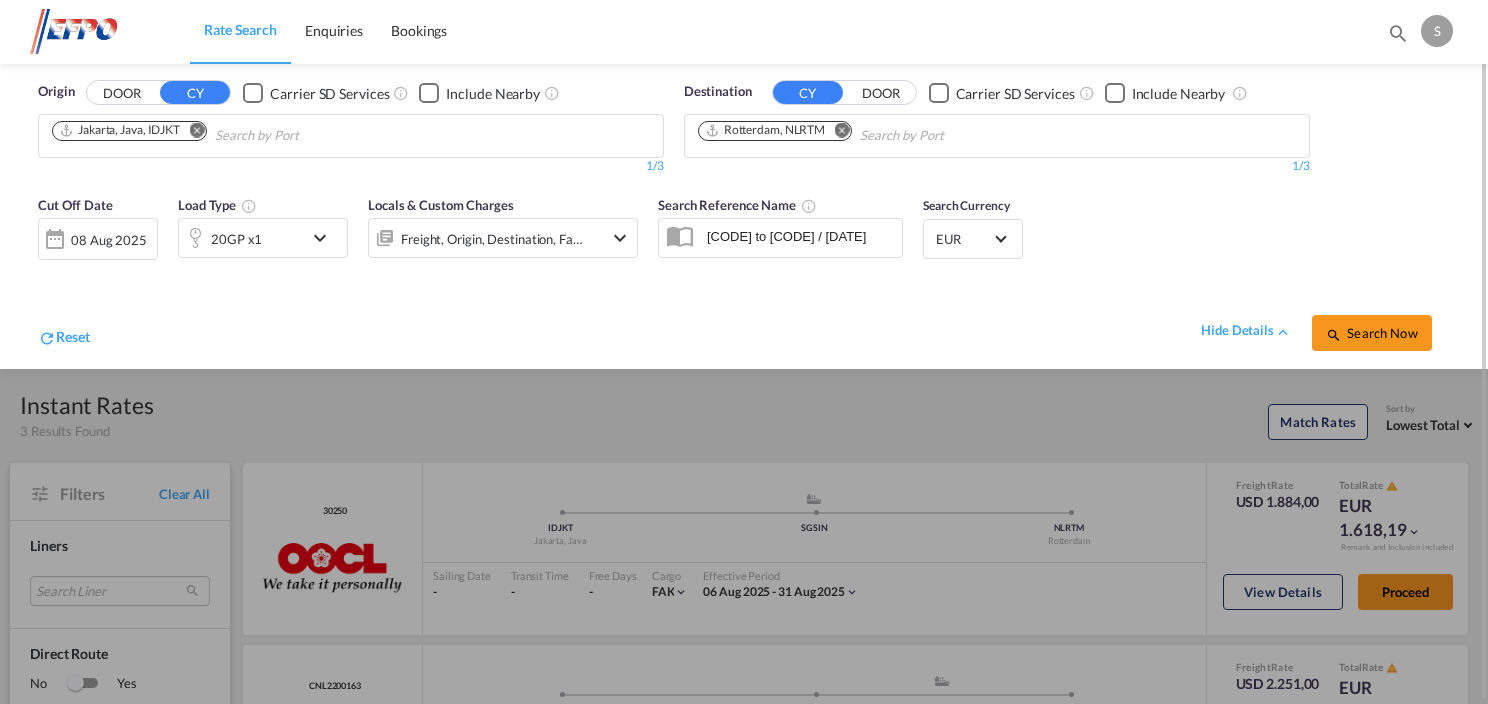 click at bounding box center (325, 238) 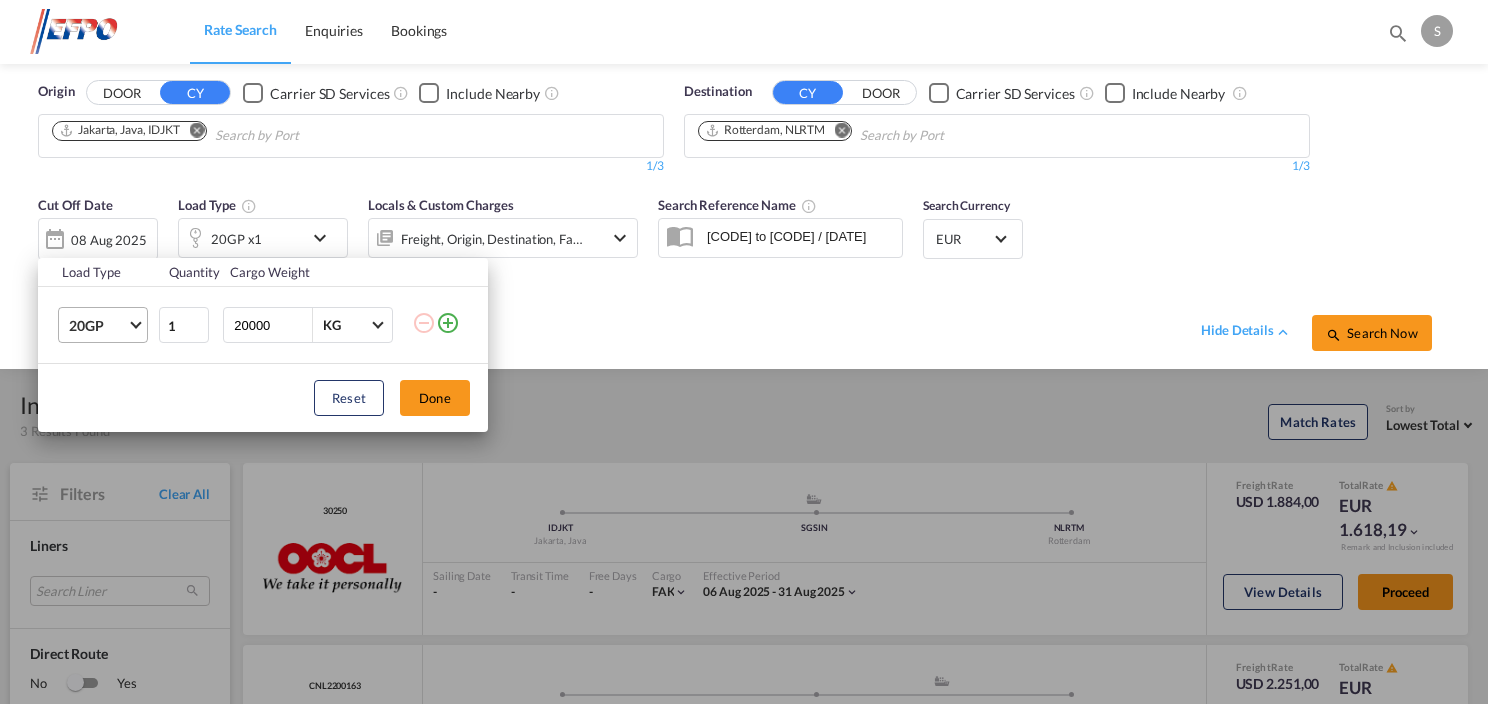 click on "20GP" at bounding box center [107, 325] 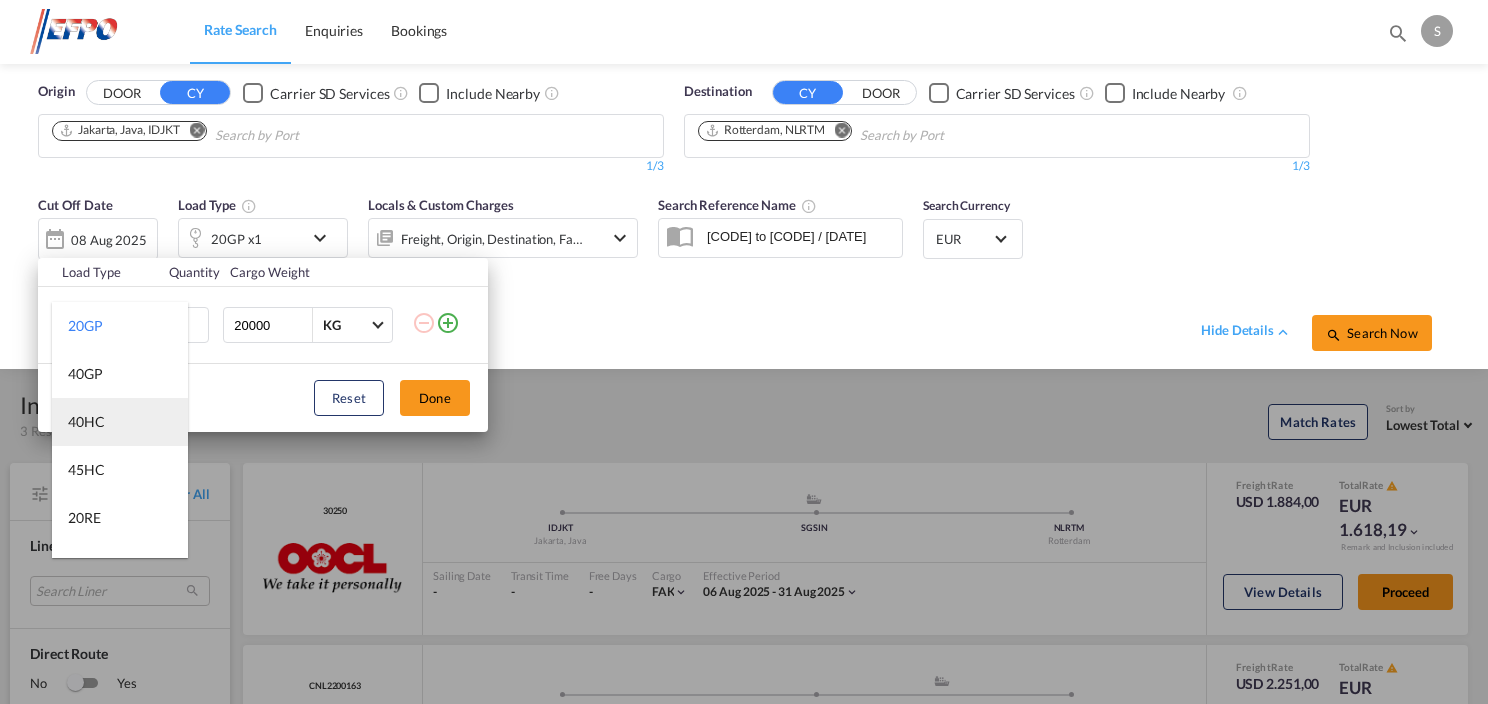 drag, startPoint x: 100, startPoint y: 422, endPoint x: 166, endPoint y: 420, distance: 66.0303 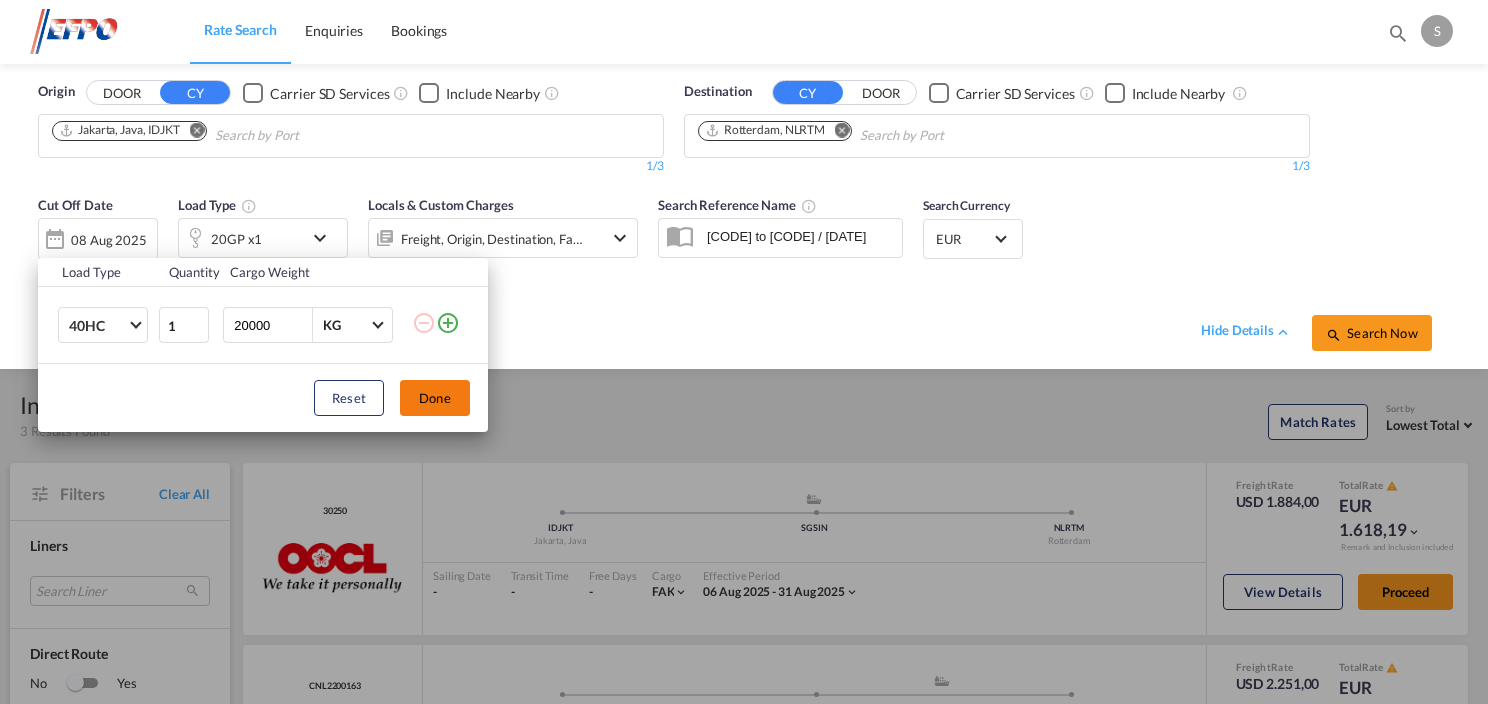 drag, startPoint x: 434, startPoint y: 393, endPoint x: 565, endPoint y: 393, distance: 131 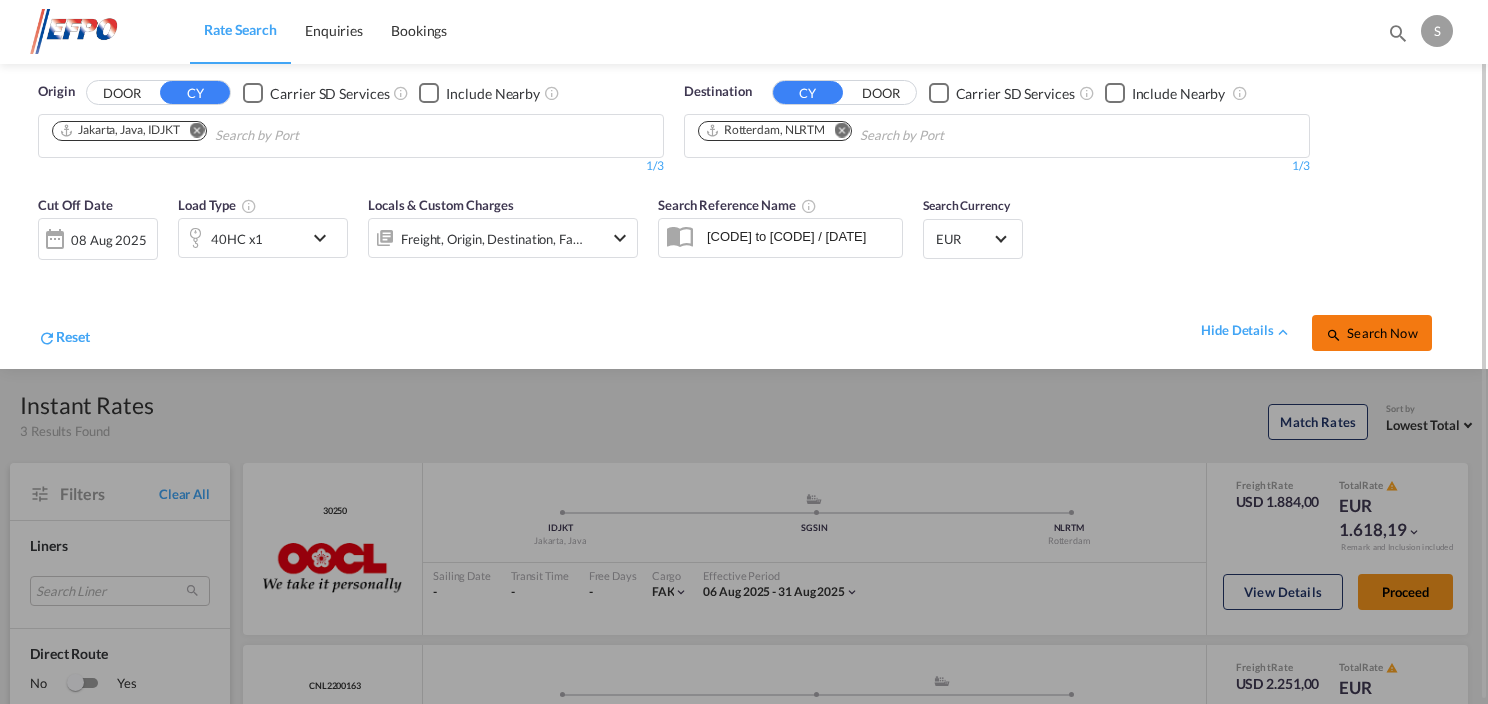 click at bounding box center [1334, 335] 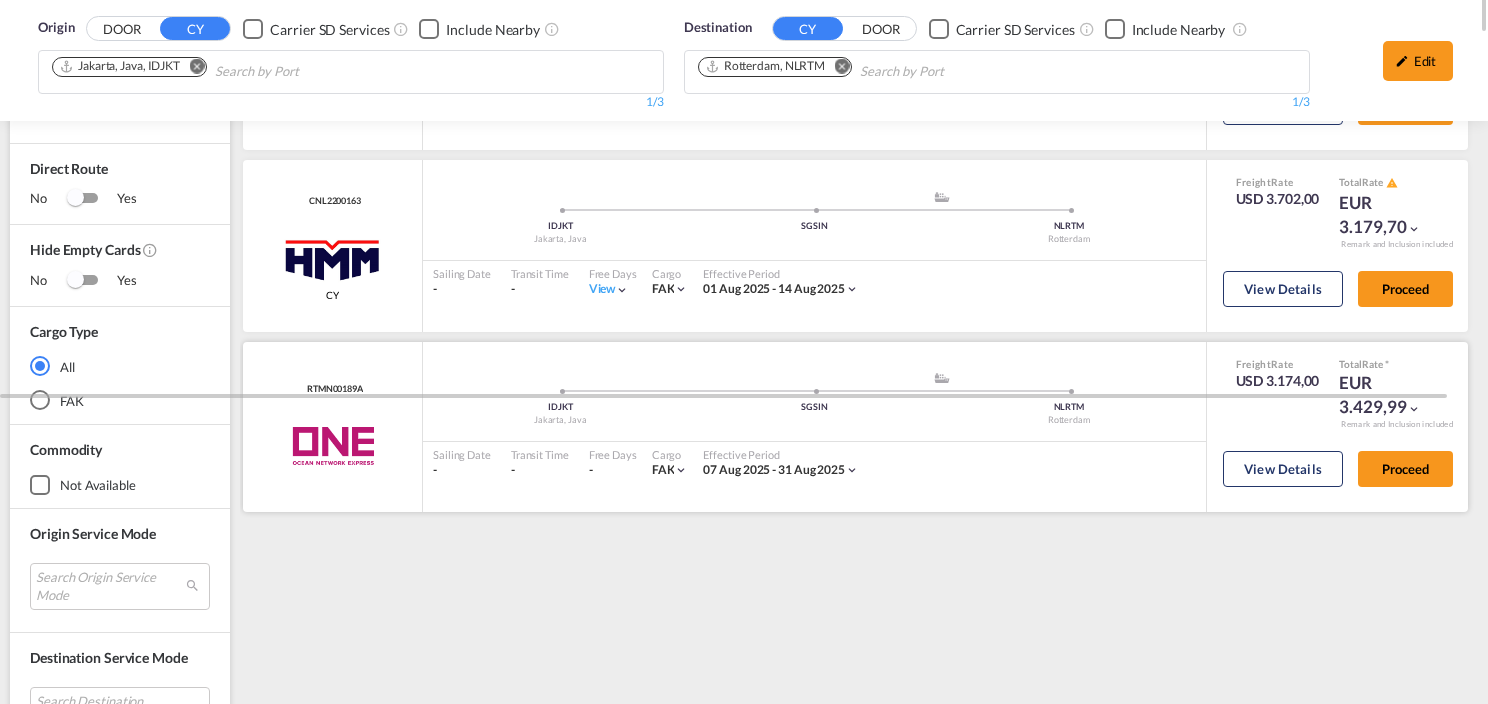 scroll, scrollTop: 0, scrollLeft: 0, axis: both 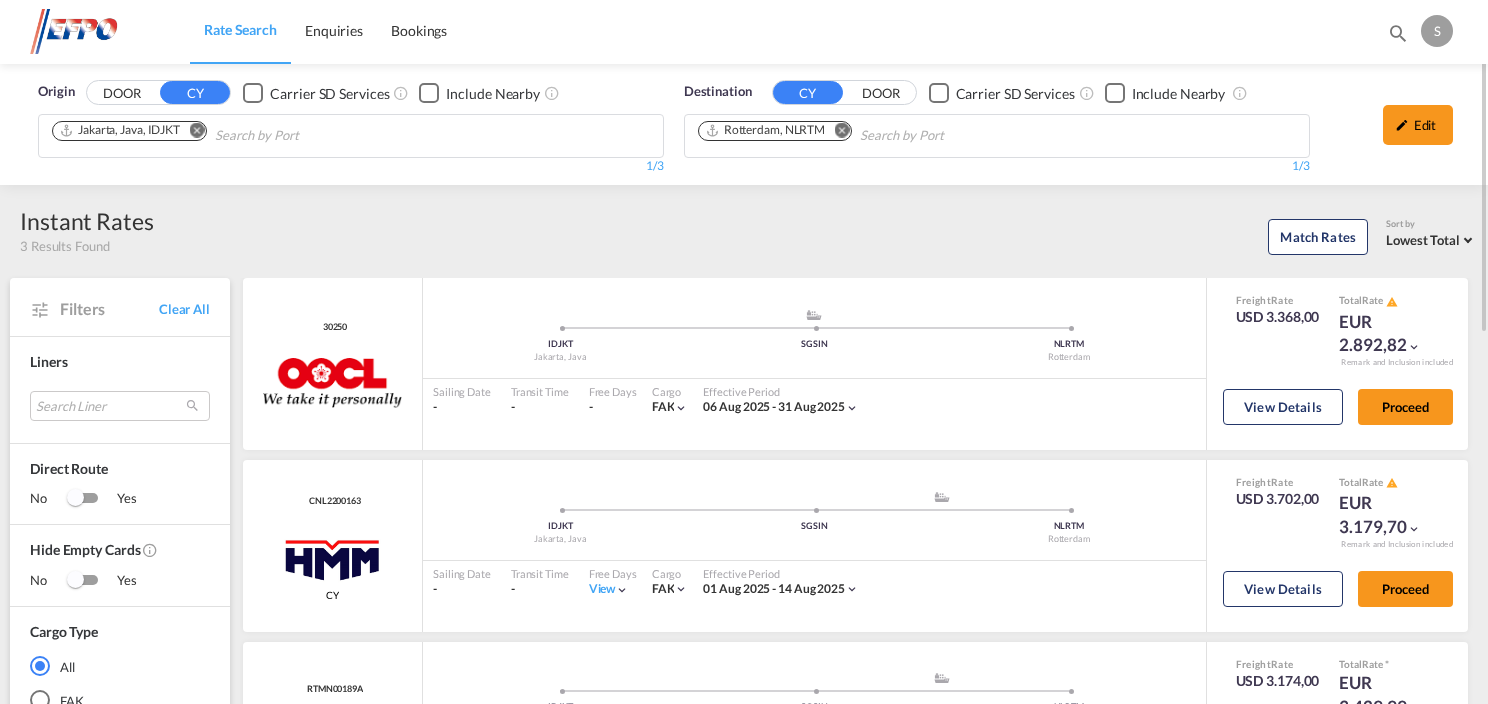 click at bounding box center [191, 132] 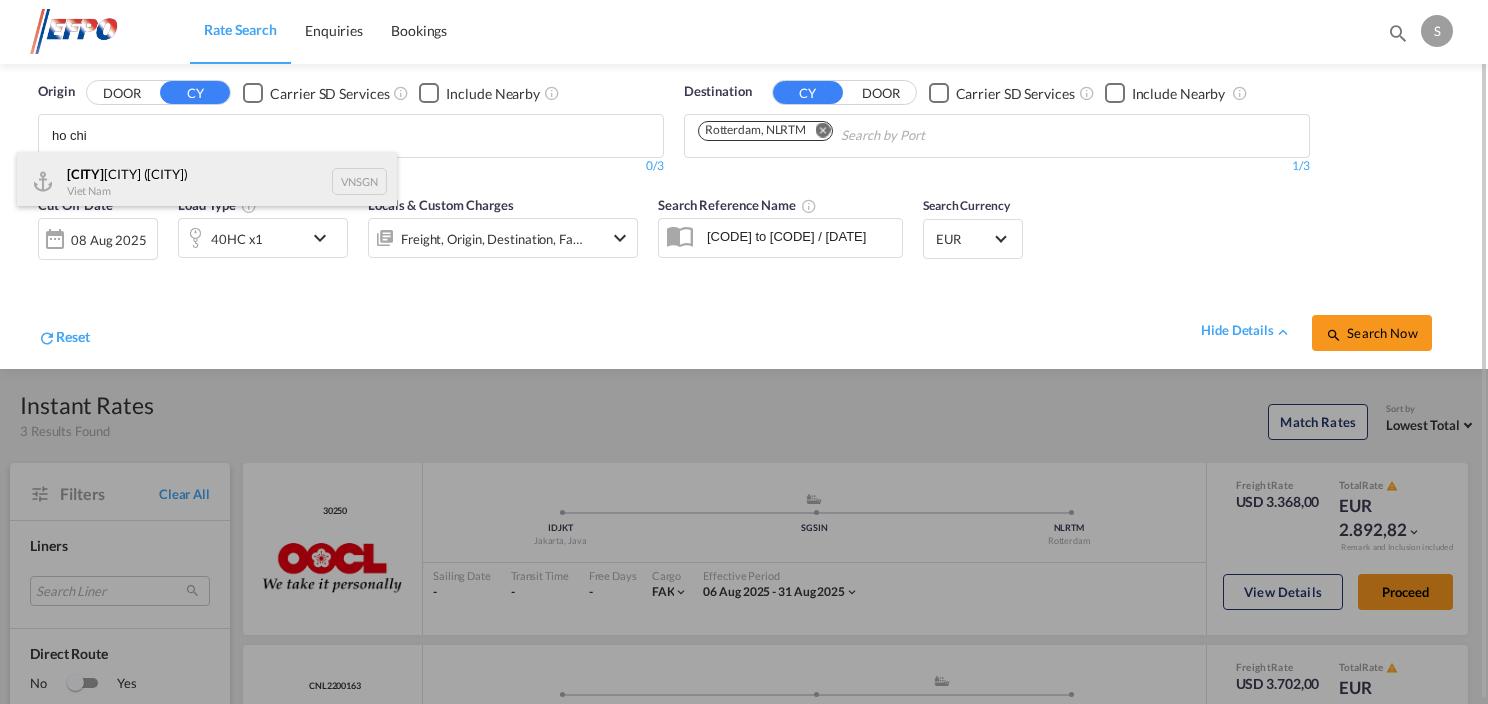 type on "ho chi" 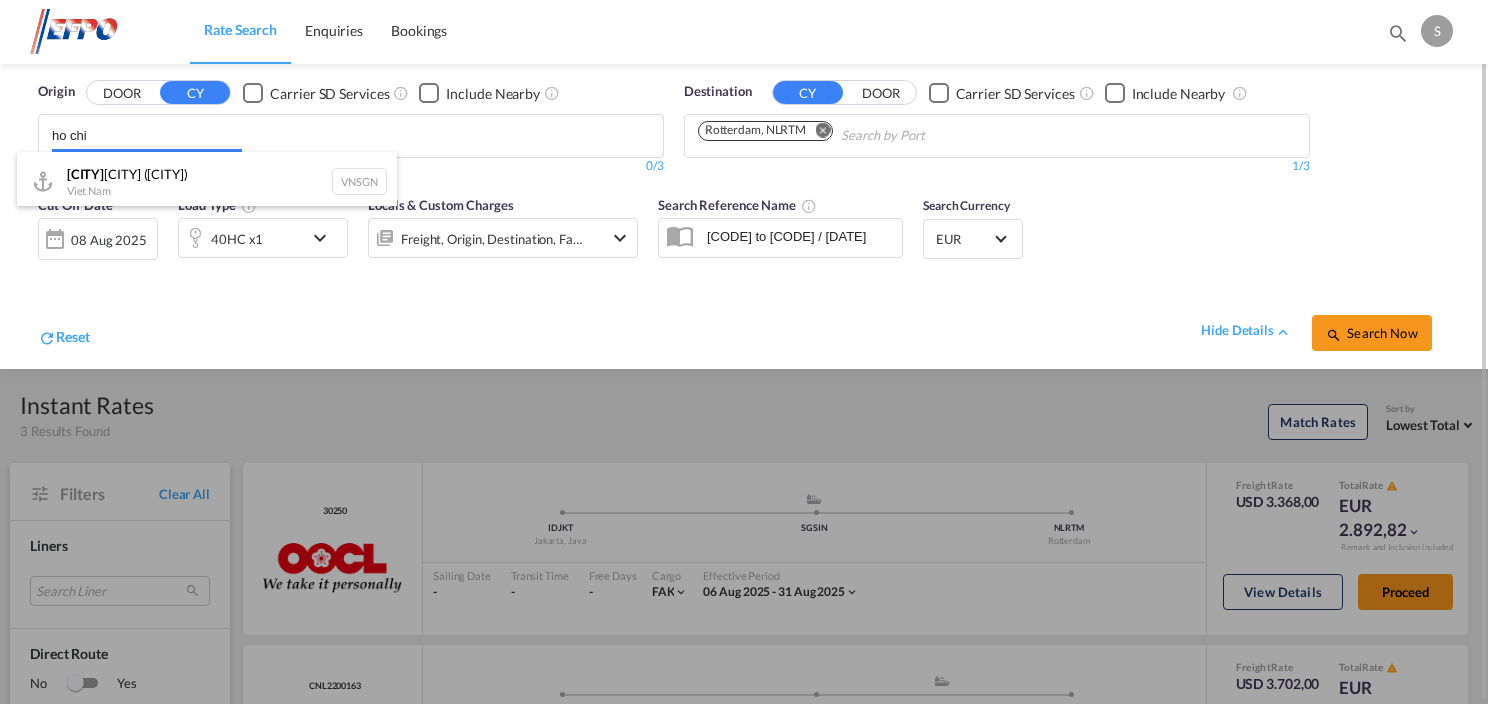 type 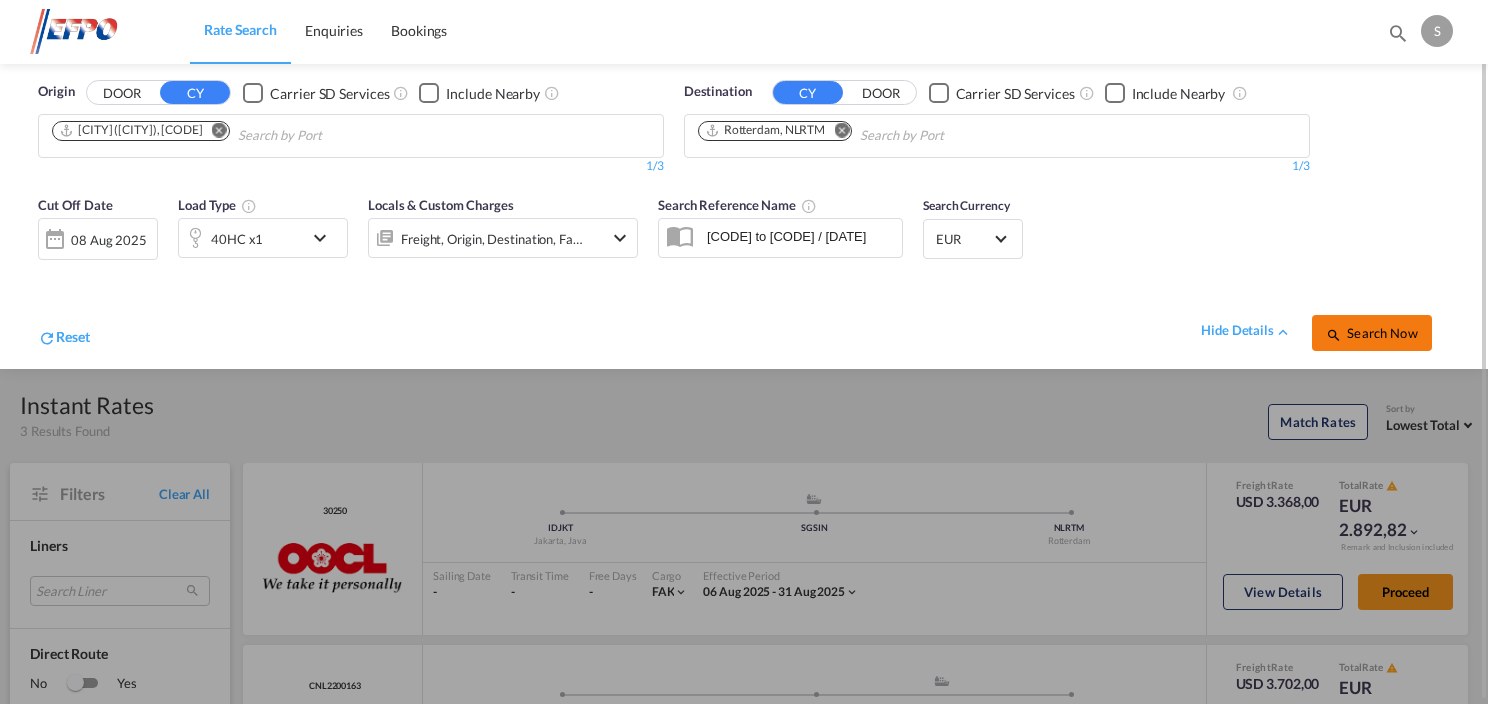 click on "Search Now" at bounding box center [1371, 333] 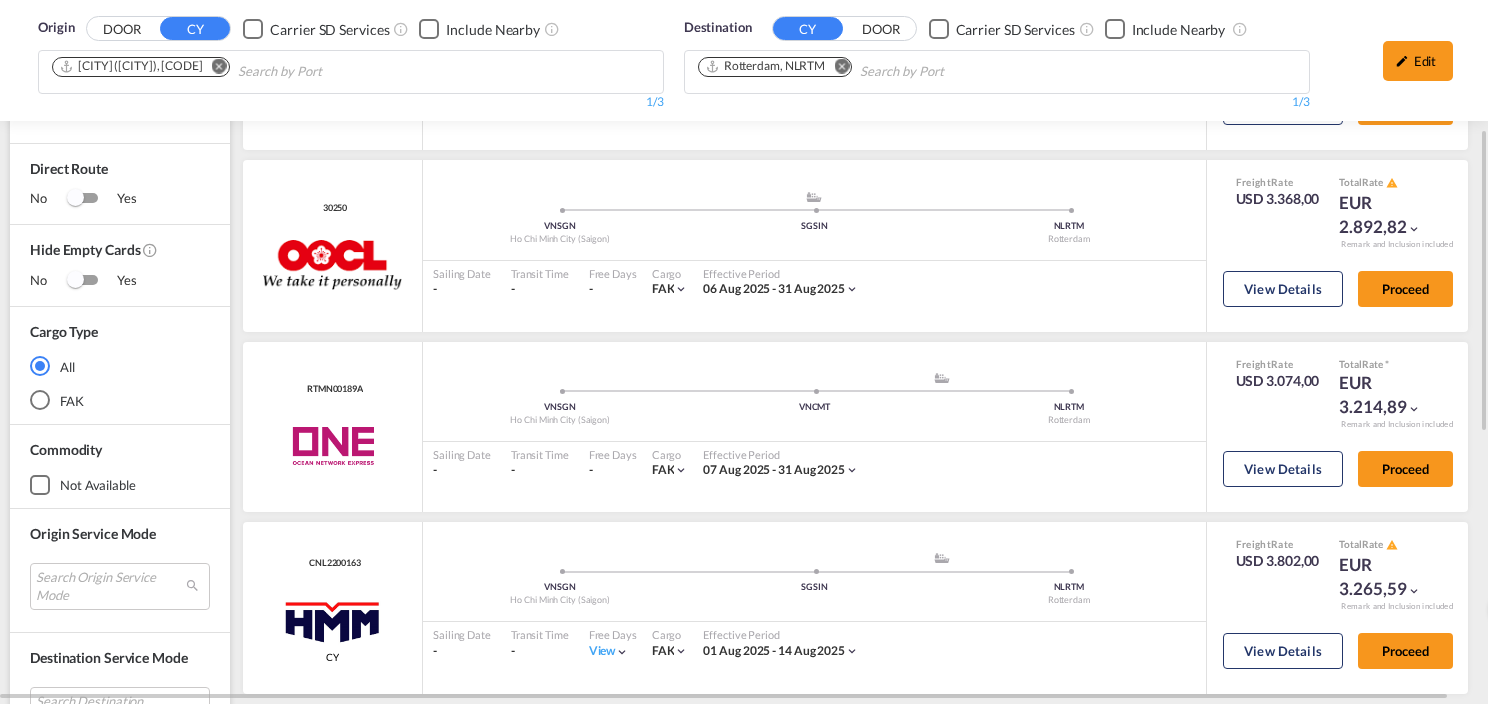 scroll, scrollTop: 0, scrollLeft: 0, axis: both 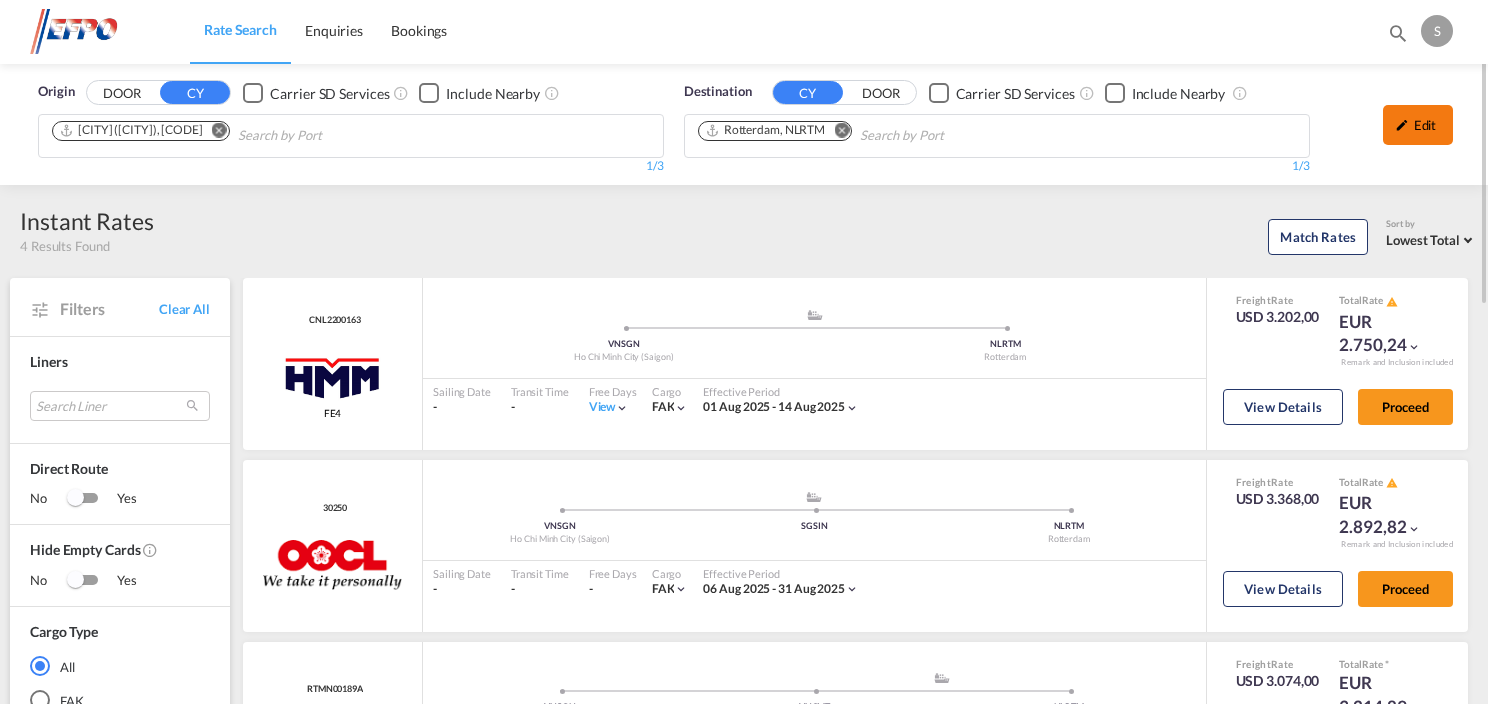 click on "Edit" at bounding box center [1418, 125] 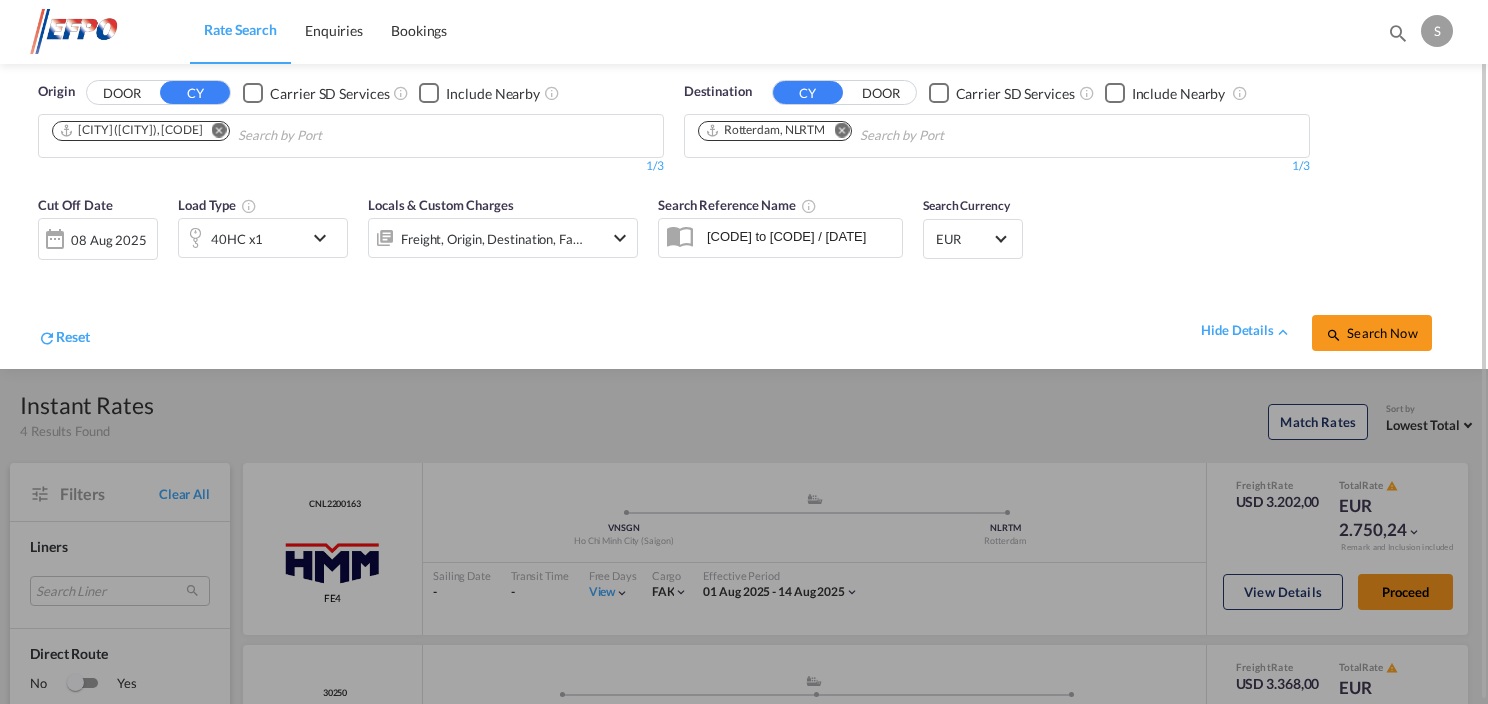 click at bounding box center (325, 238) 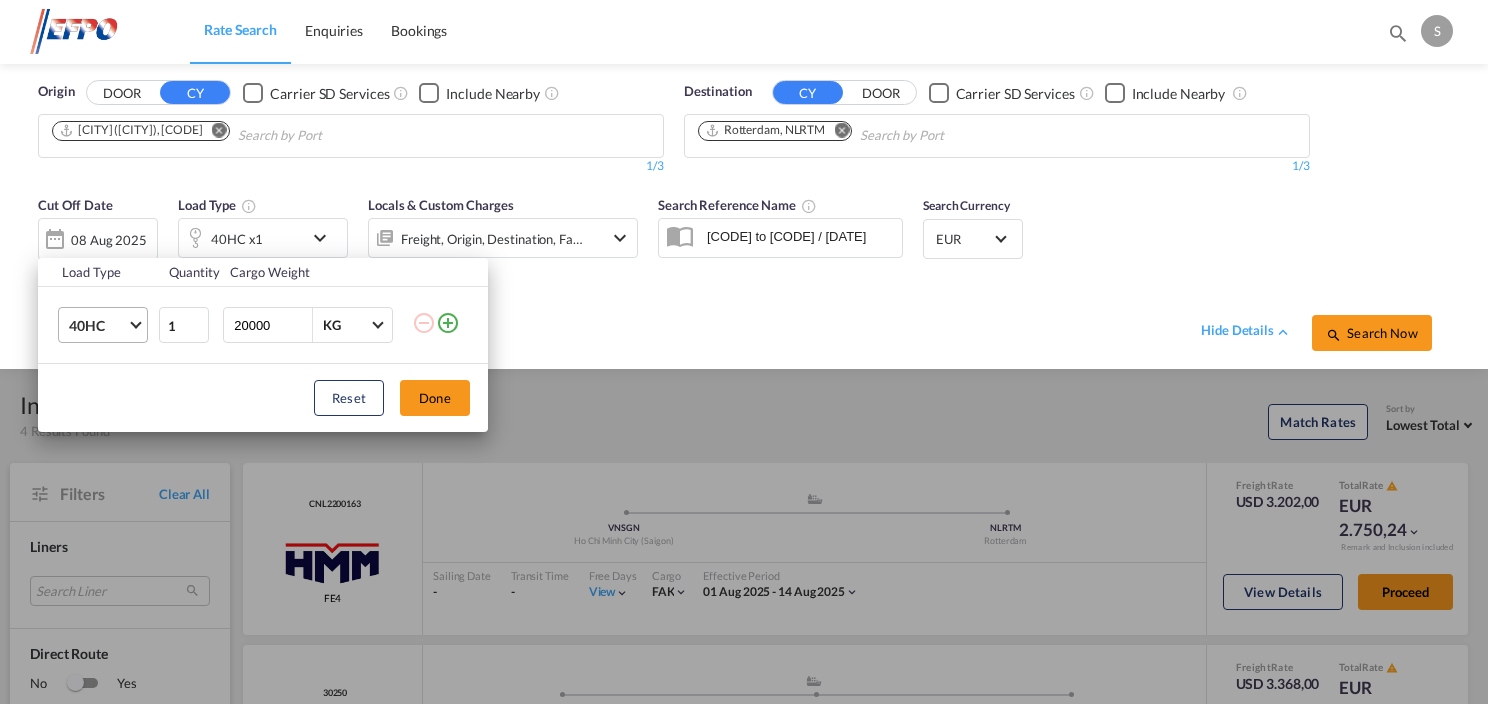 click on "40HC" at bounding box center [98, 326] 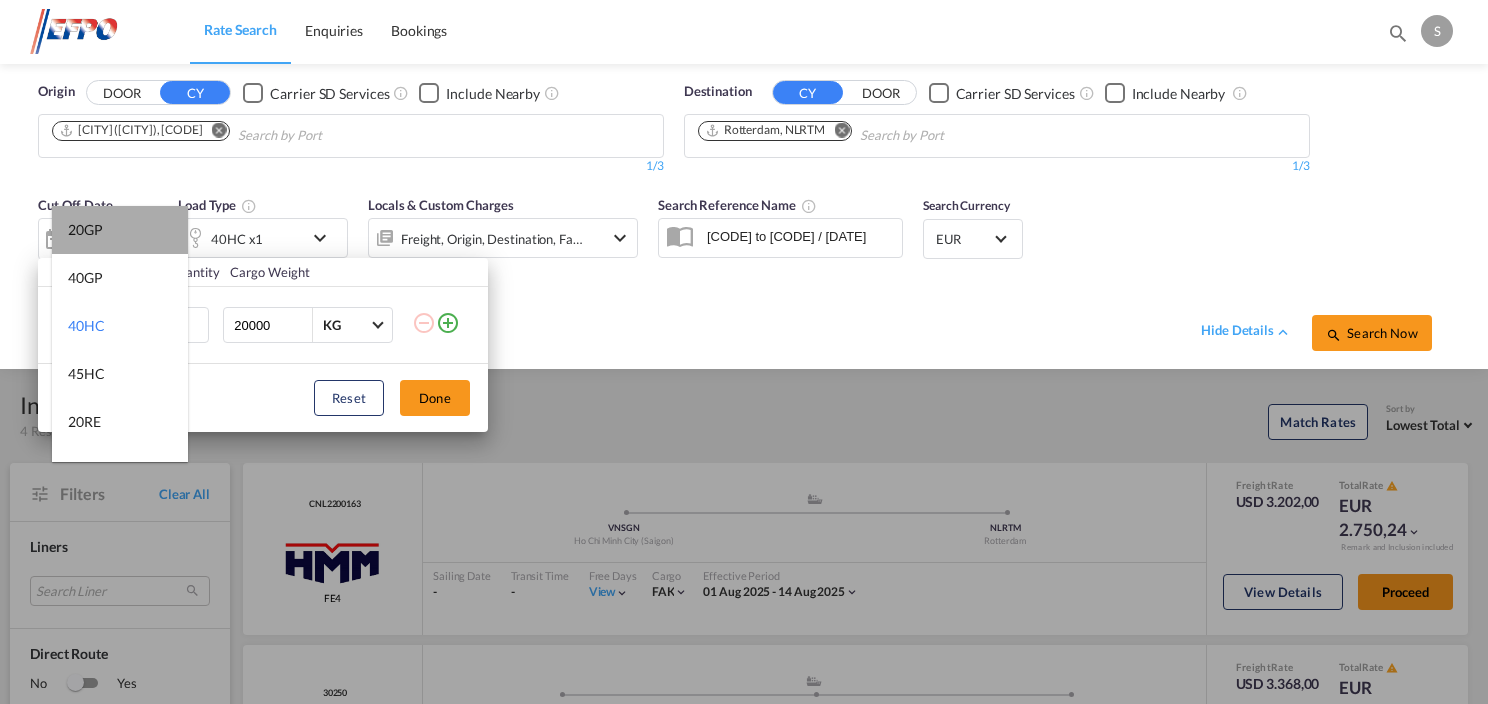 drag, startPoint x: 120, startPoint y: 236, endPoint x: 542, endPoint y: 364, distance: 440.98526 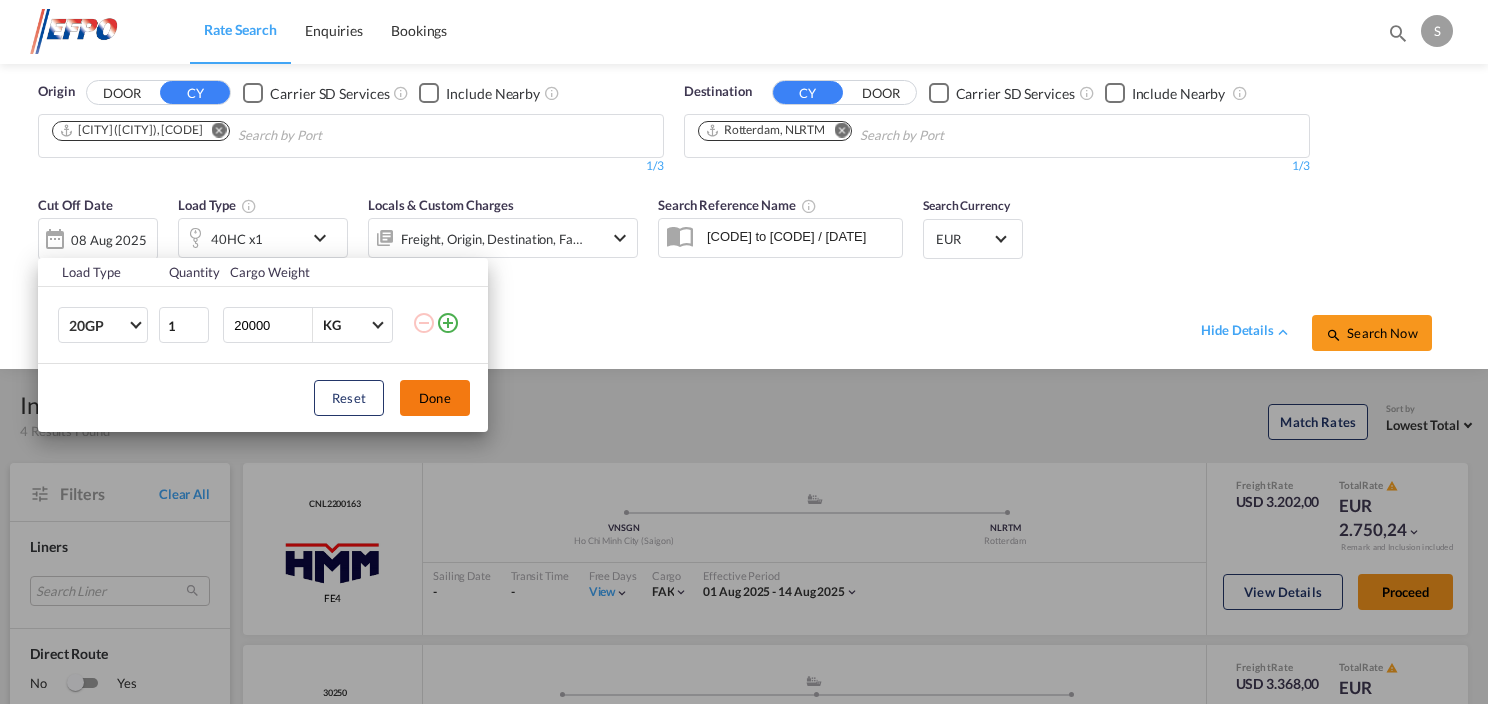 click on "Done" at bounding box center [435, 398] 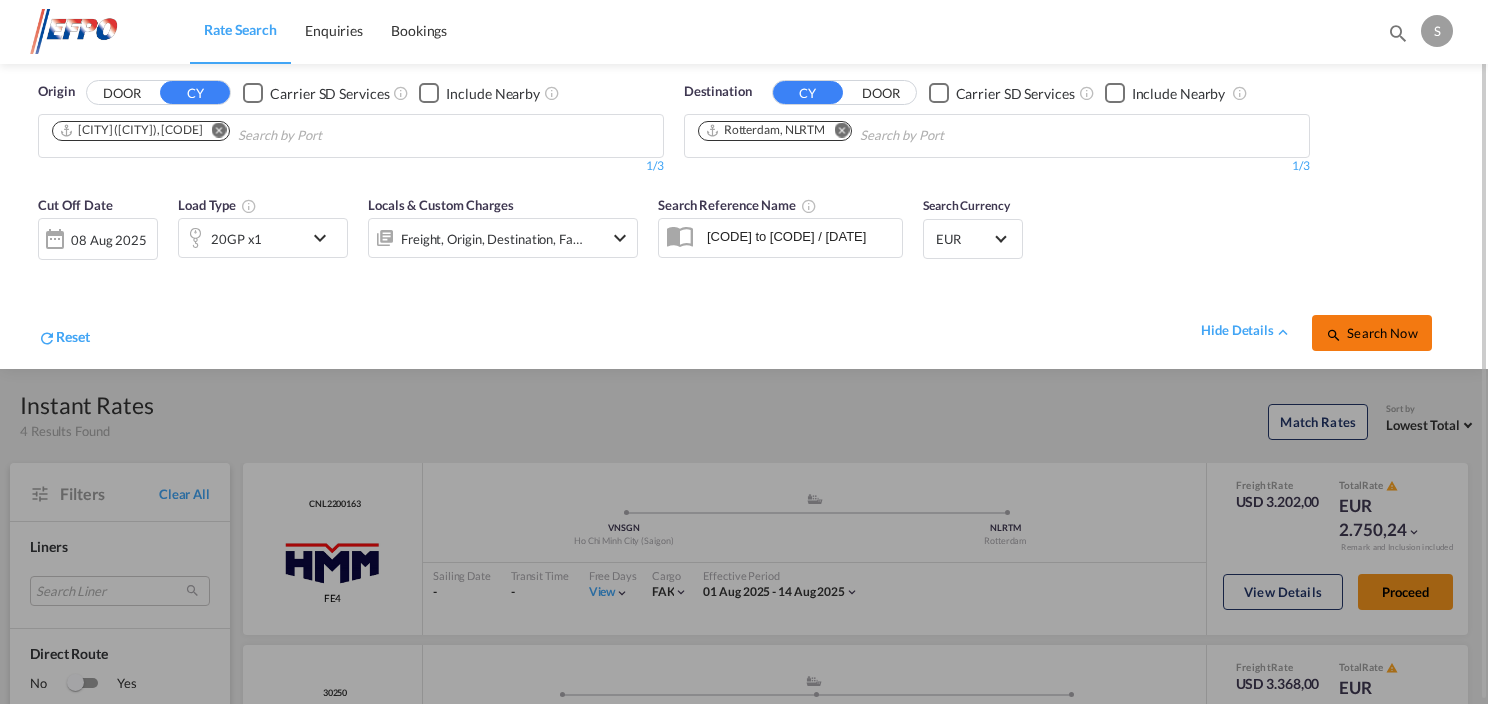 click on "Search Now" at bounding box center (1372, 333) 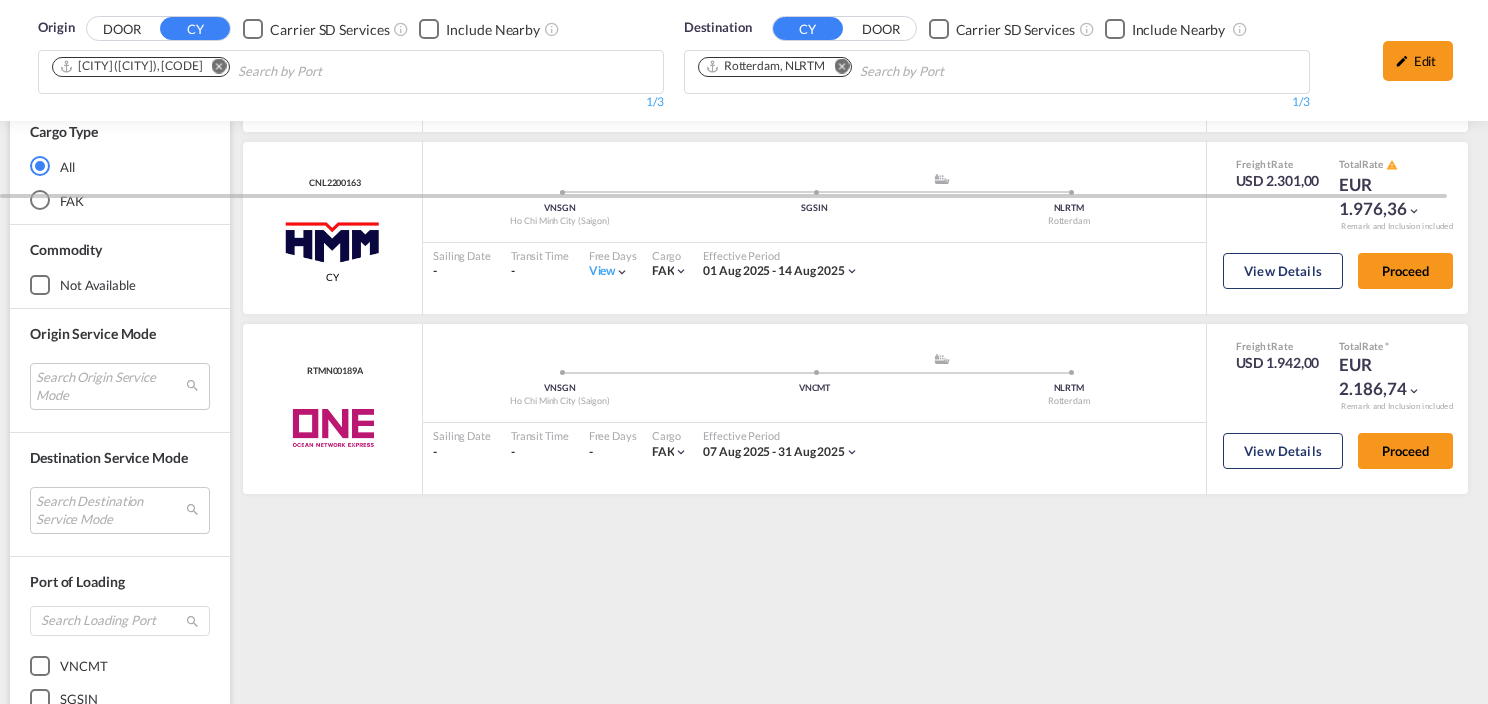 scroll, scrollTop: 0, scrollLeft: 0, axis: both 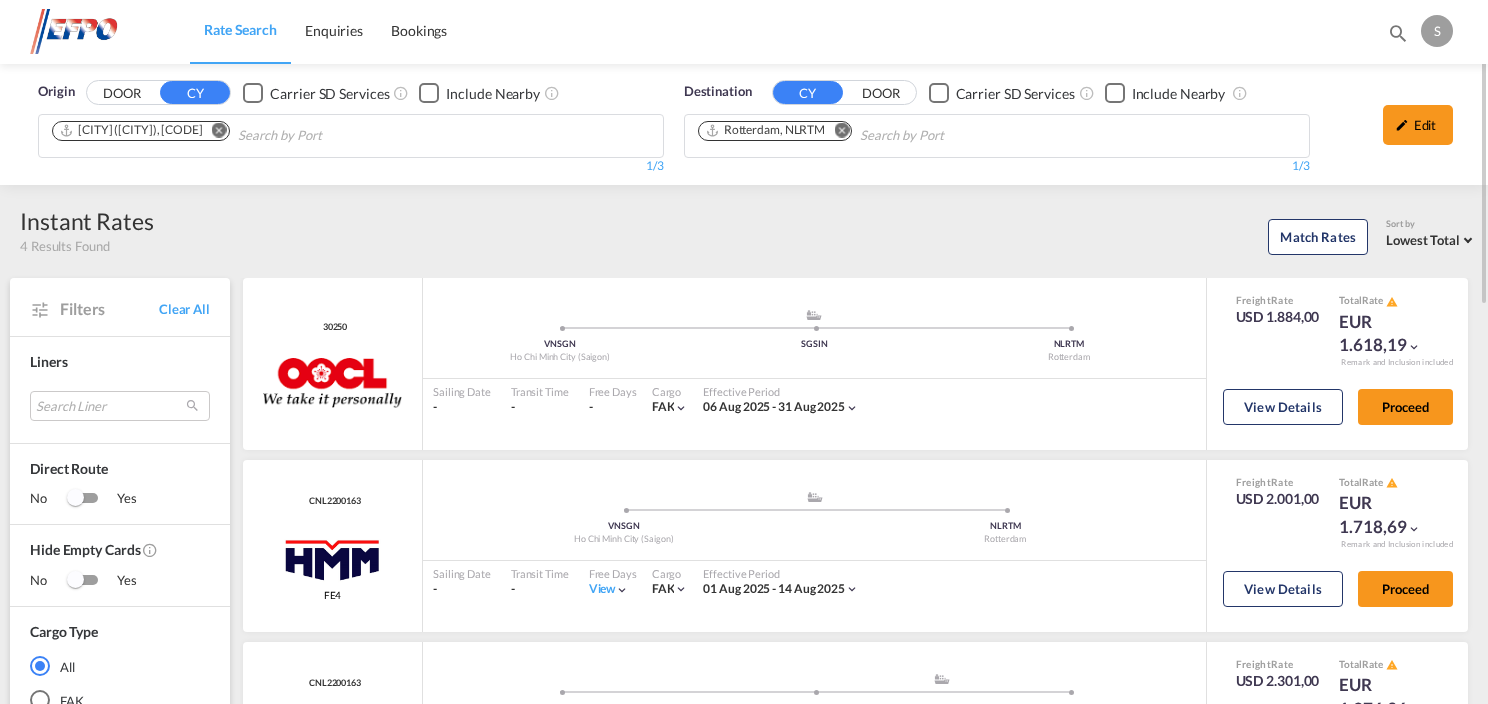 drag, startPoint x: 1415, startPoint y: 112, endPoint x: 1408, endPoint y: 135, distance: 24.04163 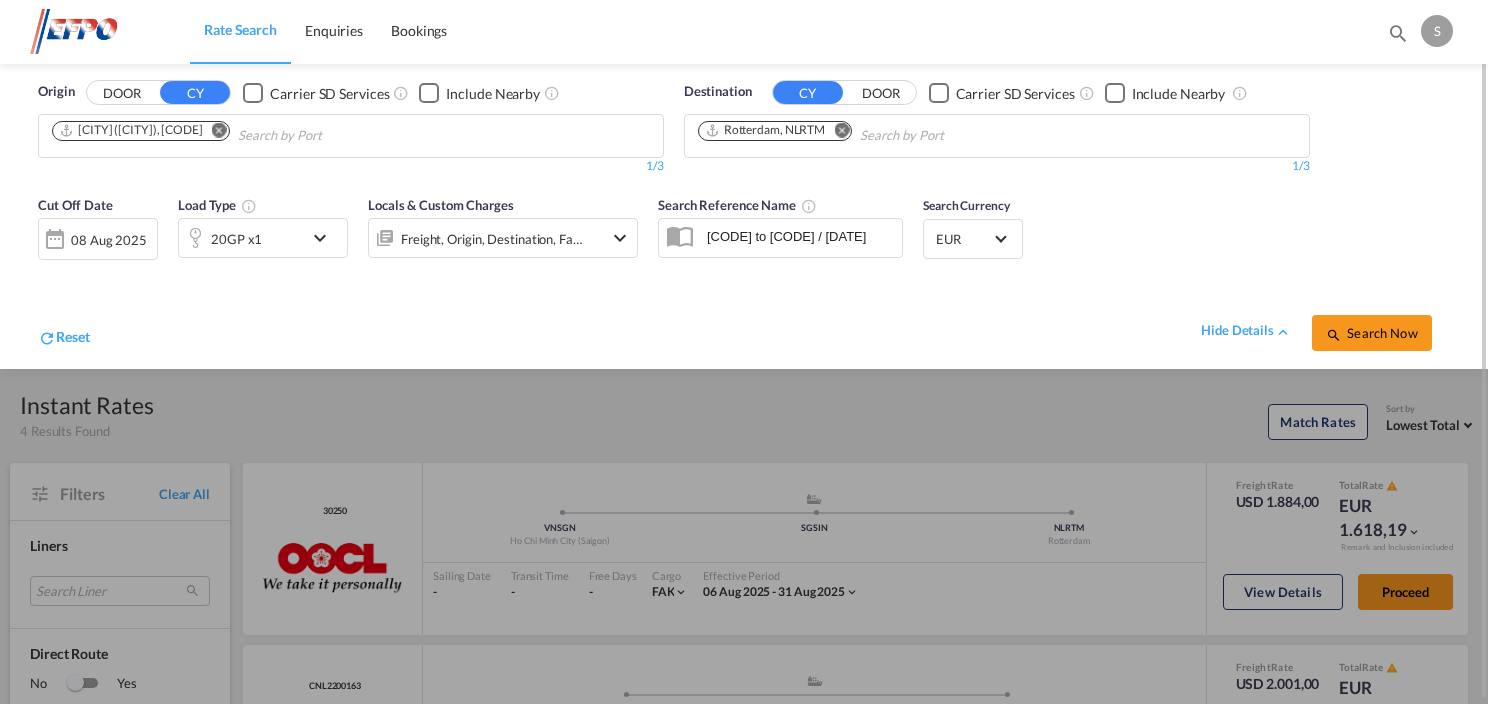 click on "20GP x1" at bounding box center [263, 238] 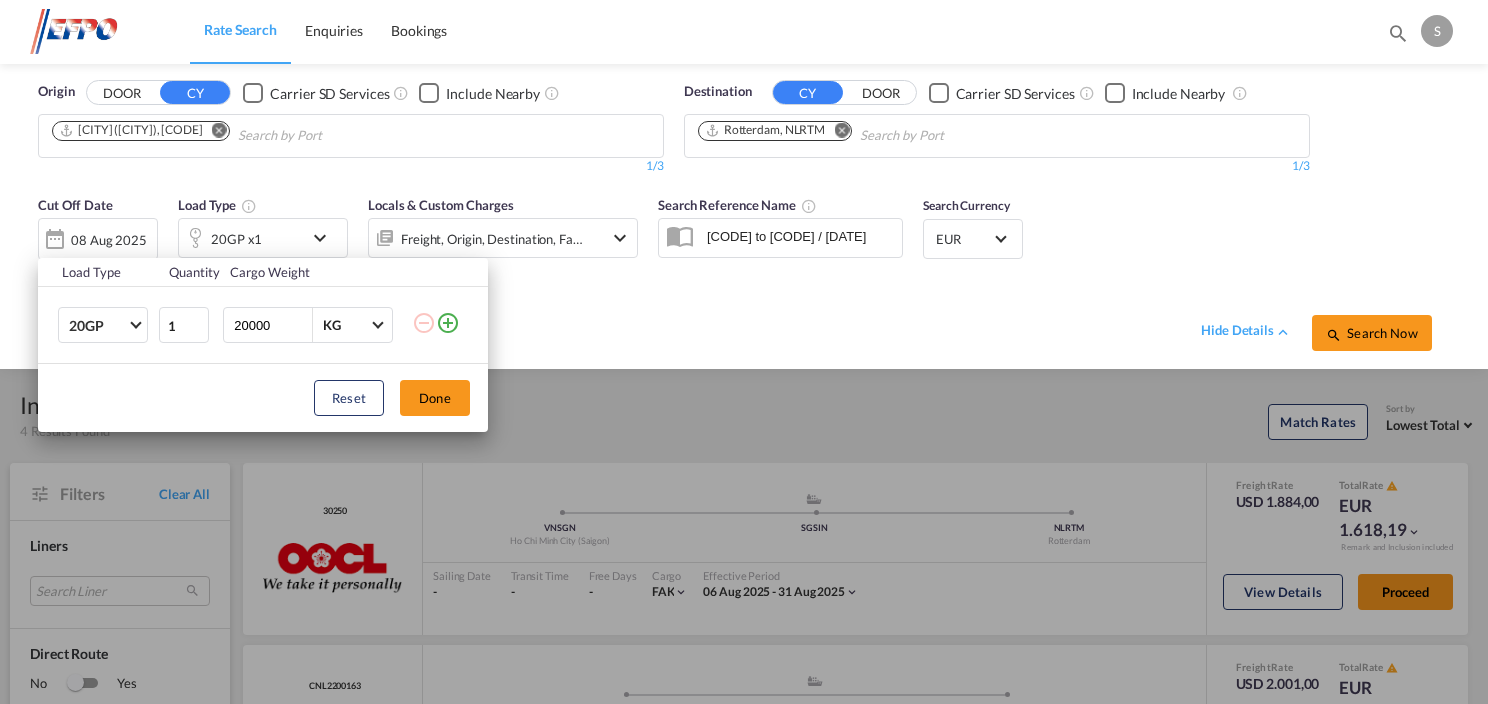 click on "20GP
20GP
40GP
40HC
45HC
20RE
40RE
40HR
20OT
40OT
20FR
40FR
40NR
20NR
45S
20TK
40TK
OTHR
53HC
20HC
20FX" at bounding box center (97, 325) 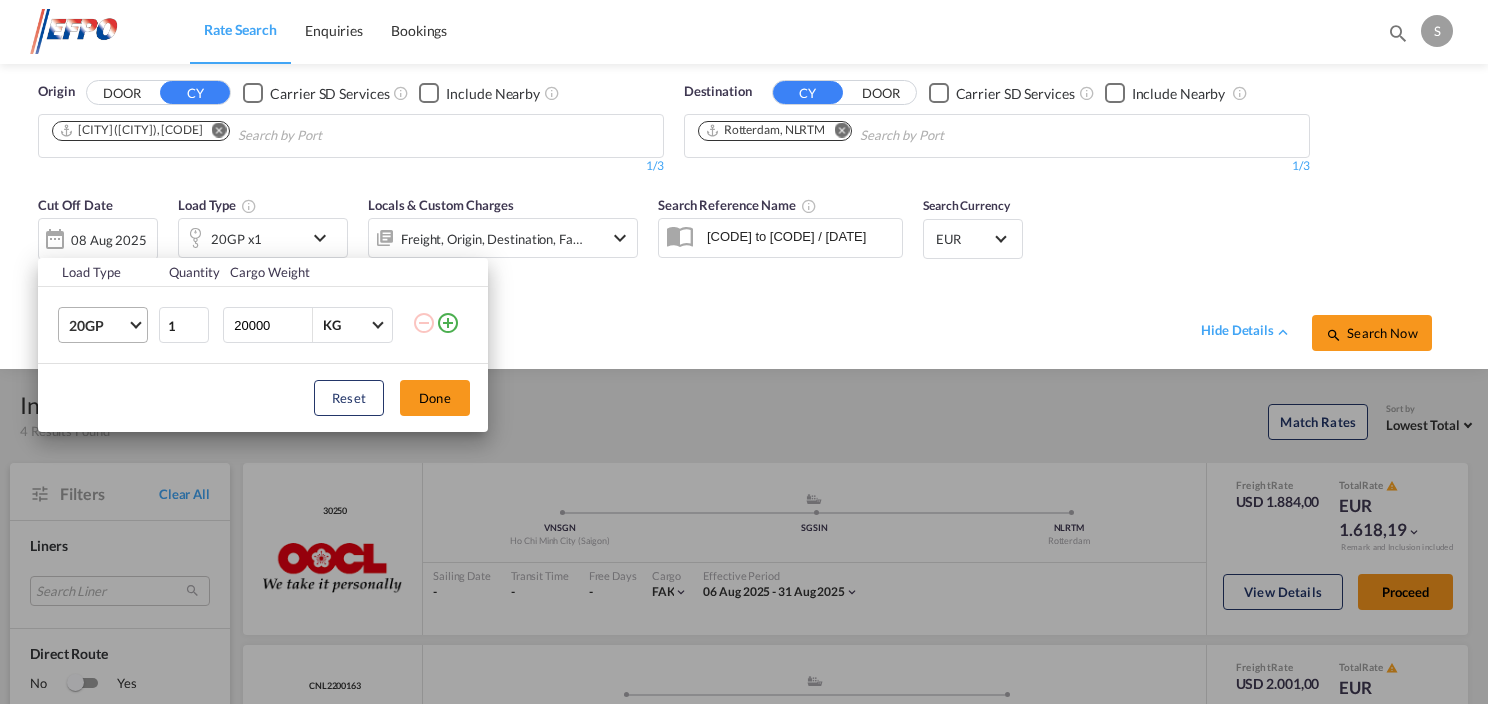 click at bounding box center (135, 323) 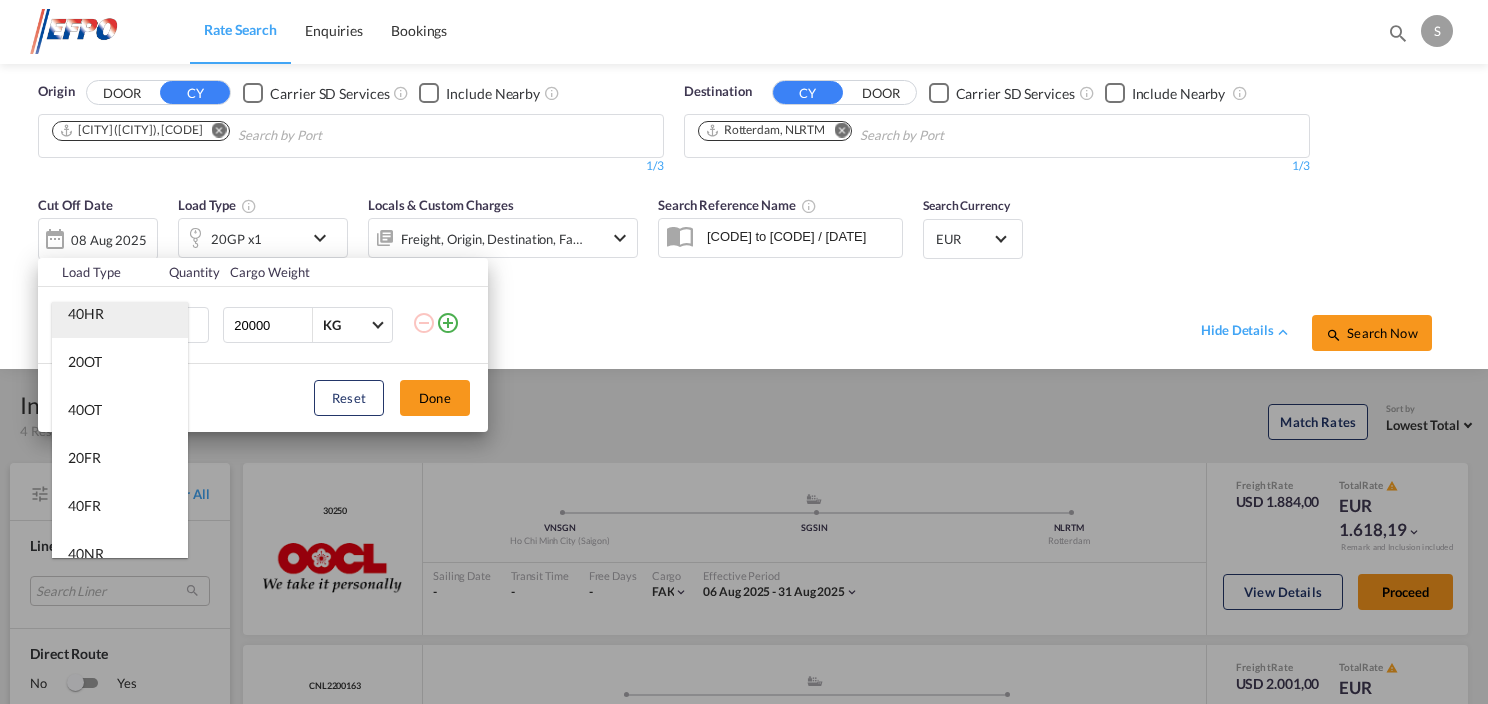 scroll, scrollTop: 400, scrollLeft: 0, axis: vertical 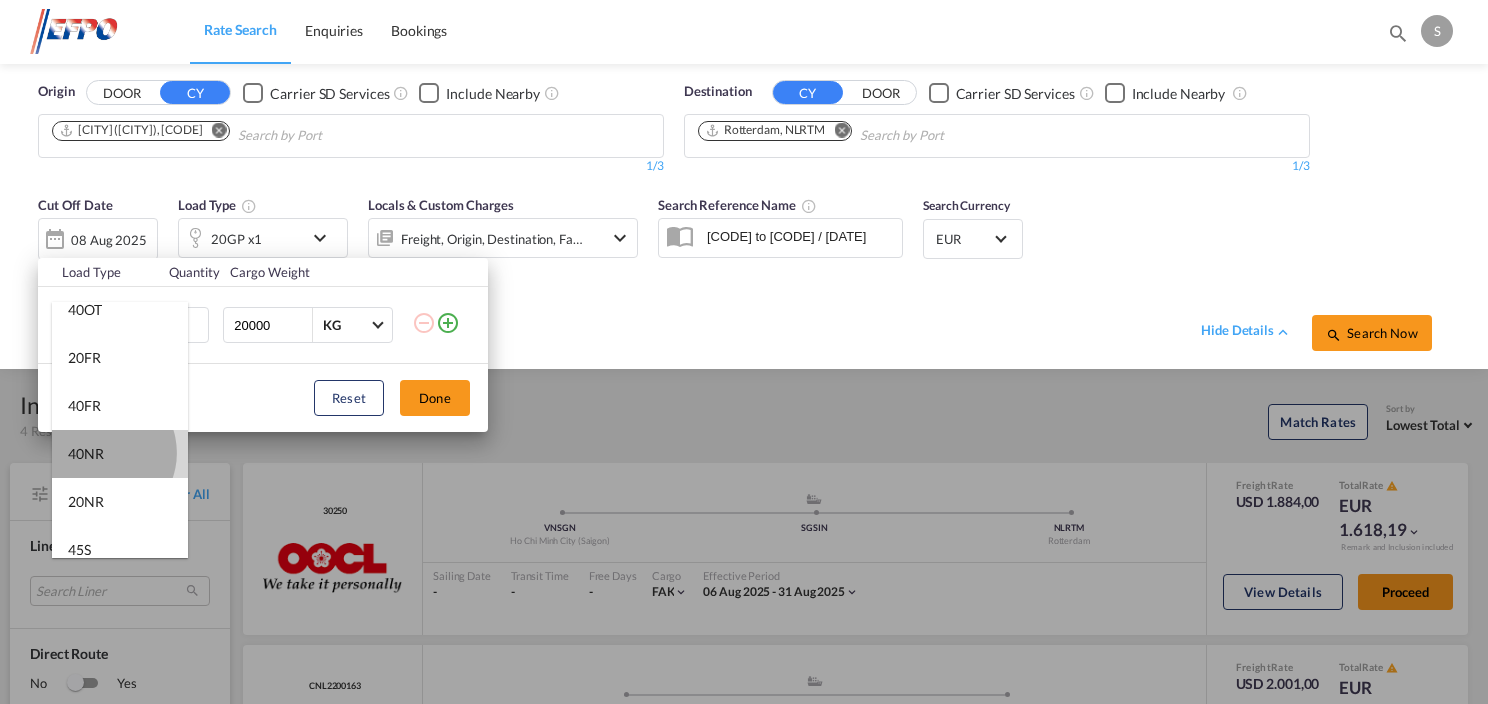 click on "40NR" at bounding box center [86, 454] 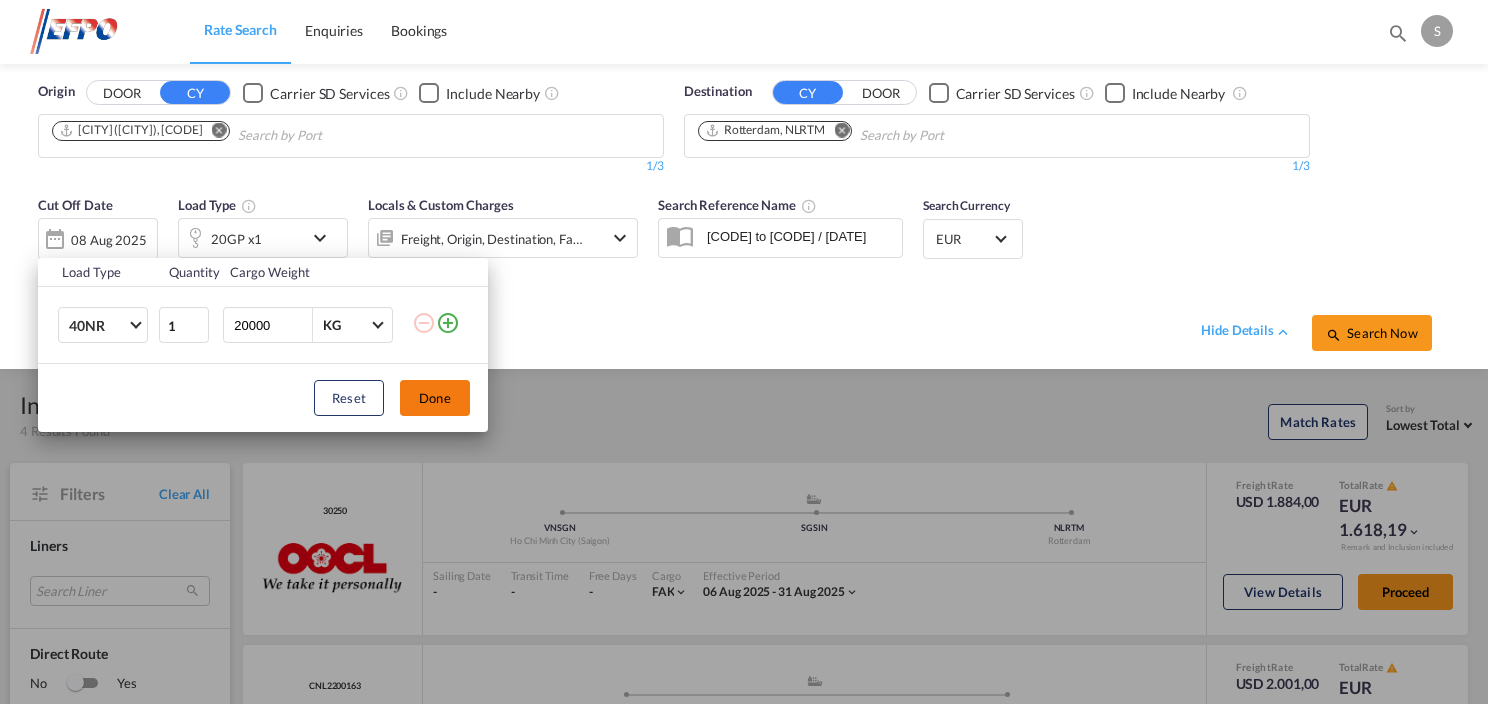 click on "Done" at bounding box center [435, 398] 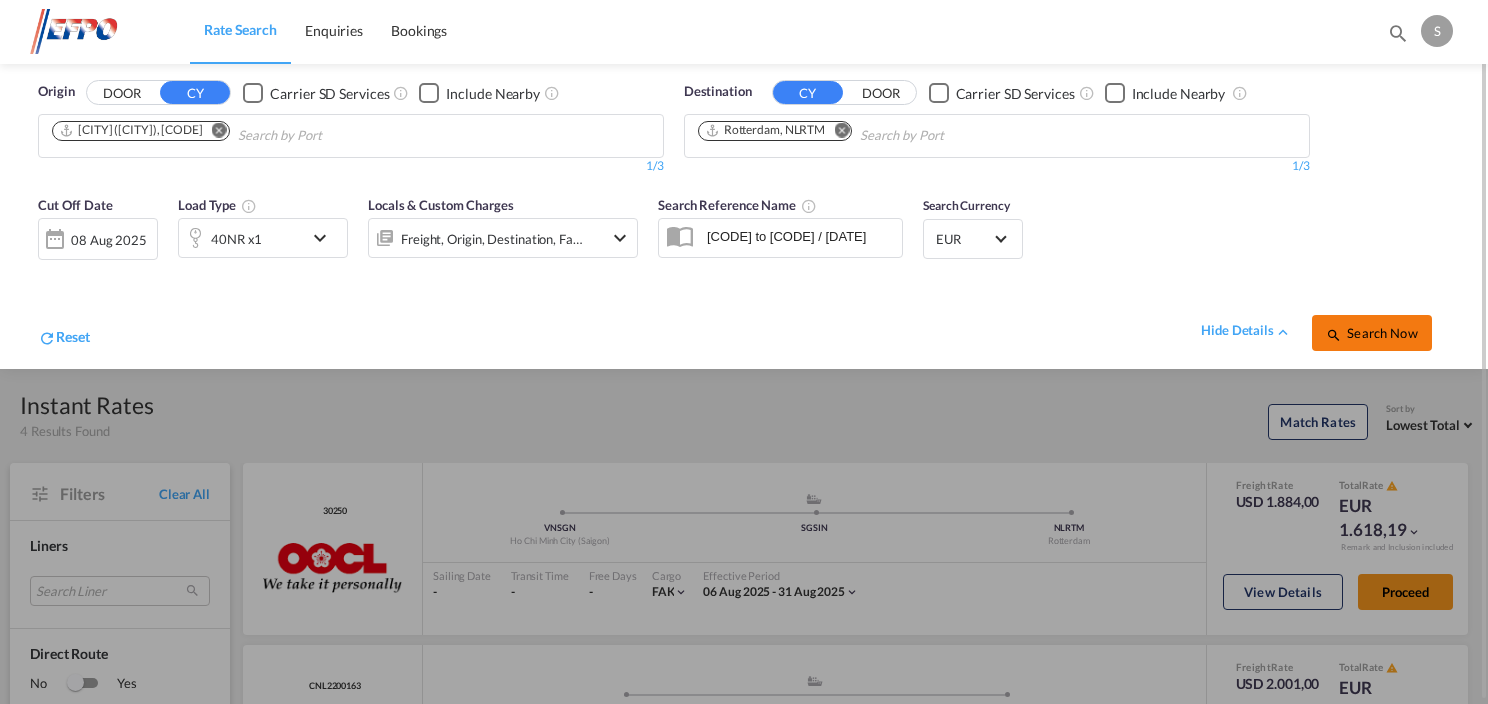 click on "Search Now" at bounding box center (1371, 333) 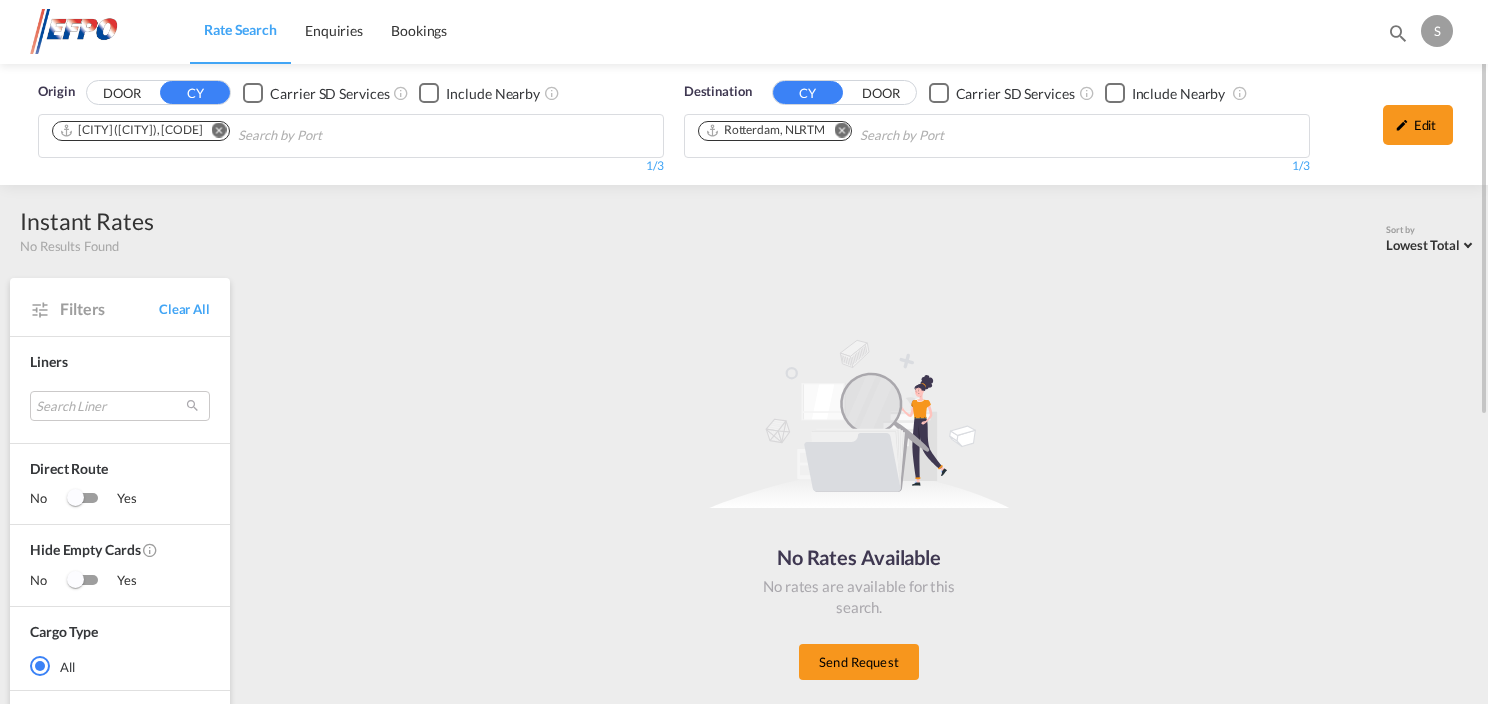 click at bounding box center (219, 130) 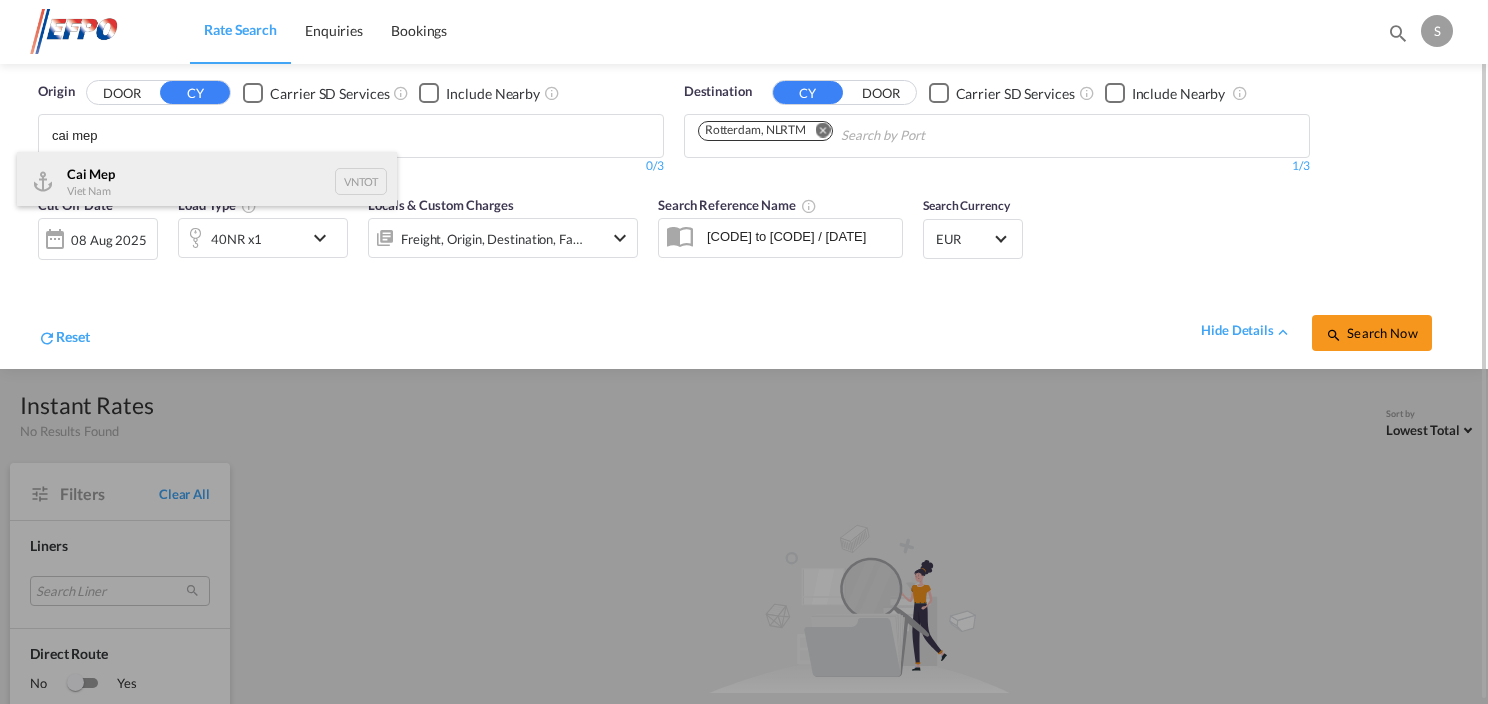 type on "cai mep" 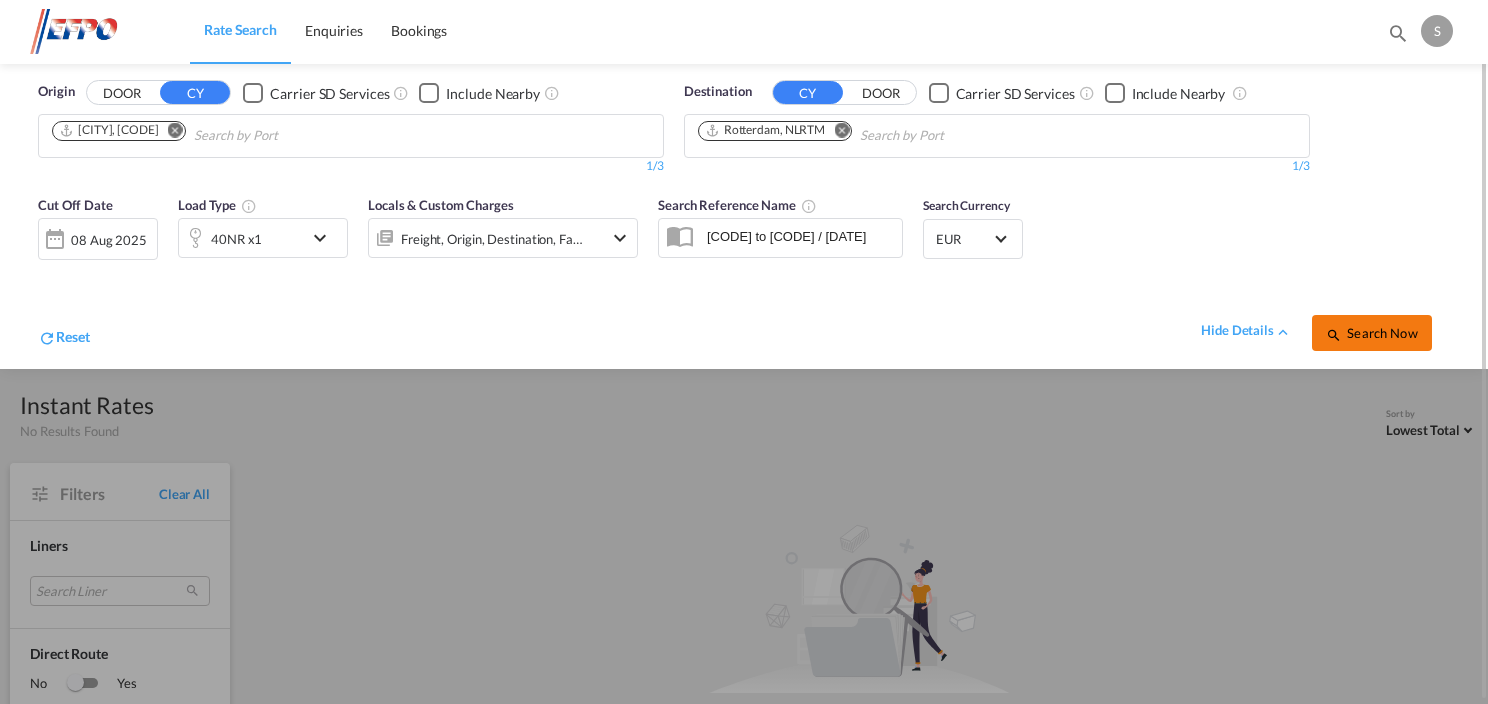 click on "Search Now" at bounding box center (1371, 333) 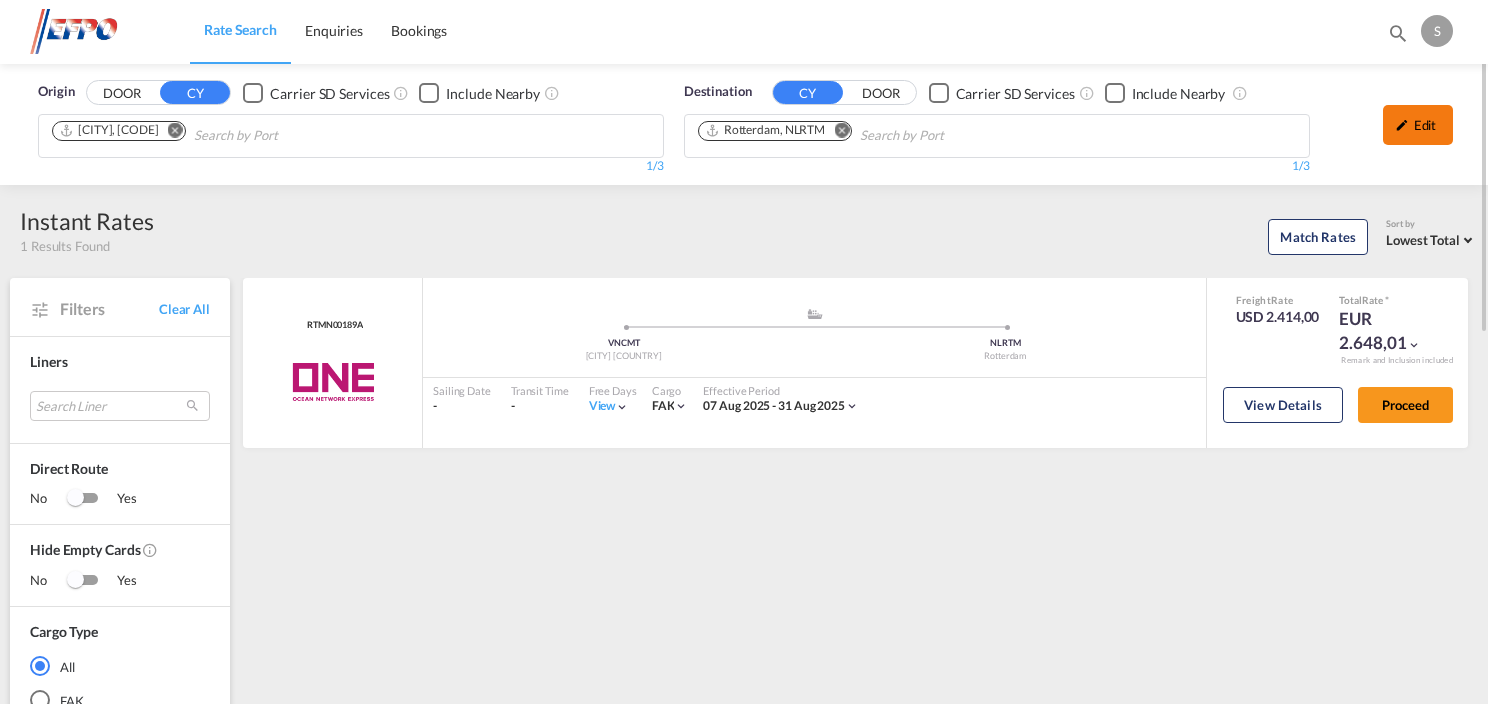 click on "Edit" at bounding box center (1418, 125) 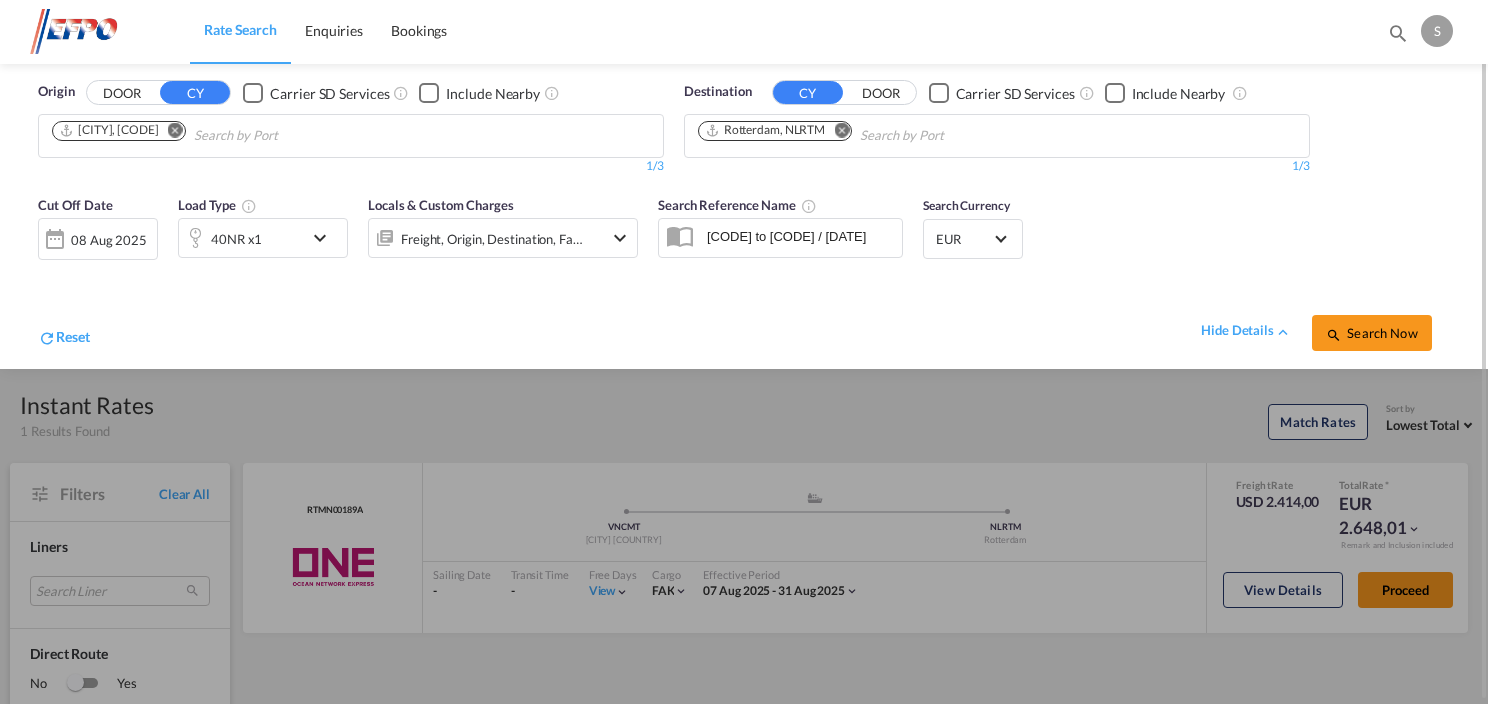 click on "40NR x1" at bounding box center (241, 238) 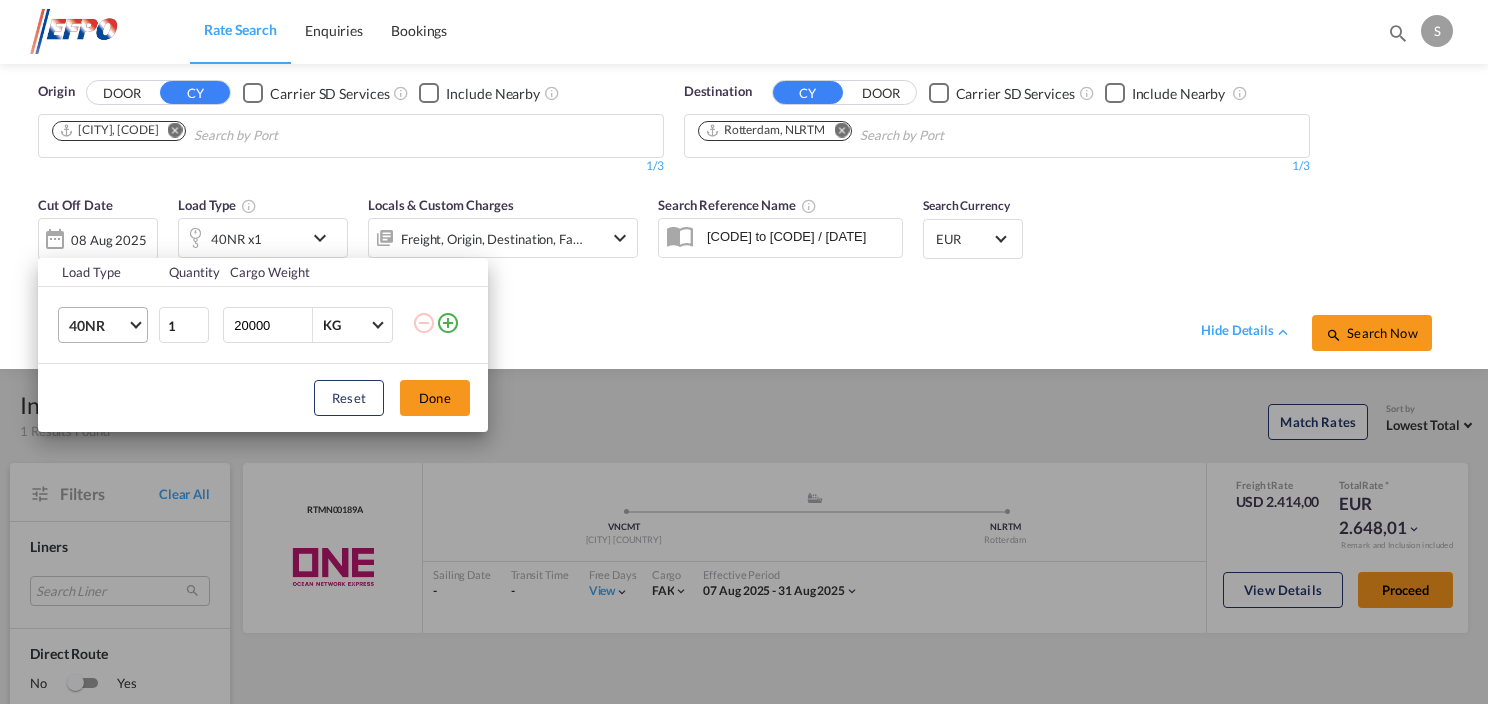 click on "40NR" at bounding box center (98, 326) 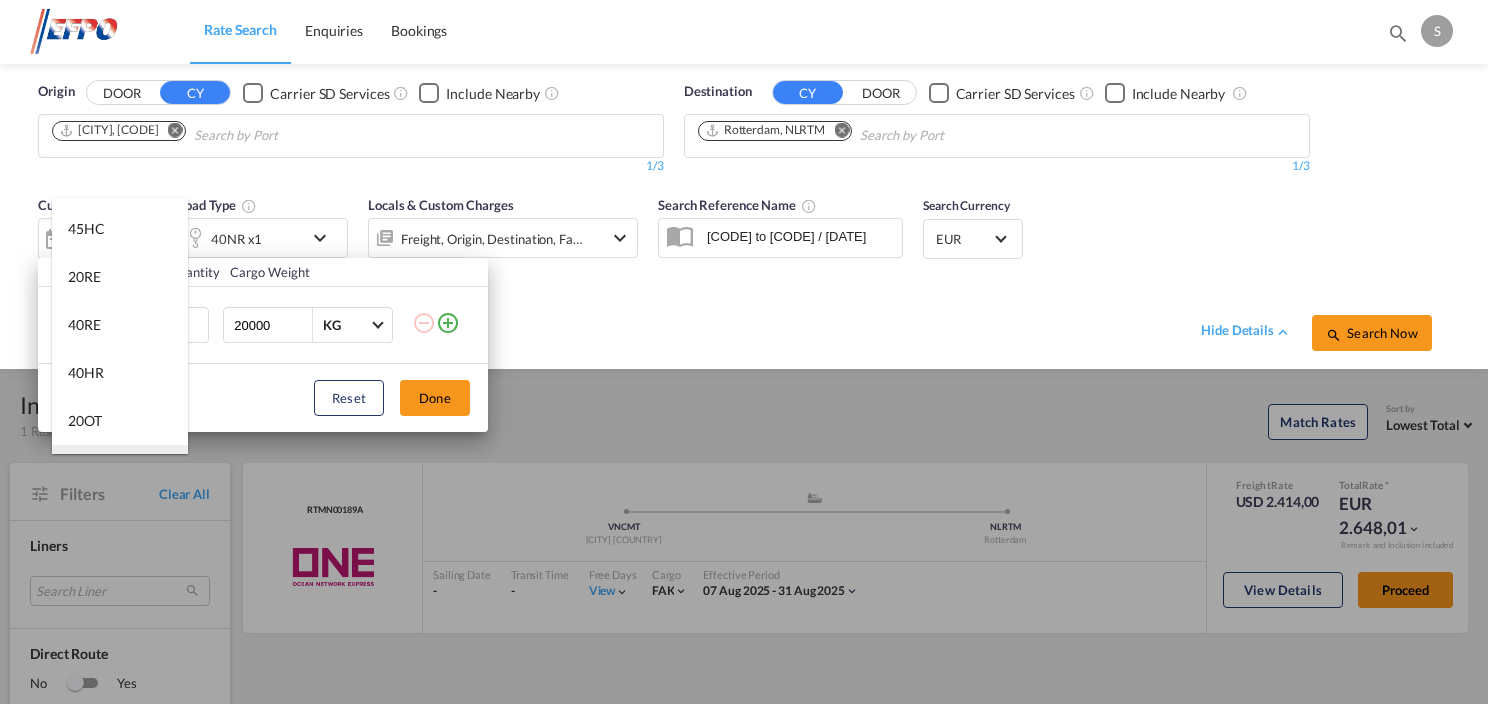 scroll, scrollTop: 24, scrollLeft: 0, axis: vertical 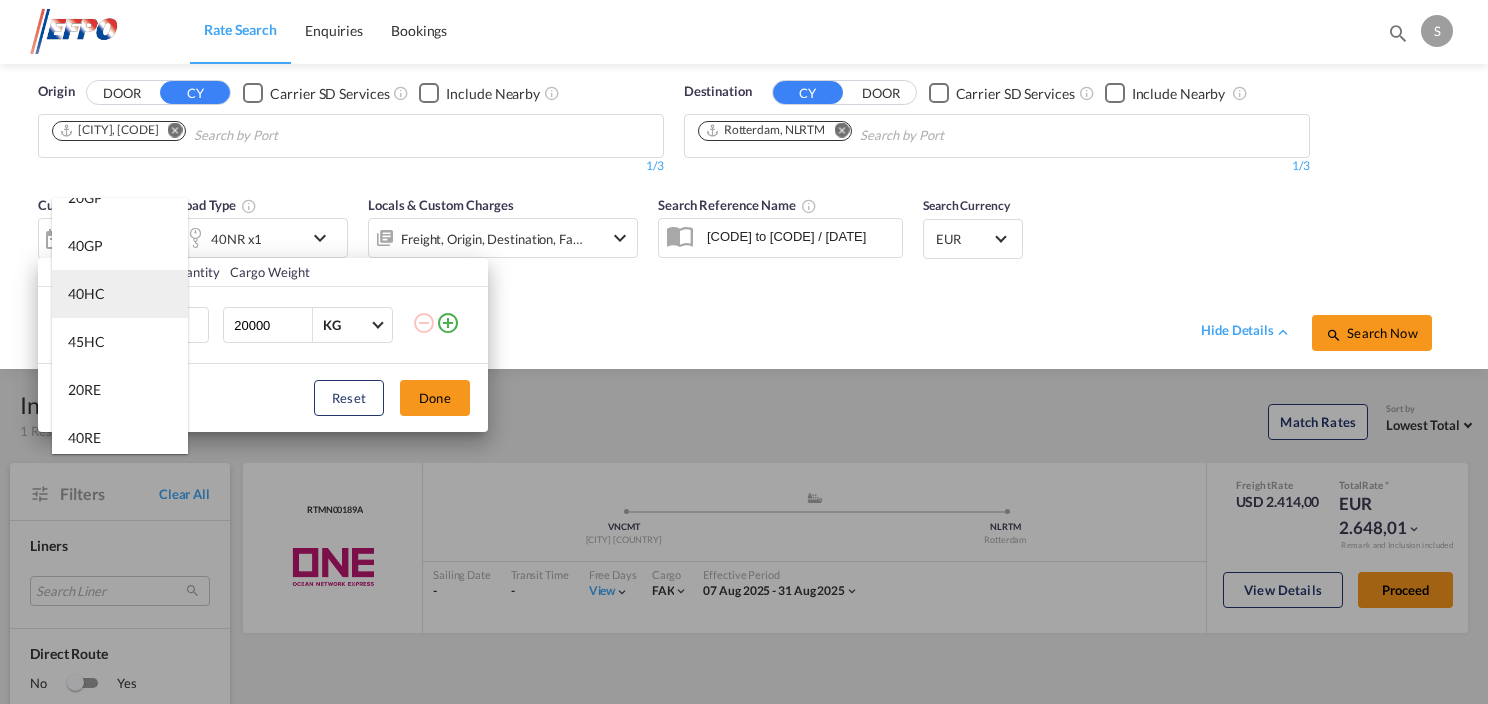 drag, startPoint x: 112, startPoint y: 308, endPoint x: 265, endPoint y: 322, distance: 153.63919 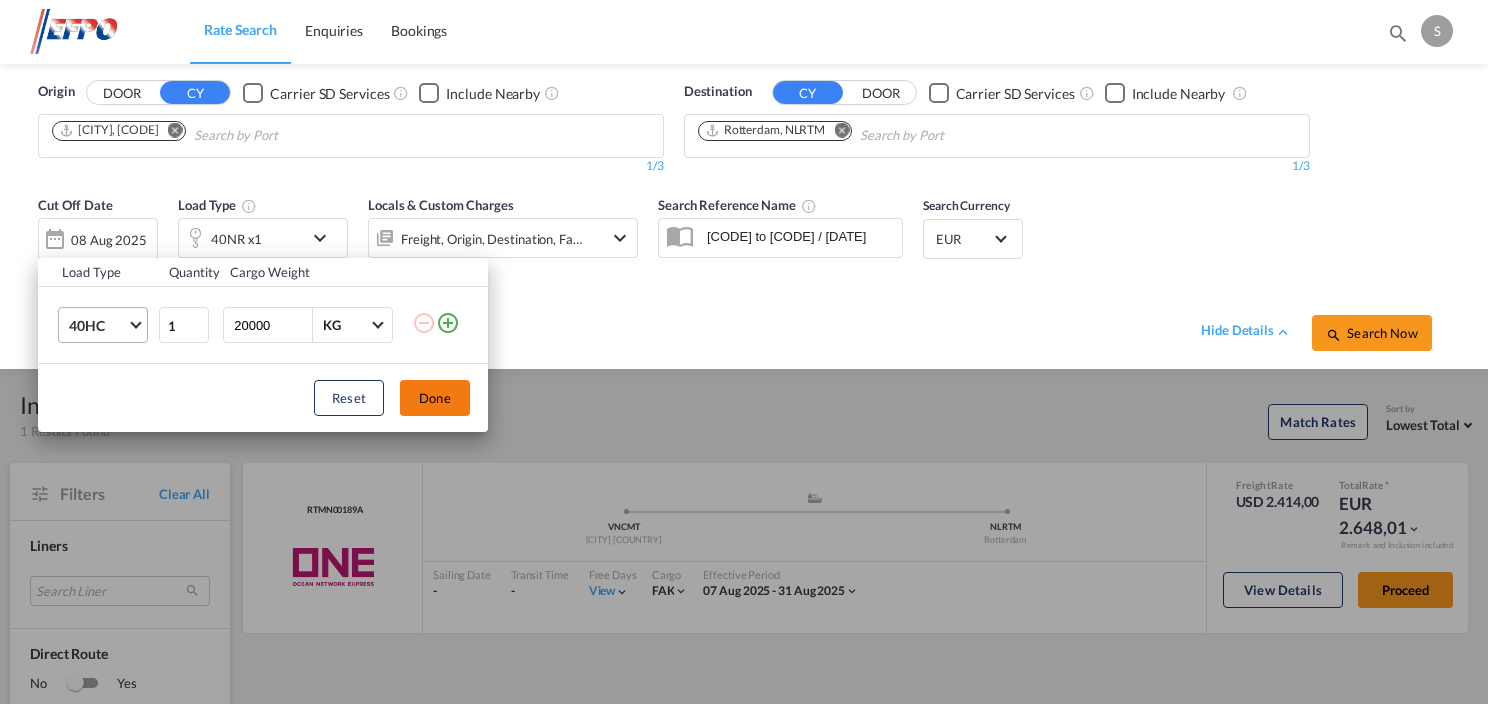 click on "Done" at bounding box center [435, 398] 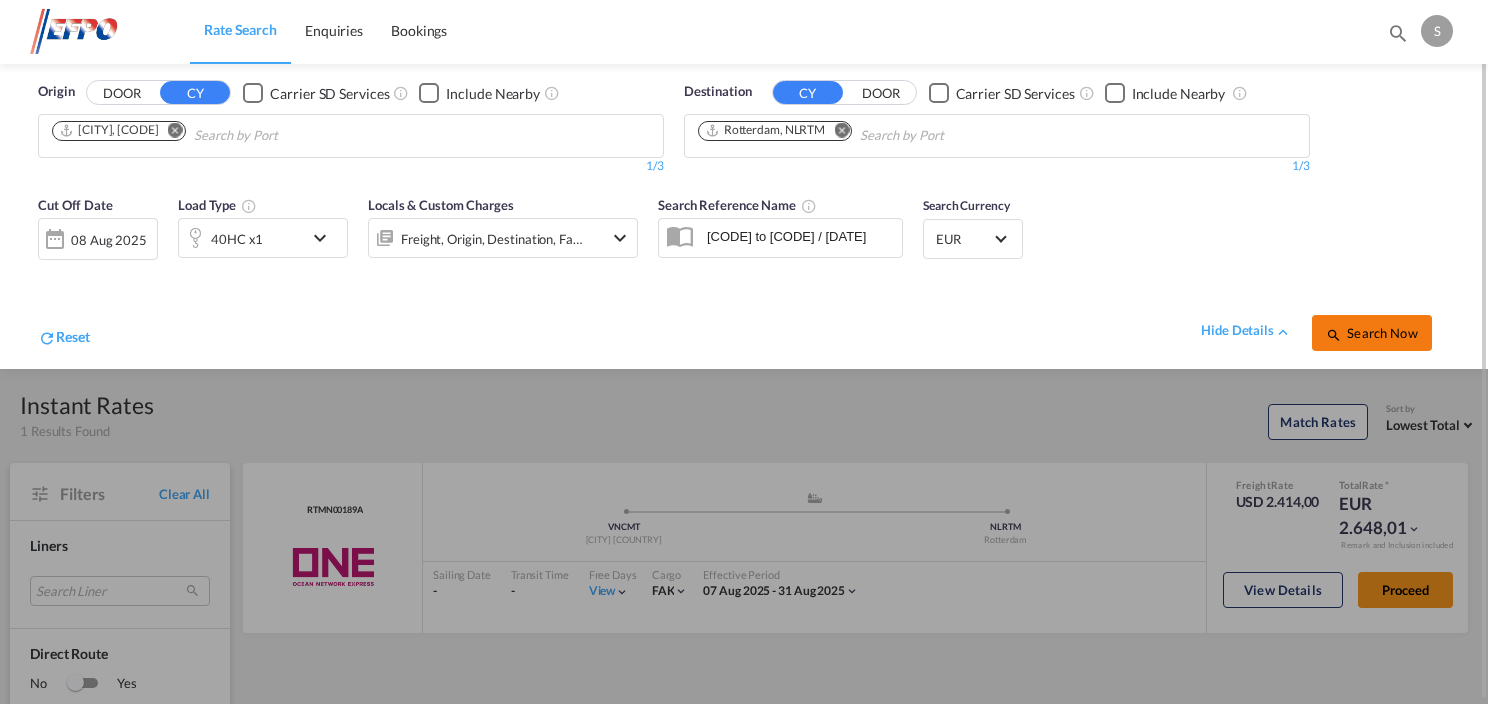 click on "Search Now" at bounding box center [1371, 333] 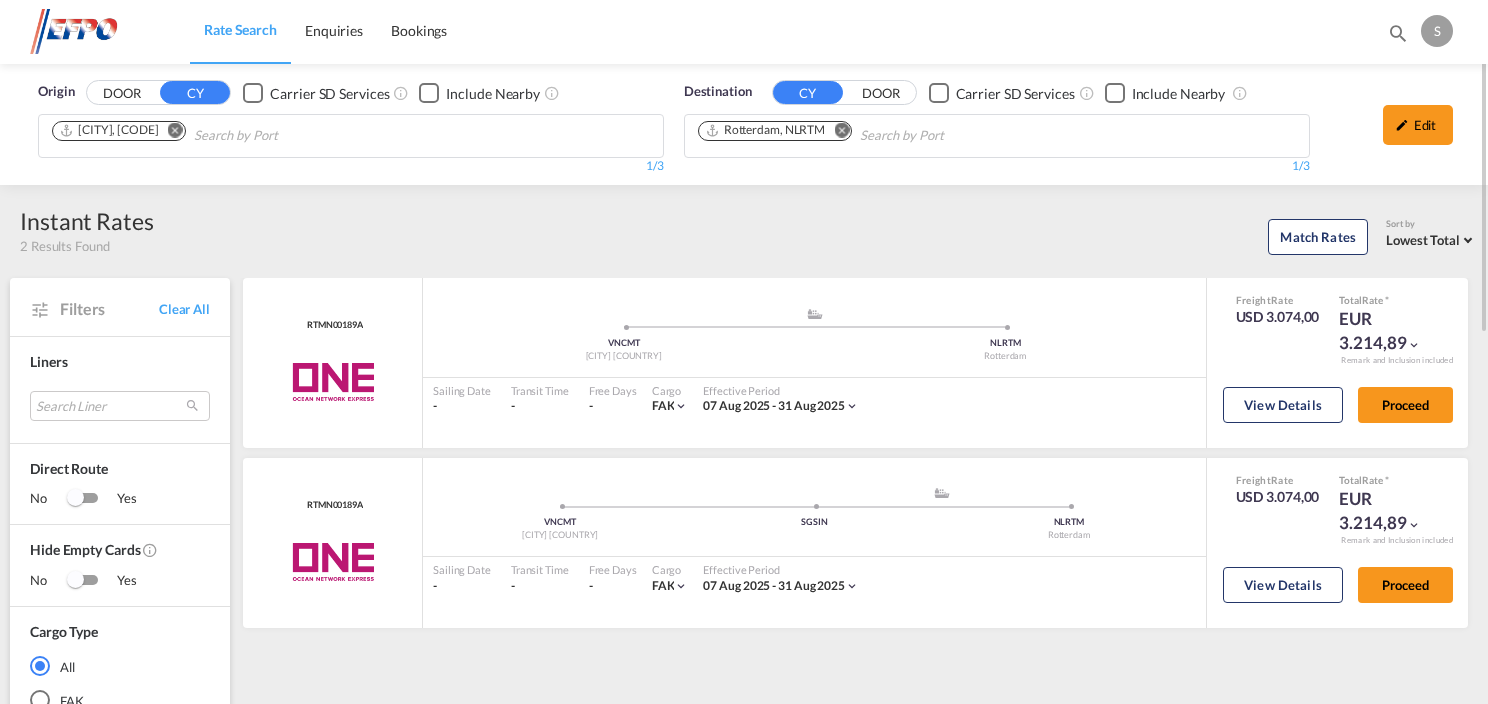click at bounding box center [175, 130] 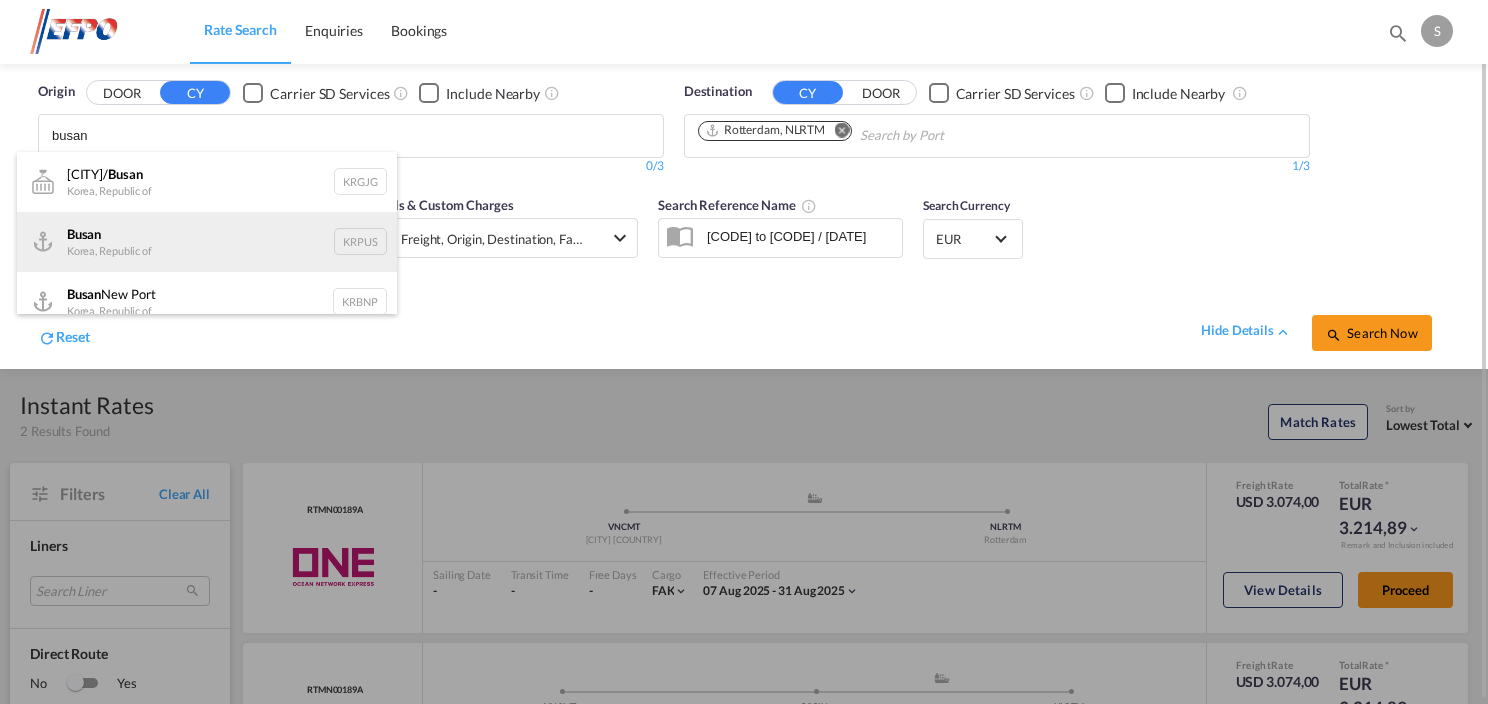 type on "busan" 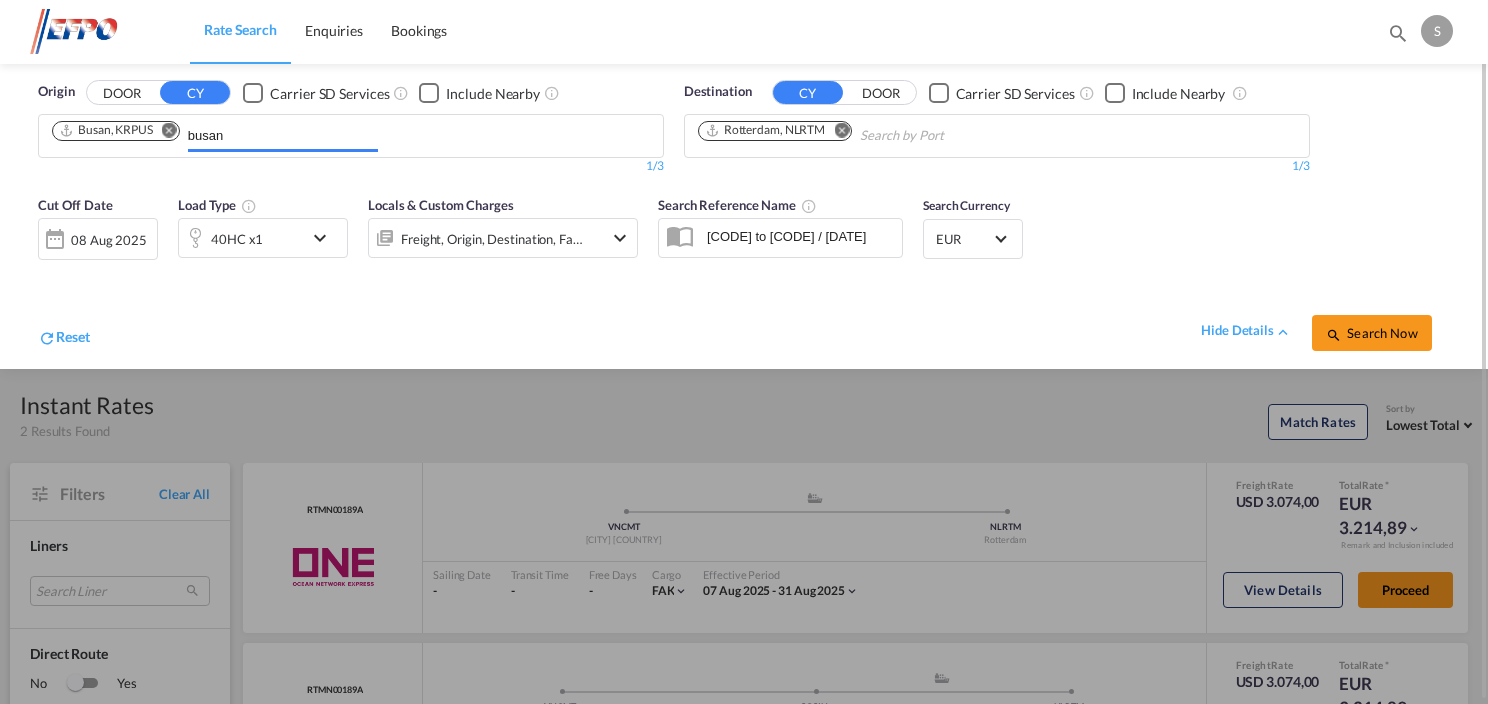 type 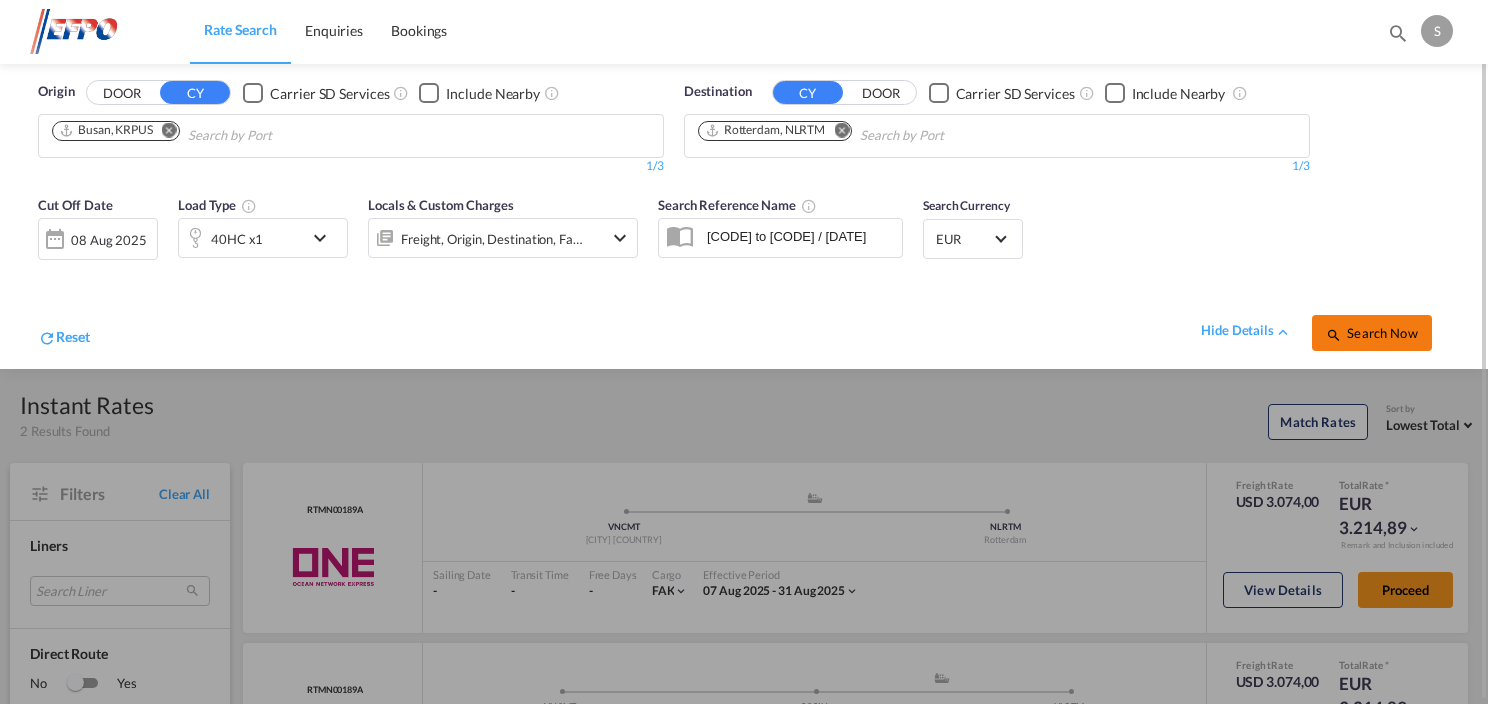 click on "Search Now" at bounding box center [1372, 333] 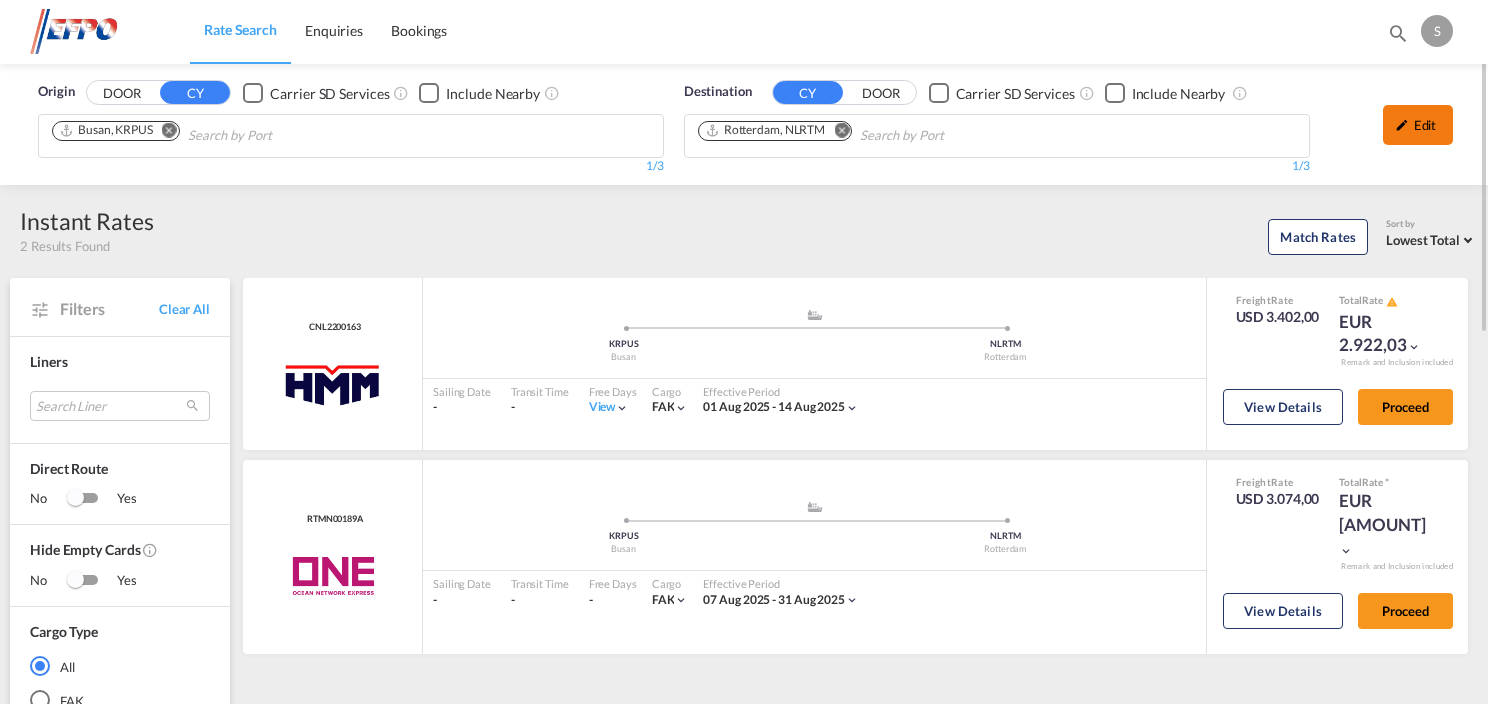 click on "Edit" at bounding box center [1418, 125] 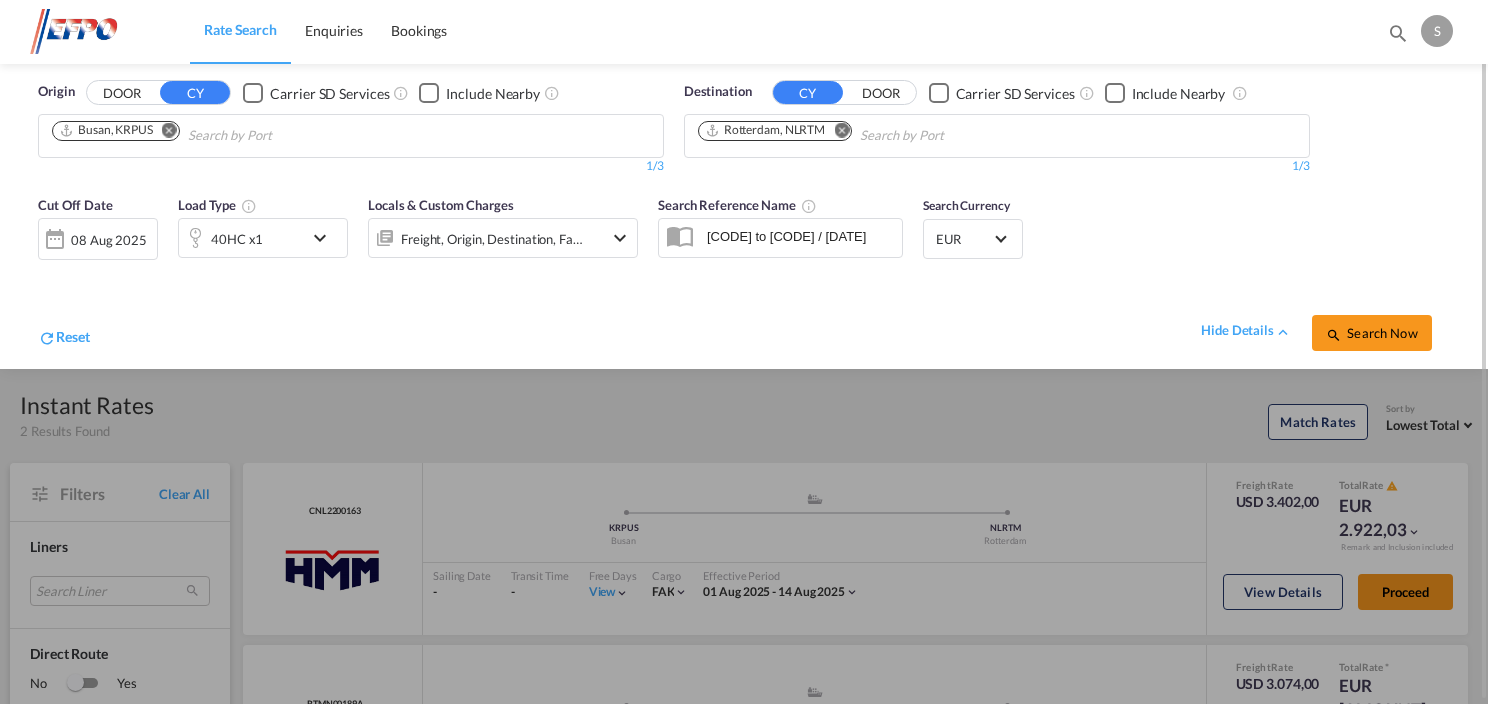 click at bounding box center (325, 238) 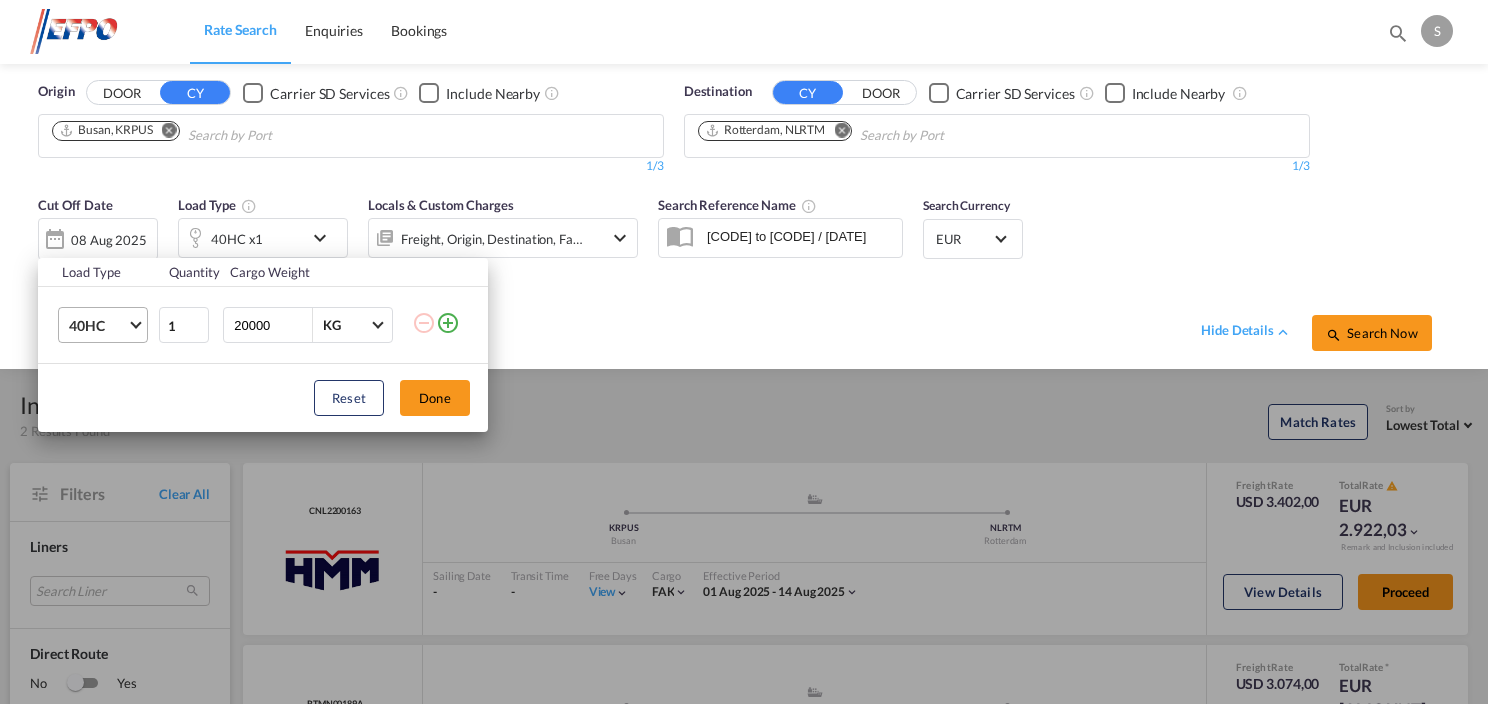 click on "40HC" at bounding box center [107, 325] 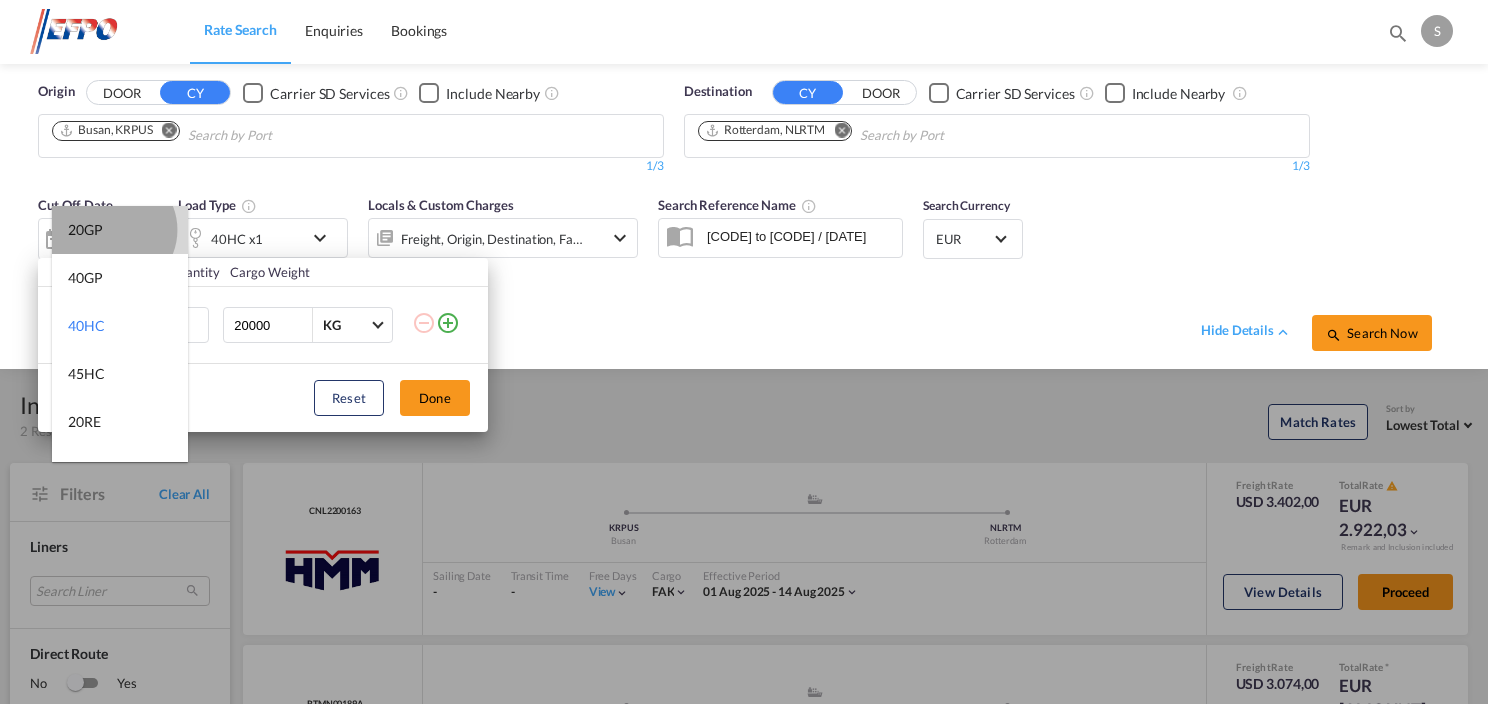 click on "20GP" at bounding box center [120, 230] 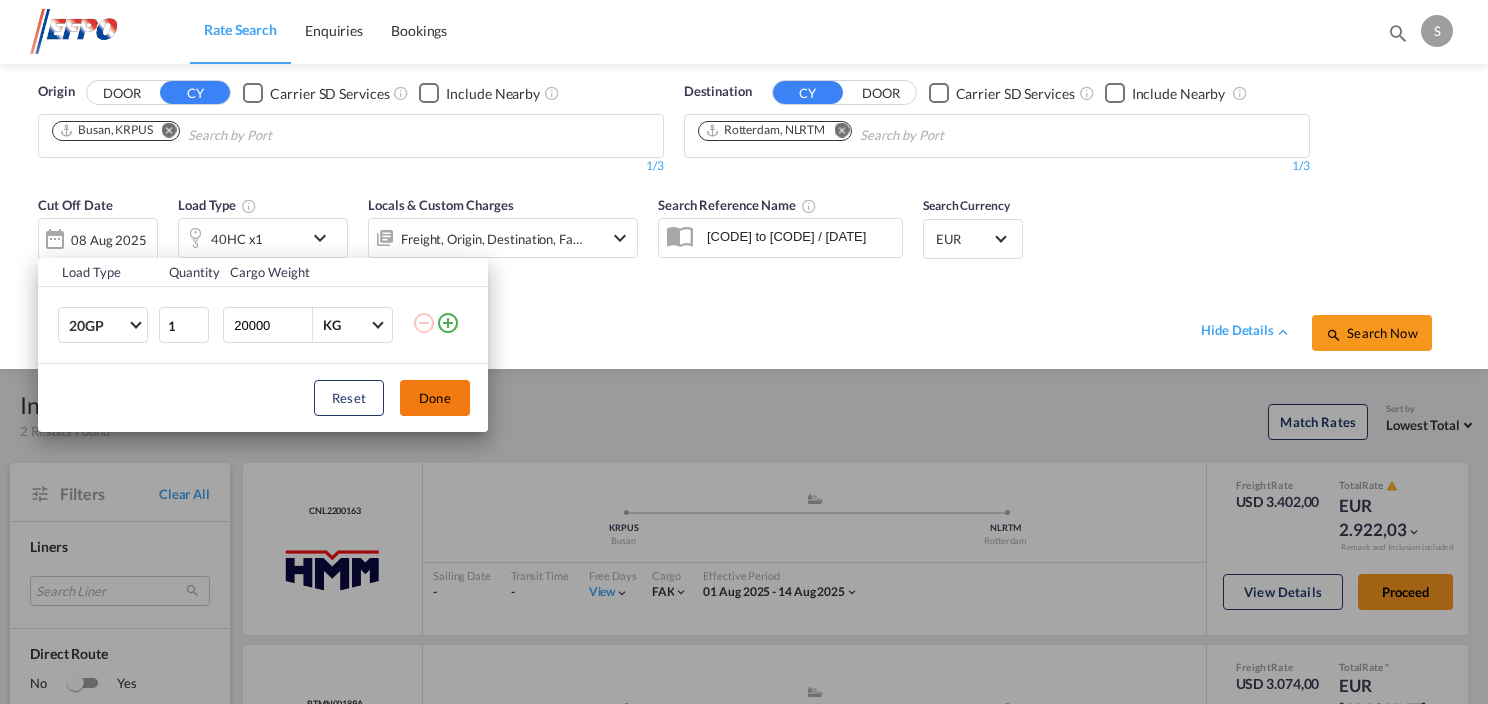 click on "Done" at bounding box center (435, 398) 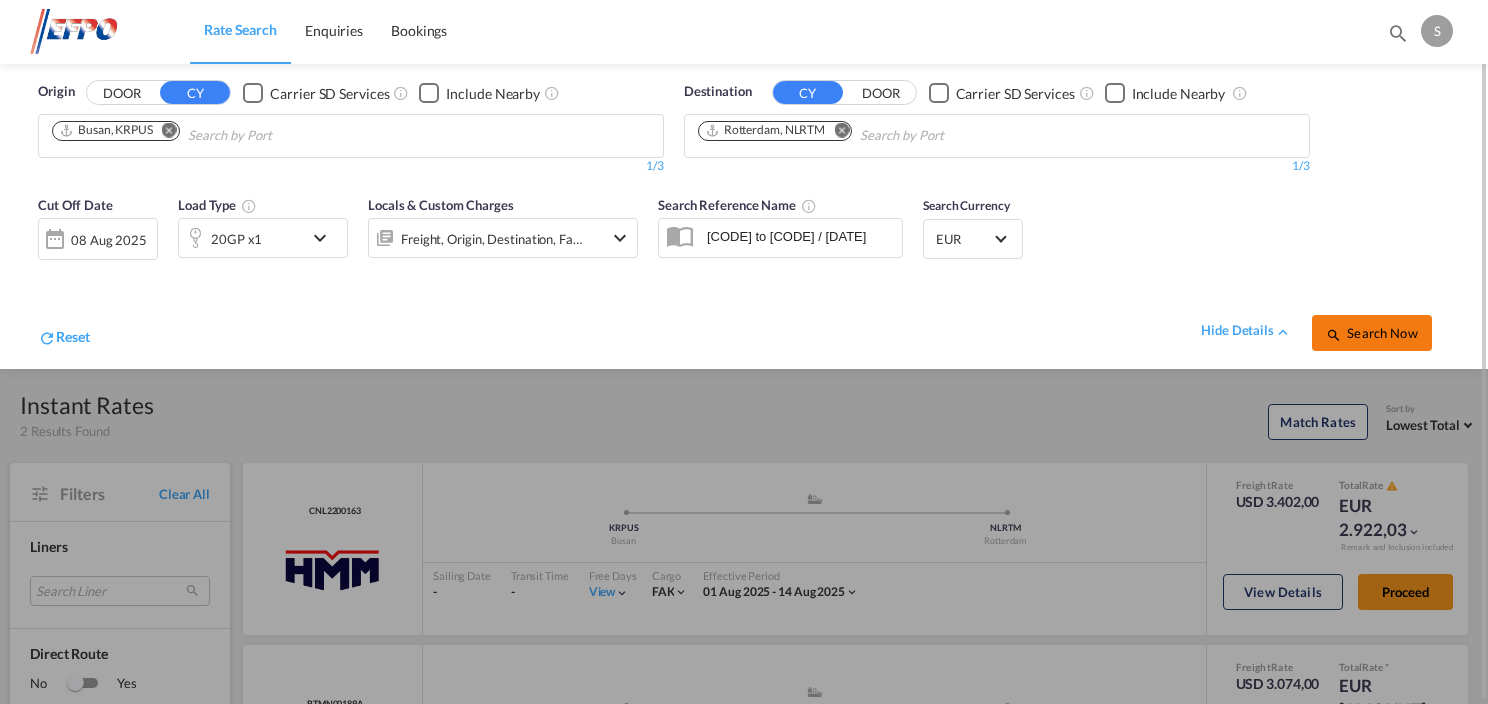 click on "Search Now" at bounding box center (1371, 333) 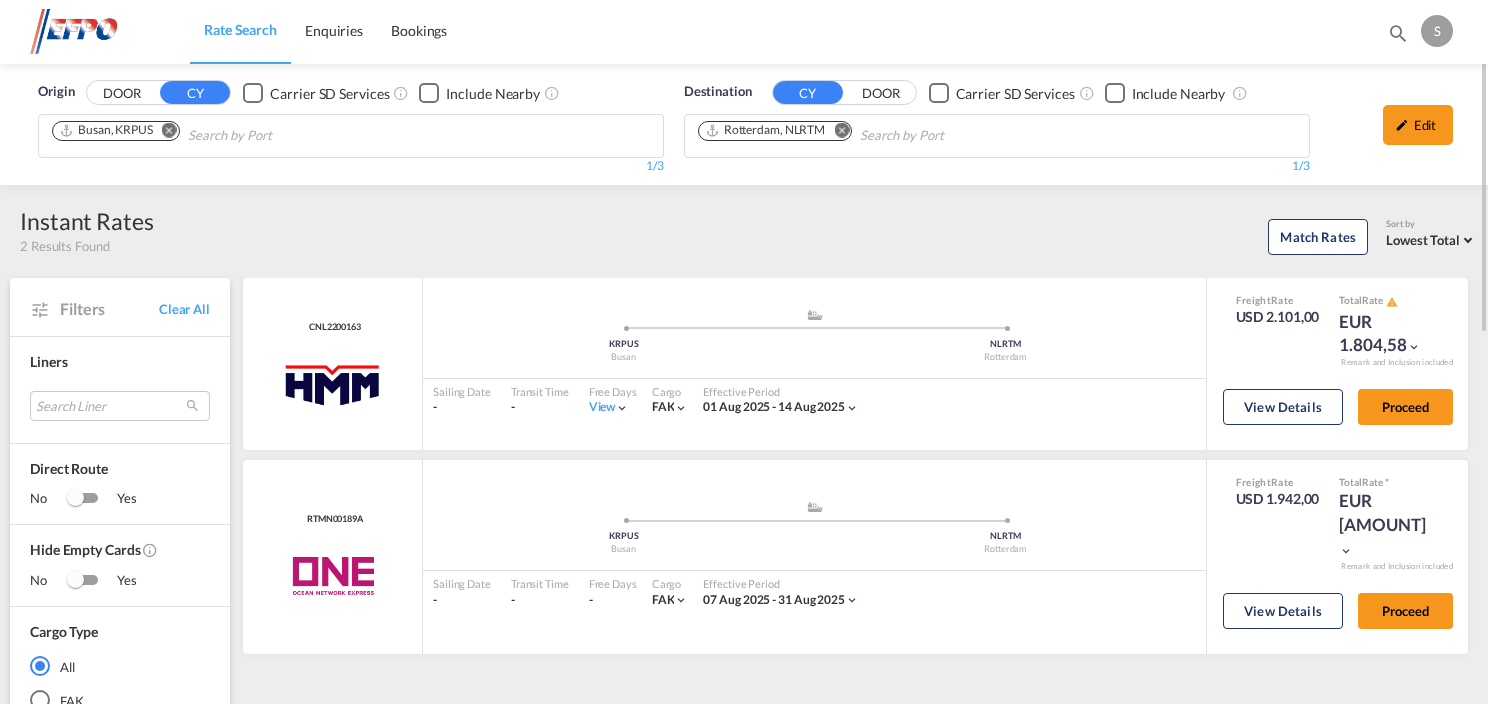 drag, startPoint x: 1400, startPoint y: 126, endPoint x: 1353, endPoint y: 133, distance: 47.518417 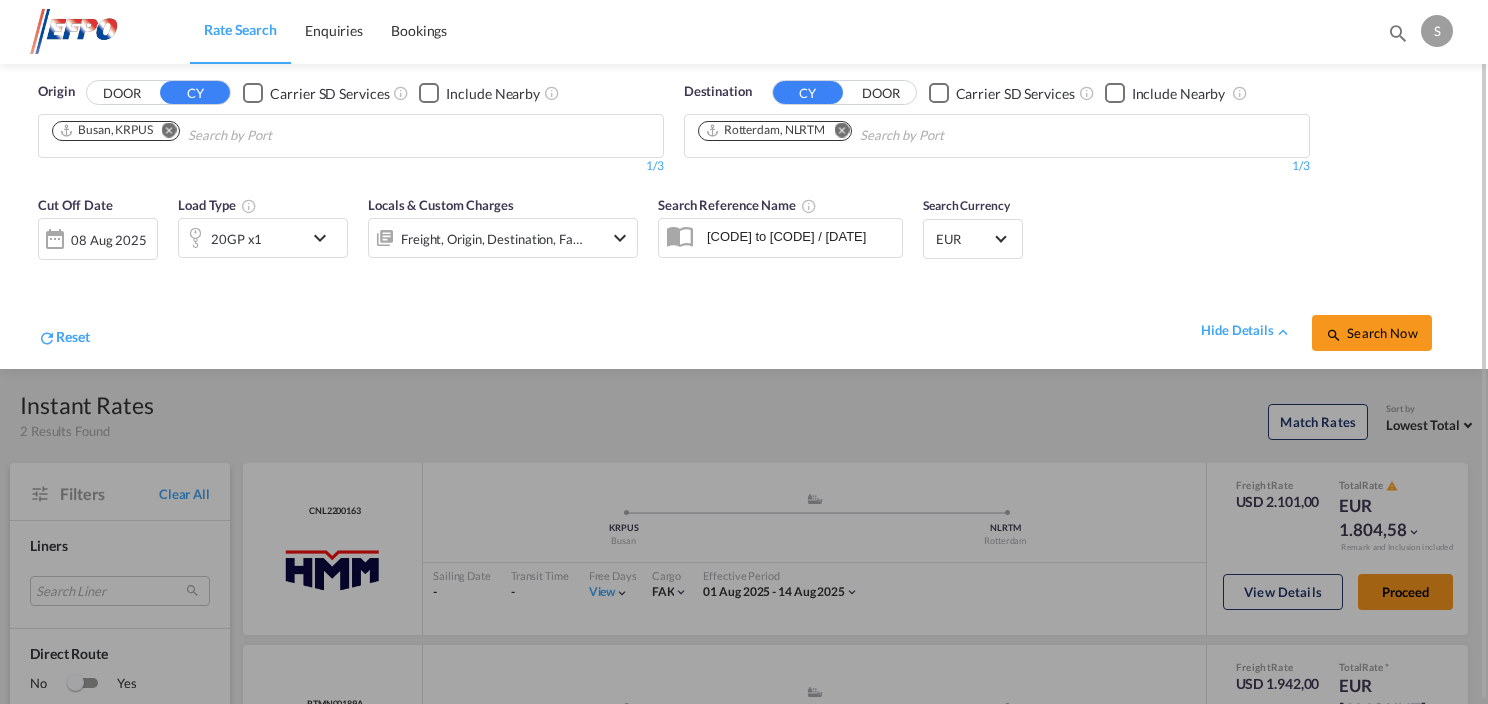 click on "20GP x1" at bounding box center (241, 238) 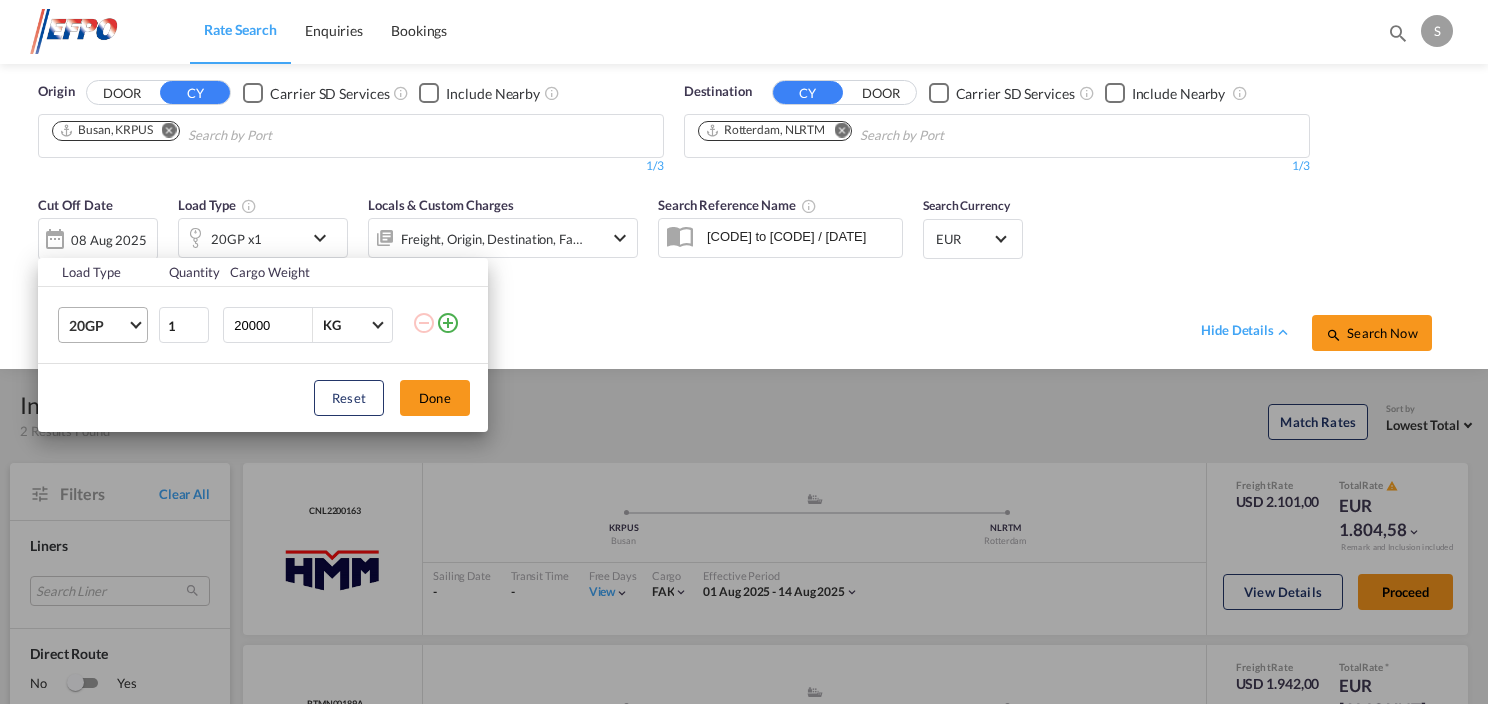 click on "20GP" at bounding box center [107, 325] 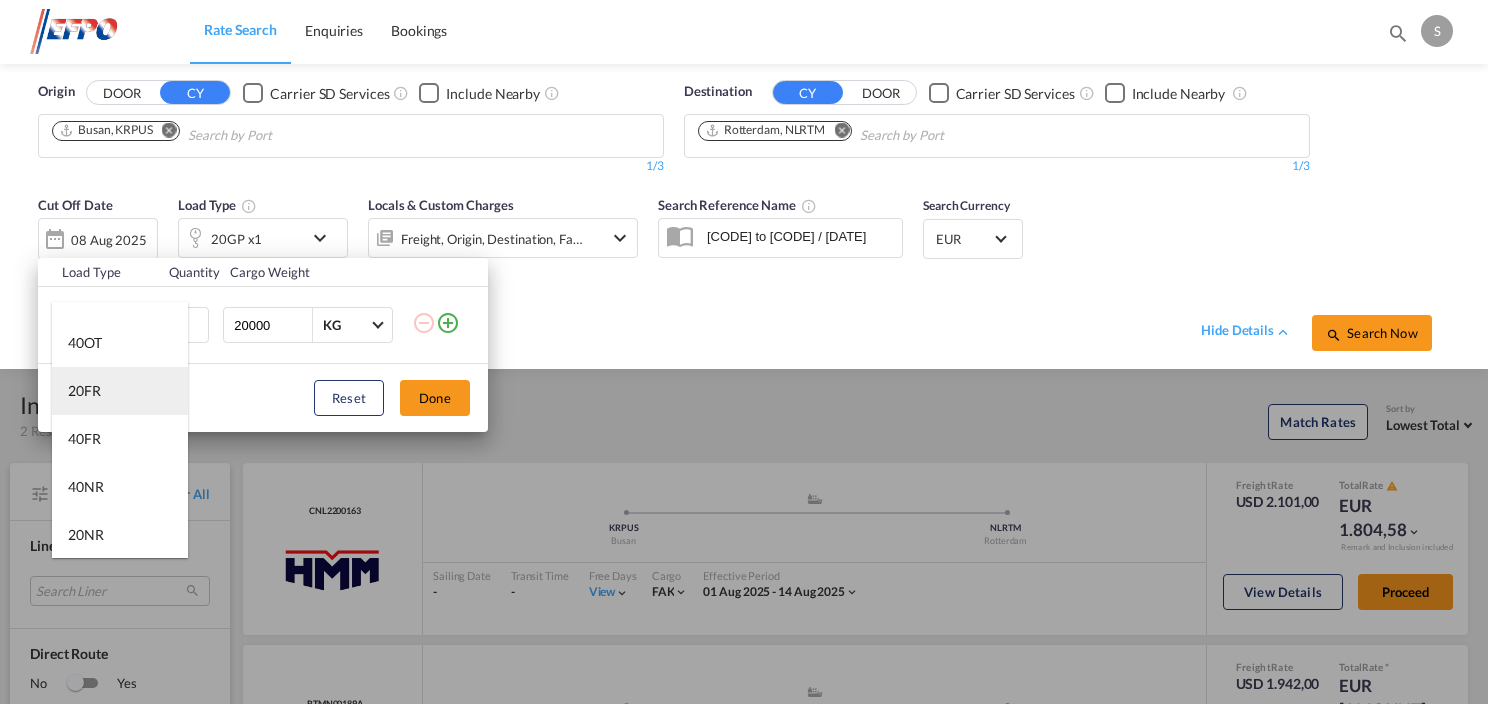 scroll, scrollTop: 400, scrollLeft: 0, axis: vertical 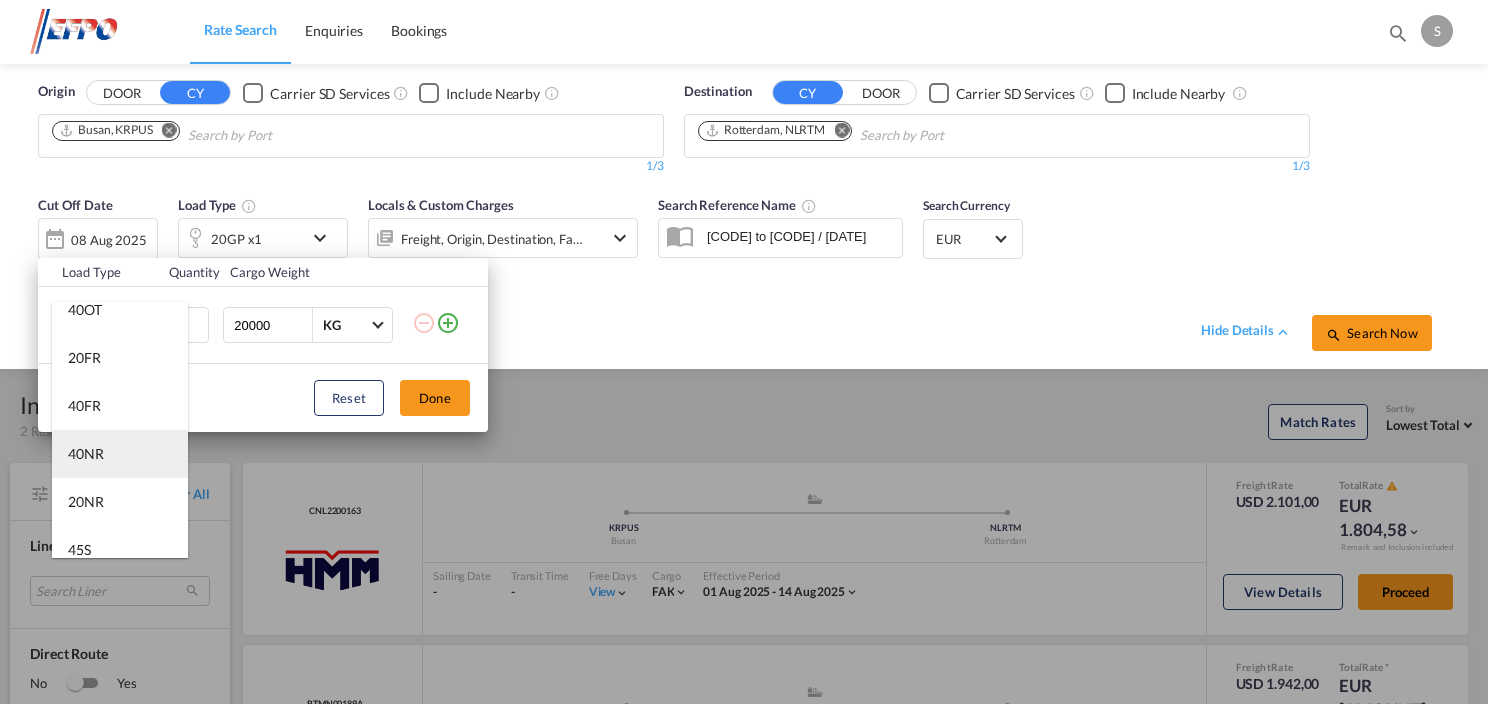 drag, startPoint x: 101, startPoint y: 455, endPoint x: 161, endPoint y: 445, distance: 60.827625 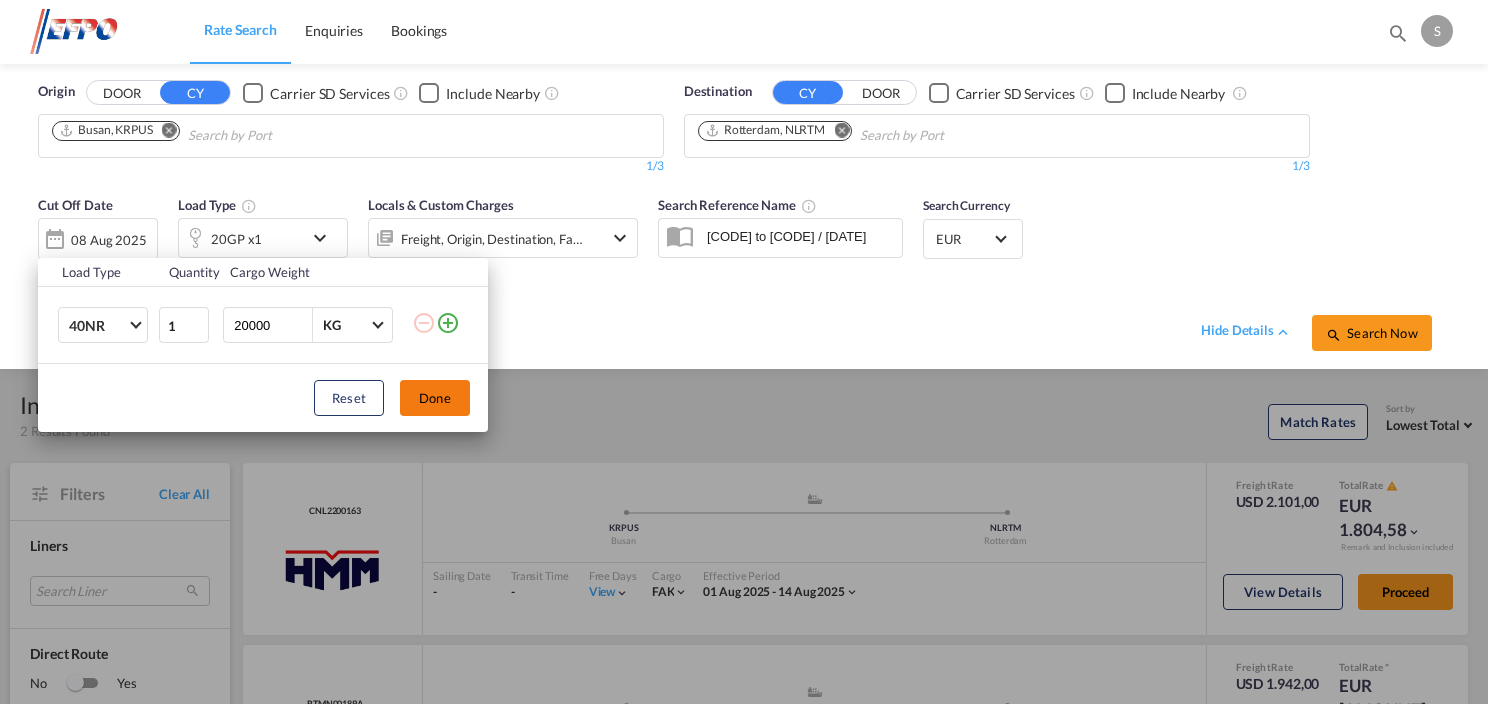 click on "Done" at bounding box center [435, 398] 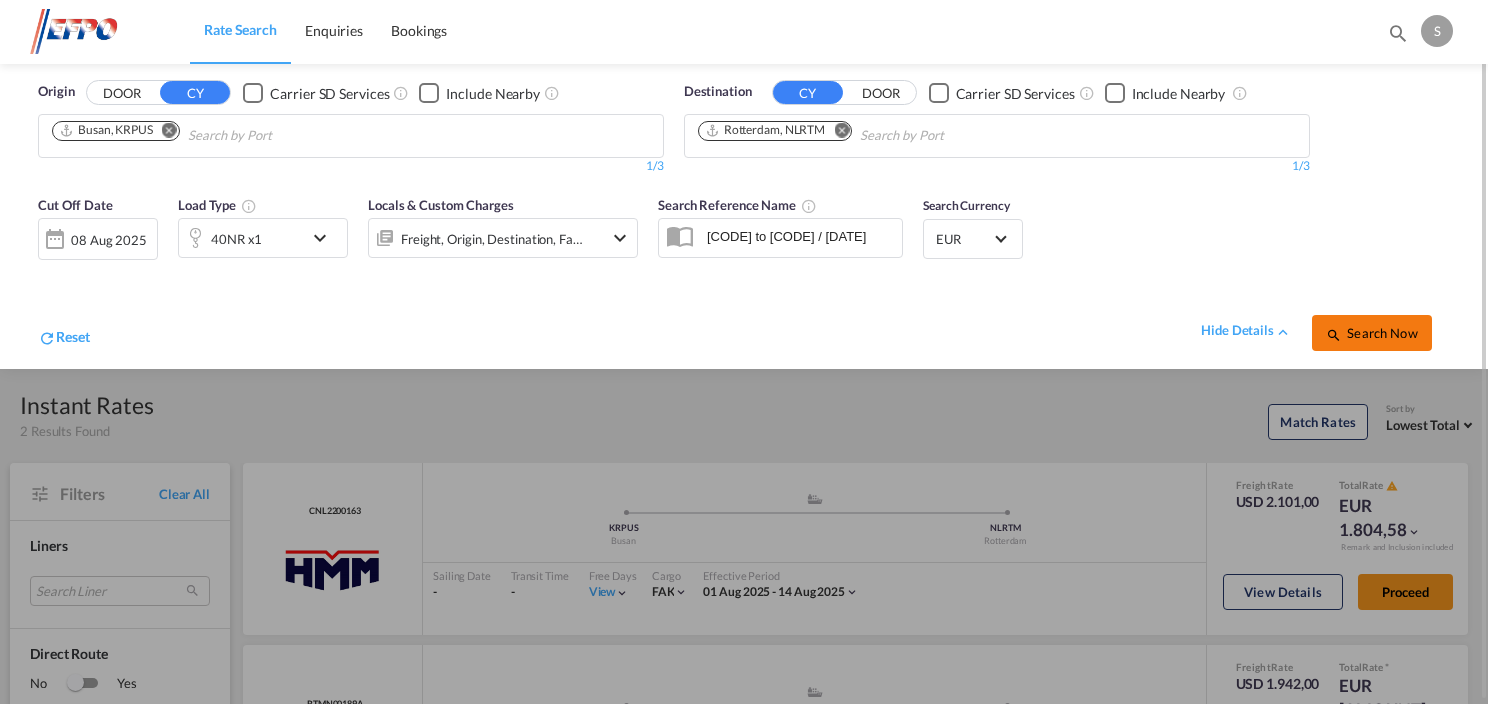 drag, startPoint x: 1380, startPoint y: 340, endPoint x: 1352, endPoint y: 345, distance: 28.442924 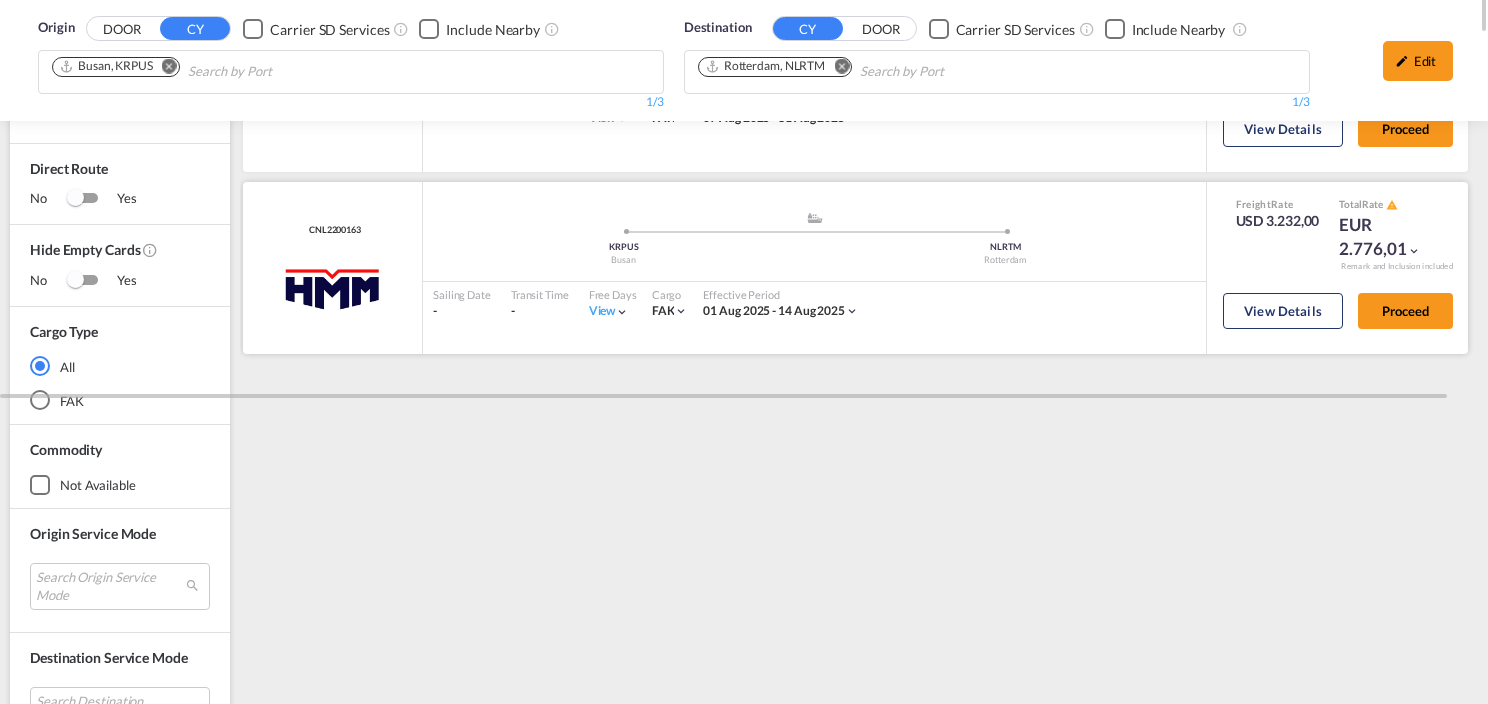 scroll, scrollTop: 0, scrollLeft: 0, axis: both 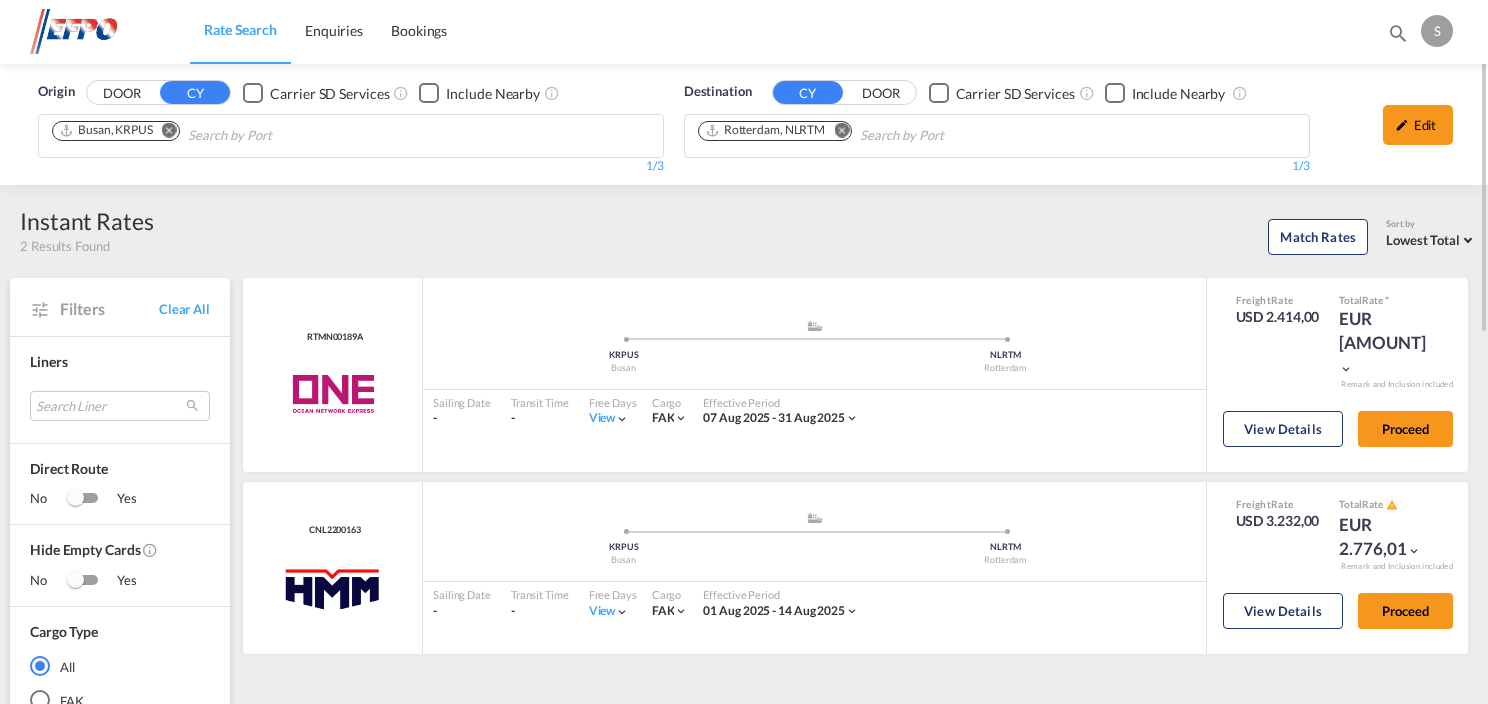 click at bounding box center (164, 132) 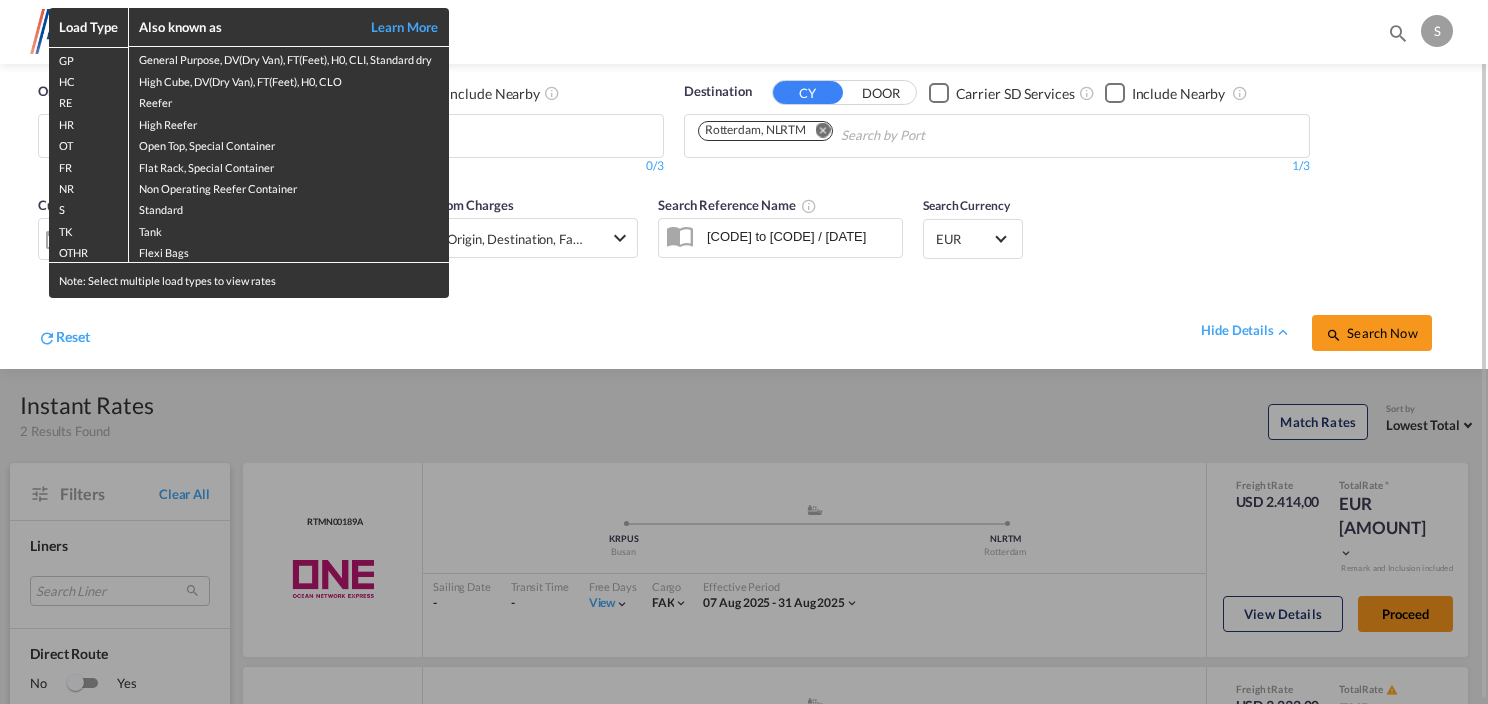 type on "hong kong" 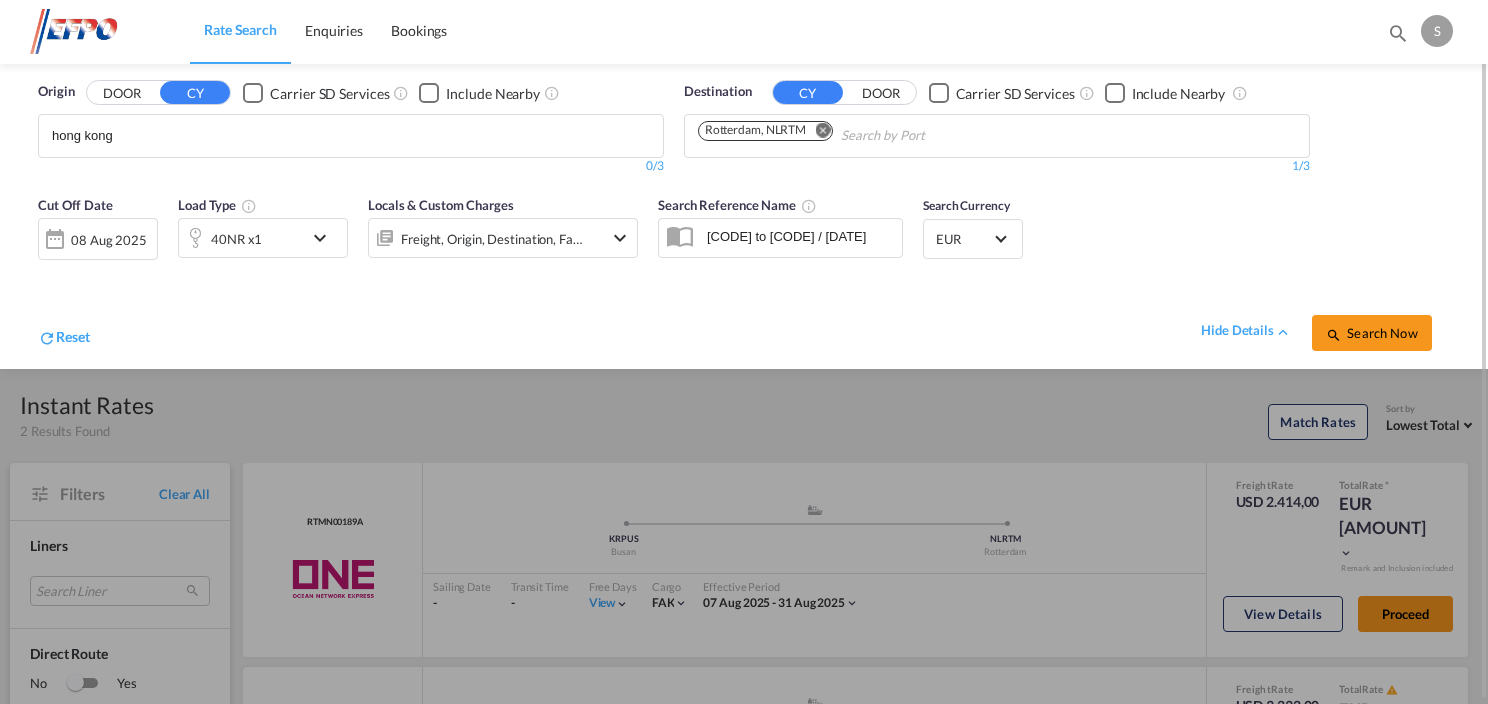 click on "Rate Search
Enquiries
Bookings
Rate Search
Enquiries
Bookings" at bounding box center [744, 352] 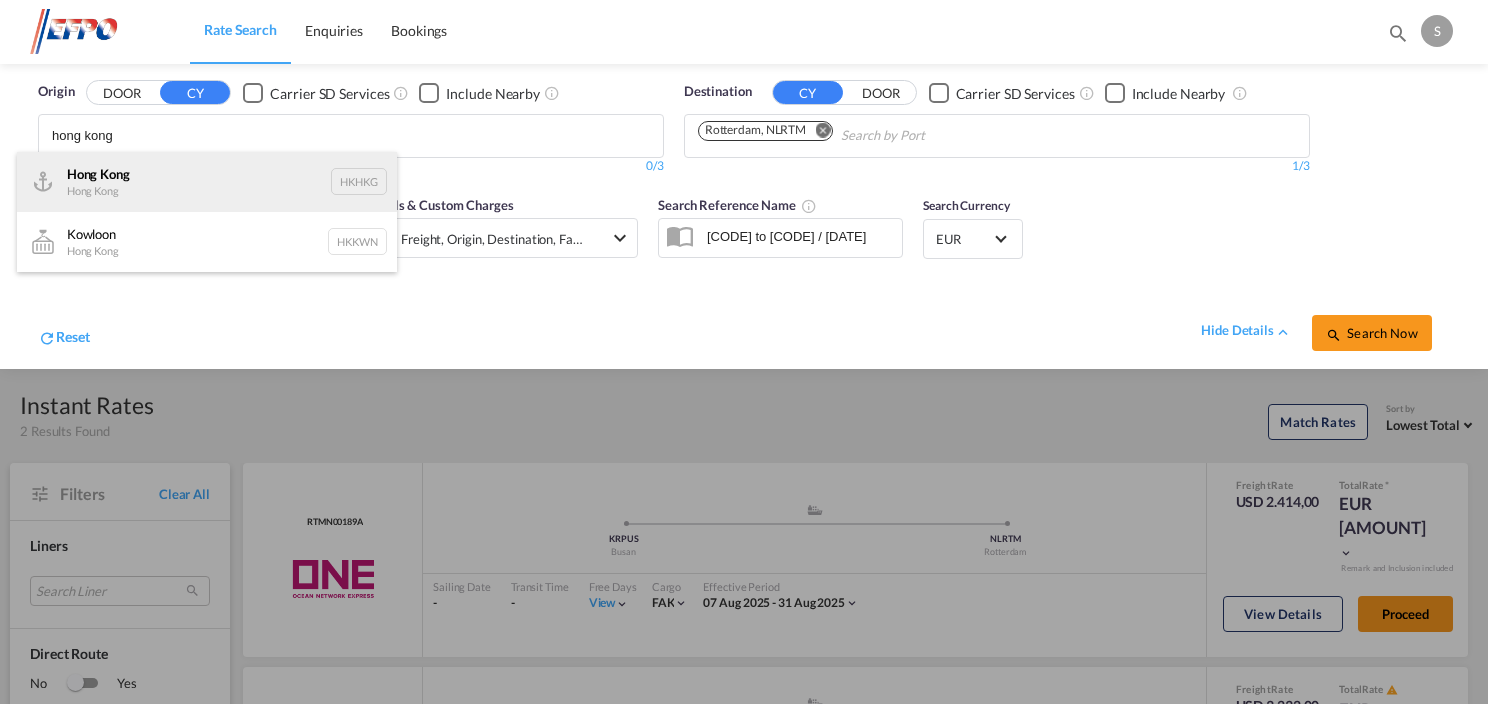 click on "[CITY] [CITY]
[CODE]" at bounding box center (207, 182) 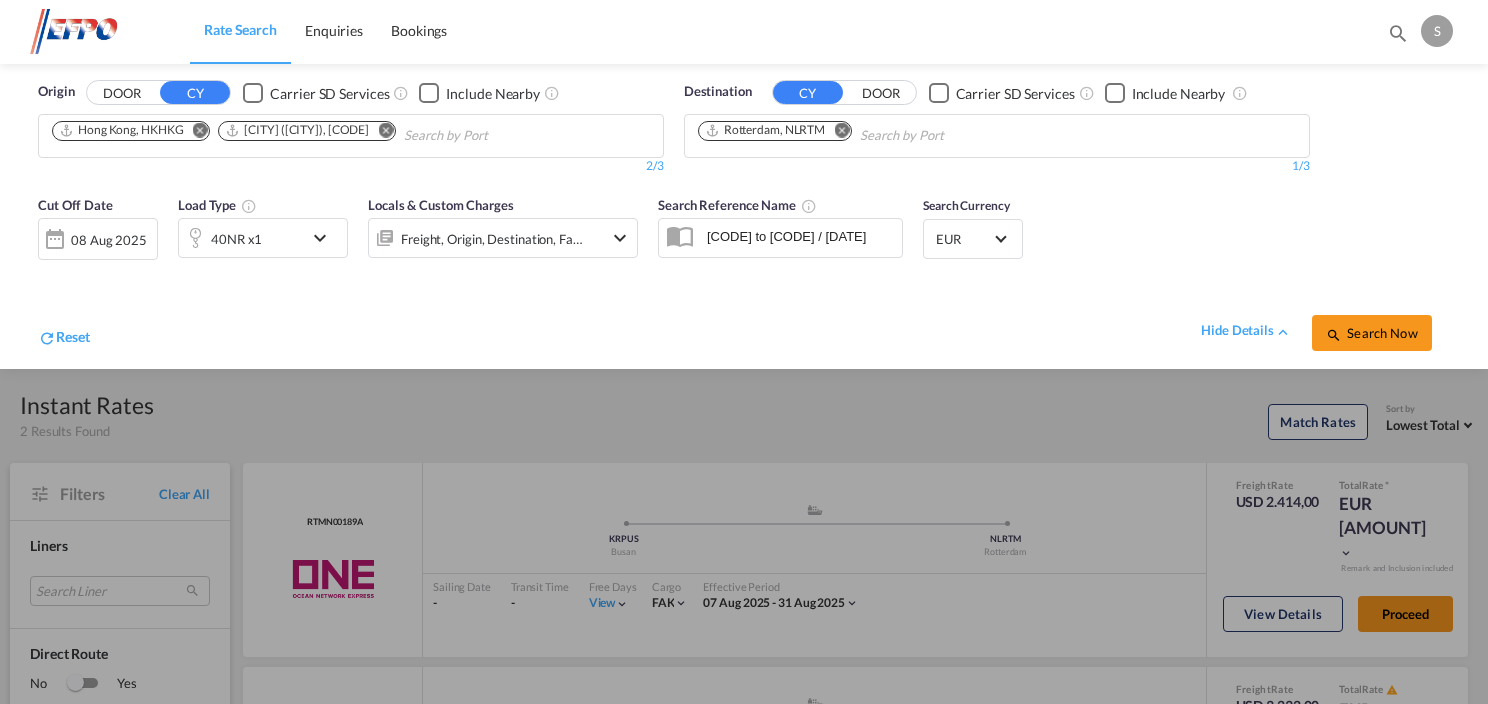 type 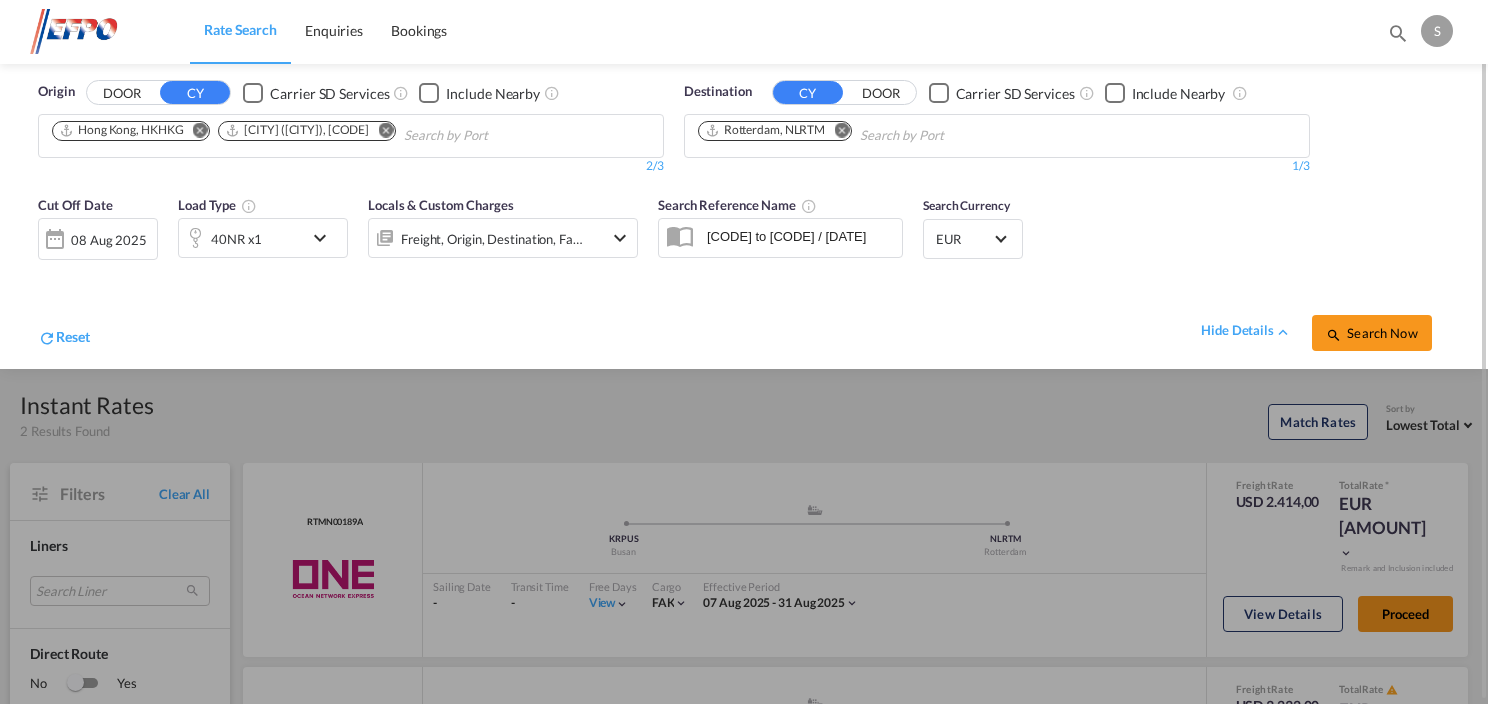 click at bounding box center (385, 130) 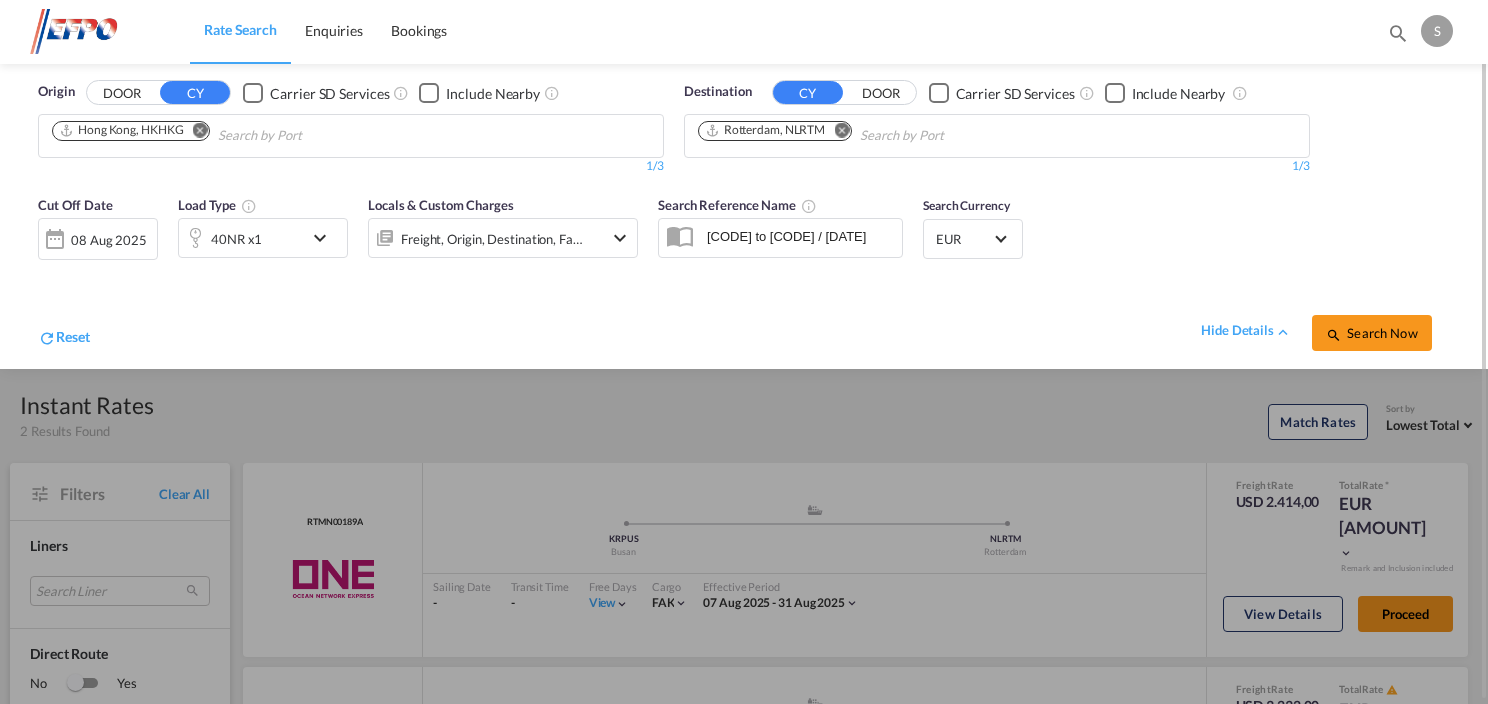 click at bounding box center [325, 238] 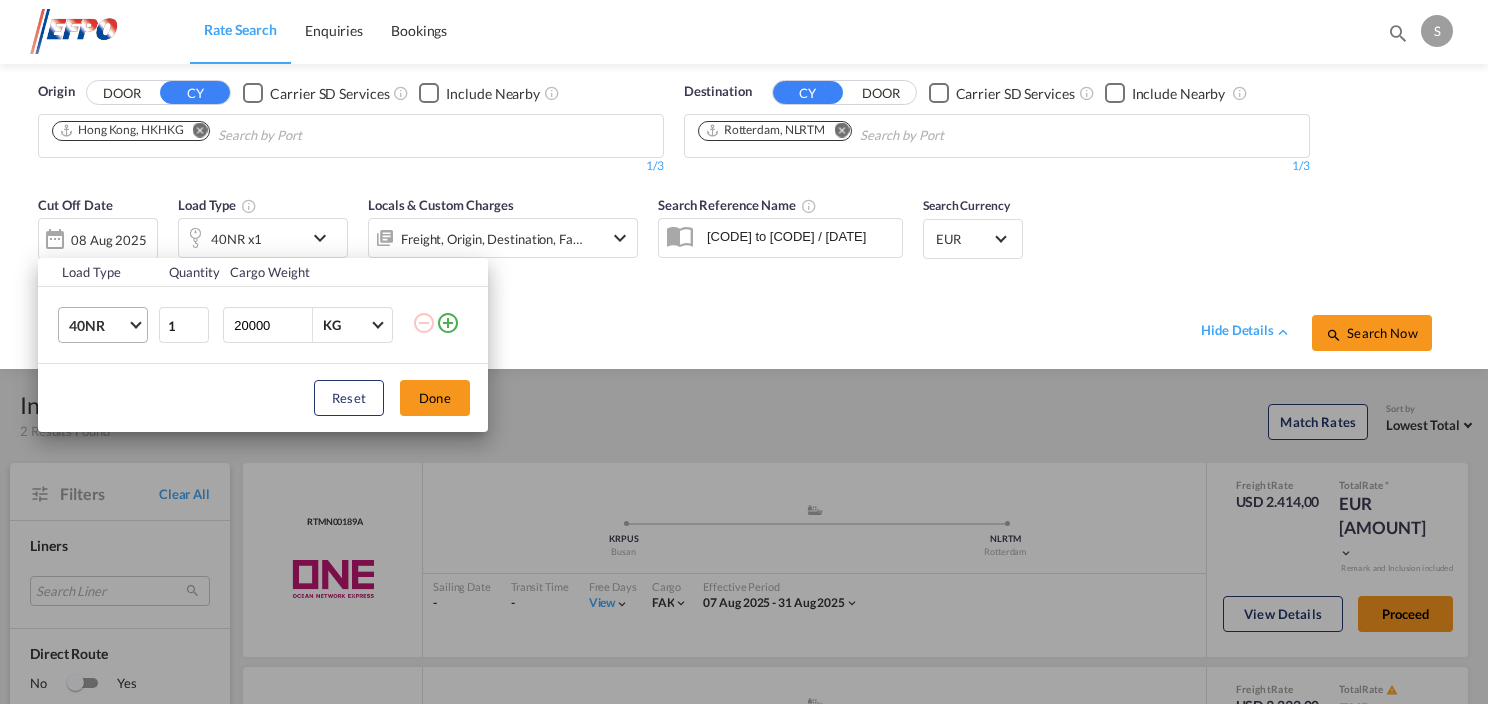 click at bounding box center (135, 323) 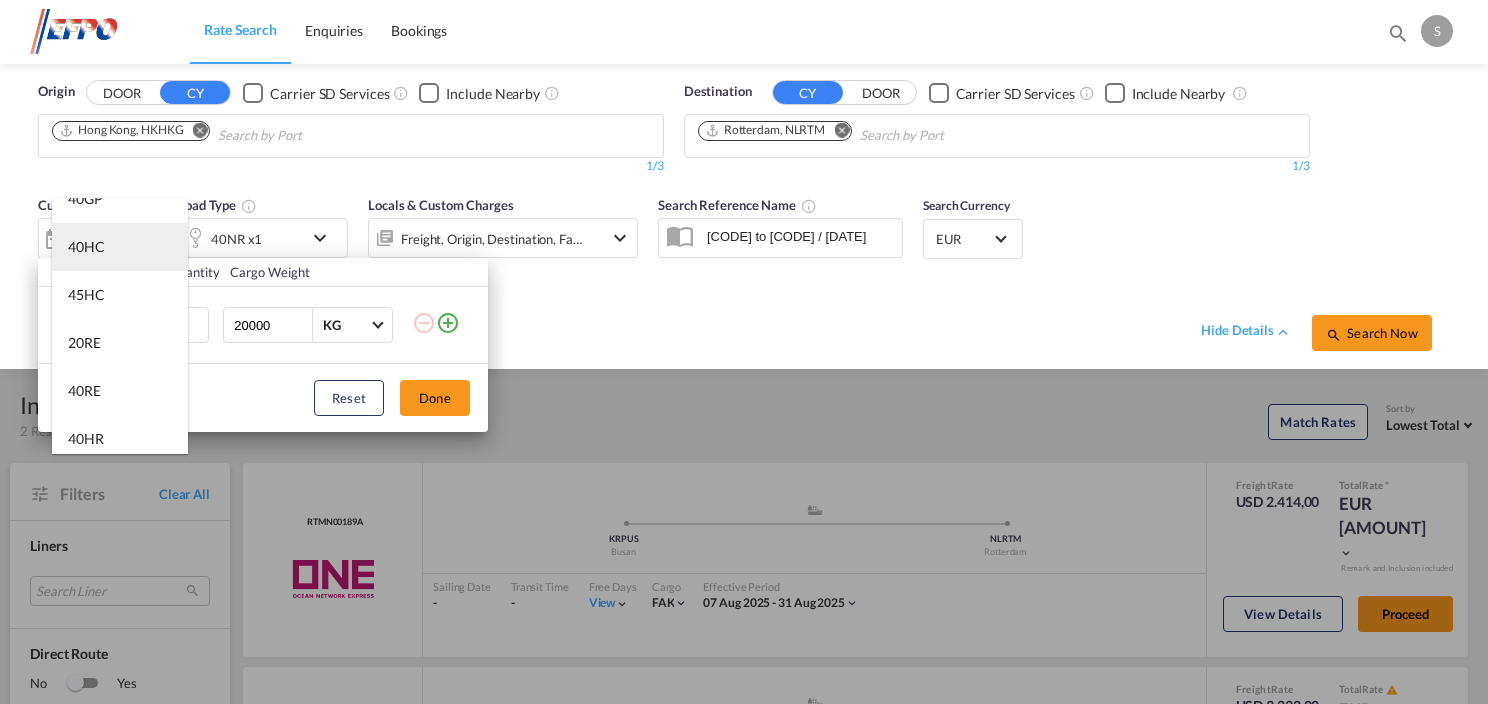 scroll, scrollTop: 0, scrollLeft: 0, axis: both 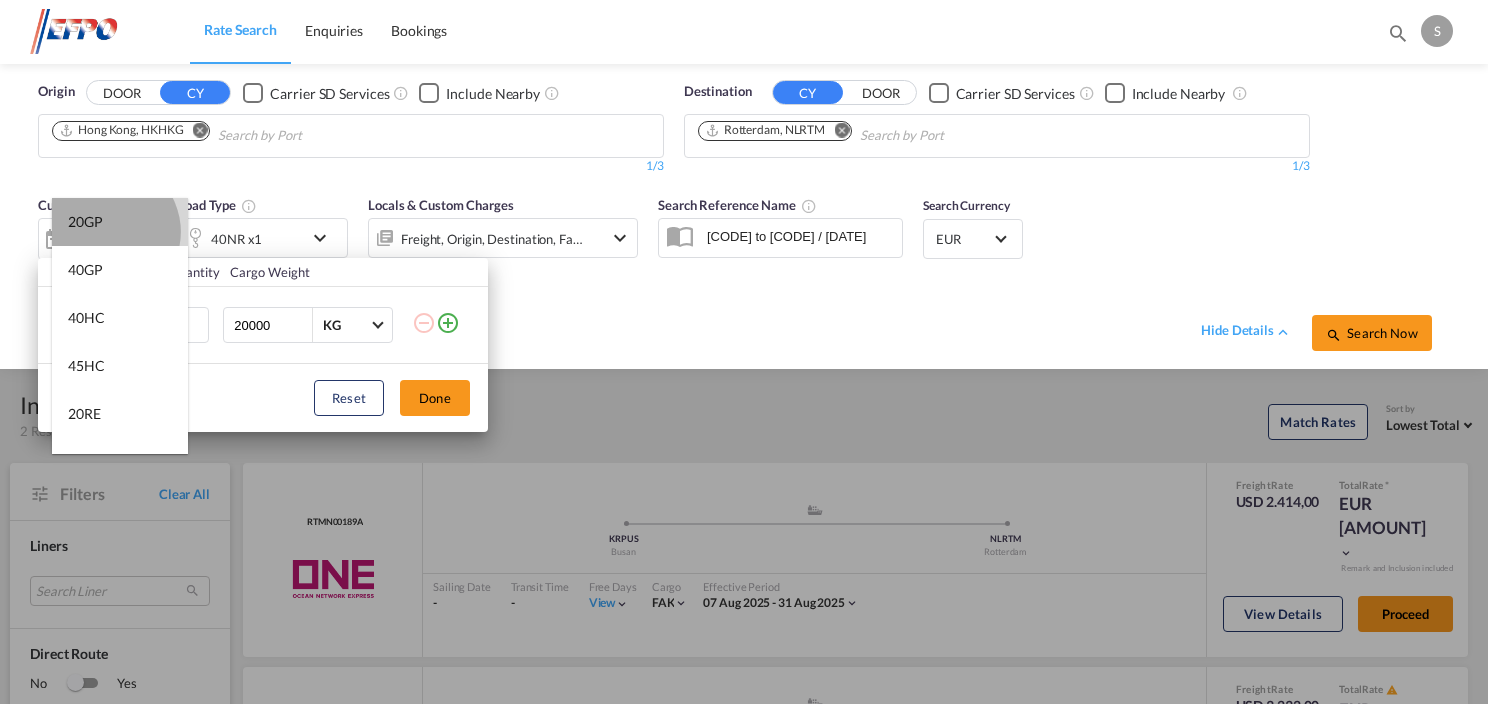 click on "20GP" at bounding box center [120, 222] 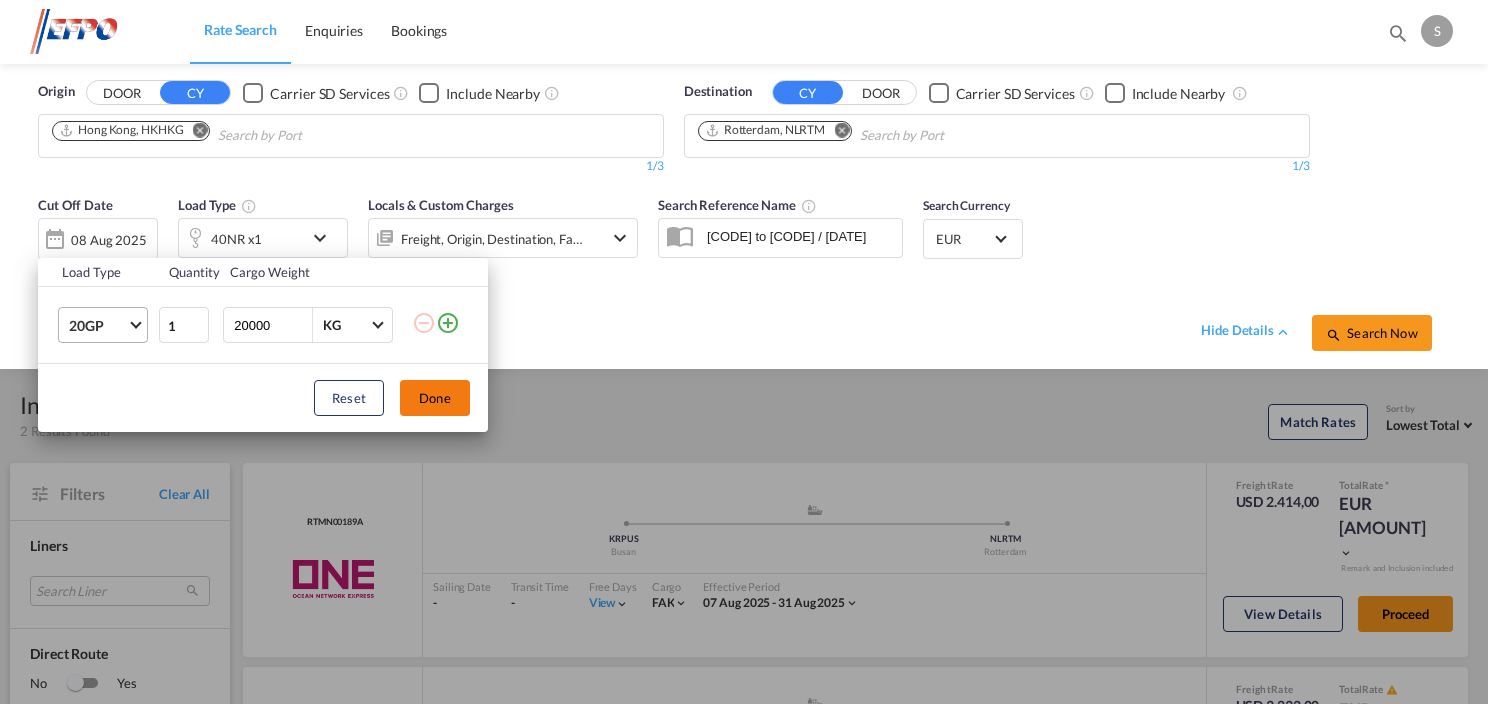 click on "Done" at bounding box center [435, 398] 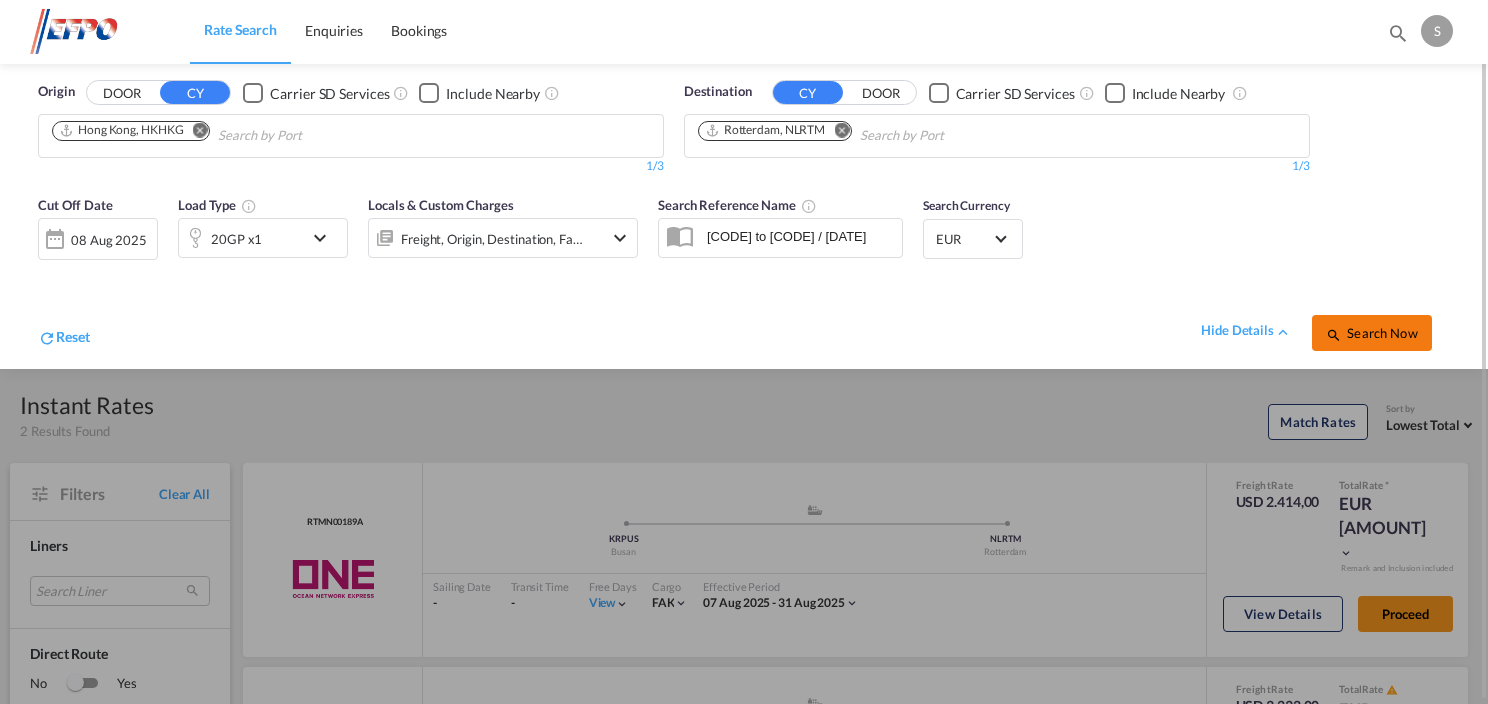 click on "Search Now" at bounding box center (1371, 333) 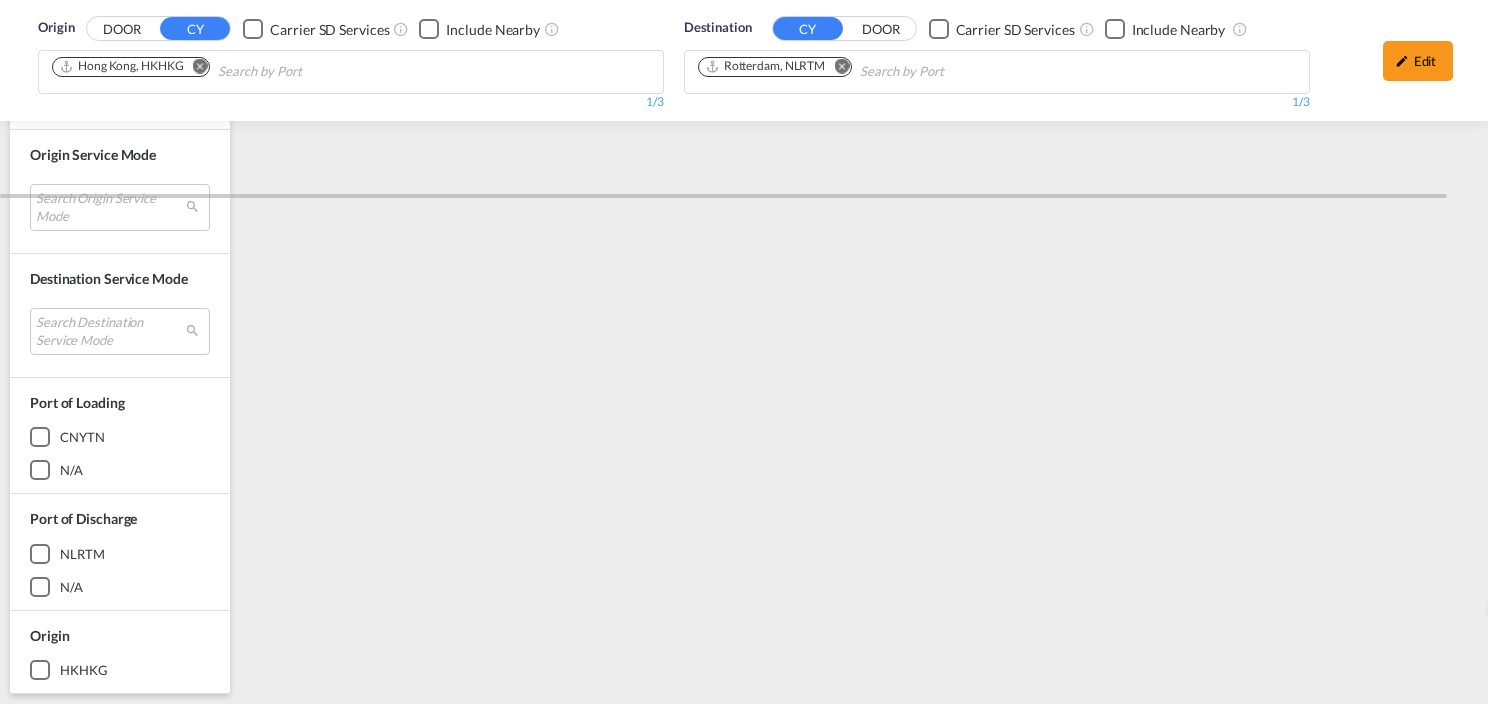 scroll, scrollTop: 0, scrollLeft: 0, axis: both 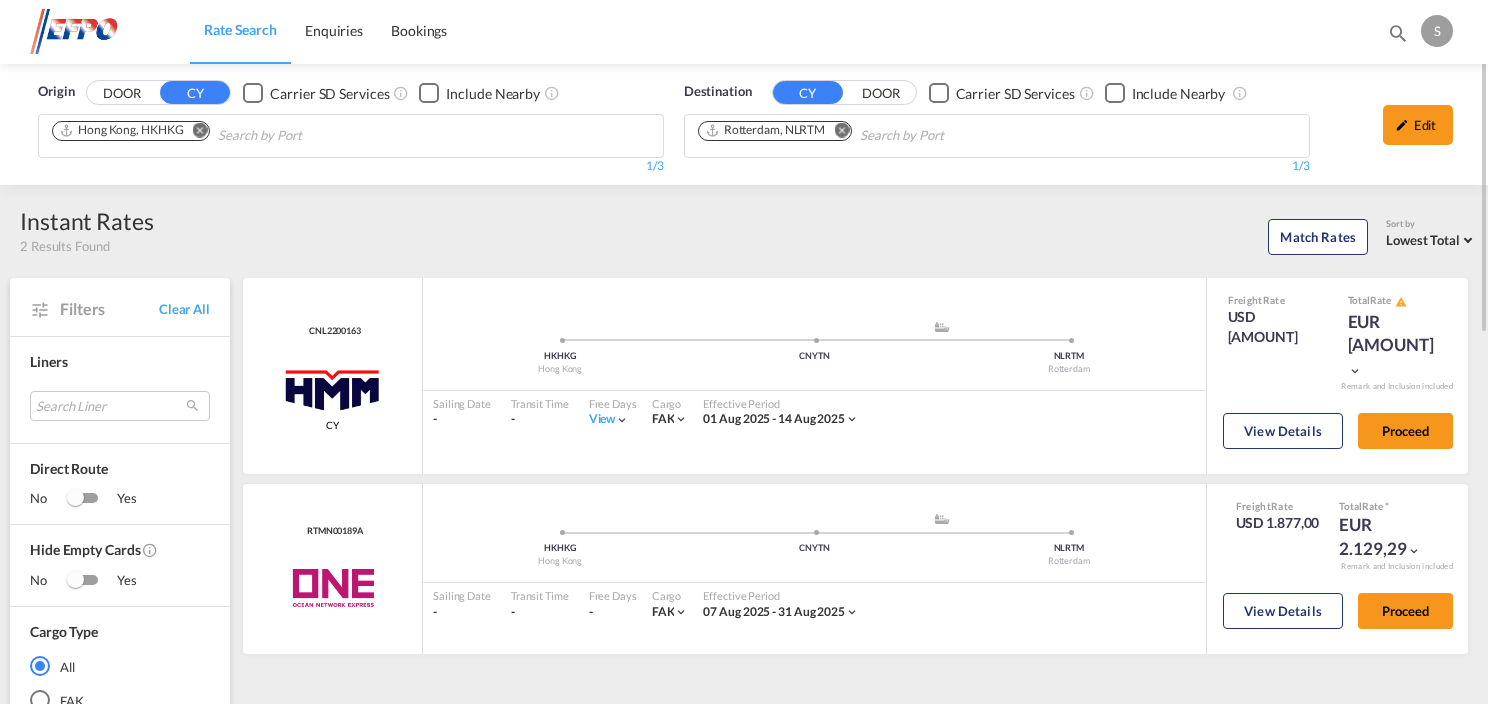 click at bounding box center [200, 130] 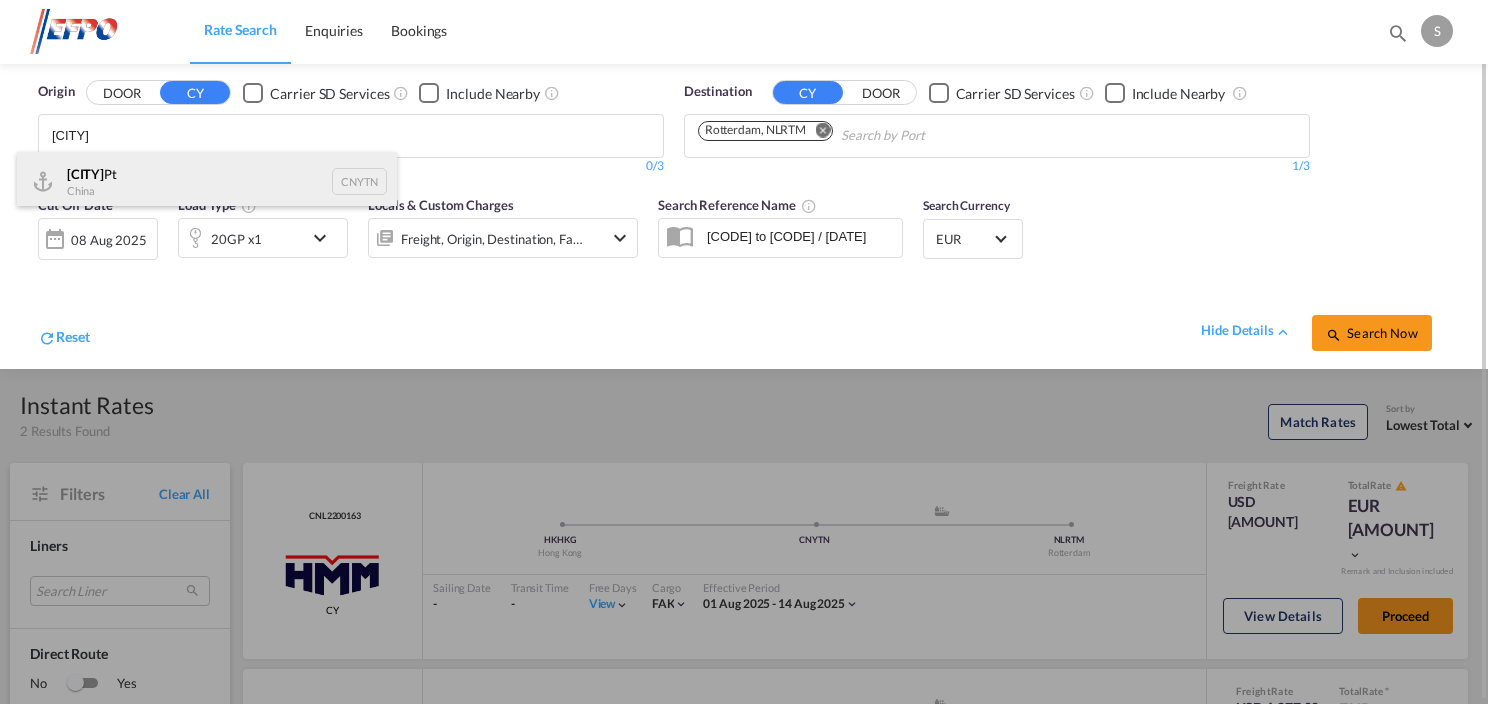 type on "[CITY]" 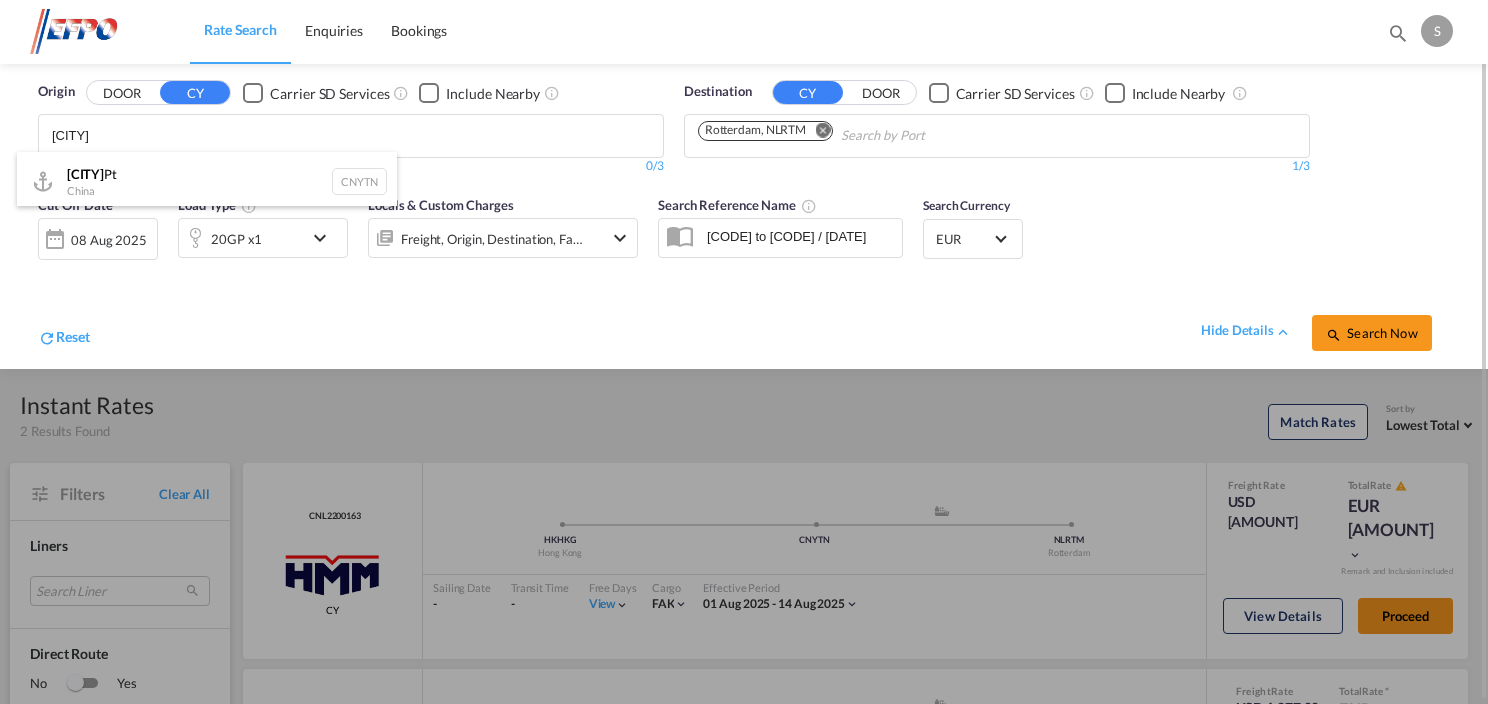 type 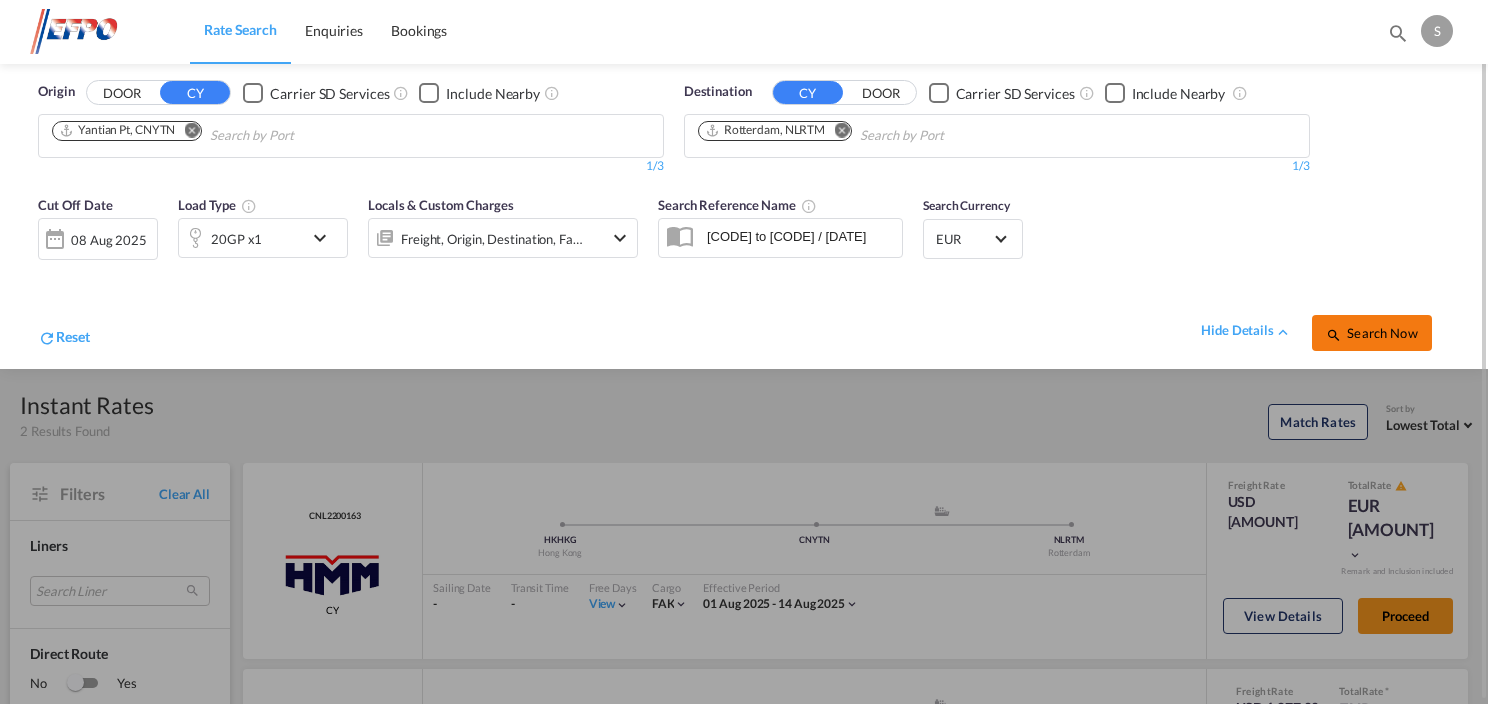 click on "Search Now" at bounding box center [1371, 333] 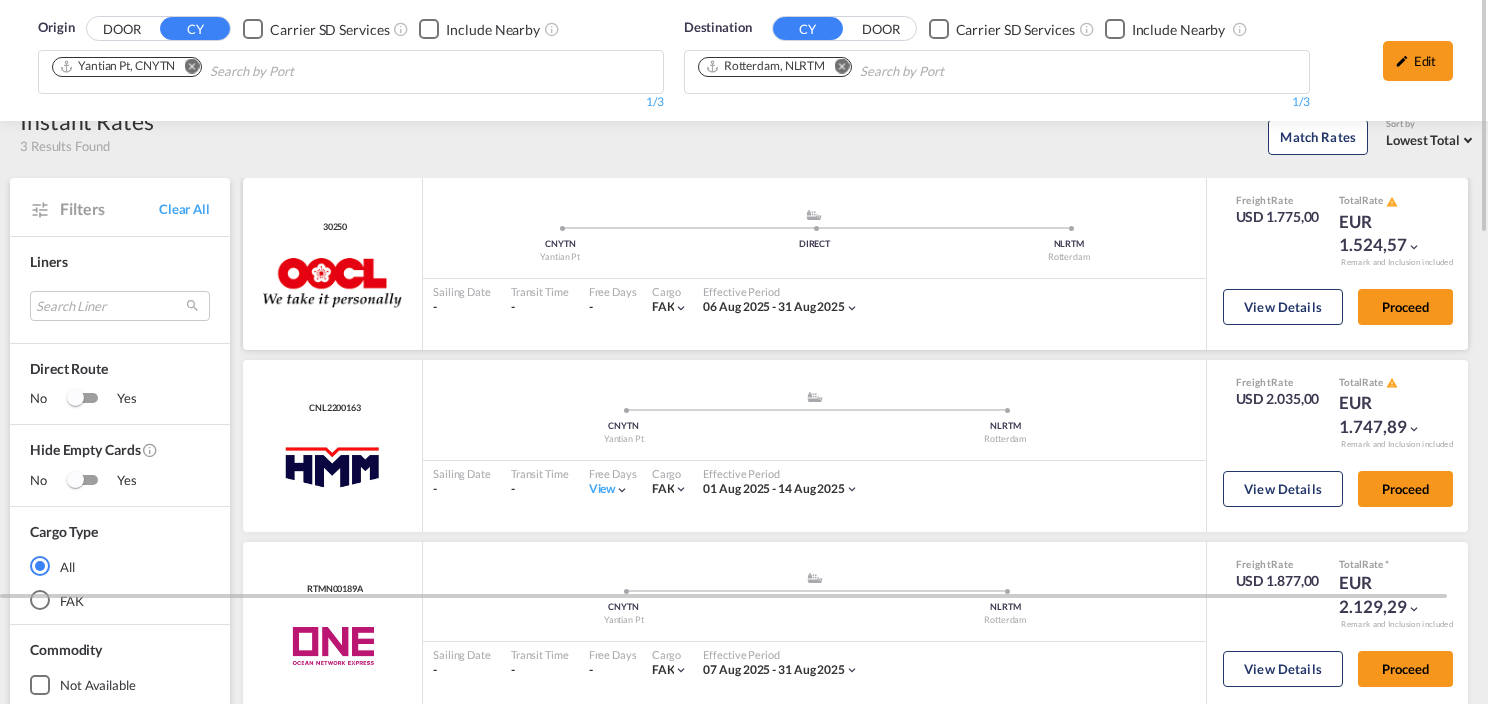 scroll, scrollTop: 0, scrollLeft: 0, axis: both 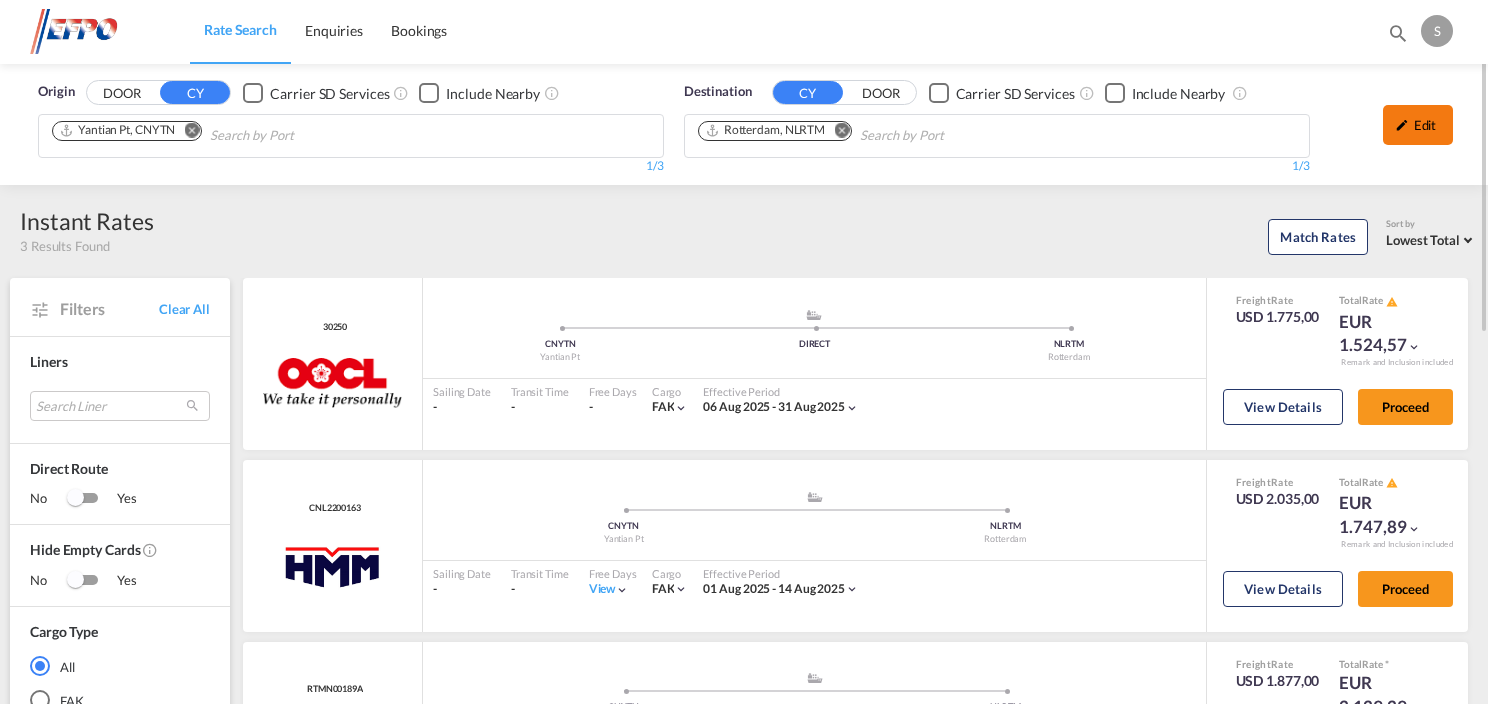 click on "Edit" at bounding box center (1418, 125) 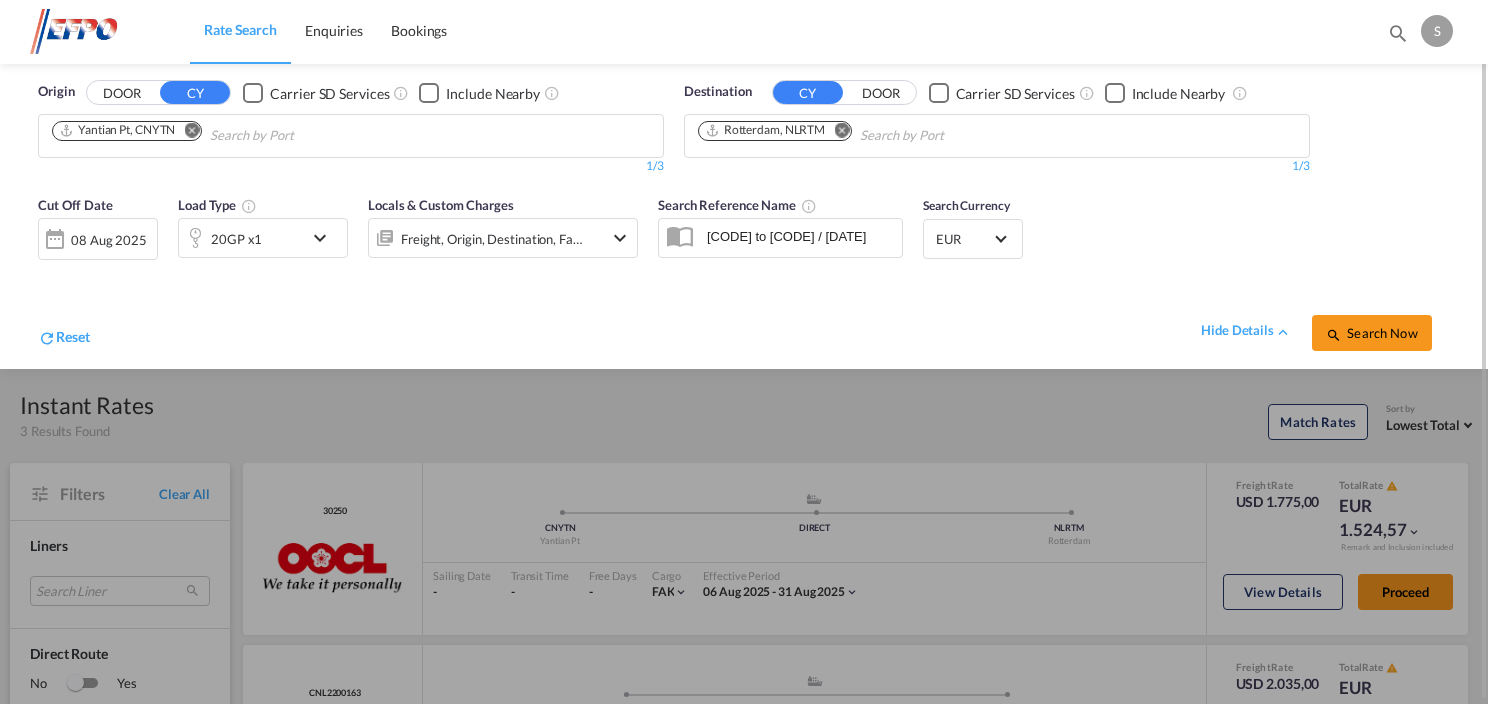 click at bounding box center [325, 238] 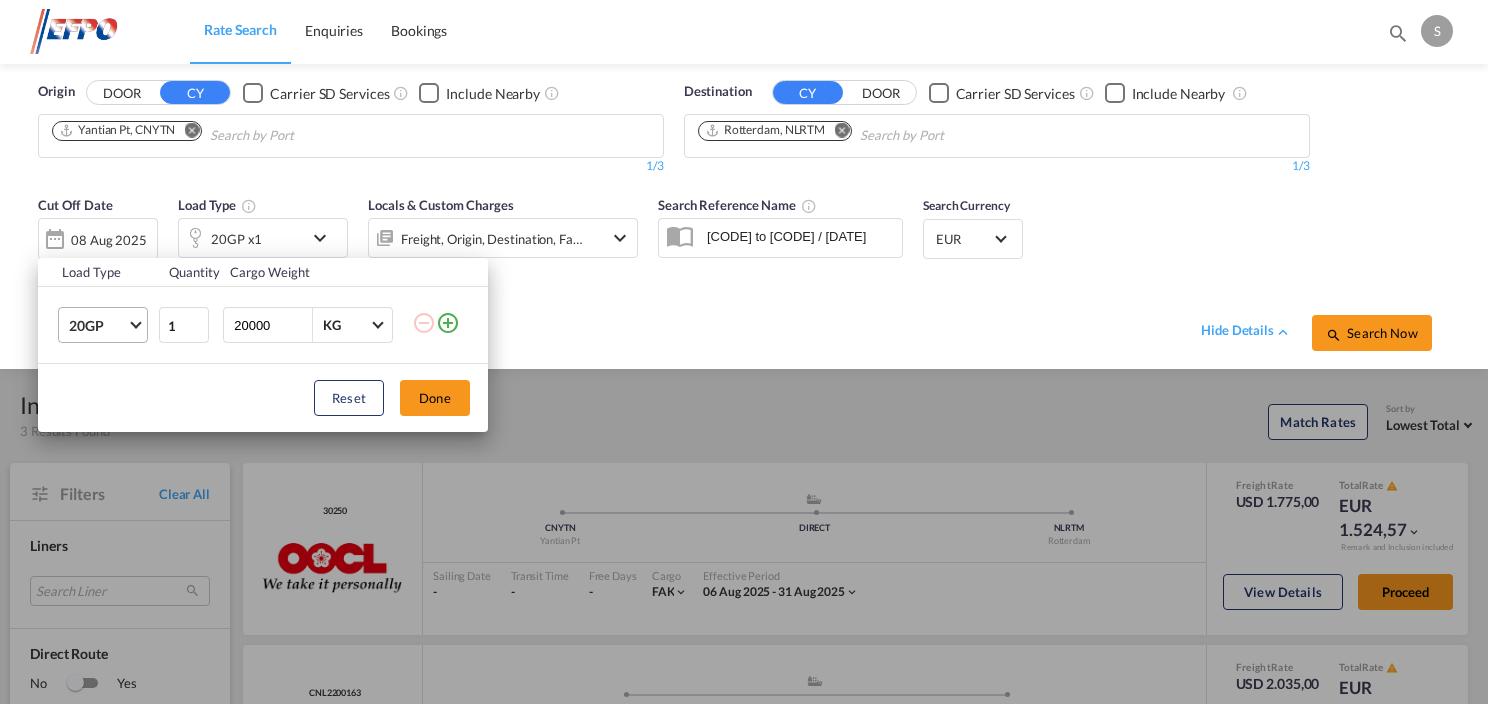 click on "20GP" at bounding box center [98, 326] 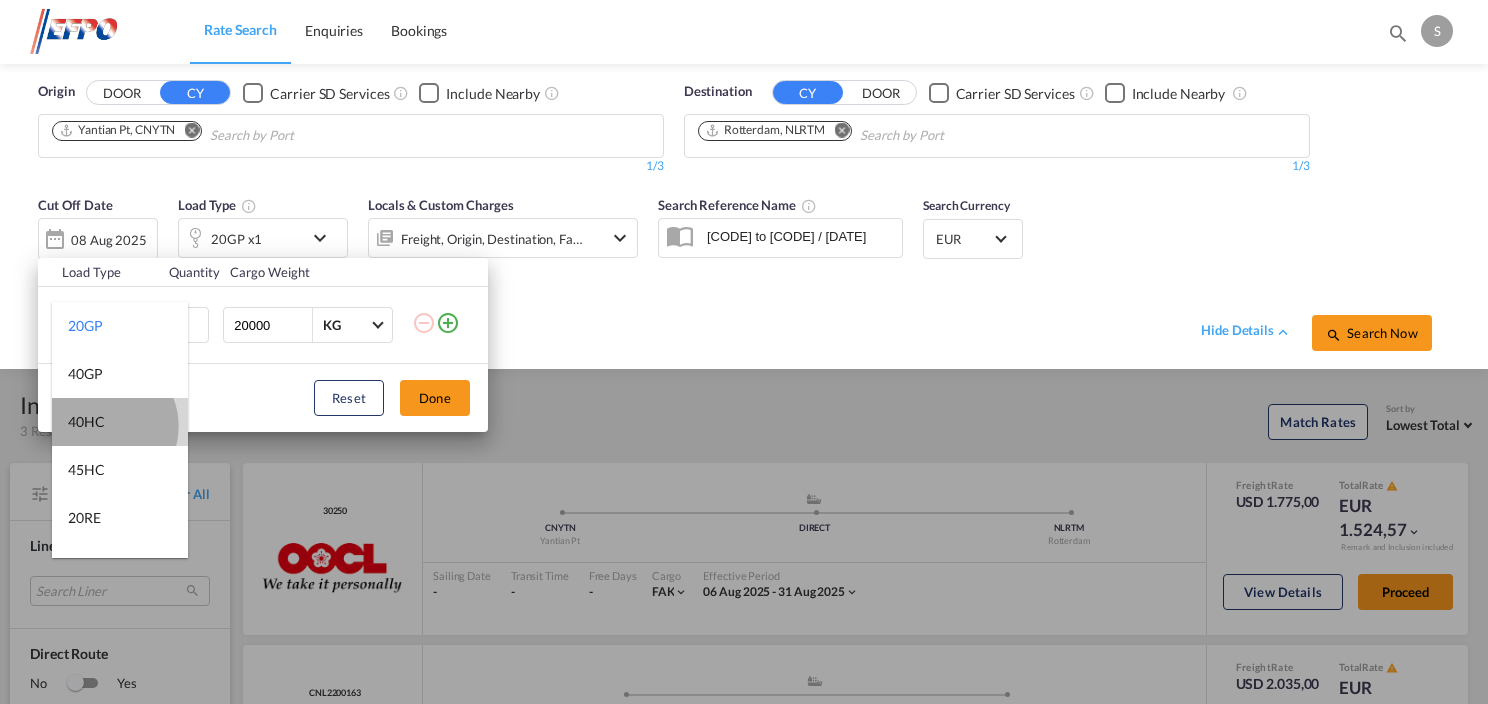 click on "40HC" at bounding box center (86, 422) 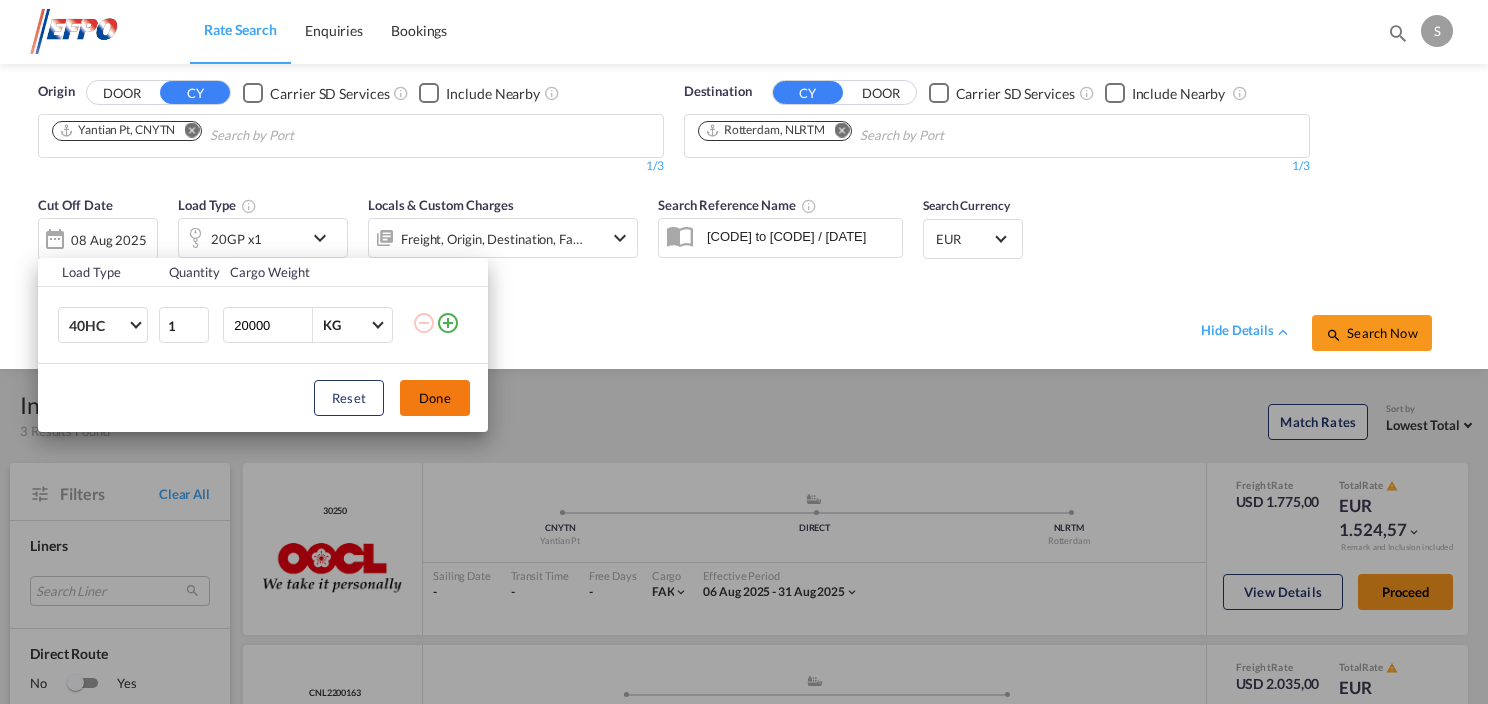click on "Done" at bounding box center (435, 398) 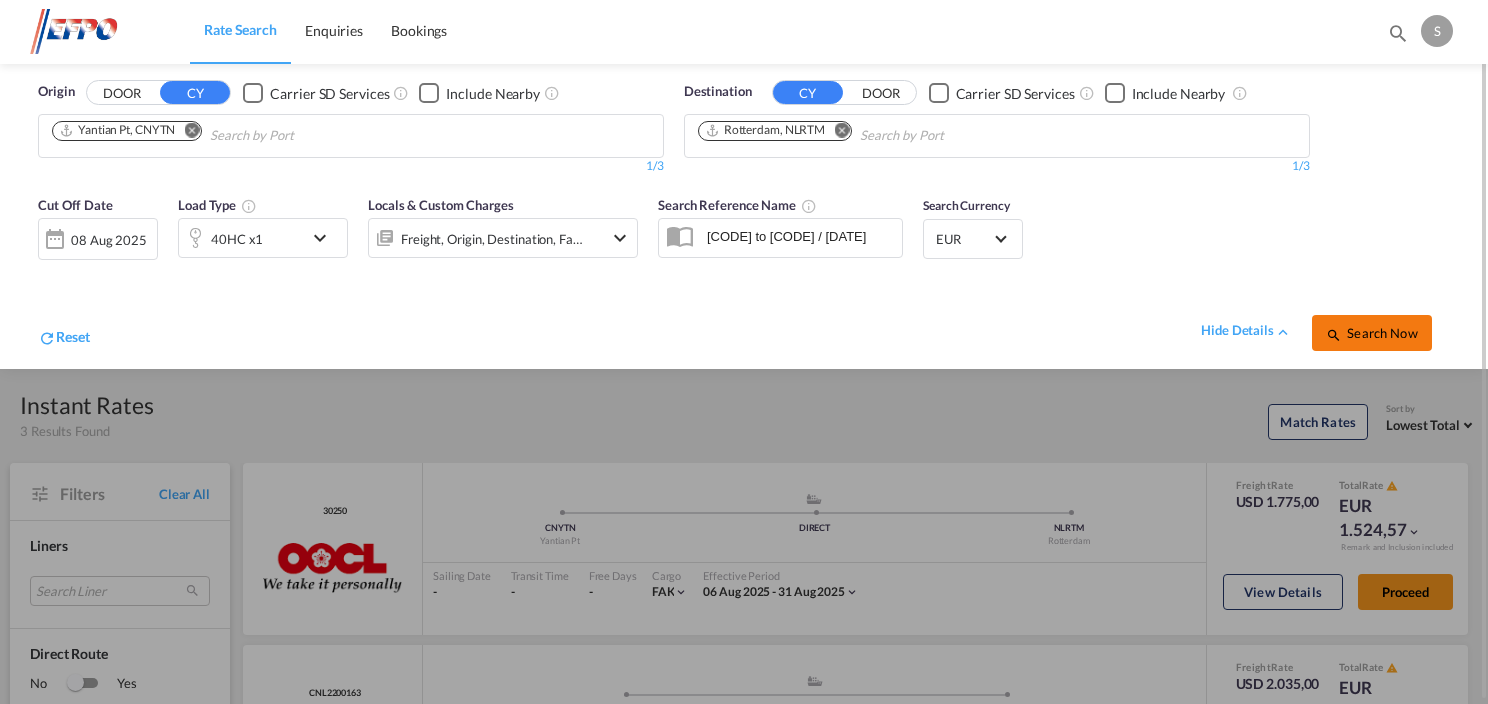 click on "Search Now" at bounding box center [1371, 333] 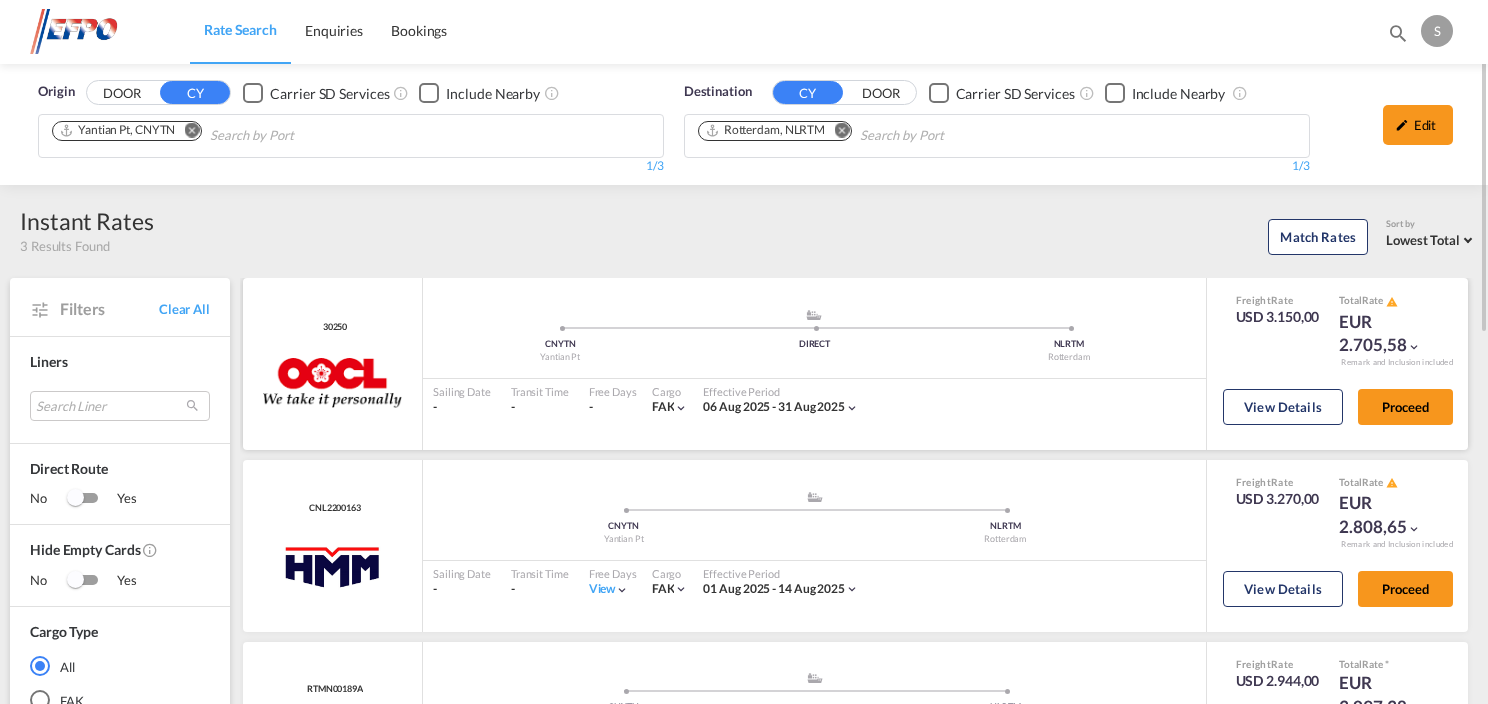 click on "[CODE] [CITY] [COUNTRY]
DIRECT
[CODE] [CITY]
Sailing Date
-
Transit Time
-
Free Days
View -
Cargo
FAK  |
Effective Period
[DATE] - [DATE]" at bounding box center (814, 364) 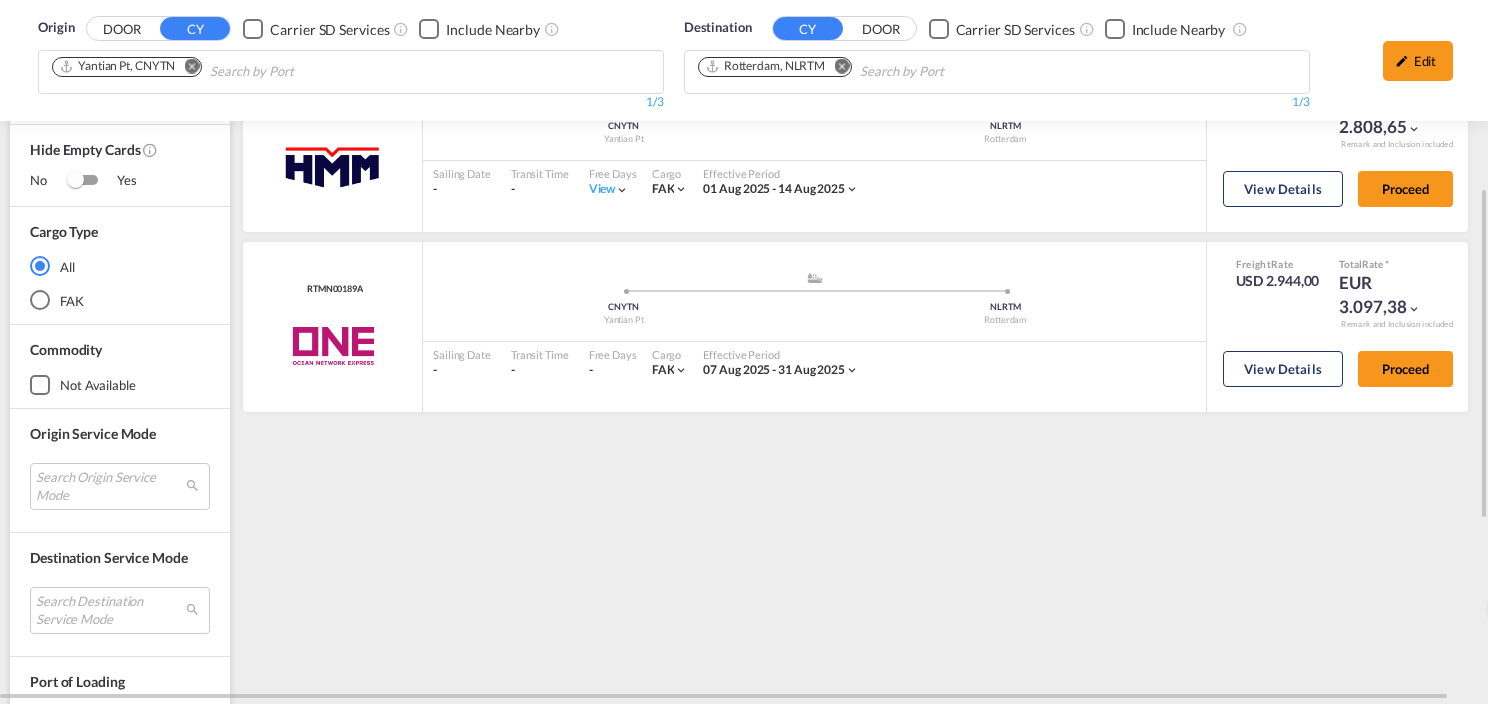 scroll, scrollTop: 0, scrollLeft: 0, axis: both 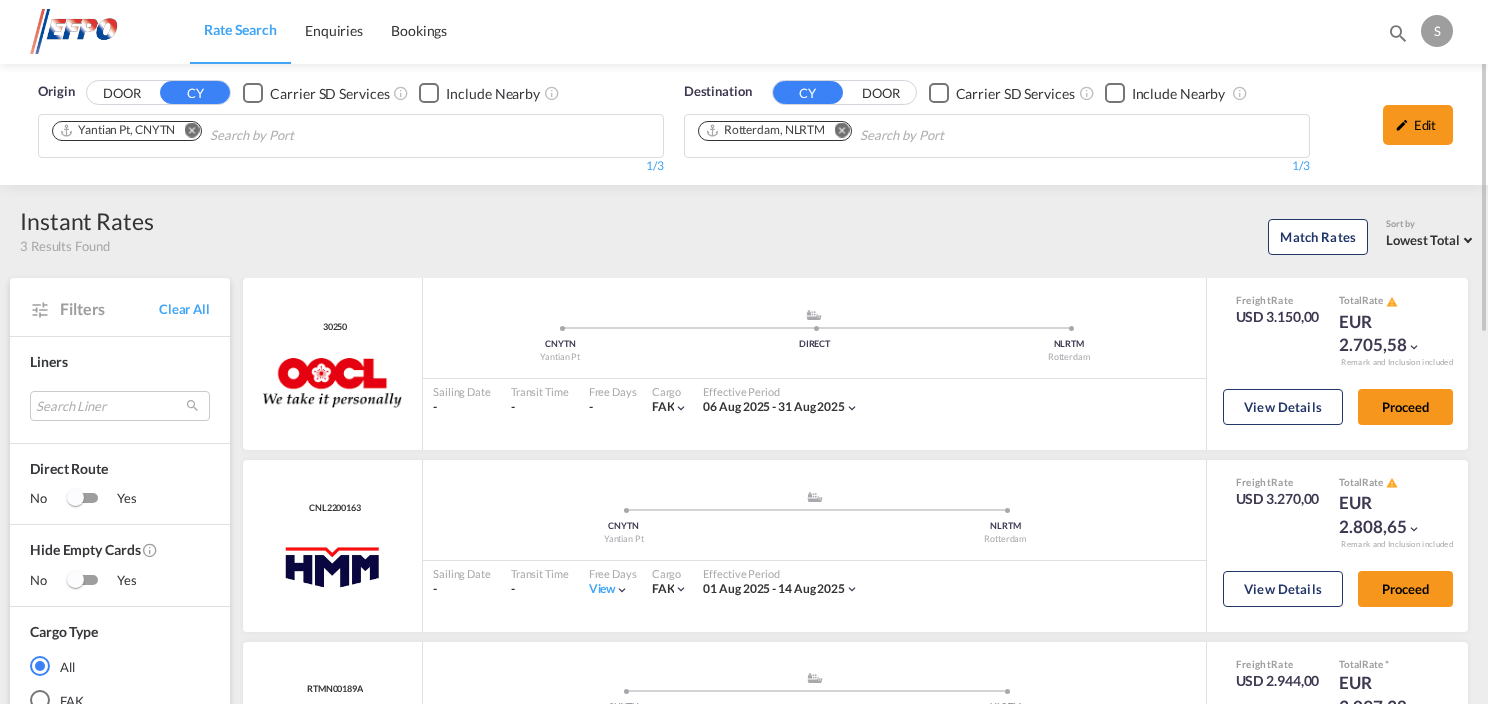 click at bounding box center (191, 130) 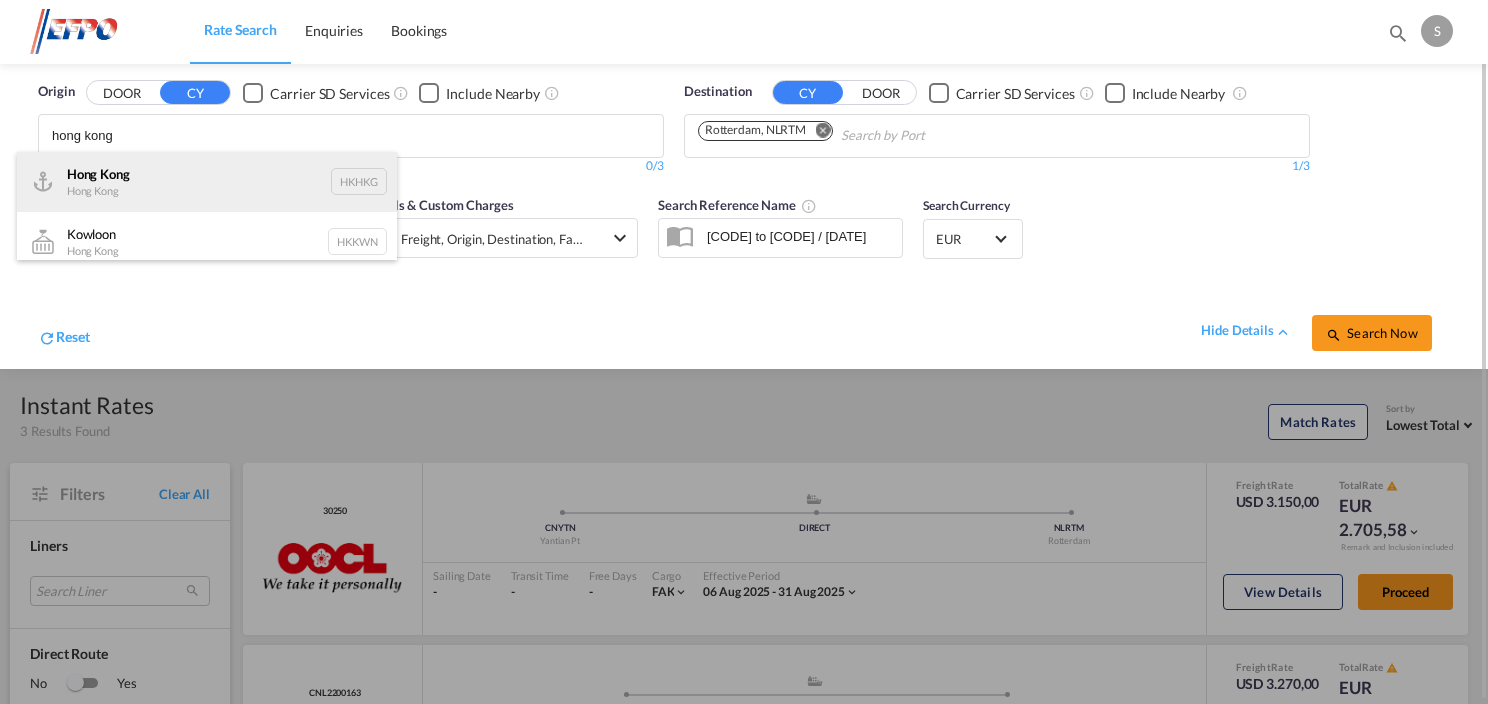 type on "hong kong" 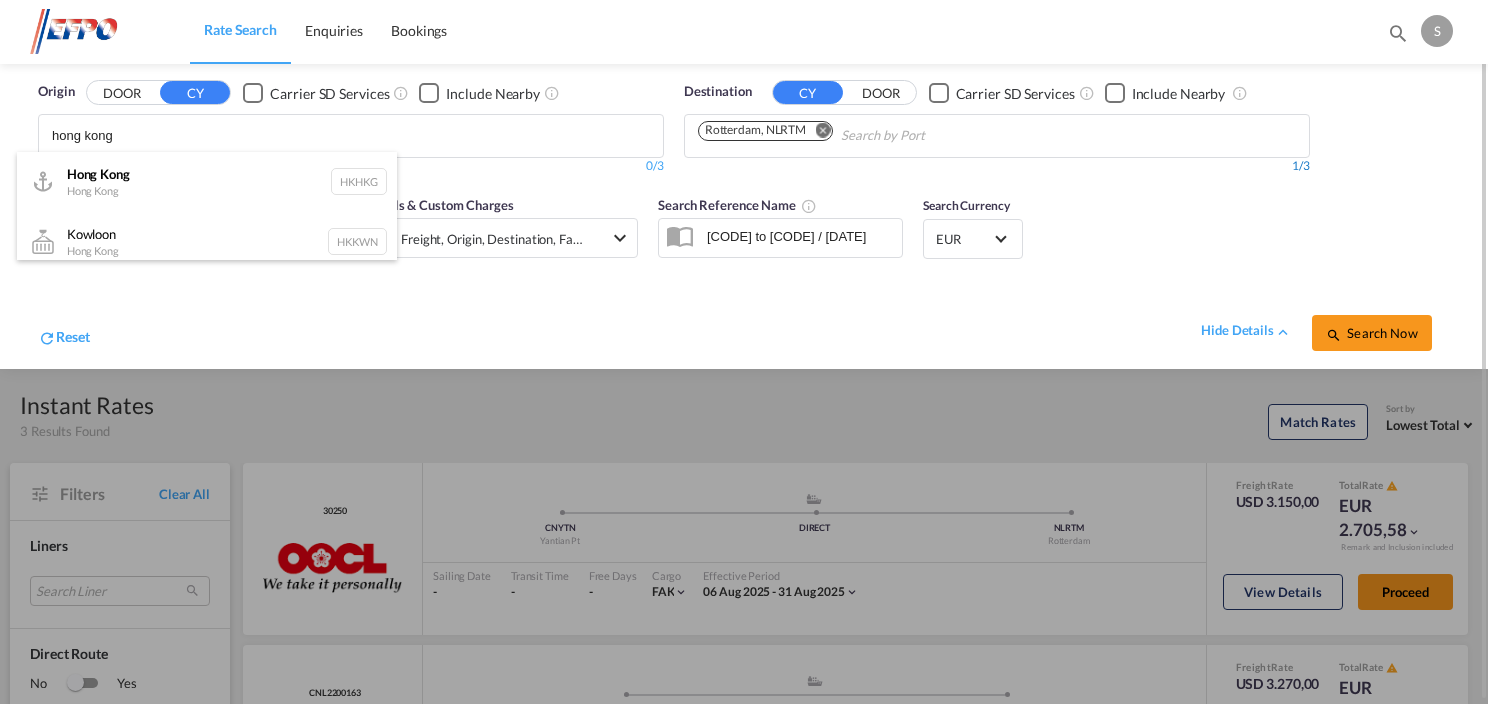 type 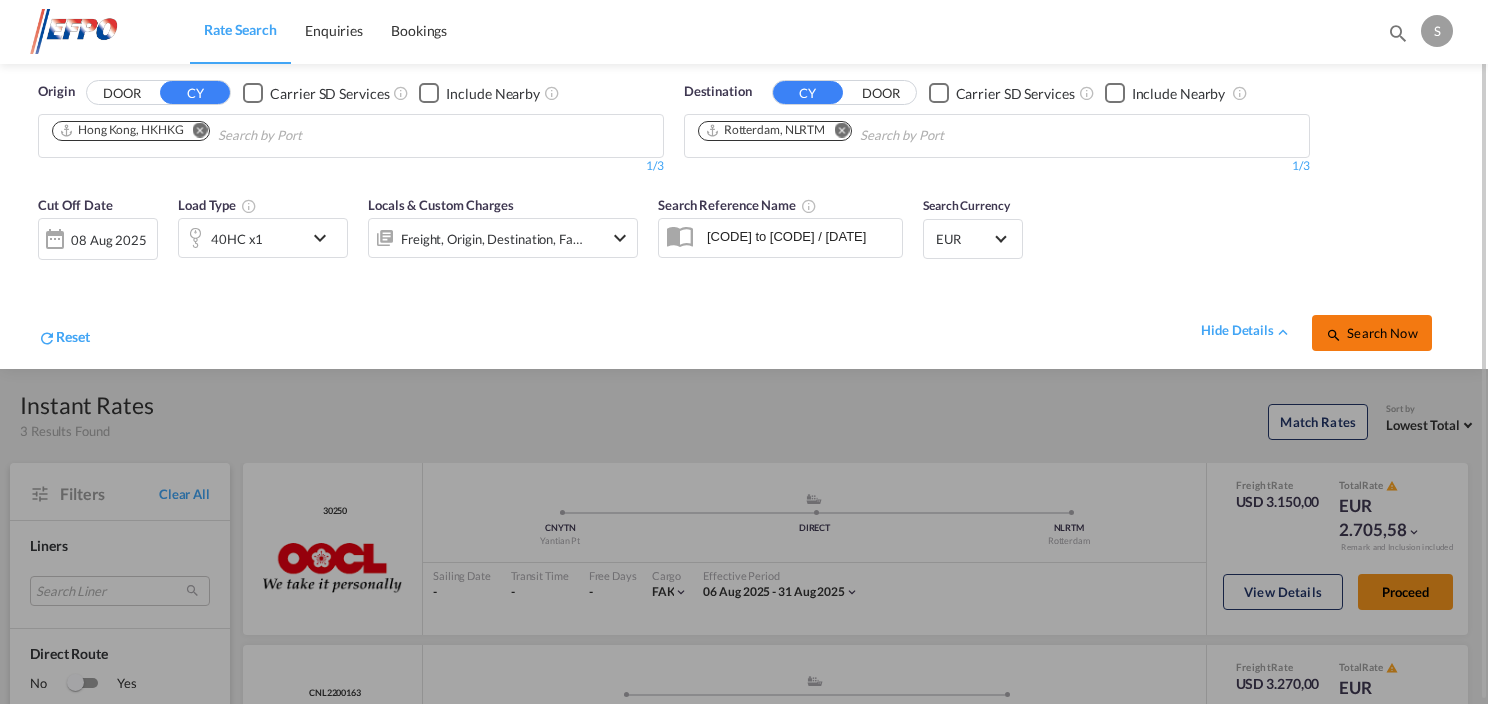 click on "Search Now" at bounding box center (1371, 333) 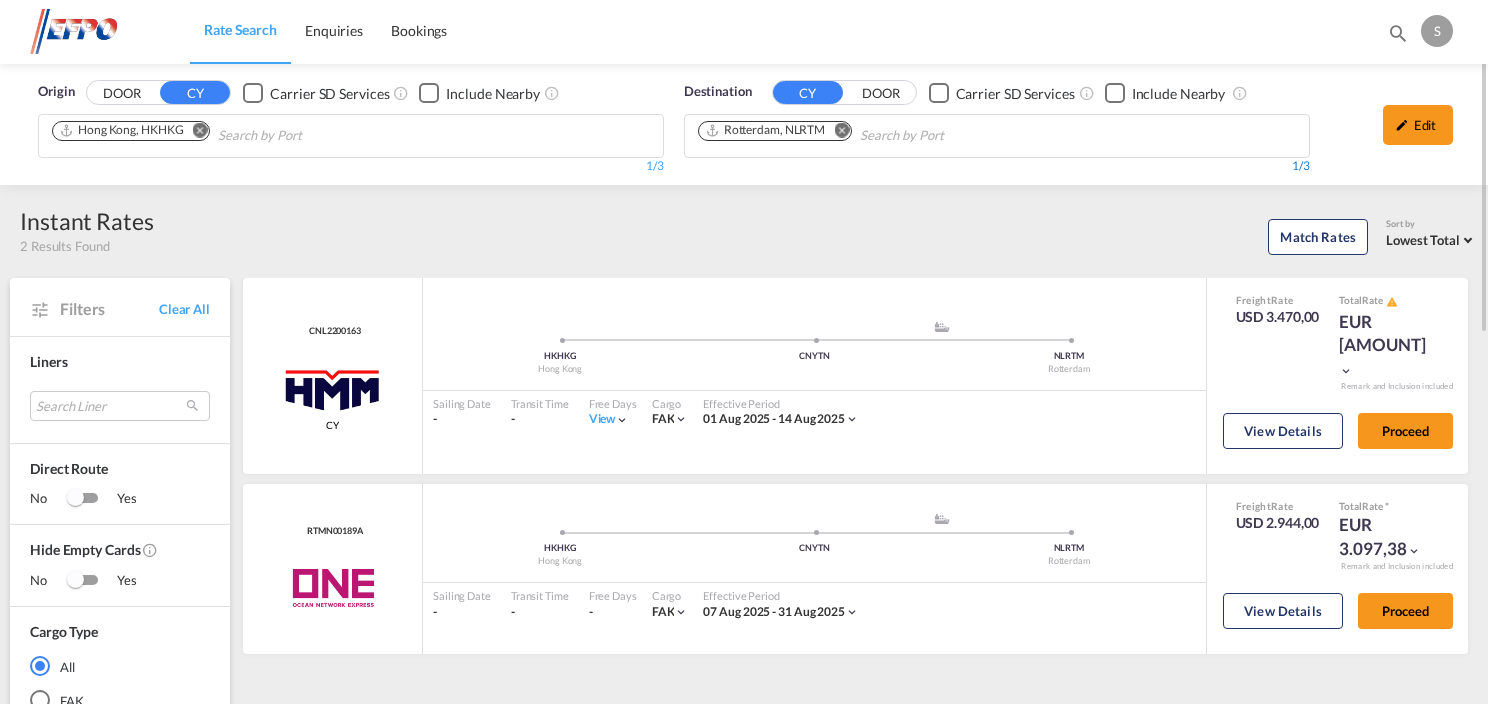 drag, startPoint x: 1422, startPoint y: 133, endPoint x: 1284, endPoint y: 161, distance: 140.81194 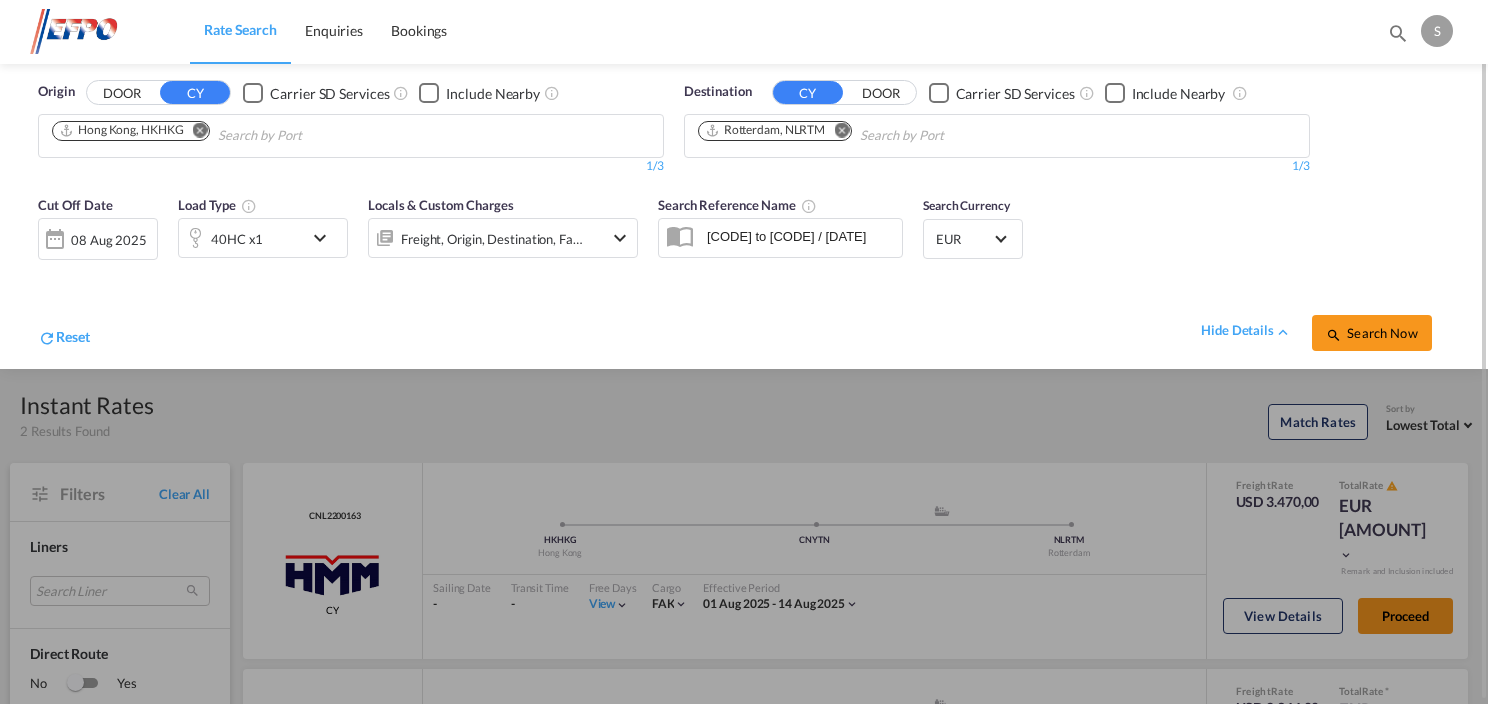 click at bounding box center (325, 238) 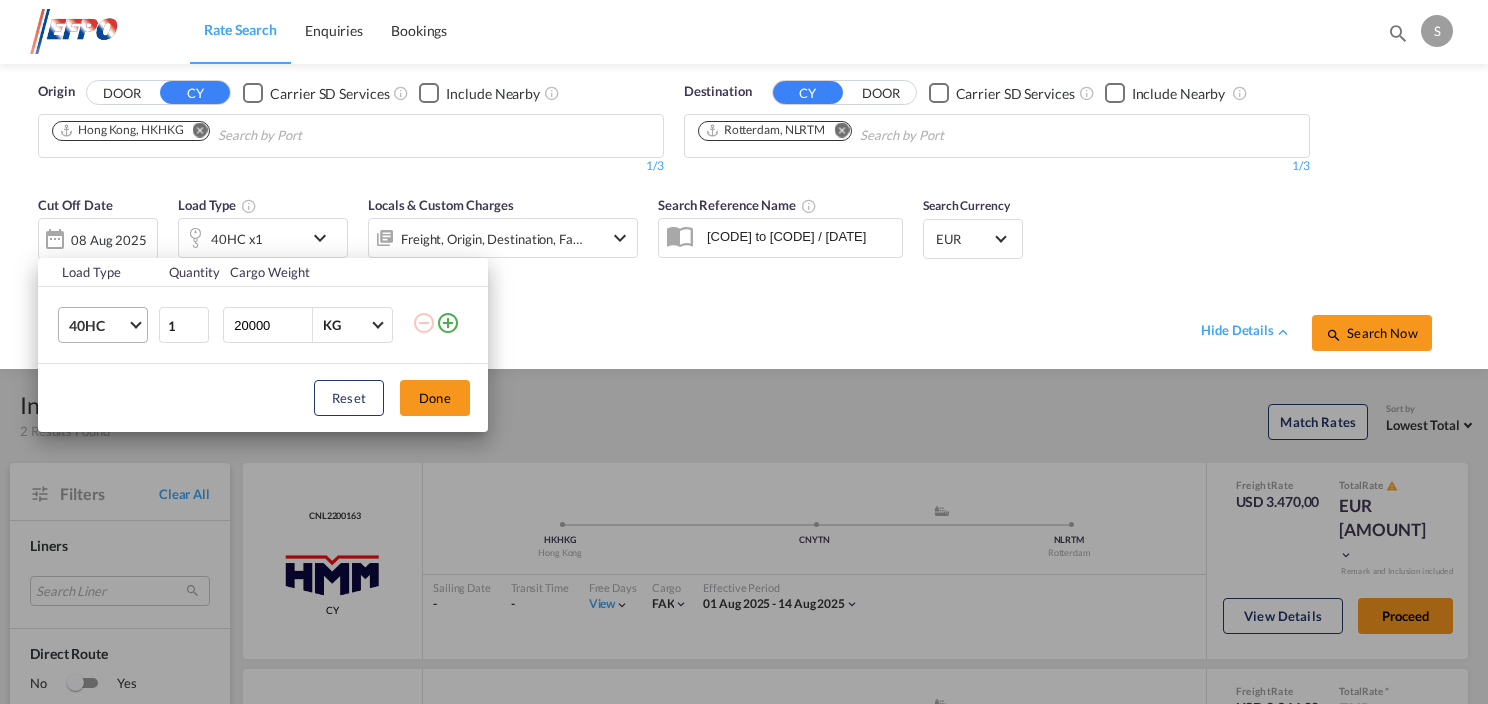 click at bounding box center (135, 323) 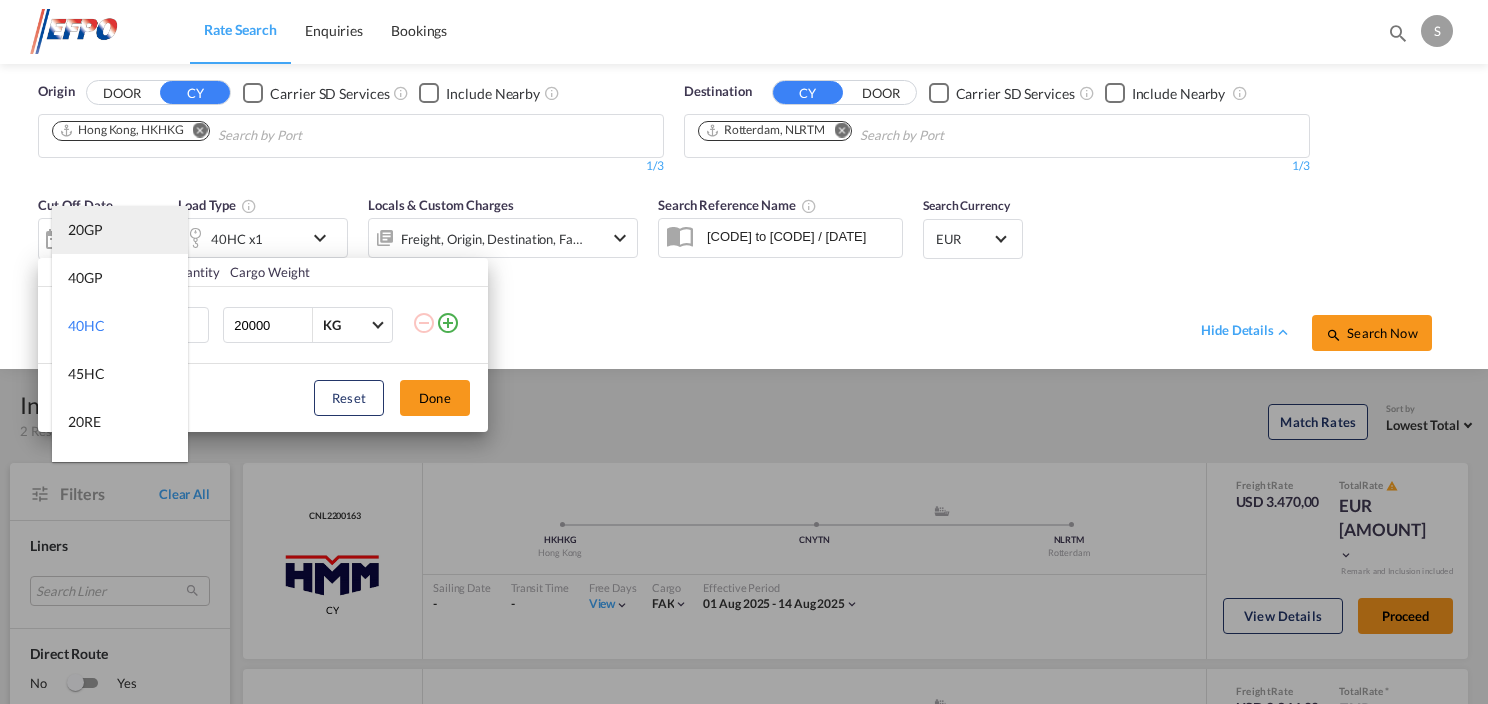 drag, startPoint x: 107, startPoint y: 240, endPoint x: 242, endPoint y: 288, distance: 143.27945 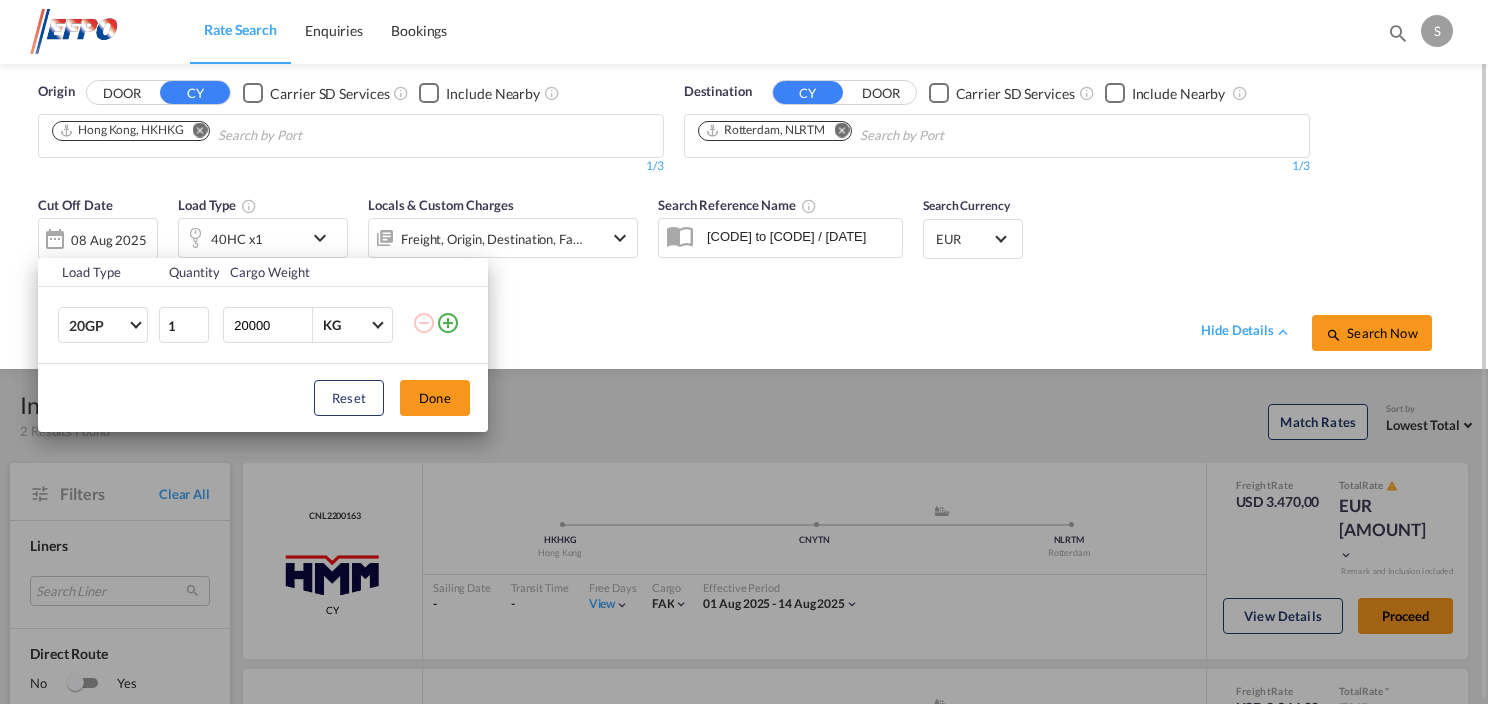 drag, startPoint x: 456, startPoint y: 393, endPoint x: 1171, endPoint y: 415, distance: 715.3384 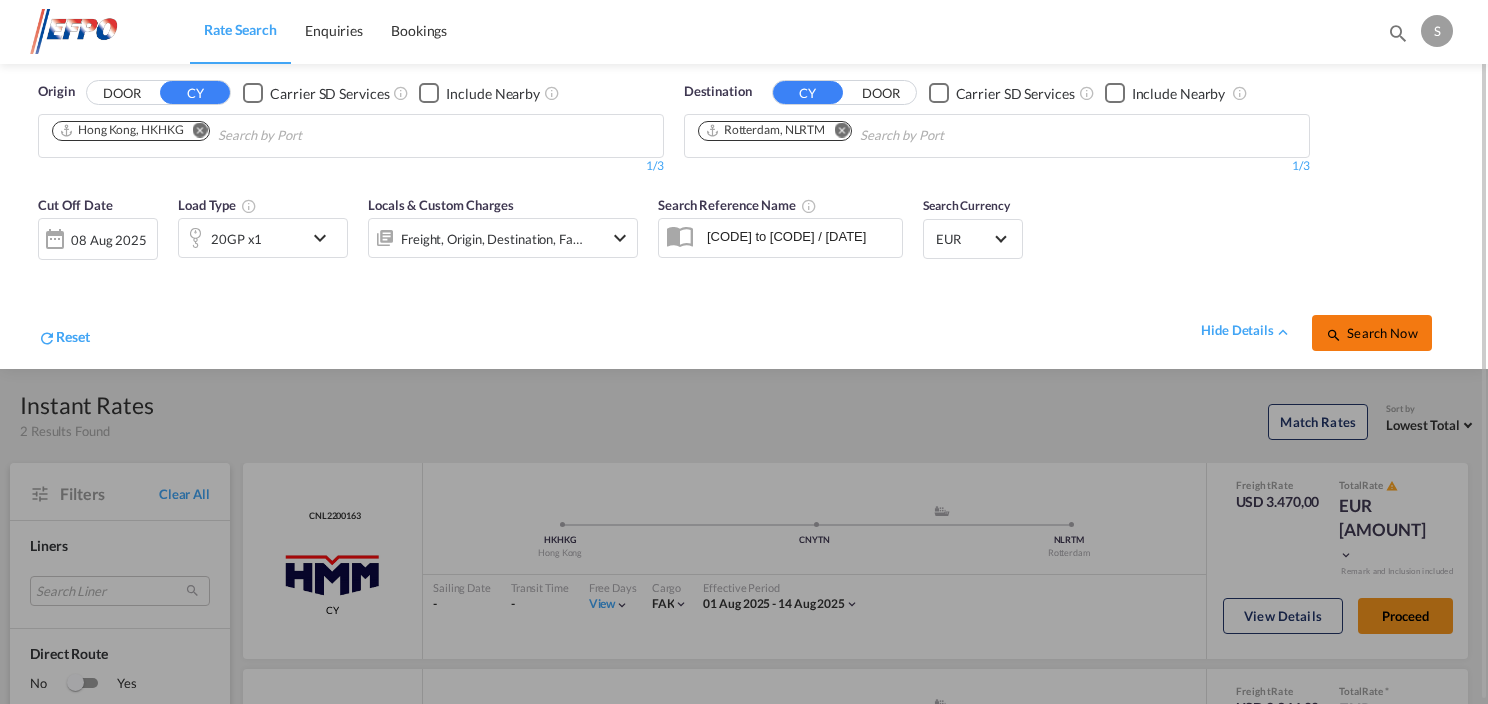click on "Search Now" at bounding box center (1372, 333) 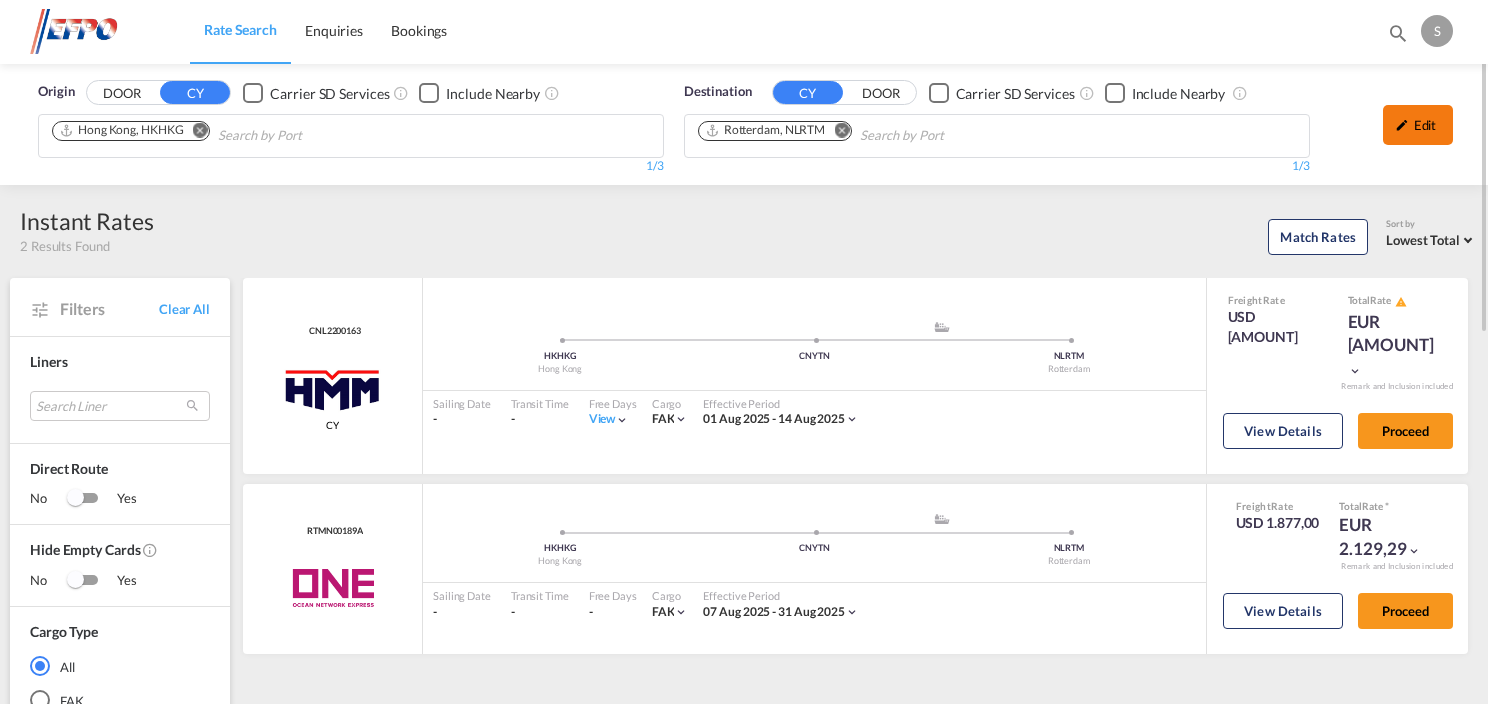 click on "Edit" at bounding box center (1418, 125) 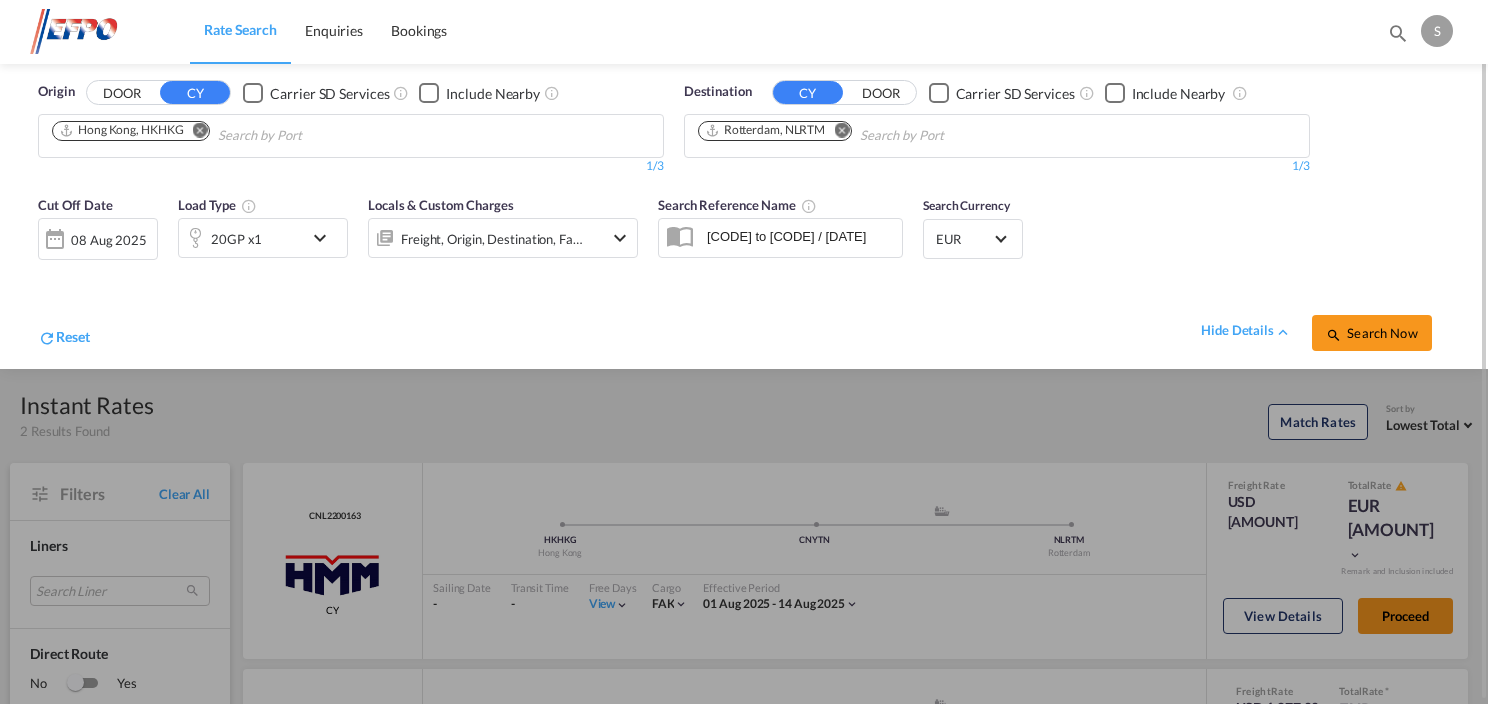 click at bounding box center [325, 238] 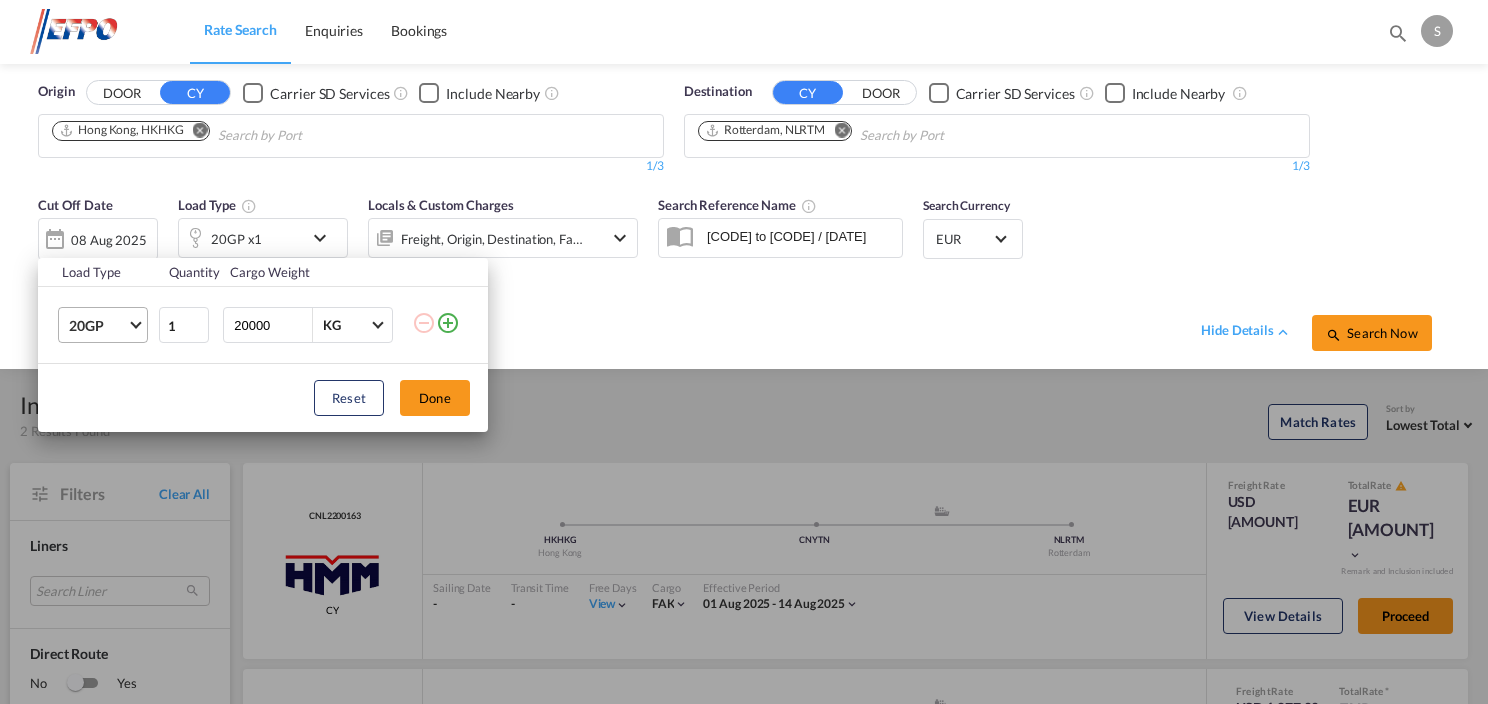 click at bounding box center (135, 323) 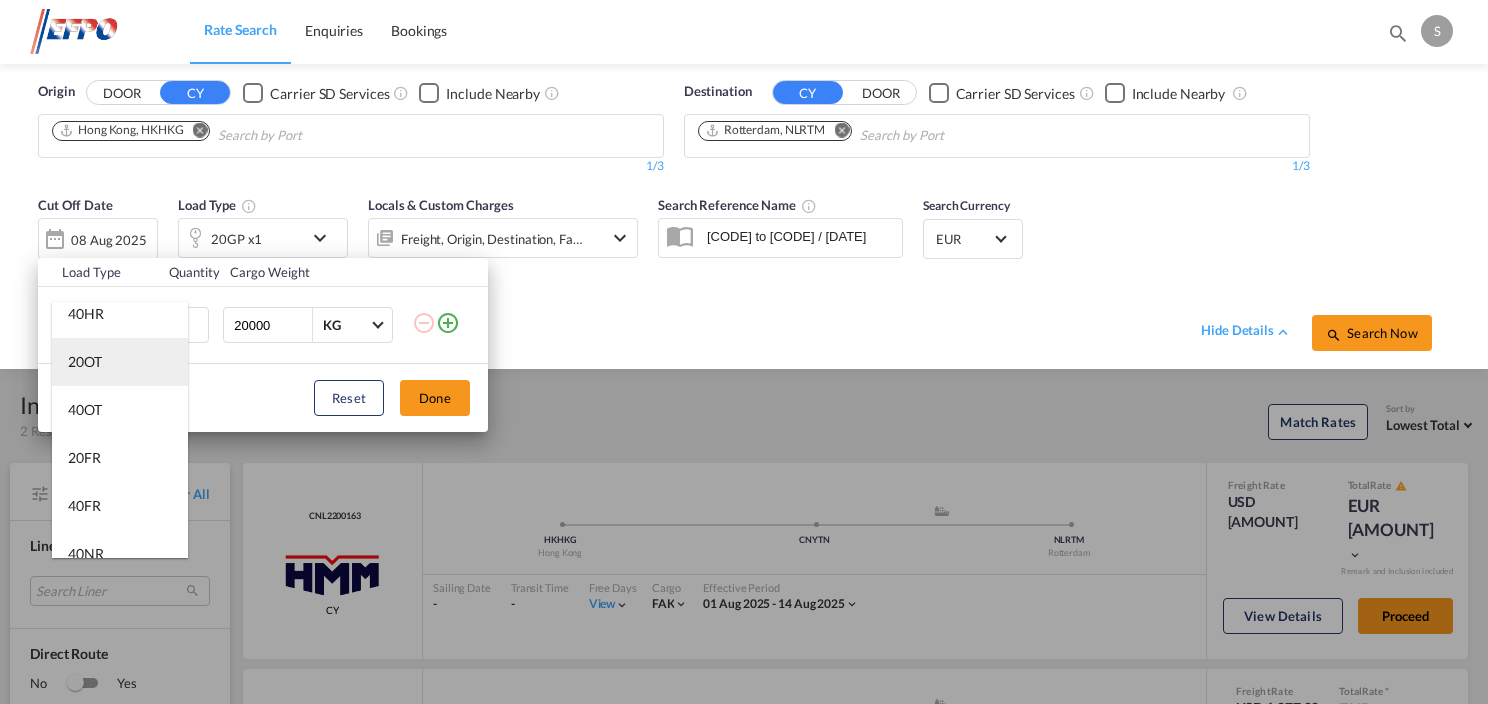 scroll, scrollTop: 400, scrollLeft: 0, axis: vertical 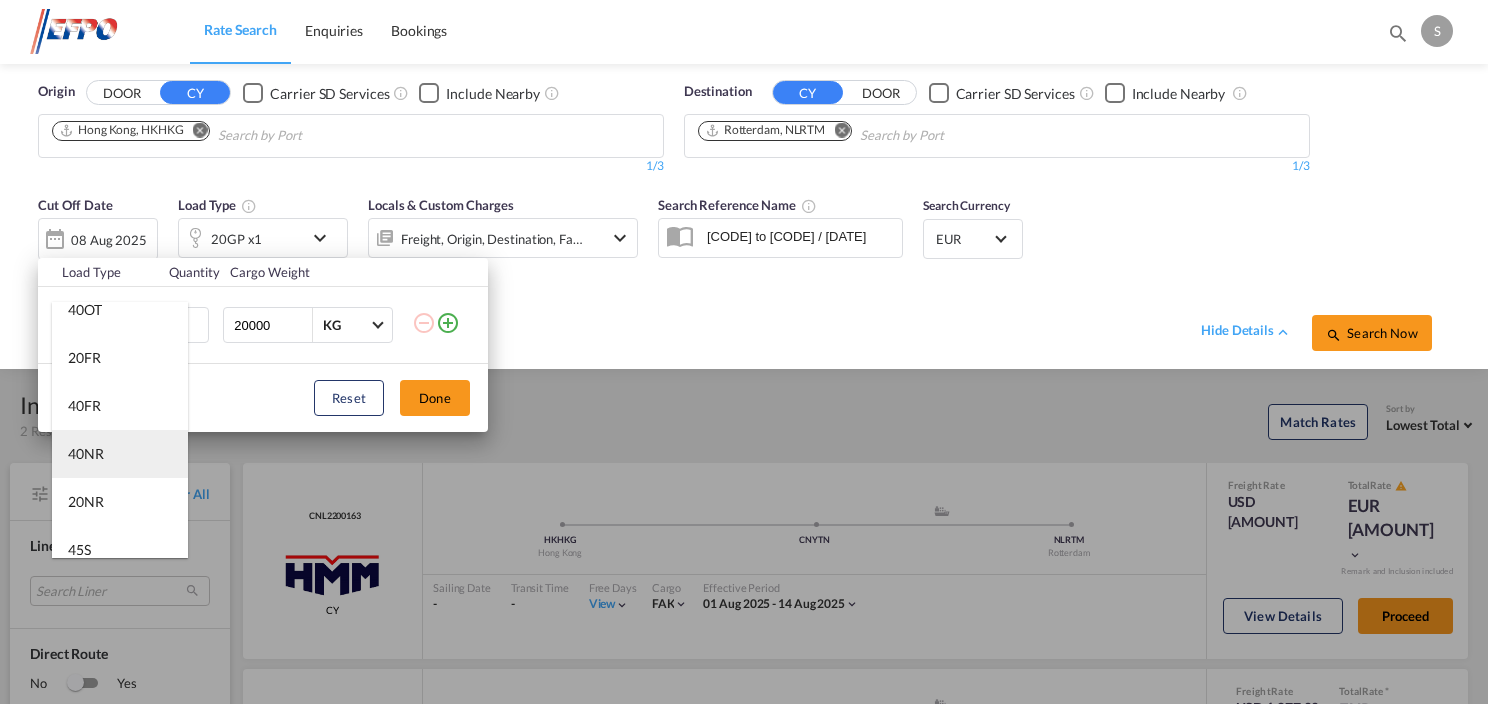 click on "40NR" at bounding box center (86, 454) 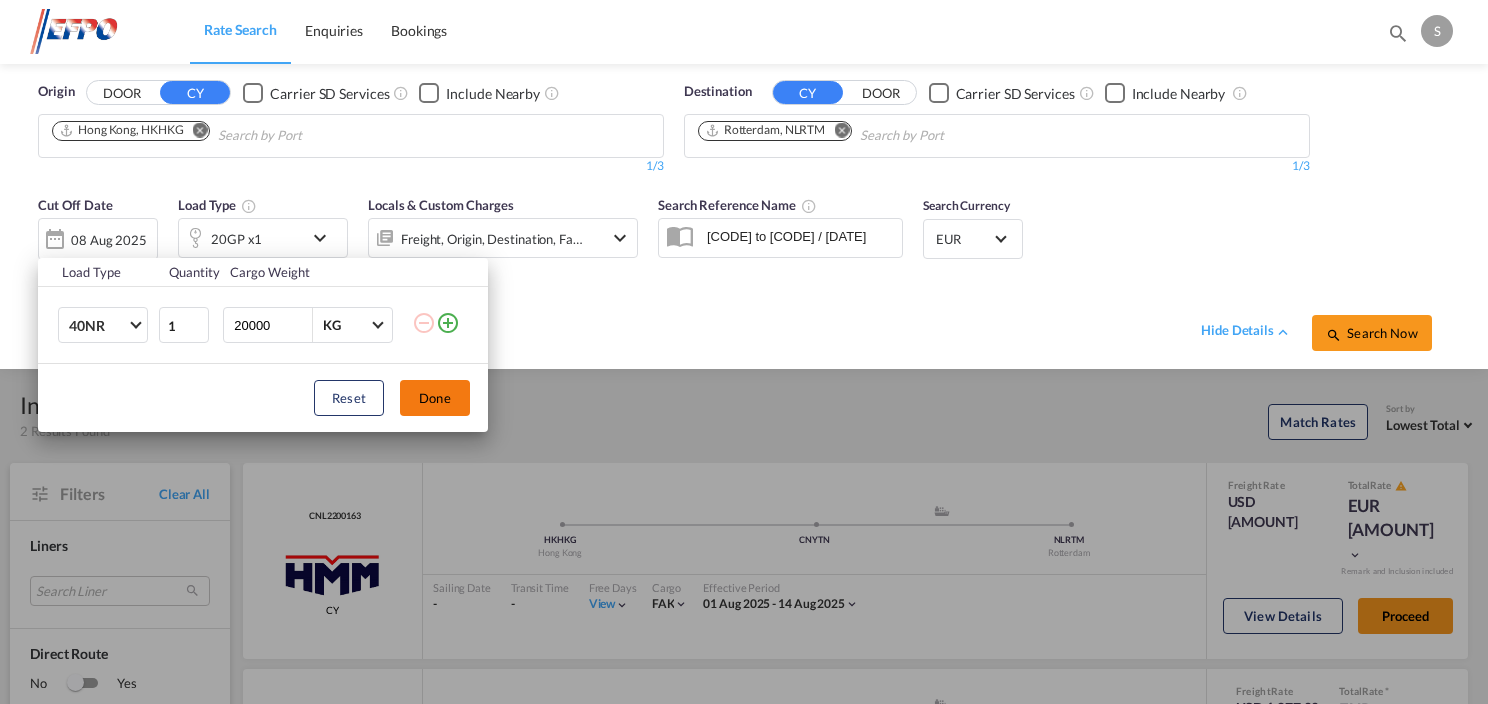 drag, startPoint x: 442, startPoint y: 404, endPoint x: 836, endPoint y: 373, distance: 395.21765 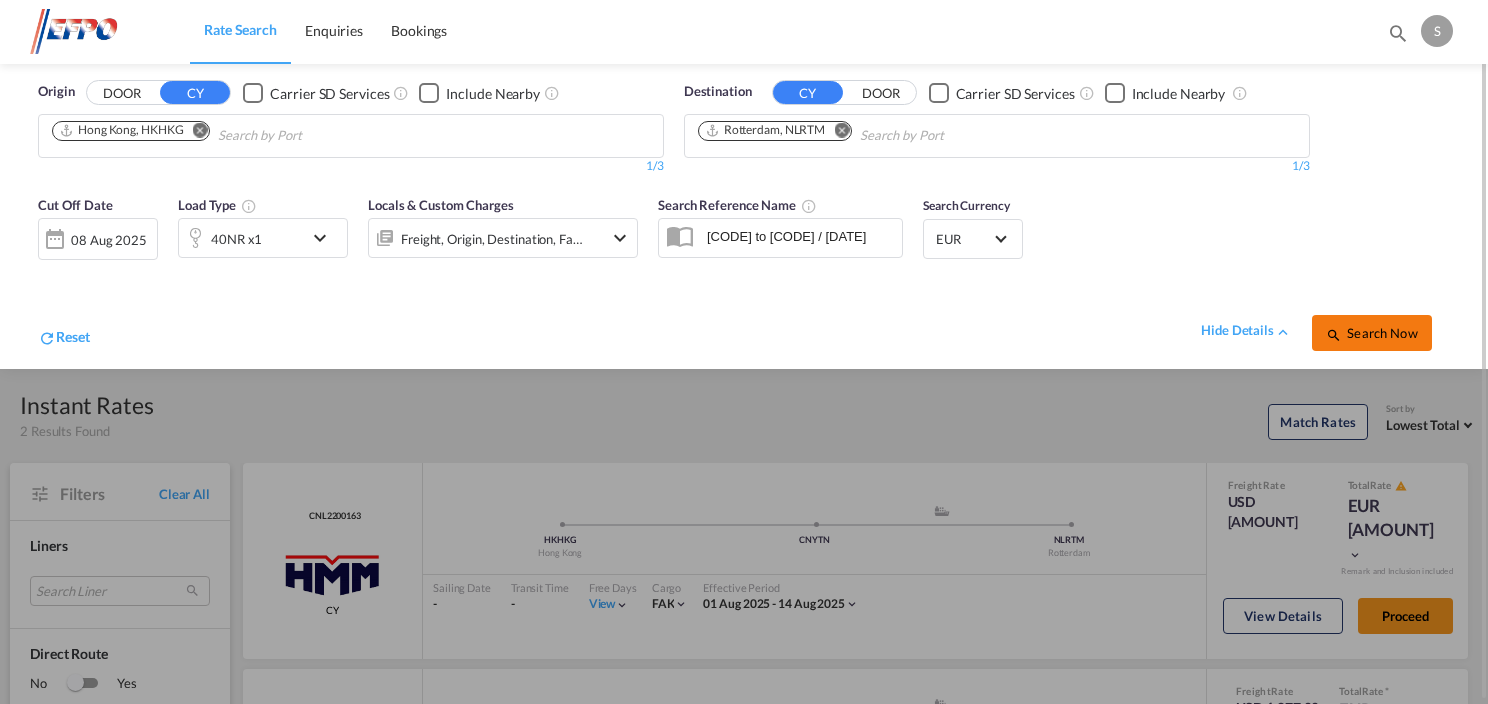 click on "Search Now" at bounding box center [1371, 333] 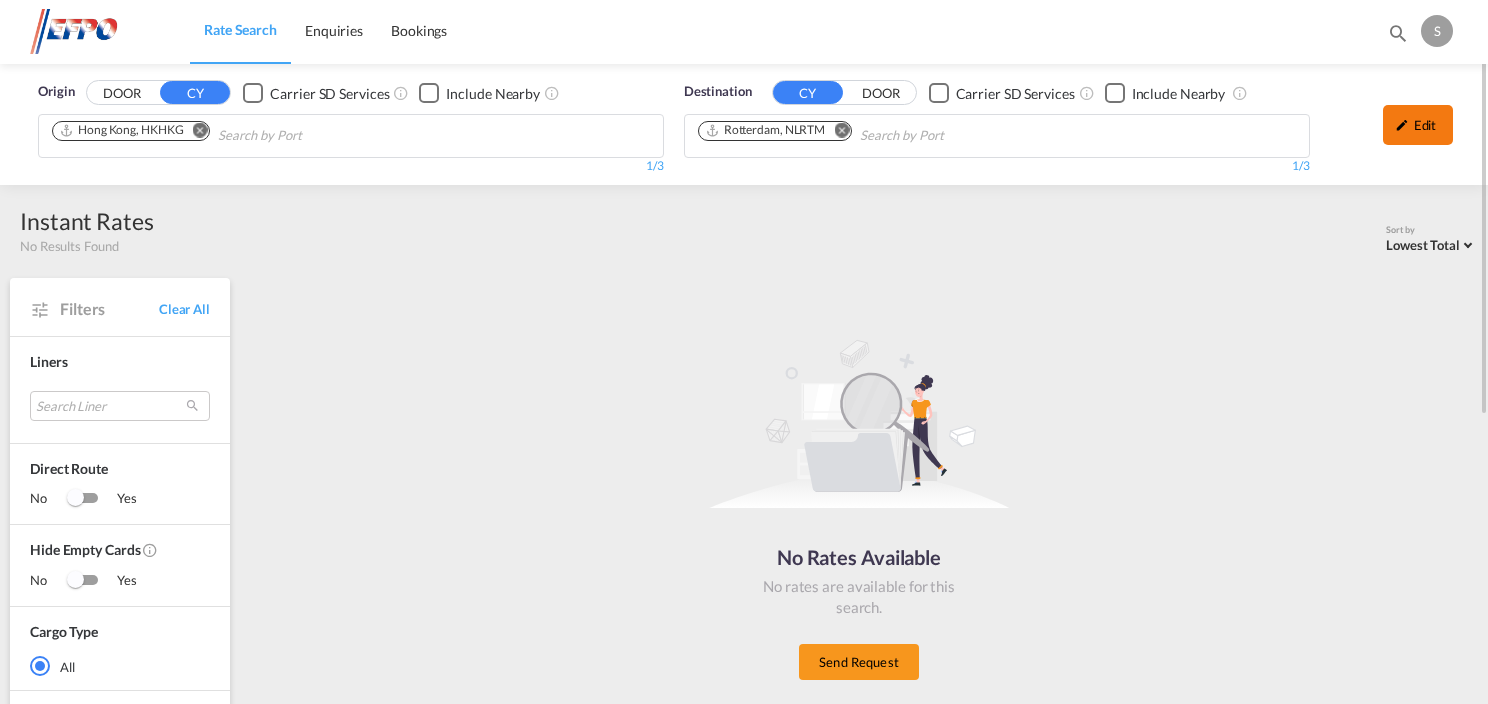 click on "Edit" at bounding box center [1418, 125] 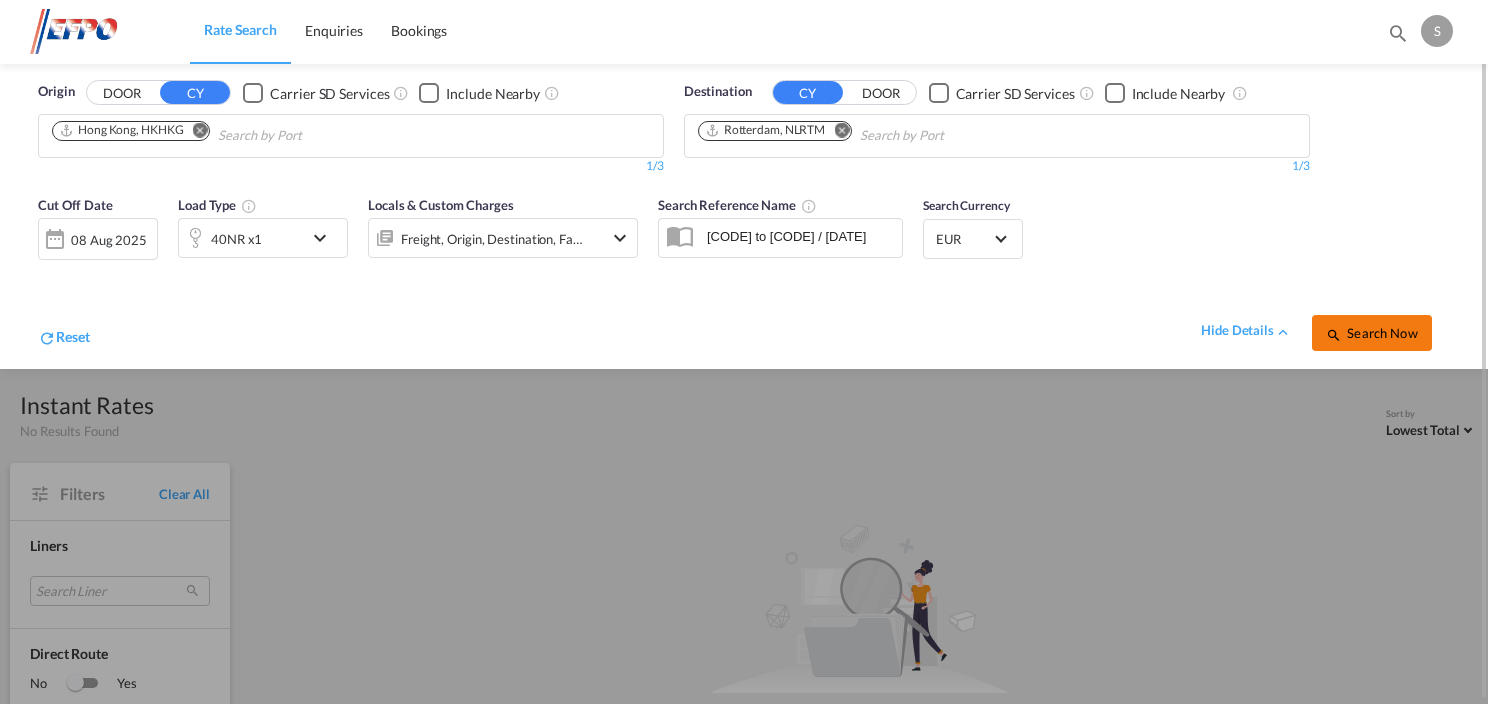 click on "Search Now" at bounding box center (1371, 333) 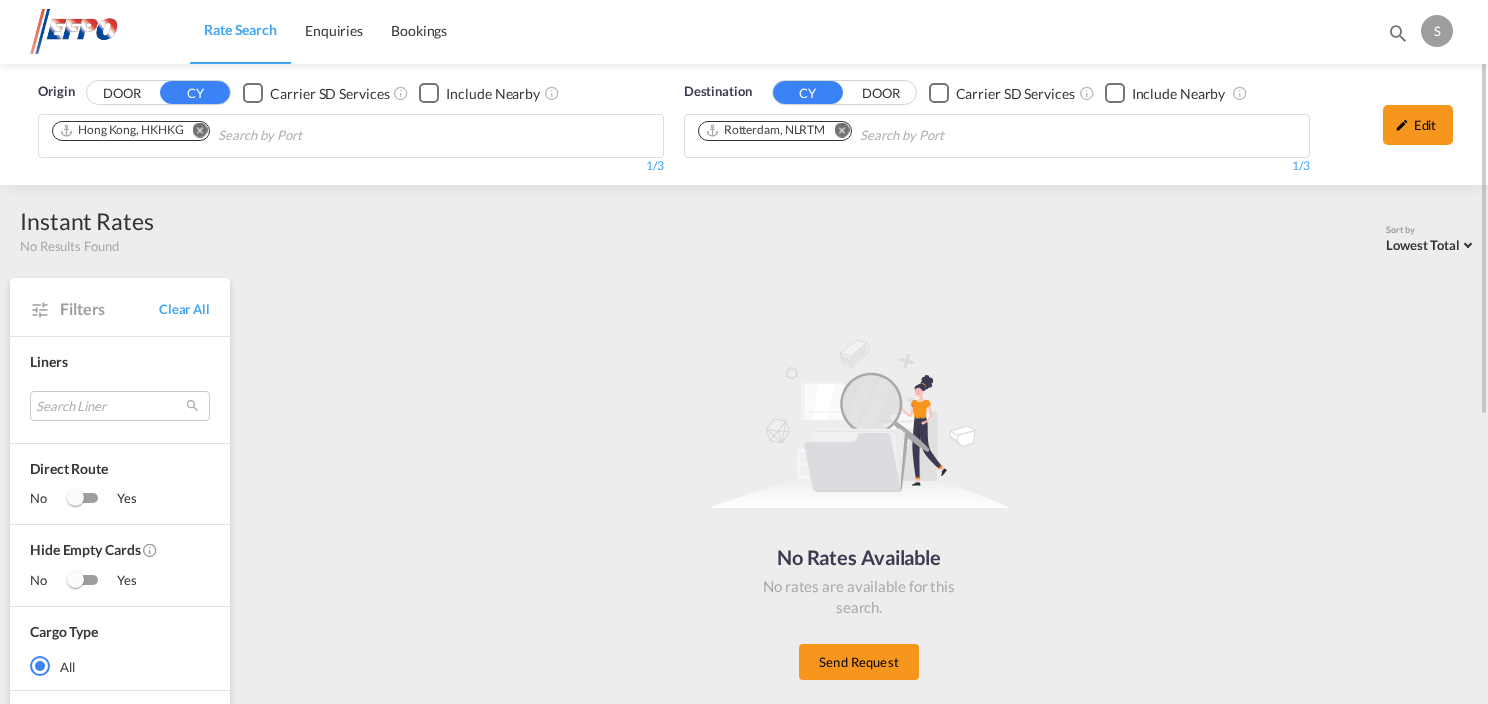click at bounding box center (200, 130) 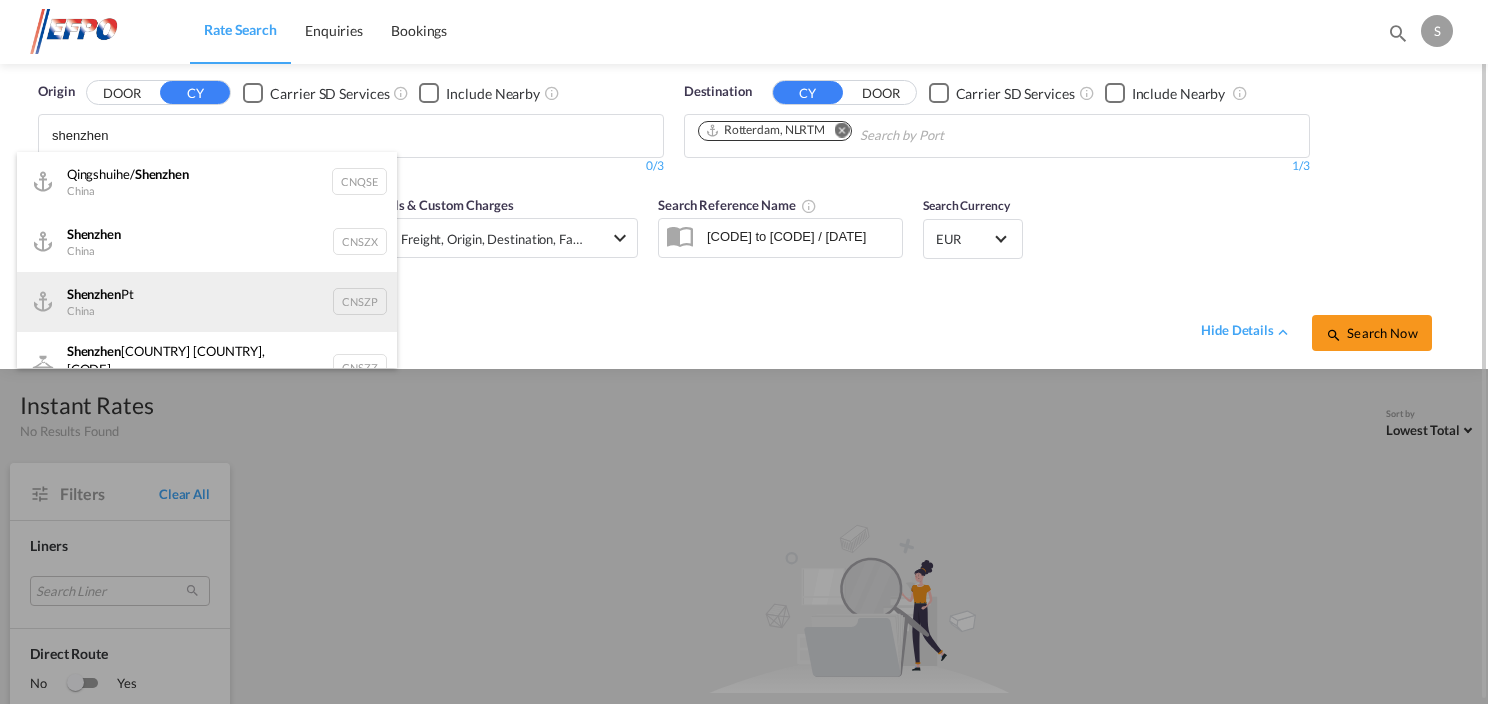 type on "shenzhen" 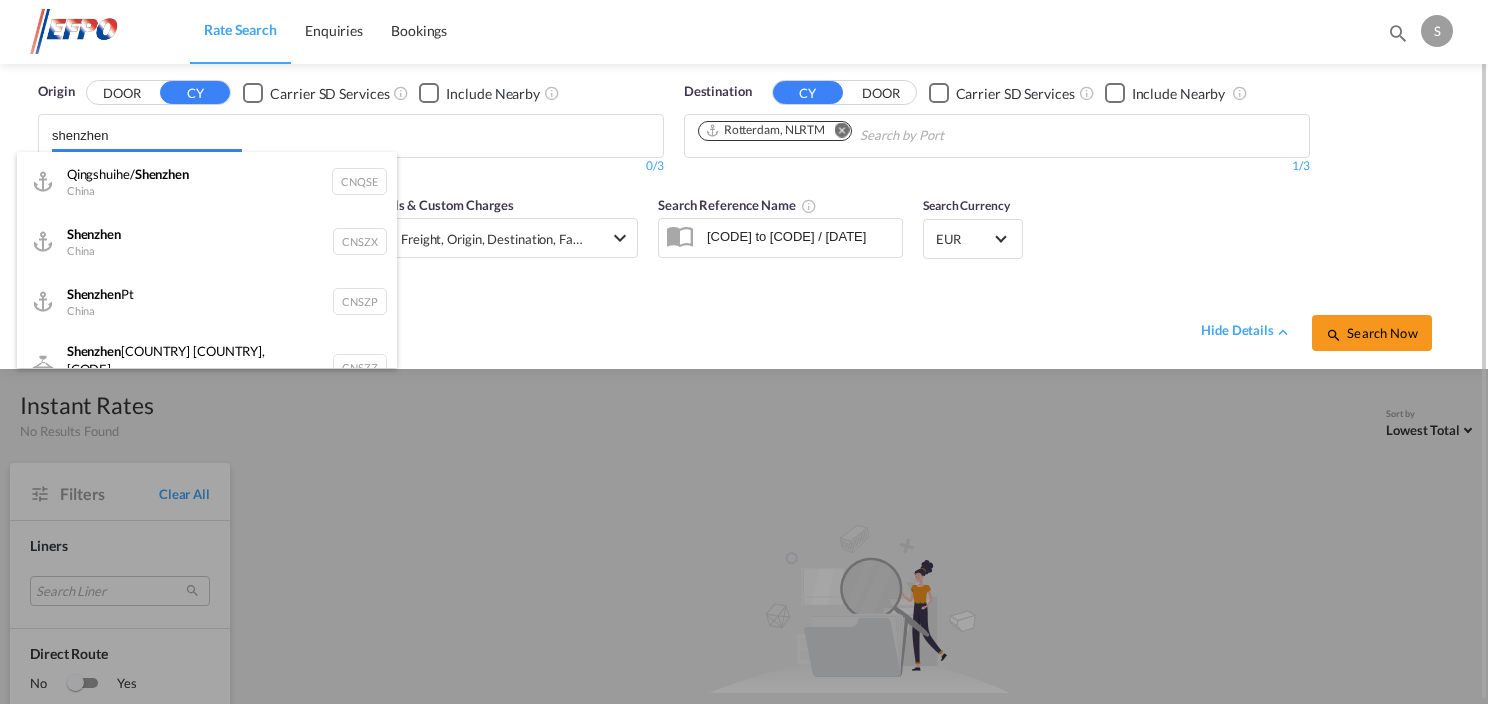 type 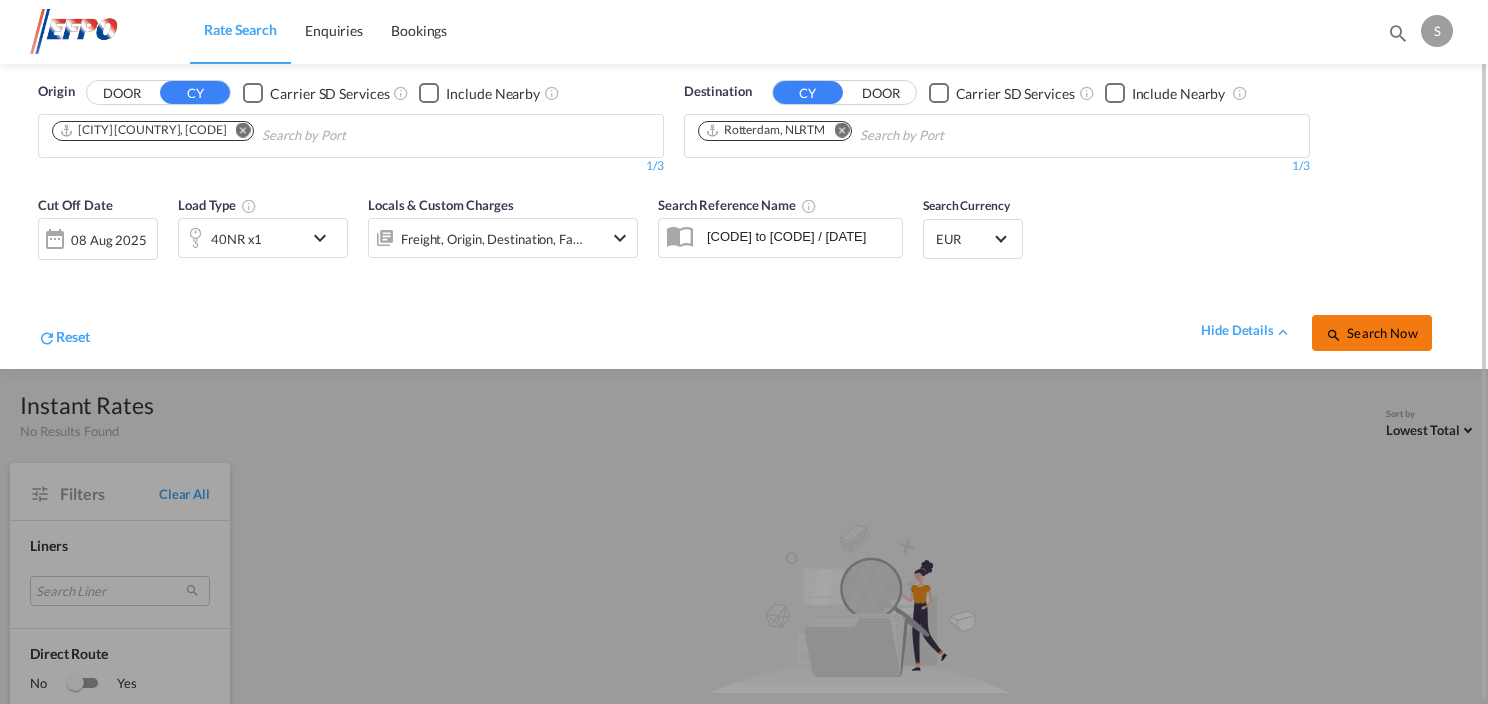 click on "Search Now" at bounding box center [1371, 333] 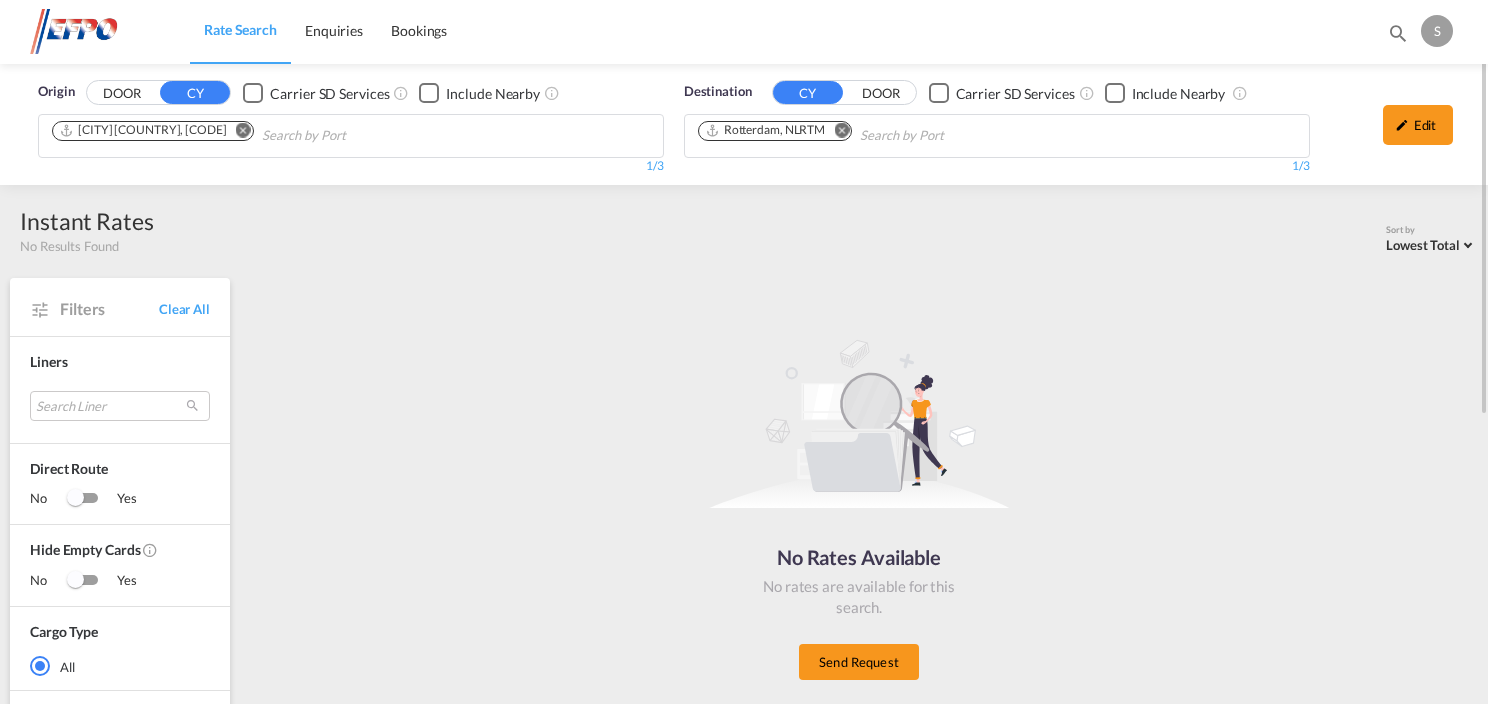 click at bounding box center (243, 130) 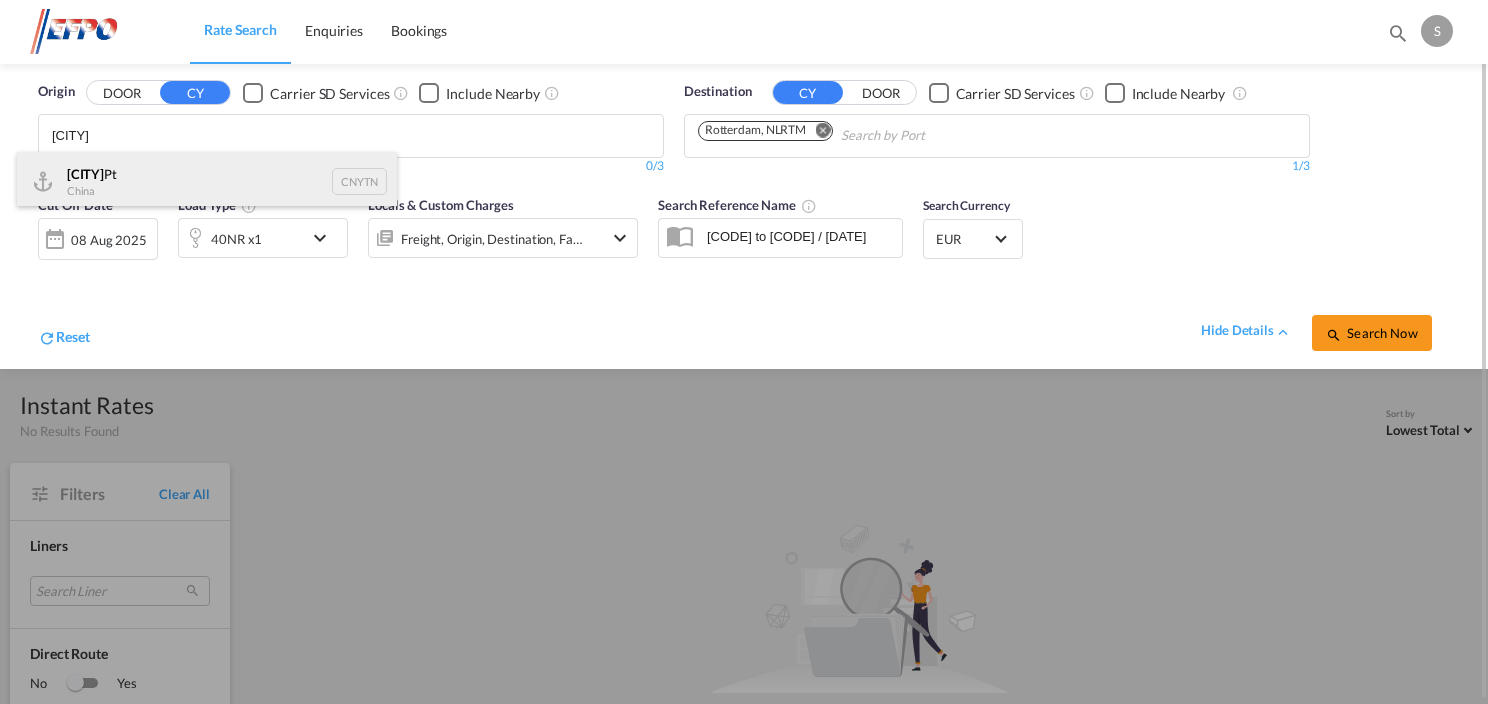type on "[CITY]" 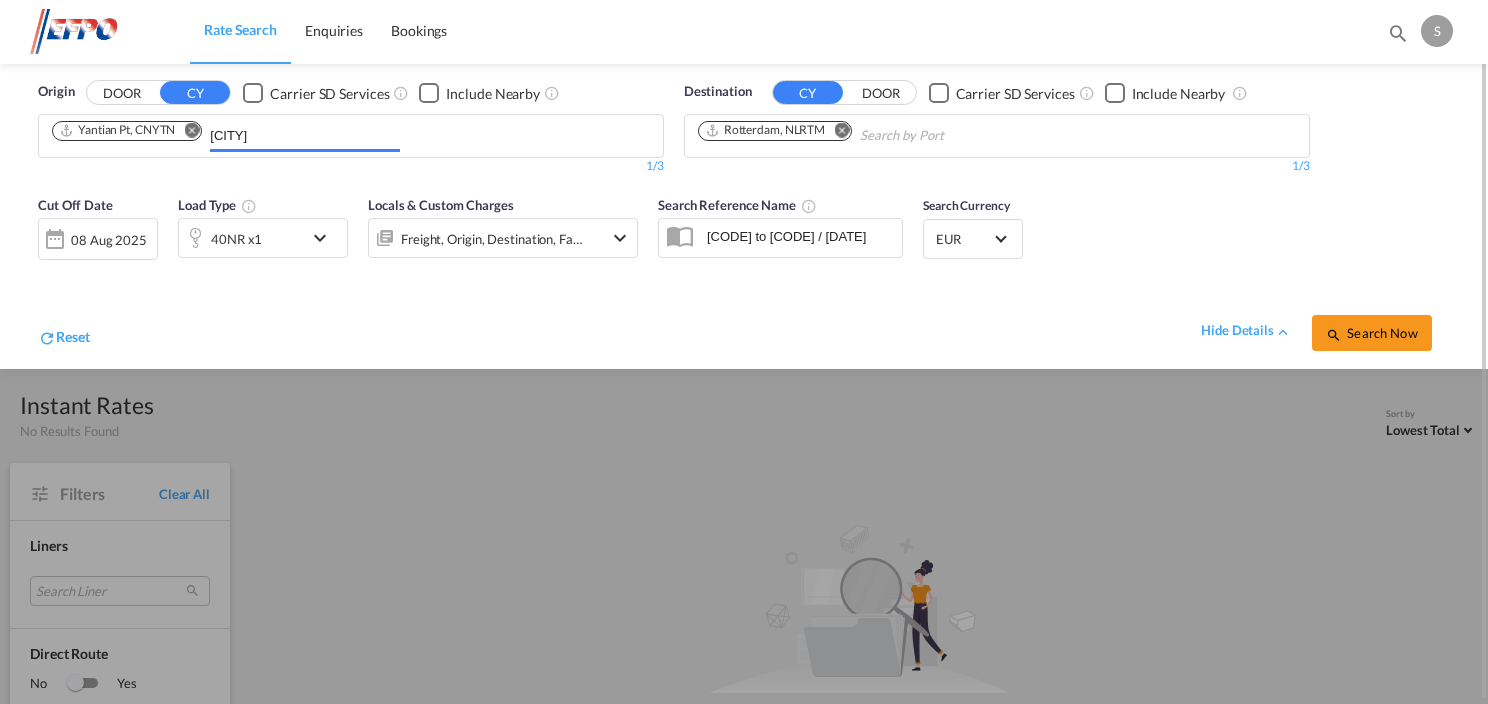 type 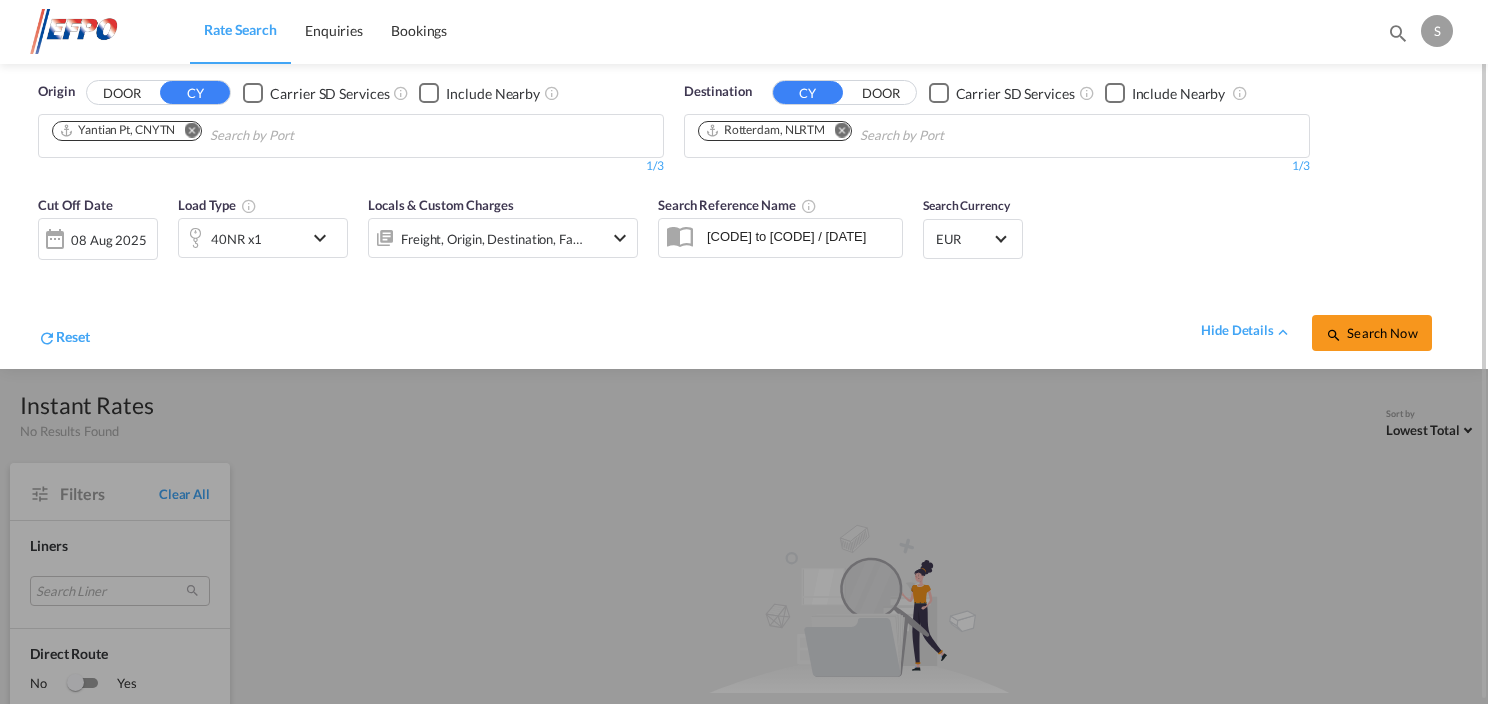 click at bounding box center [325, 238] 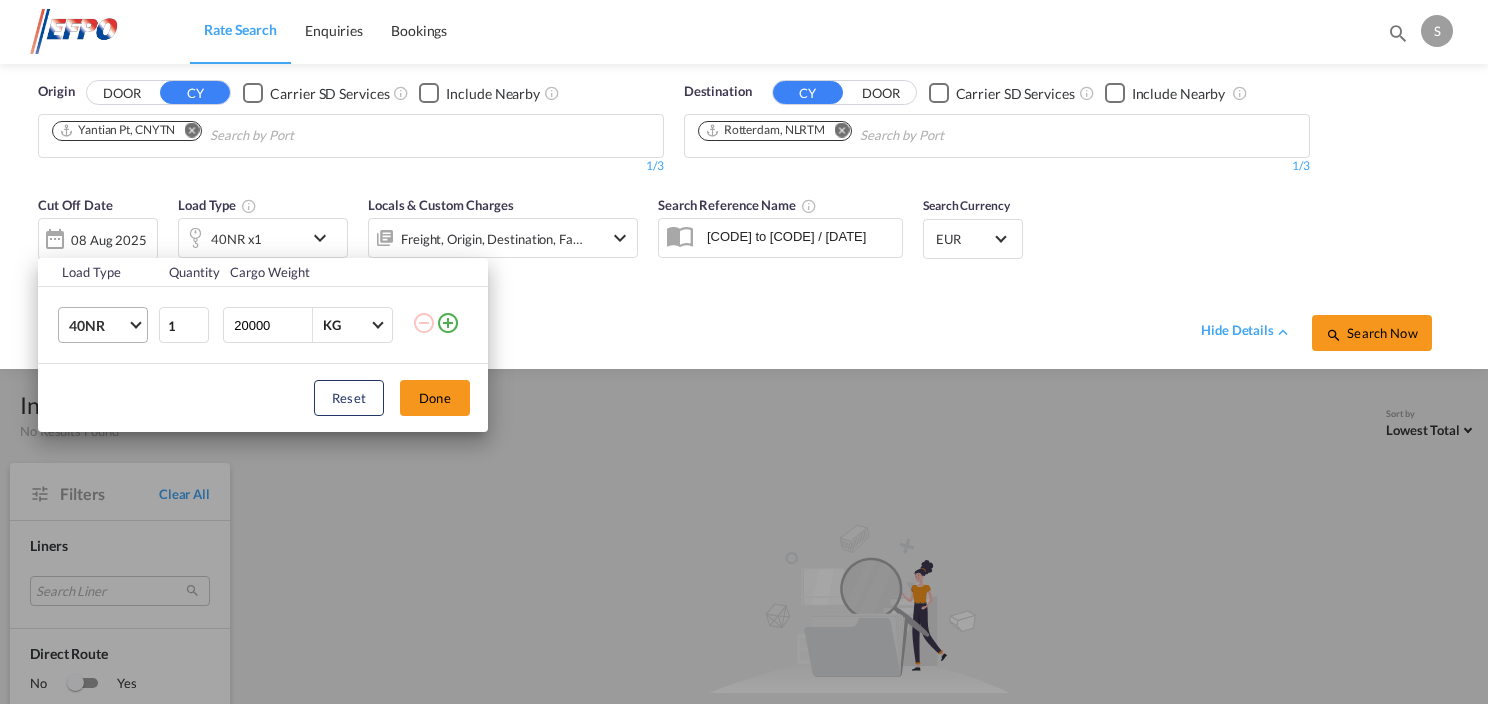 click on "40NR" at bounding box center (107, 325) 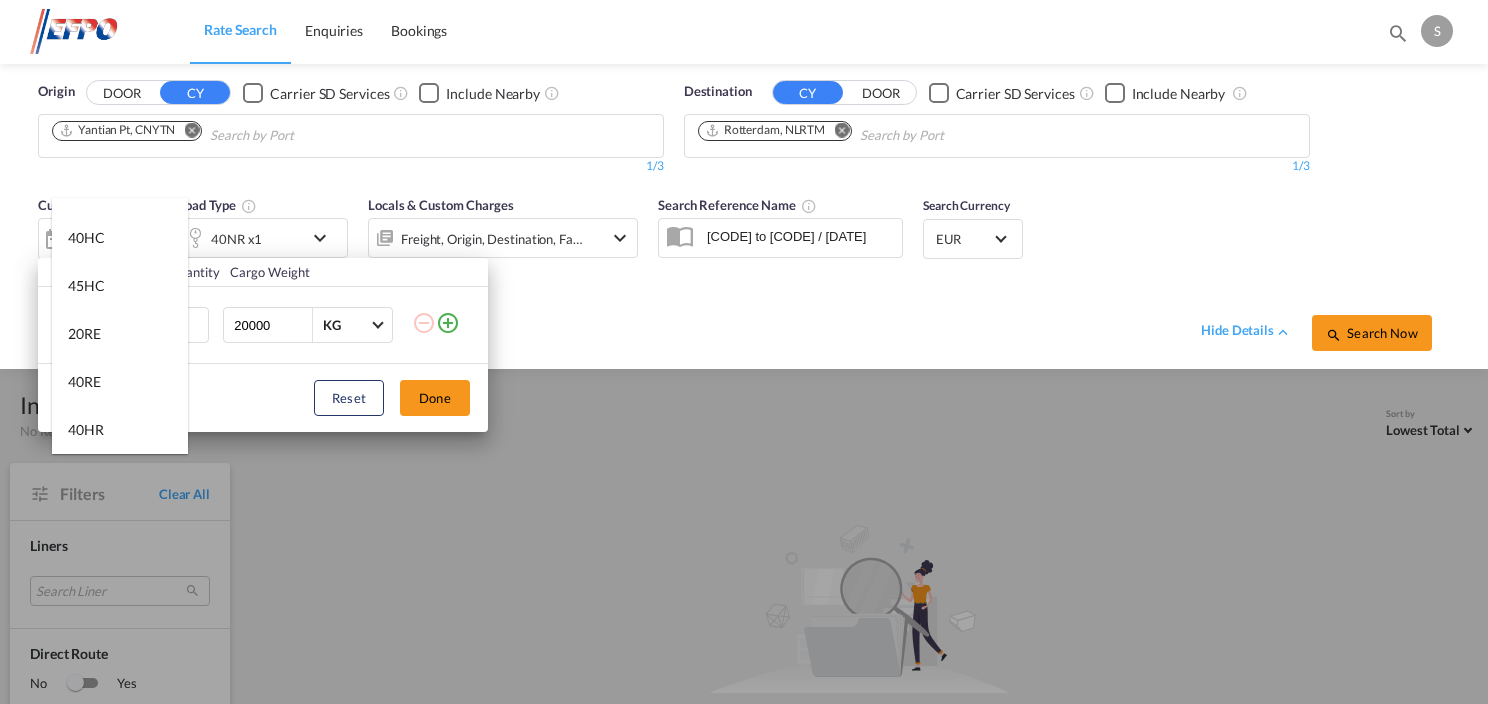 scroll, scrollTop: 0, scrollLeft: 0, axis: both 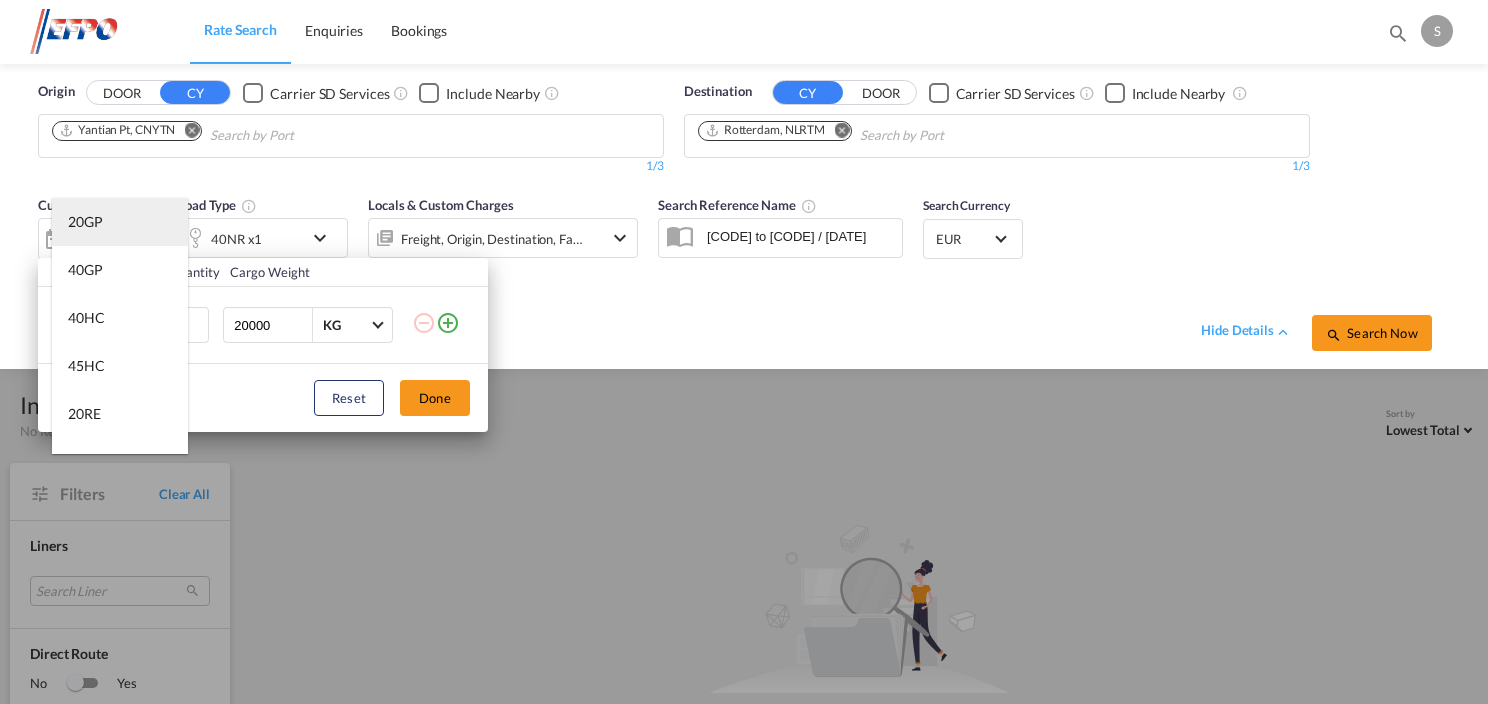 click on "20GP" at bounding box center [85, 222] 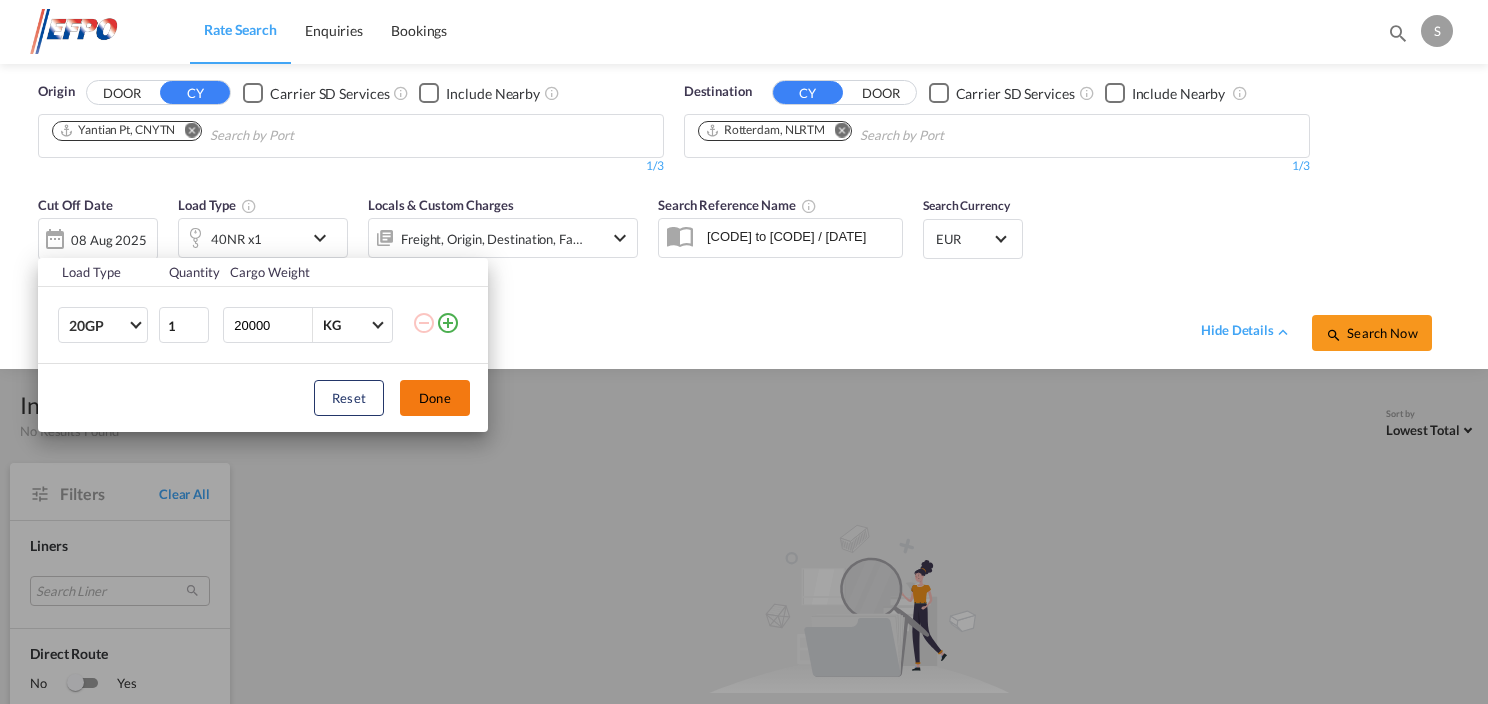 drag, startPoint x: 440, startPoint y: 393, endPoint x: 500, endPoint y: 380, distance: 61.39218 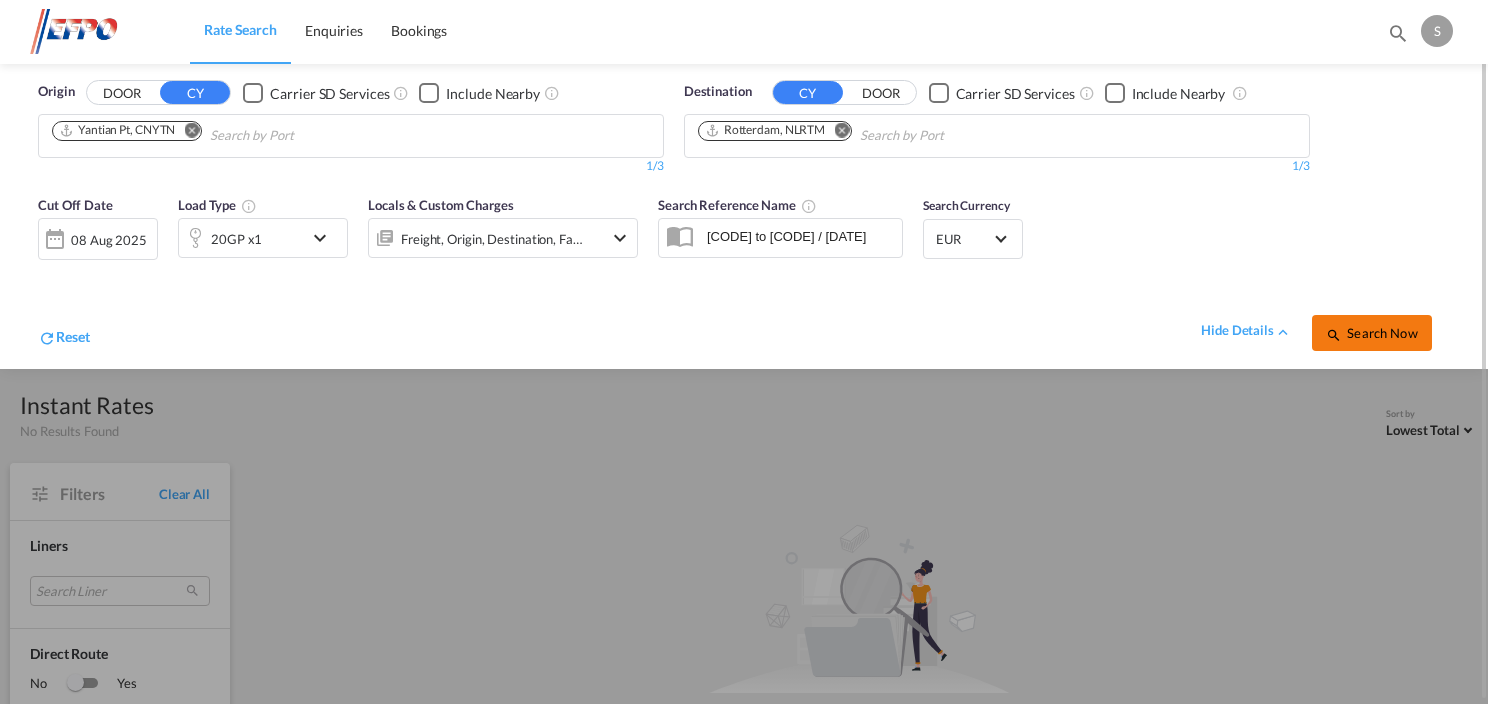 click on "Search Now" at bounding box center (1371, 333) 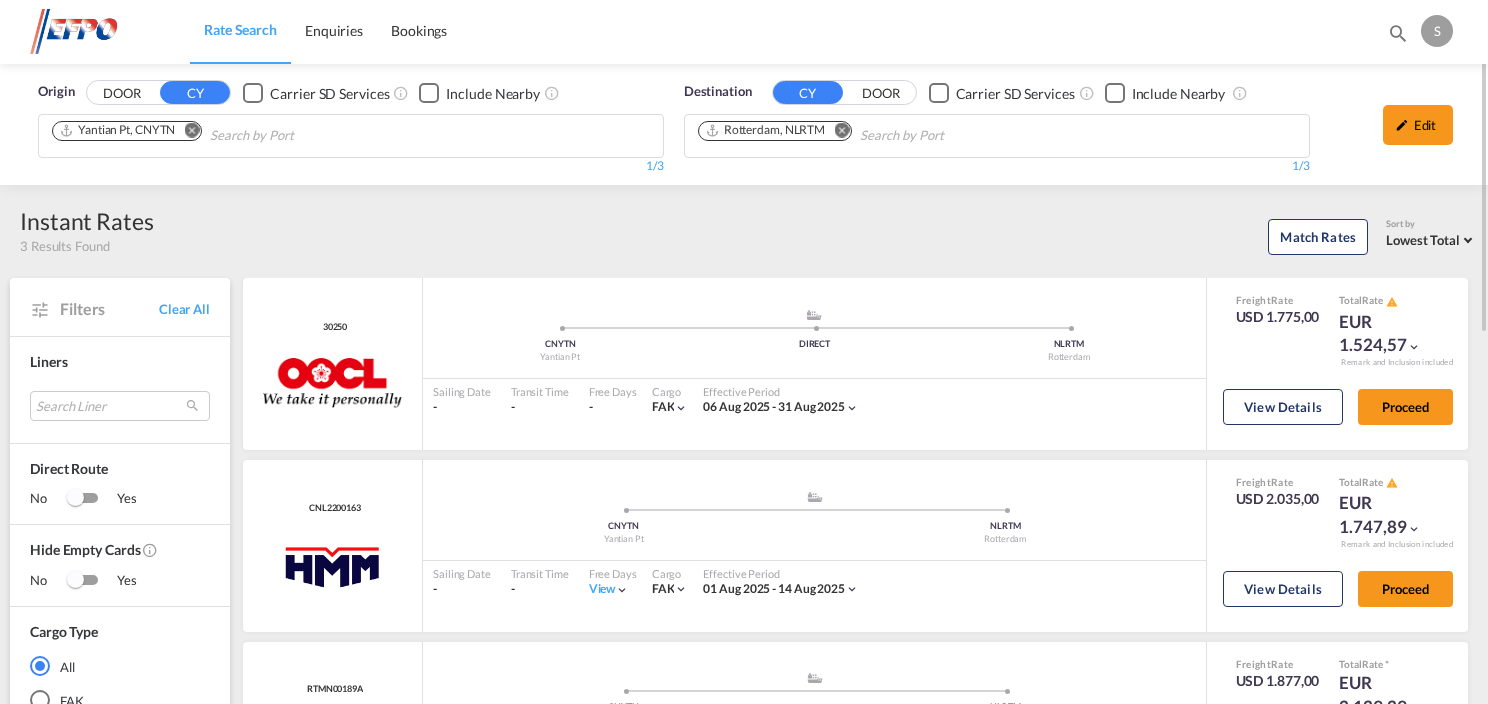 drag, startPoint x: 1404, startPoint y: 118, endPoint x: 1374, endPoint y: 134, distance: 34 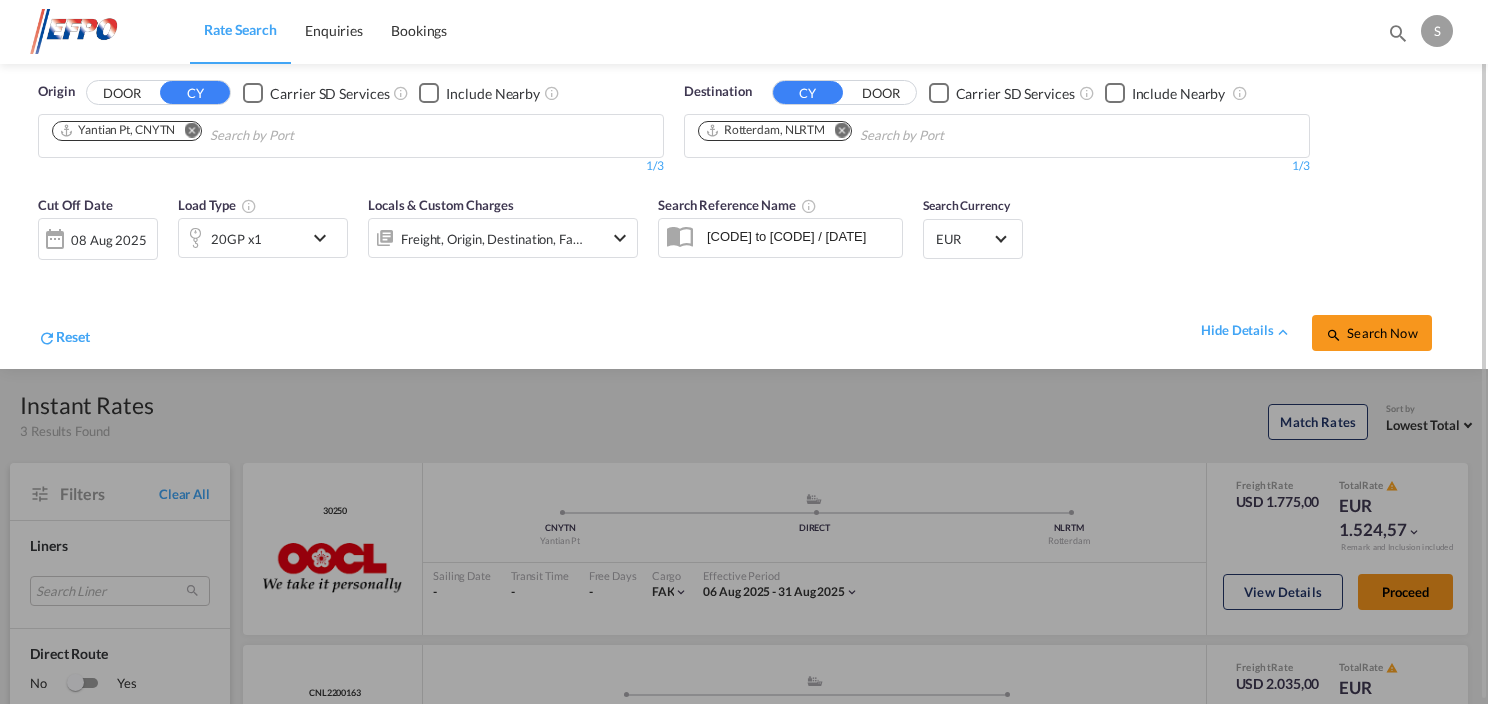 click at bounding box center (325, 238) 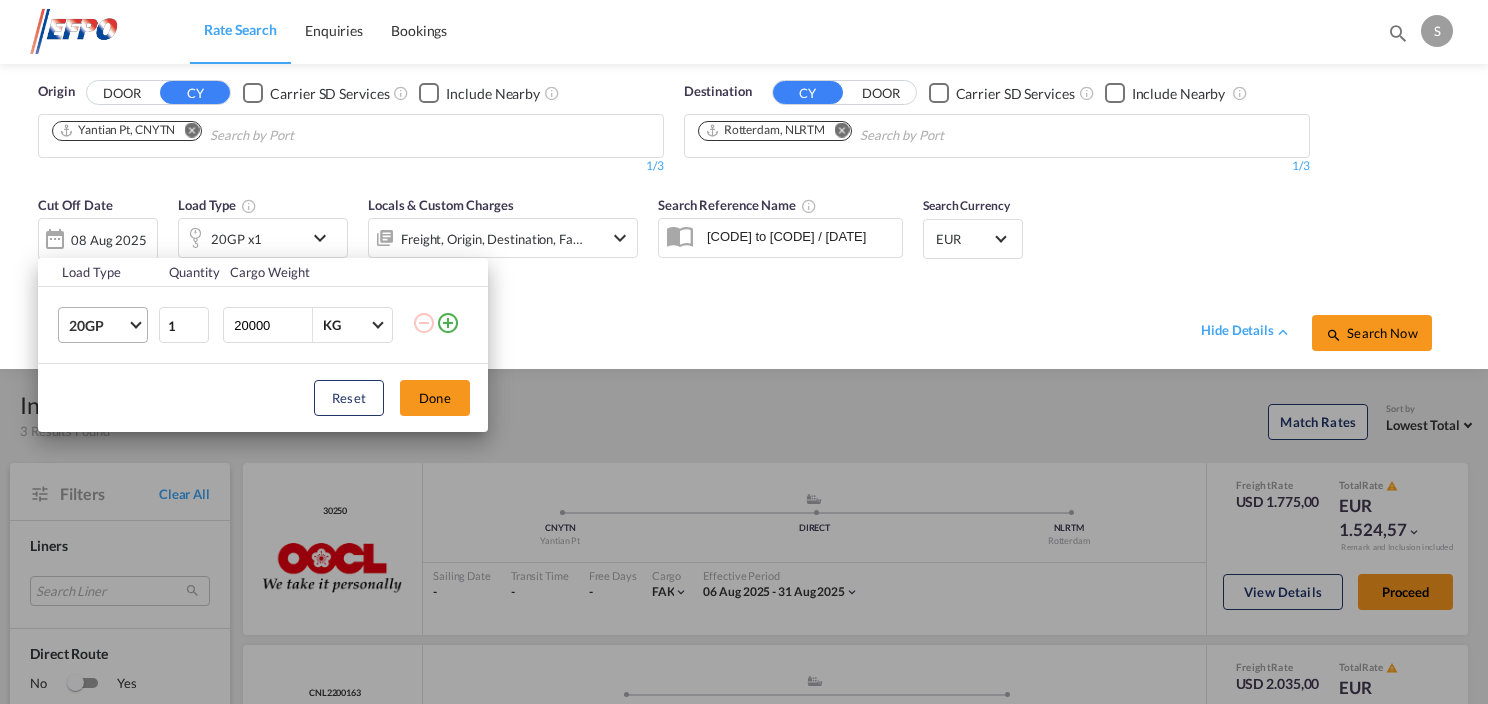 click on "20GP" at bounding box center [107, 325] 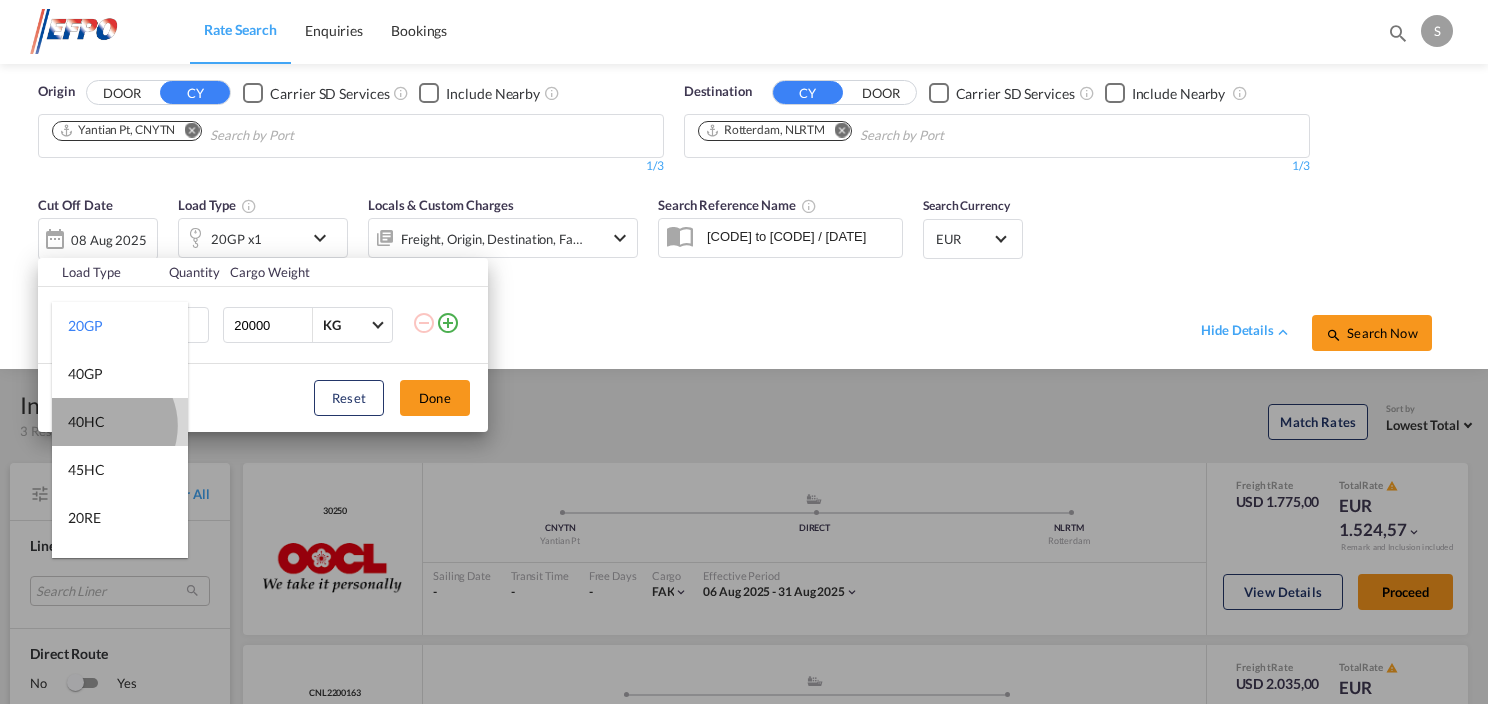 click on "40HC" at bounding box center (86, 422) 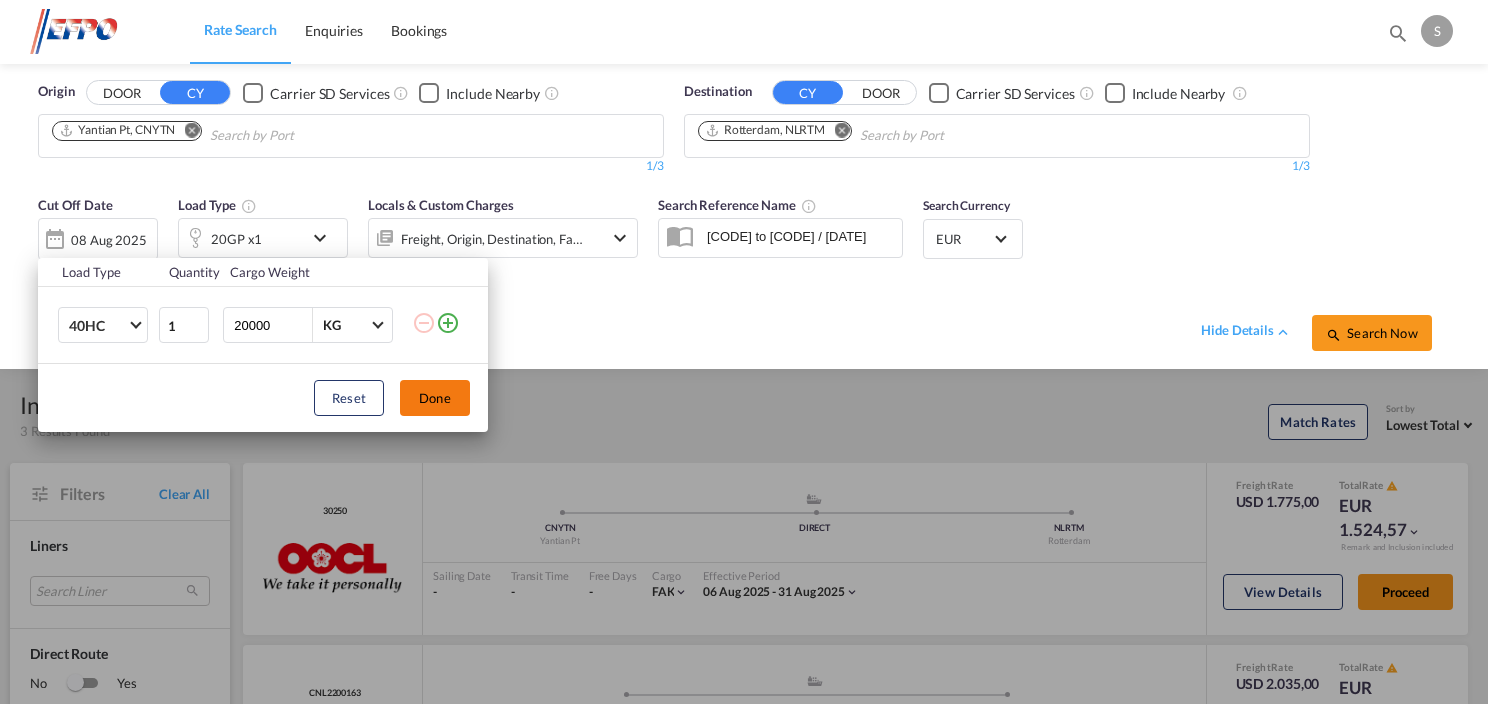 click on "Done" at bounding box center [435, 398] 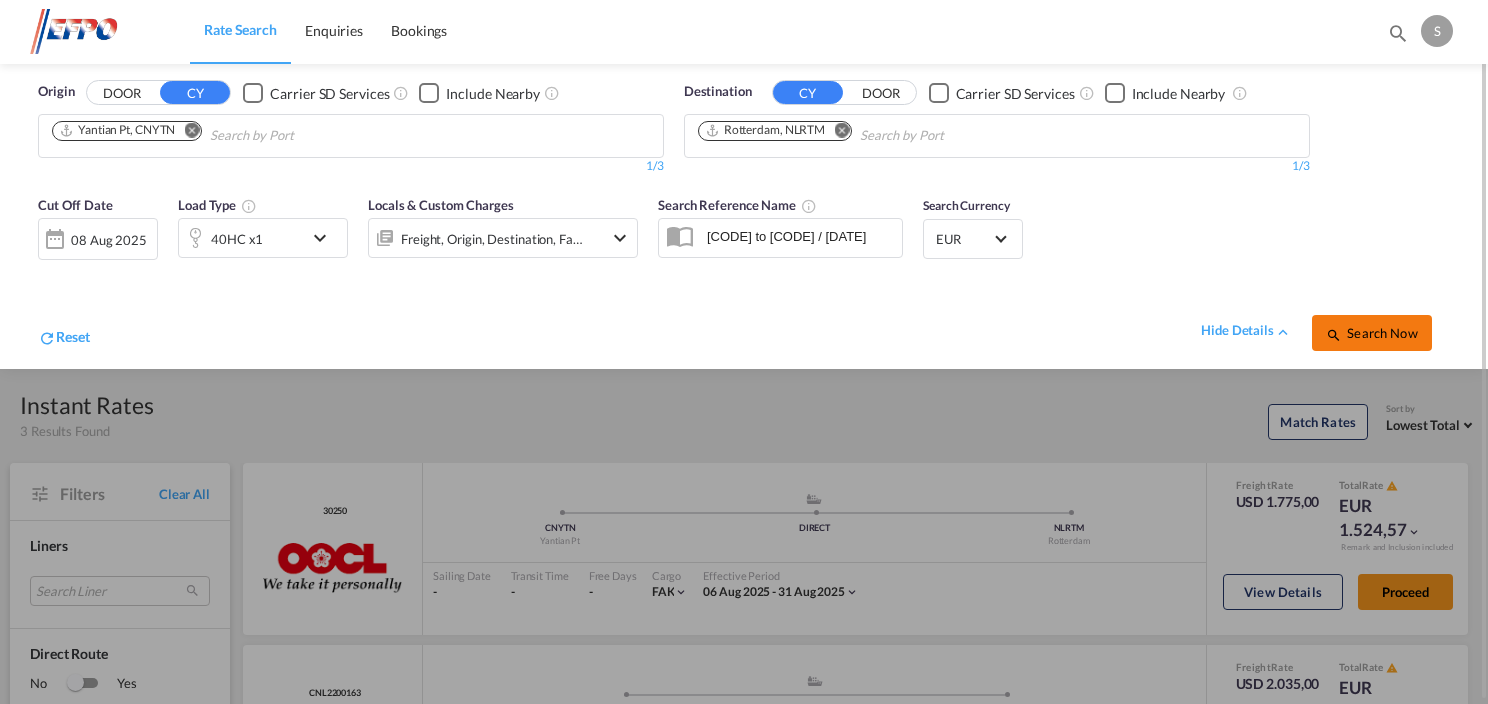click on "Search Now" at bounding box center (1372, 333) 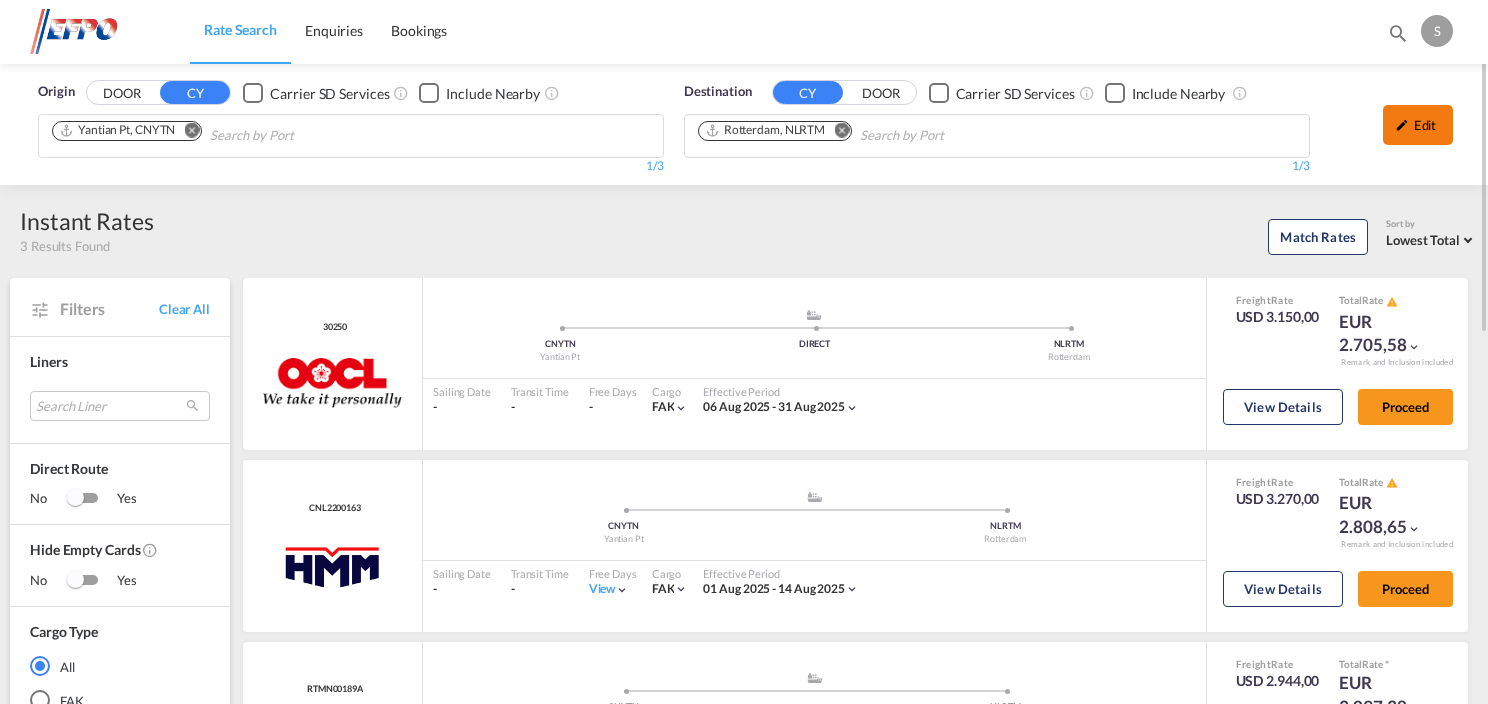 drag, startPoint x: 1389, startPoint y: 136, endPoint x: 1402, endPoint y: 135, distance: 13.038404 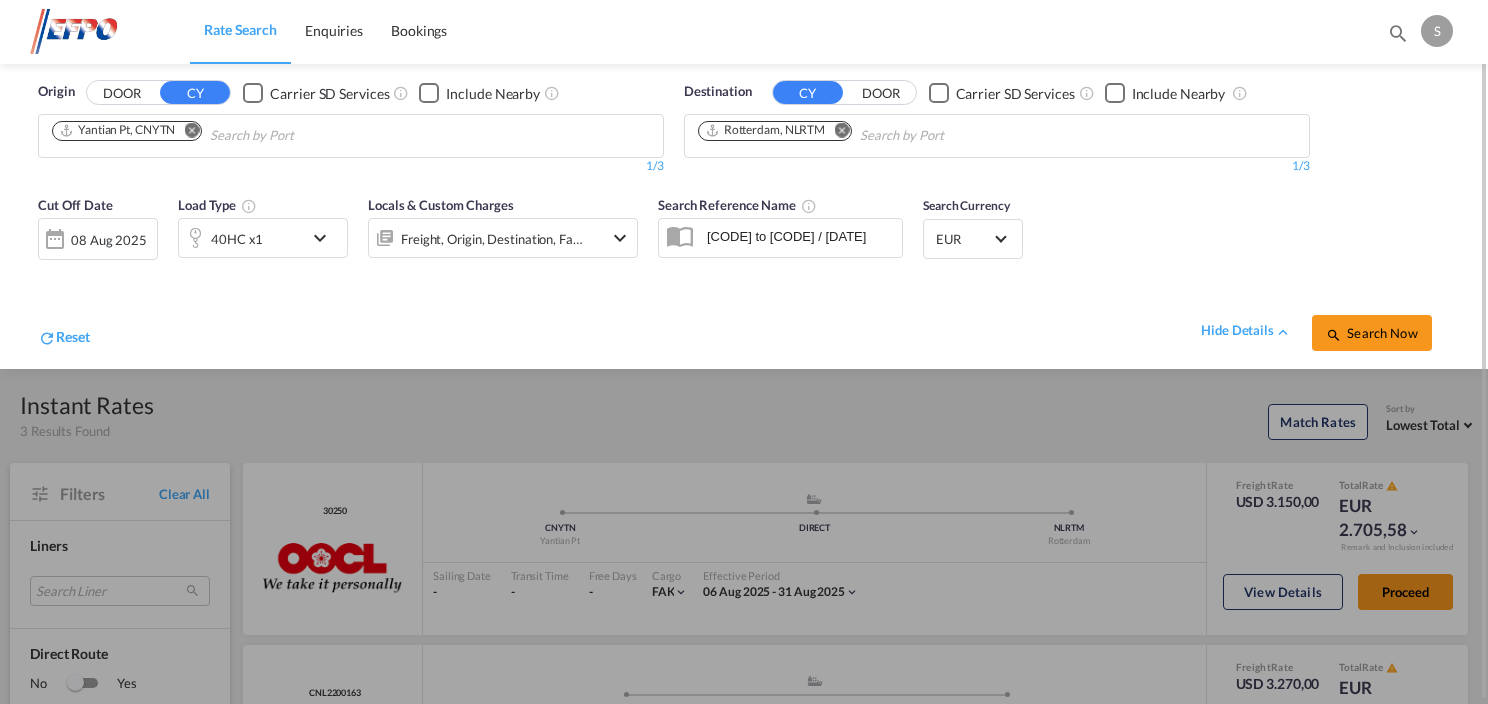 click at bounding box center [325, 238] 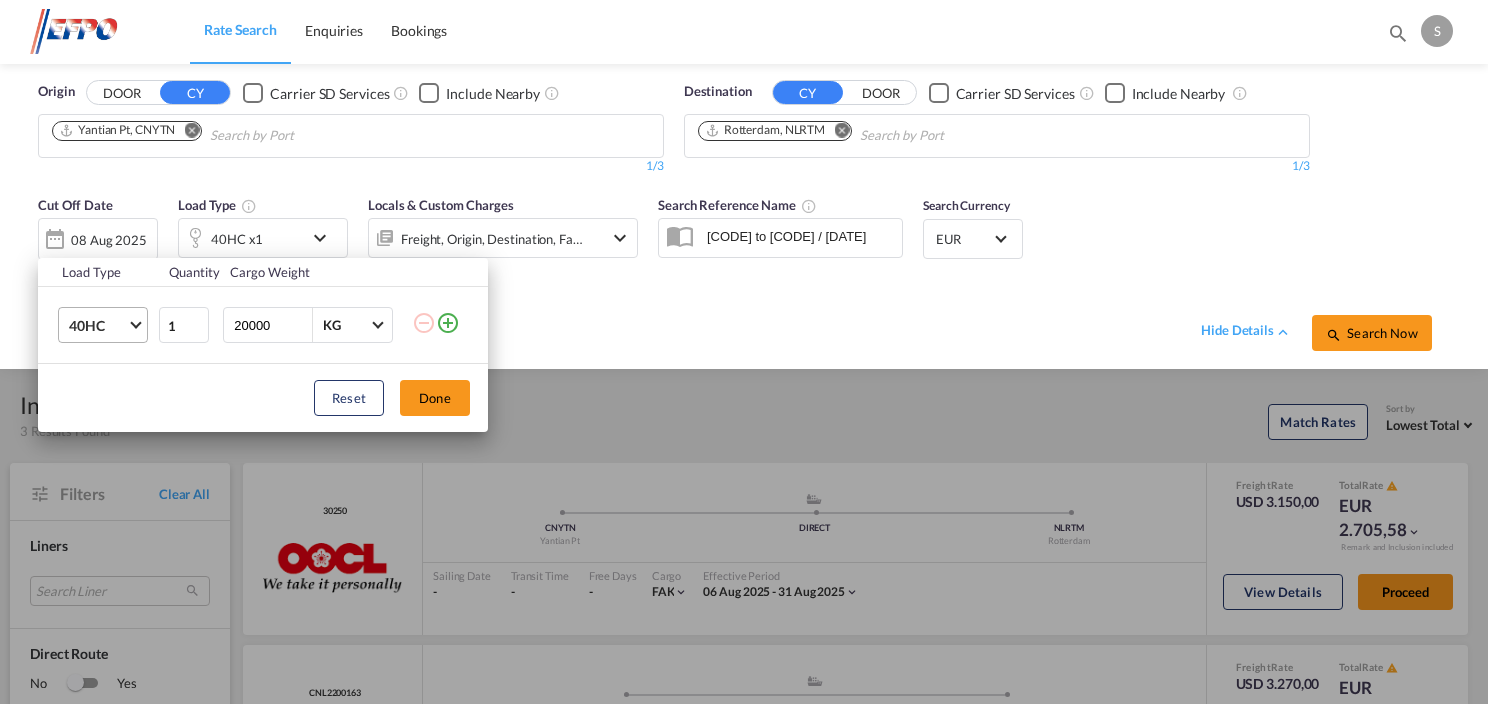 click on "40HC" at bounding box center [107, 325] 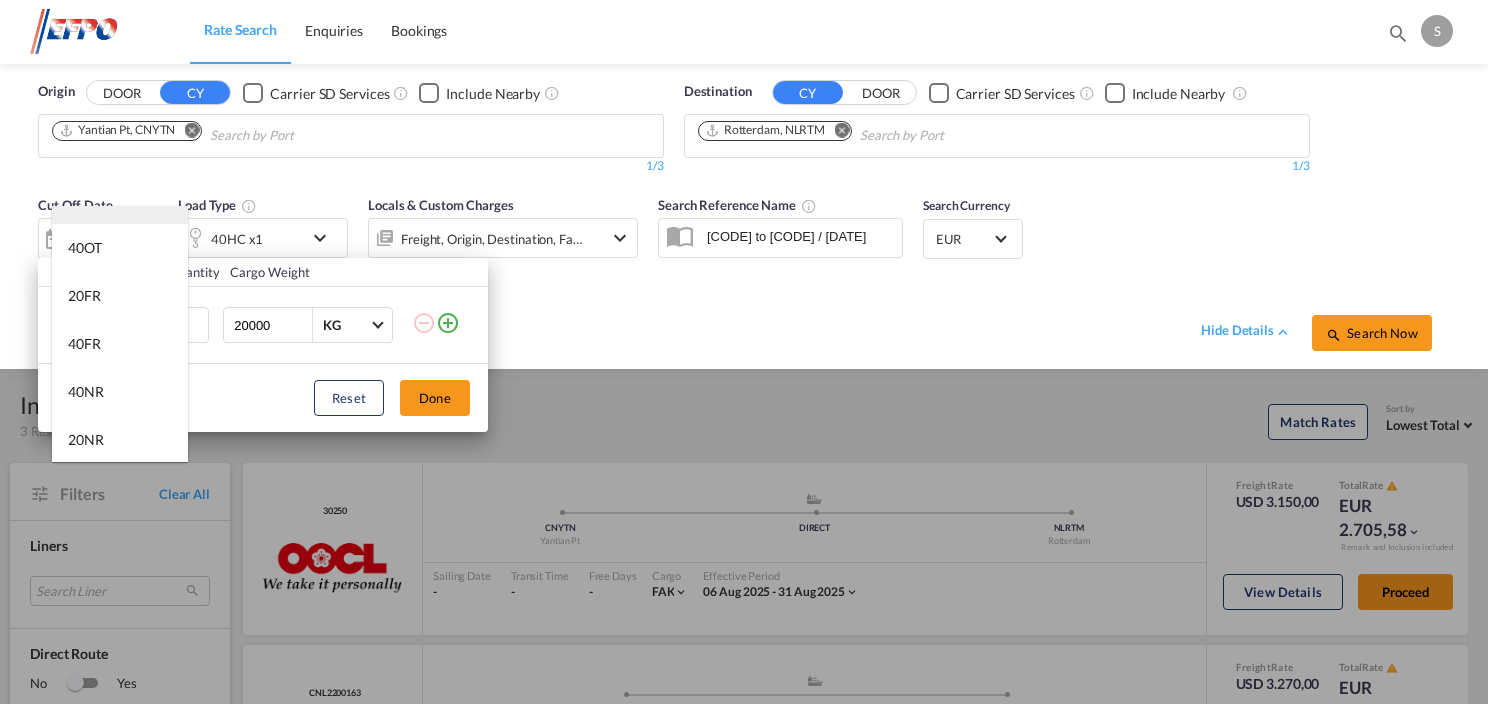 scroll, scrollTop: 400, scrollLeft: 0, axis: vertical 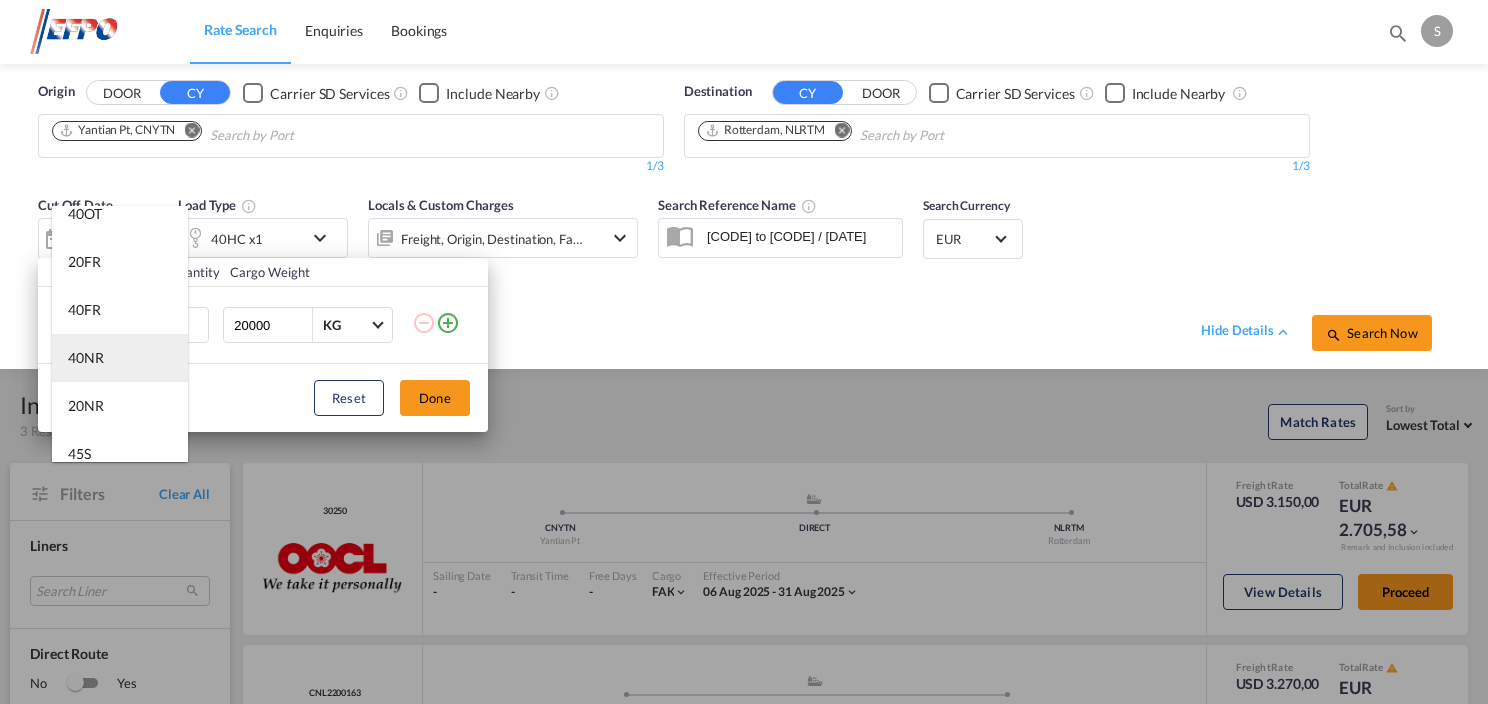 drag, startPoint x: 91, startPoint y: 350, endPoint x: 112, endPoint y: 347, distance: 21.213203 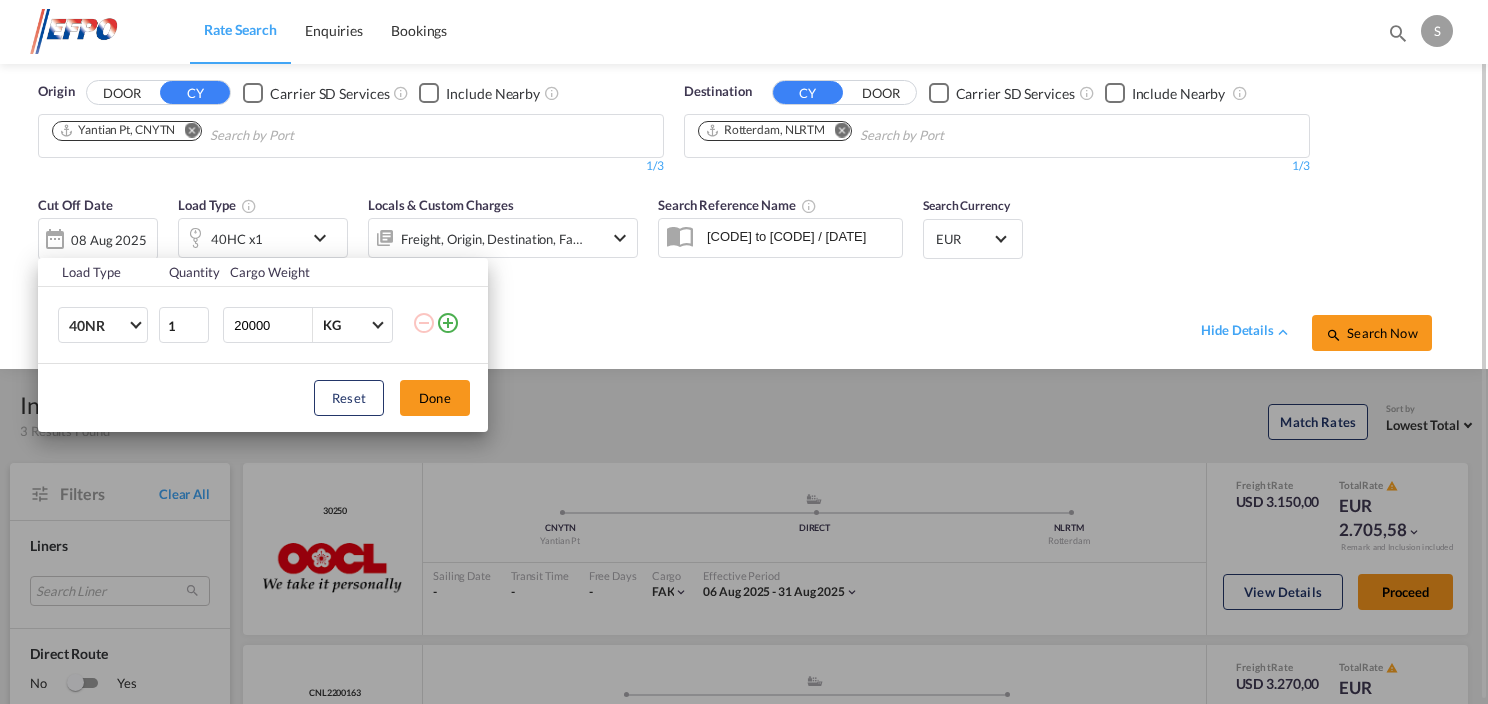 drag, startPoint x: 417, startPoint y: 394, endPoint x: 752, endPoint y: 397, distance: 335.01343 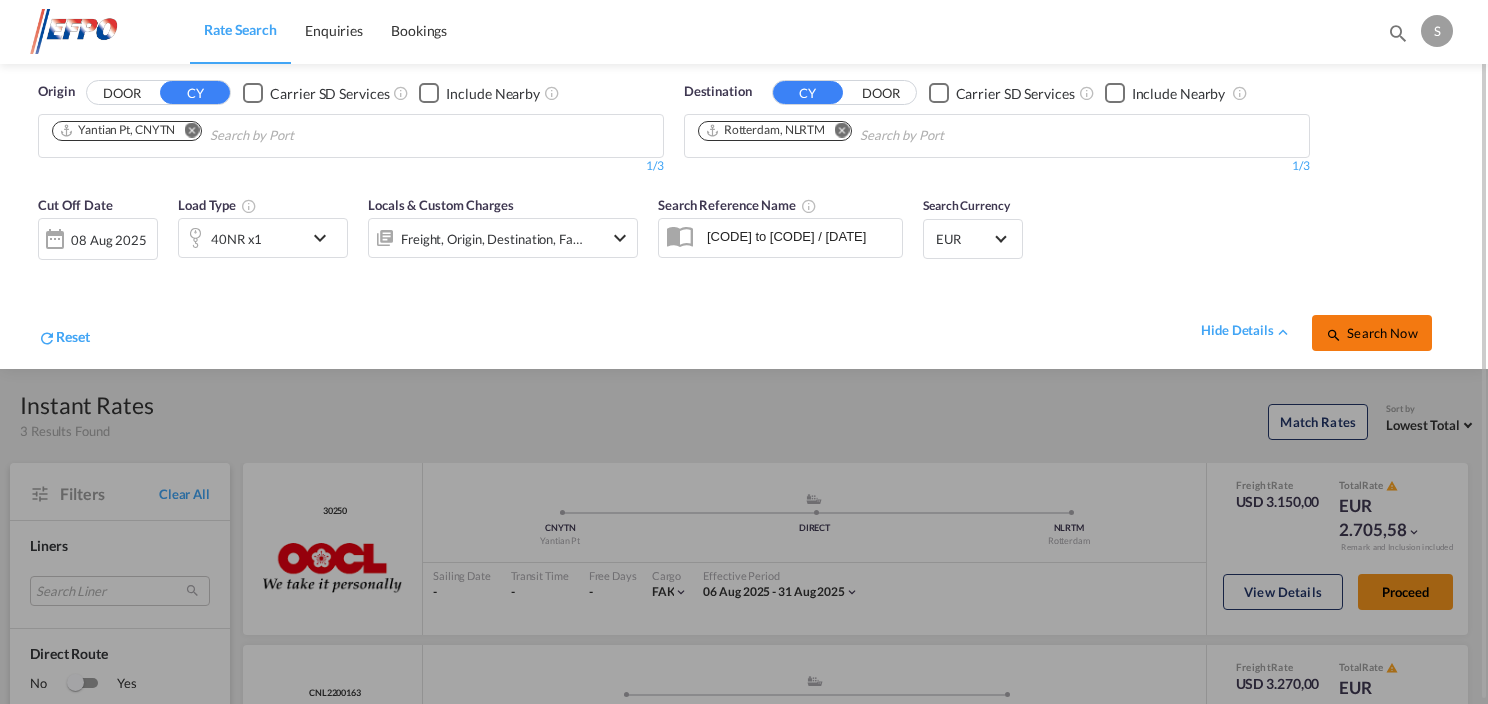 click on "Search Now" at bounding box center (1372, 333) 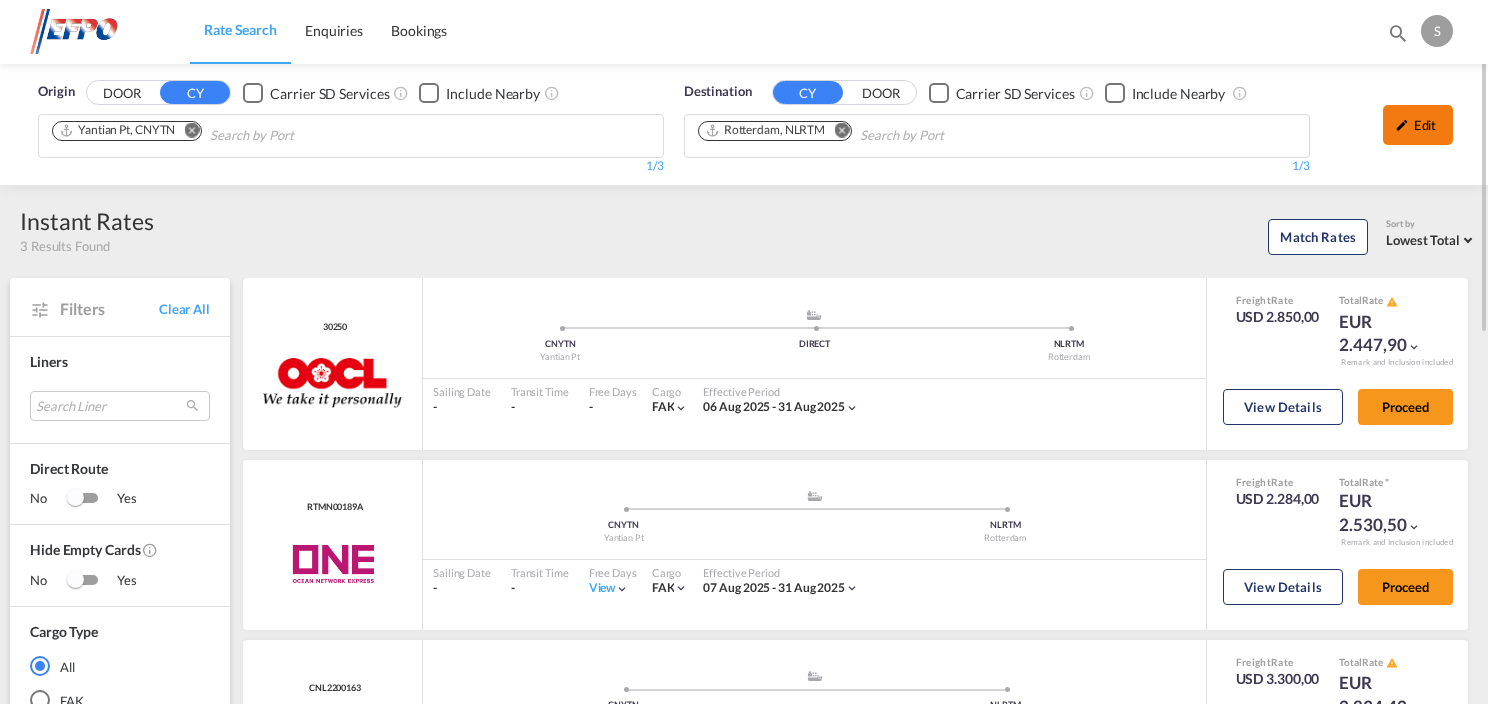 click on "Edit" at bounding box center (1418, 125) 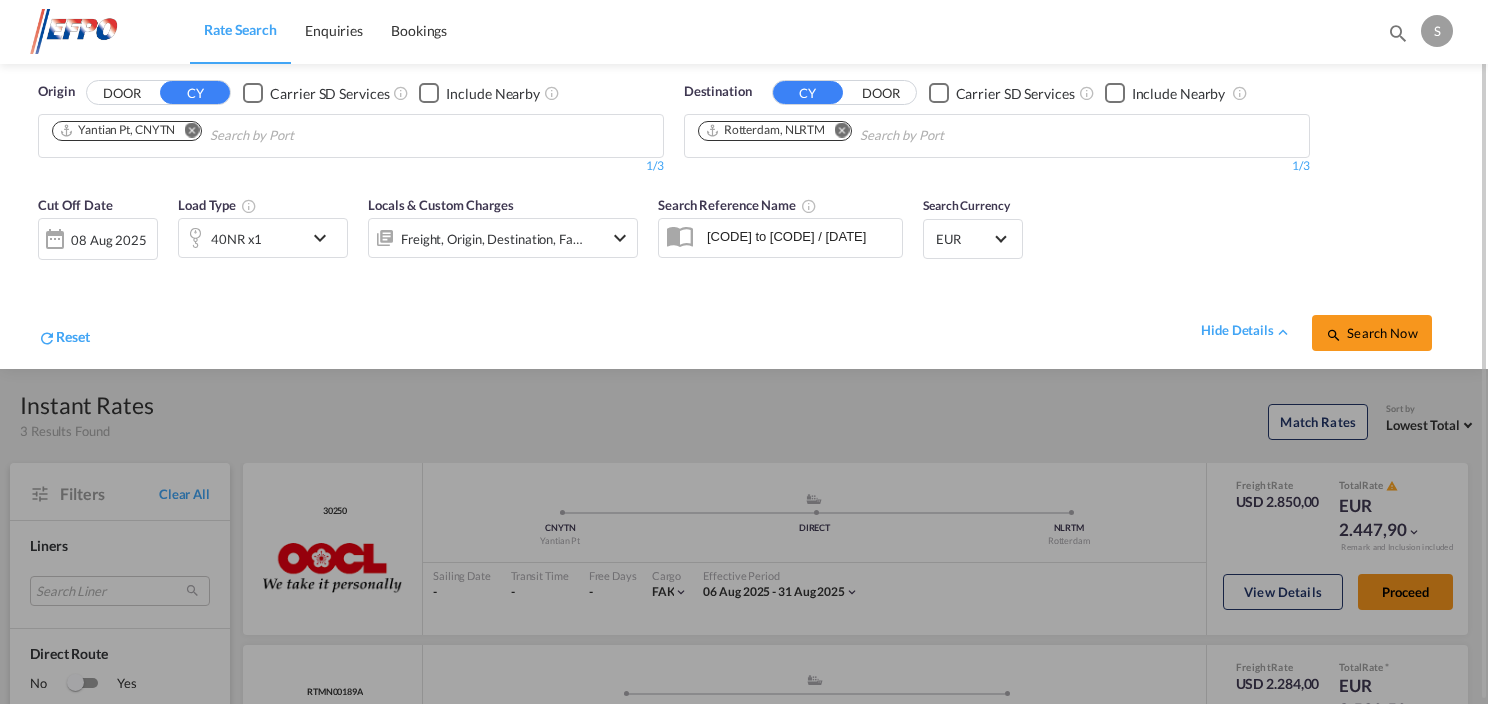 click at bounding box center (744, 352) 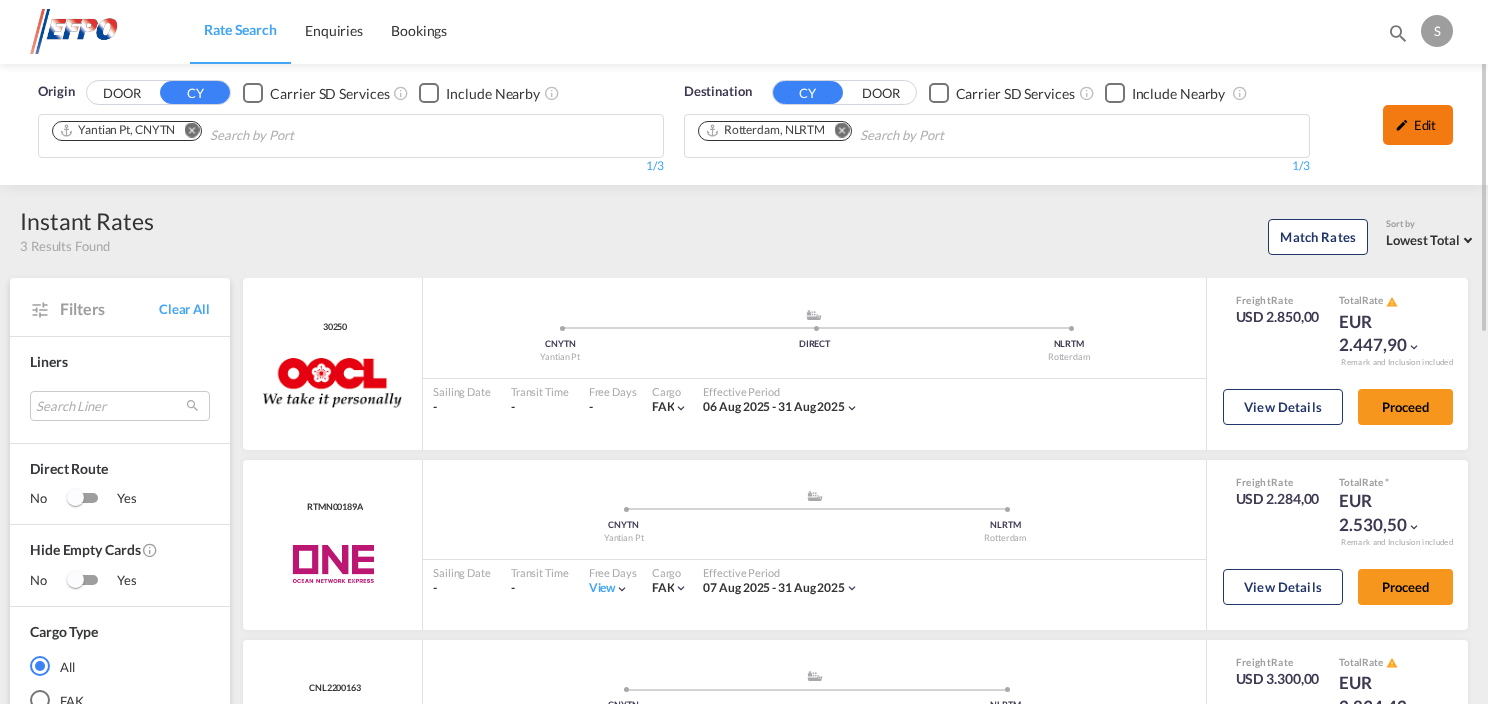 click on "Edit" at bounding box center (1418, 125) 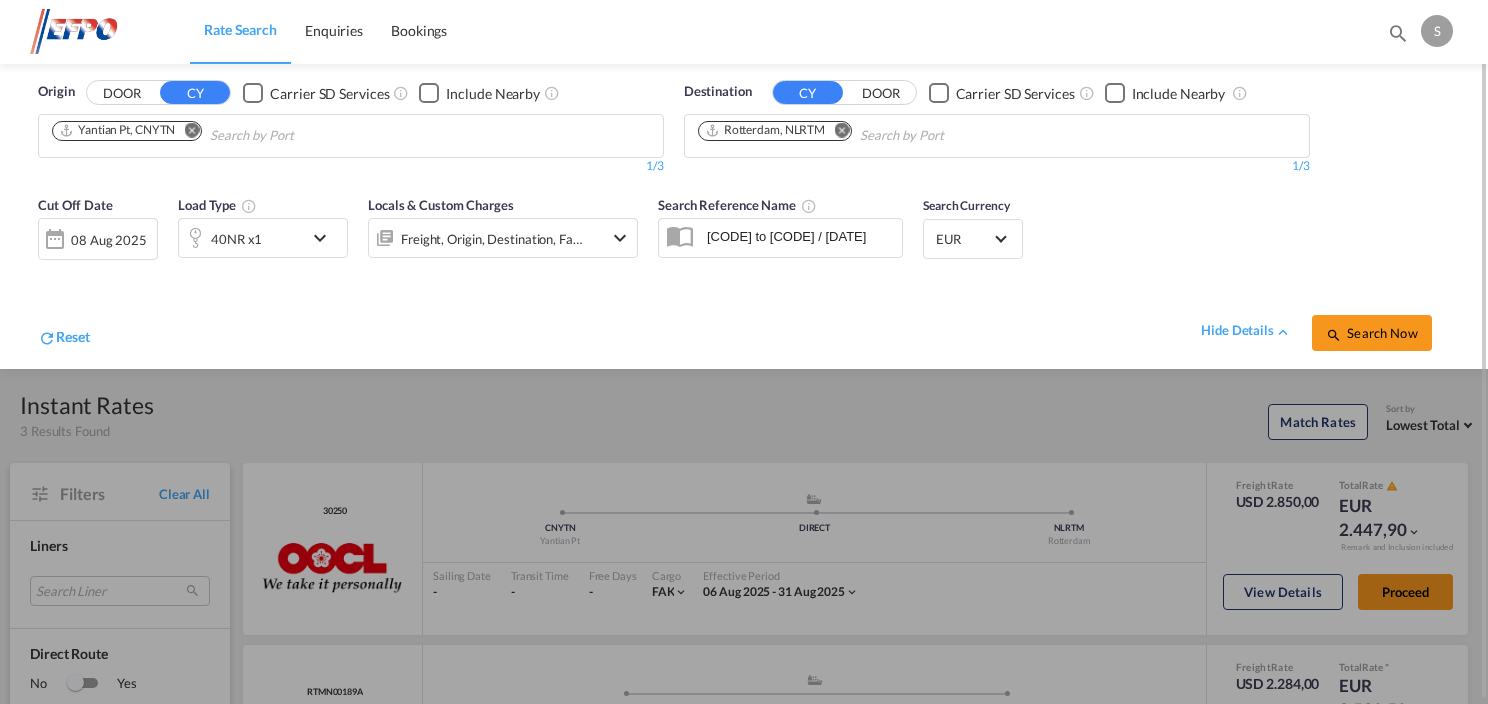 click at bounding box center [325, 238] 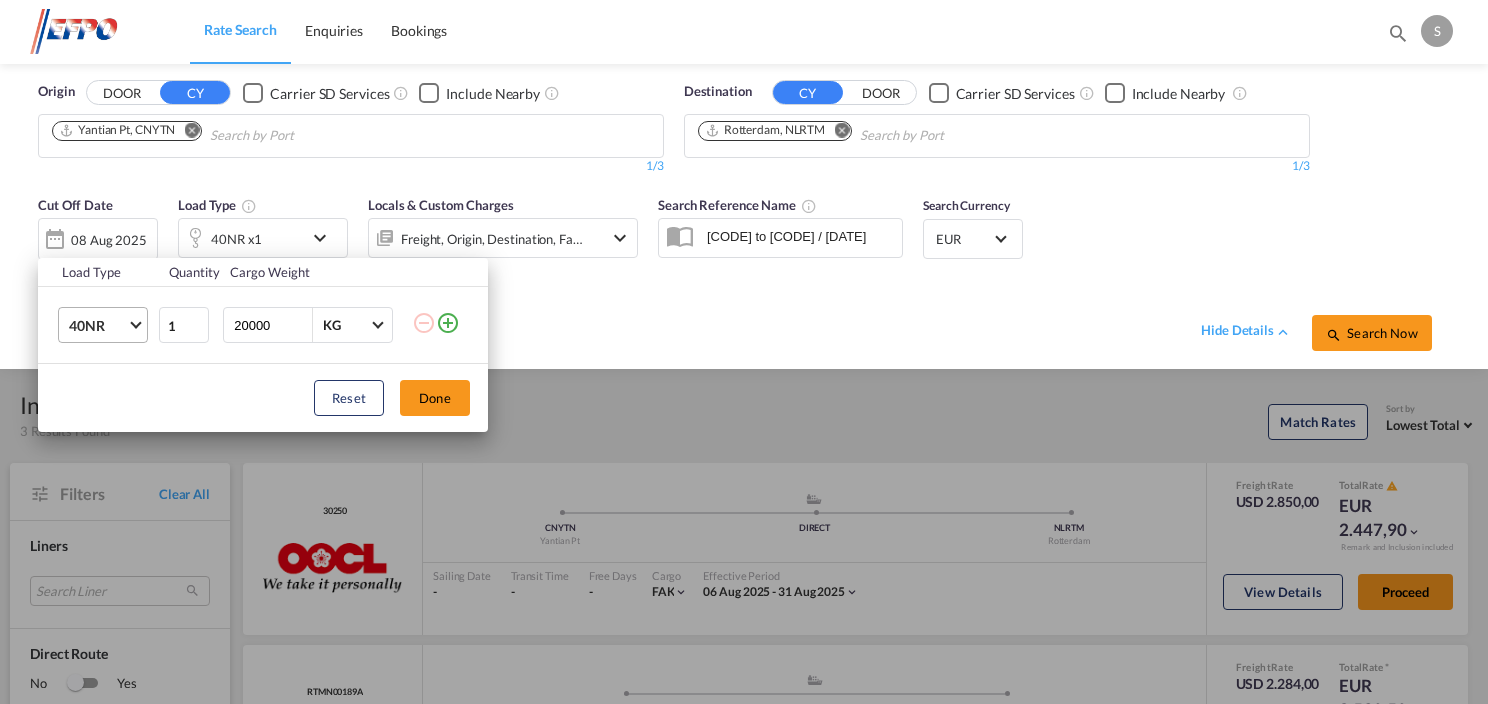 click at bounding box center [135, 323] 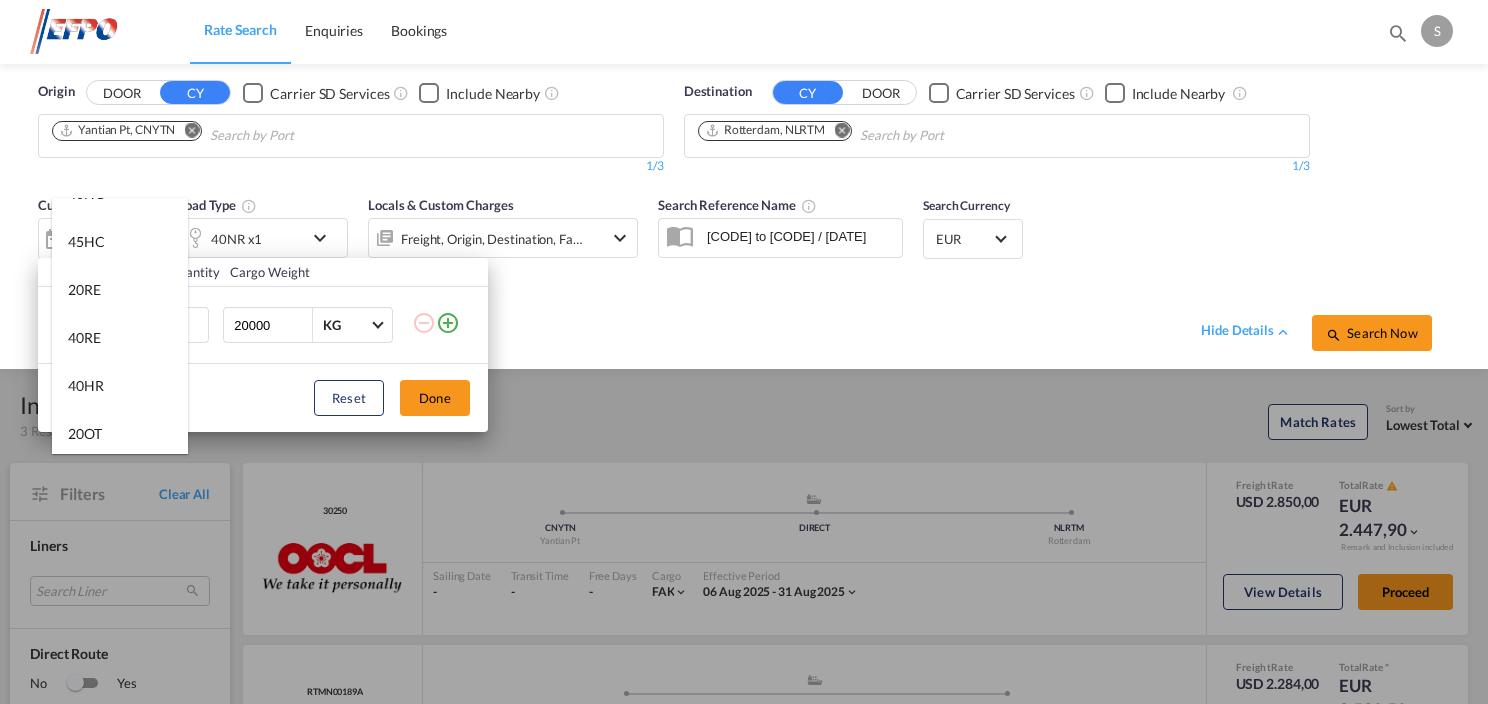 scroll, scrollTop: 0, scrollLeft: 0, axis: both 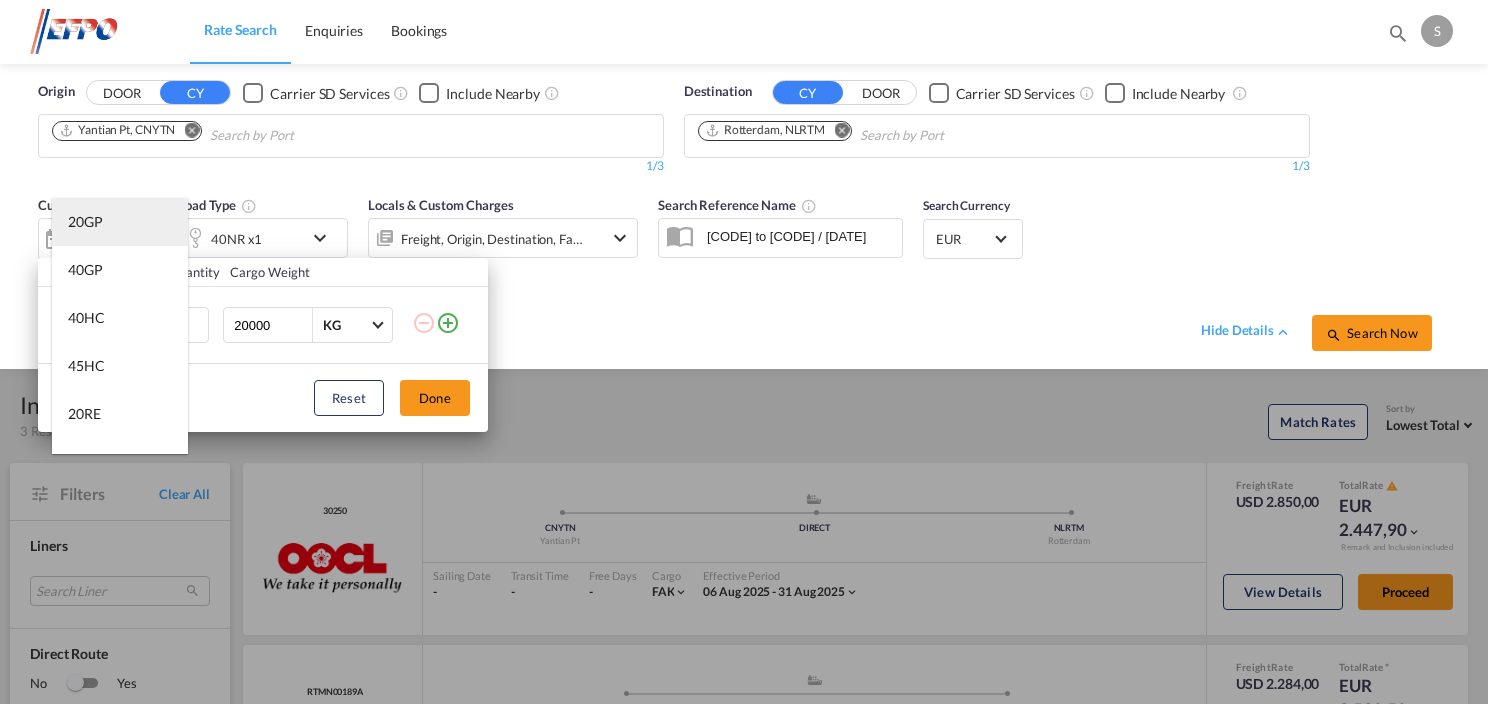 drag, startPoint x: 89, startPoint y: 224, endPoint x: 236, endPoint y: 247, distance: 148.78844 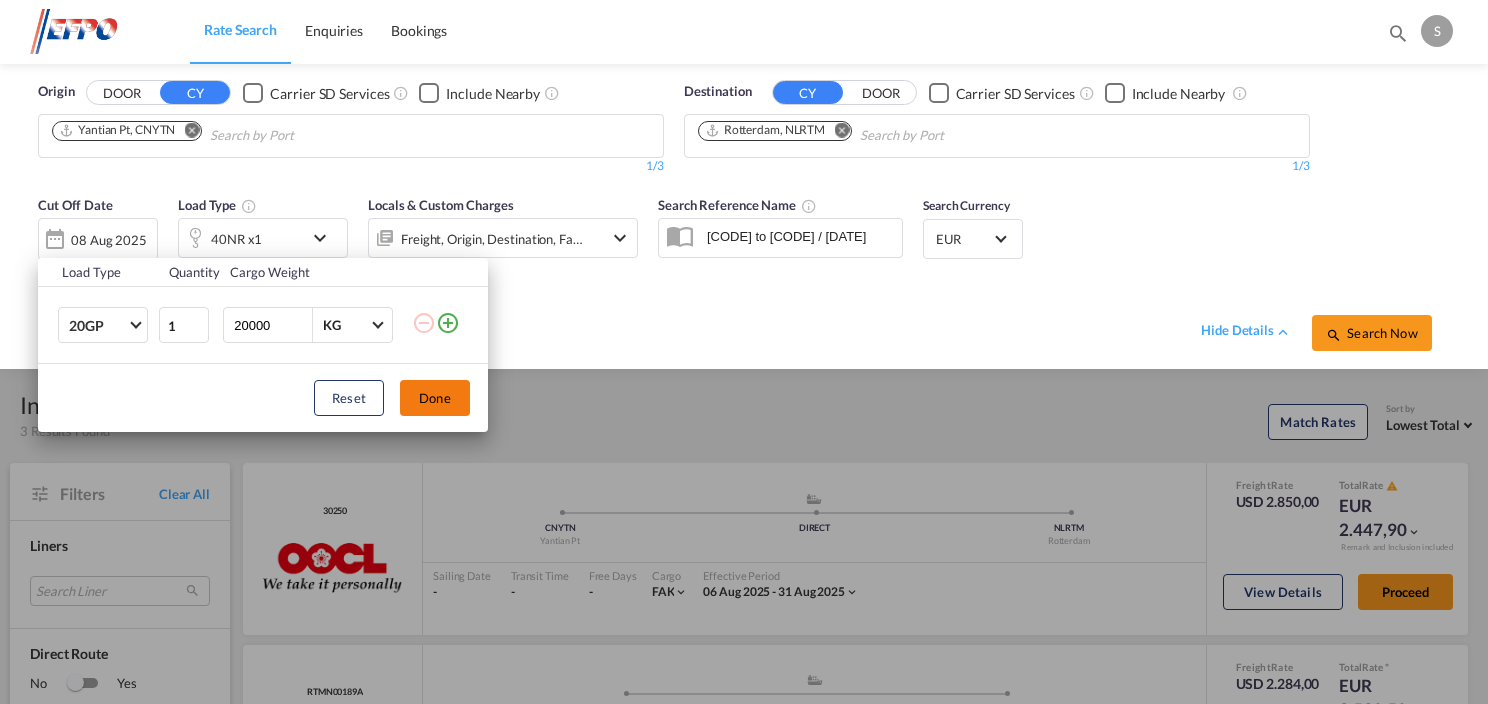 drag, startPoint x: 457, startPoint y: 400, endPoint x: 476, endPoint y: 393, distance: 20.248457 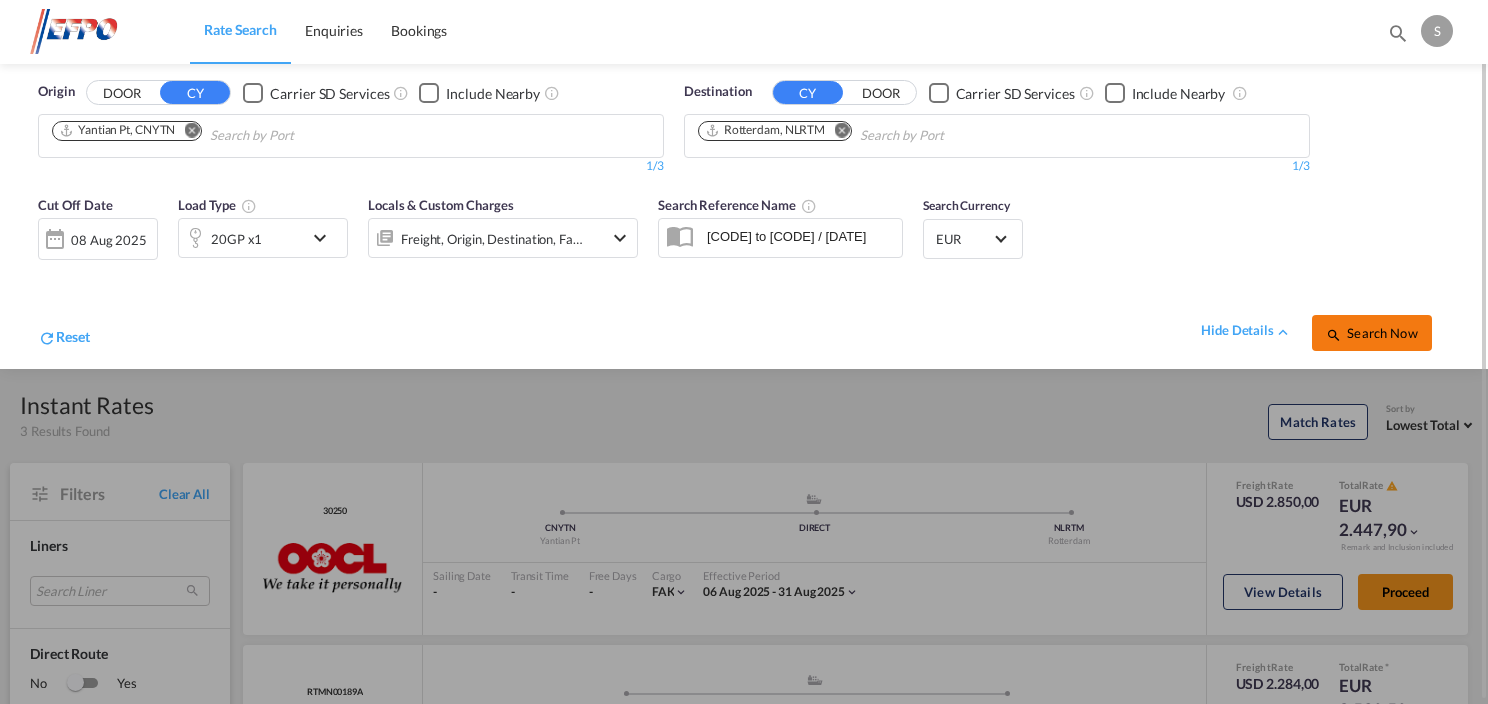 click on "Search Now" at bounding box center (1371, 333) 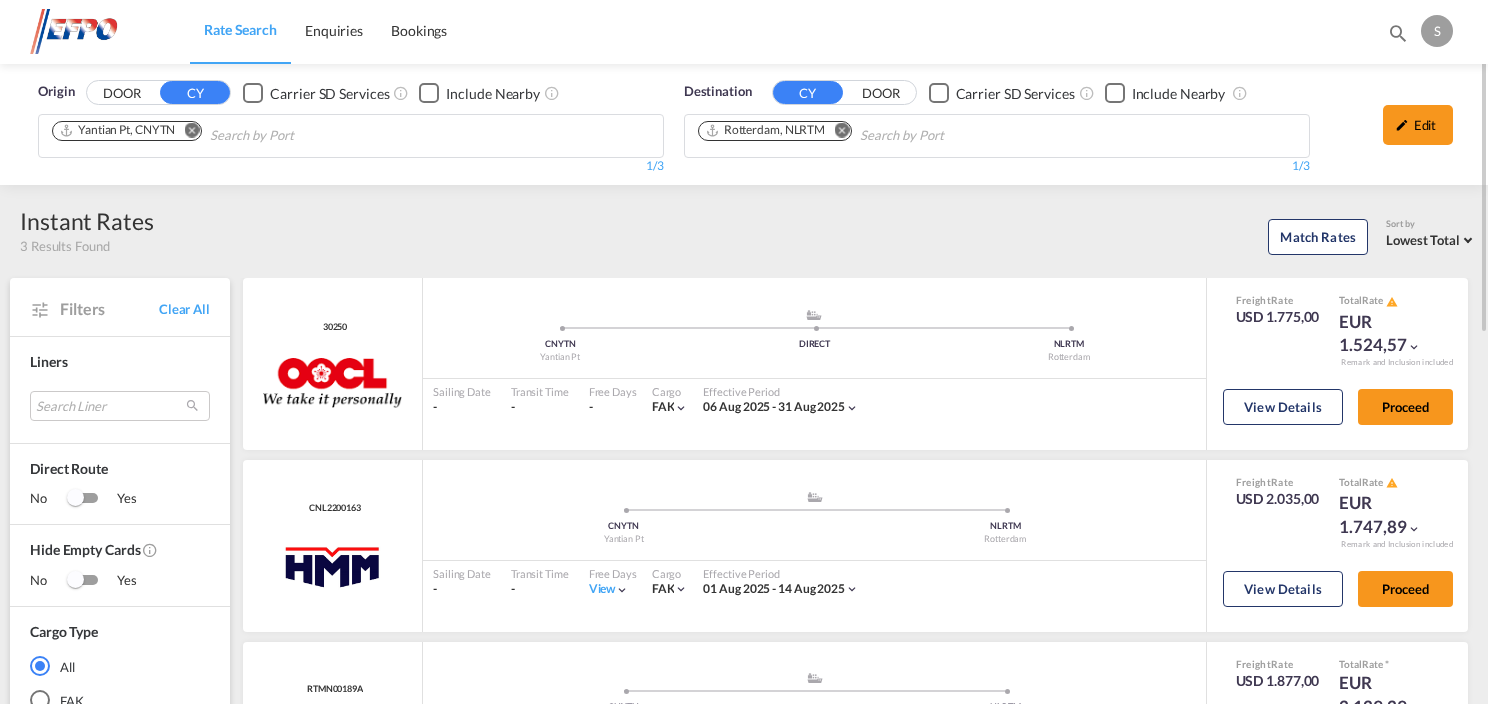 scroll, scrollTop: 0, scrollLeft: 0, axis: both 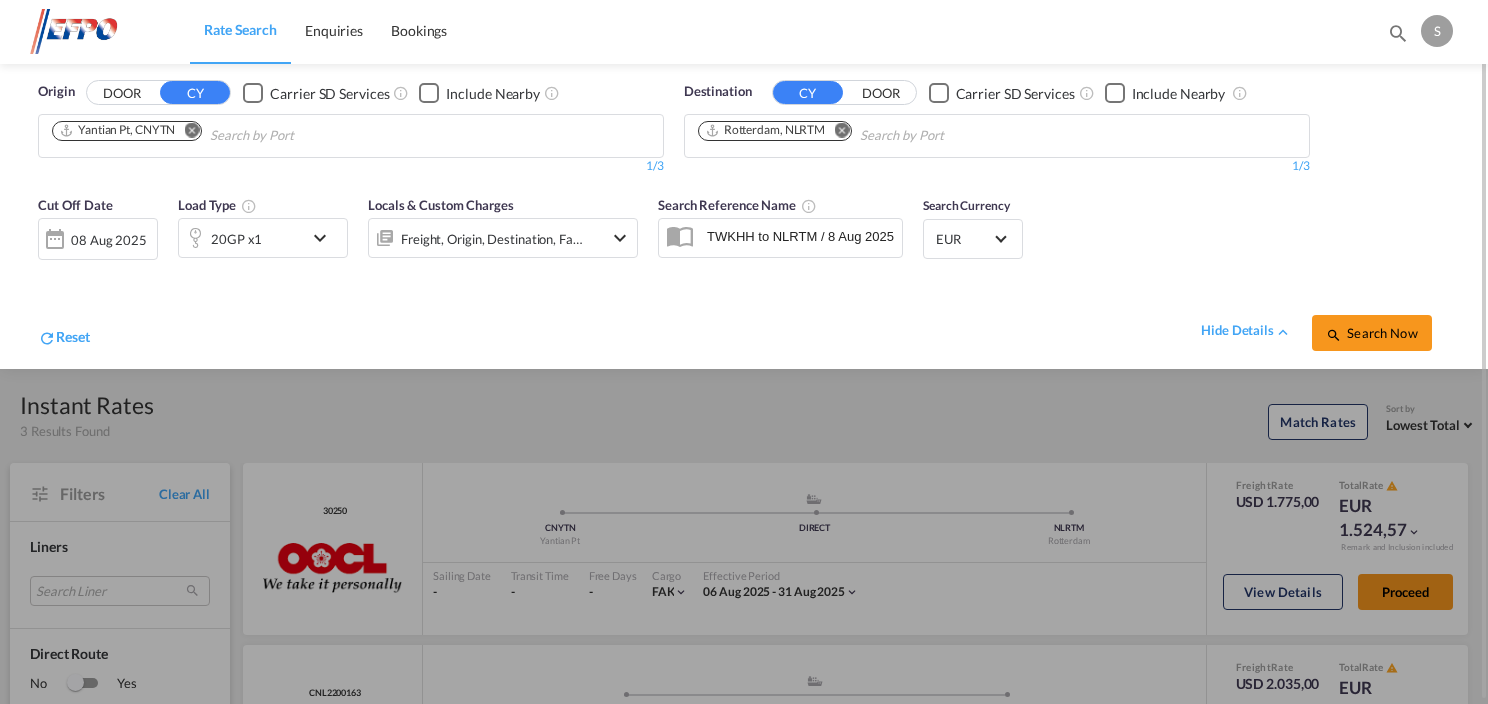 click at bounding box center [325, 238] 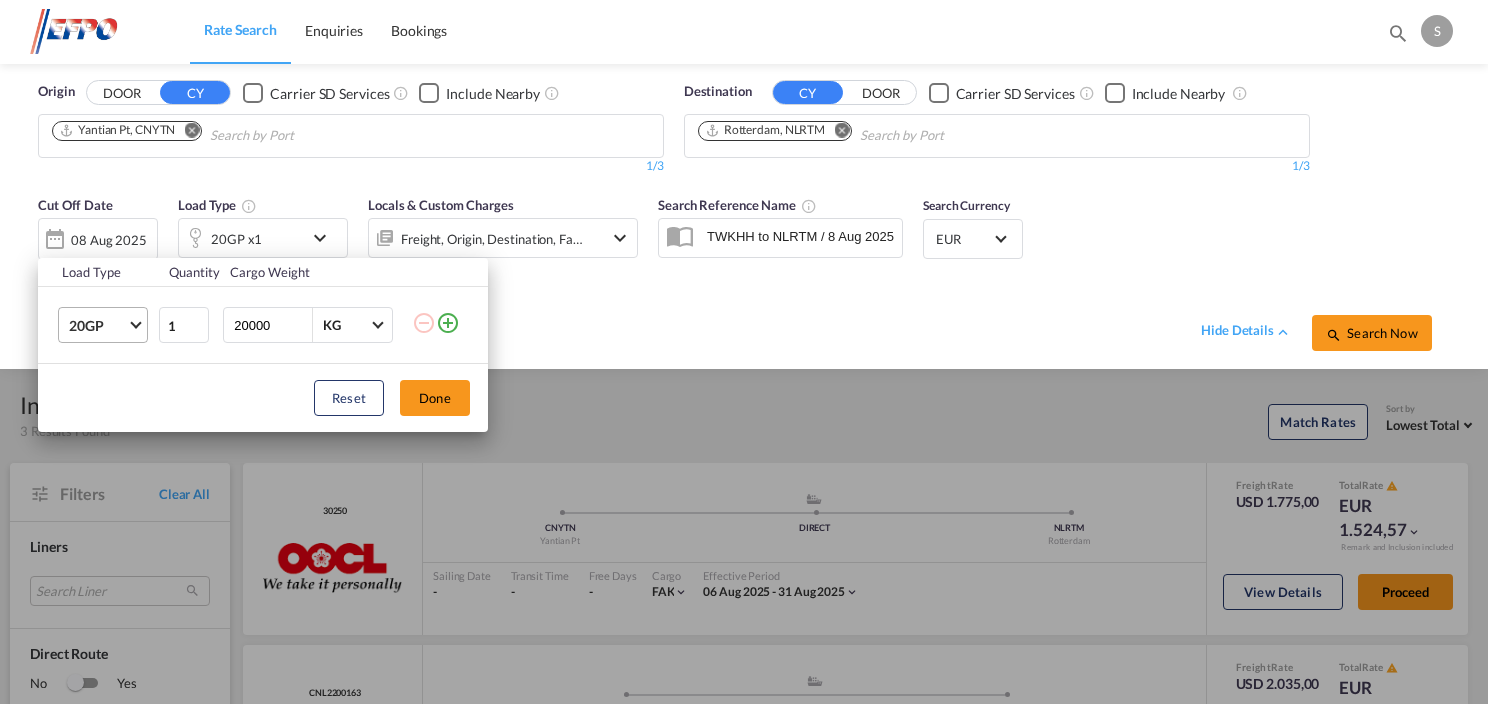 click on "20GP" at bounding box center (107, 325) 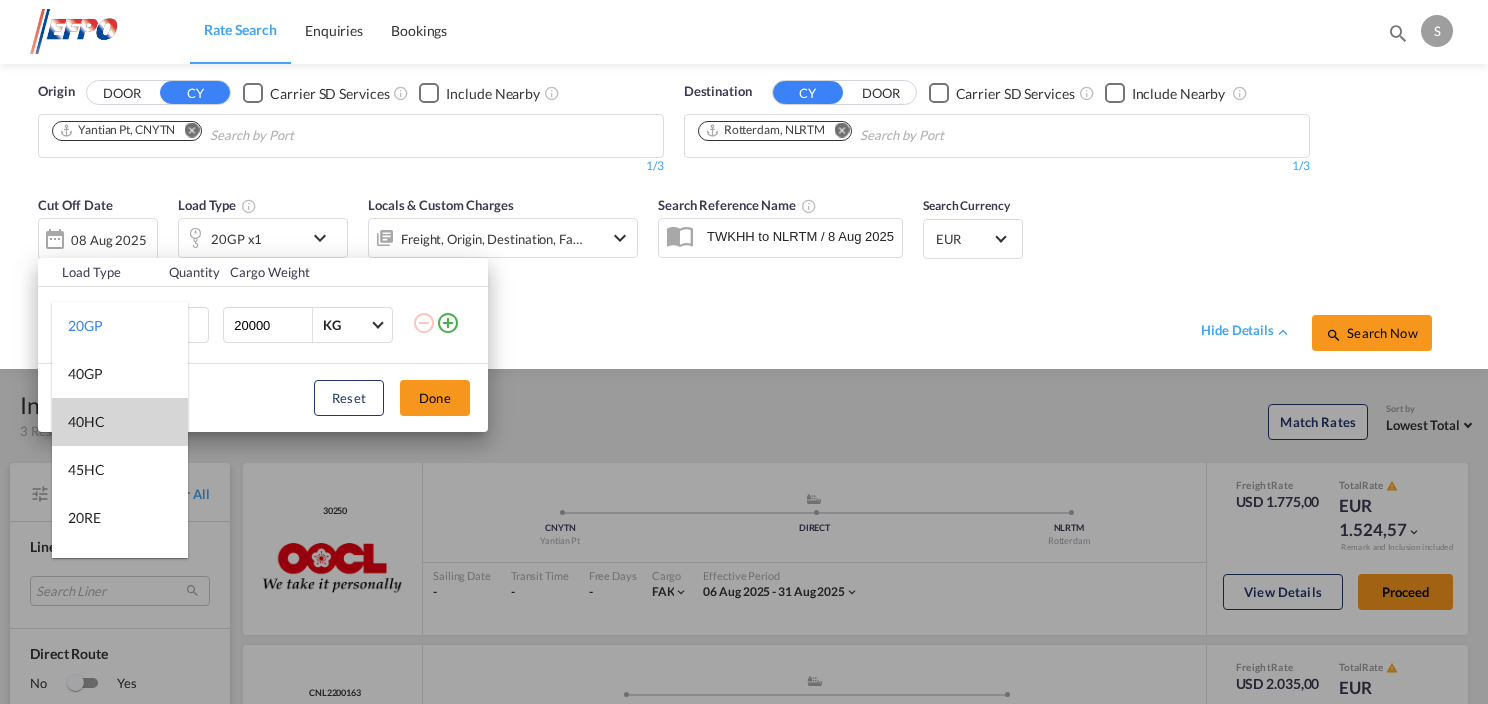 drag, startPoint x: 117, startPoint y: 414, endPoint x: 295, endPoint y: 406, distance: 178.17969 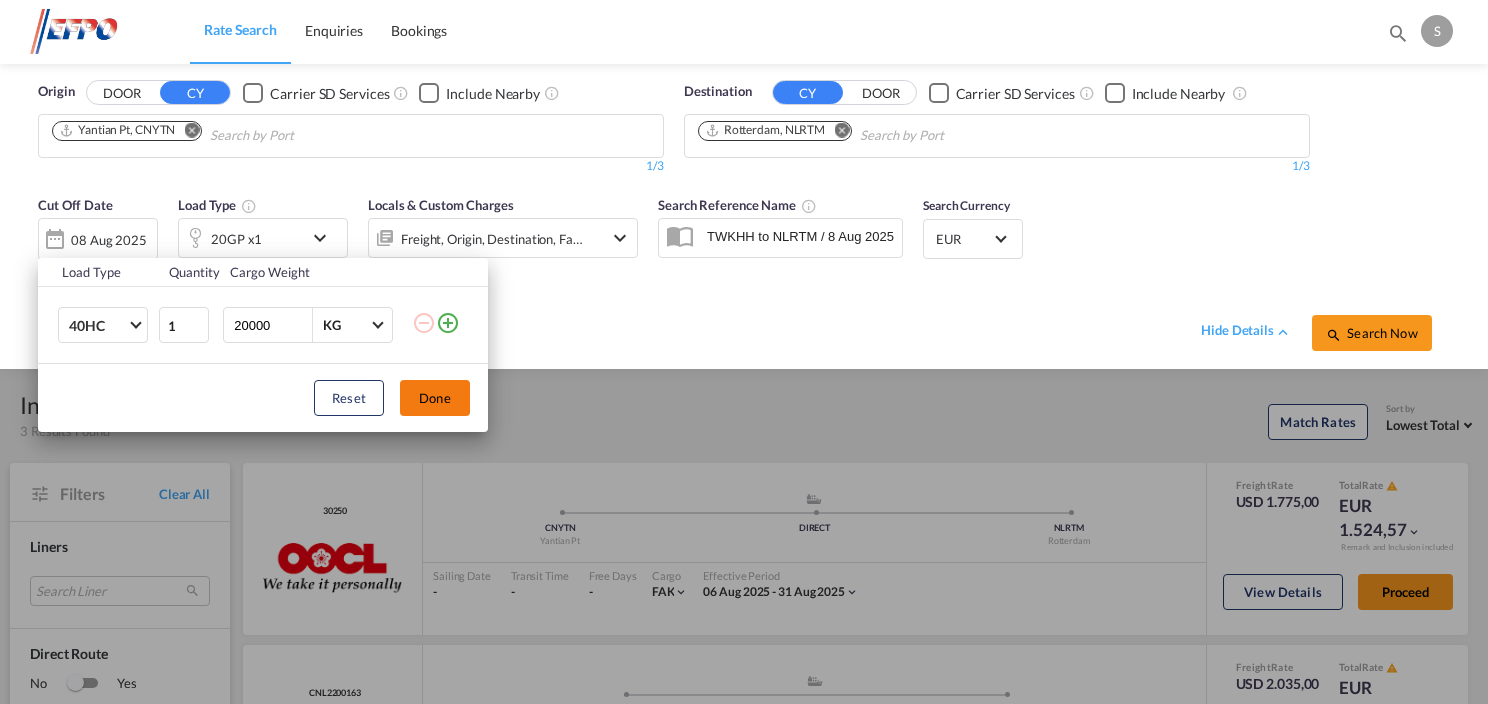 click on "Done" at bounding box center (435, 398) 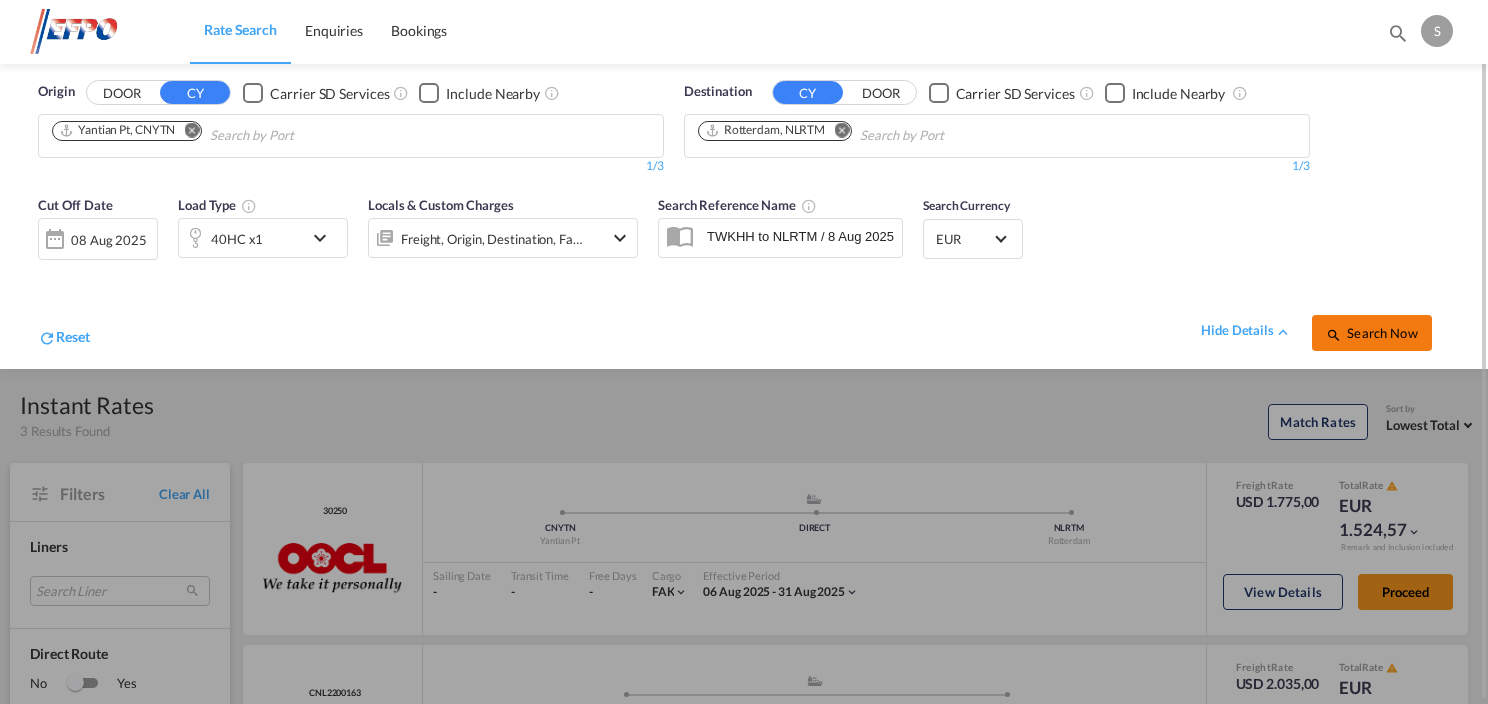 click on "Search Now" at bounding box center [1371, 333] 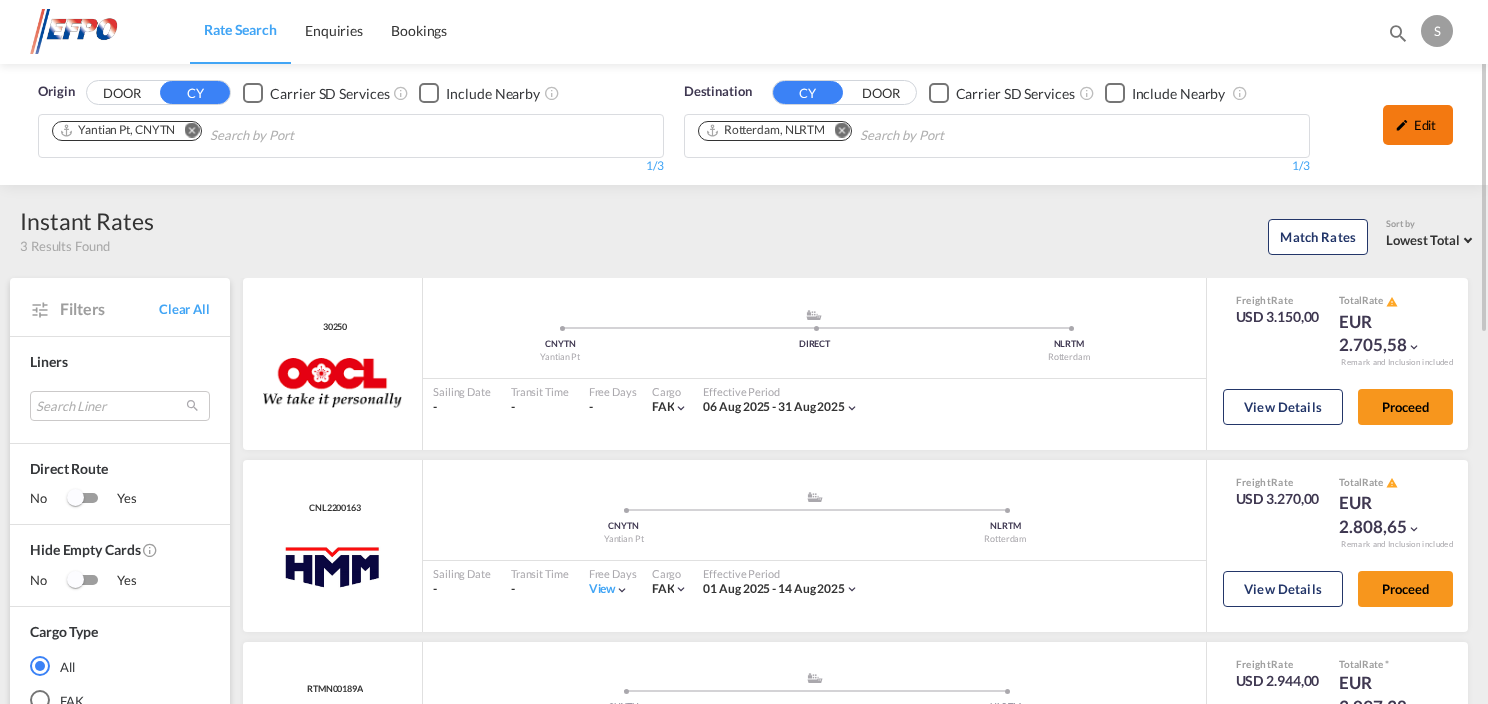 click on "Edit" at bounding box center (1418, 125) 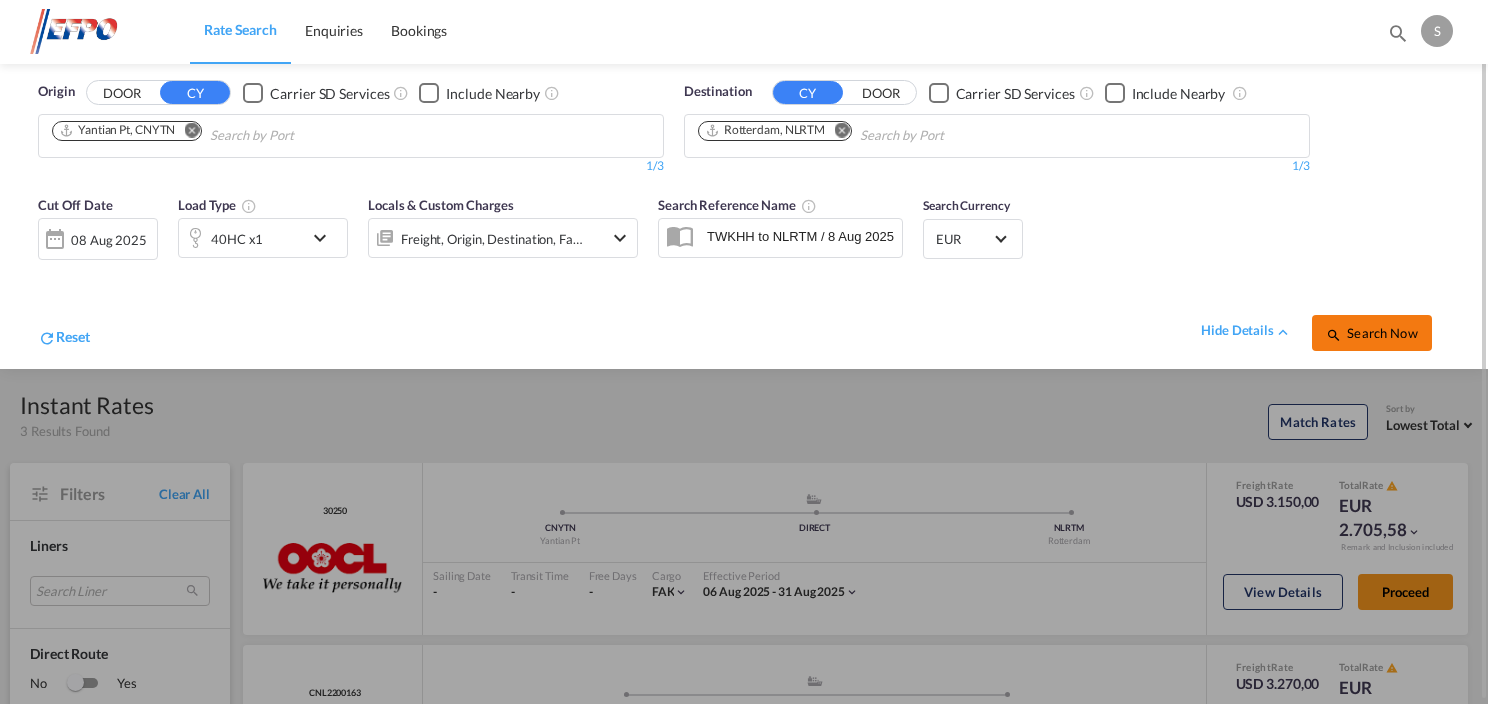 click on "Search Now" at bounding box center [1372, 333] 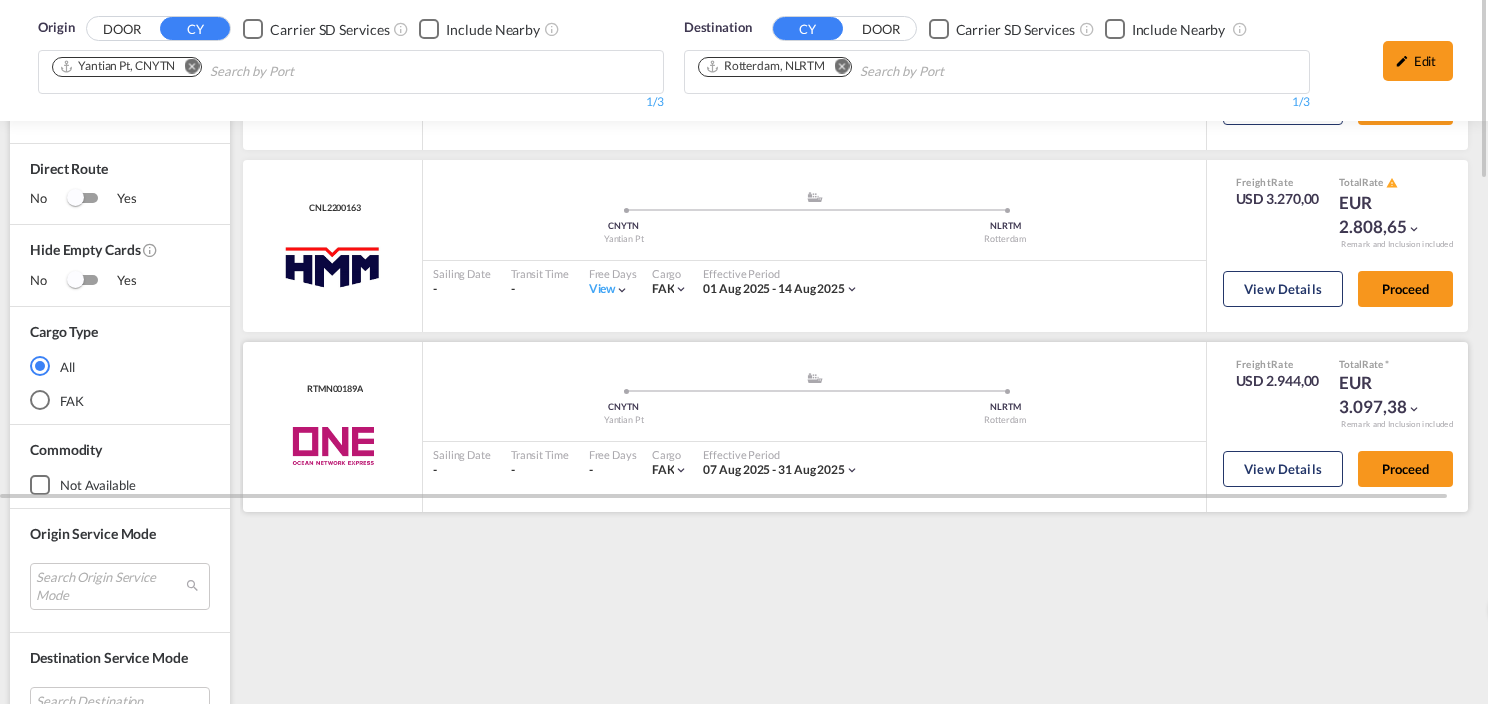 scroll, scrollTop: 0, scrollLeft: 0, axis: both 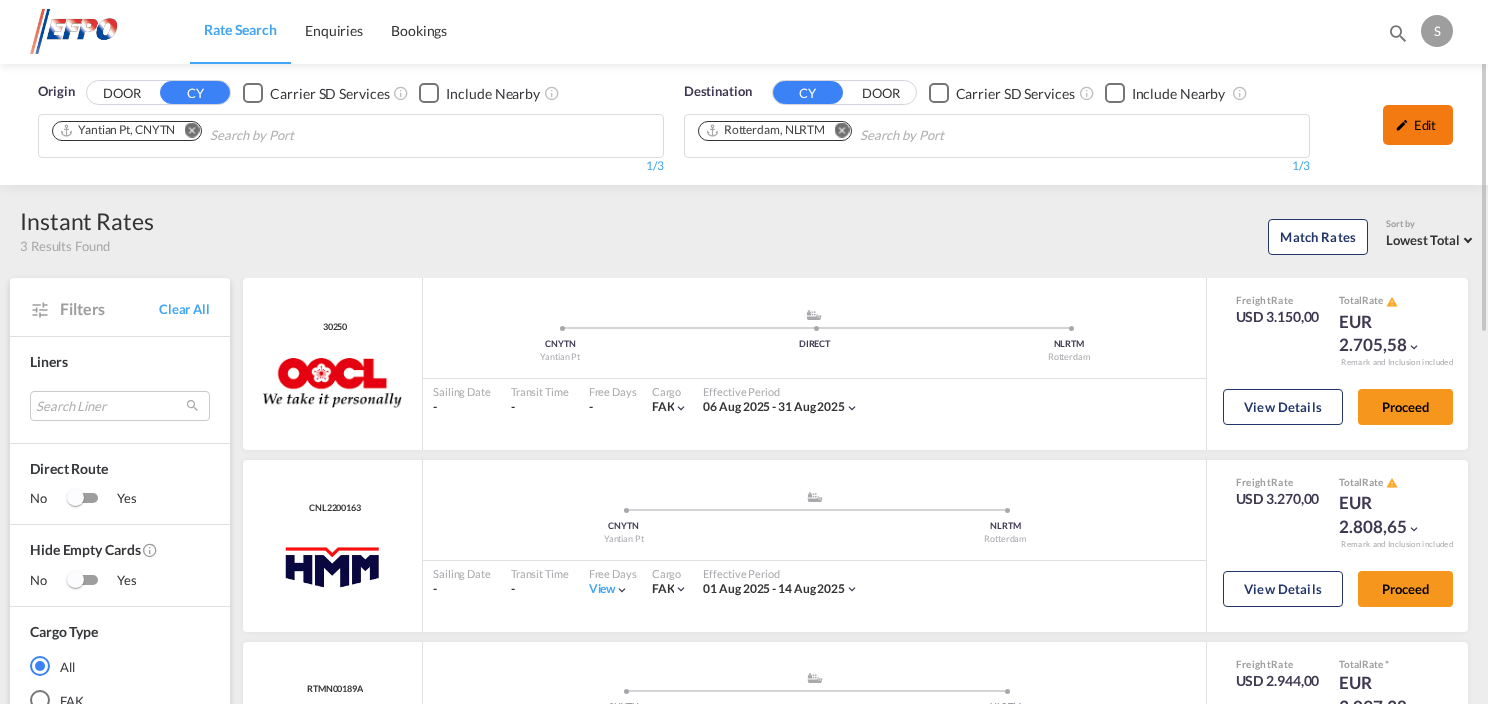 click on "Edit" at bounding box center [1418, 125] 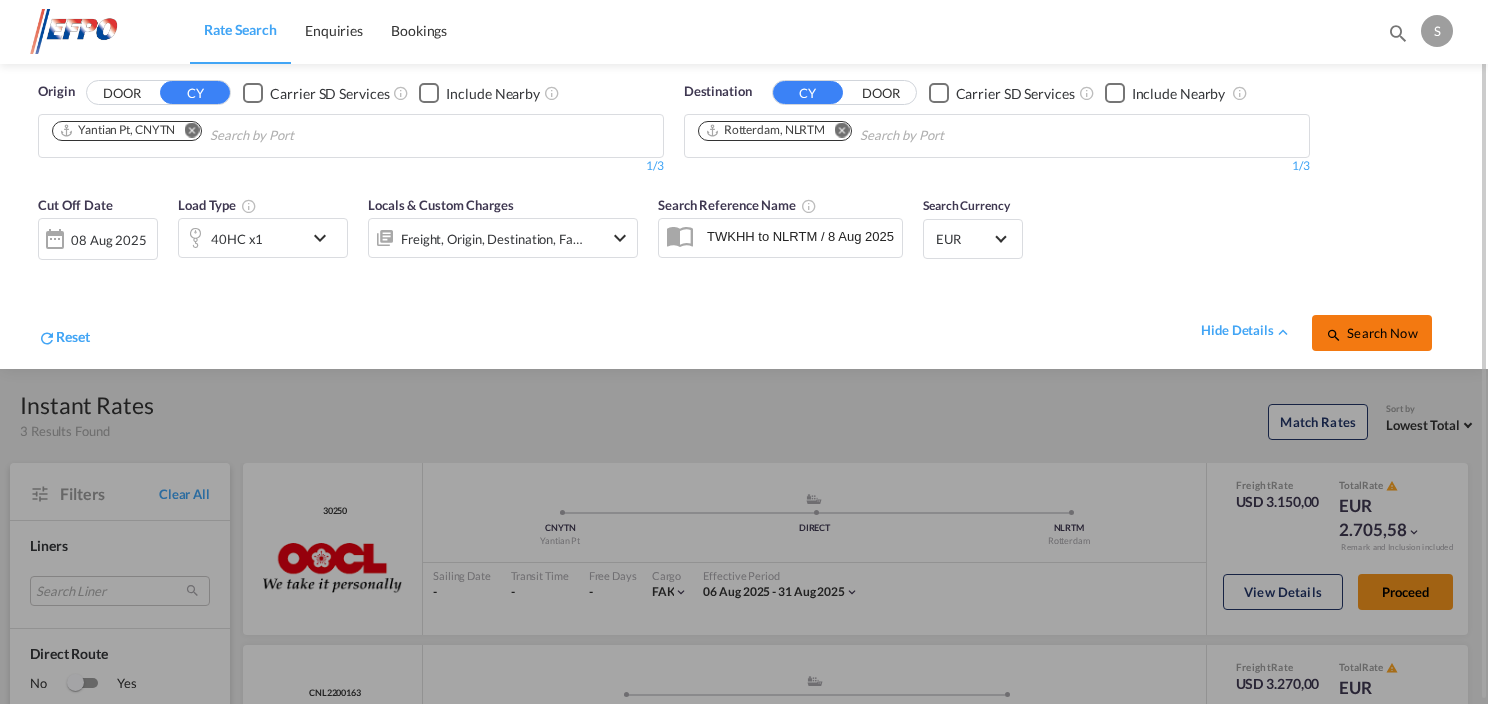 click on "Search Now" at bounding box center (1371, 333) 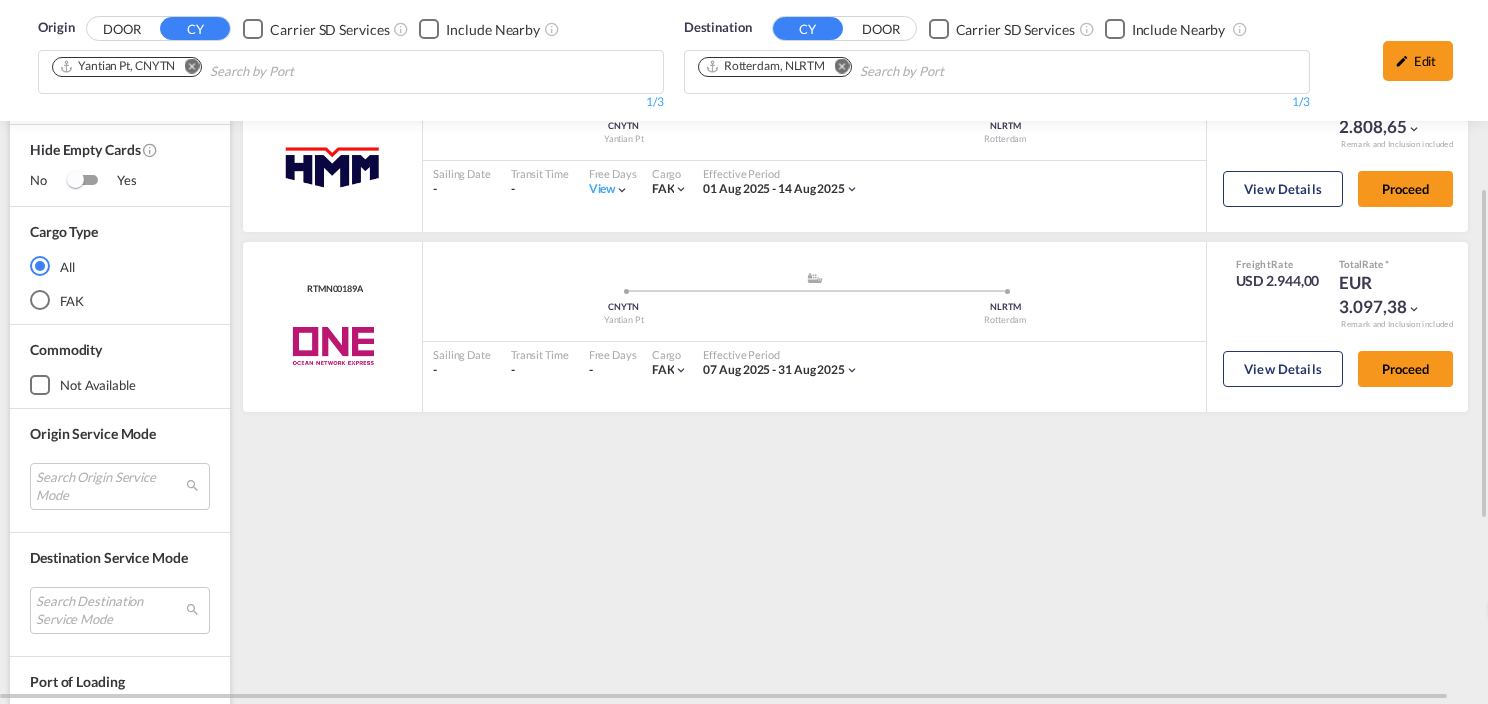 scroll, scrollTop: 0, scrollLeft: 0, axis: both 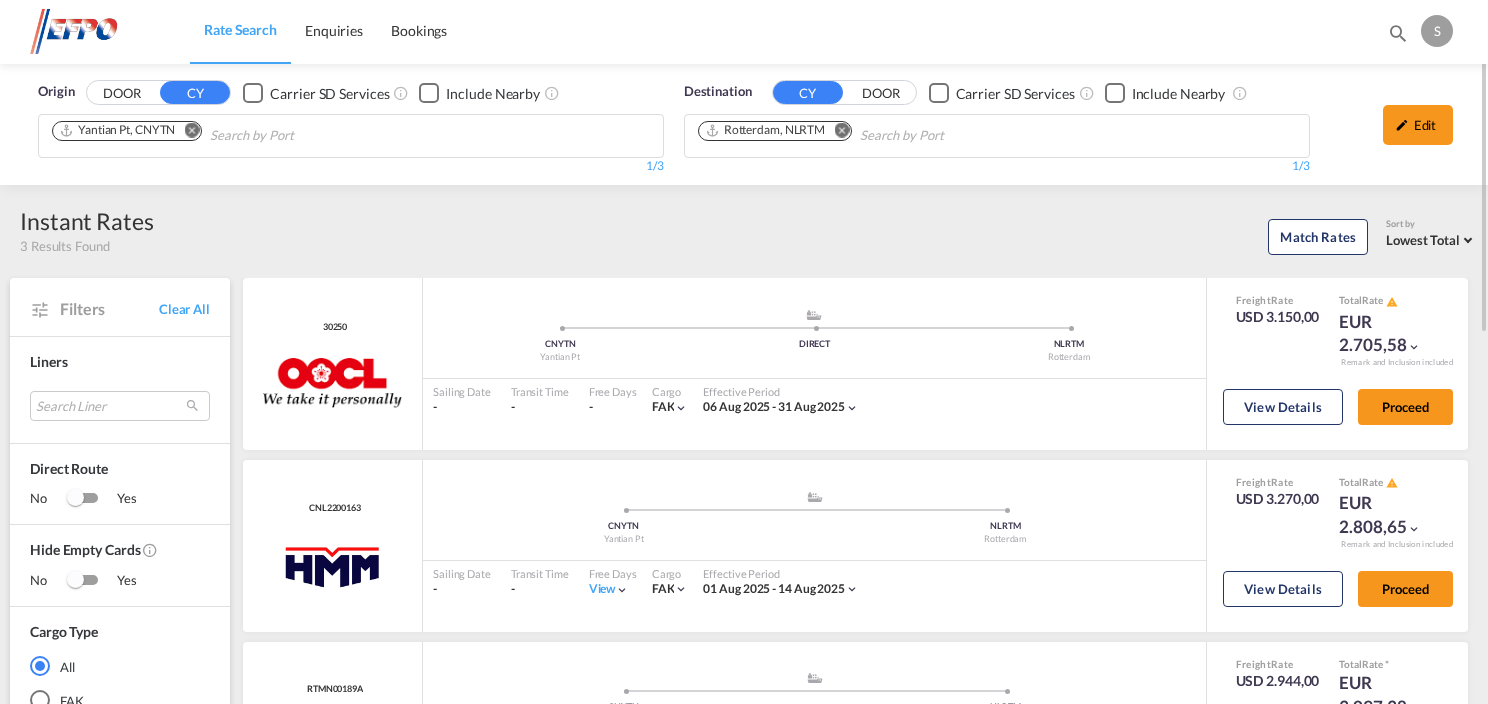 drag, startPoint x: 1424, startPoint y: 143, endPoint x: 1403, endPoint y: 148, distance: 21.587032 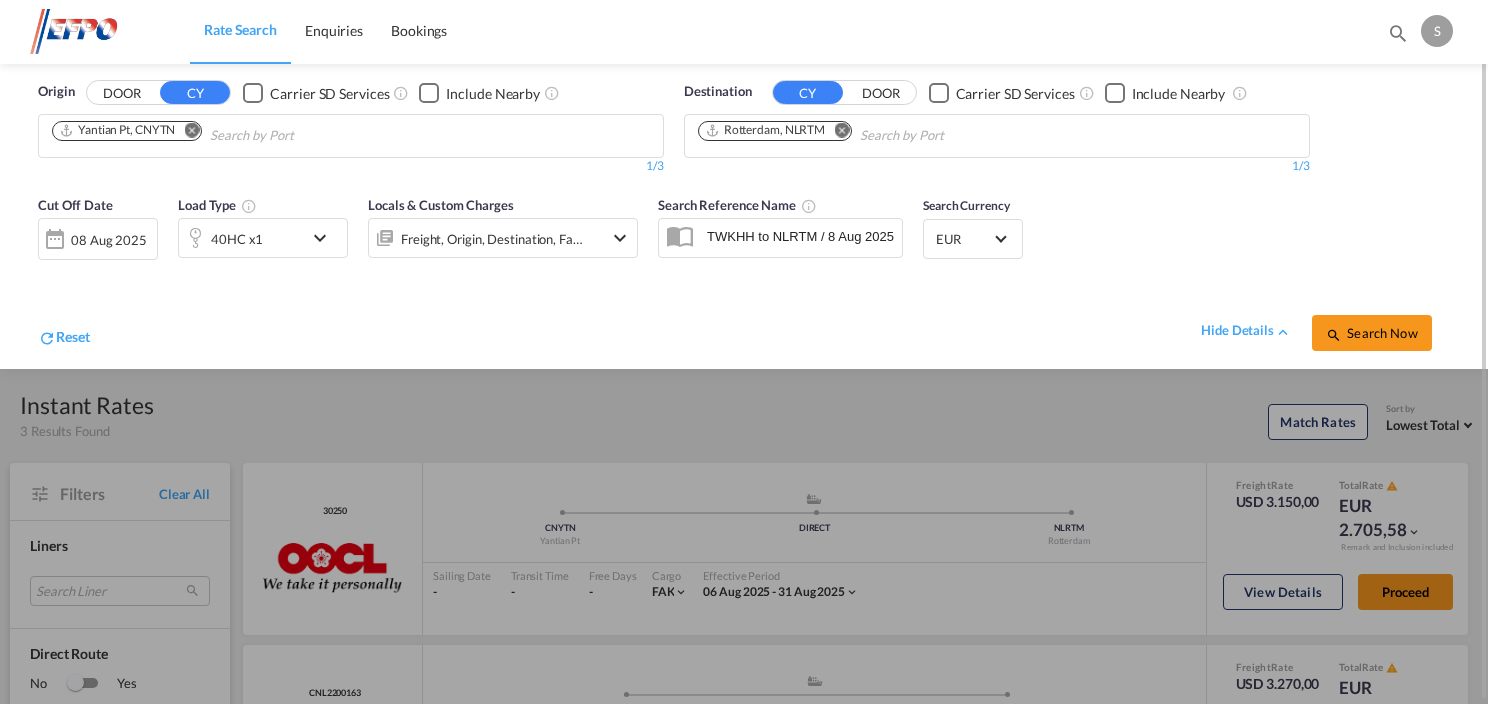 click at bounding box center [325, 238] 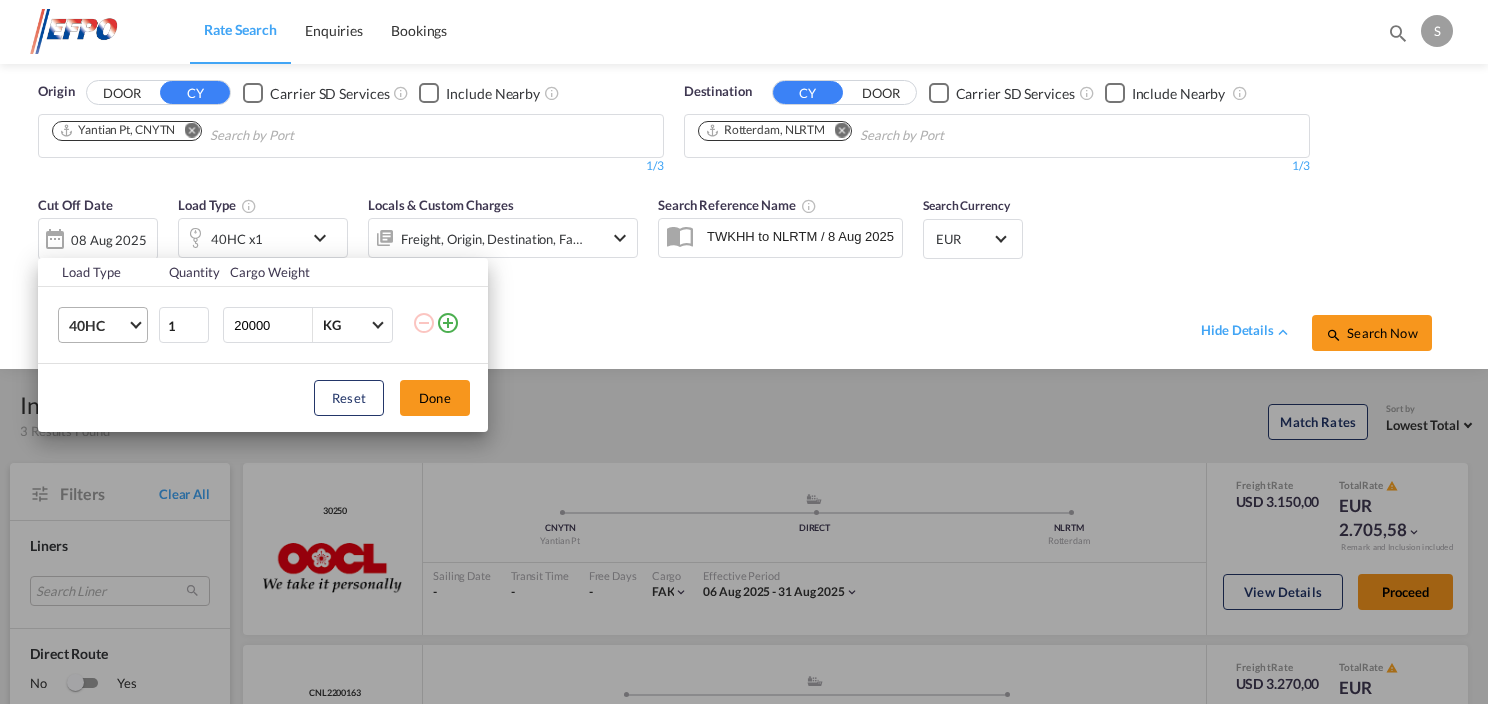click at bounding box center (135, 323) 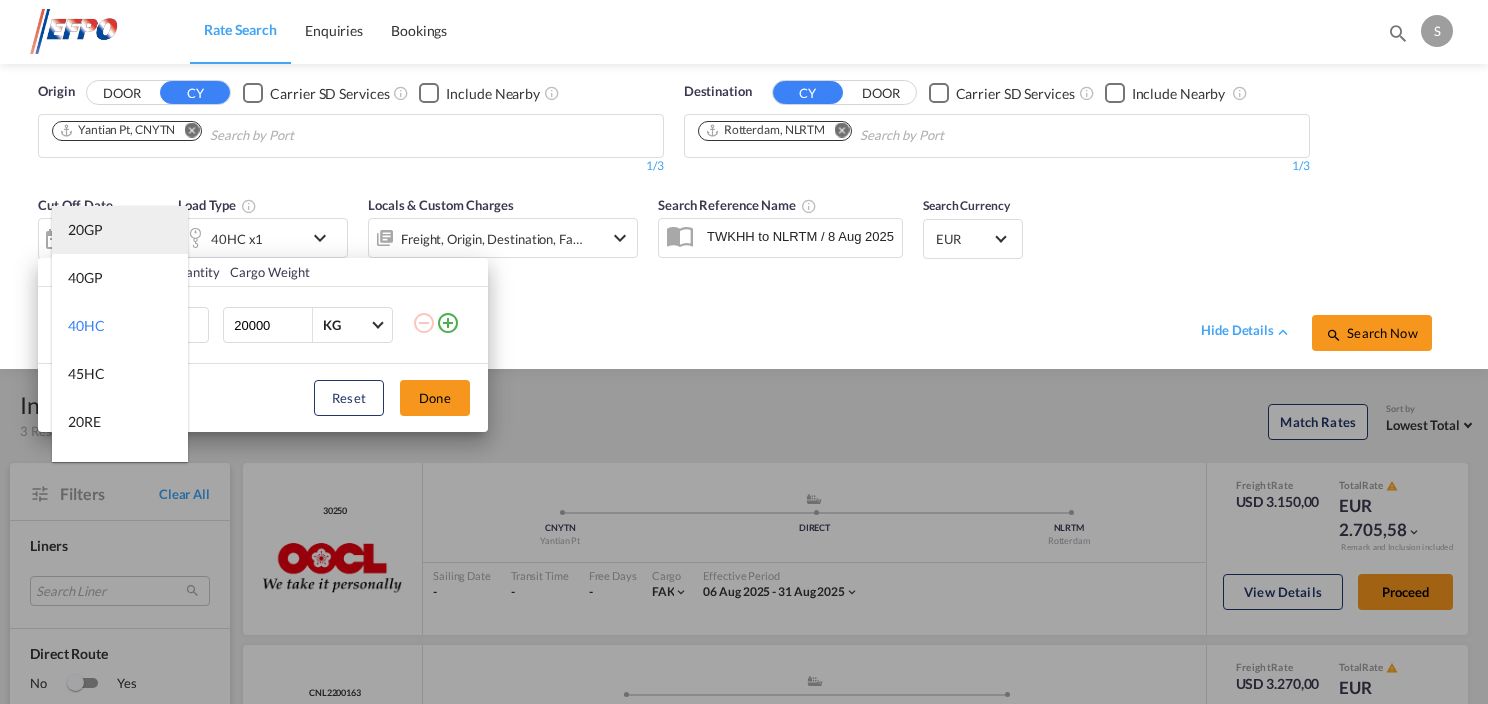 click on "20GP" at bounding box center [120, 230] 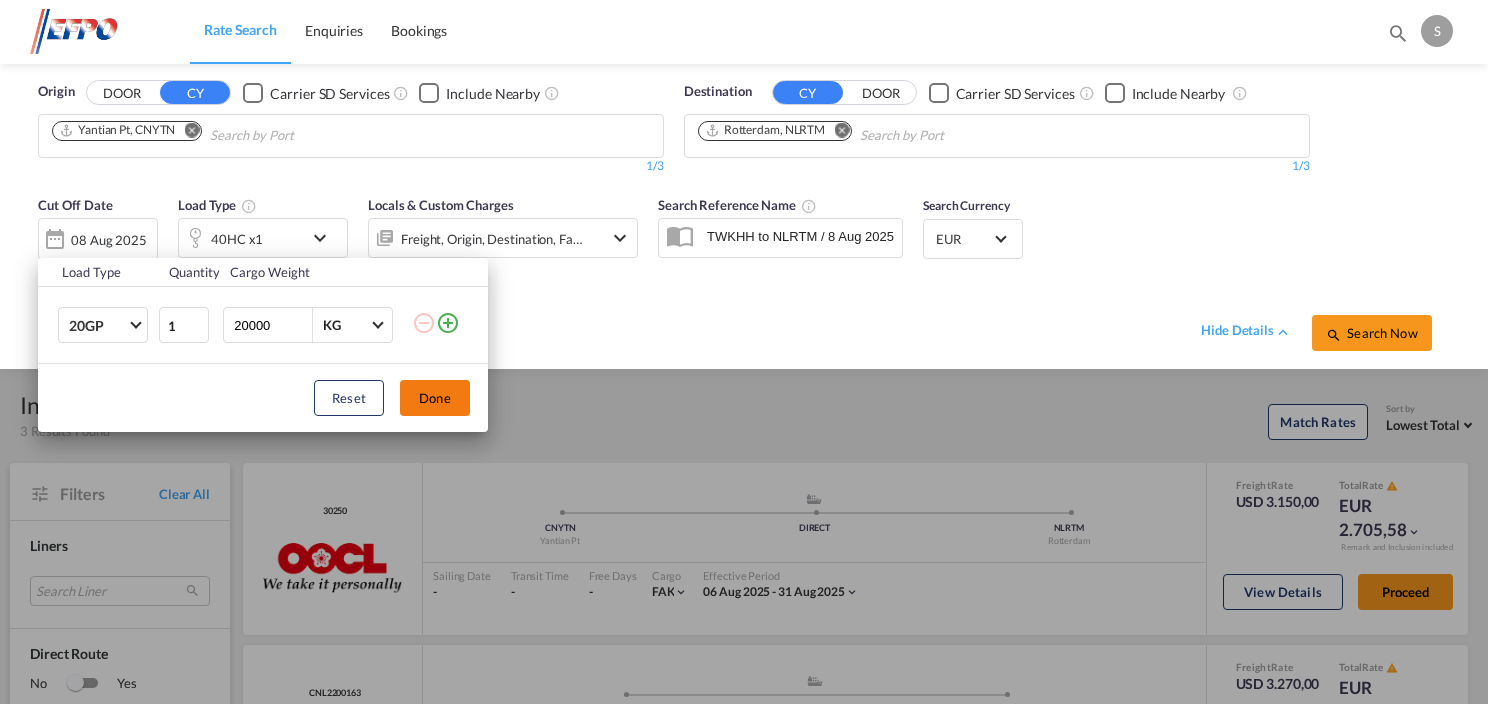 click on "Done" at bounding box center [435, 398] 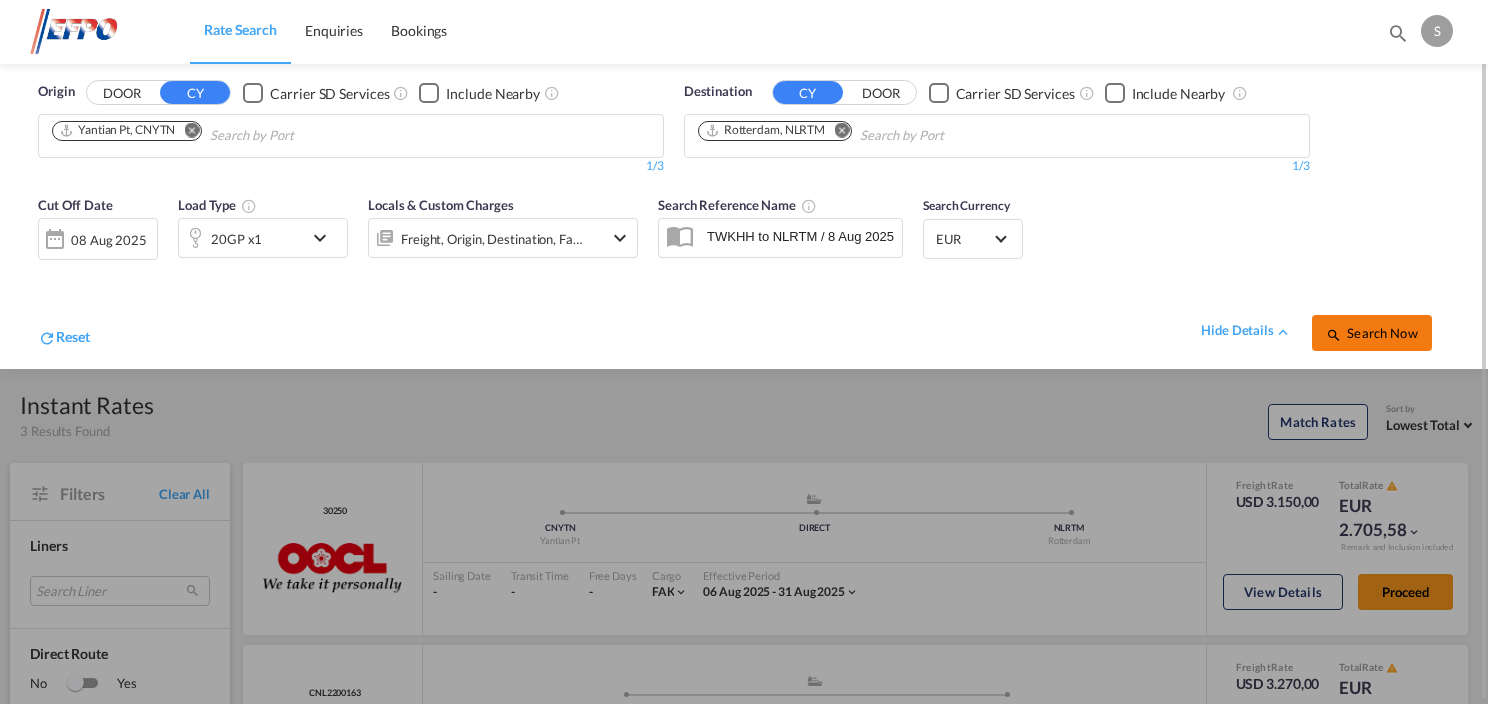 click on "Search Now" at bounding box center [1372, 333] 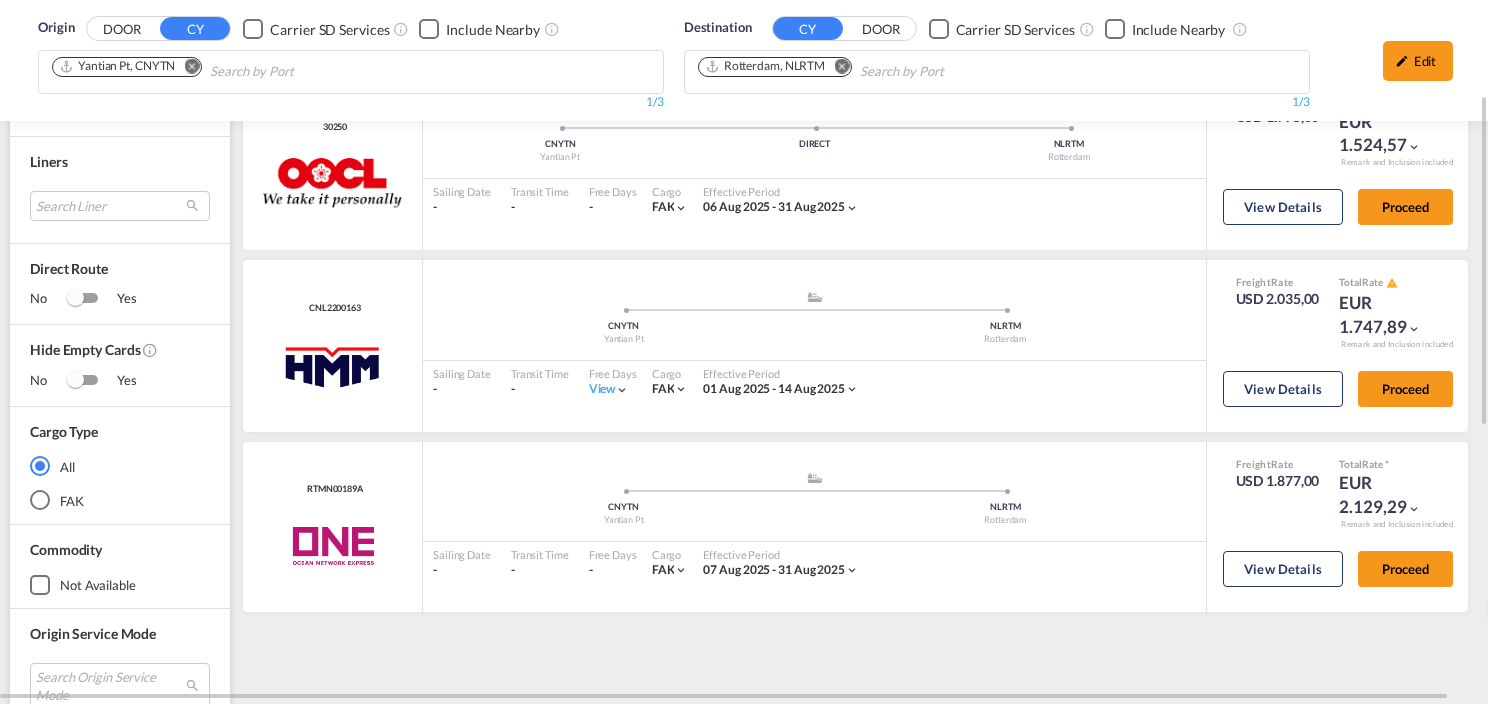 scroll, scrollTop: 0, scrollLeft: 0, axis: both 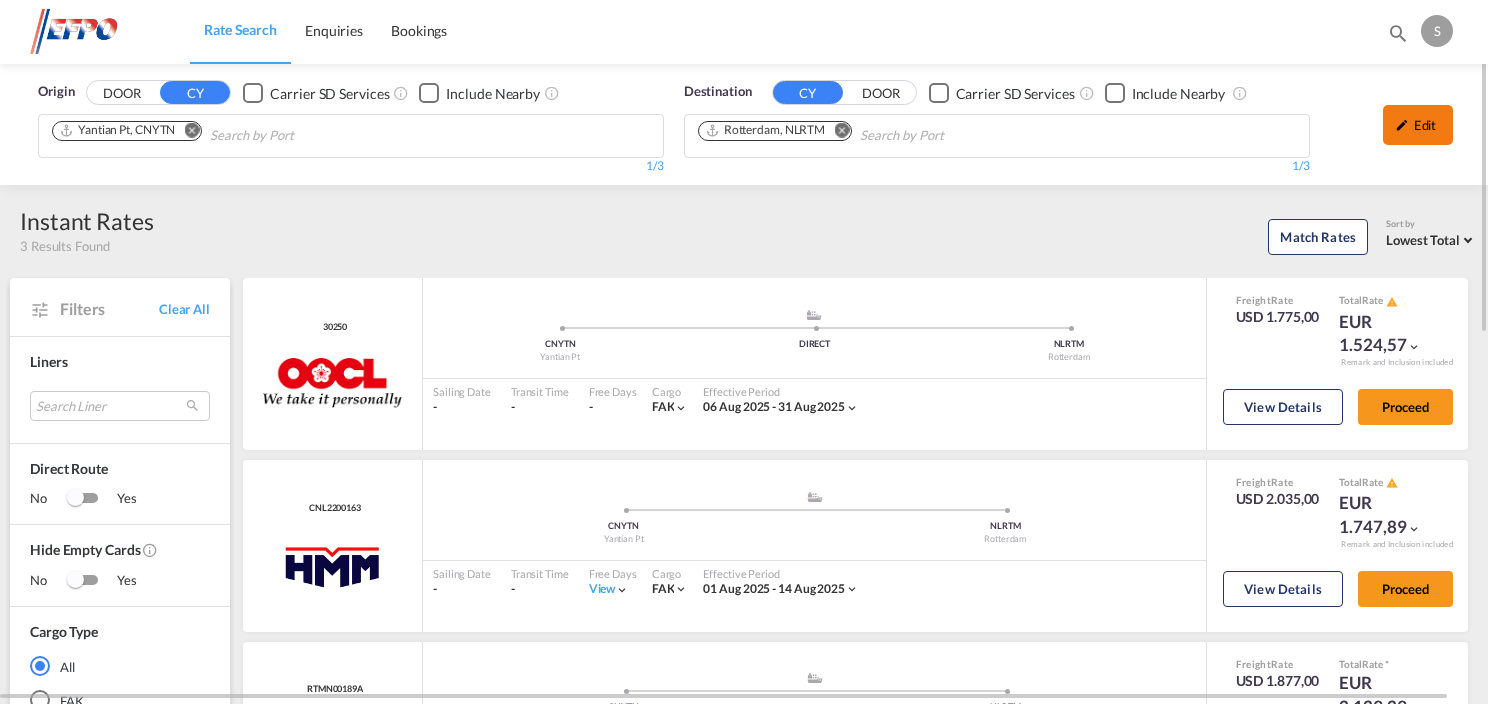 click on "Edit" at bounding box center (1418, 125) 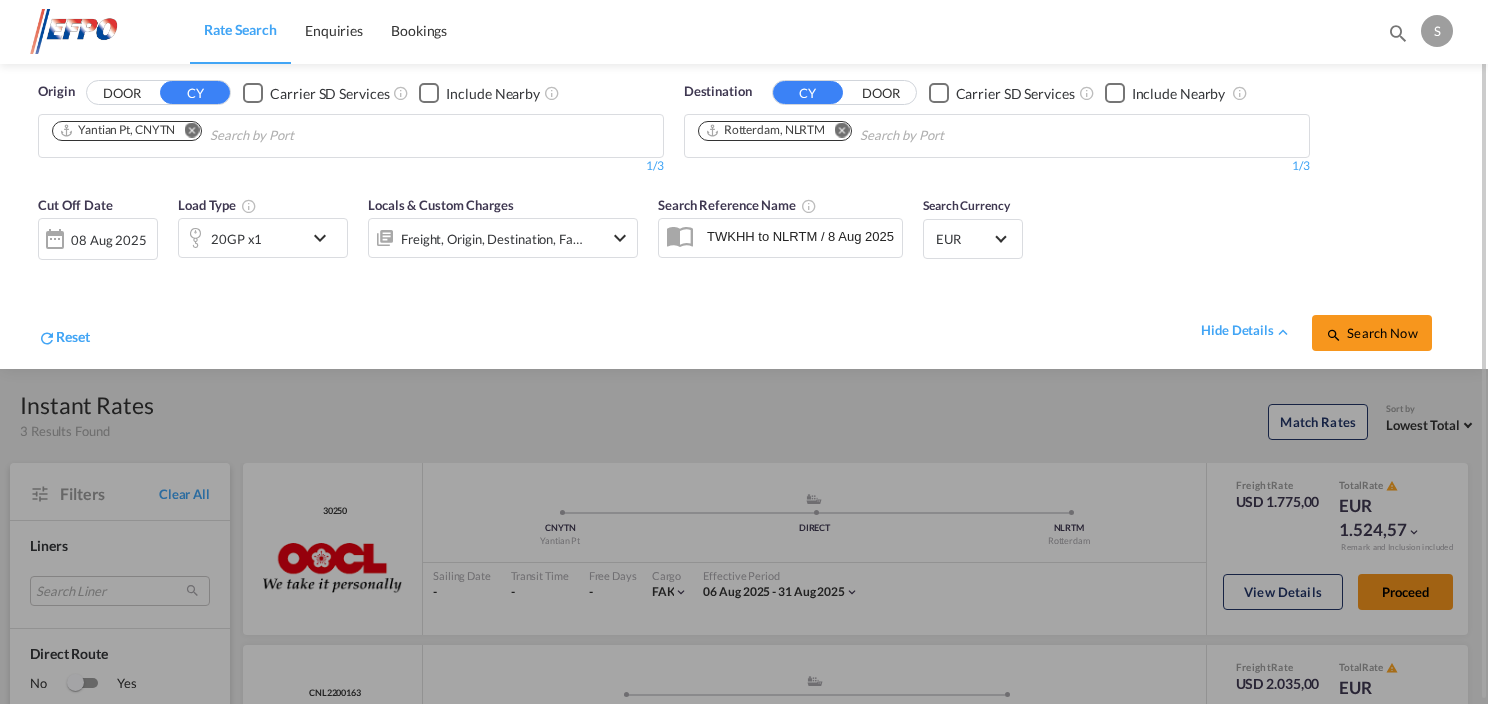 click at bounding box center [325, 238] 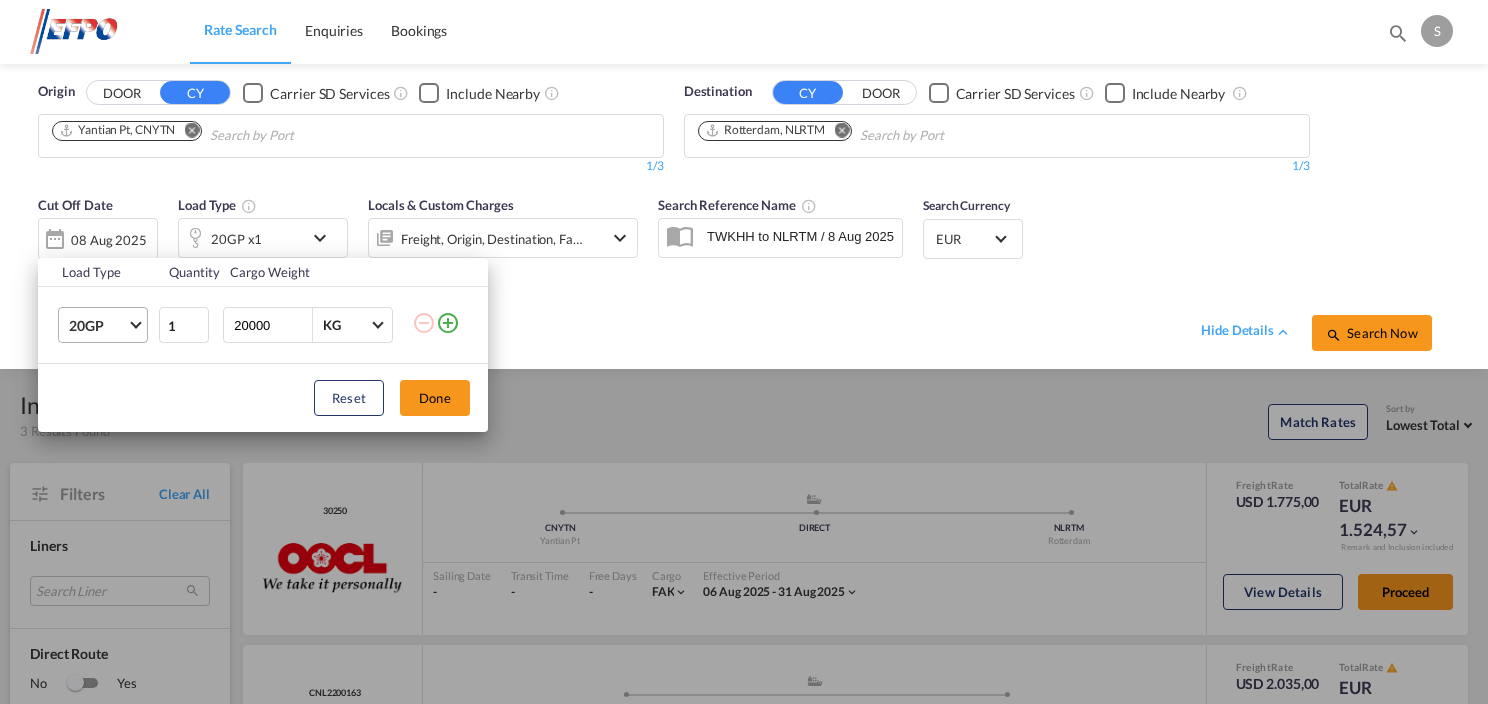 click on "20GP" at bounding box center (107, 325) 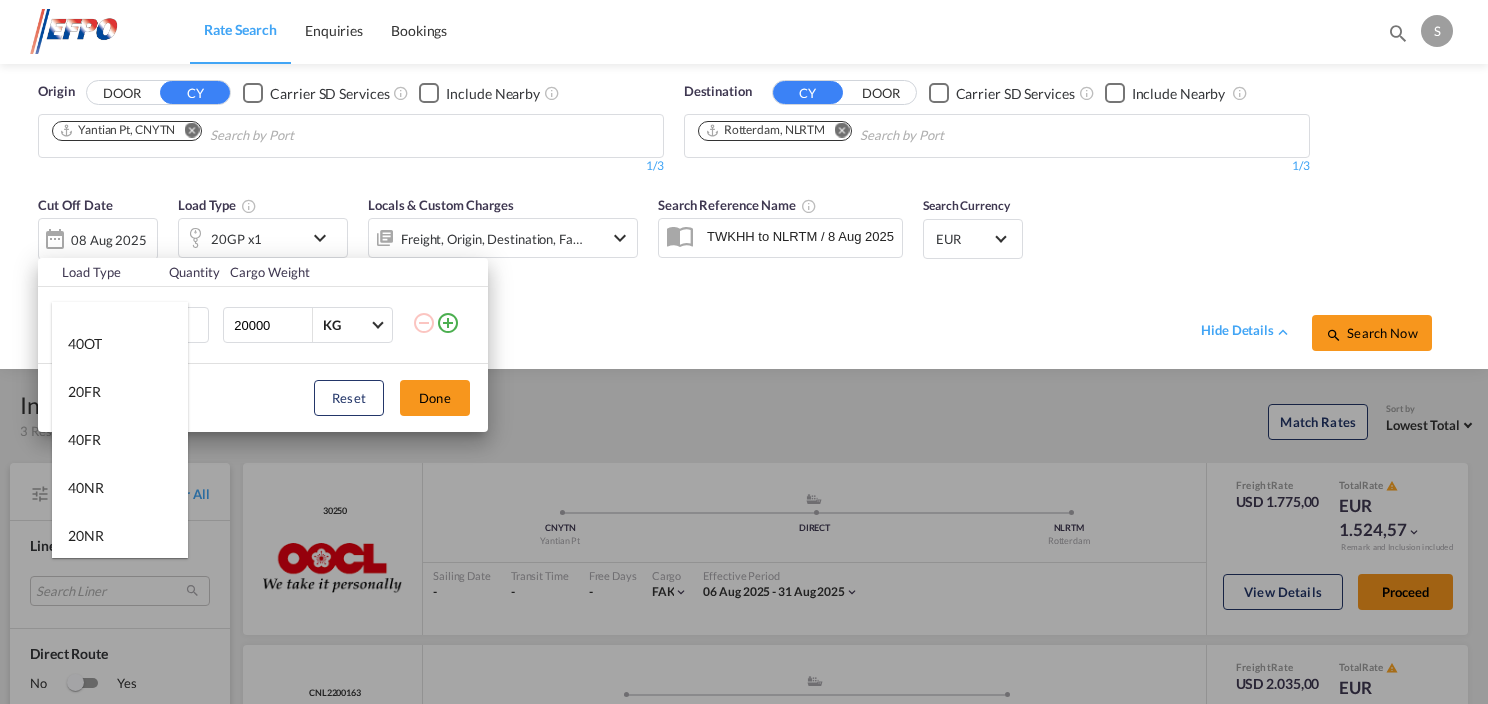 scroll, scrollTop: 400, scrollLeft: 0, axis: vertical 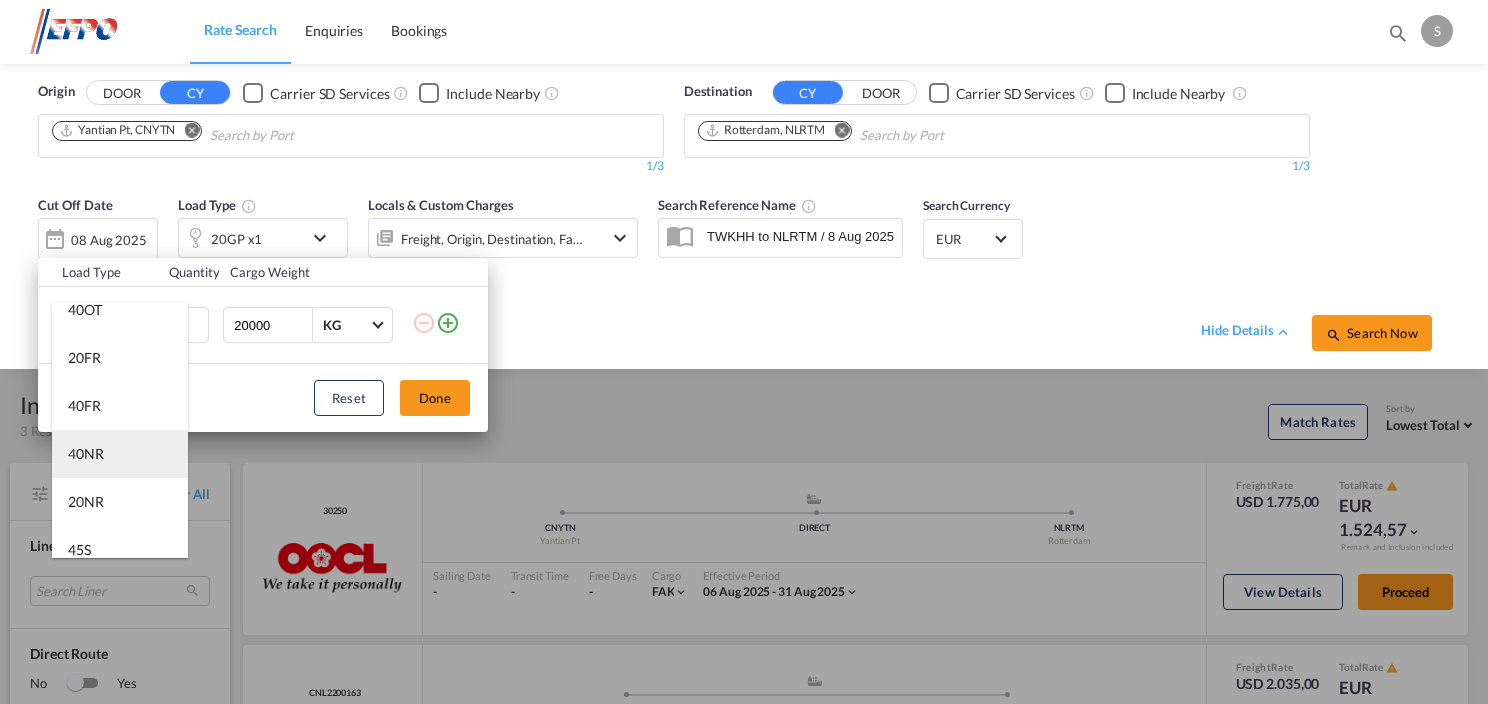 click on "40NR" at bounding box center [120, 454] 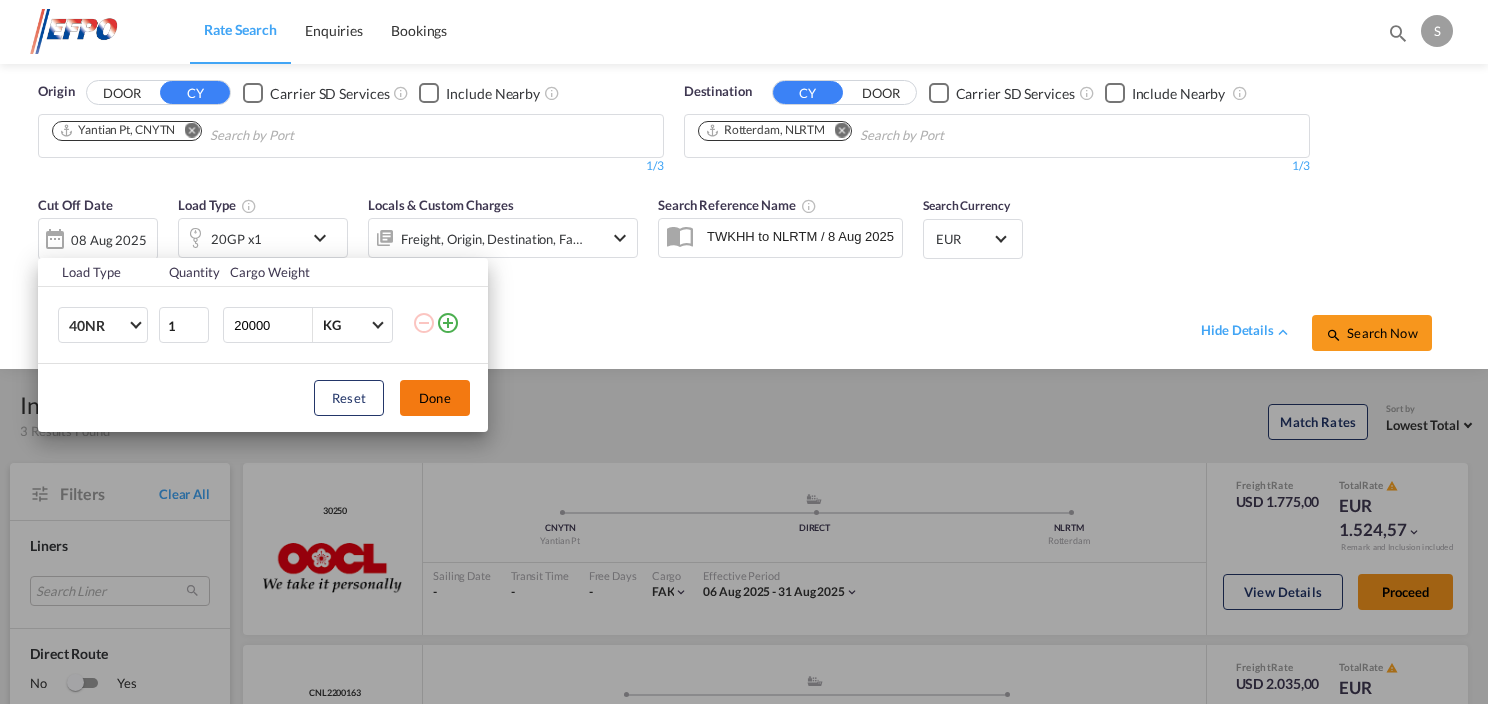 click on "Done" at bounding box center (435, 398) 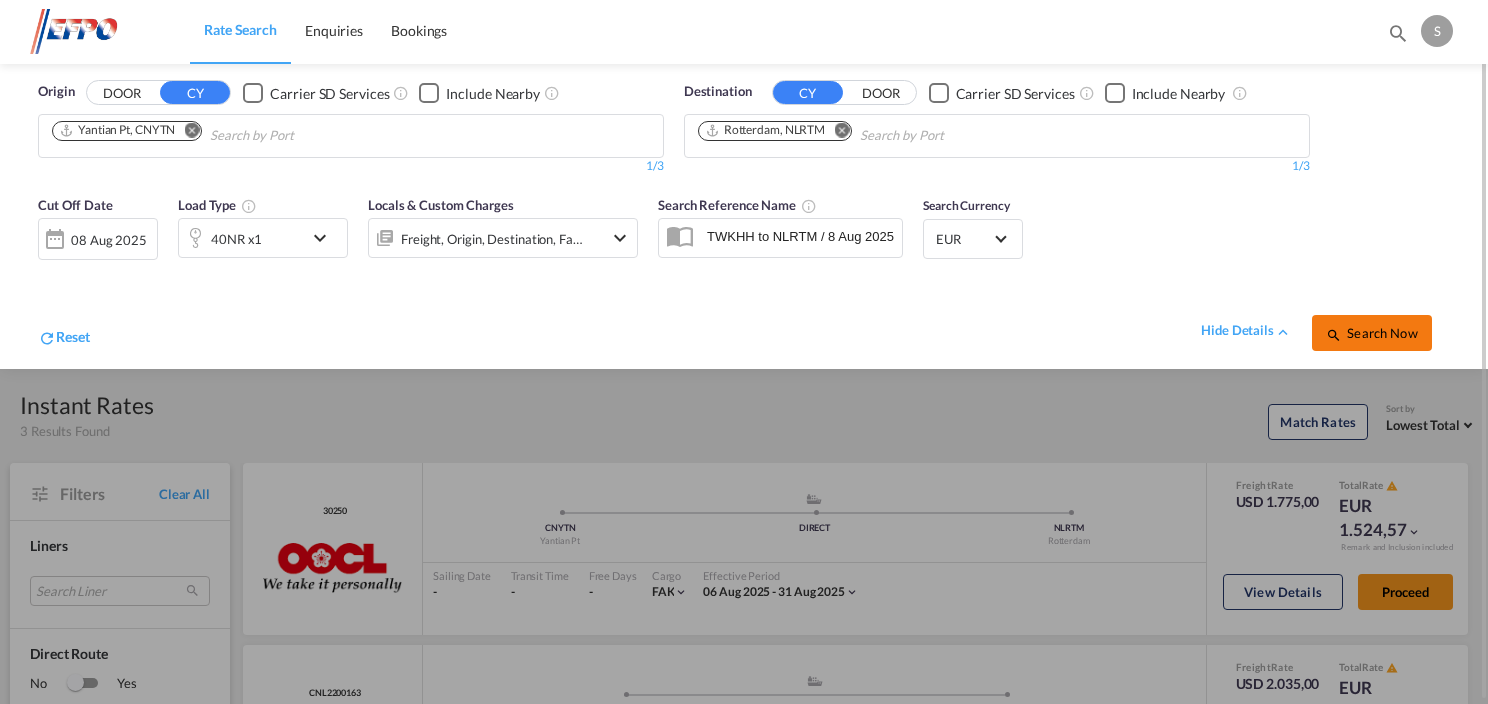 drag, startPoint x: 1385, startPoint y: 328, endPoint x: 1365, endPoint y: 332, distance: 20.396078 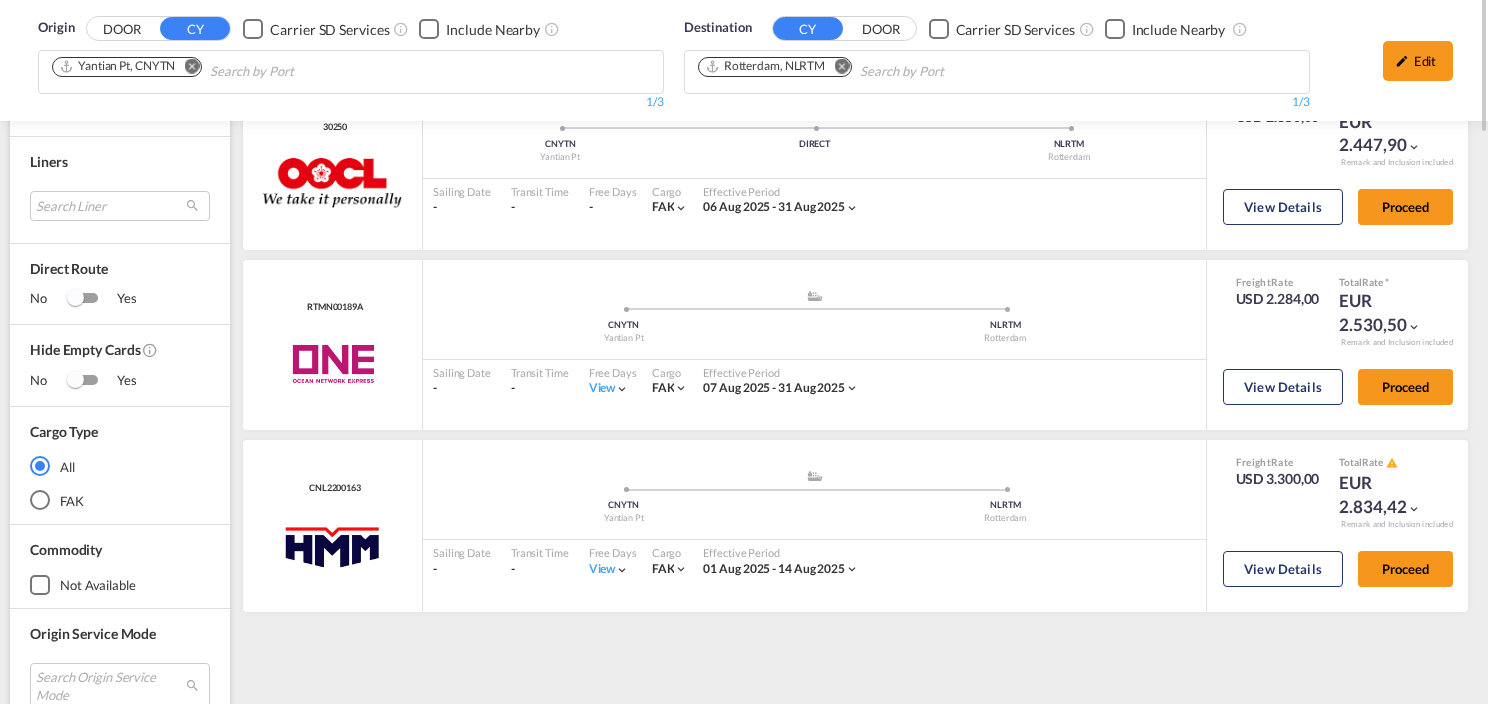 scroll, scrollTop: 0, scrollLeft: 0, axis: both 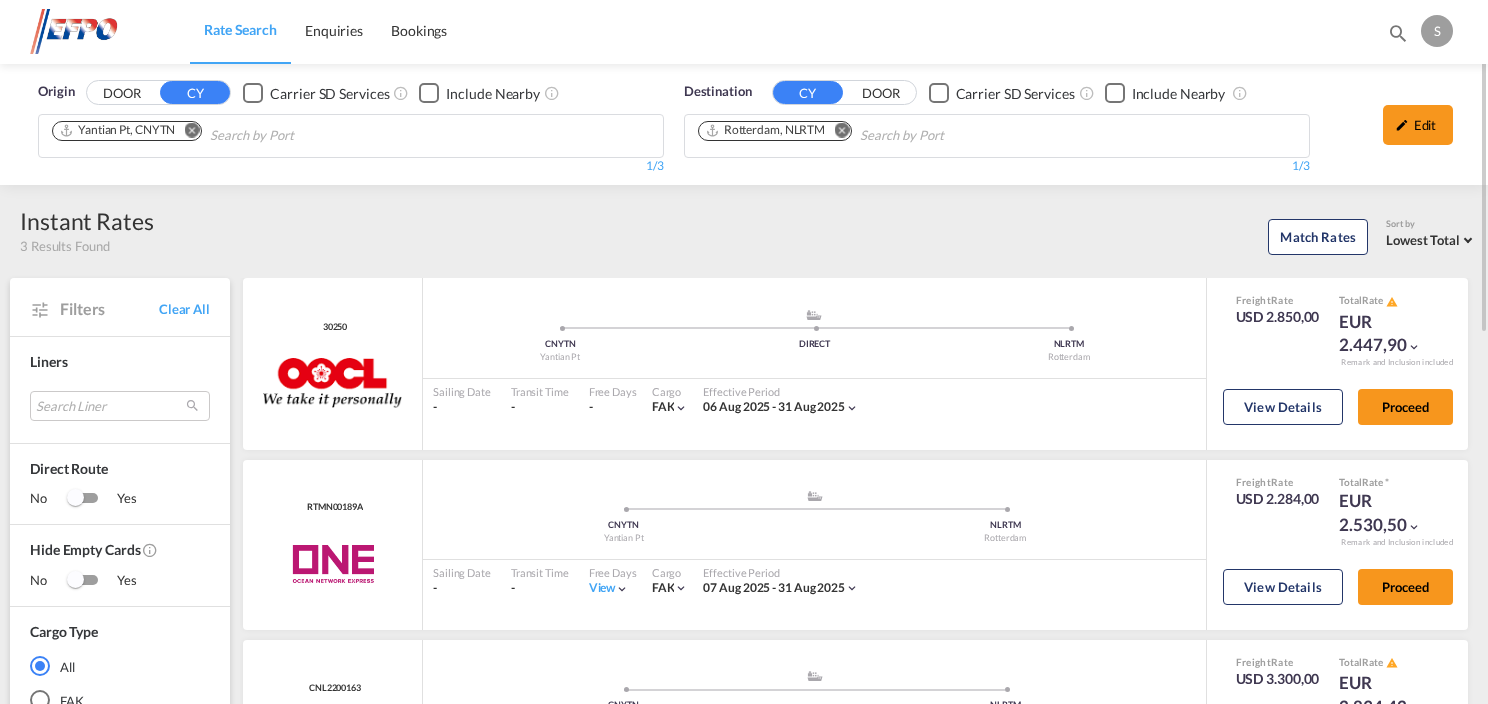 click at bounding box center (191, 130) 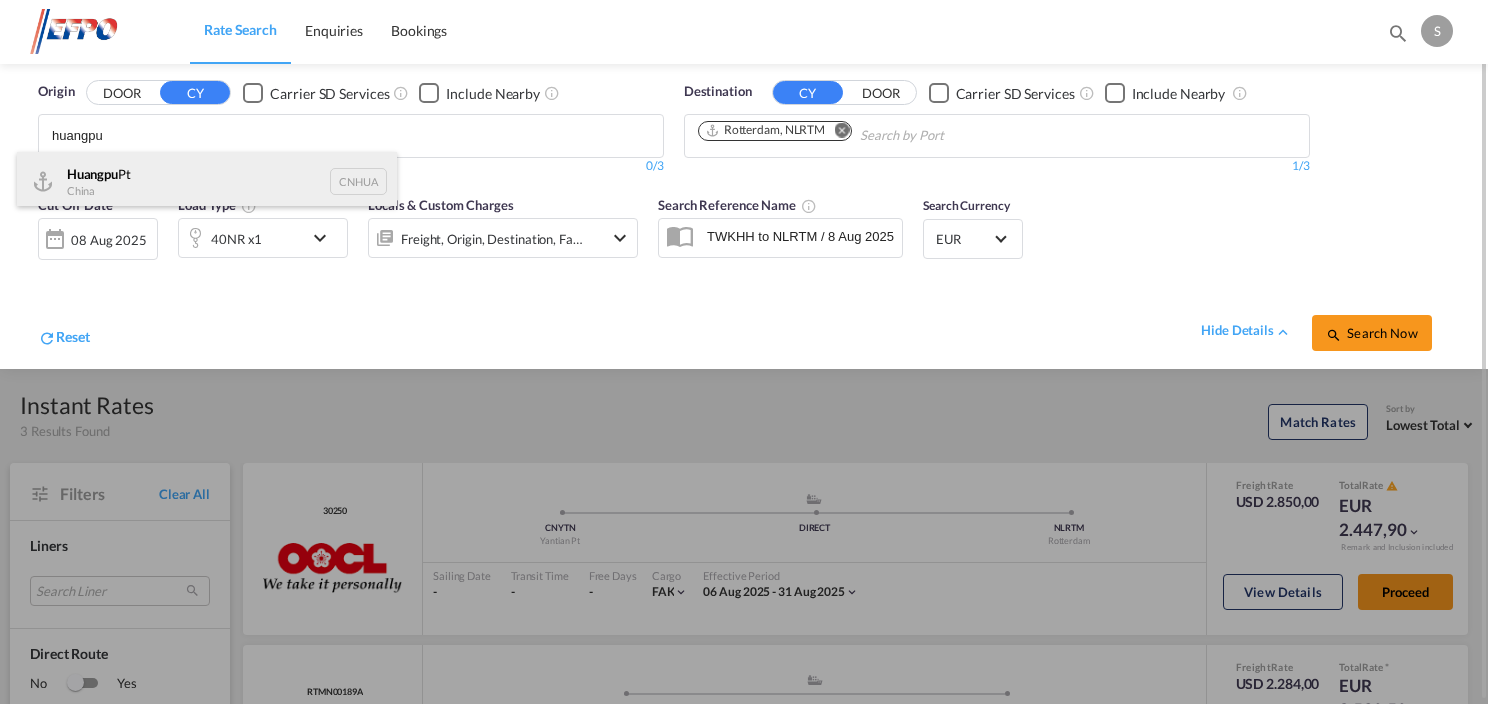 type on "huangpu" 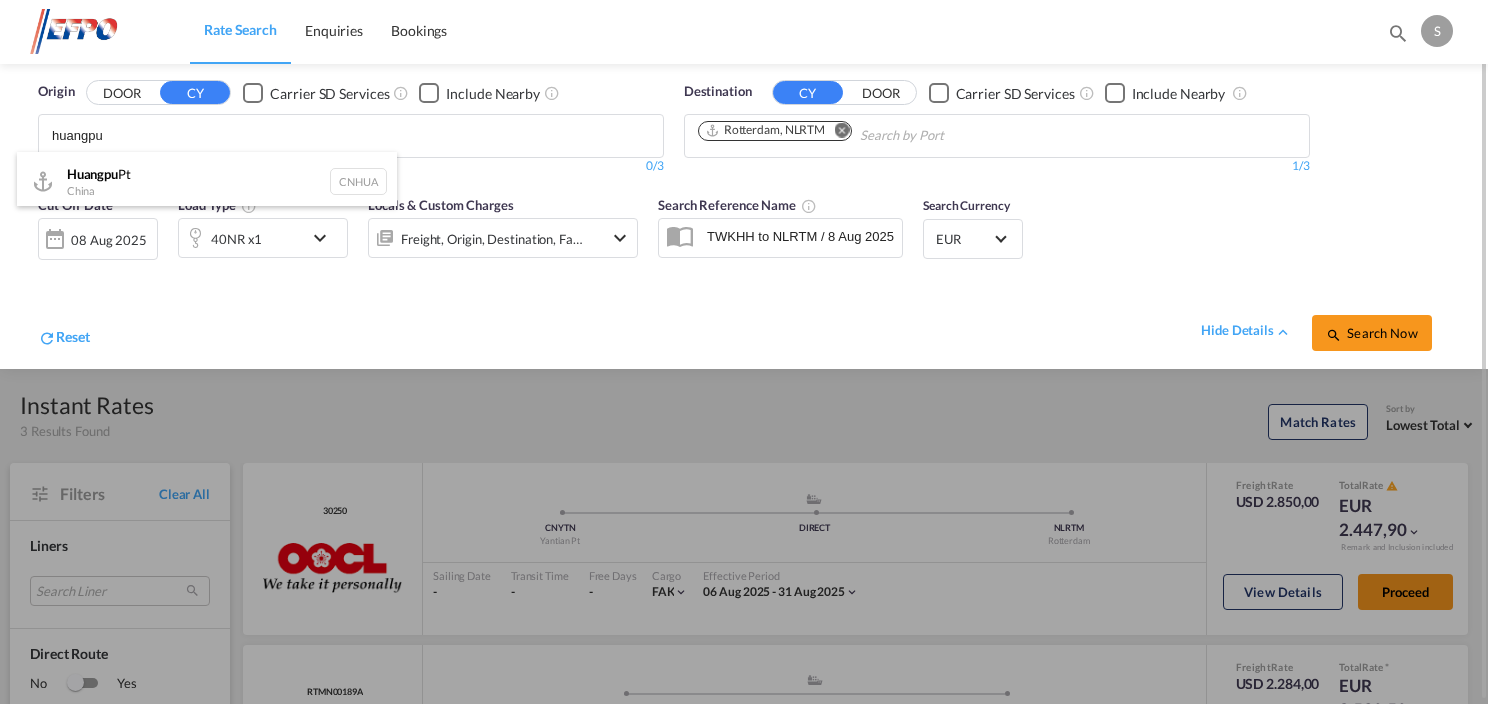 type 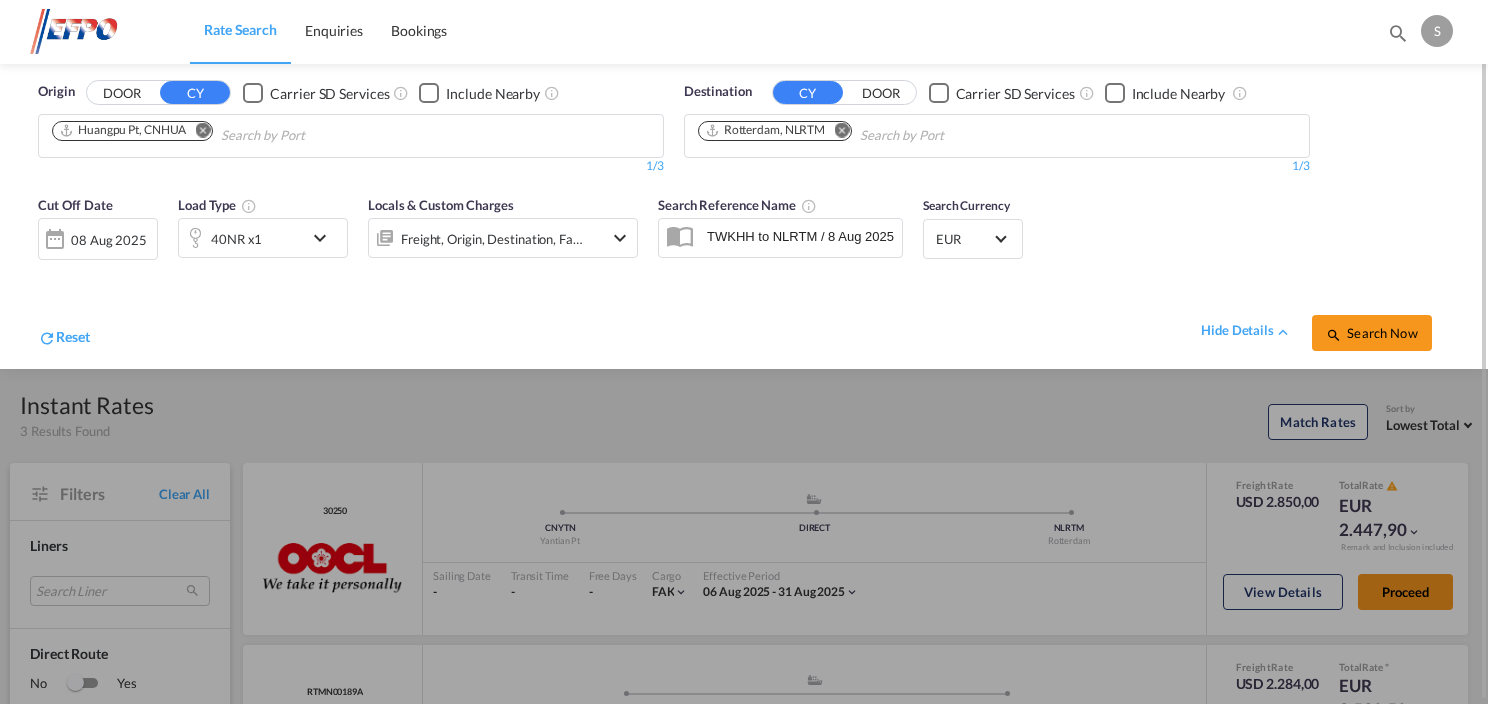 click on "40NR x1" at bounding box center [241, 238] 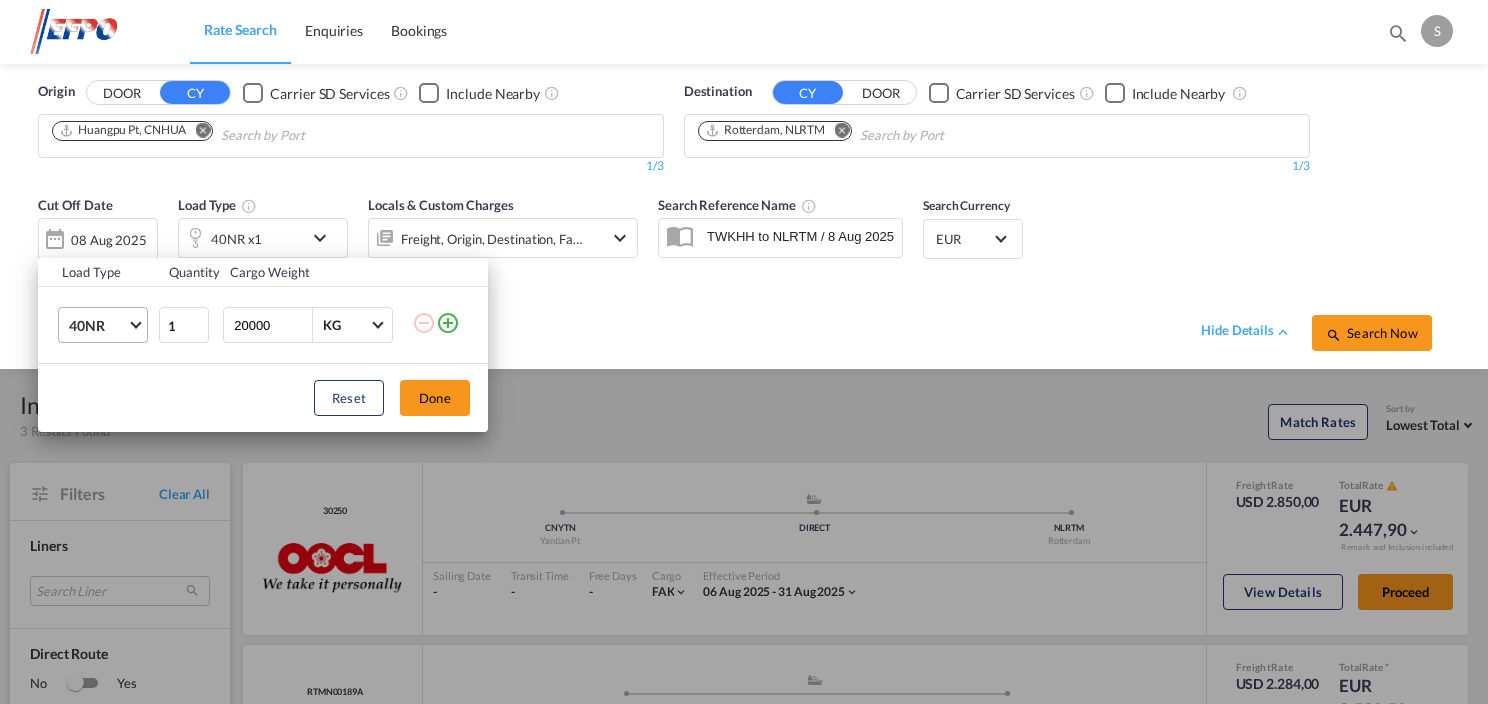 click on "40NR" at bounding box center [107, 325] 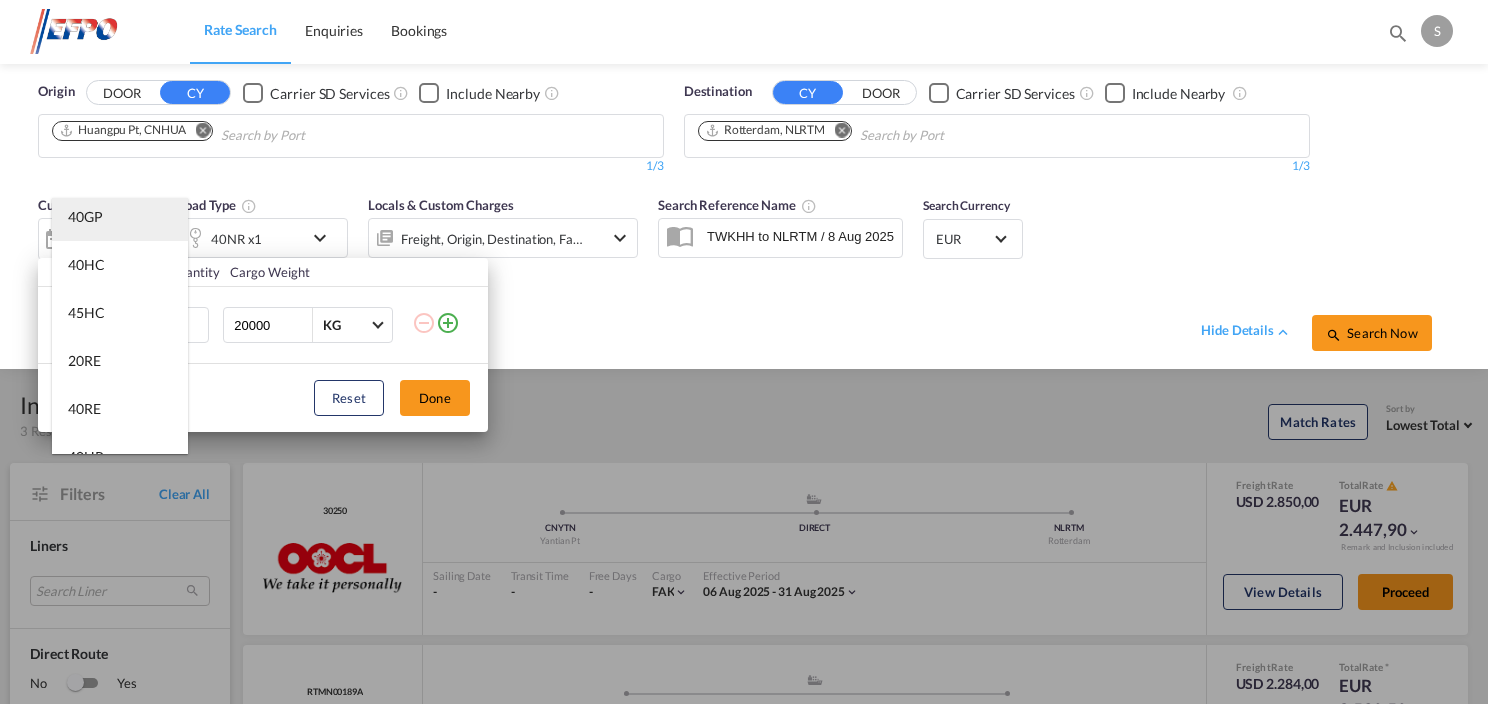 scroll, scrollTop: 0, scrollLeft: 0, axis: both 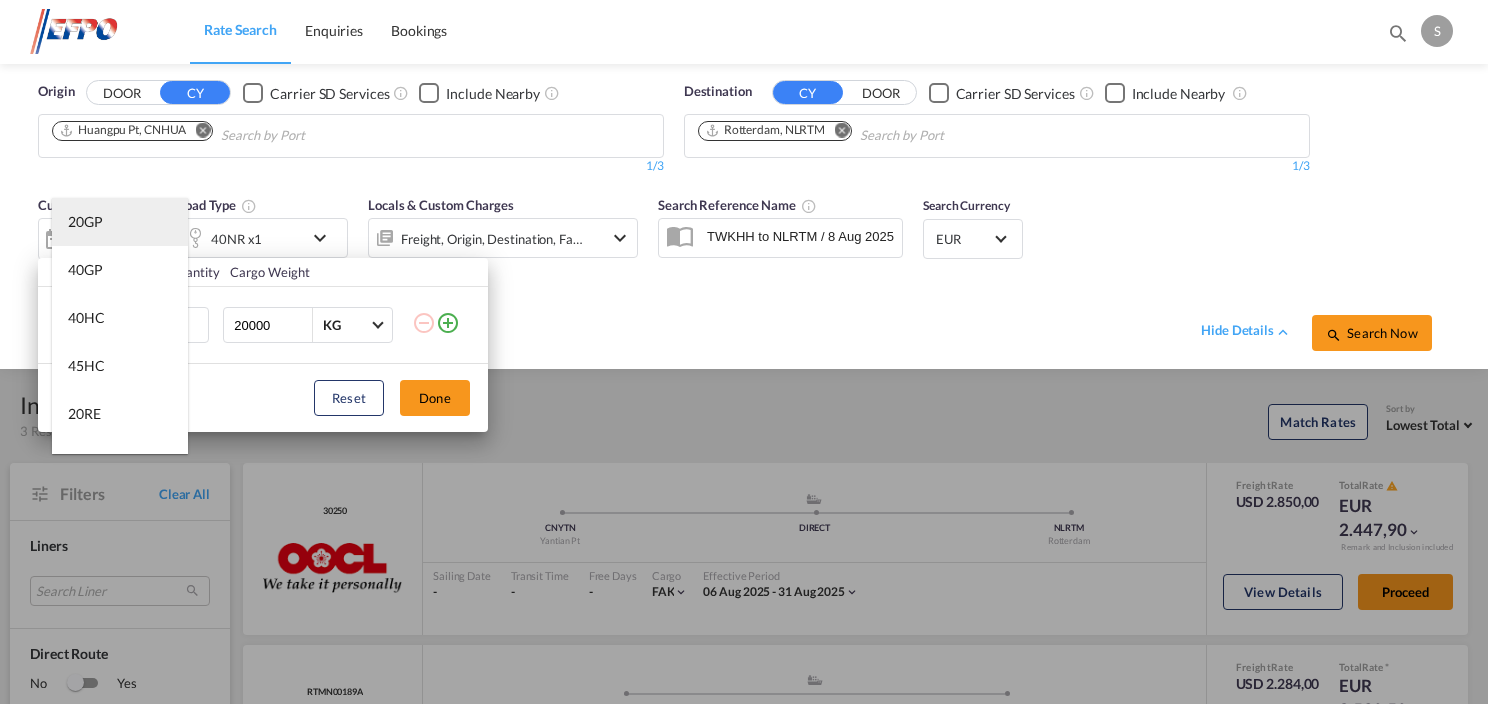 drag, startPoint x: 93, startPoint y: 220, endPoint x: 107, endPoint y: 219, distance: 14.035668 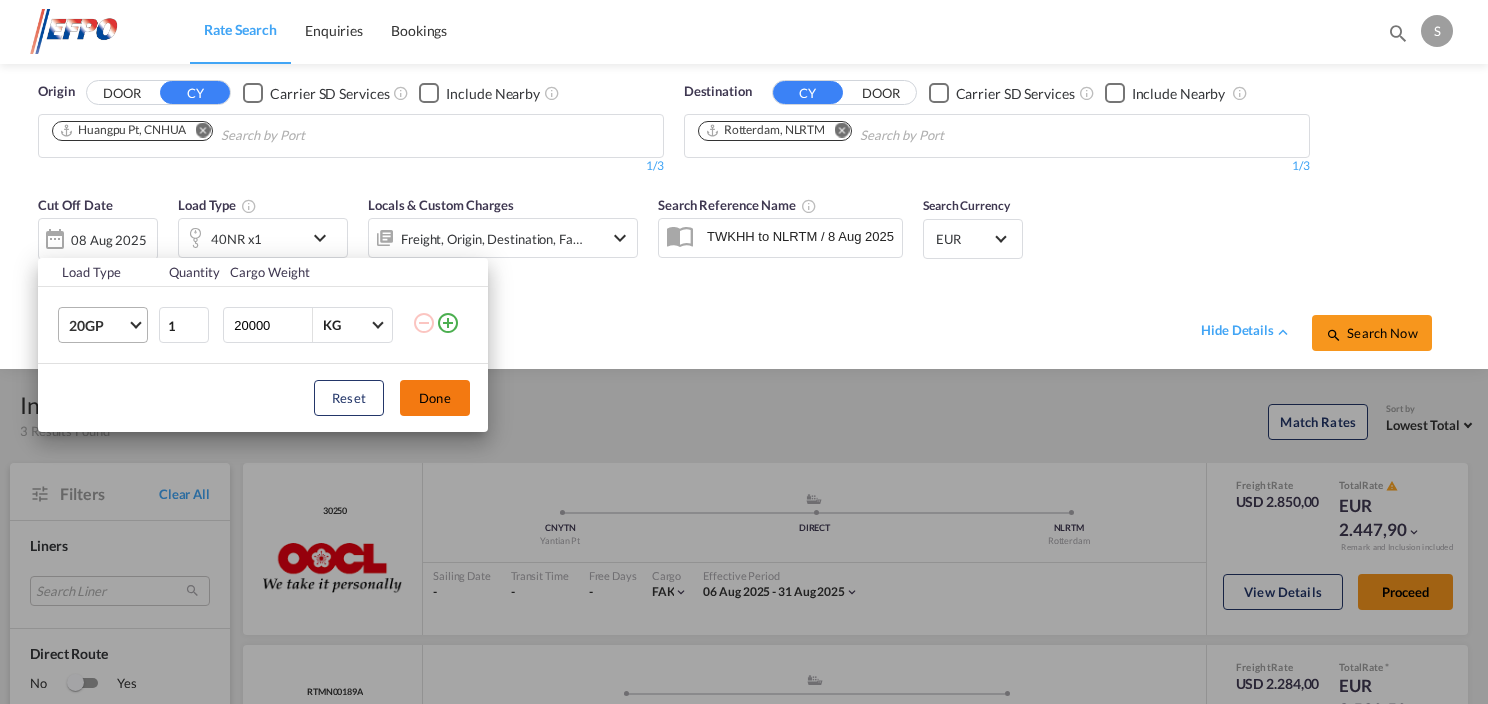 click on "Done" at bounding box center (435, 398) 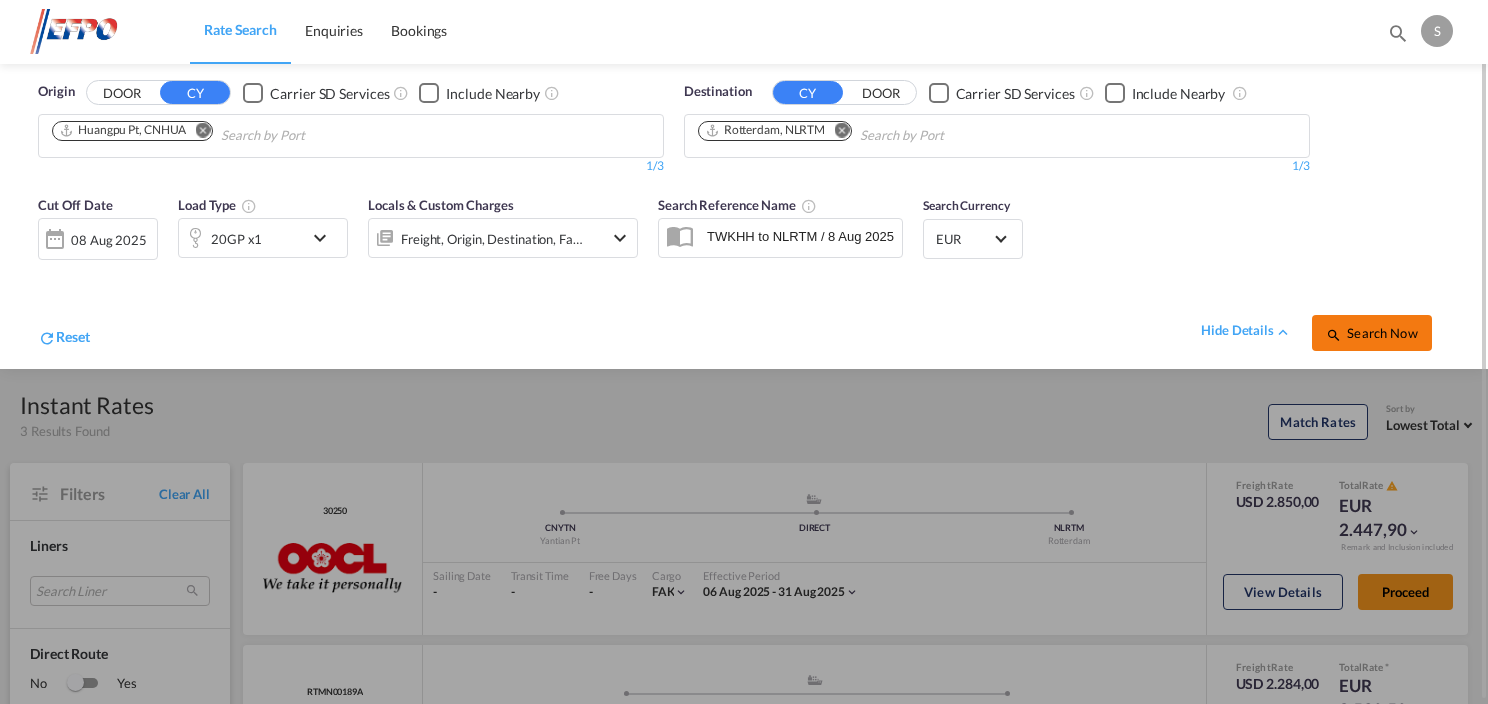 click on "Search Now" at bounding box center (1371, 333) 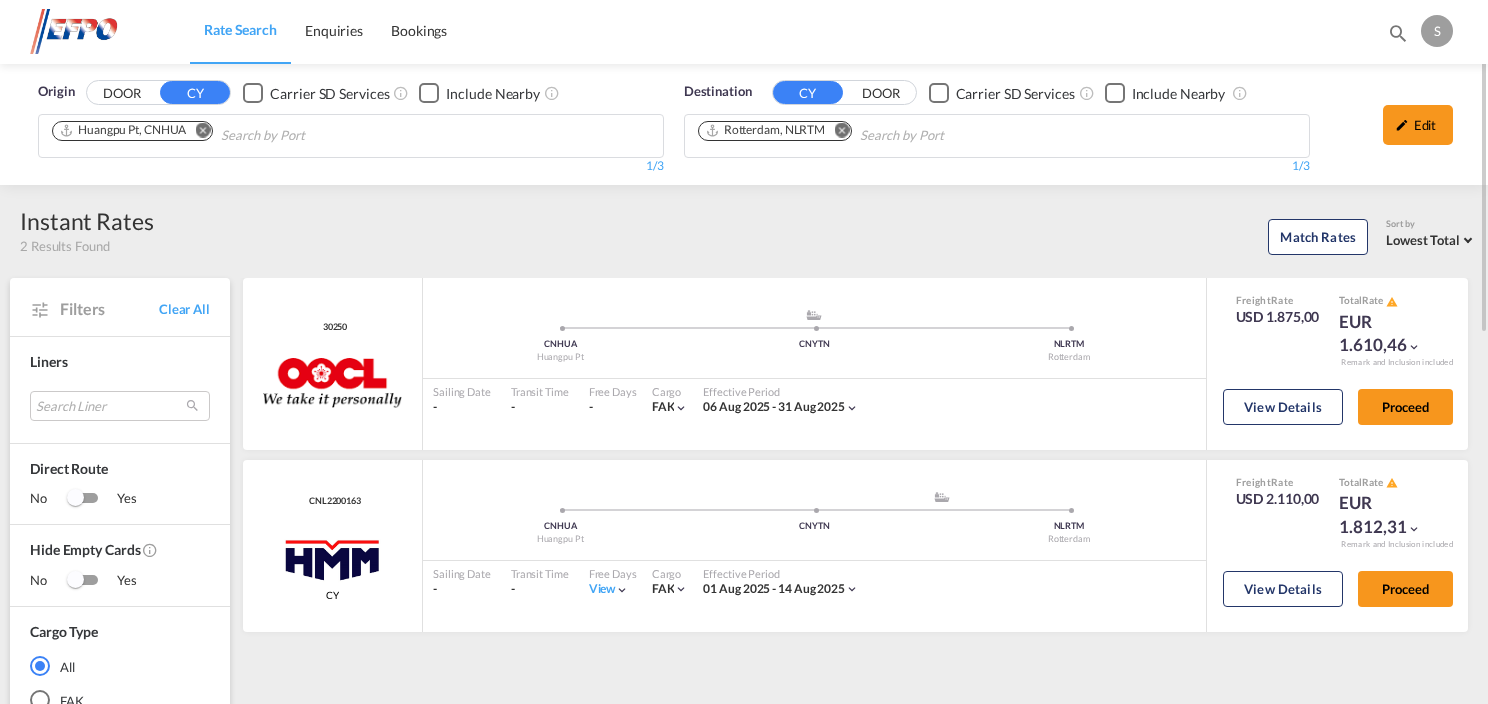 drag, startPoint x: 1425, startPoint y: 136, endPoint x: 1356, endPoint y: 152, distance: 70.83079 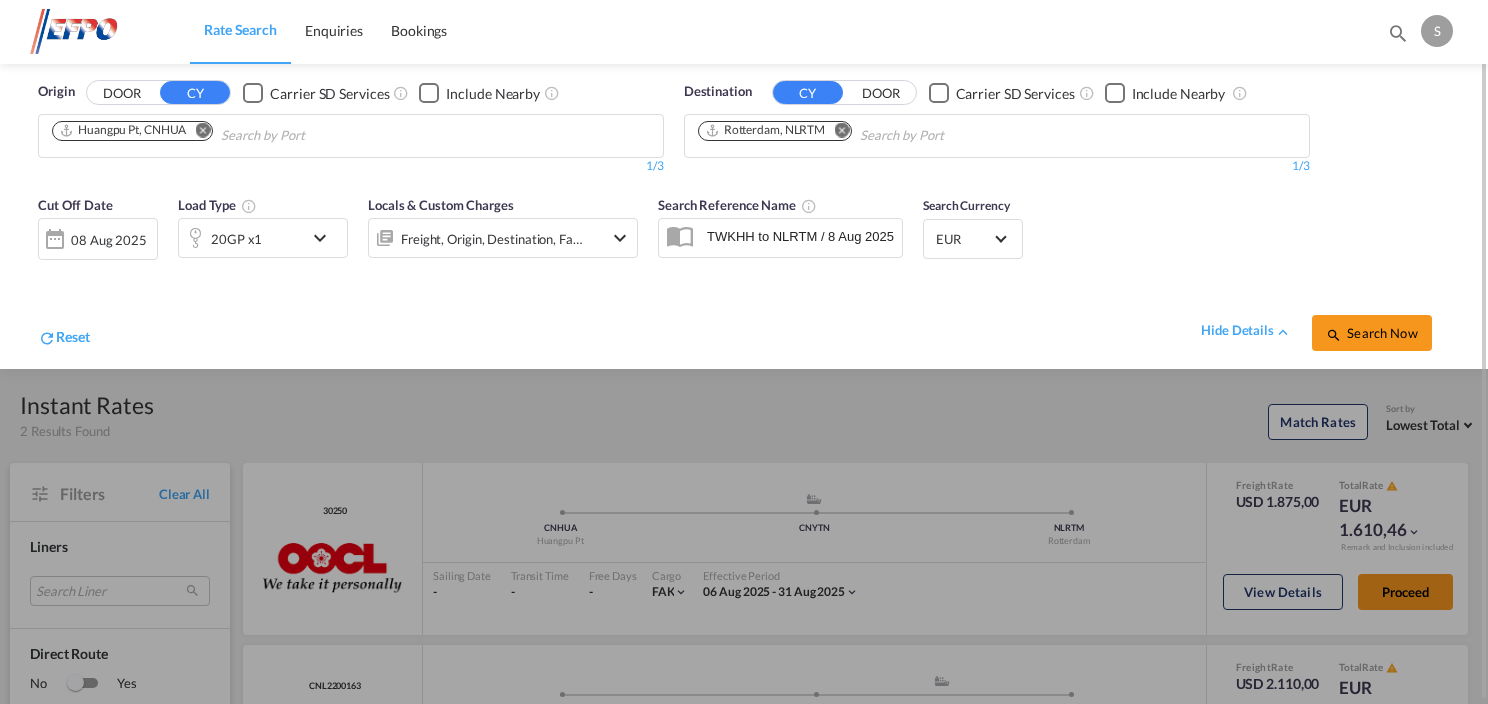 click on "20GP x1" at bounding box center [241, 238] 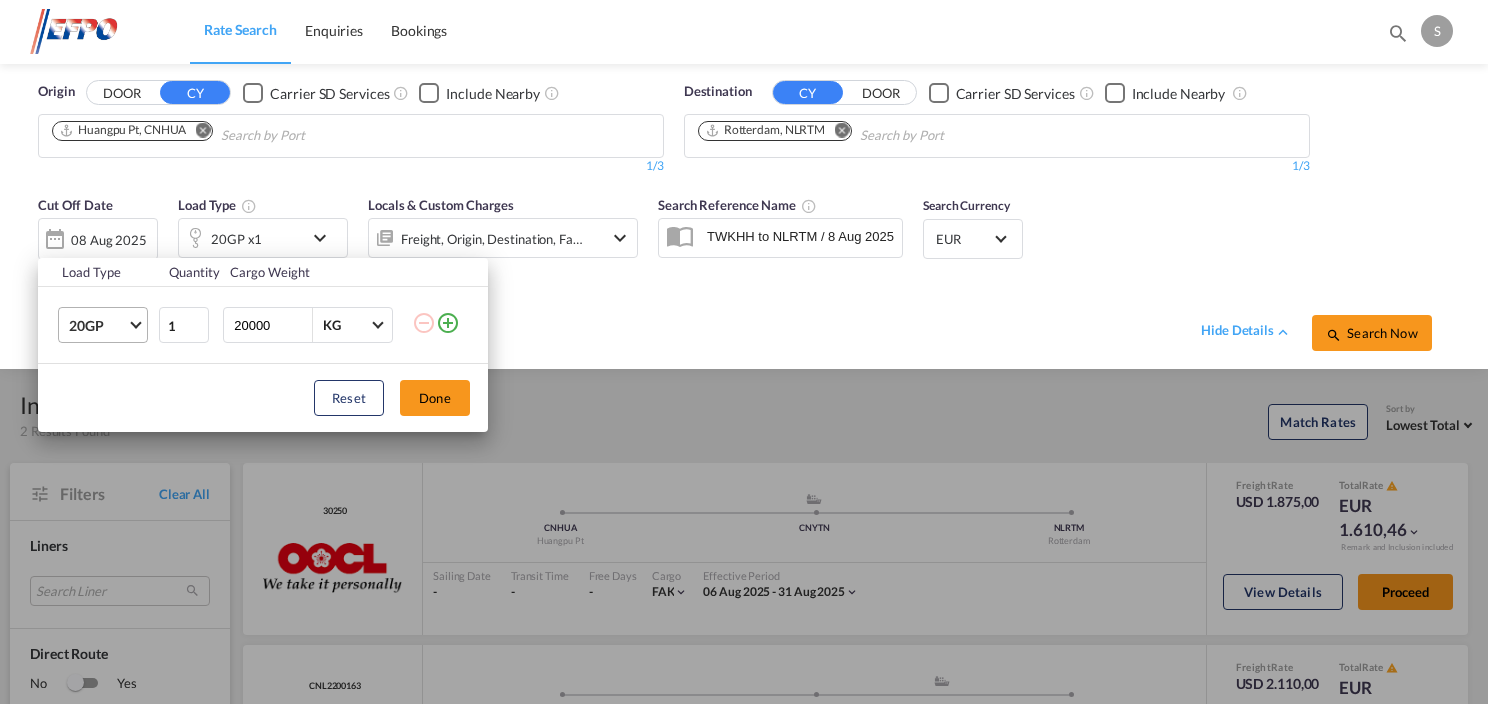 click at bounding box center [135, 323] 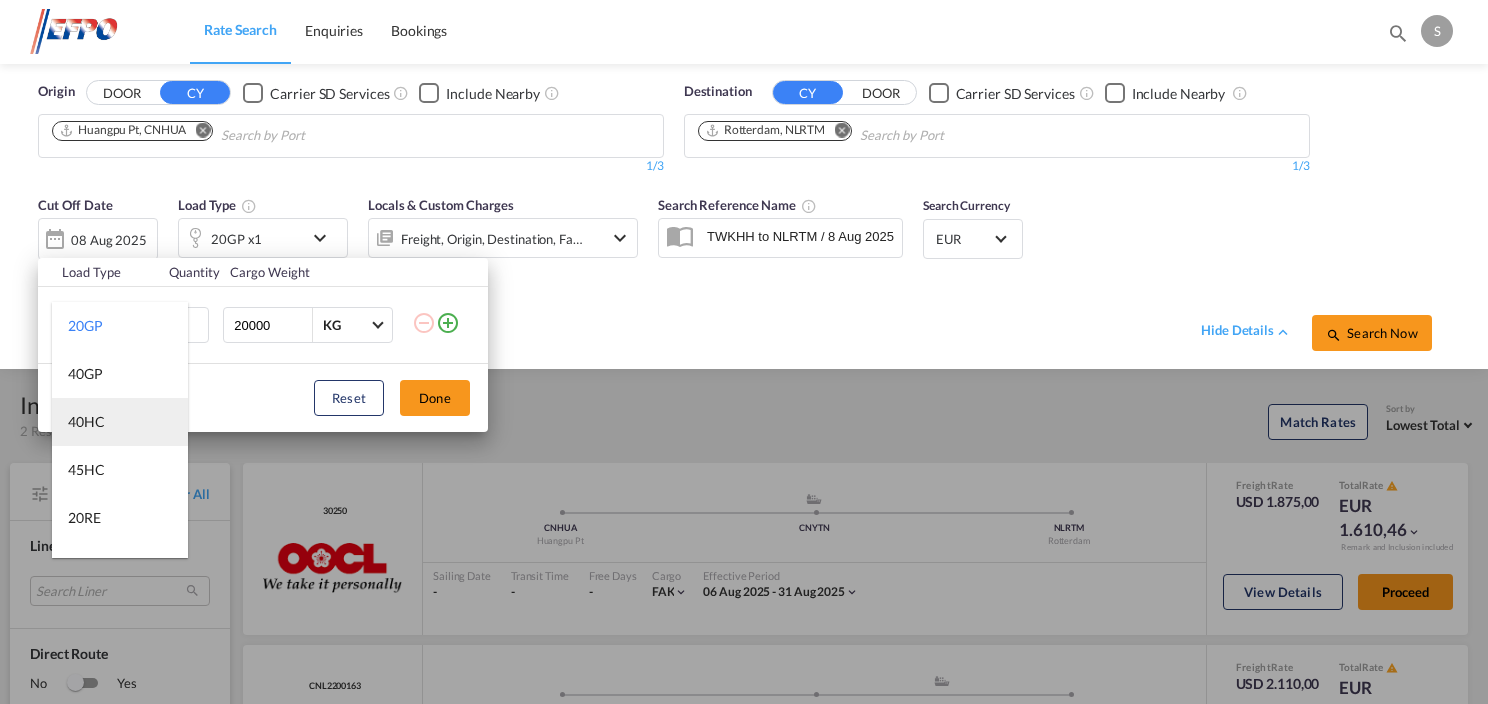 click on "40HC" at bounding box center (120, 422) 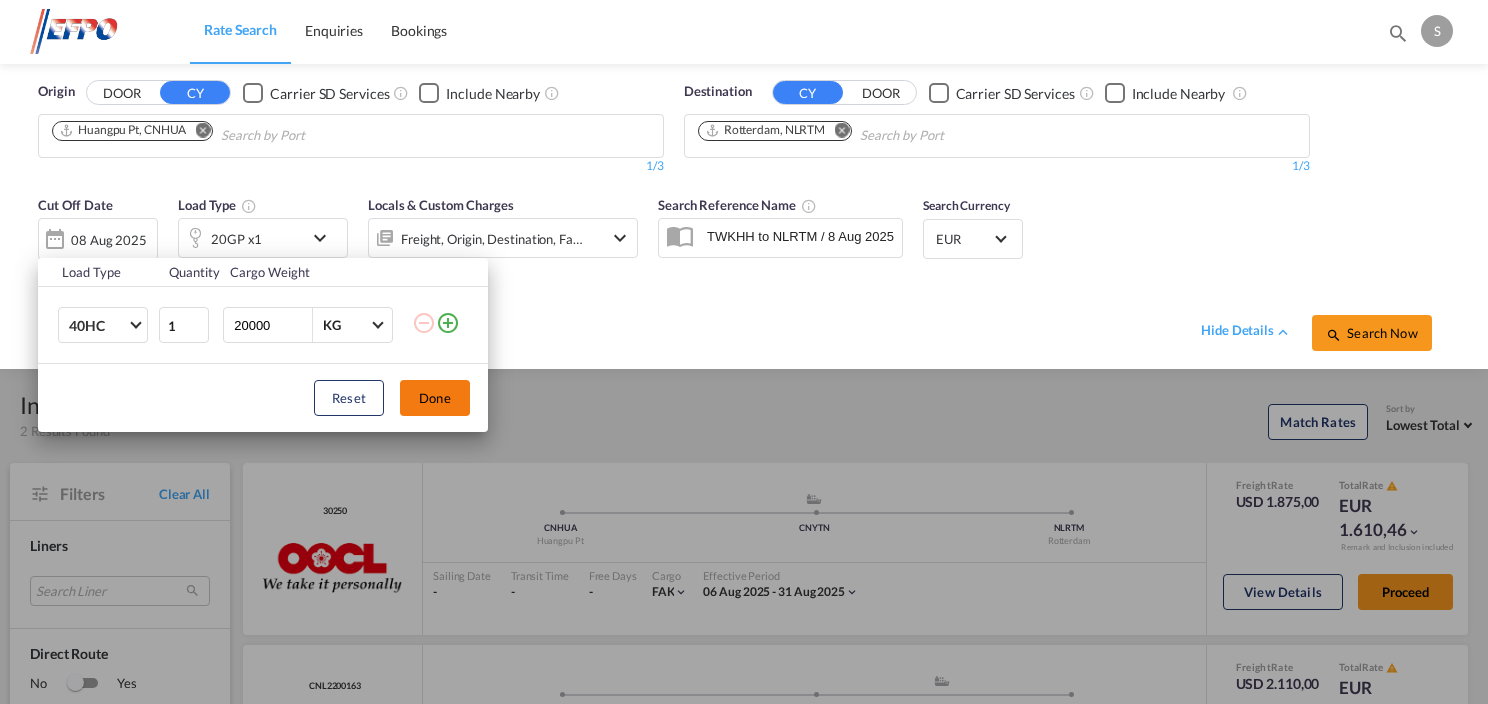 drag, startPoint x: 443, startPoint y: 406, endPoint x: 1316, endPoint y: 428, distance: 873.27716 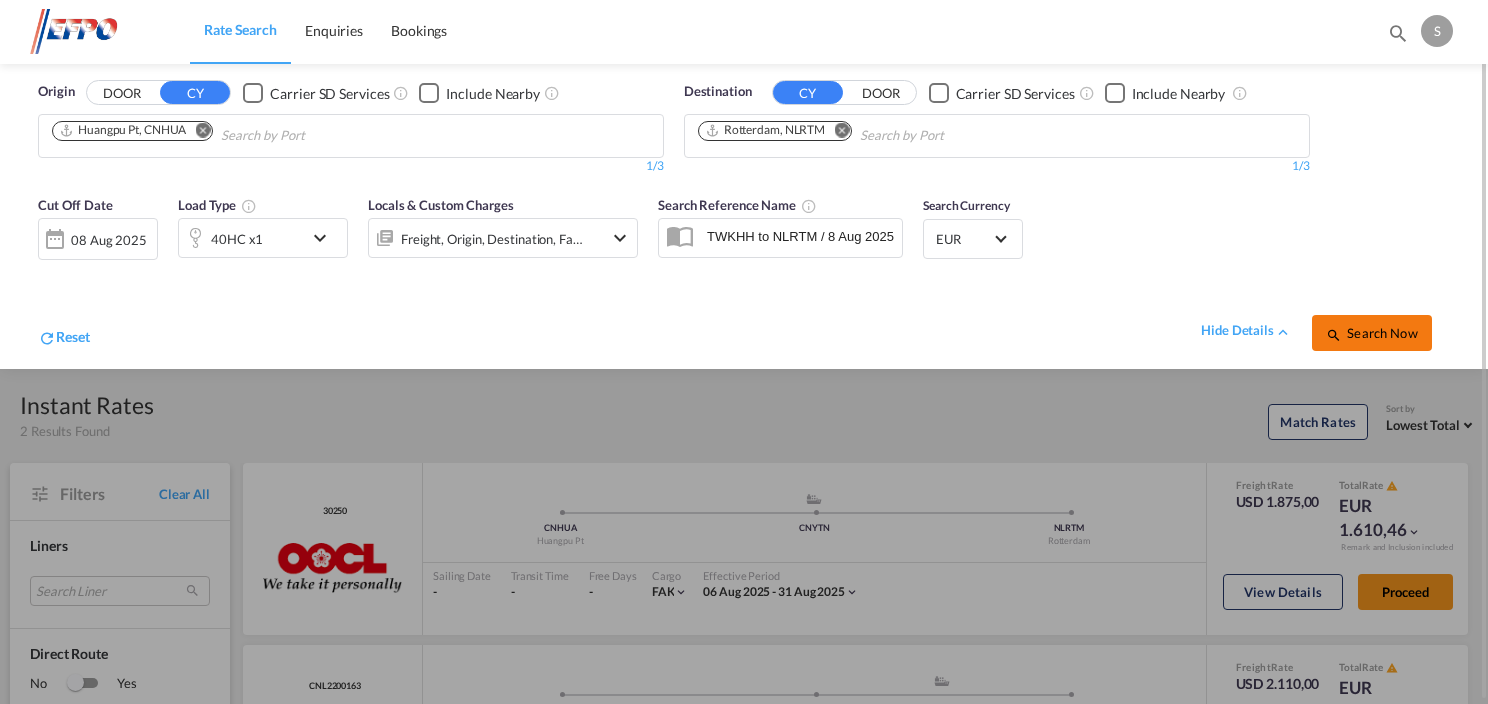 click on "Search Now" at bounding box center [1371, 333] 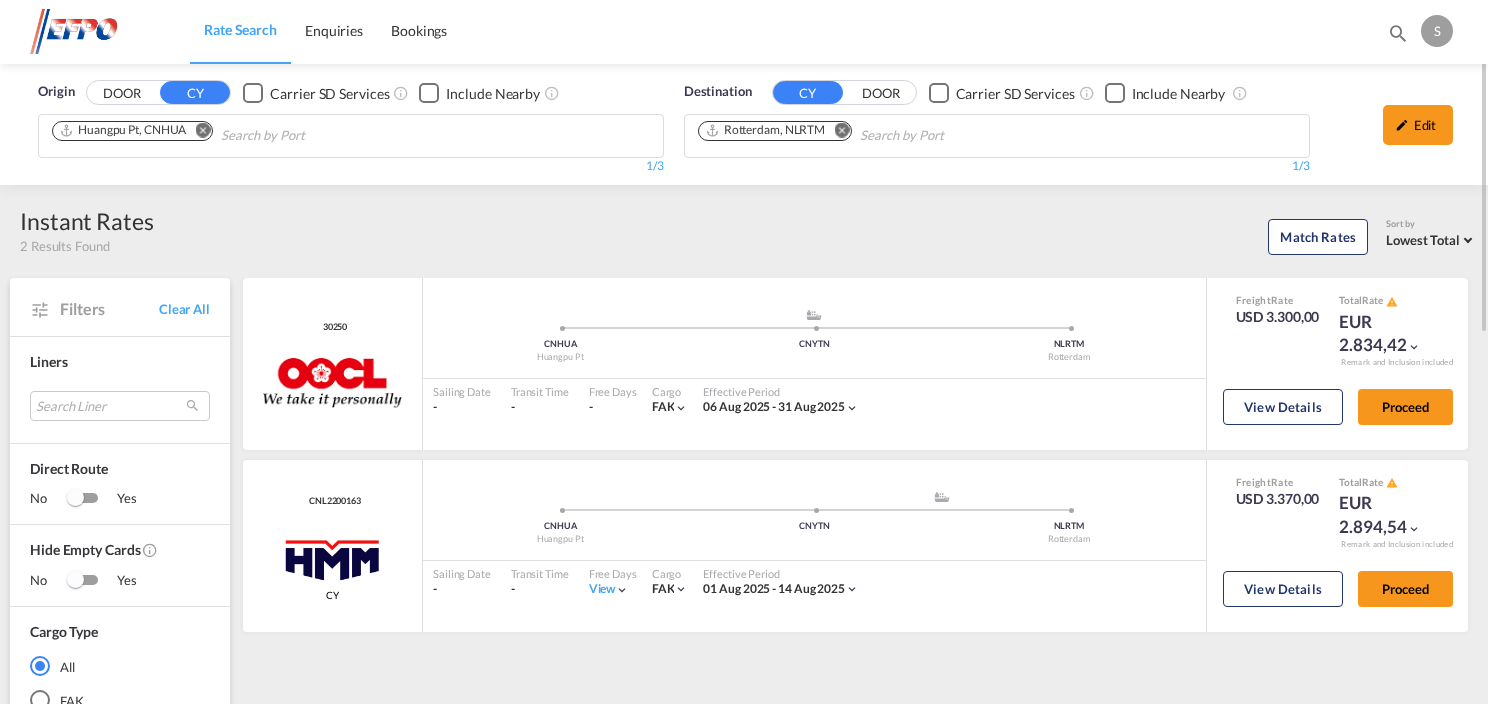 click at bounding box center [202, 130] 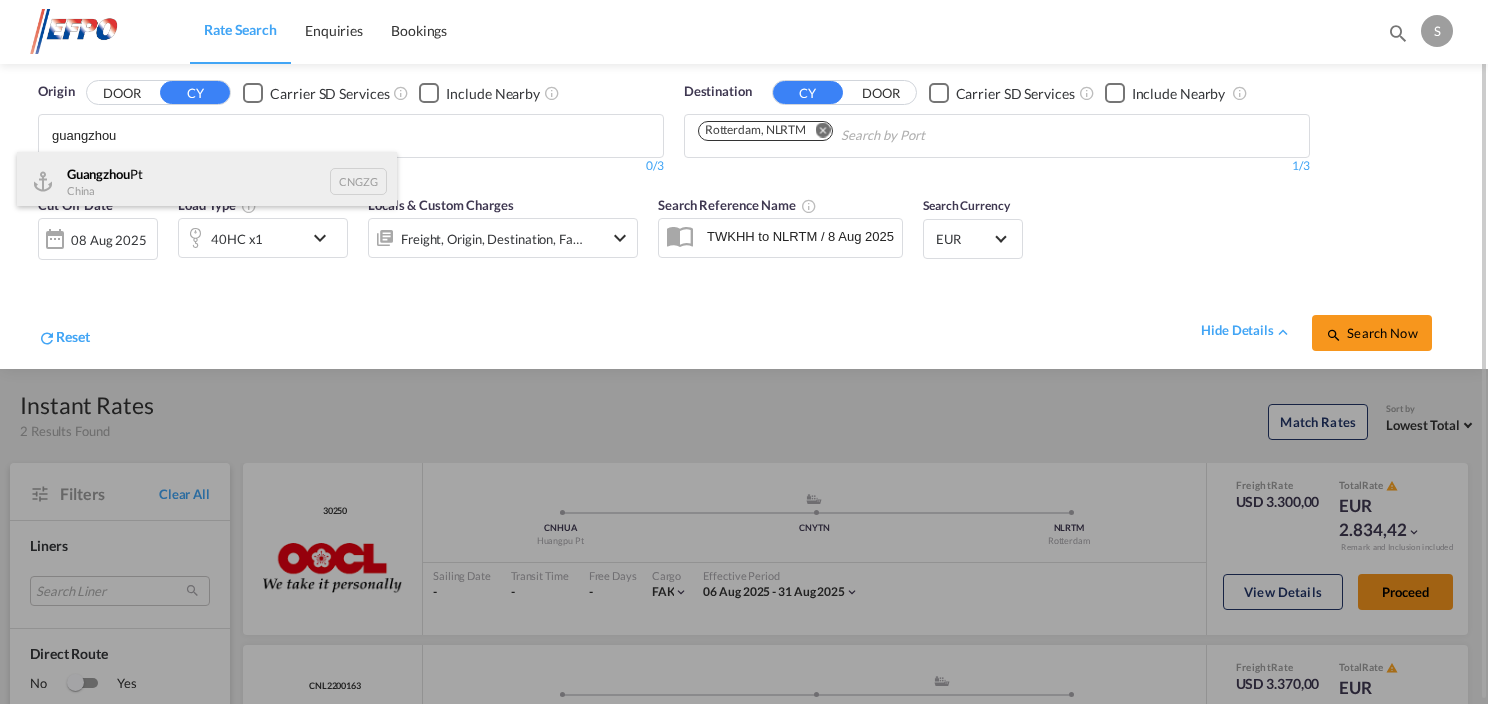 type on "guangzhou" 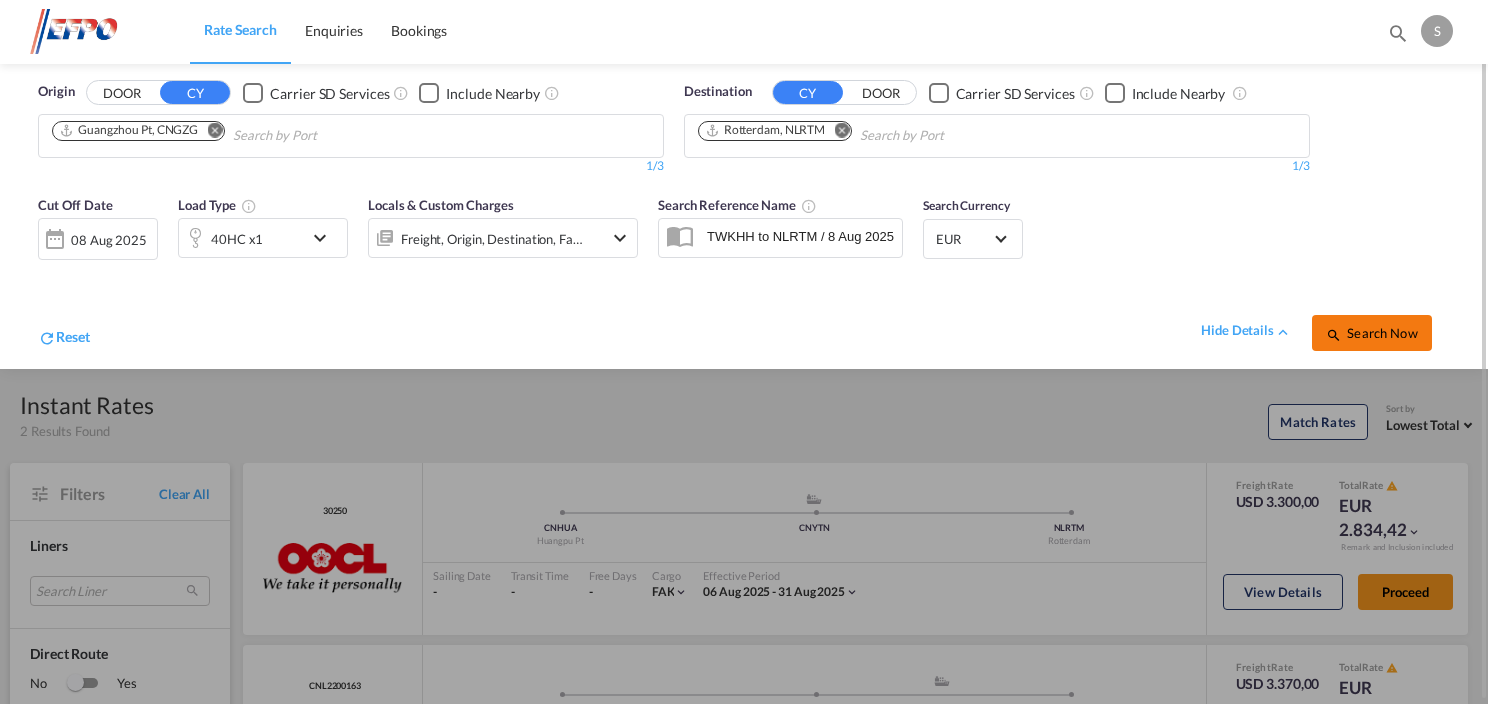 click on "Search Now" at bounding box center [1371, 333] 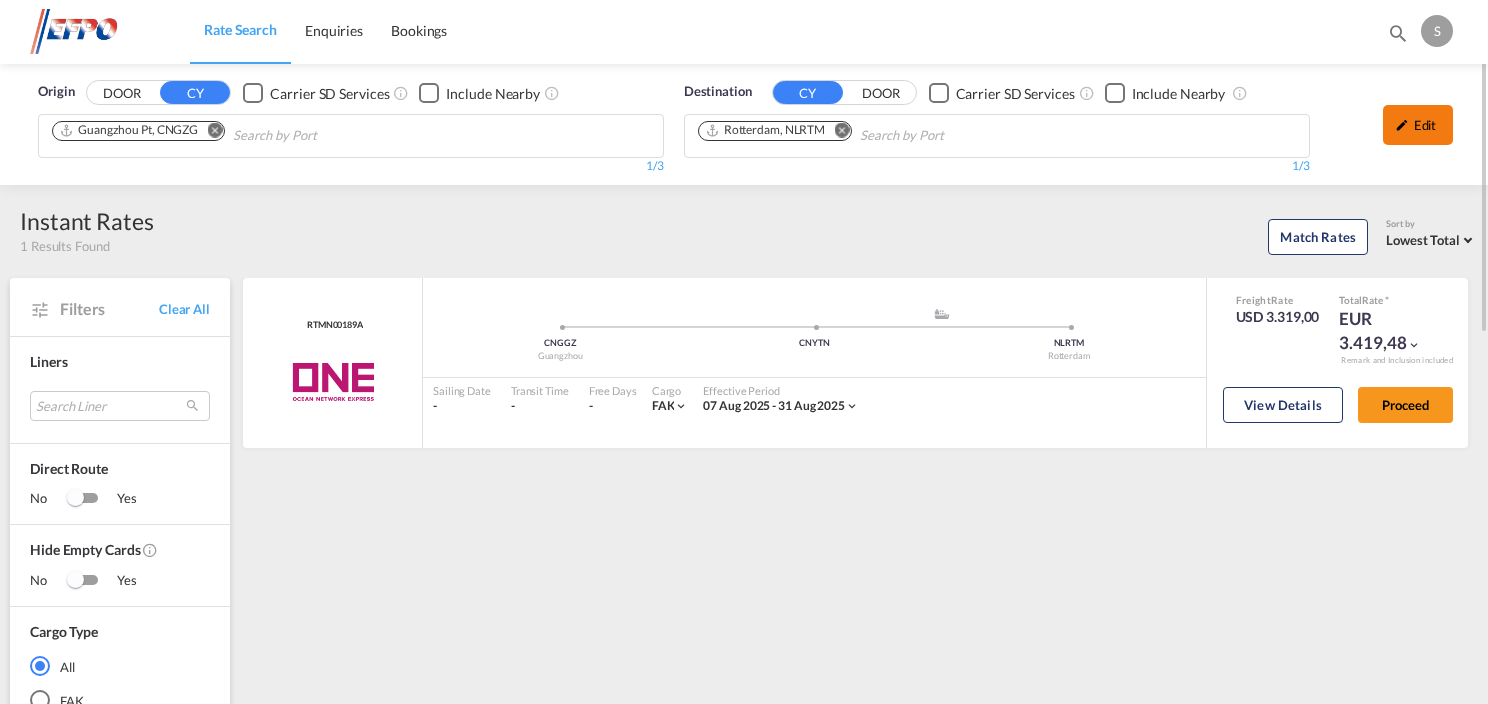 click on "Edit" at bounding box center [1418, 125] 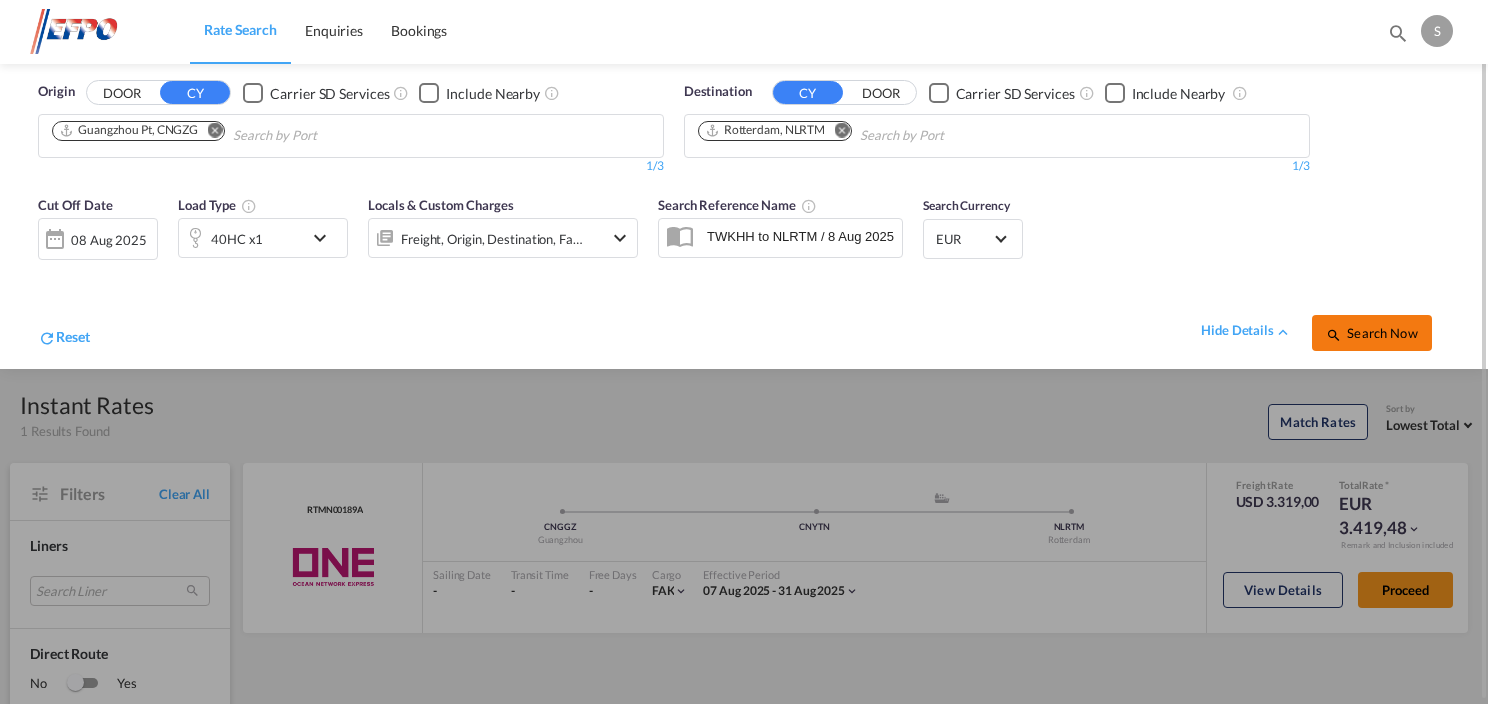 click on "Search Now" at bounding box center [1371, 333] 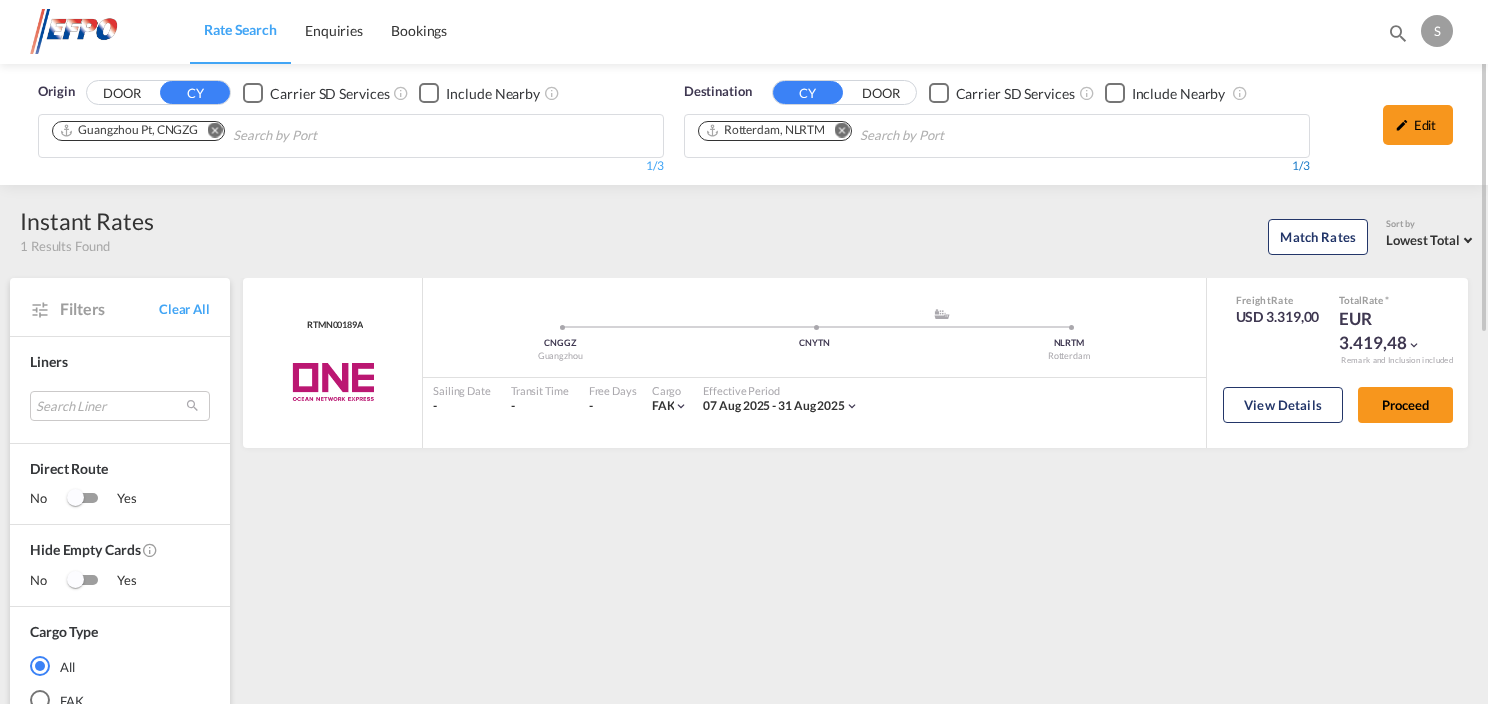 drag, startPoint x: 1421, startPoint y: 132, endPoint x: 1308, endPoint y: 158, distance: 115.952576 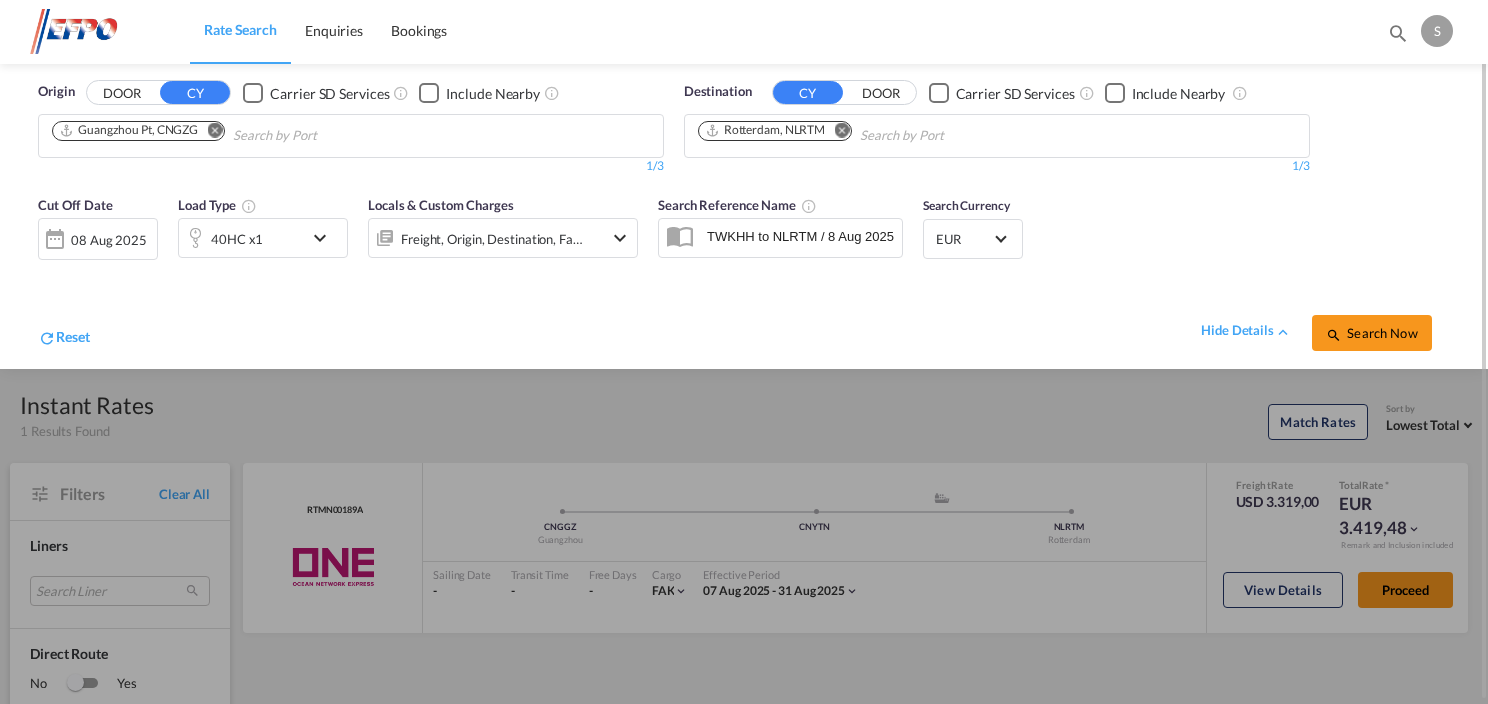 click at bounding box center [325, 238] 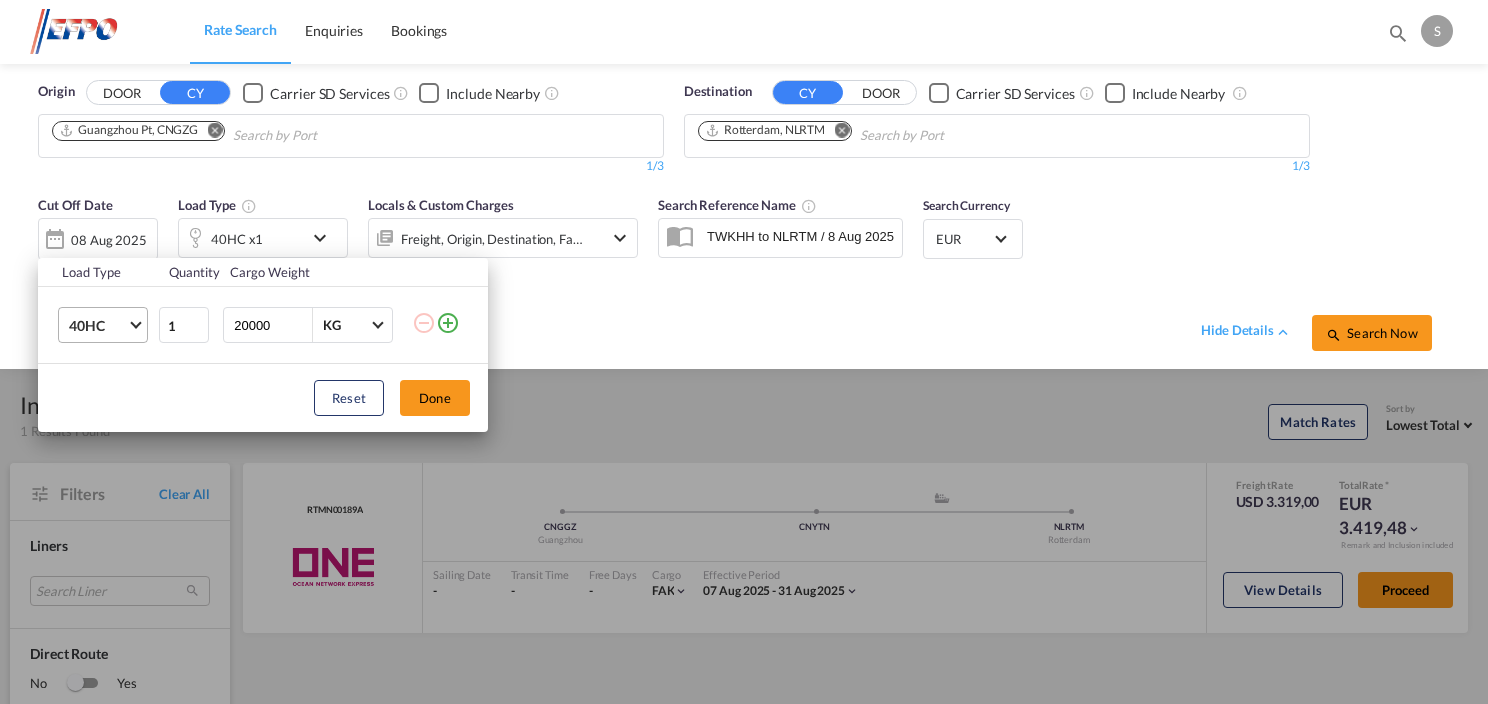 click on "40HC" at bounding box center (107, 325) 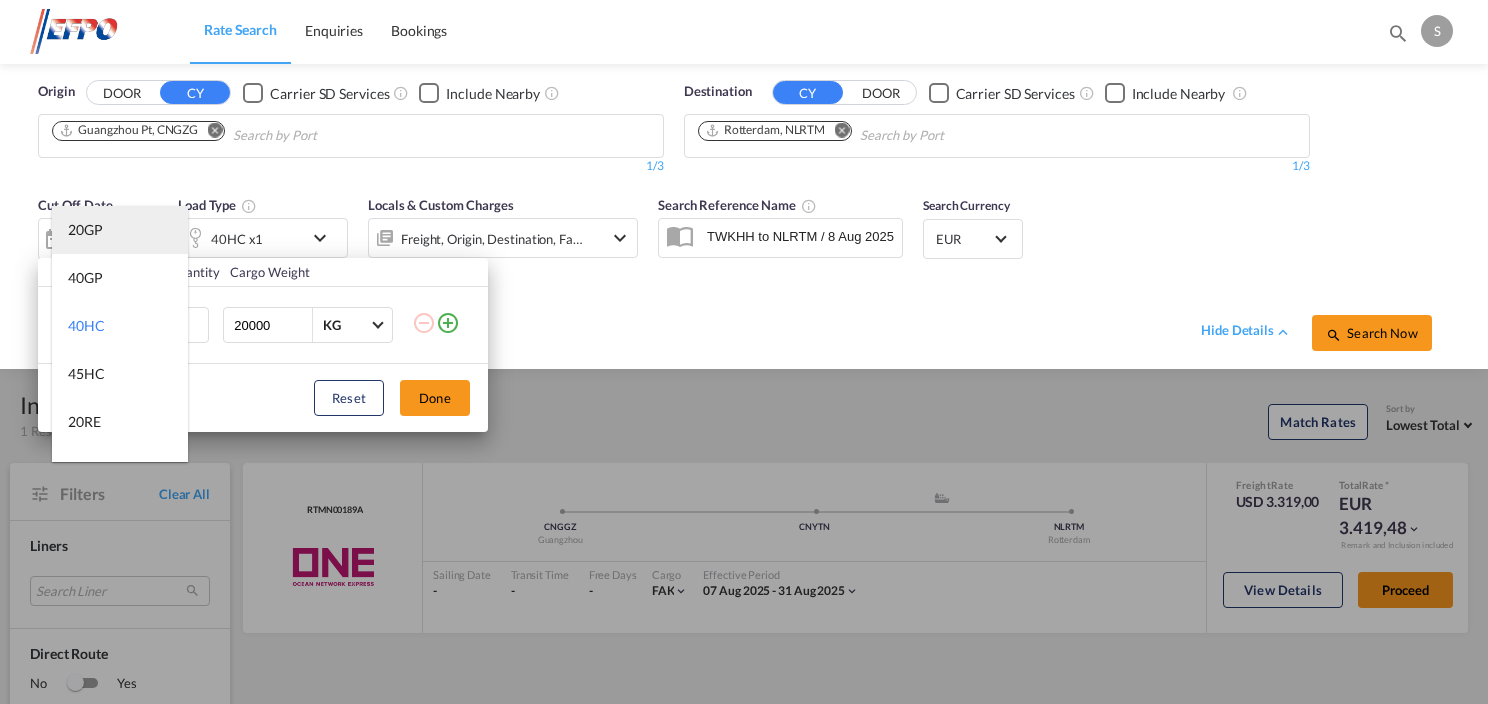 click on "20GP" at bounding box center (120, 230) 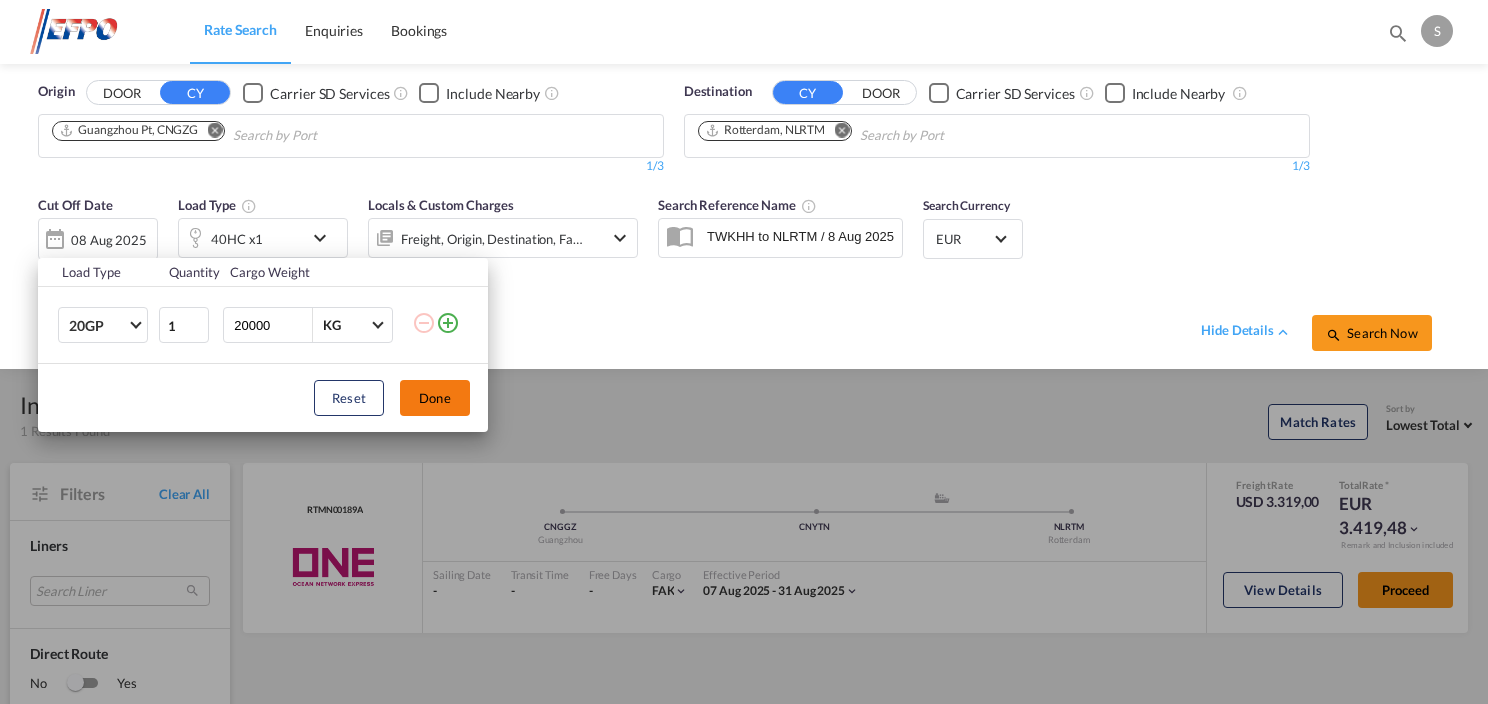 click on "Done" at bounding box center [435, 398] 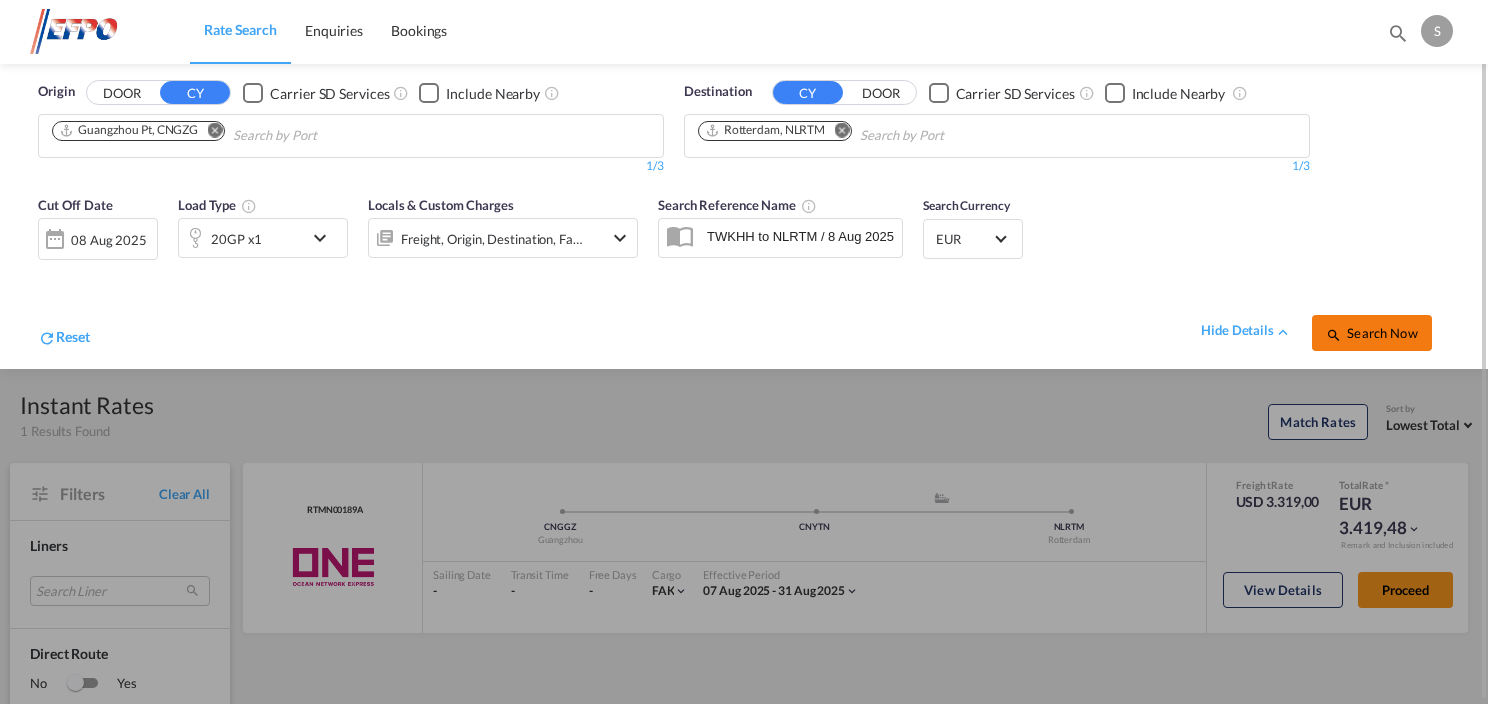 click on "Search Now" at bounding box center [1371, 333] 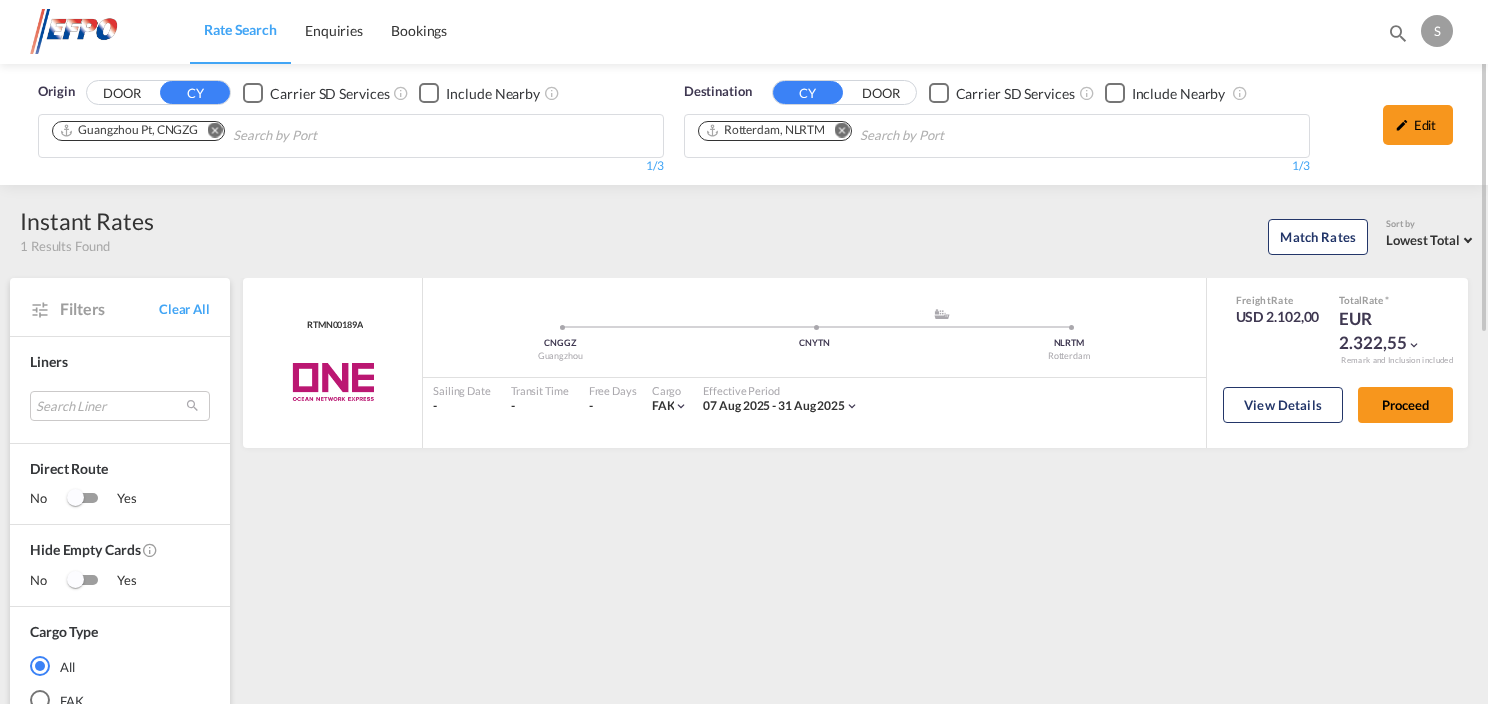 click at bounding box center [214, 130] 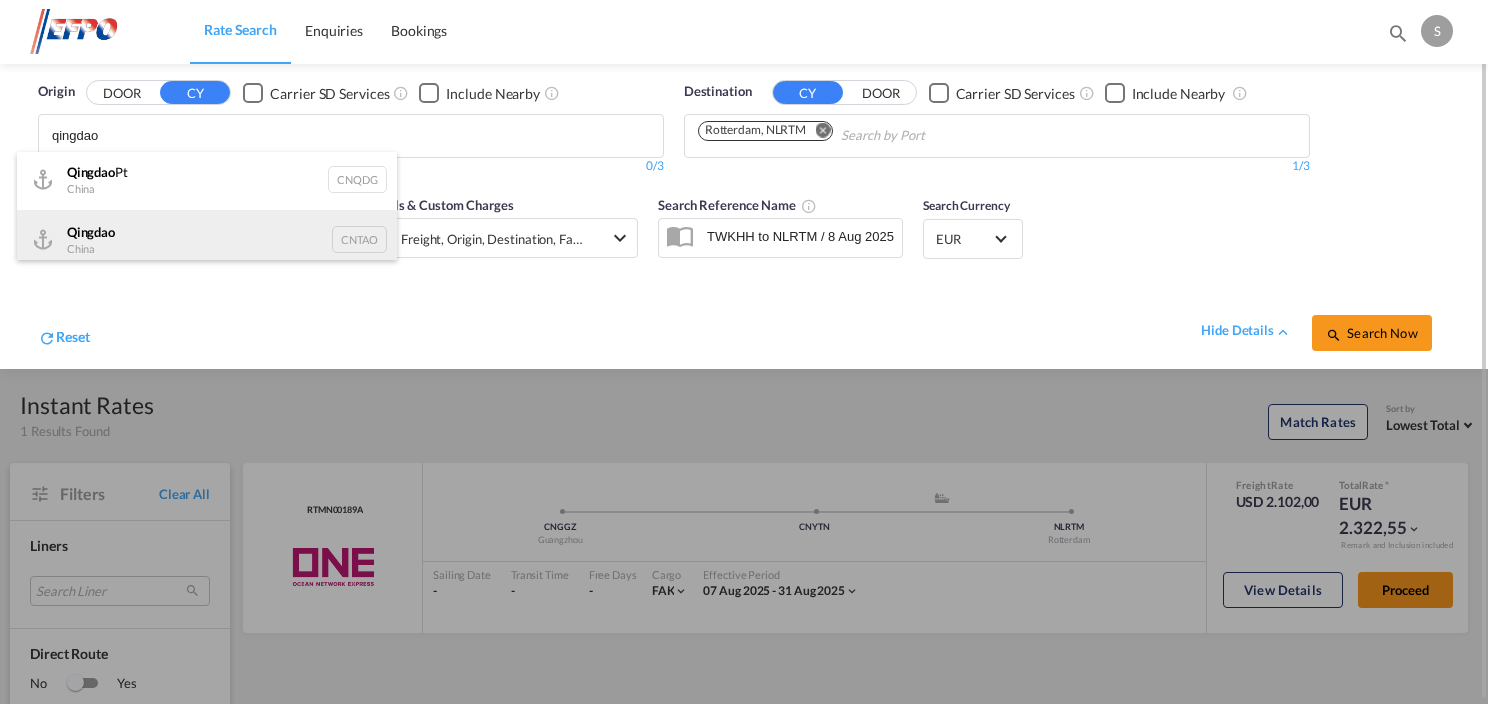 scroll, scrollTop: 0, scrollLeft: 0, axis: both 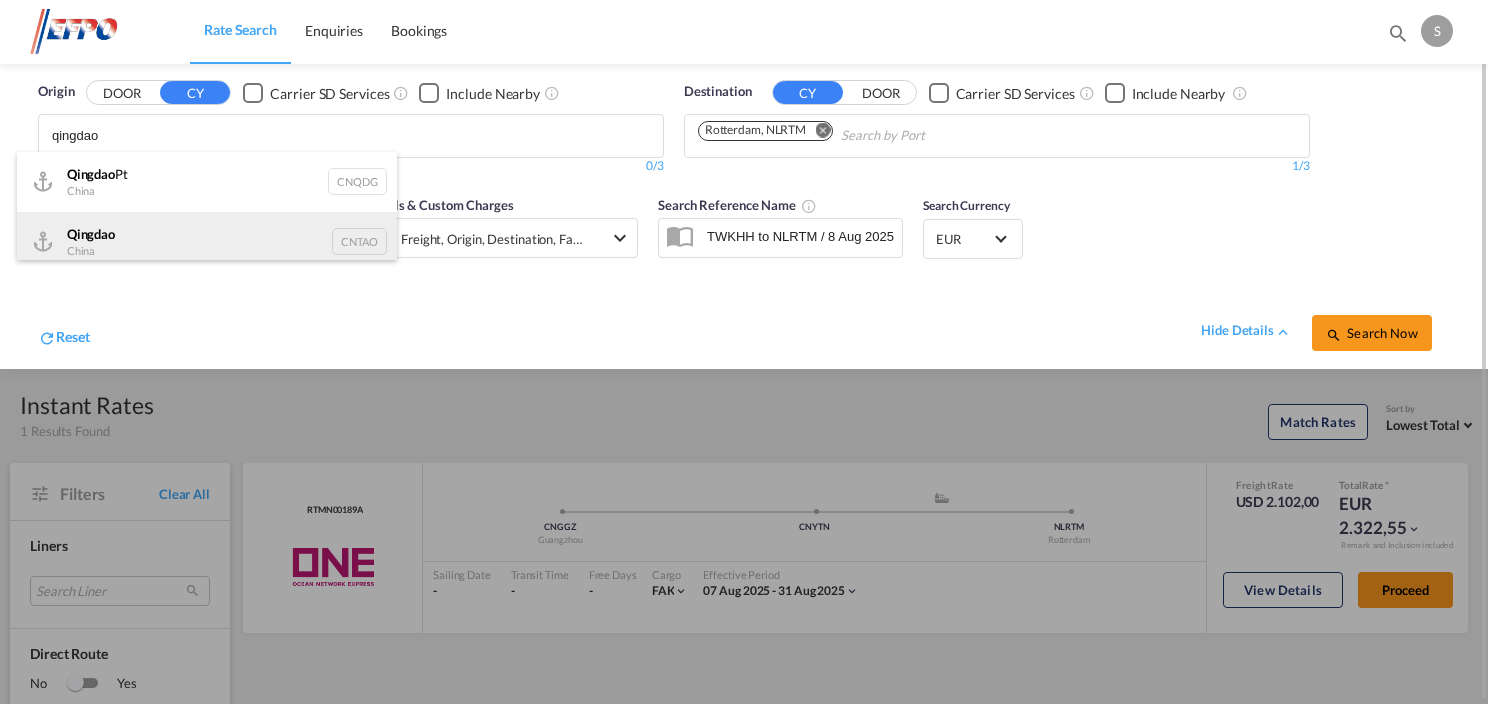 type on "qingdao" 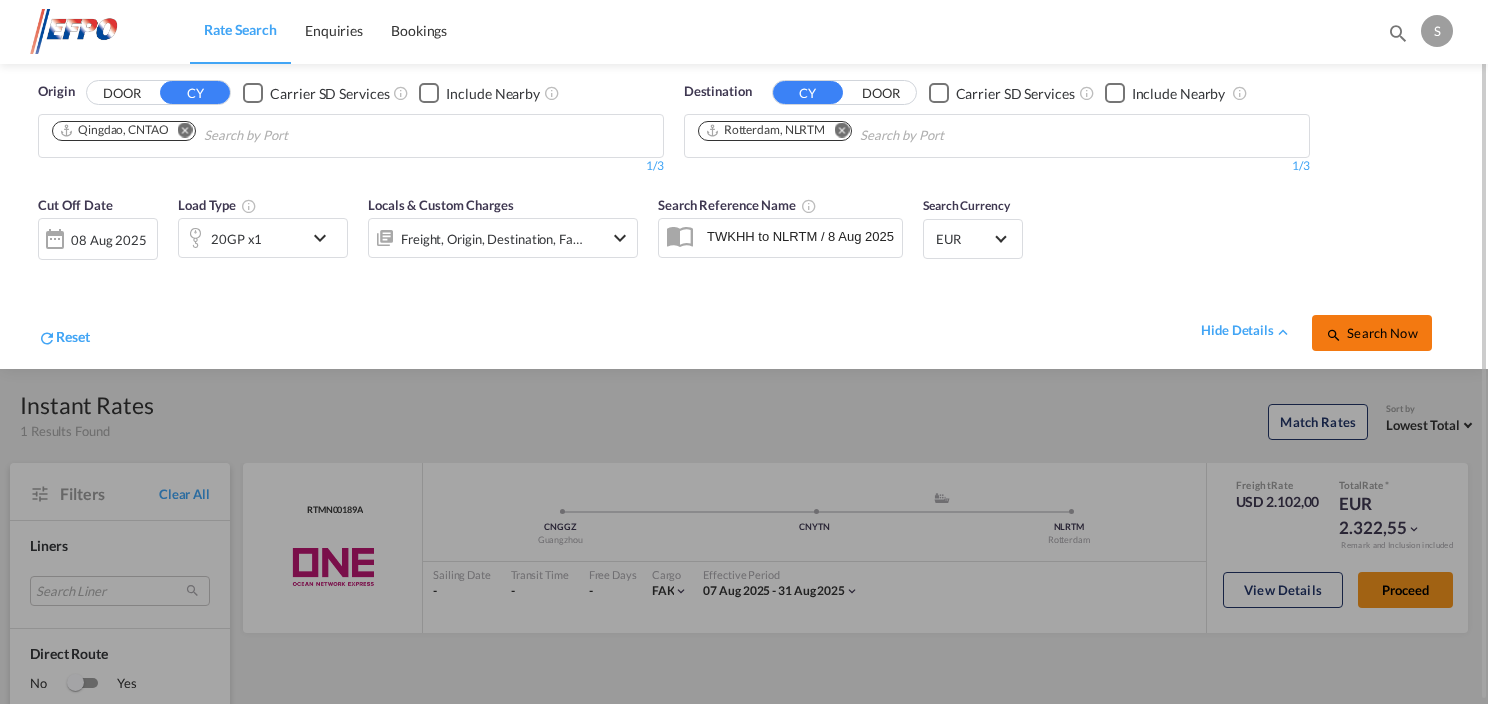 click on "Search Now" at bounding box center [1371, 333] 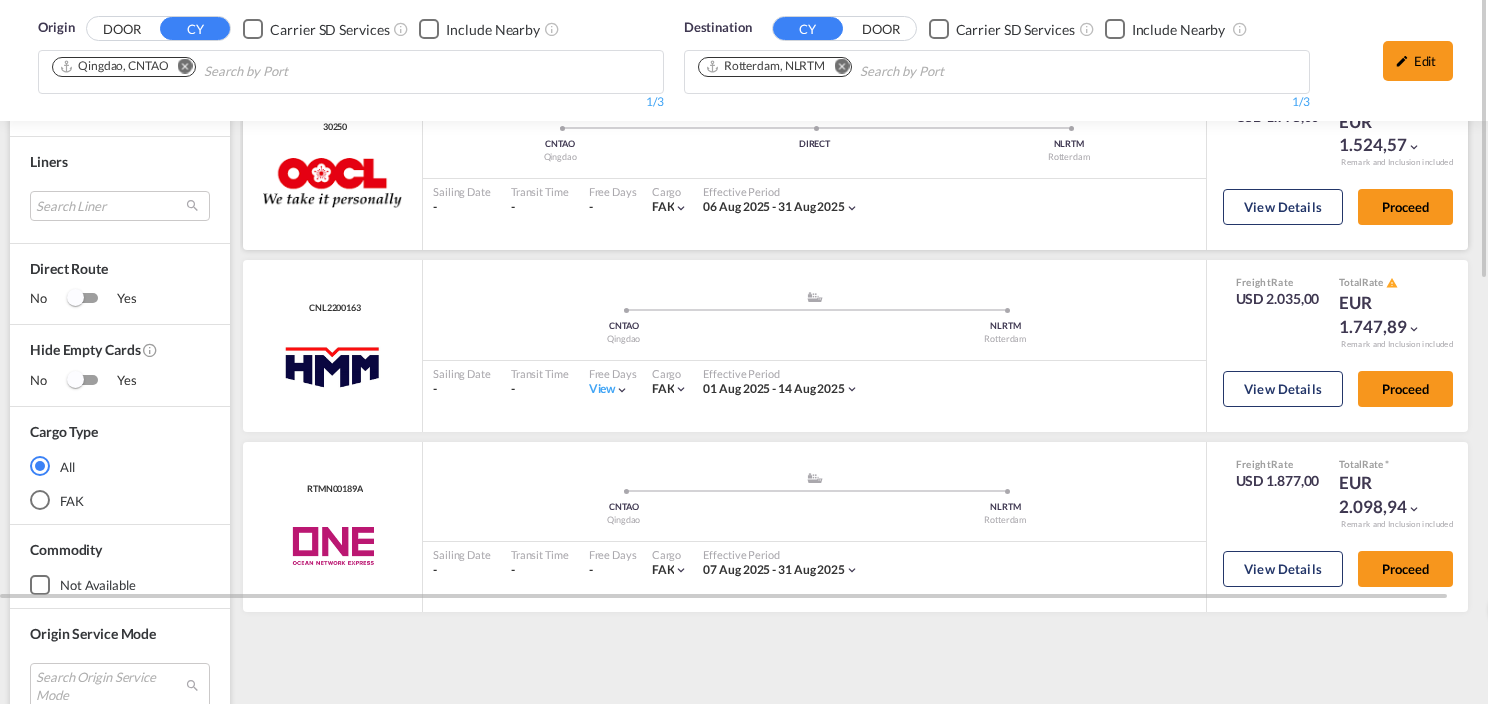 scroll, scrollTop: 100, scrollLeft: 0, axis: vertical 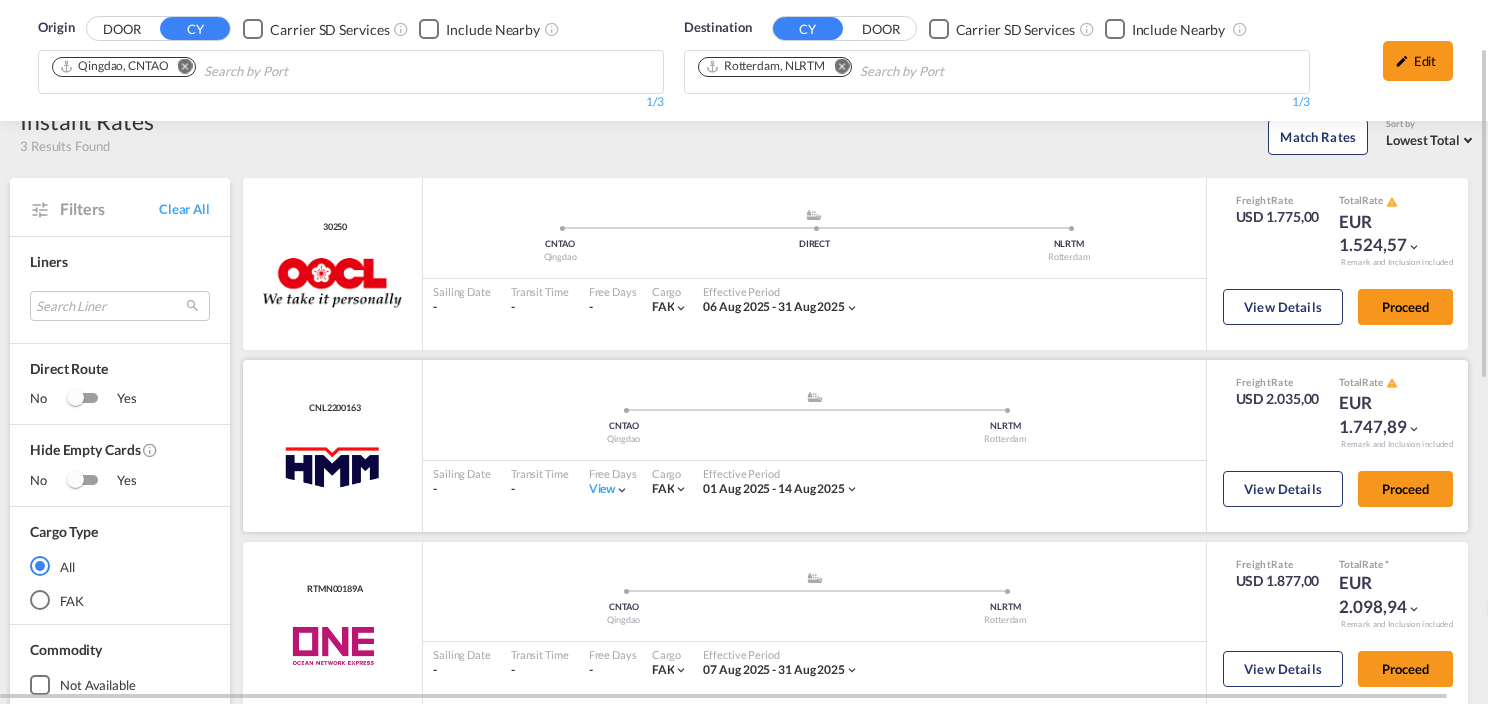 click on ".a{fill:#aaa8ad;} .a{fill:#aaa8ad;}
CNTAO Qingdao
NLRTM Rotterdam
Sailing Date
-
Transit Time
-
Free Days
View -
Cargo
FAK  |
Effective Period
01 Aug 2025 - 14 Aug 2025" at bounding box center (814, 446) 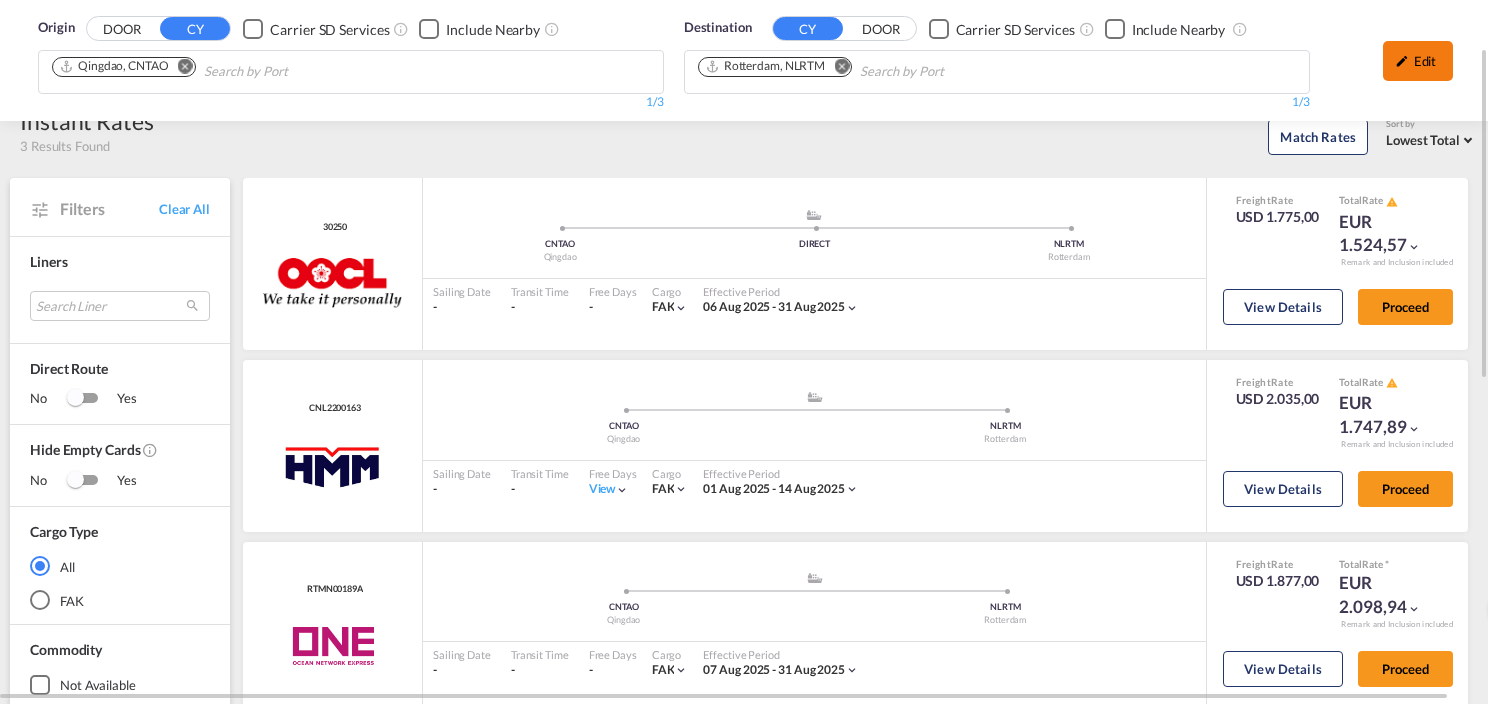 click on "Edit" at bounding box center [1418, 61] 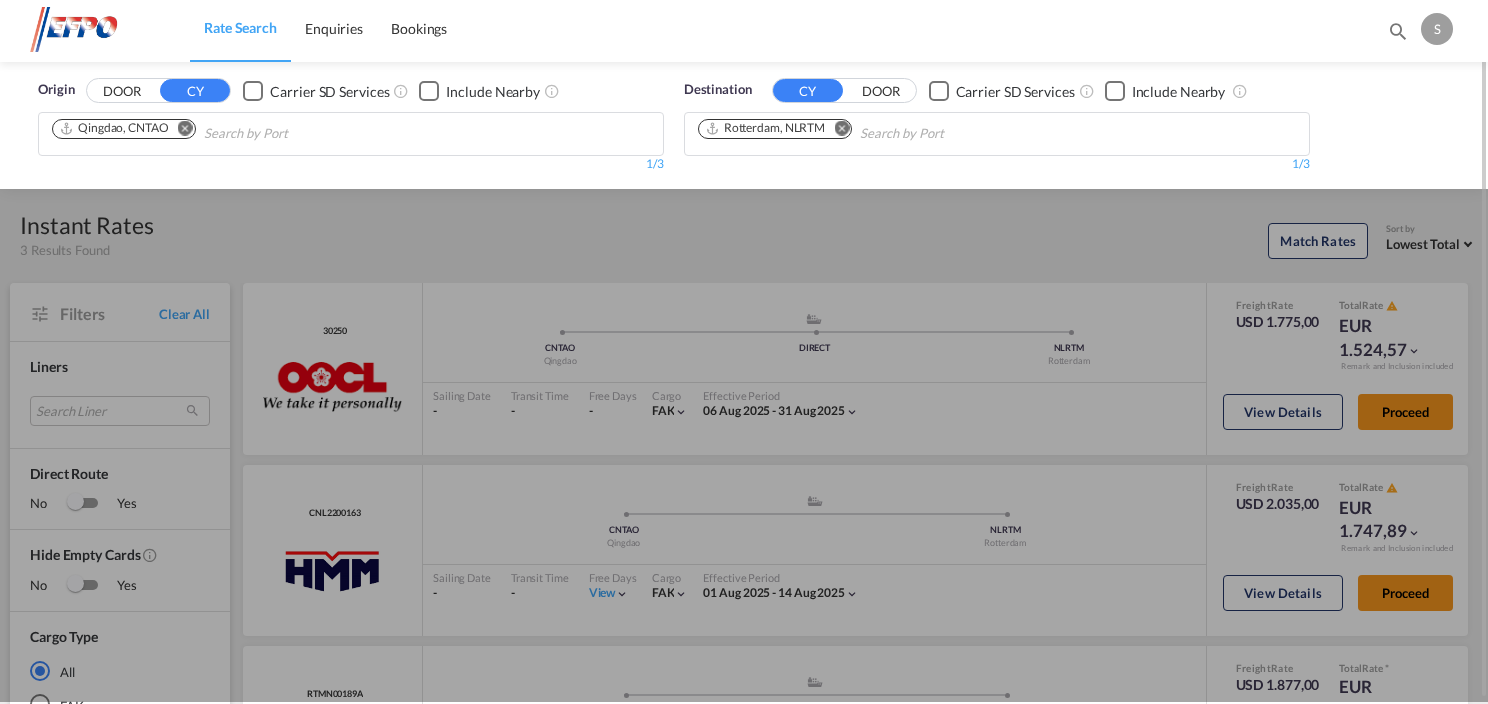 scroll, scrollTop: 0, scrollLeft: 0, axis: both 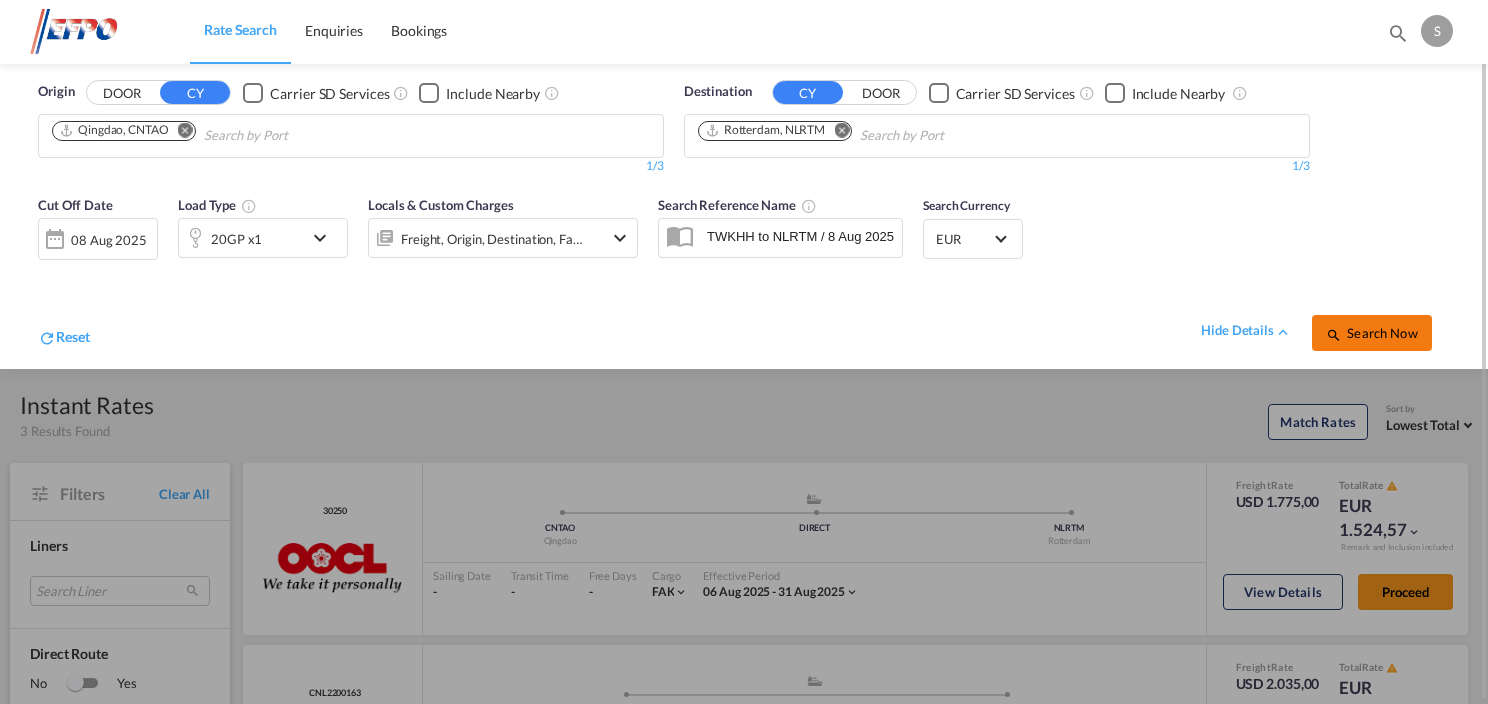 click at bounding box center (1334, 335) 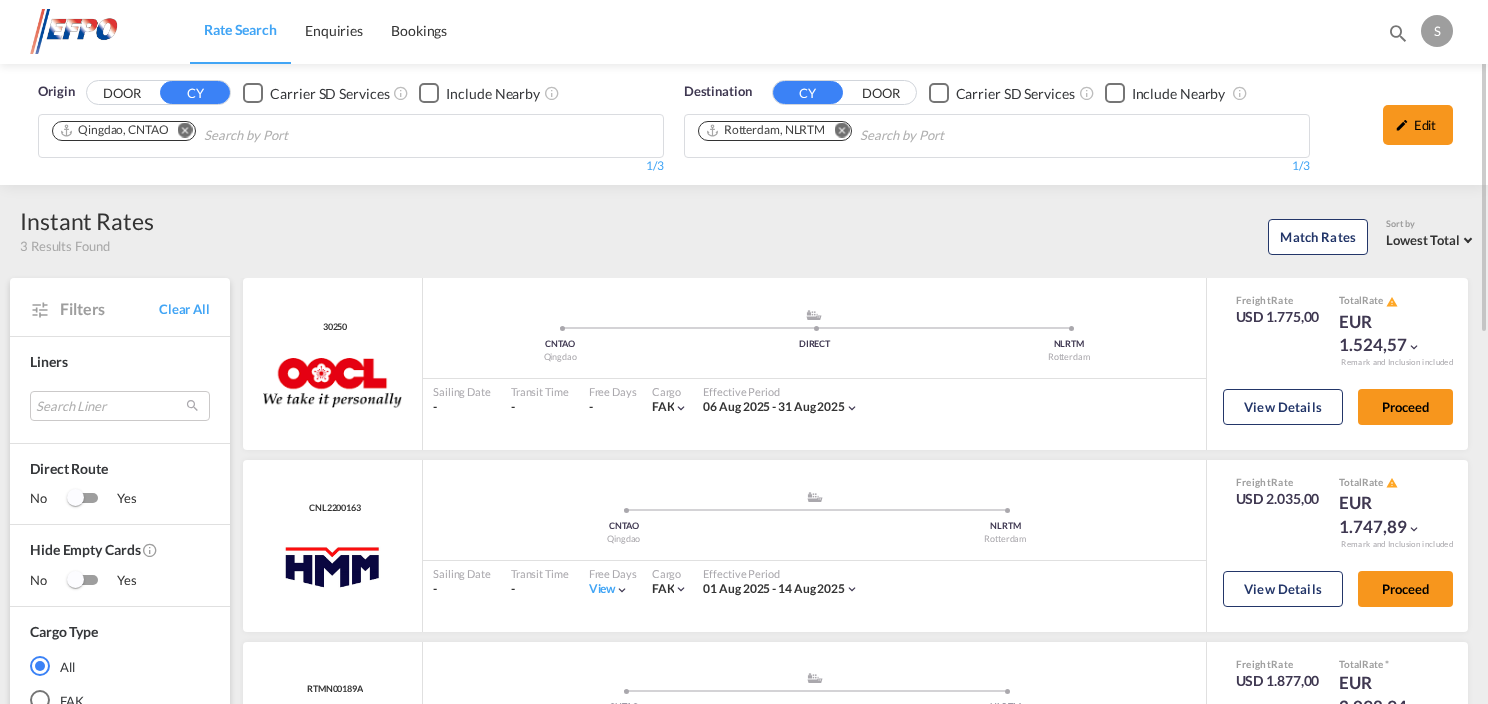 drag, startPoint x: 1443, startPoint y: 132, endPoint x: 1400, endPoint y: 156, distance: 49.24429 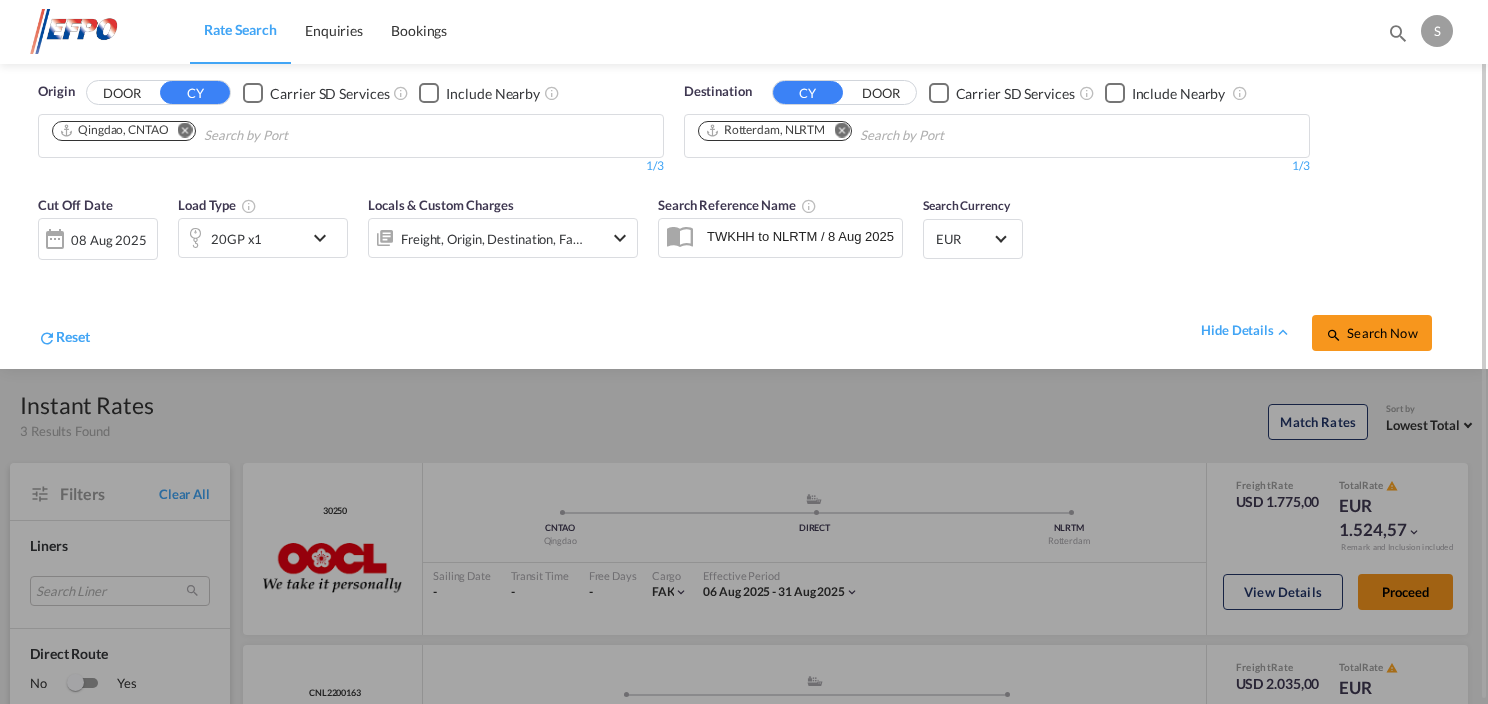 click at bounding box center [325, 238] 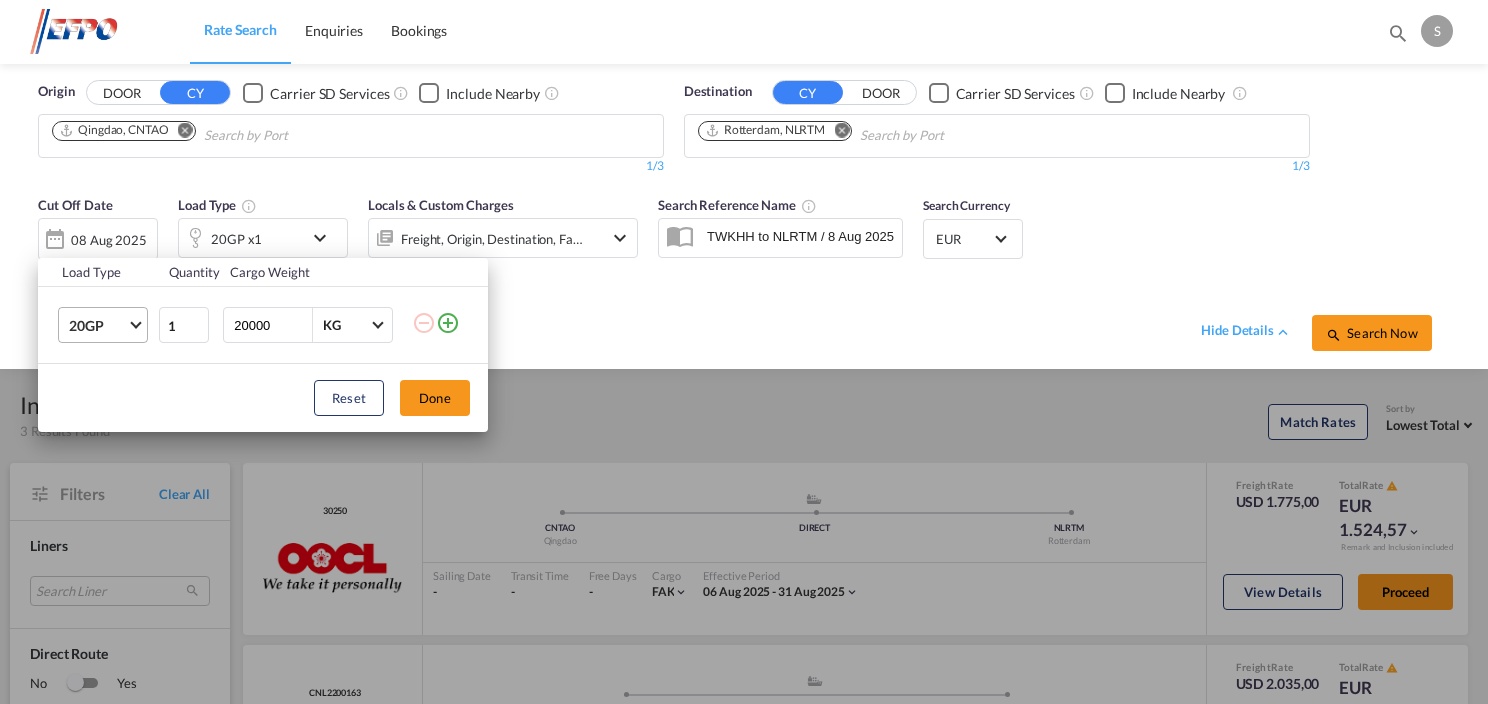 click on "20GP" at bounding box center [107, 325] 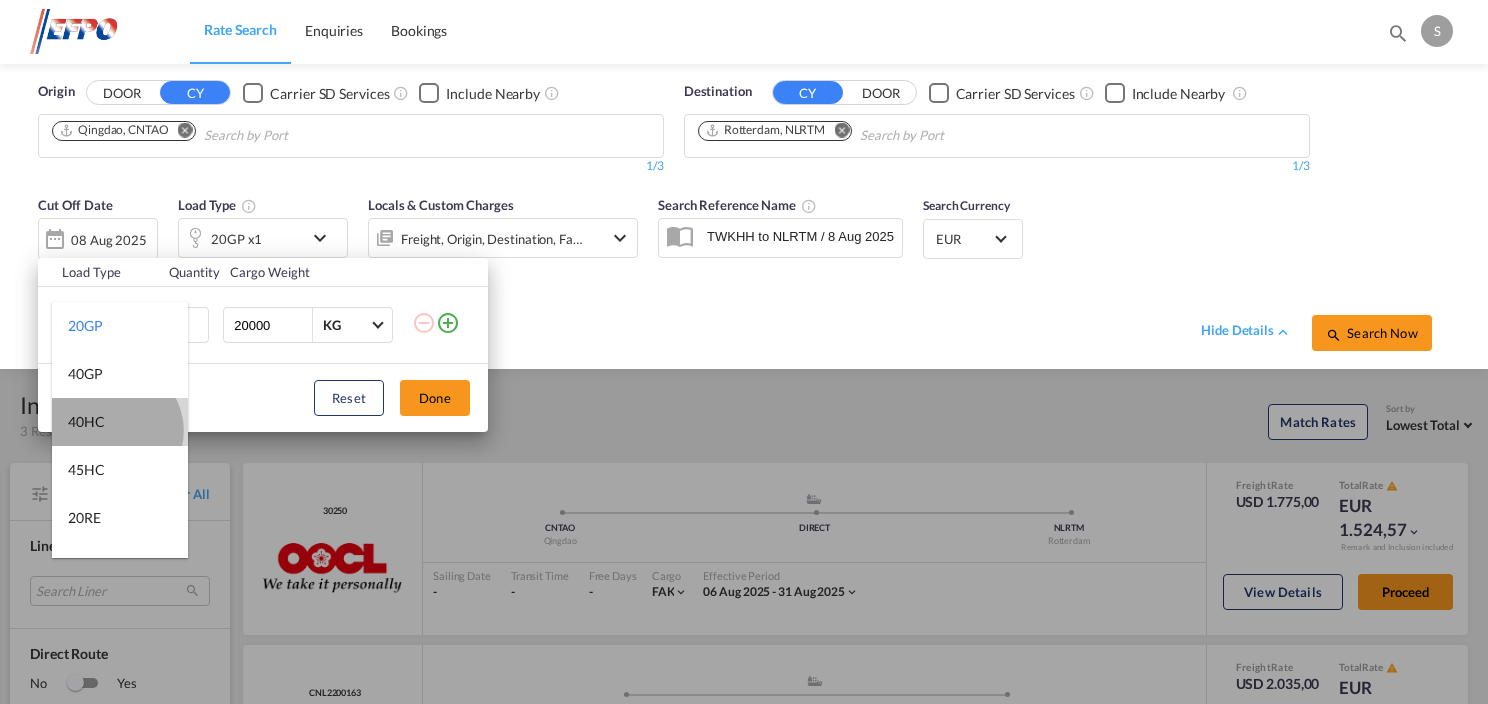 click on "40HC" at bounding box center (120, 422) 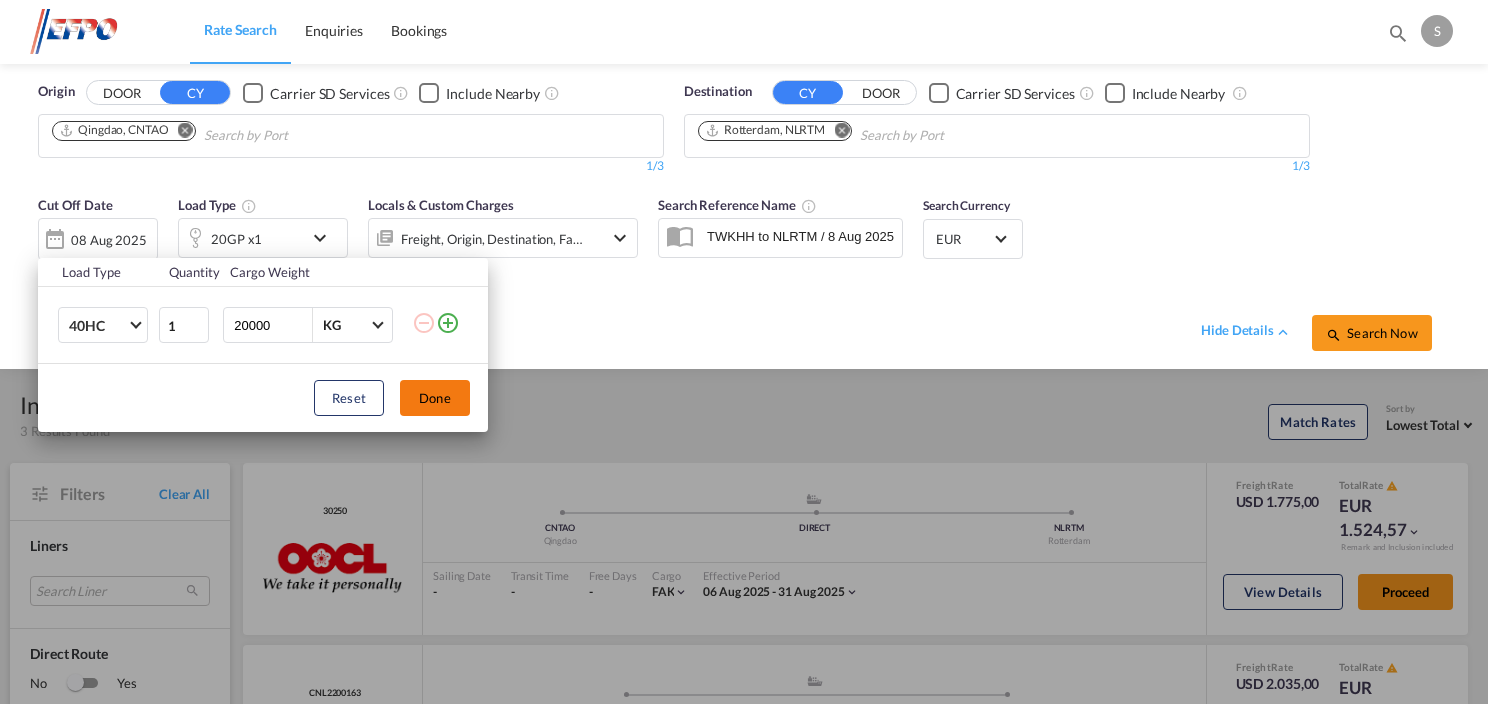 click on "Done" at bounding box center [435, 398] 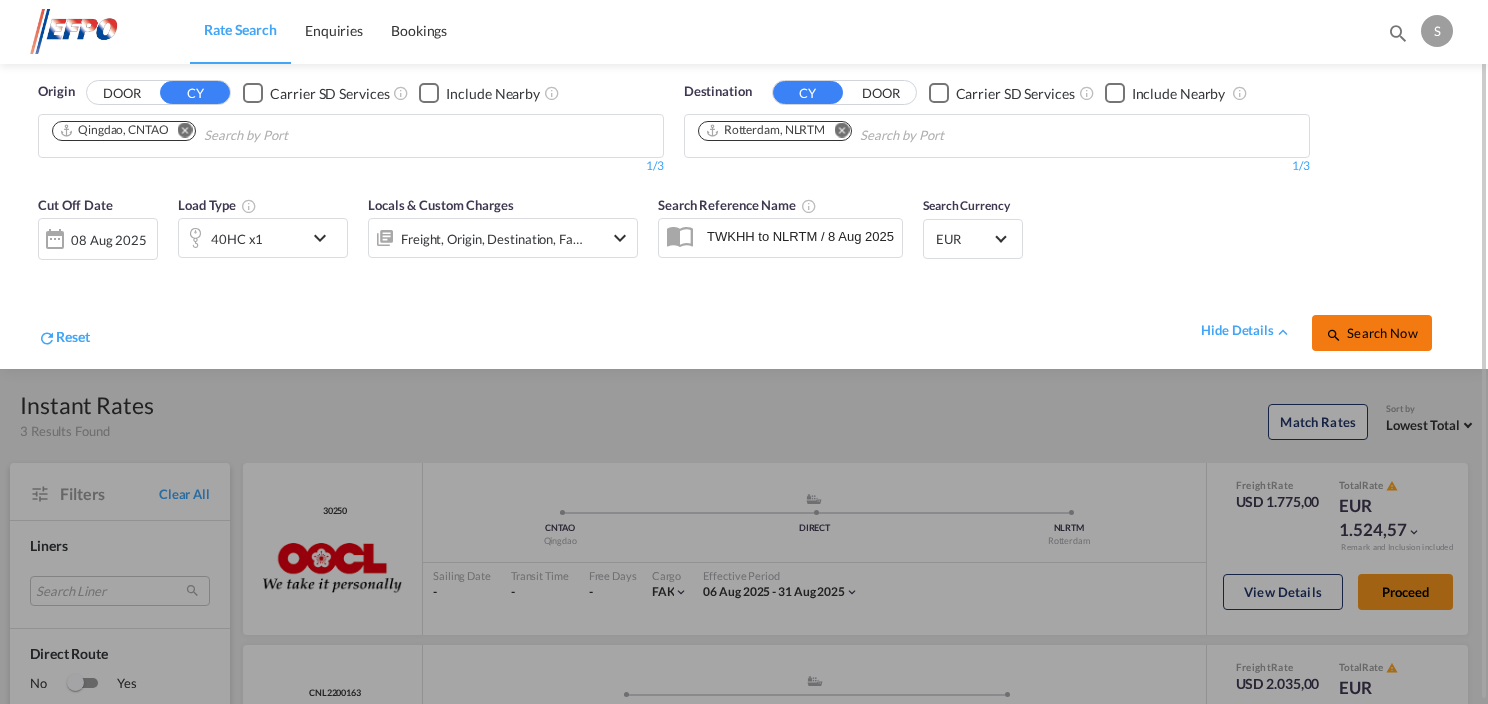 click on "Search Now" at bounding box center (1372, 333) 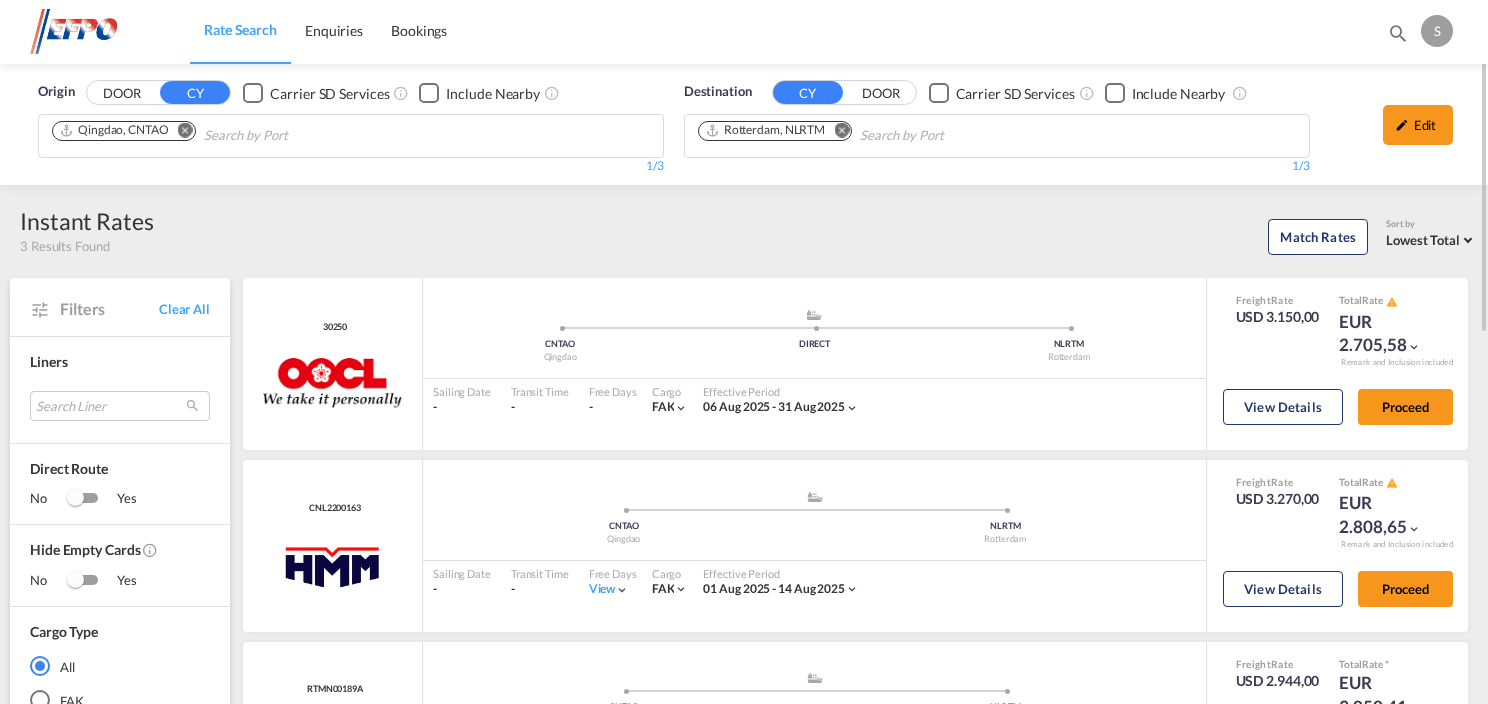 drag, startPoint x: 1423, startPoint y: 130, endPoint x: 1408, endPoint y: 140, distance: 18.027756 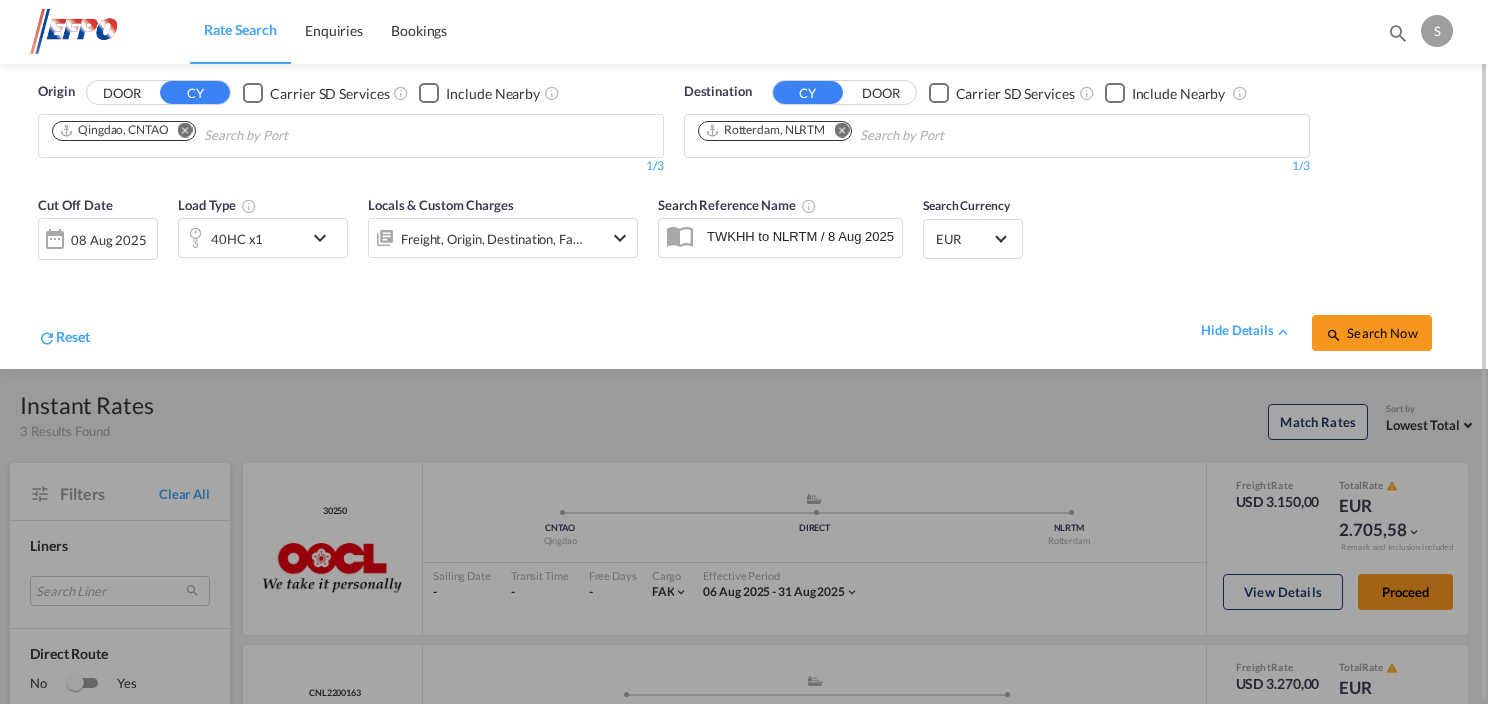 click at bounding box center (325, 238) 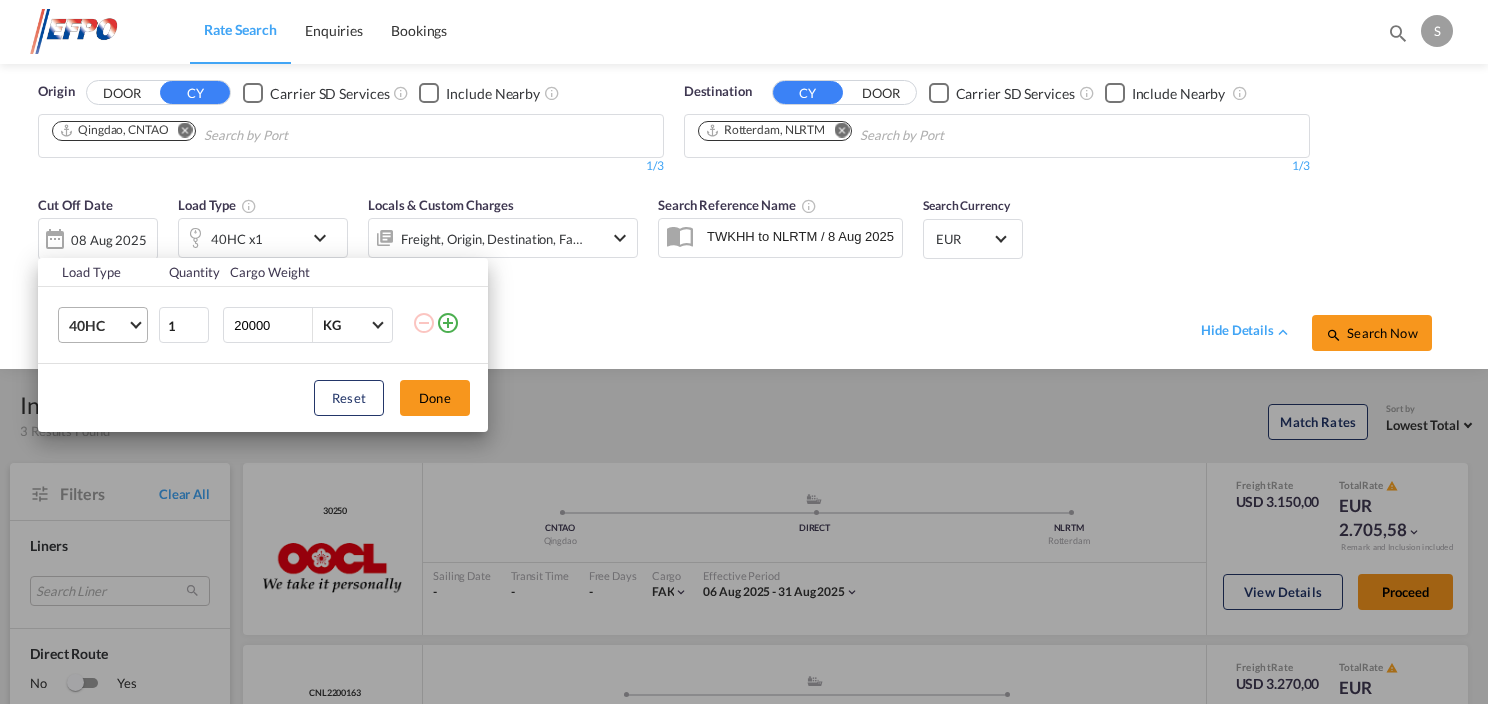 click at bounding box center [135, 323] 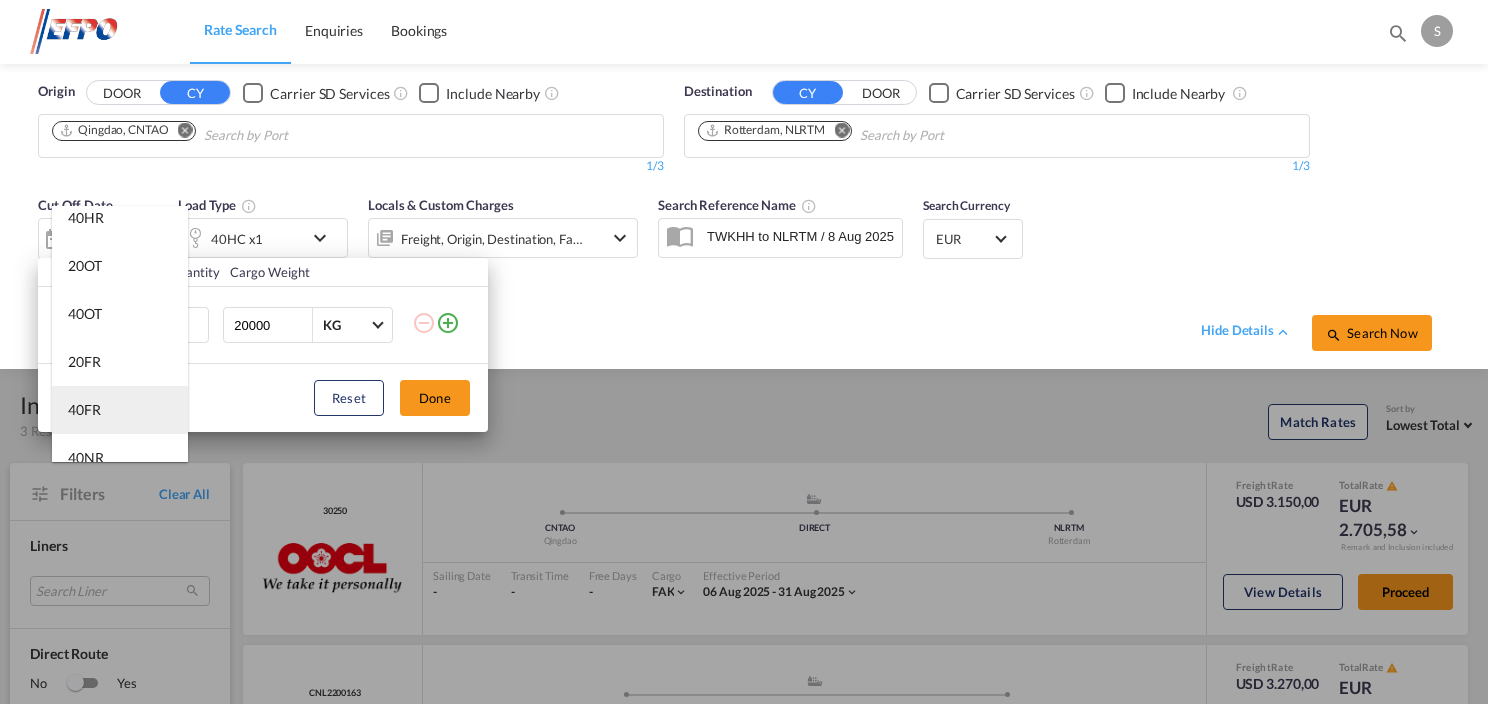 scroll, scrollTop: 400, scrollLeft: 0, axis: vertical 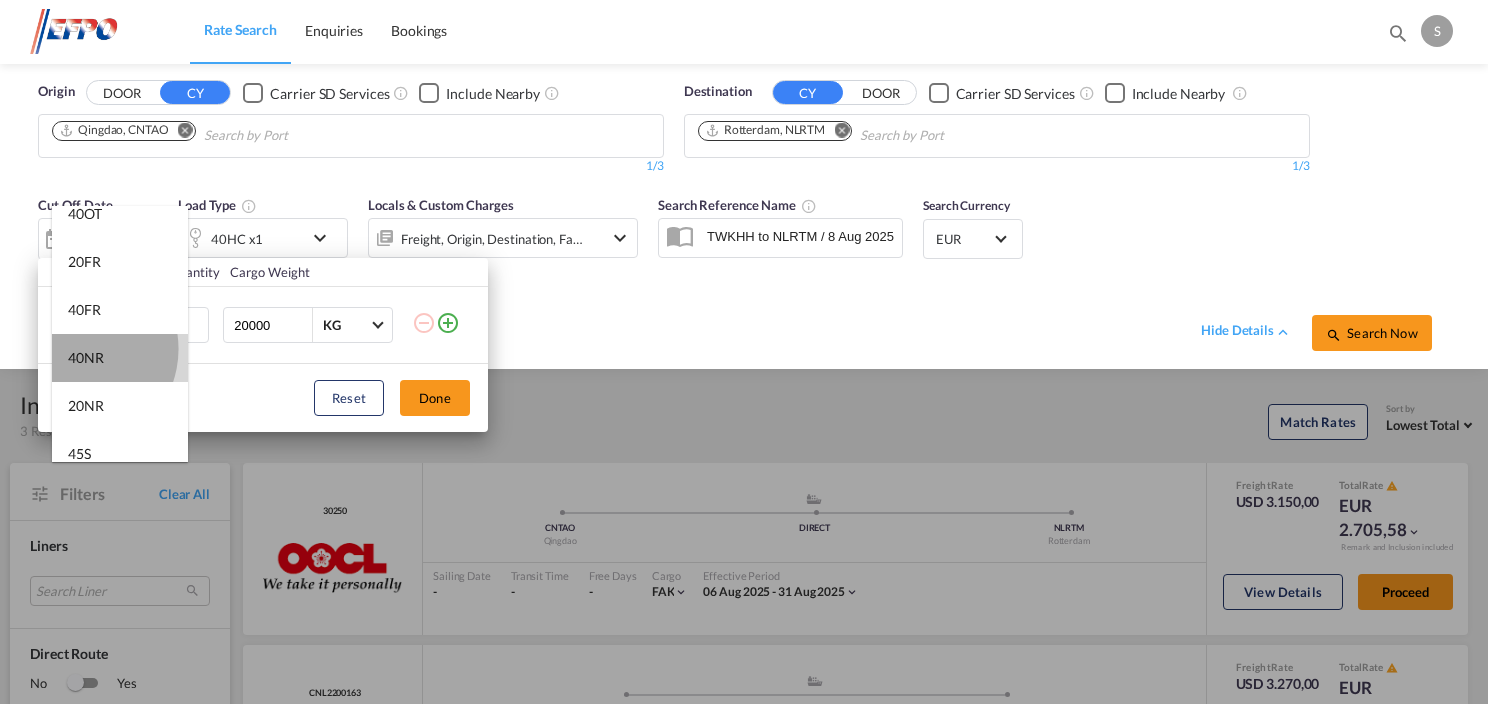 click on "40NR" at bounding box center (86, 358) 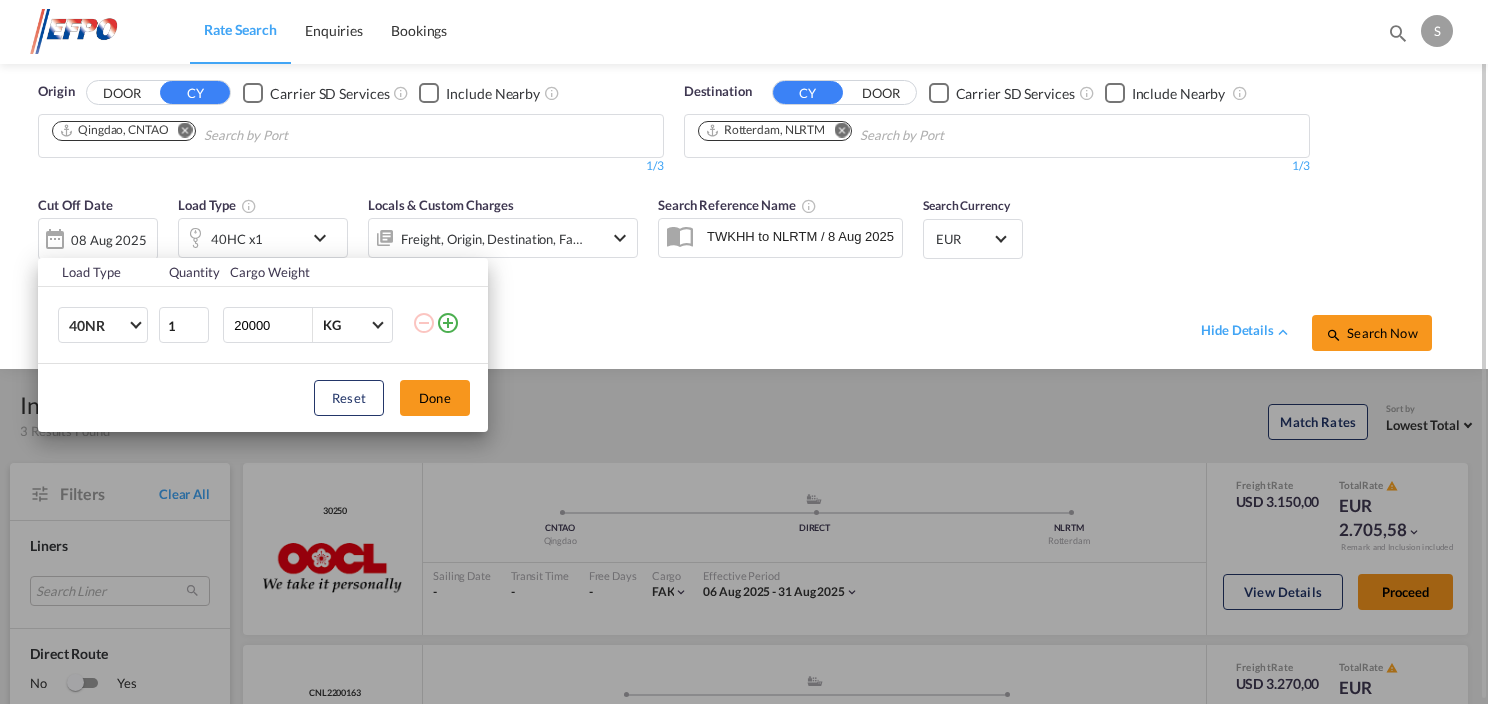 drag, startPoint x: 429, startPoint y: 402, endPoint x: 838, endPoint y: 376, distance: 409.82556 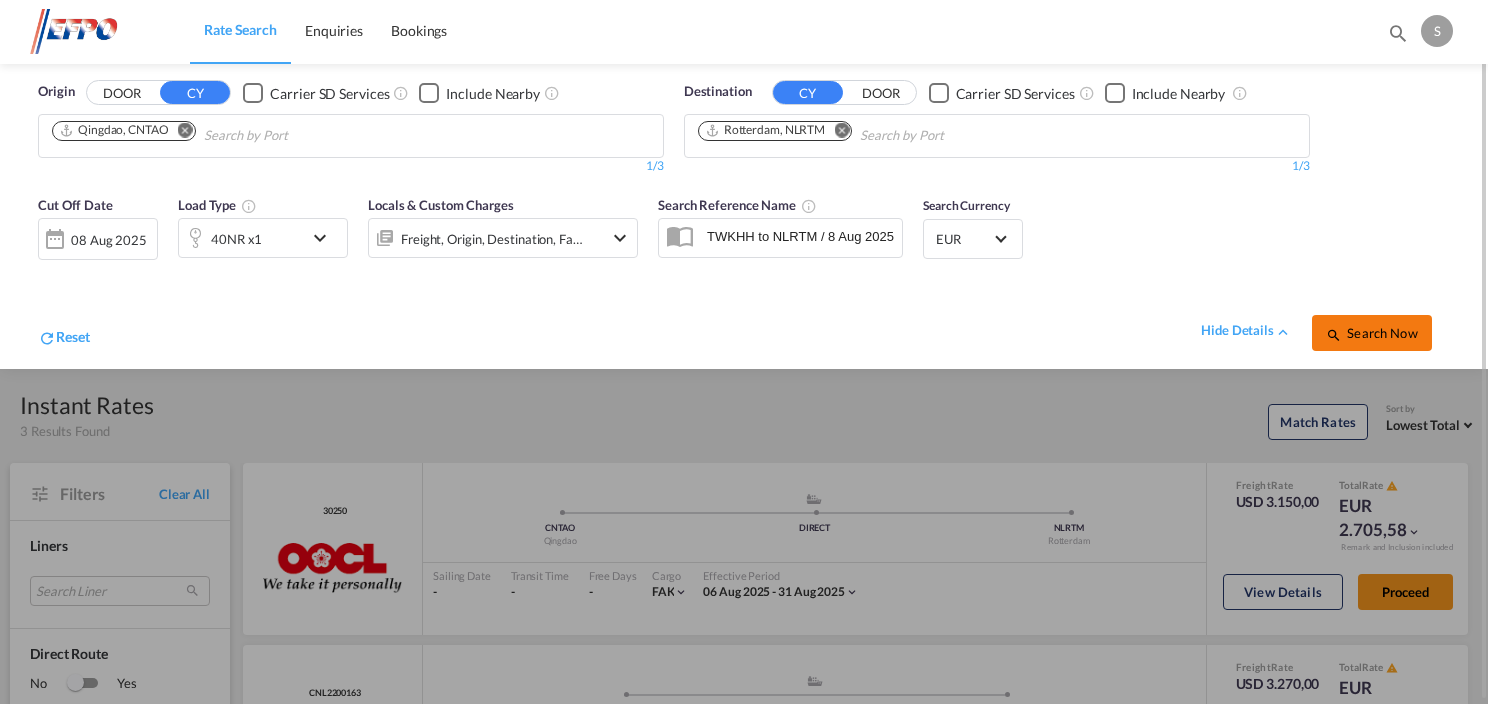 click on "Search Now" at bounding box center (1371, 333) 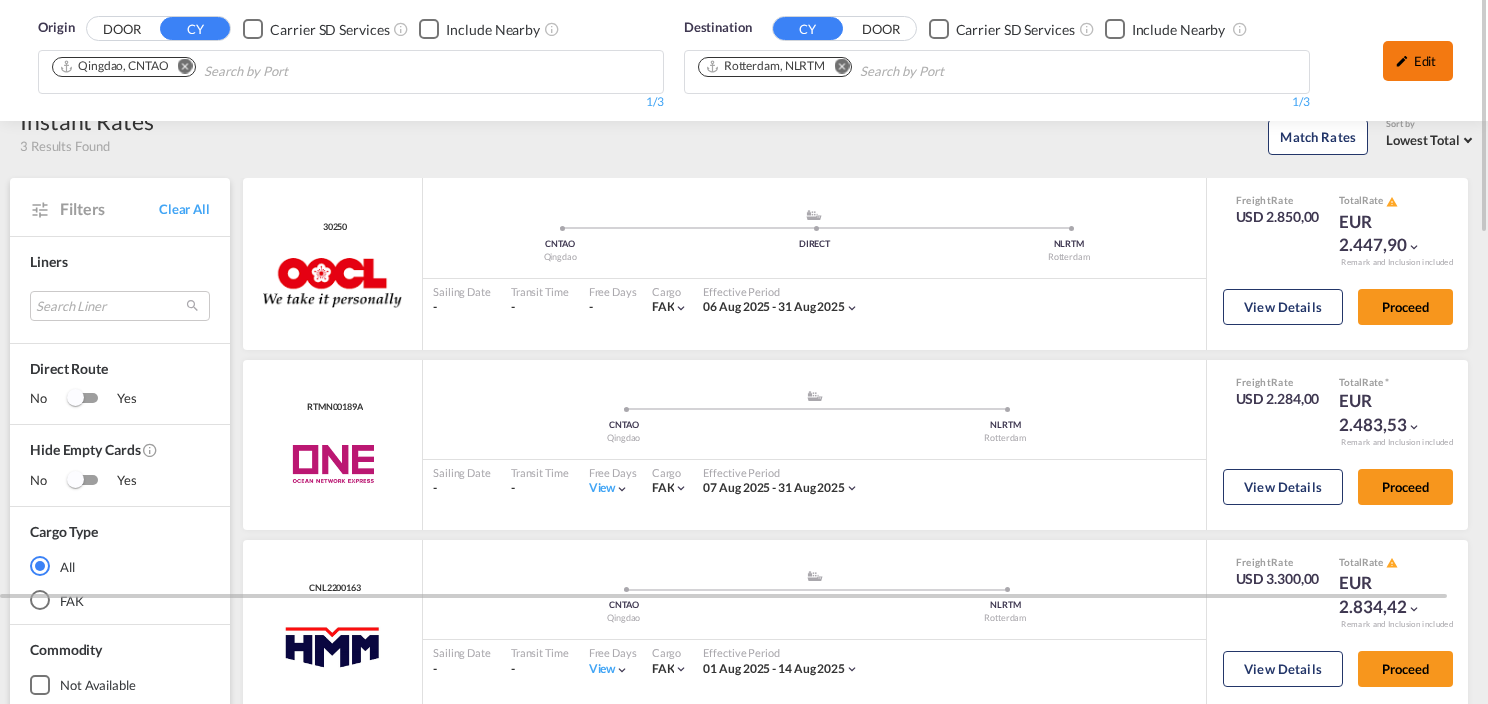 scroll, scrollTop: 0, scrollLeft: 0, axis: both 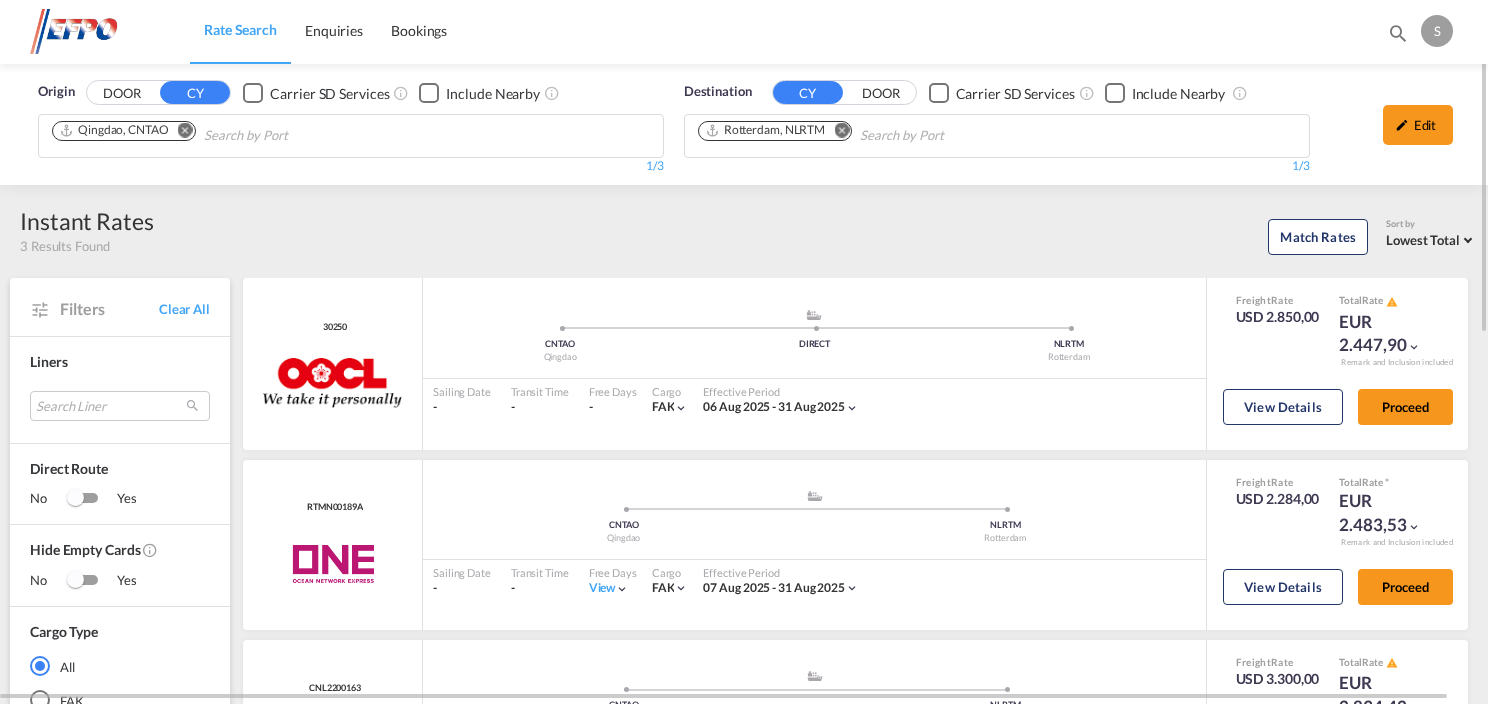 drag, startPoint x: 1420, startPoint y: 122, endPoint x: 1375, endPoint y: 125, distance: 45.099888 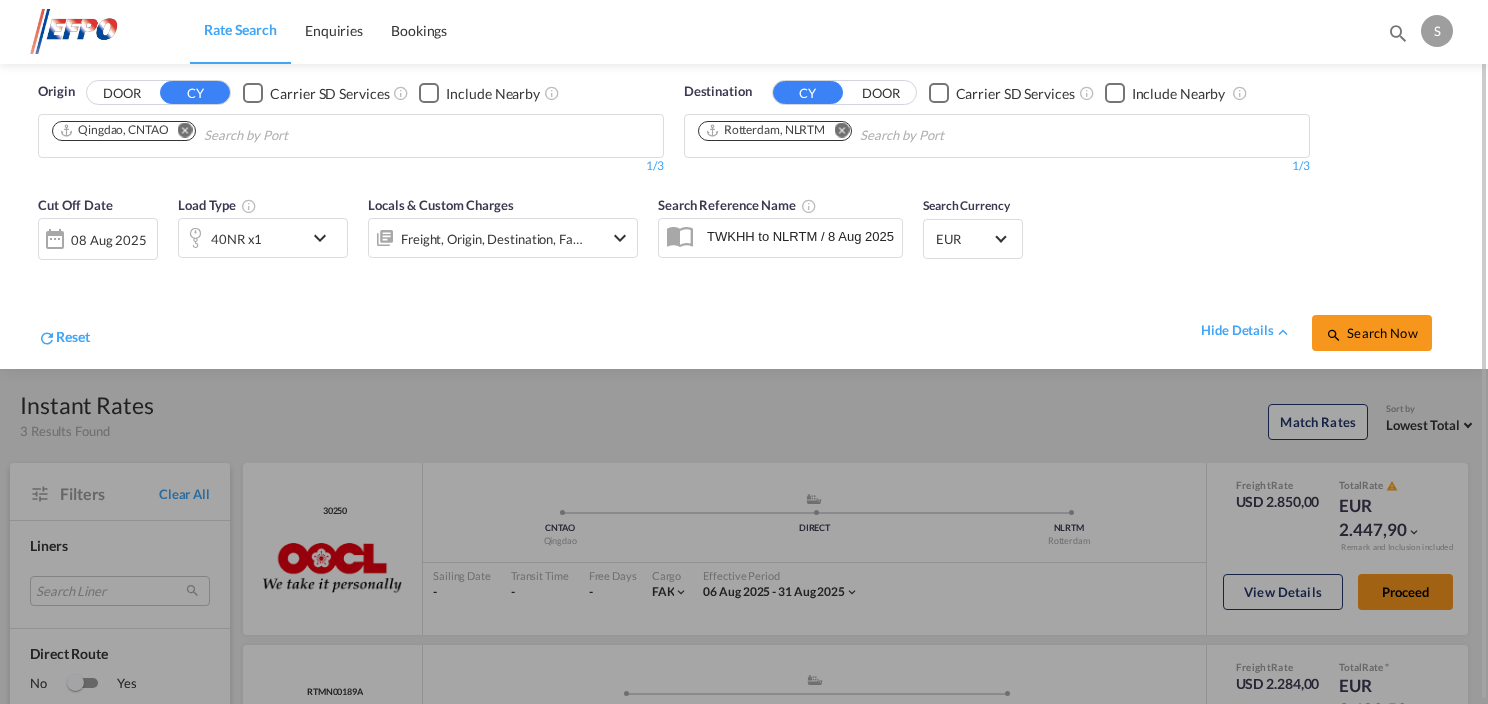 click at bounding box center [325, 238] 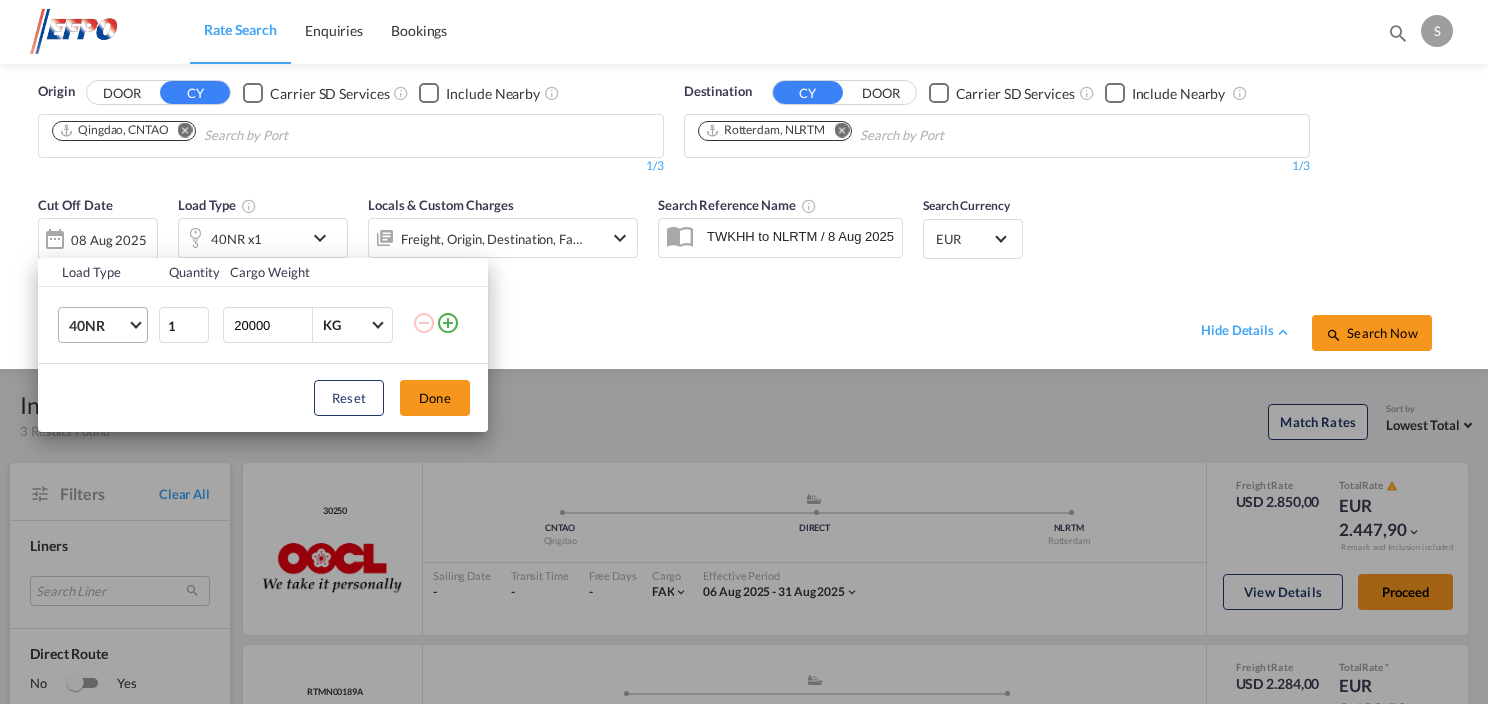 click at bounding box center [135, 323] 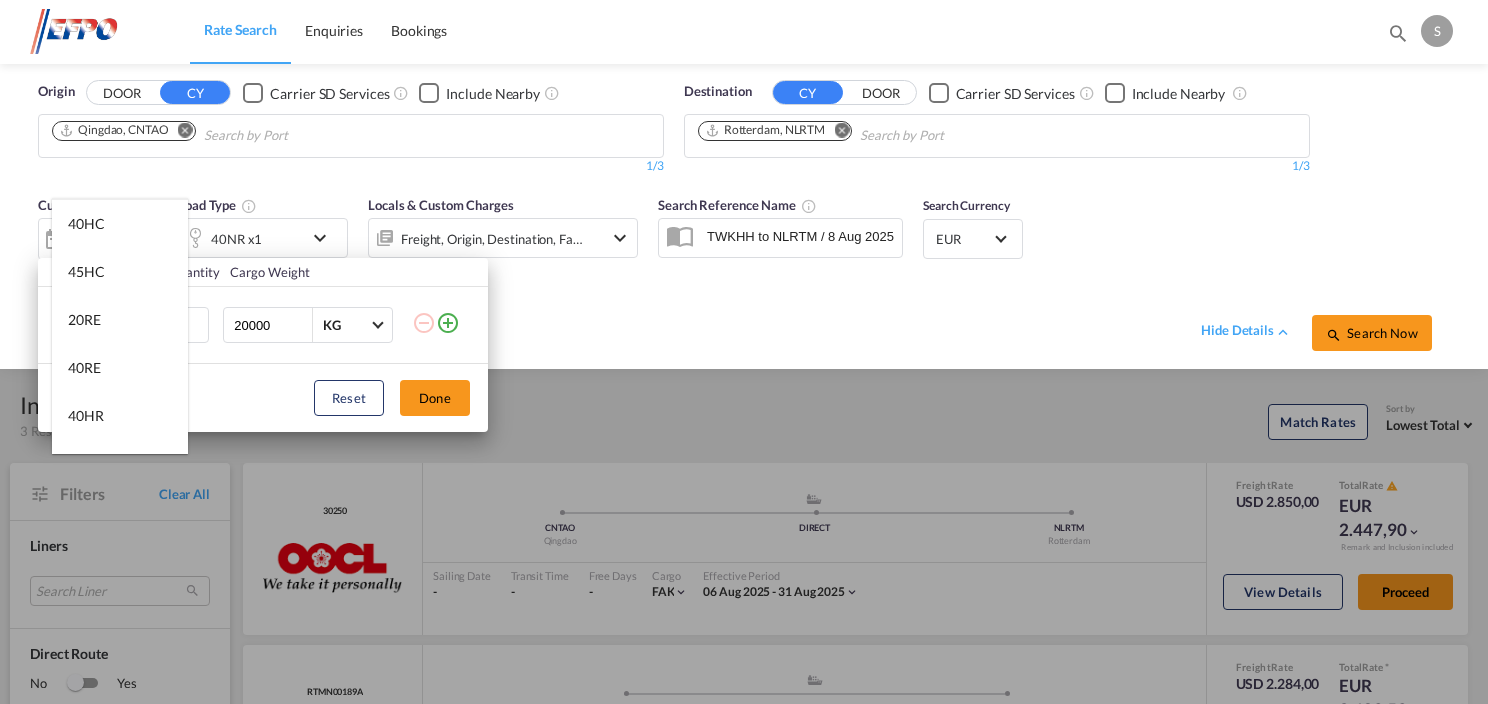 scroll, scrollTop: 0, scrollLeft: 0, axis: both 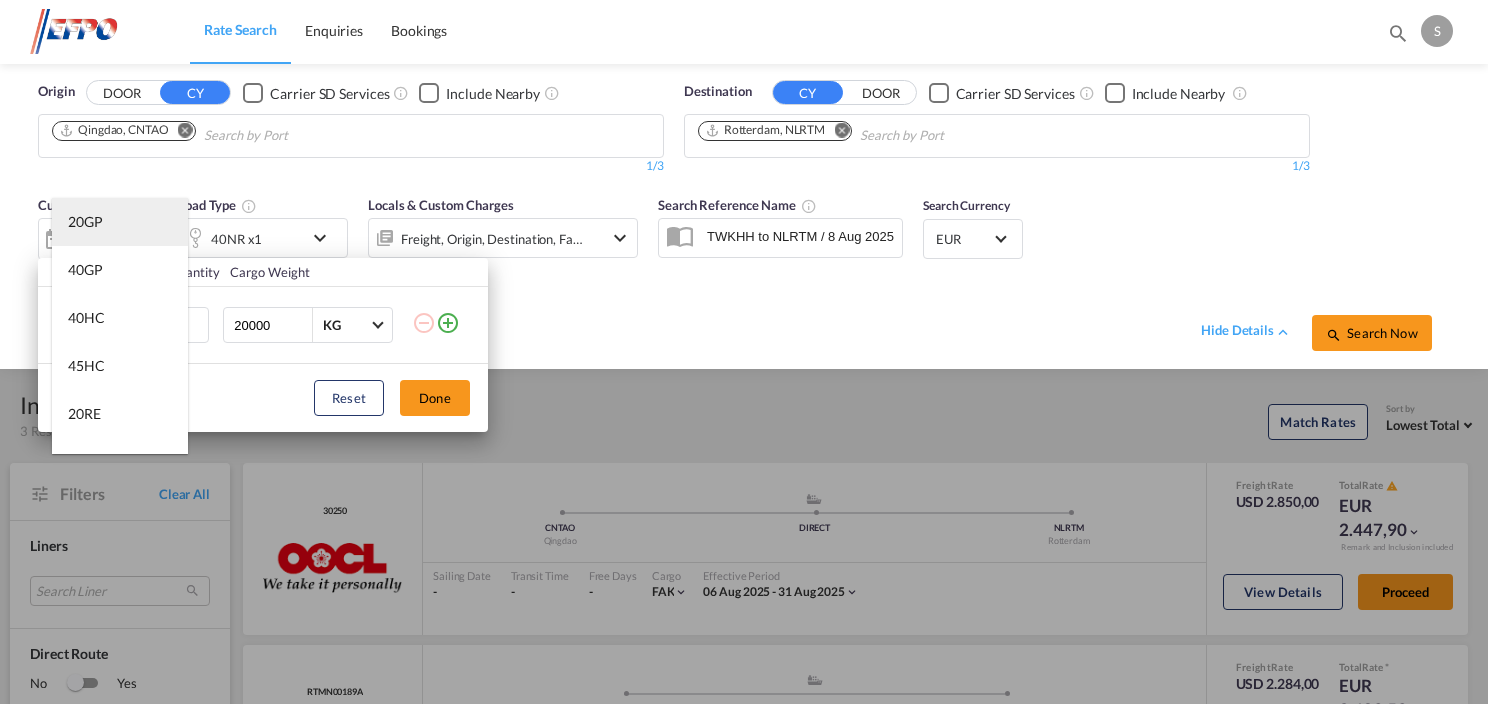 drag, startPoint x: 112, startPoint y: 224, endPoint x: 131, endPoint y: 227, distance: 19.235384 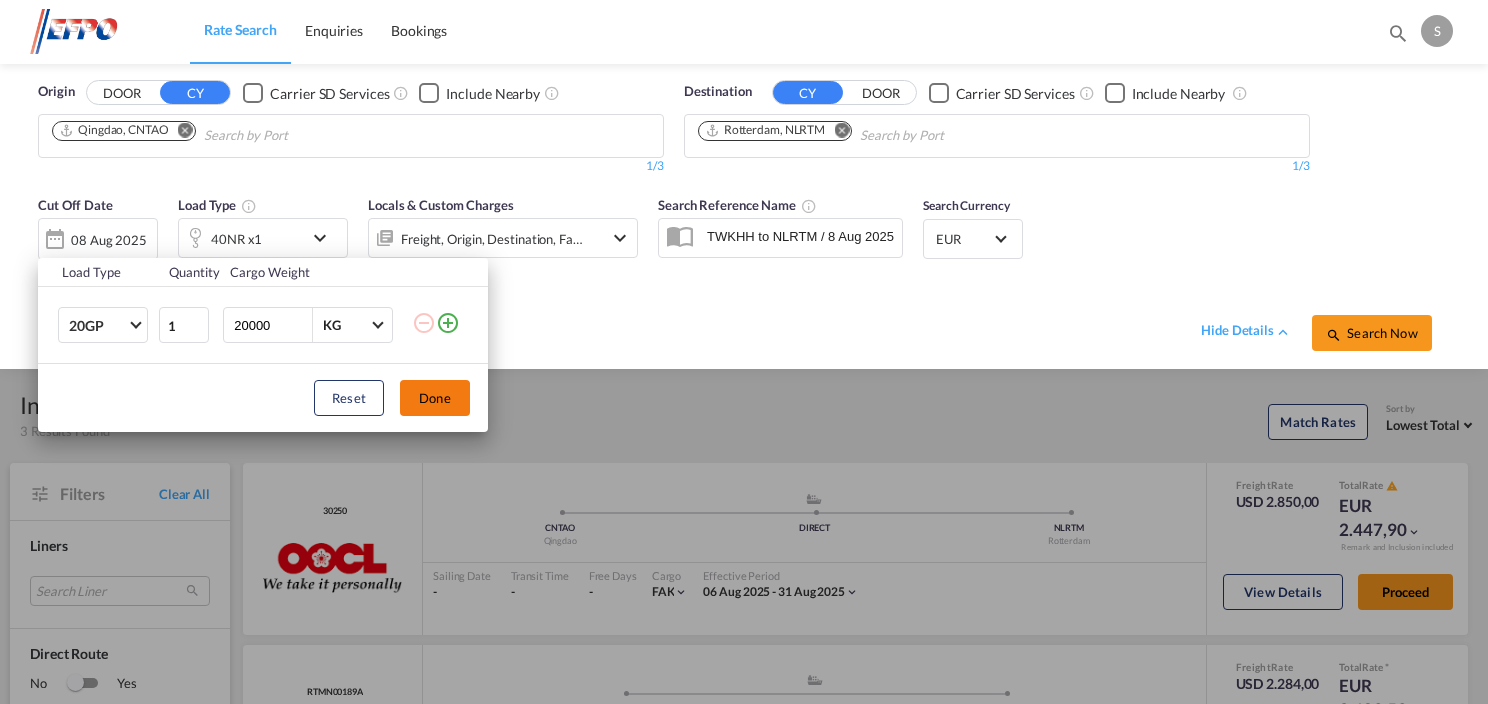click on "Done" at bounding box center (435, 398) 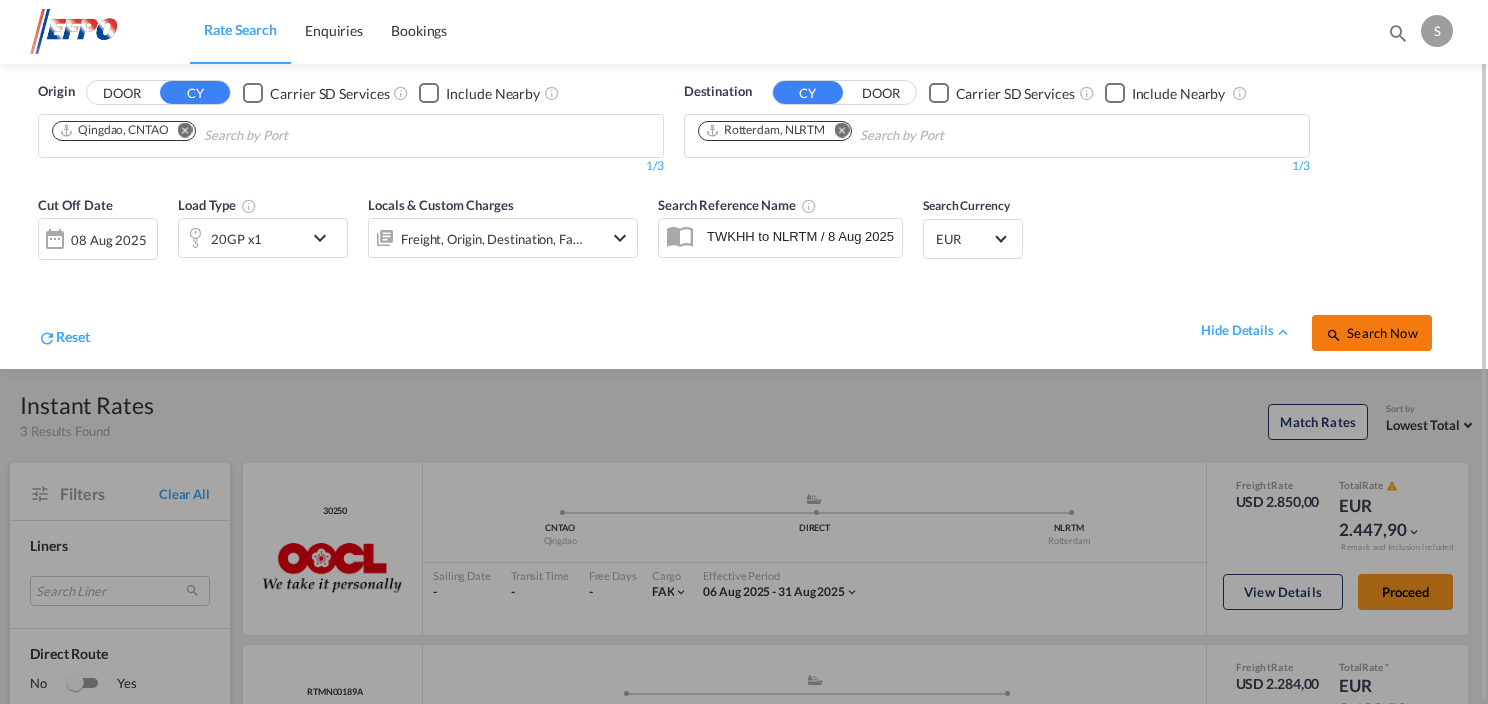 click on "Search Now" at bounding box center (1371, 333) 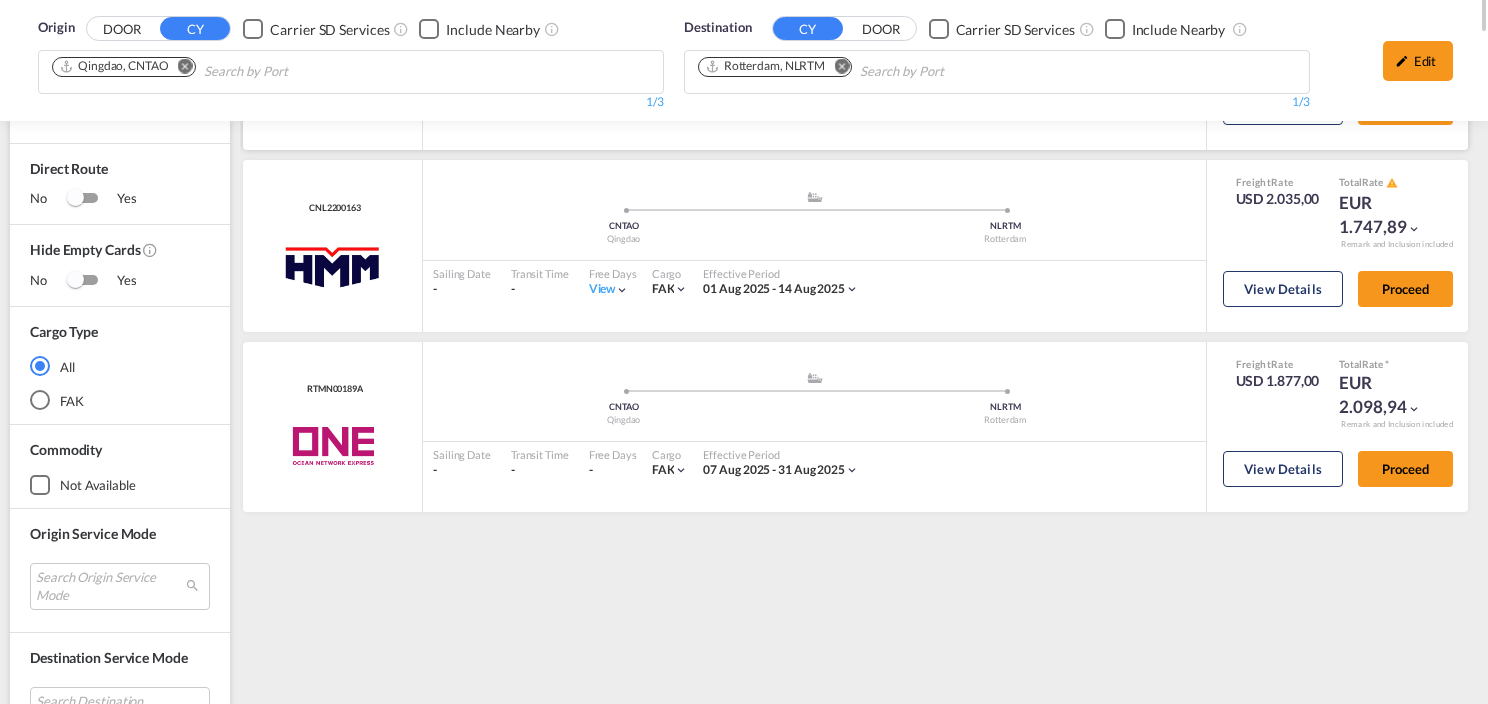 scroll, scrollTop: 0, scrollLeft: 0, axis: both 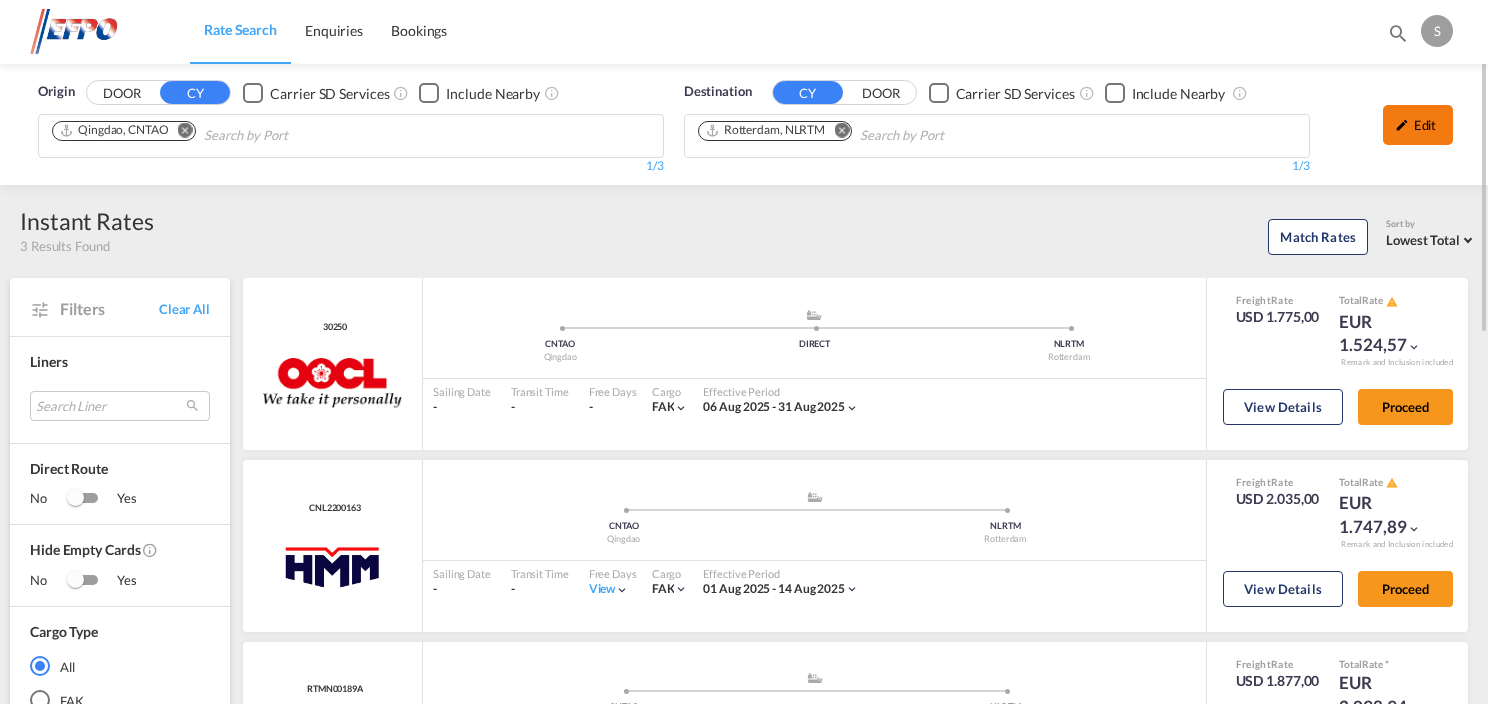 click on "Edit" at bounding box center [1418, 125] 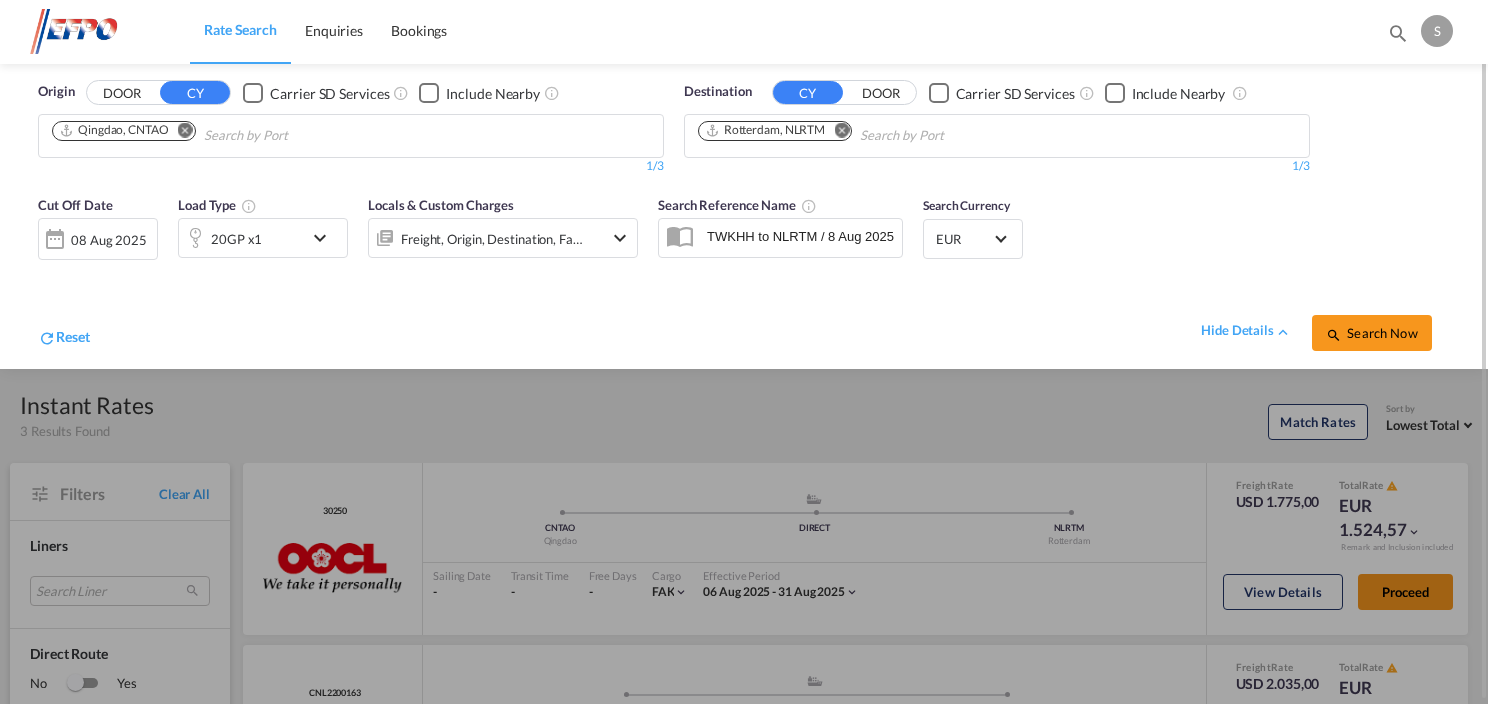 click at bounding box center (325, 238) 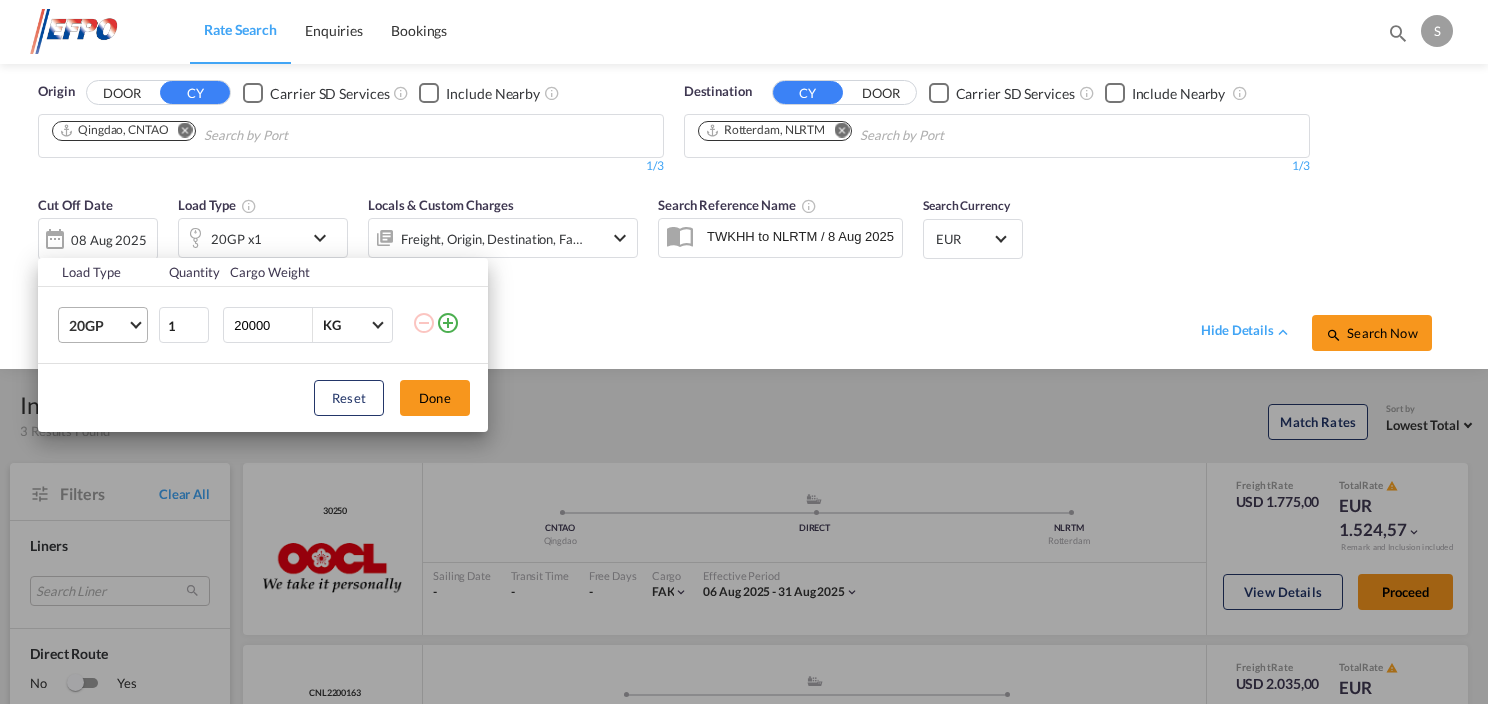 click on "20GP" at bounding box center (107, 325) 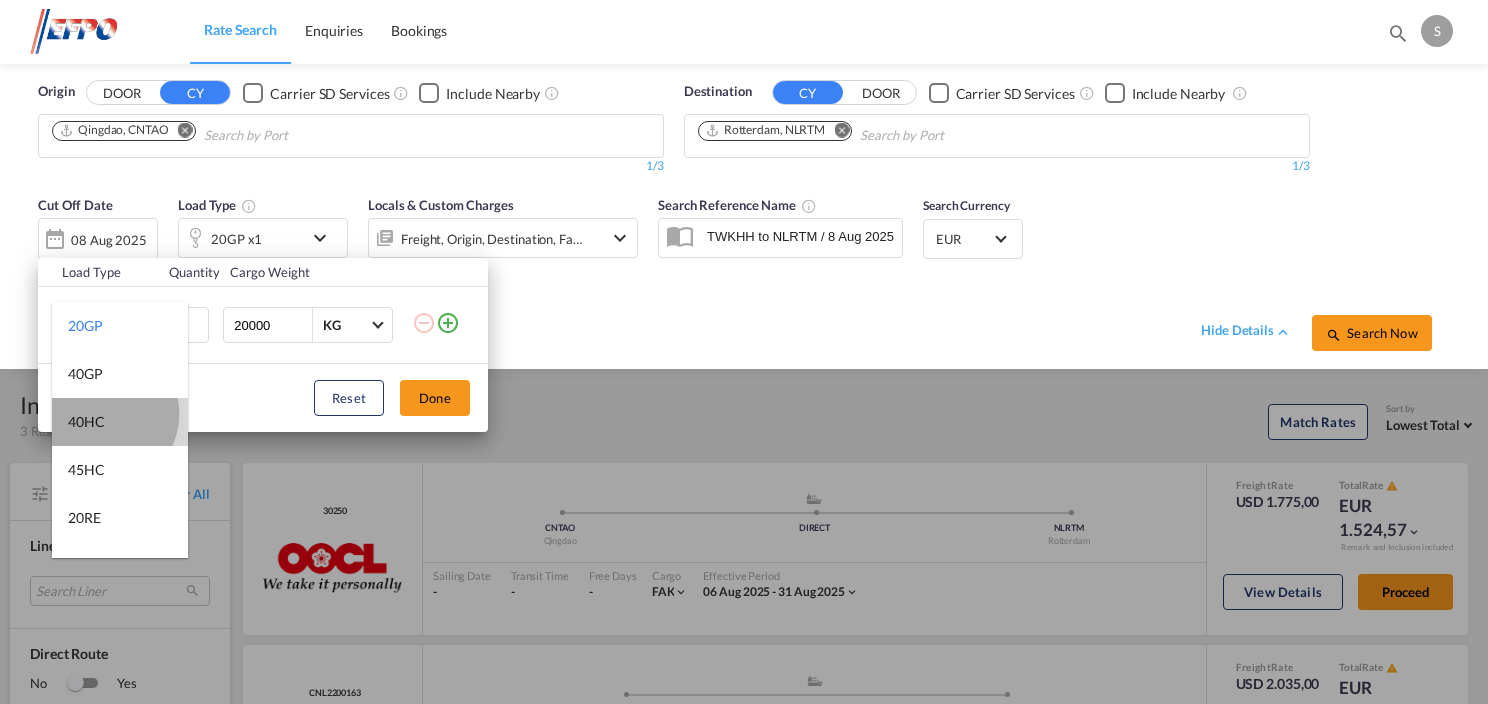 click on "40HC" at bounding box center [86, 422] 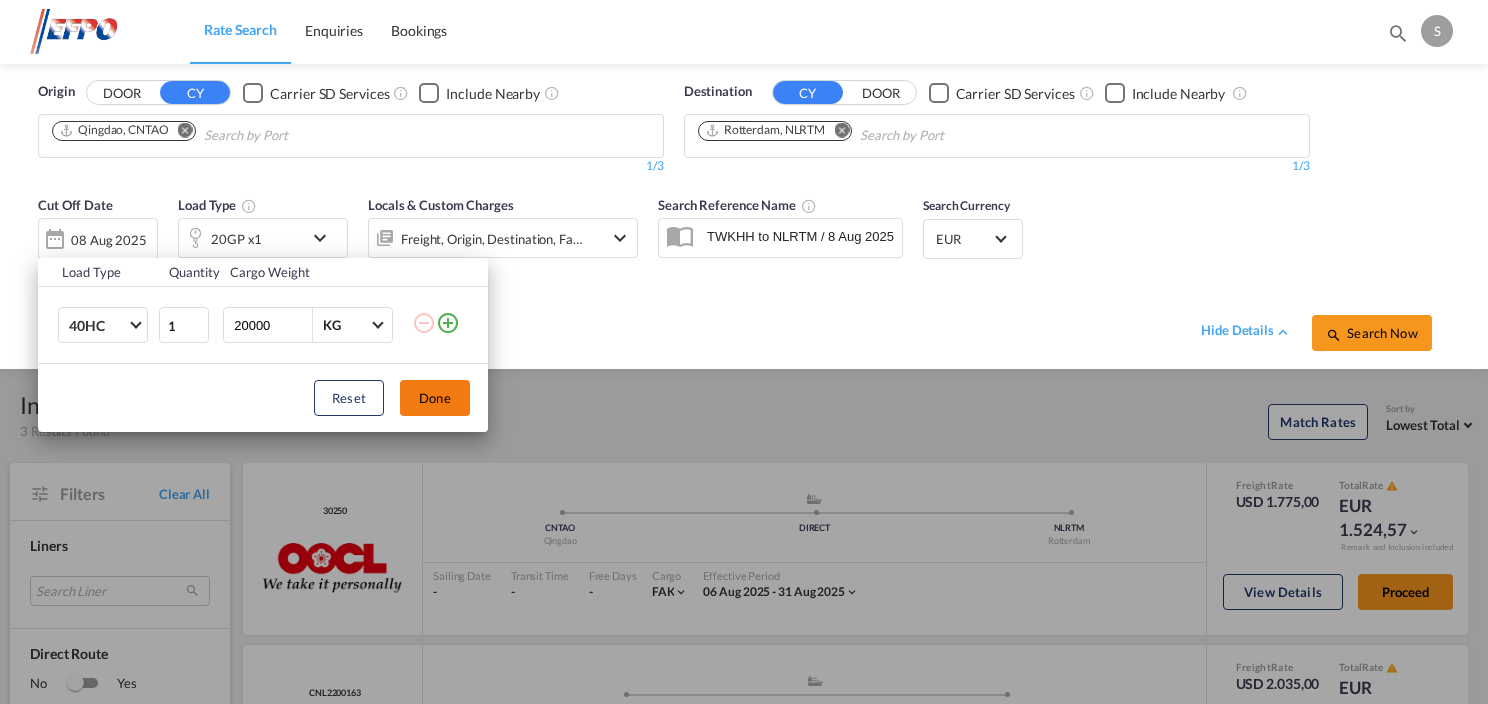 click on "Done" at bounding box center [435, 398] 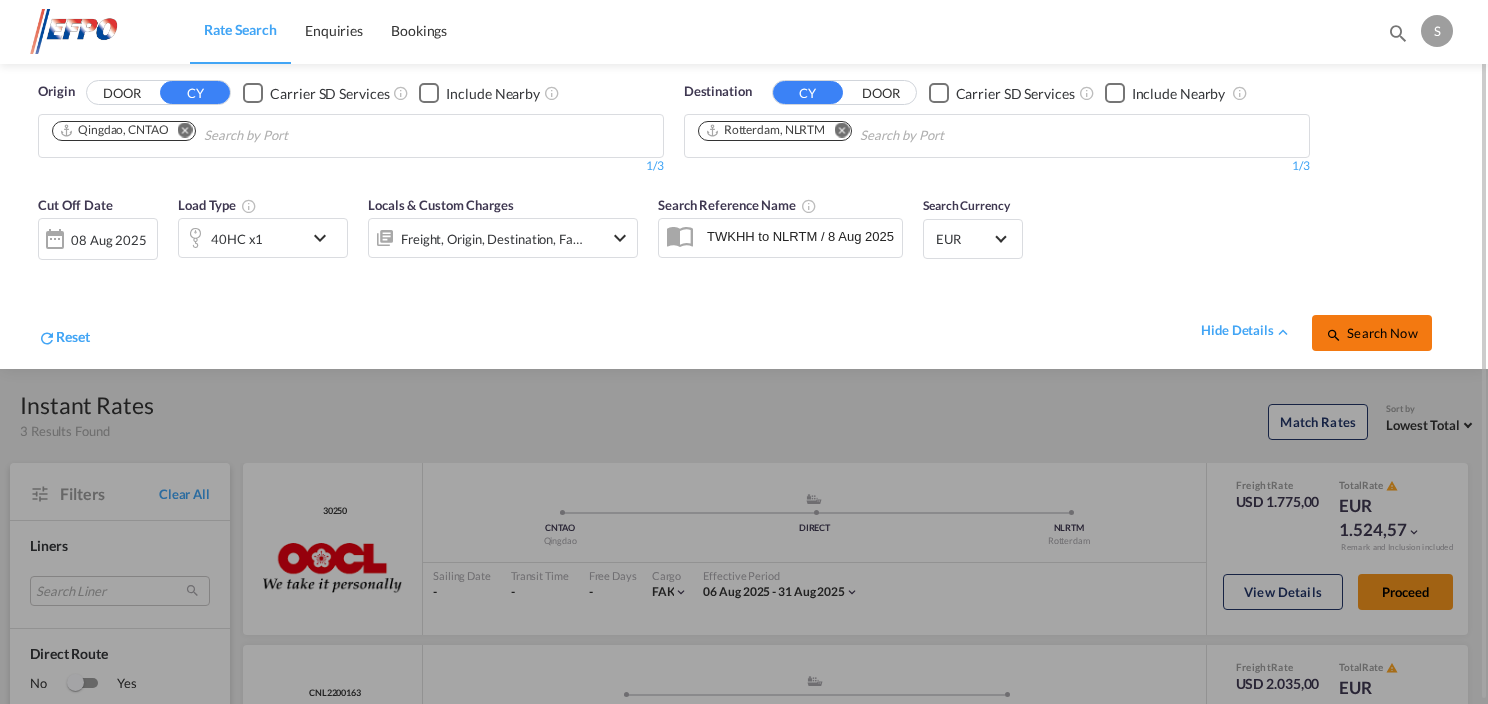 click on "Search Now" at bounding box center (1371, 333) 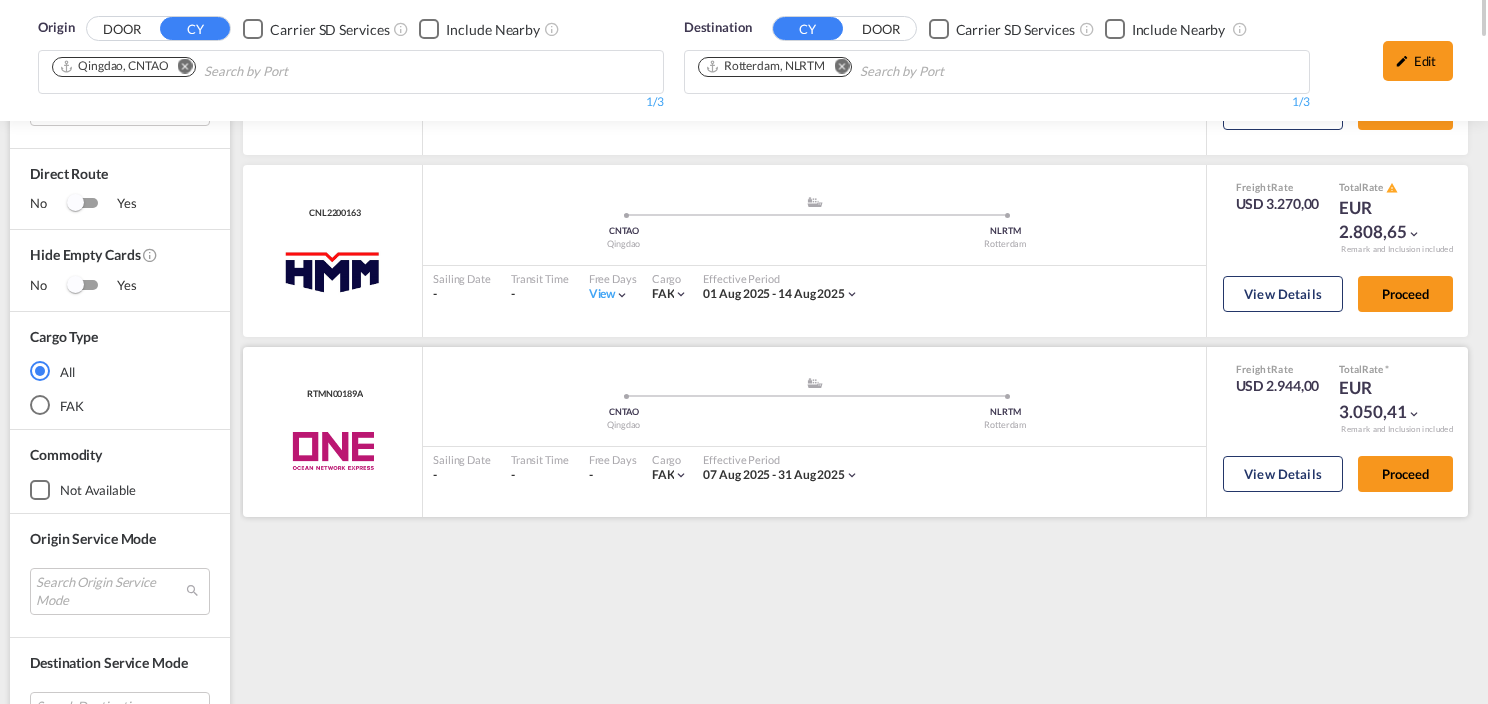 scroll, scrollTop: 0, scrollLeft: 0, axis: both 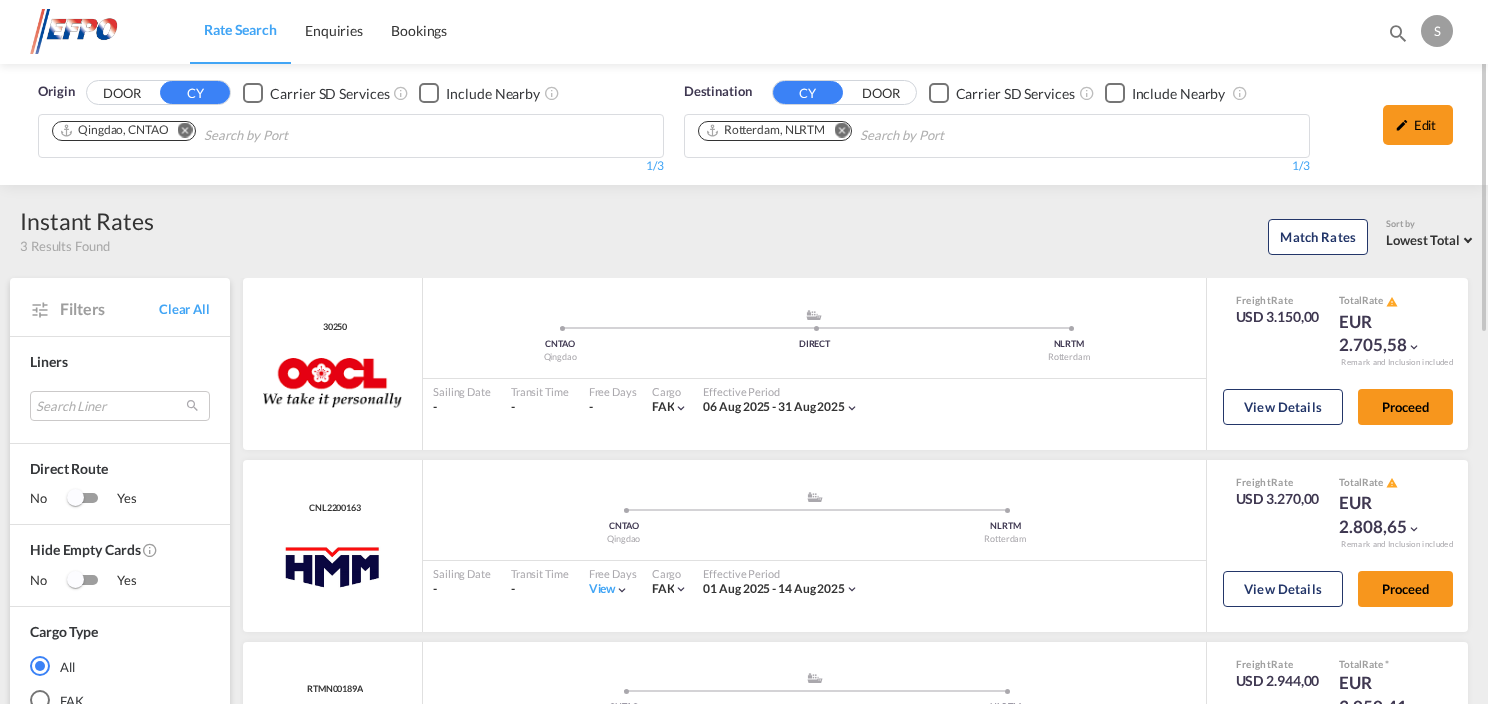 click at bounding box center [180, 132] 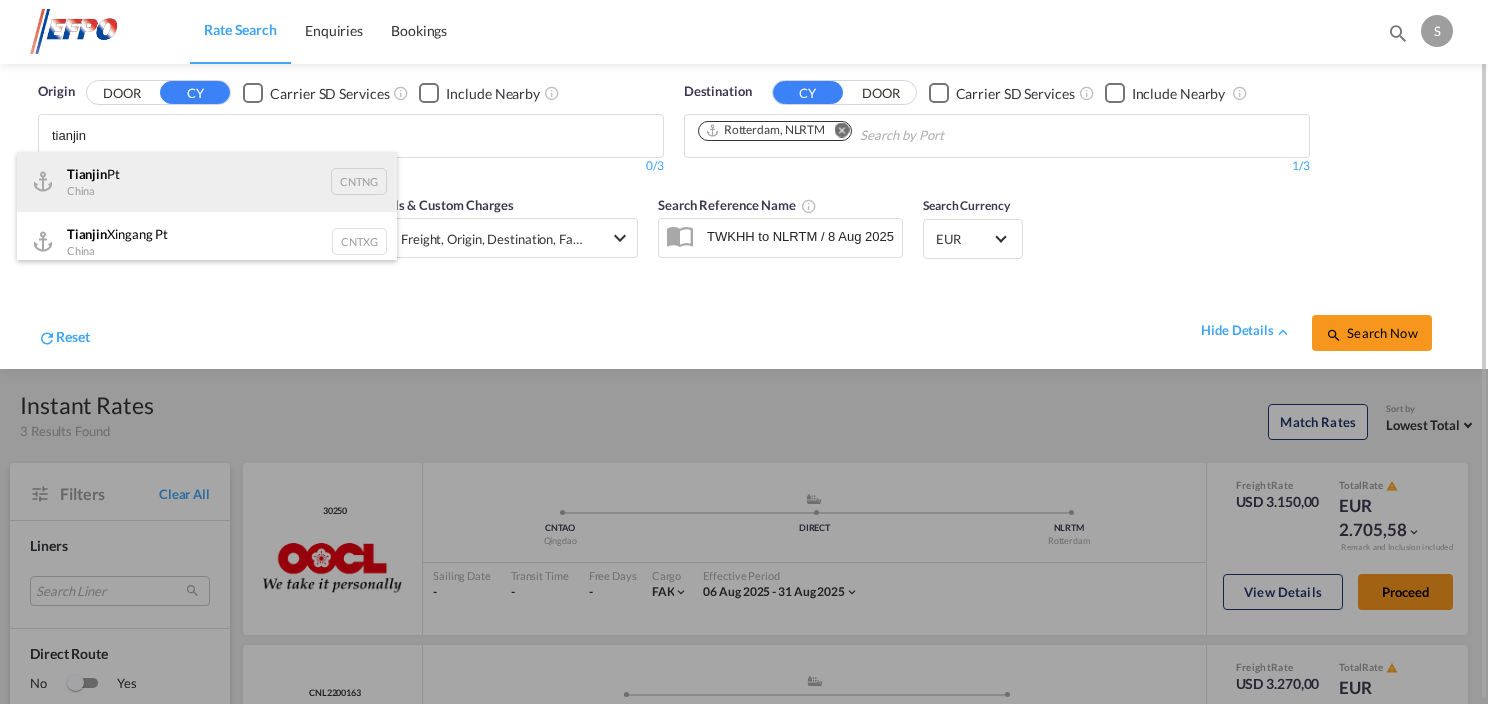 type on "tianjin" 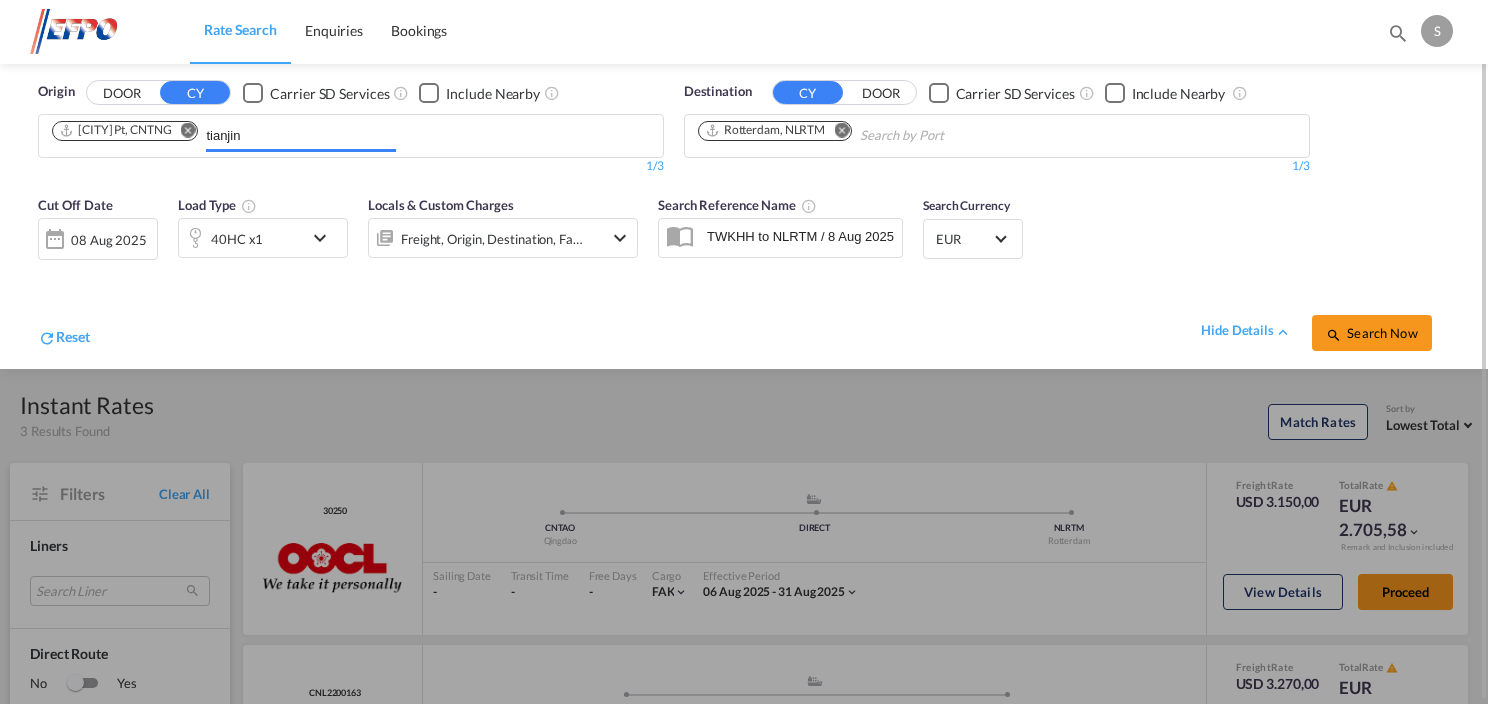 type 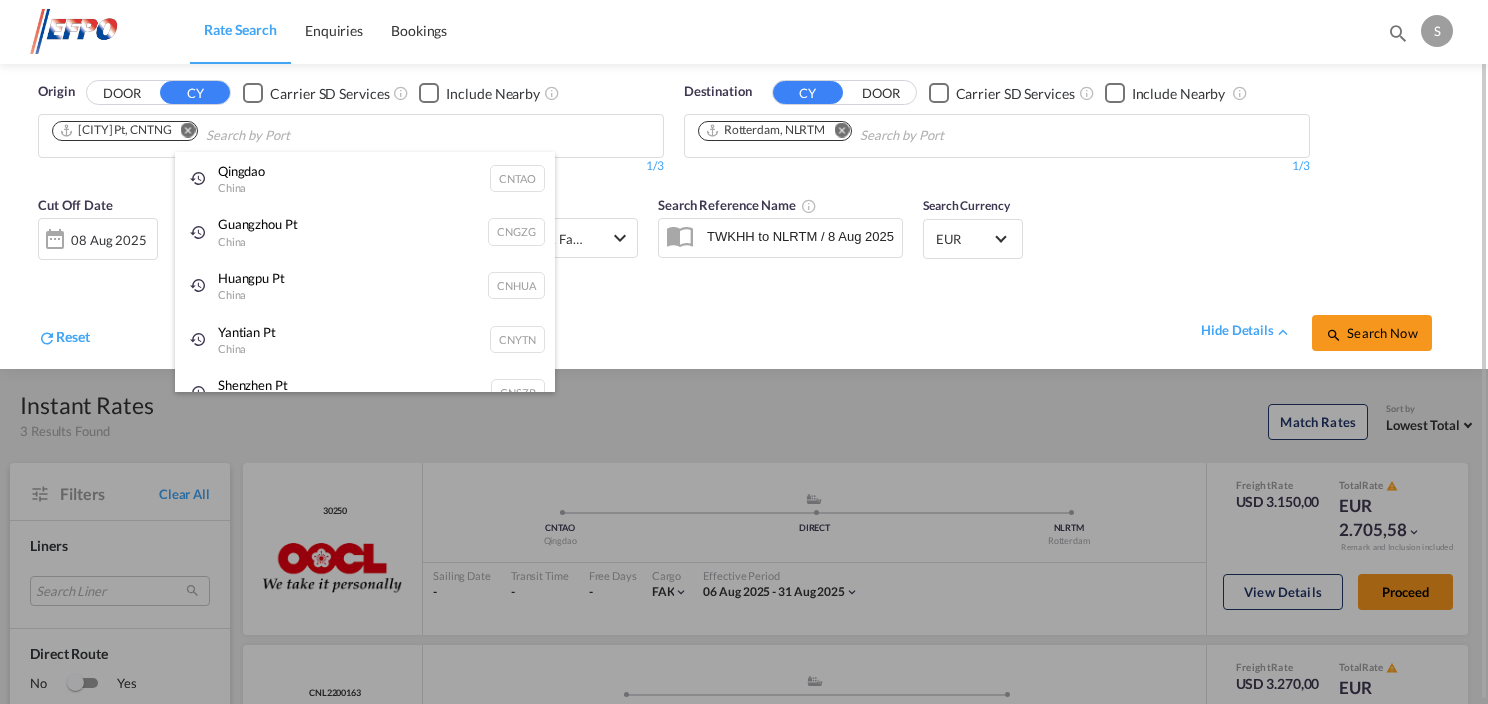 drag, startPoint x: 732, startPoint y: 296, endPoint x: 538, endPoint y: 295, distance: 194.00258 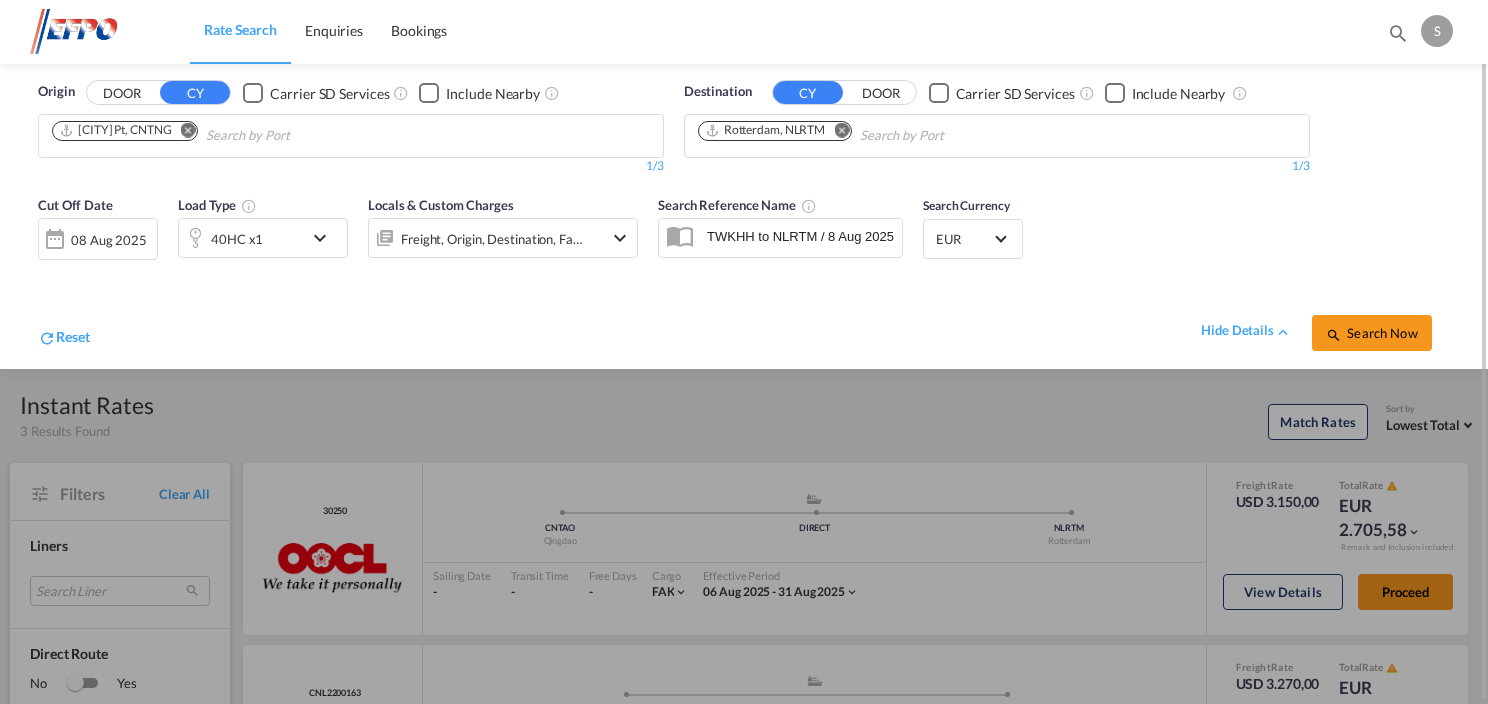 click at bounding box center [325, 238] 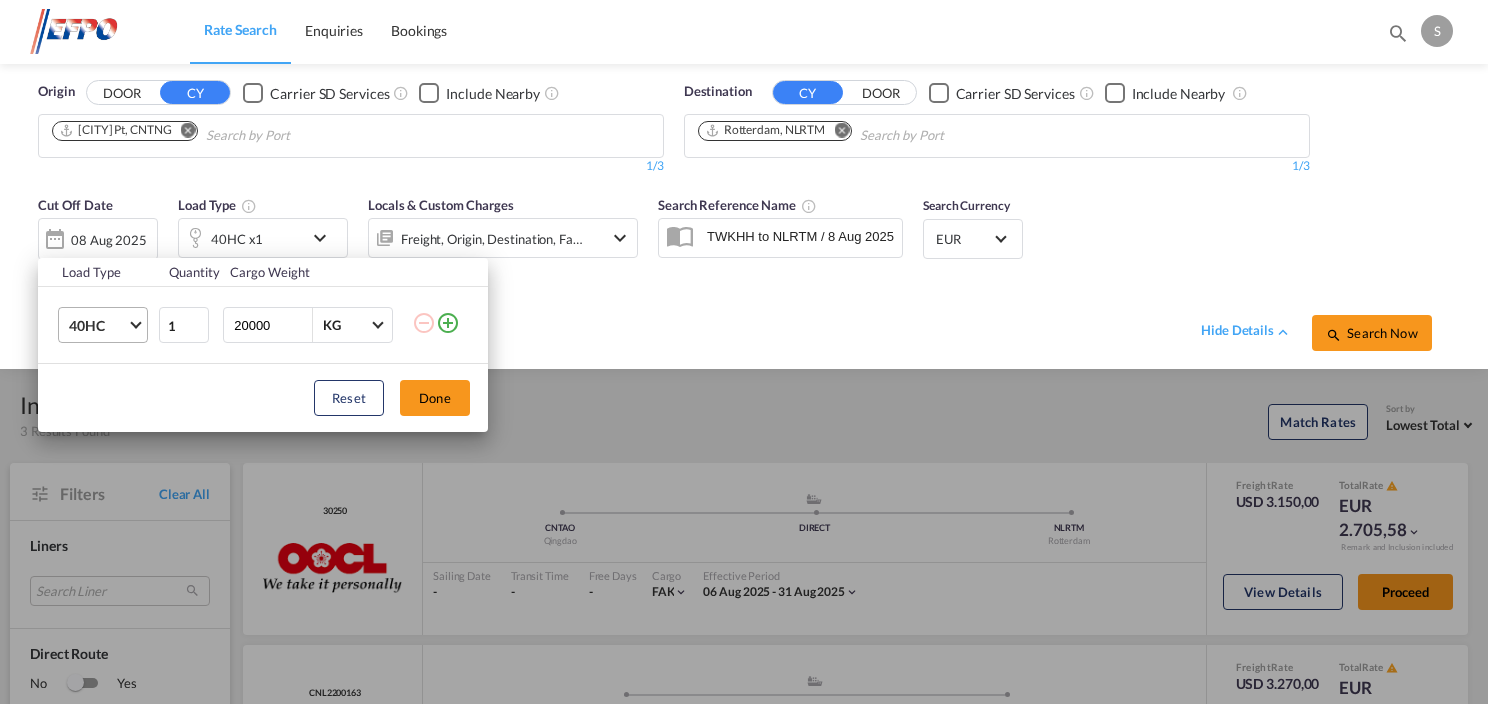 click on "40HC" at bounding box center (107, 325) 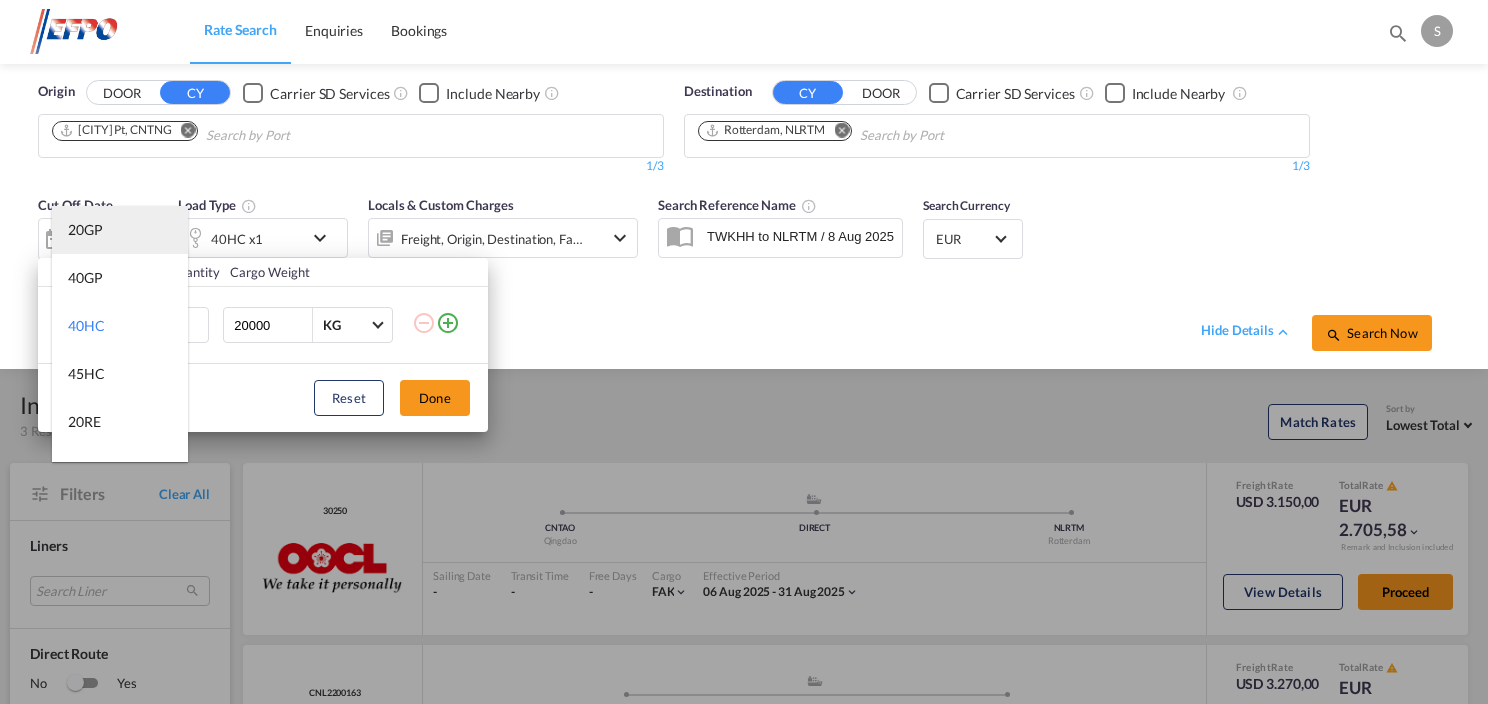 click on "20GP" at bounding box center (120, 230) 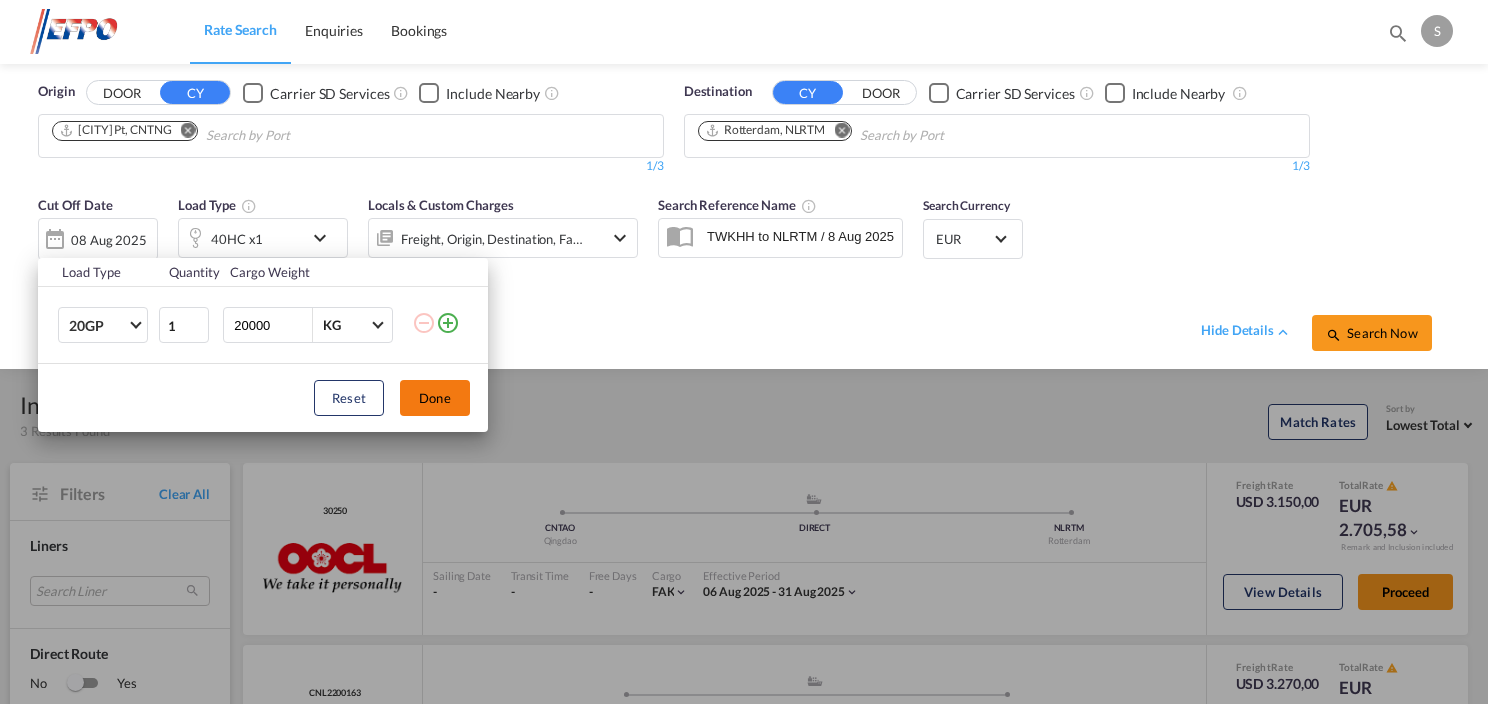 click on "Done" at bounding box center [435, 398] 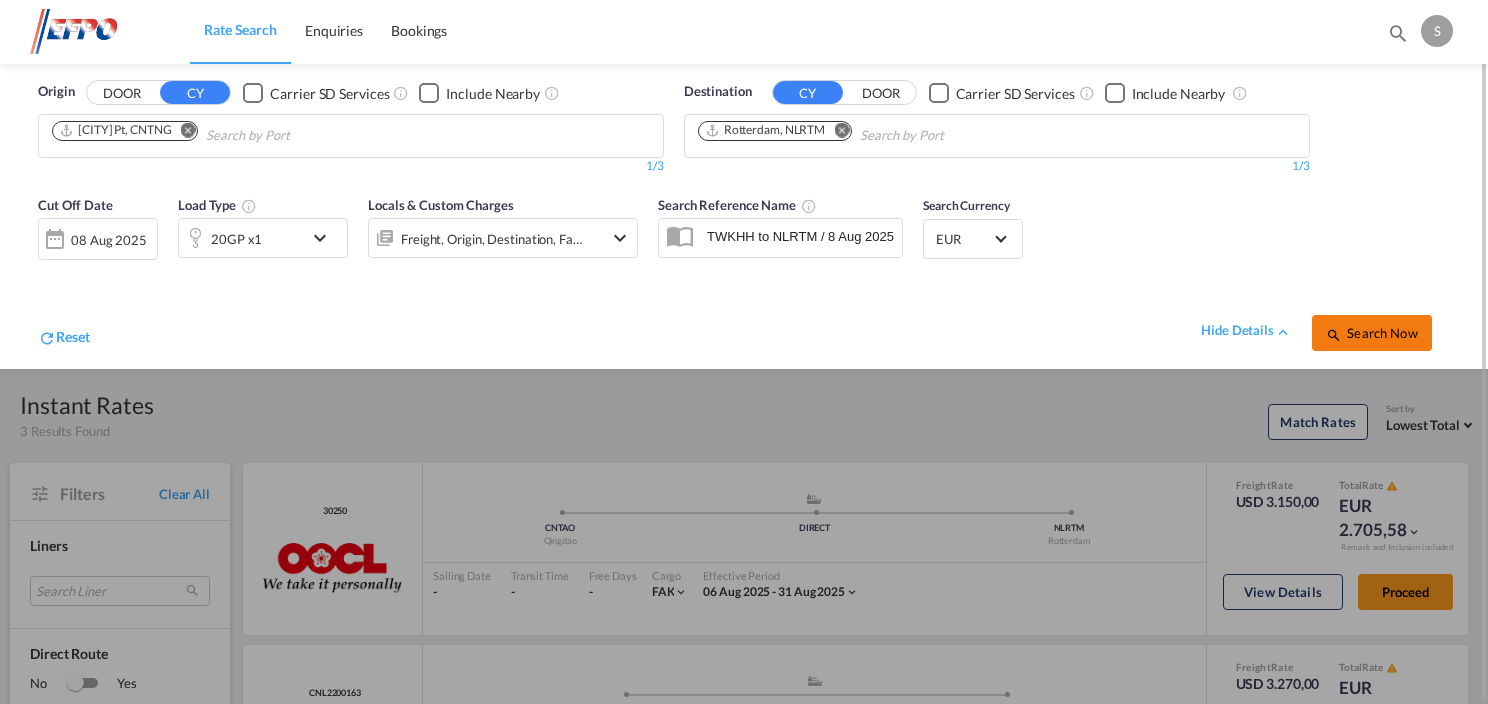 click on "Search Now" at bounding box center [1371, 333] 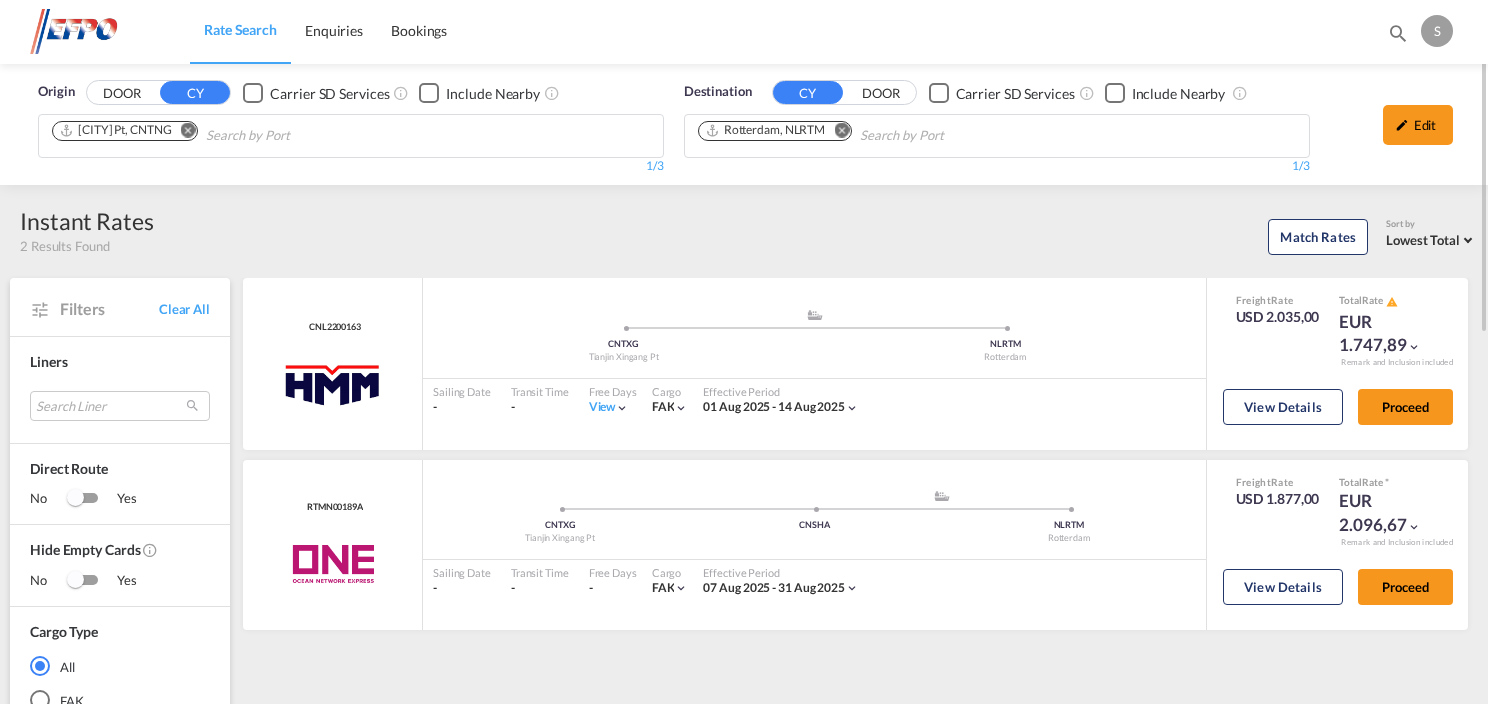 click at bounding box center (188, 130) 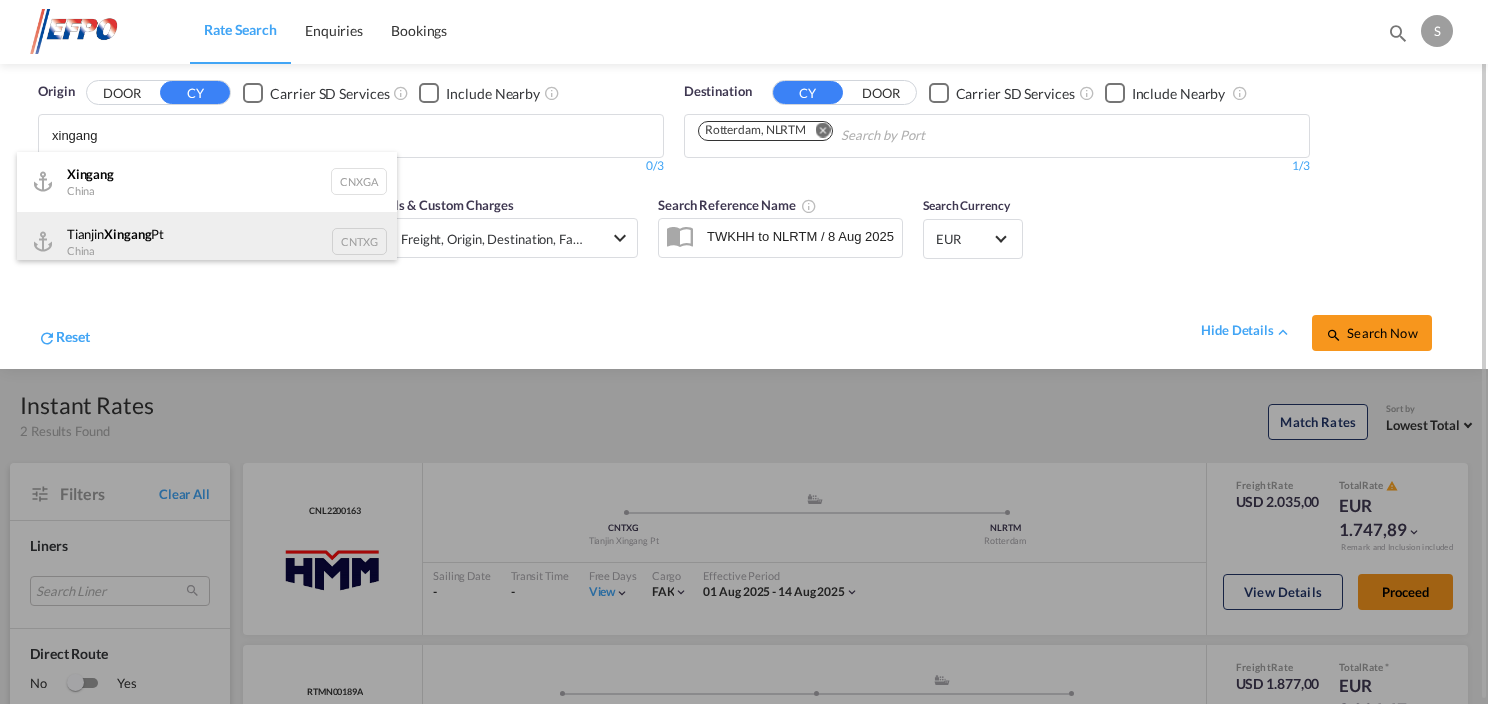 scroll, scrollTop: 12, scrollLeft: 0, axis: vertical 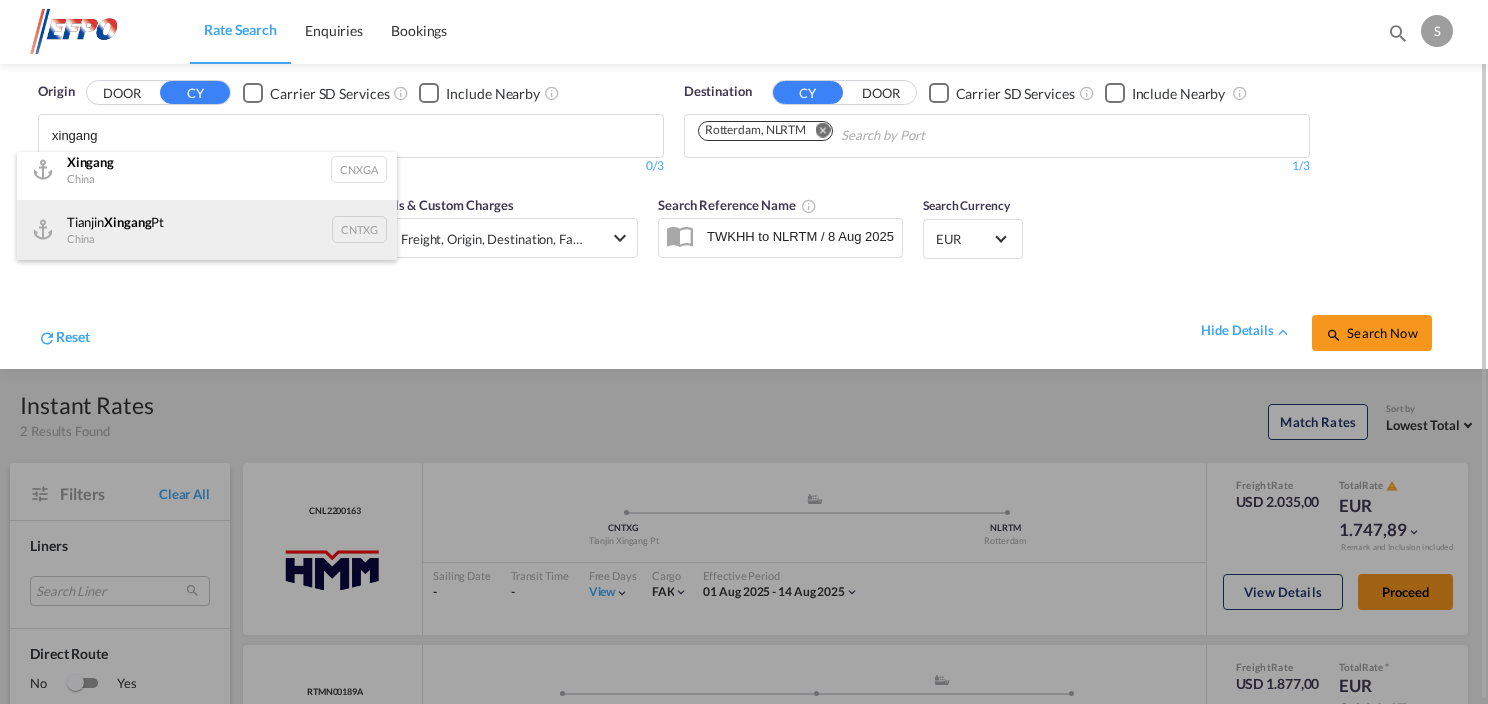 type on "xingang" 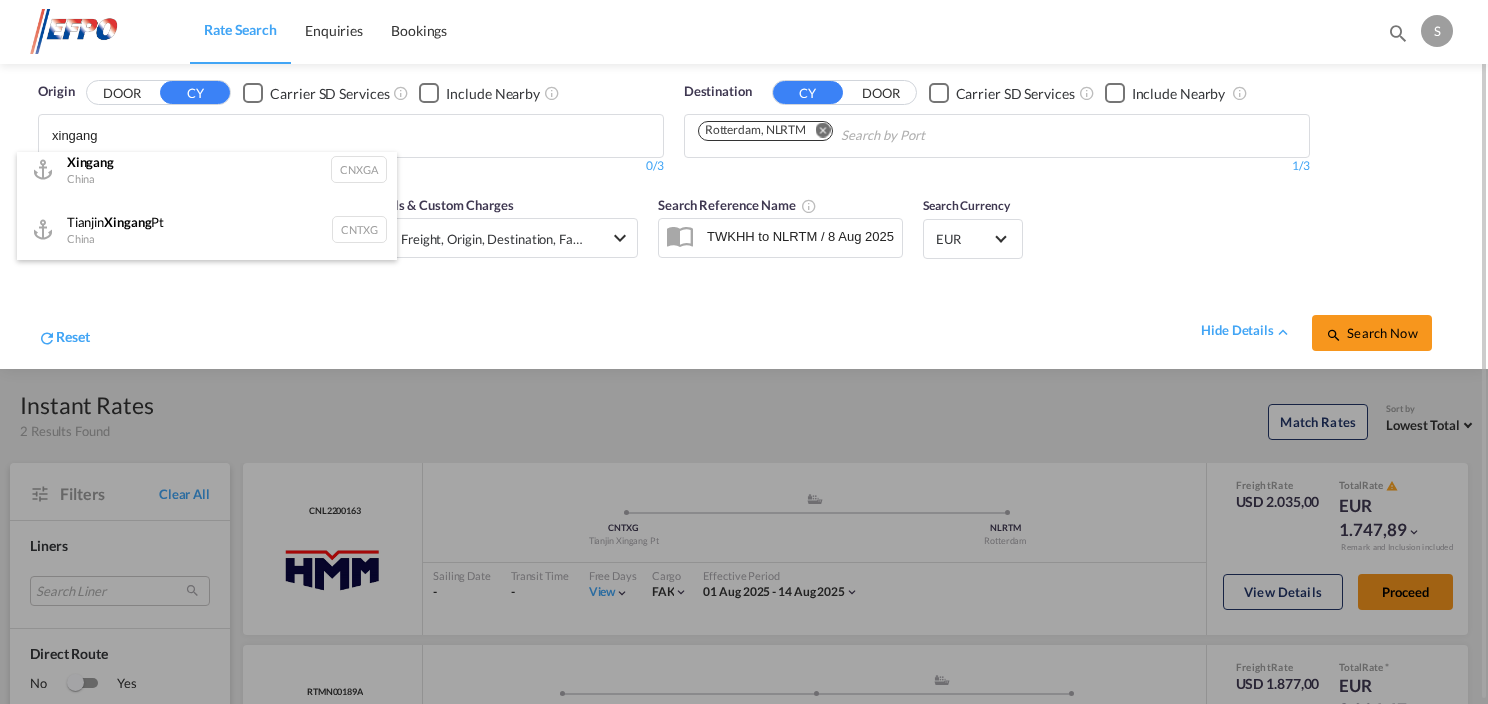 drag, startPoint x: 215, startPoint y: 220, endPoint x: 316, endPoint y: 234, distance: 101.96568 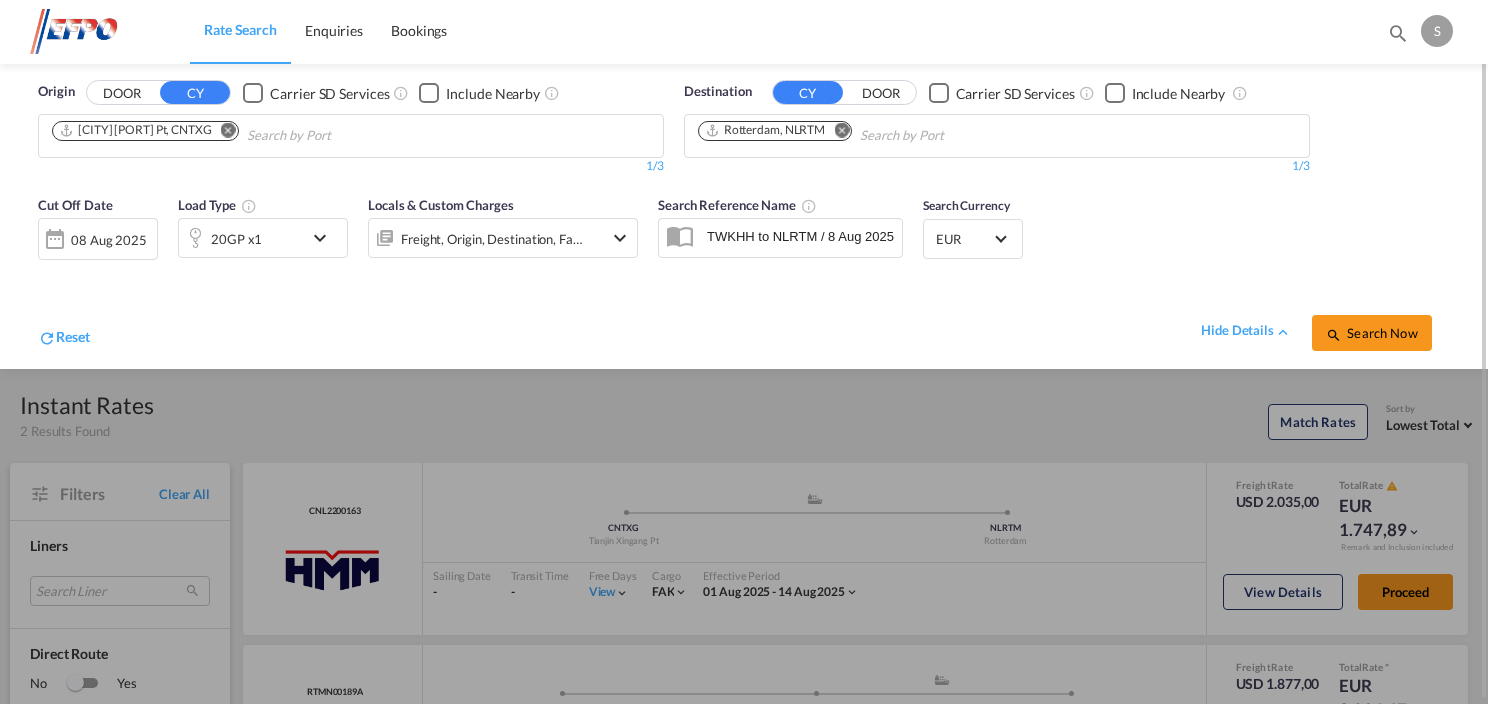 scroll, scrollTop: 0, scrollLeft: 0, axis: both 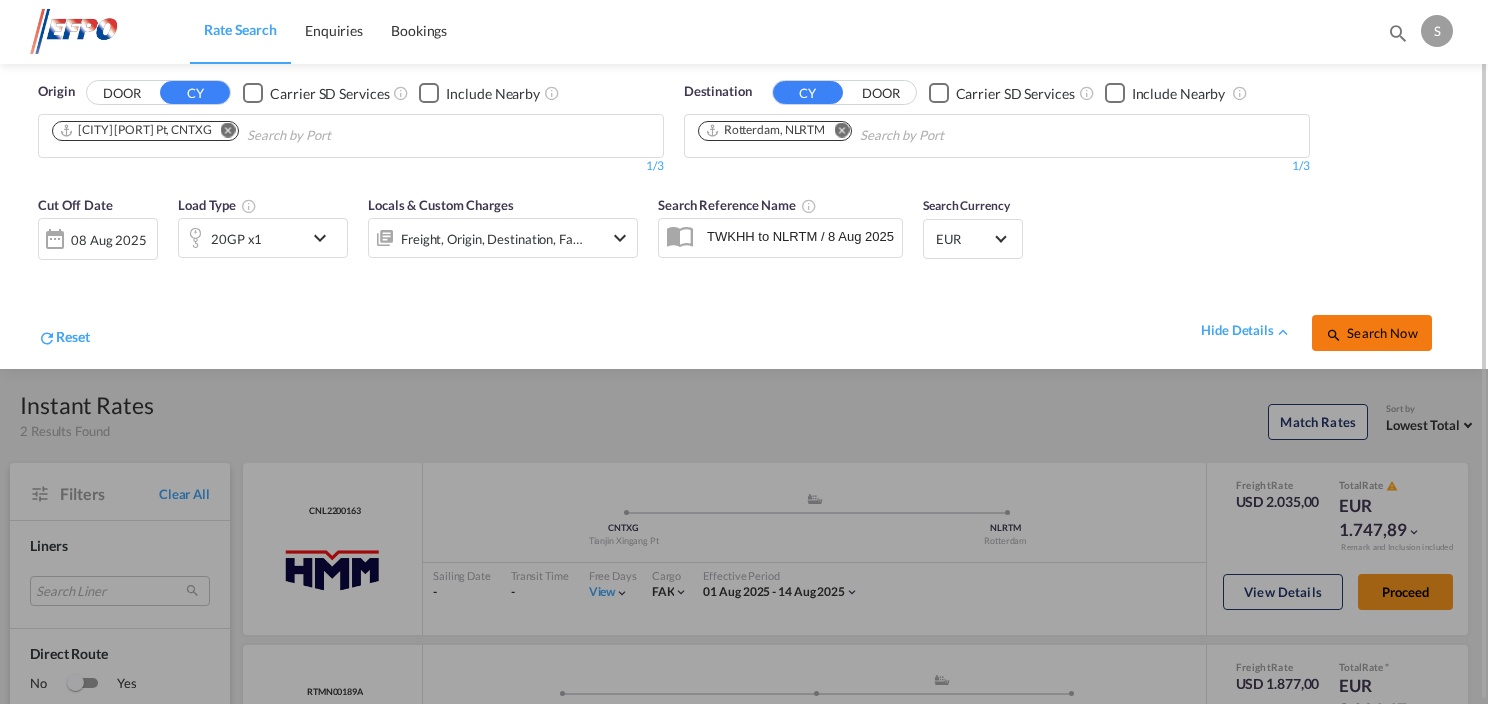click on "Search Now" at bounding box center [1371, 333] 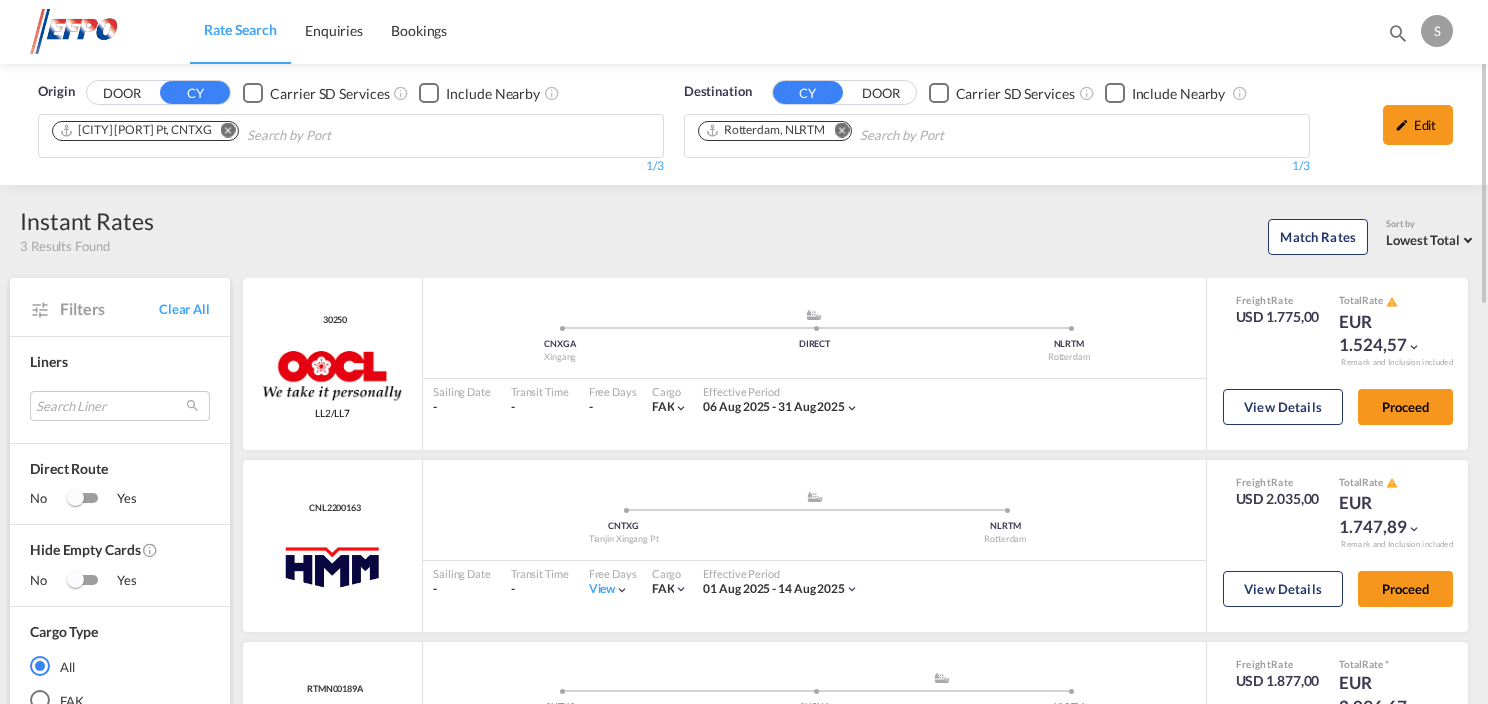 click at bounding box center (1402, 125) 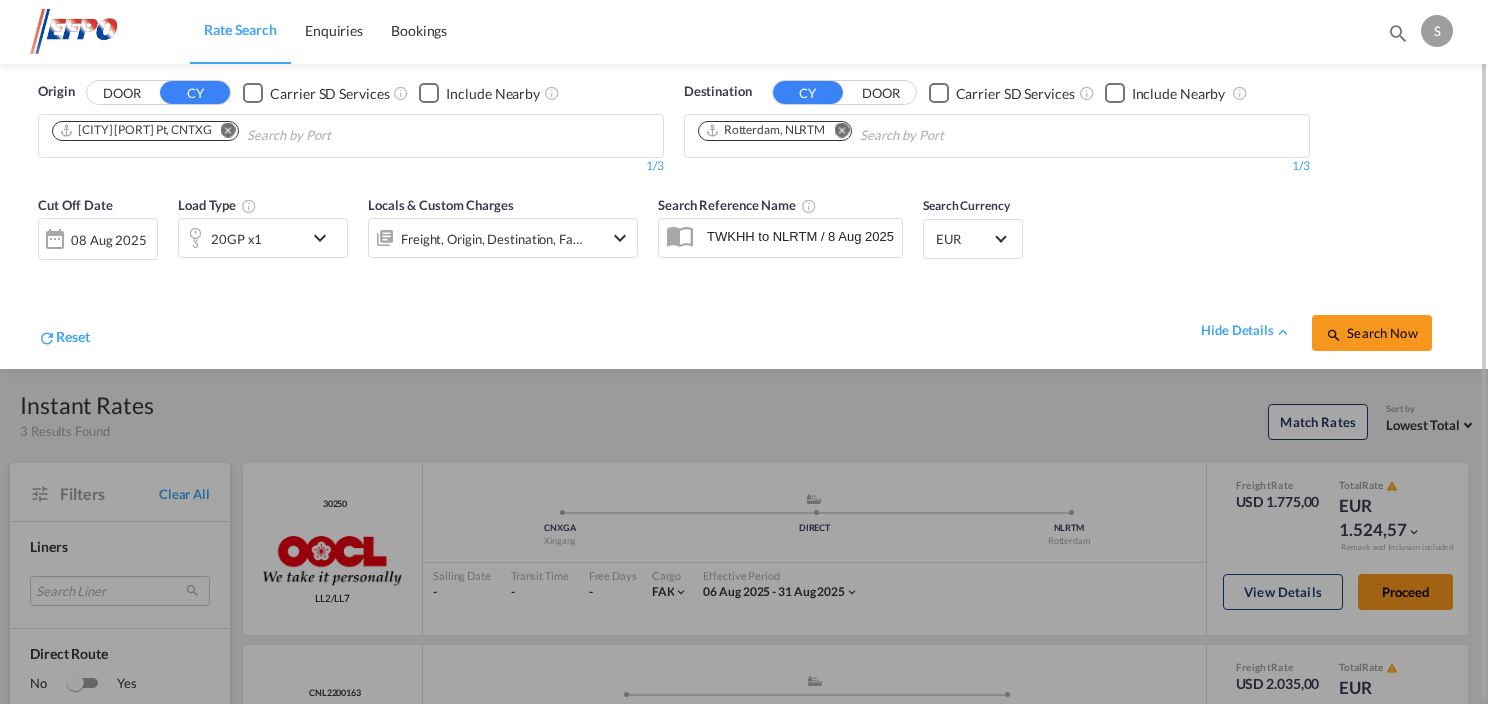 click at bounding box center [744, 352] 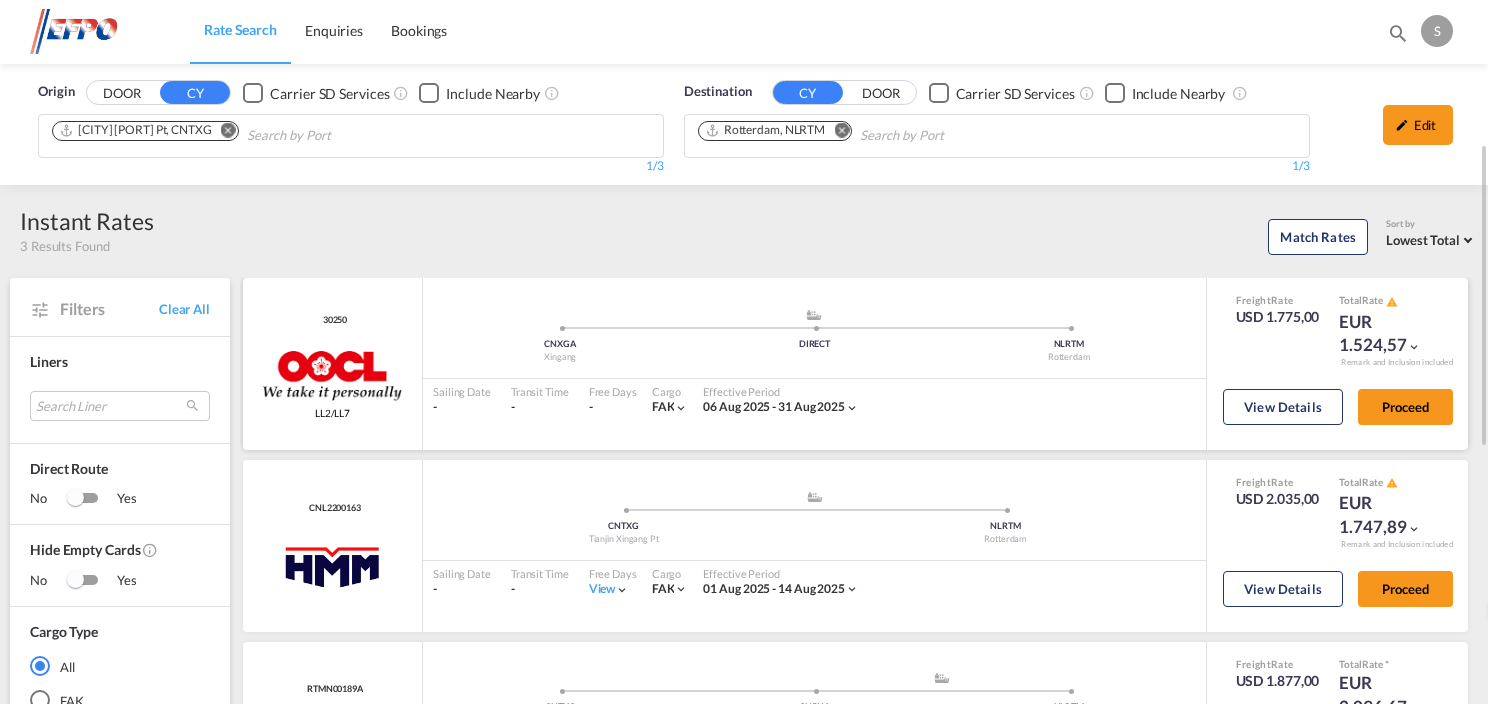 scroll, scrollTop: 100, scrollLeft: 0, axis: vertical 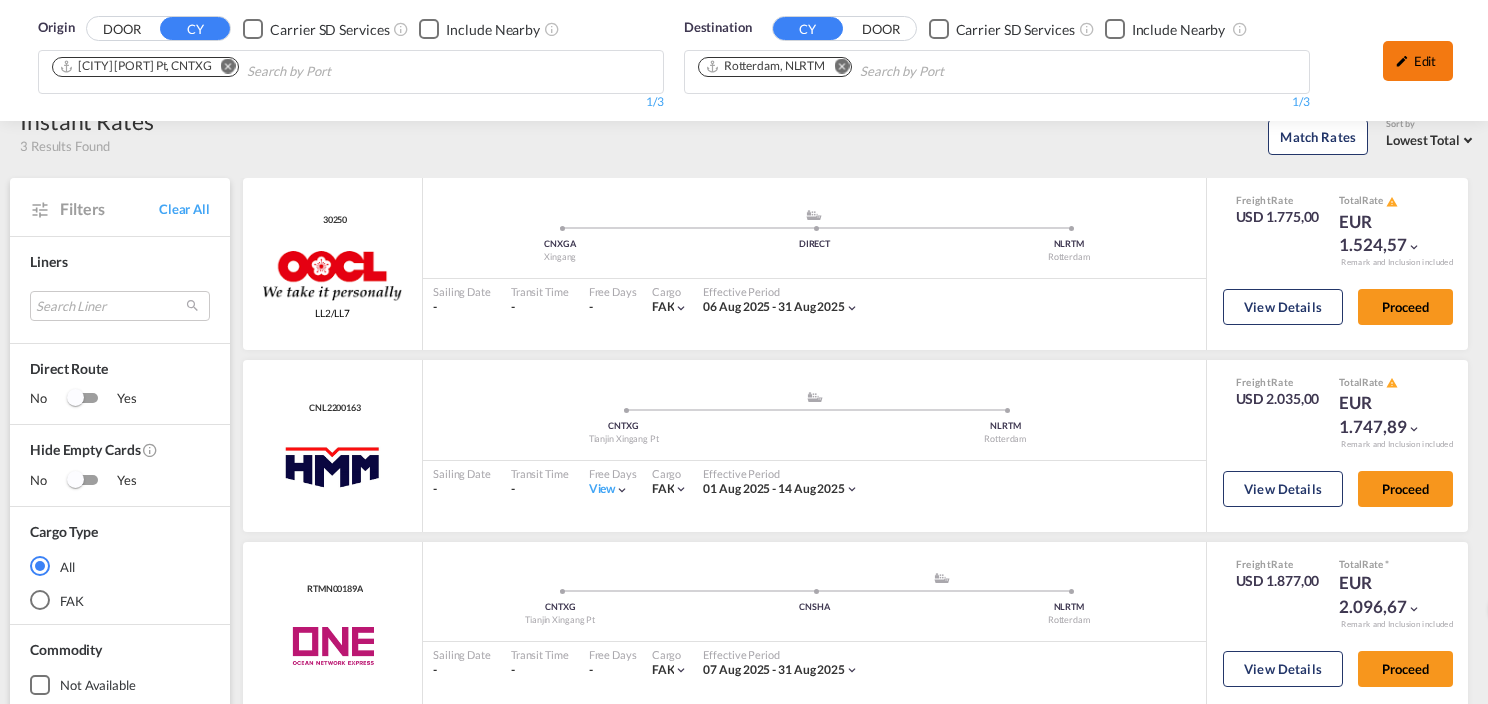 click at bounding box center [1402, 61] 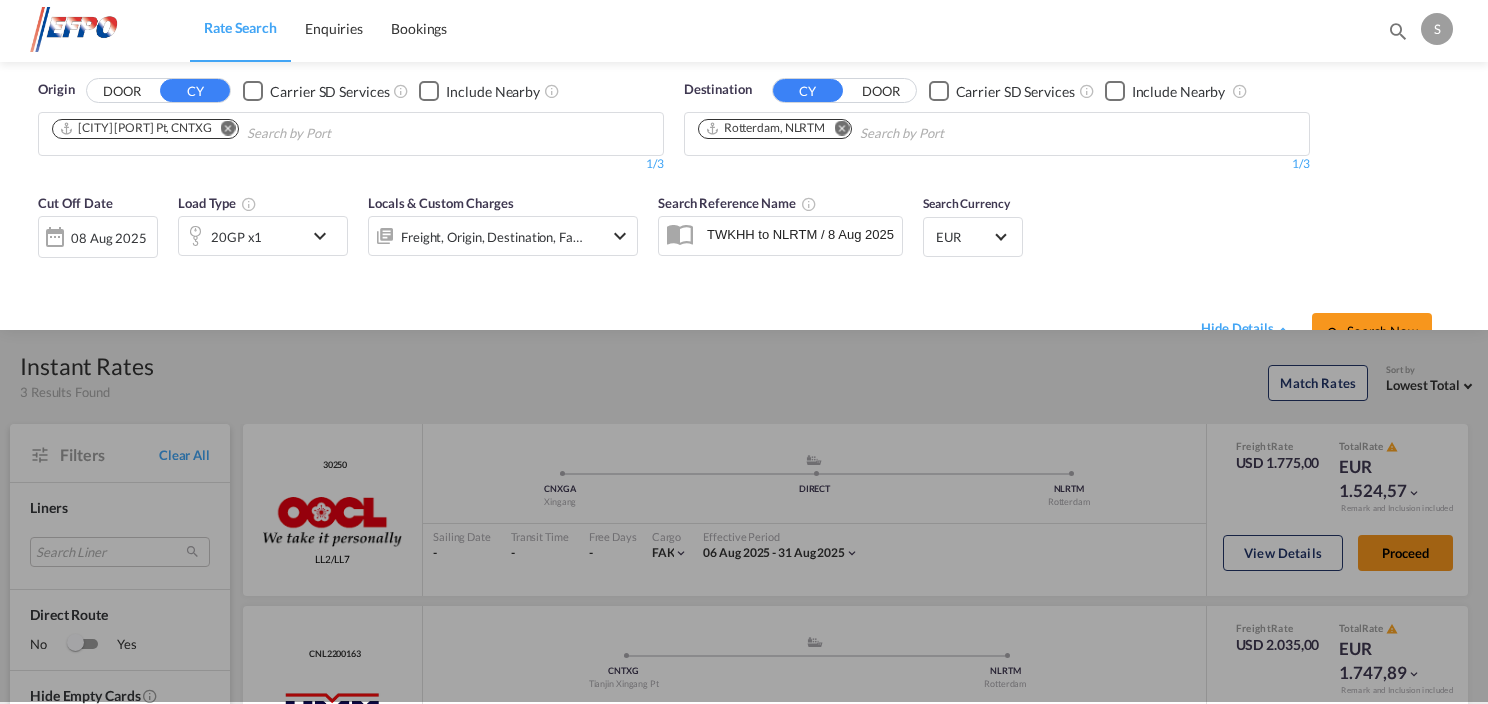 scroll, scrollTop: 0, scrollLeft: 0, axis: both 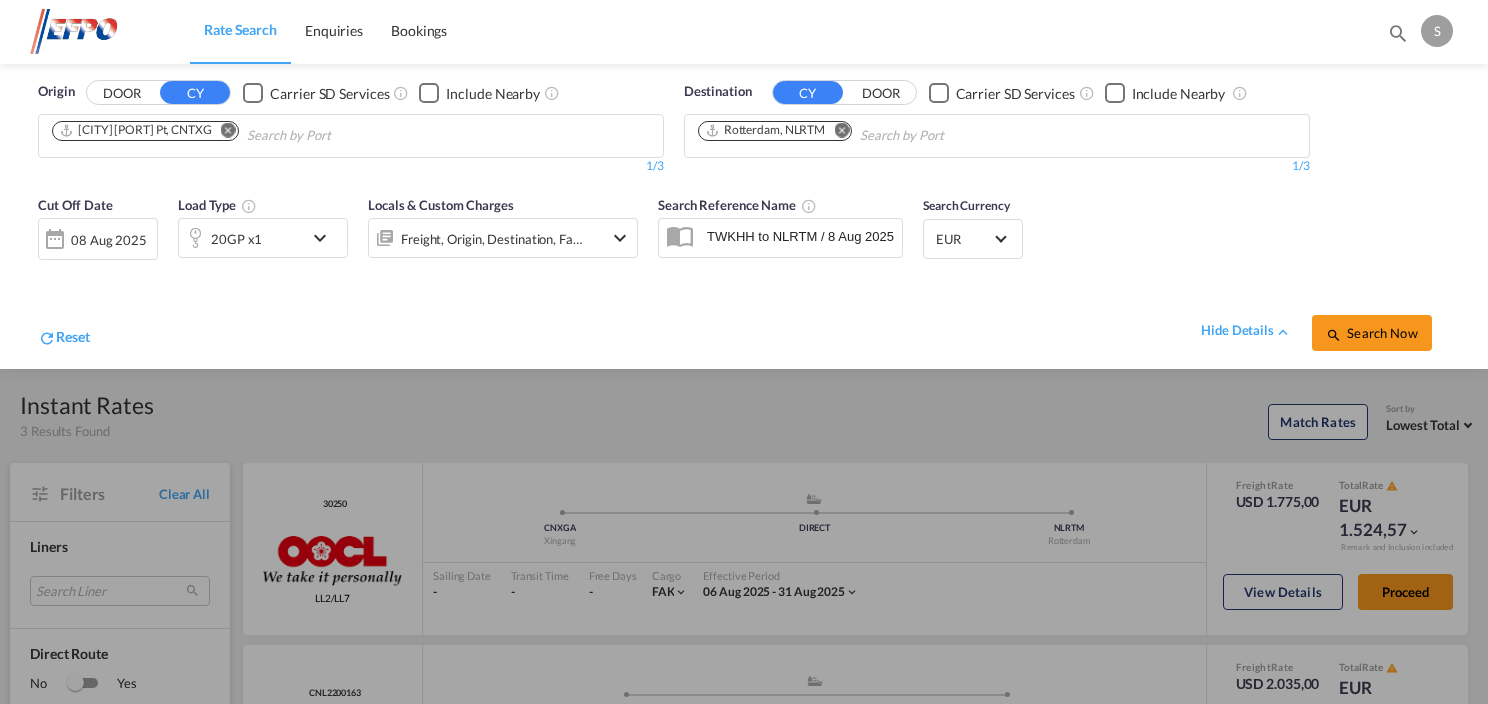 click at bounding box center [325, 238] 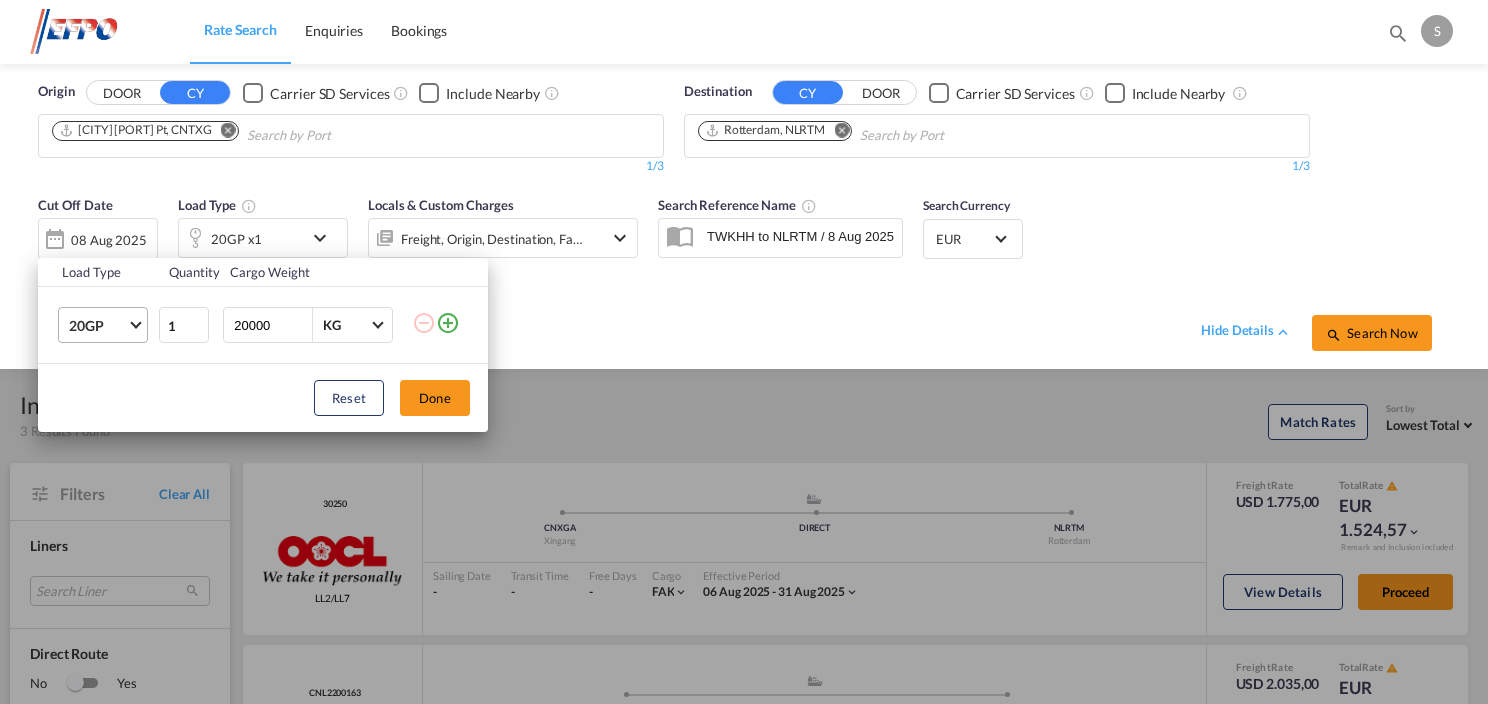 click at bounding box center (135, 323) 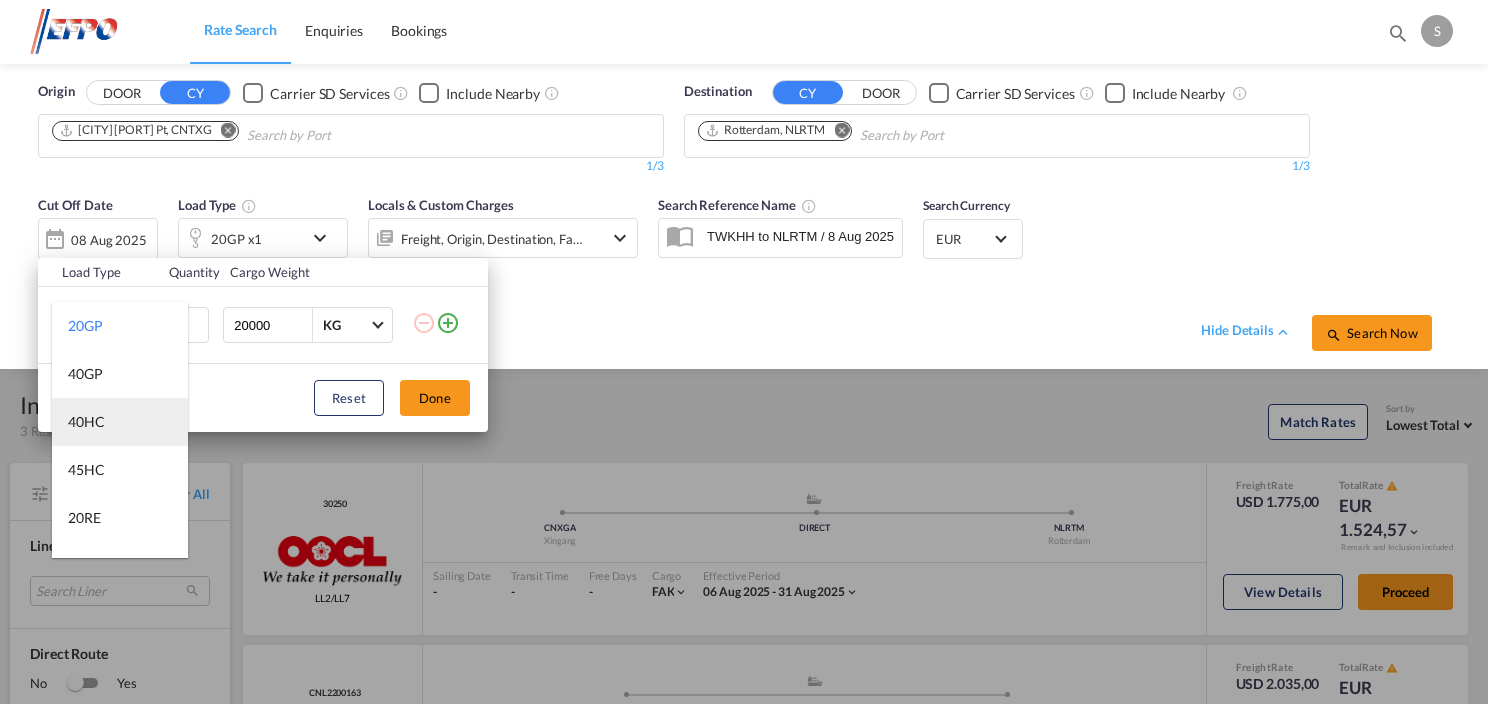 click on "40HC" at bounding box center [120, 422] 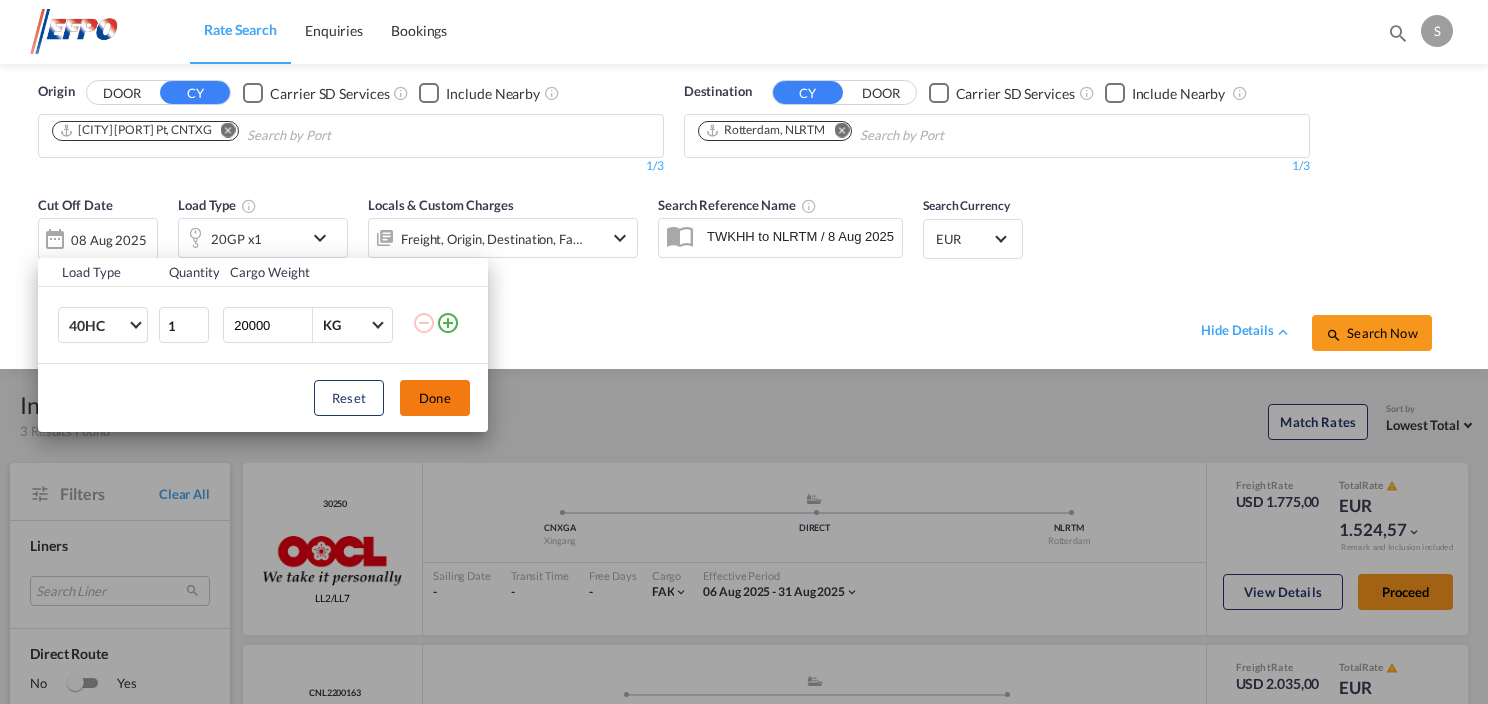 click on "Done" at bounding box center (435, 398) 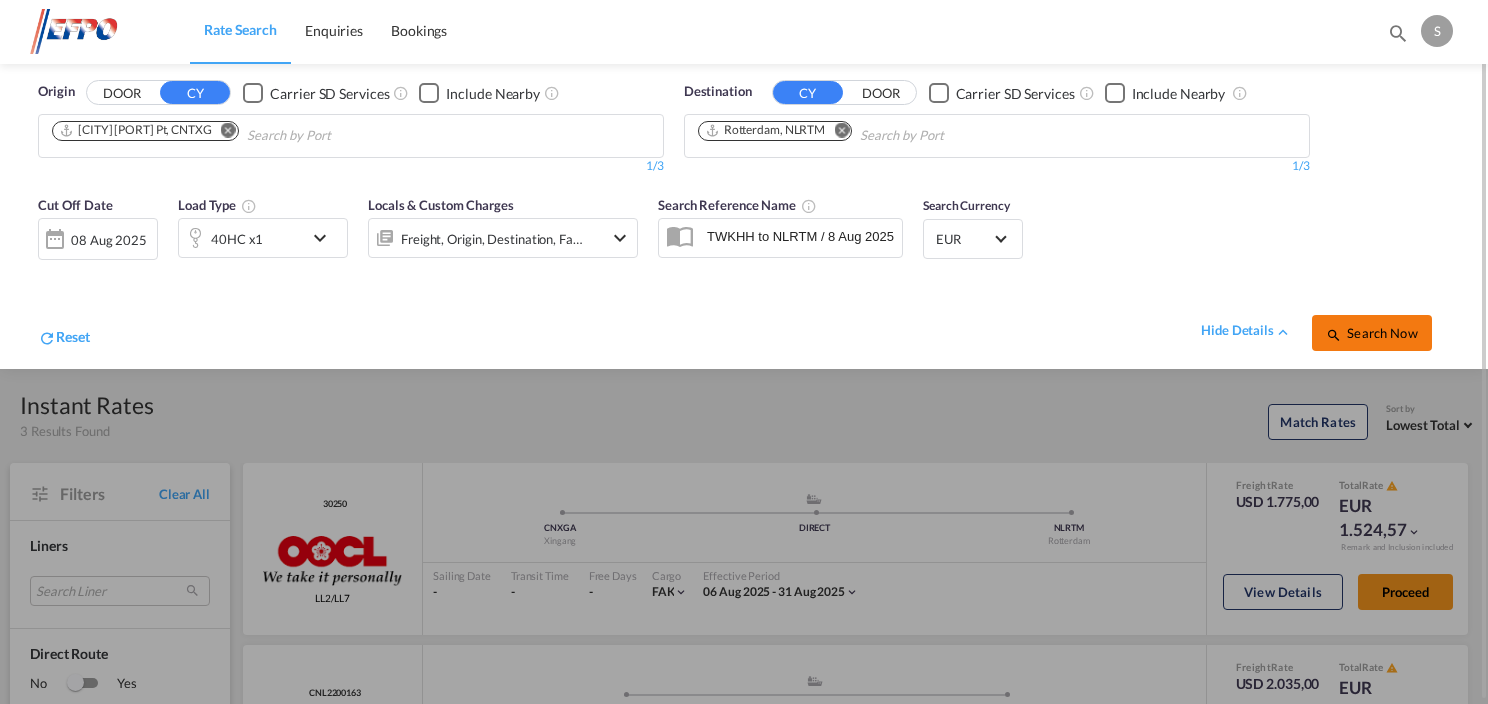 click on "Search Now" at bounding box center (1371, 333) 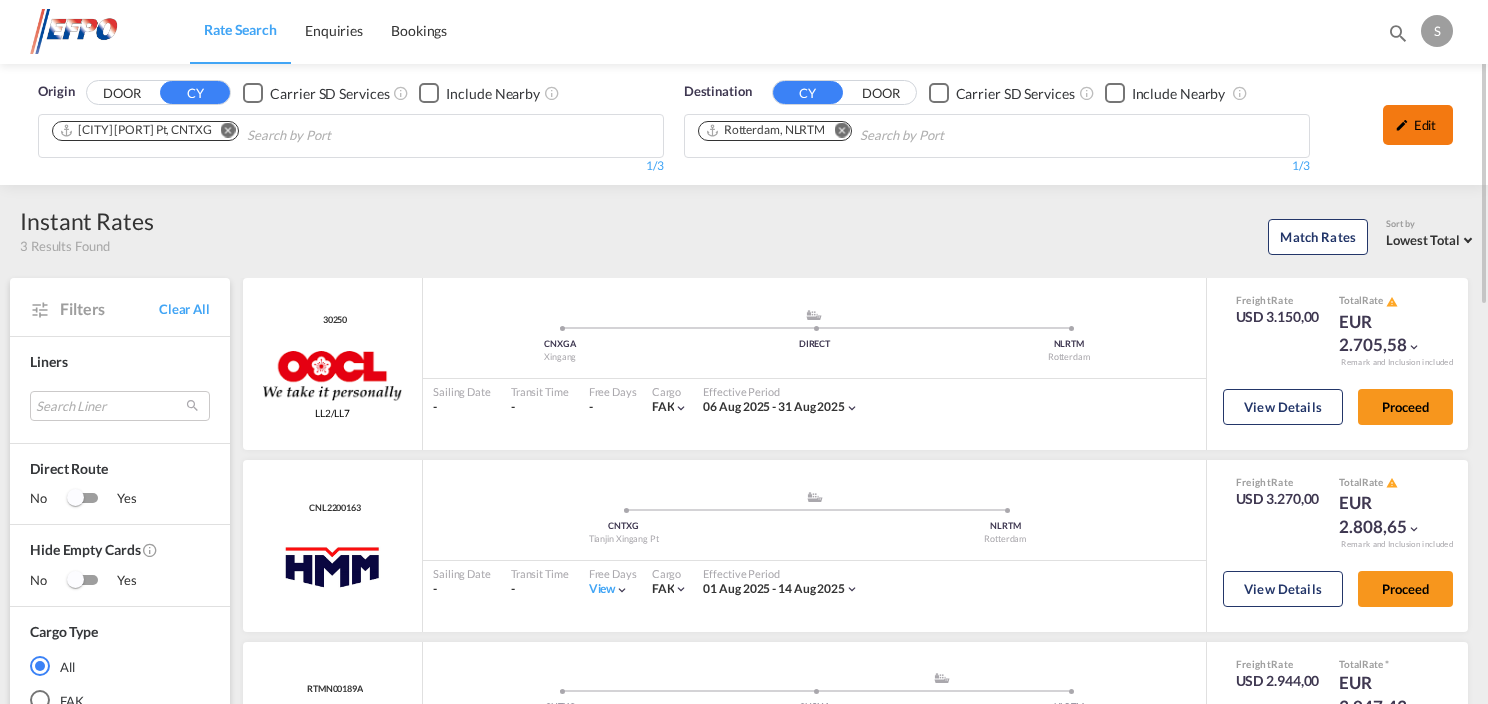 click on "Edit" at bounding box center [1418, 125] 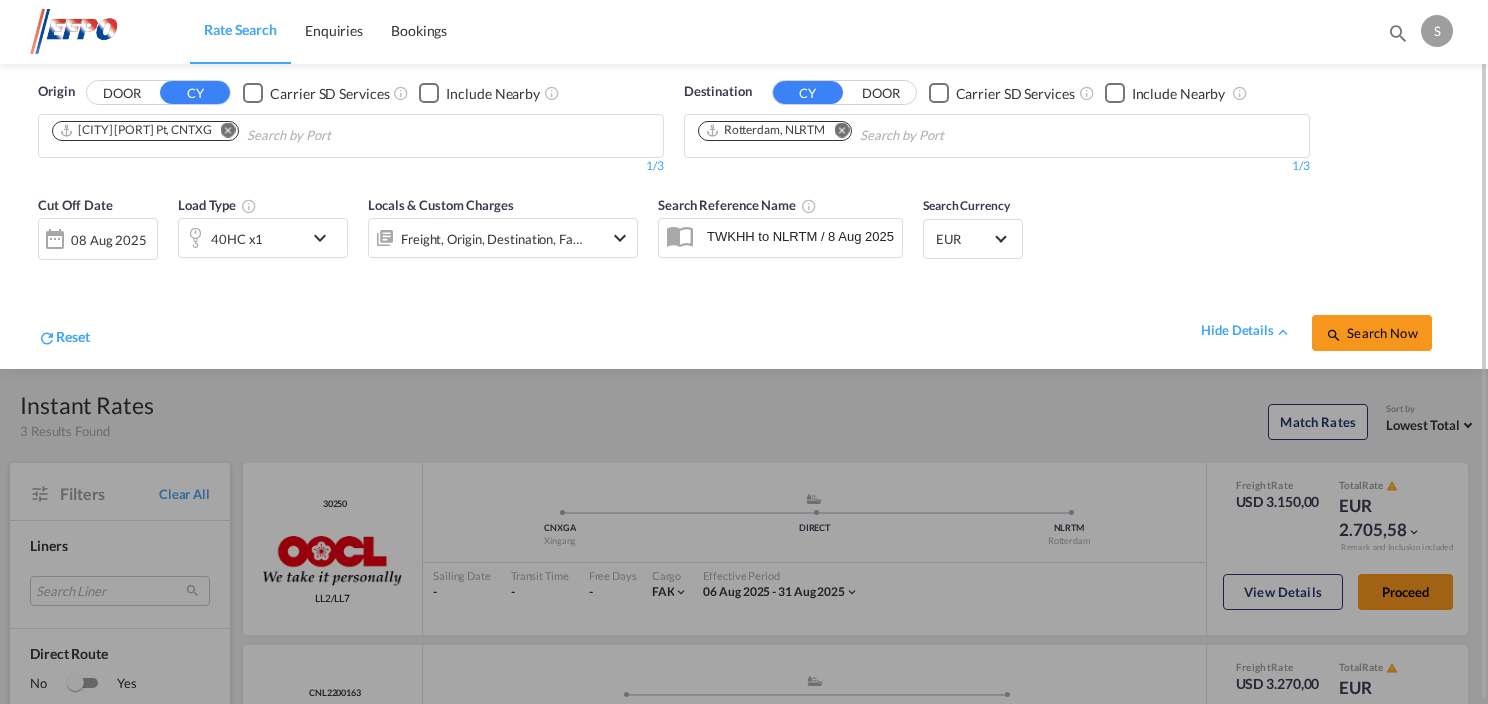 click at bounding box center (325, 238) 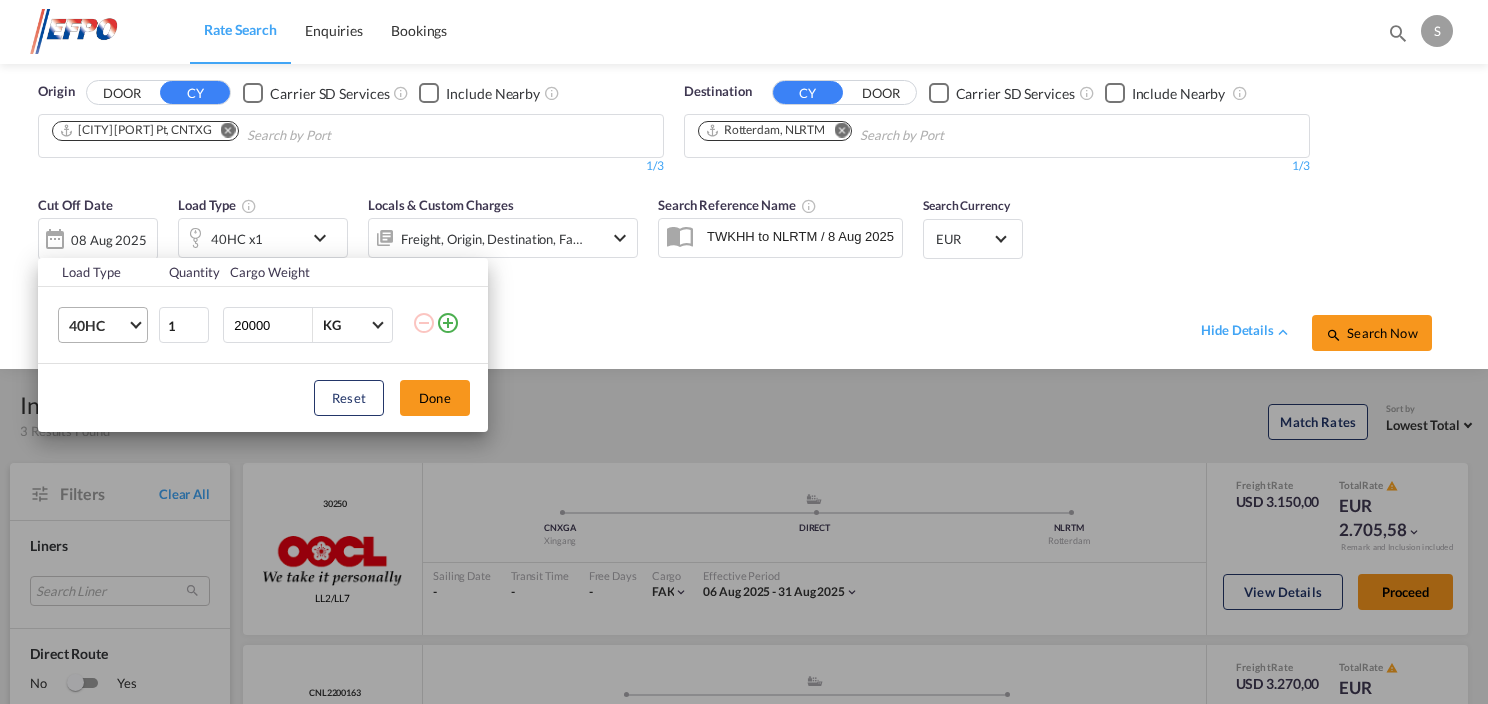 click on "40HC" at bounding box center [107, 325] 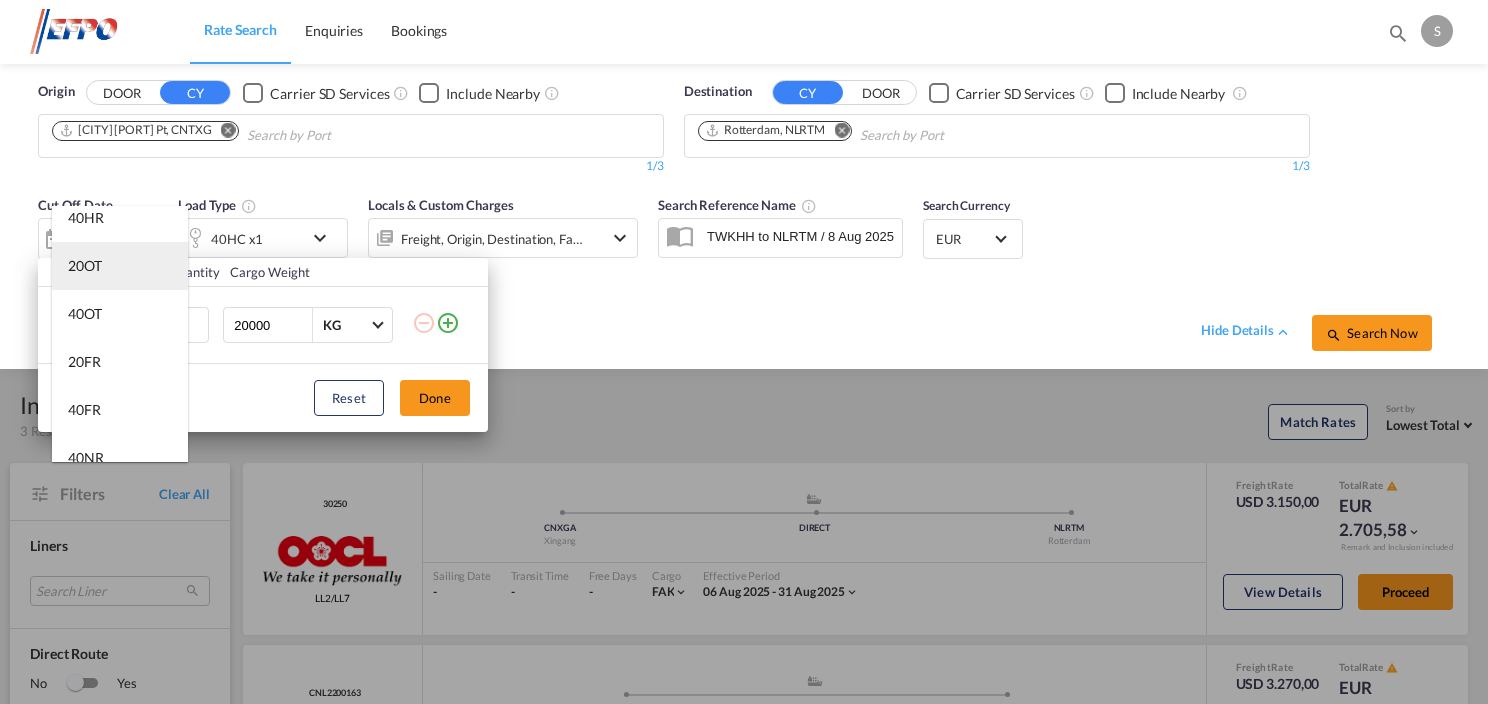 scroll, scrollTop: 400, scrollLeft: 0, axis: vertical 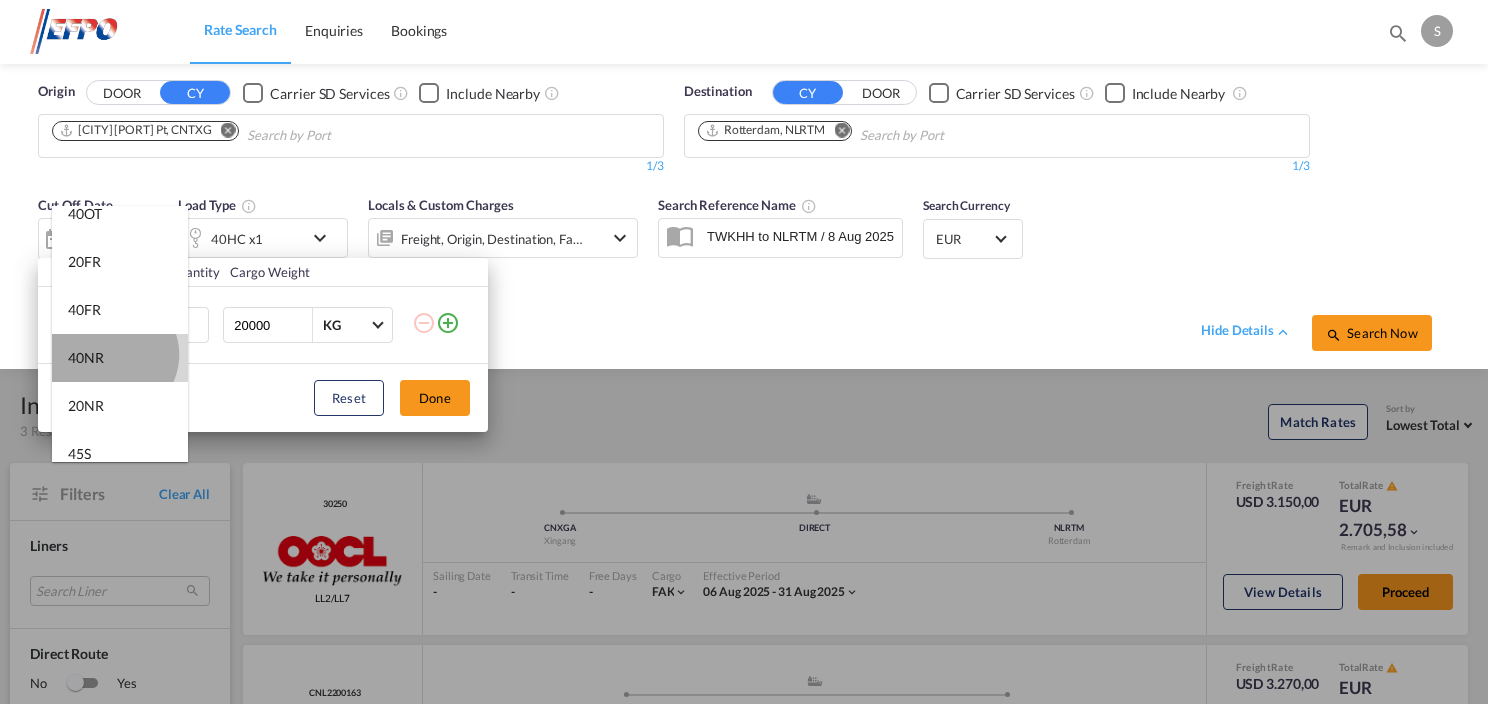 drag, startPoint x: 112, startPoint y: 355, endPoint x: 226, endPoint y: 360, distance: 114.1096 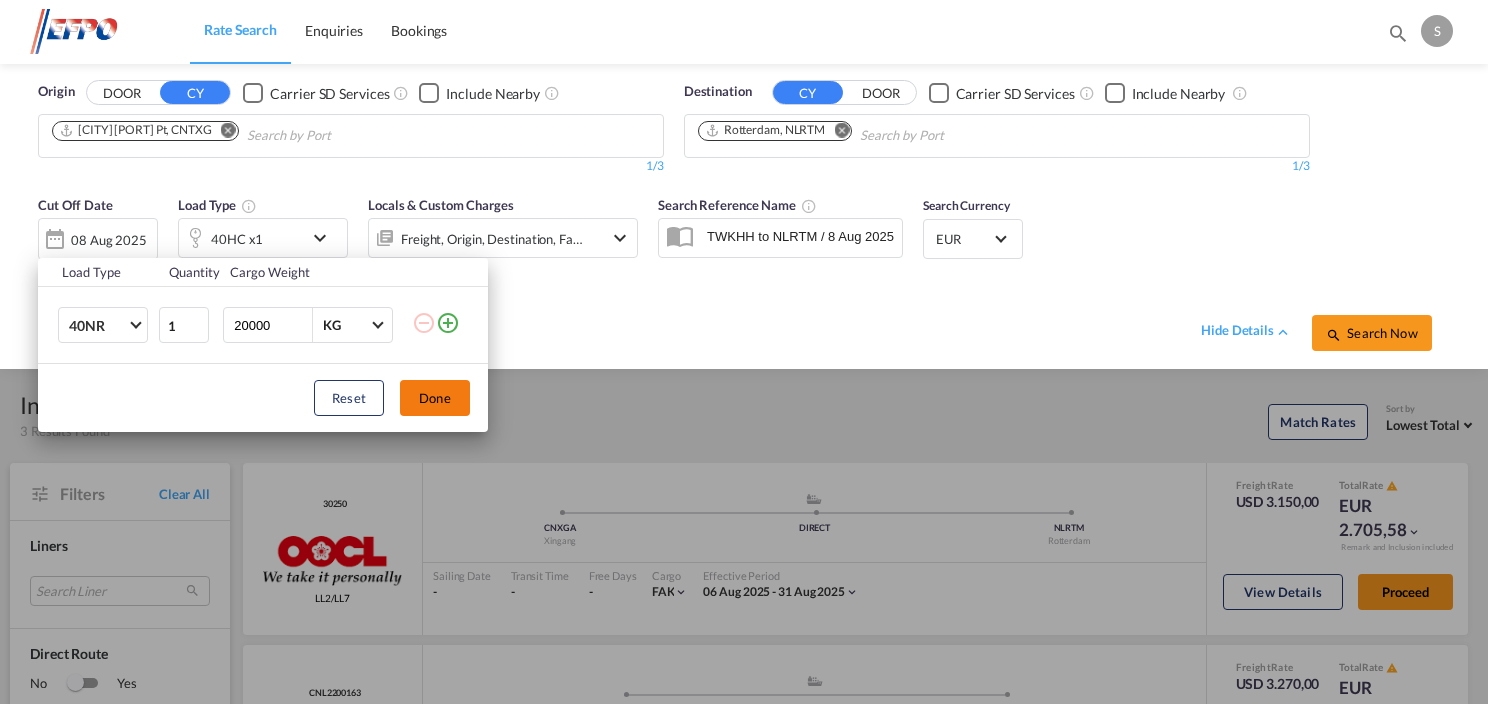 drag, startPoint x: 448, startPoint y: 396, endPoint x: 468, endPoint y: 392, distance: 20.396078 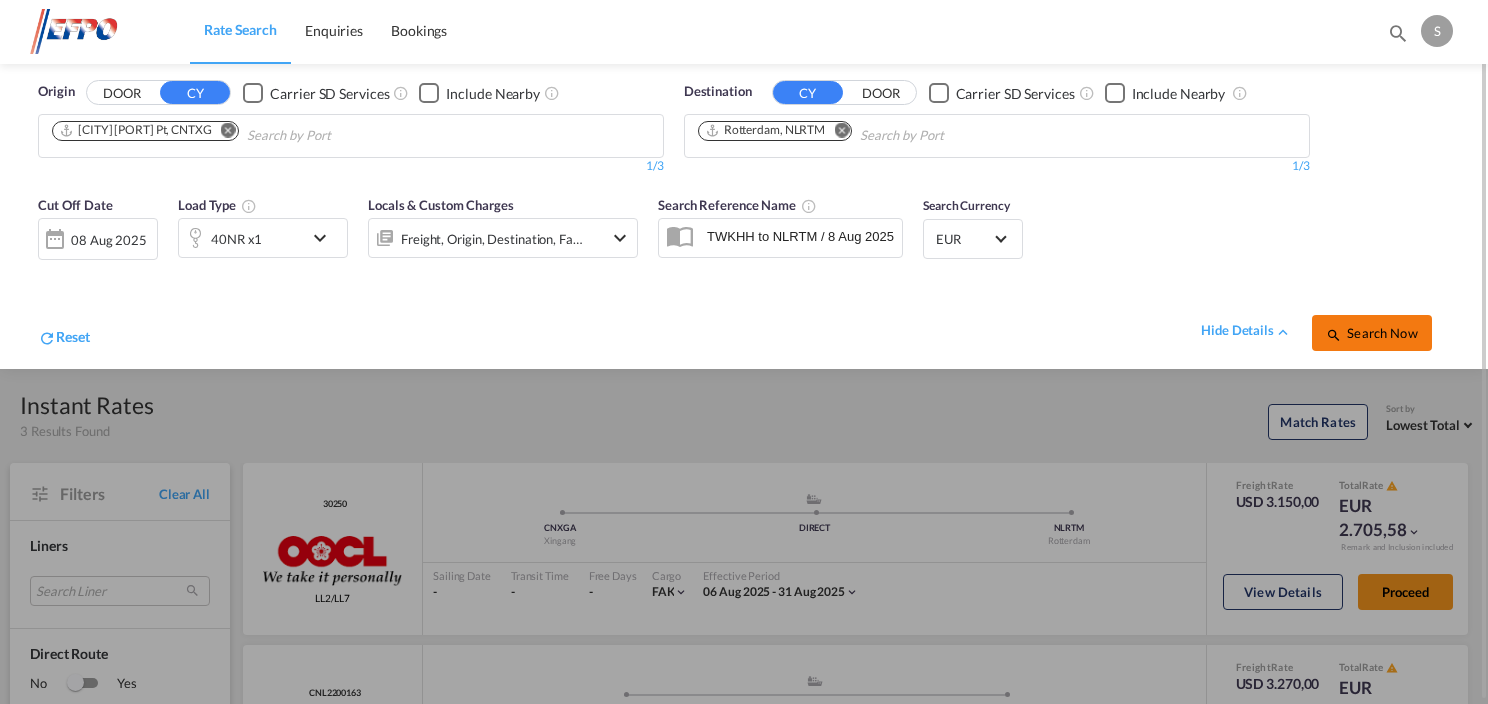 click on "Search Now" at bounding box center [1371, 333] 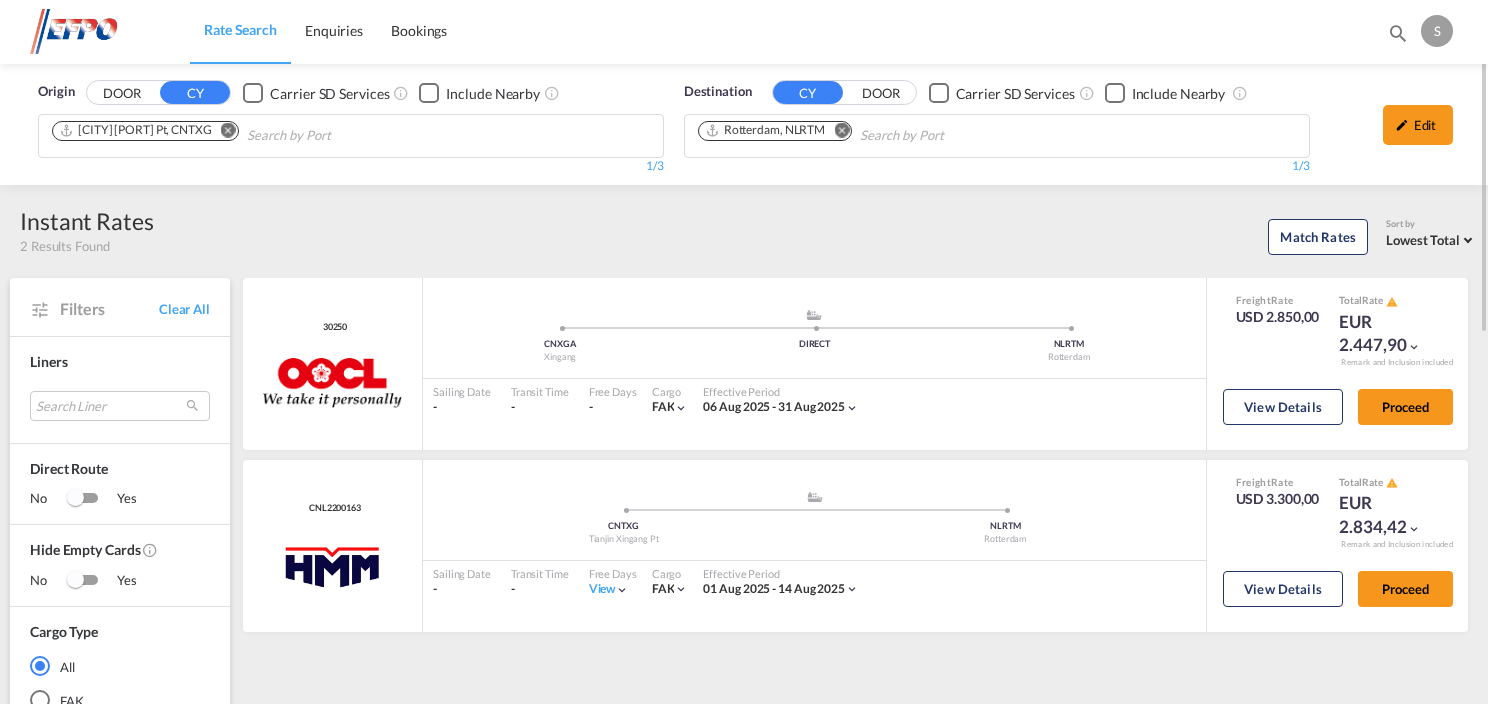 click at bounding box center (228, 130) 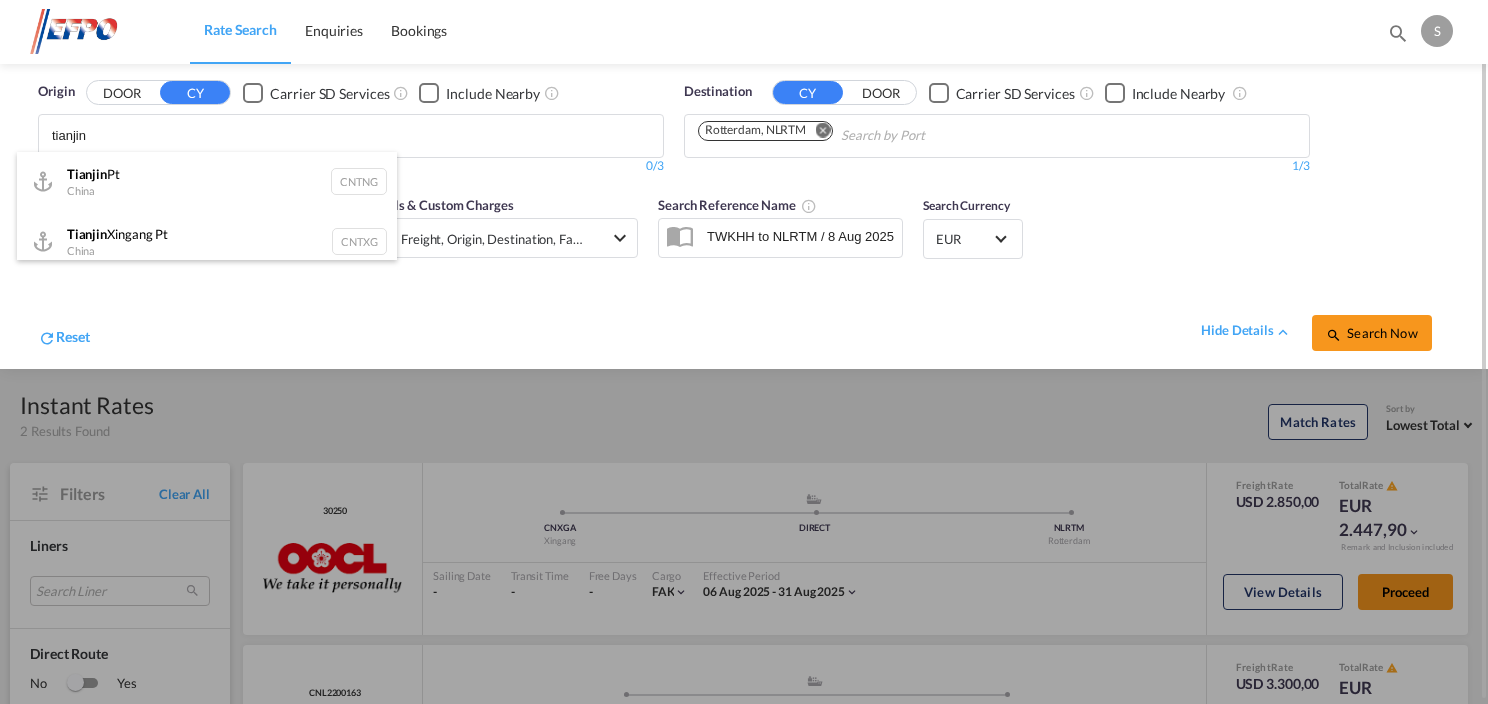 type on "tianjin" 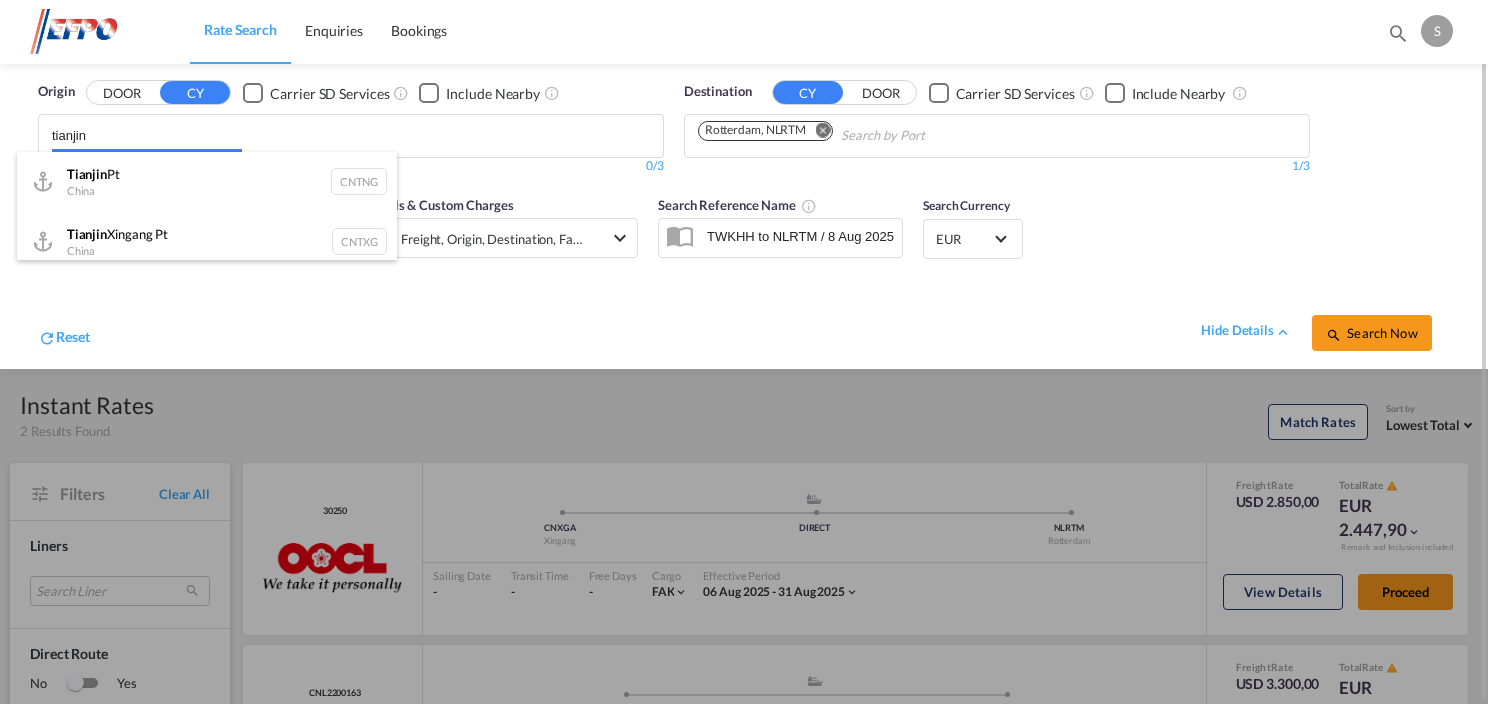 type 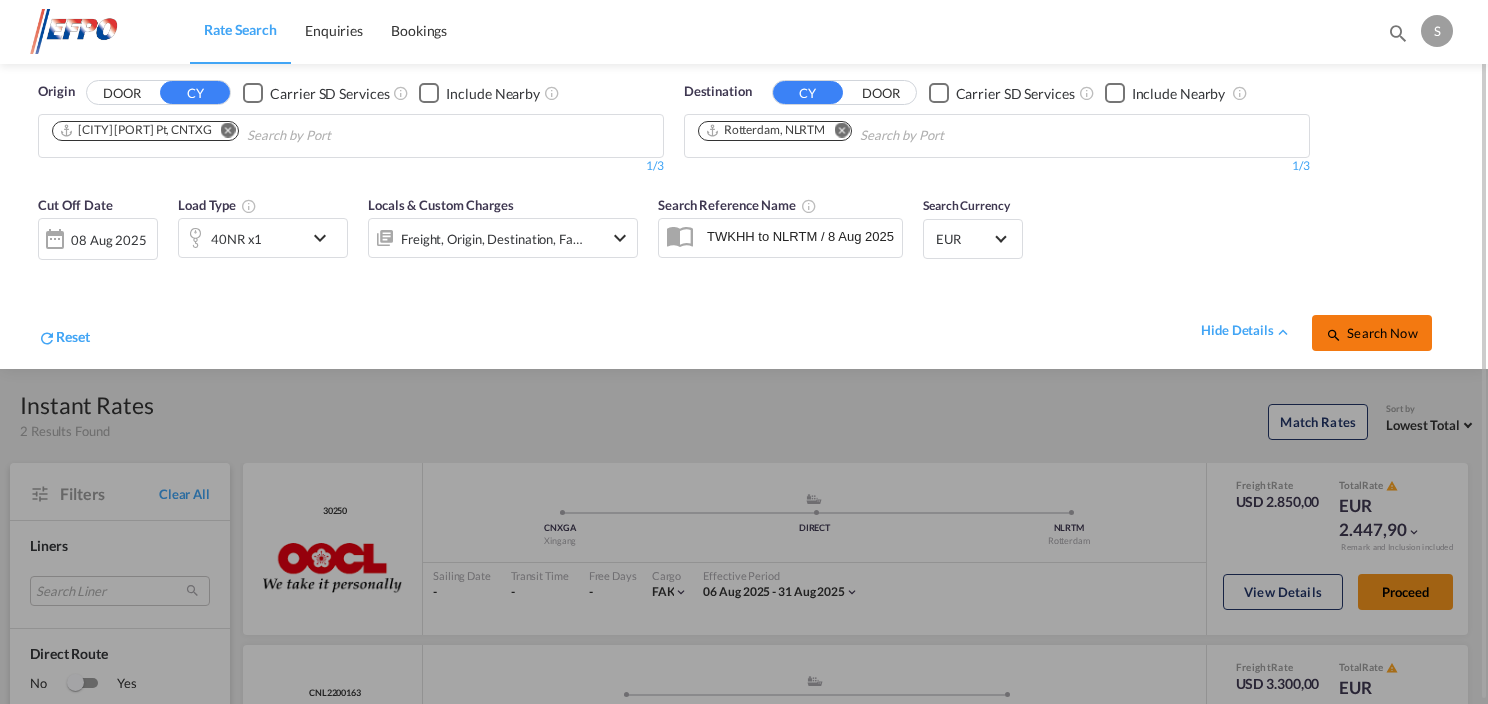 click on "Search Now" at bounding box center [1371, 333] 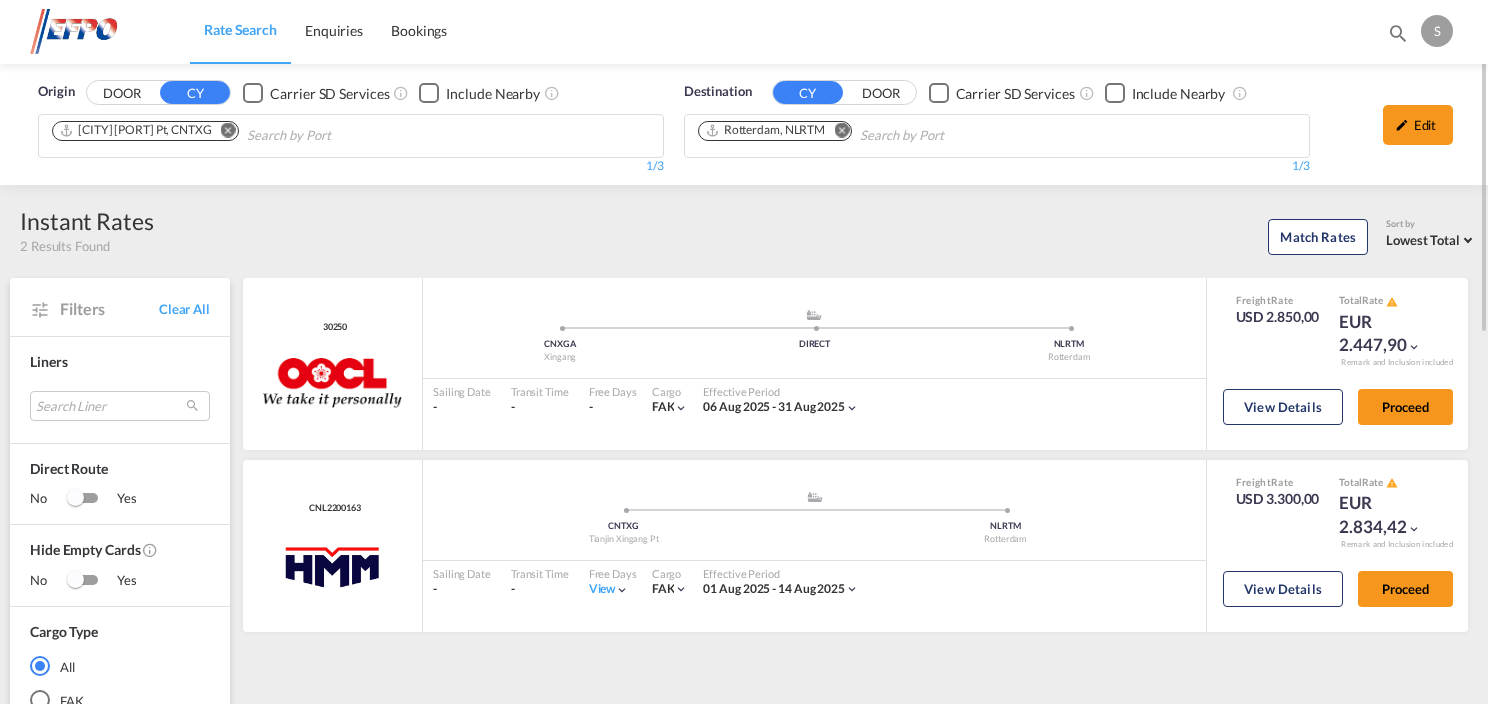drag, startPoint x: 1441, startPoint y: 119, endPoint x: 1384, endPoint y: 128, distance: 57.706154 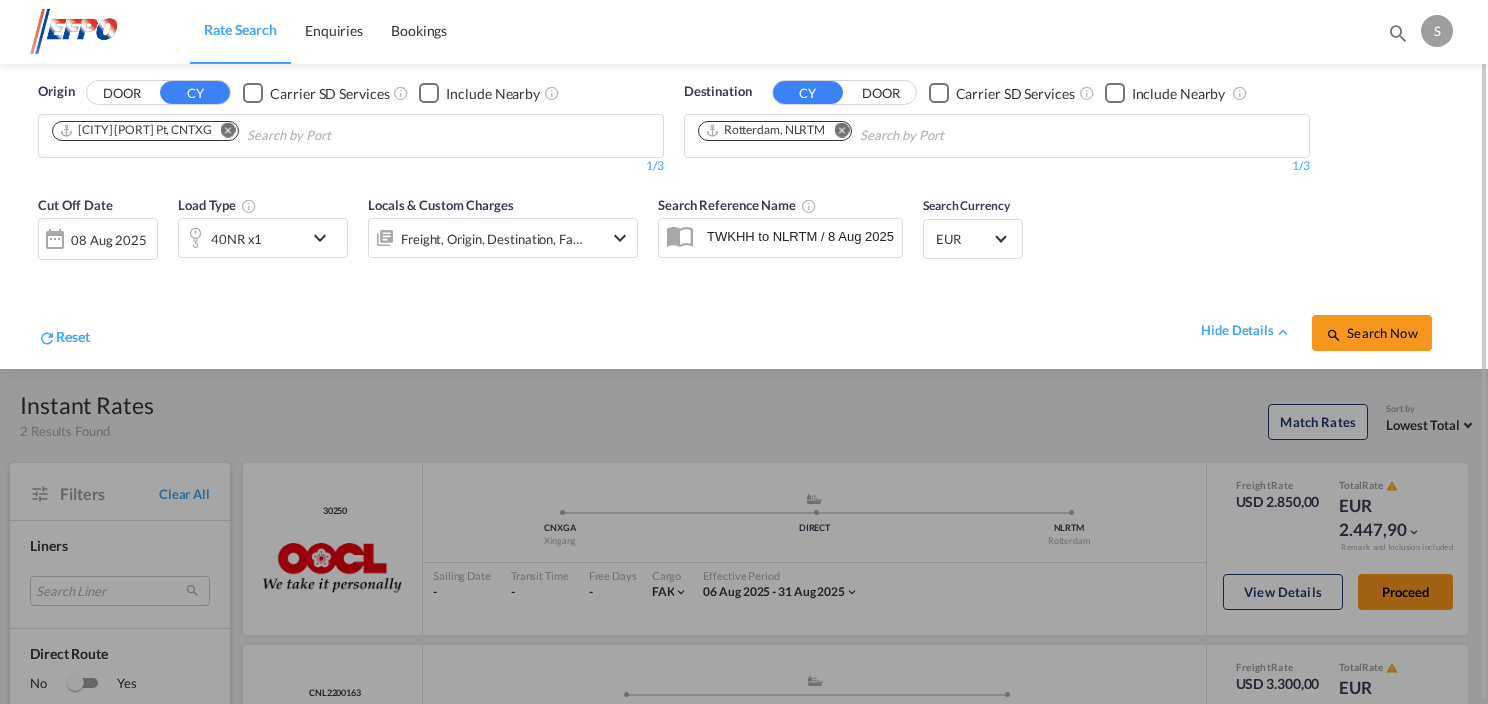 click at bounding box center (325, 238) 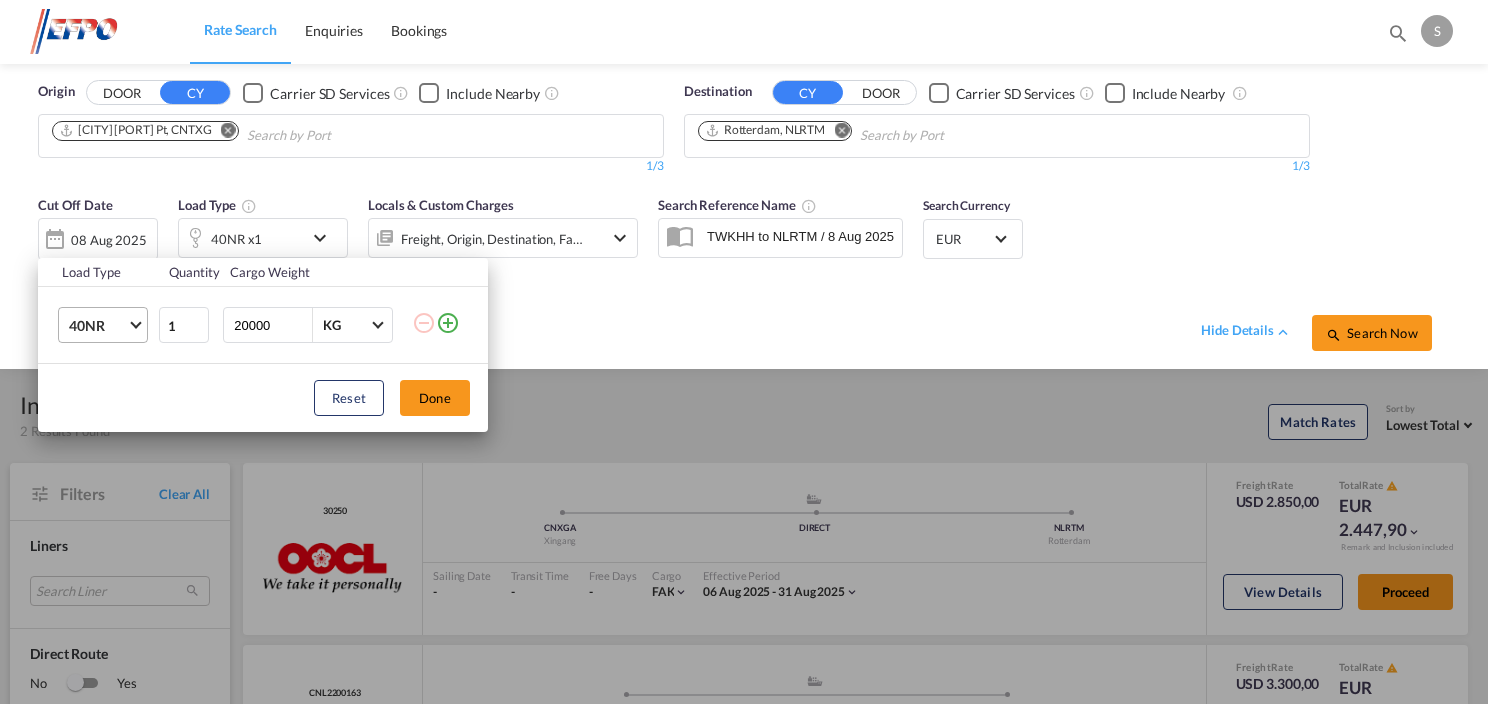 click at bounding box center [135, 323] 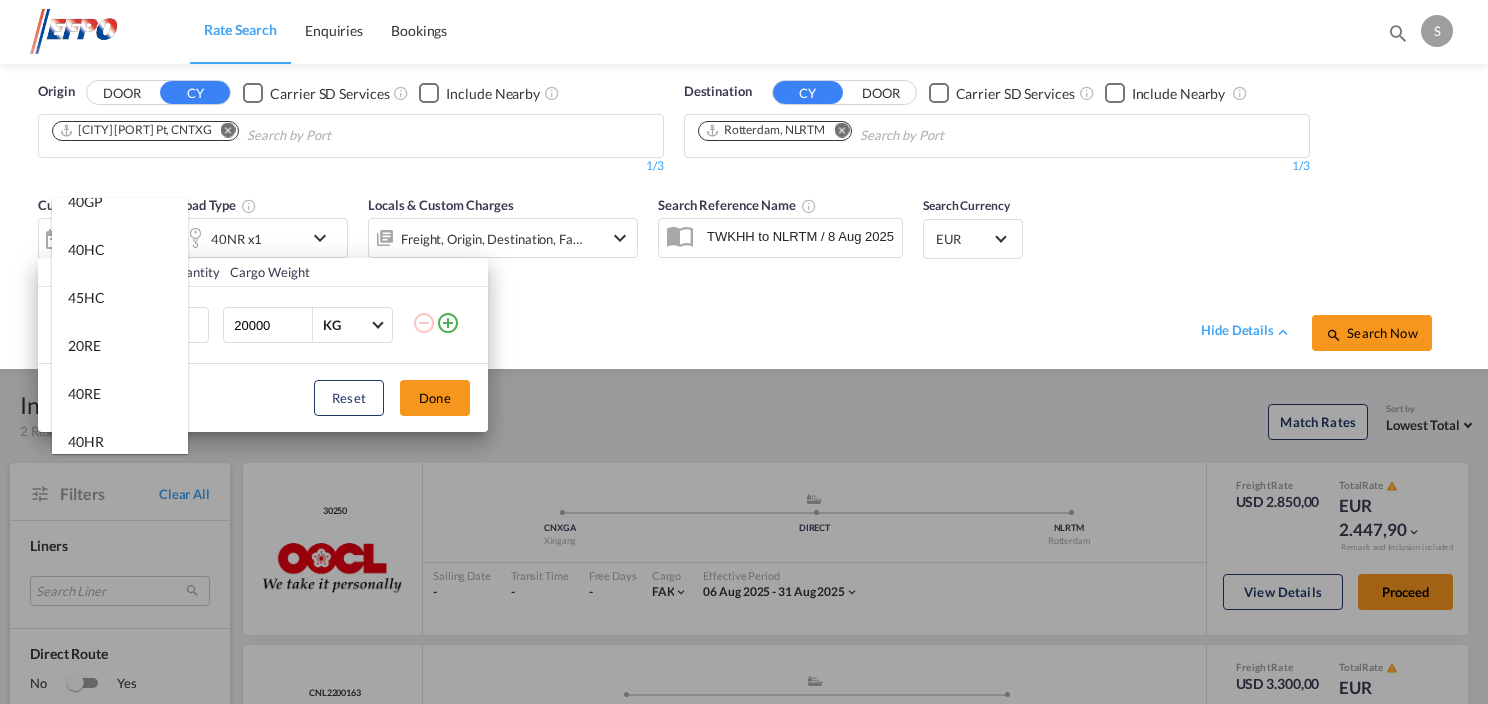 scroll, scrollTop: 0, scrollLeft: 0, axis: both 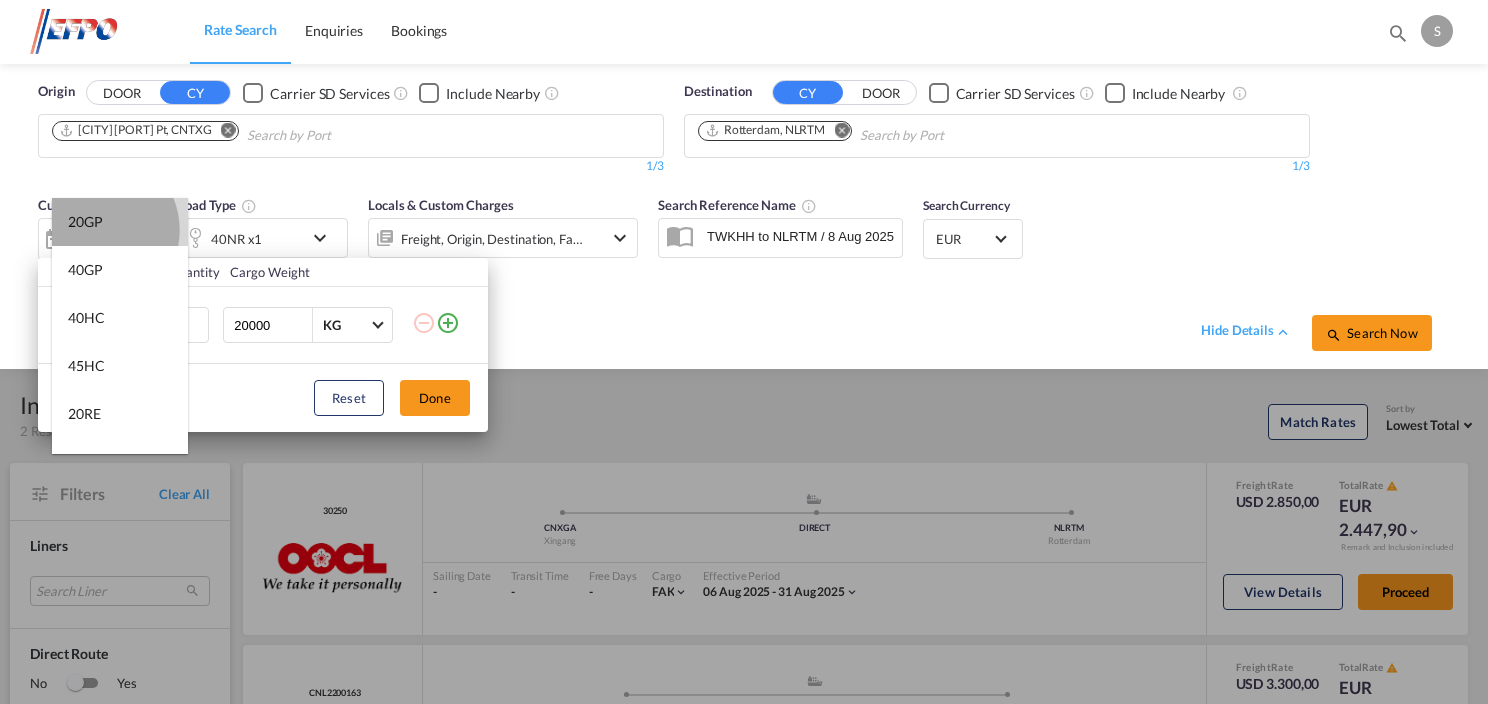 click on "20GP" at bounding box center [85, 222] 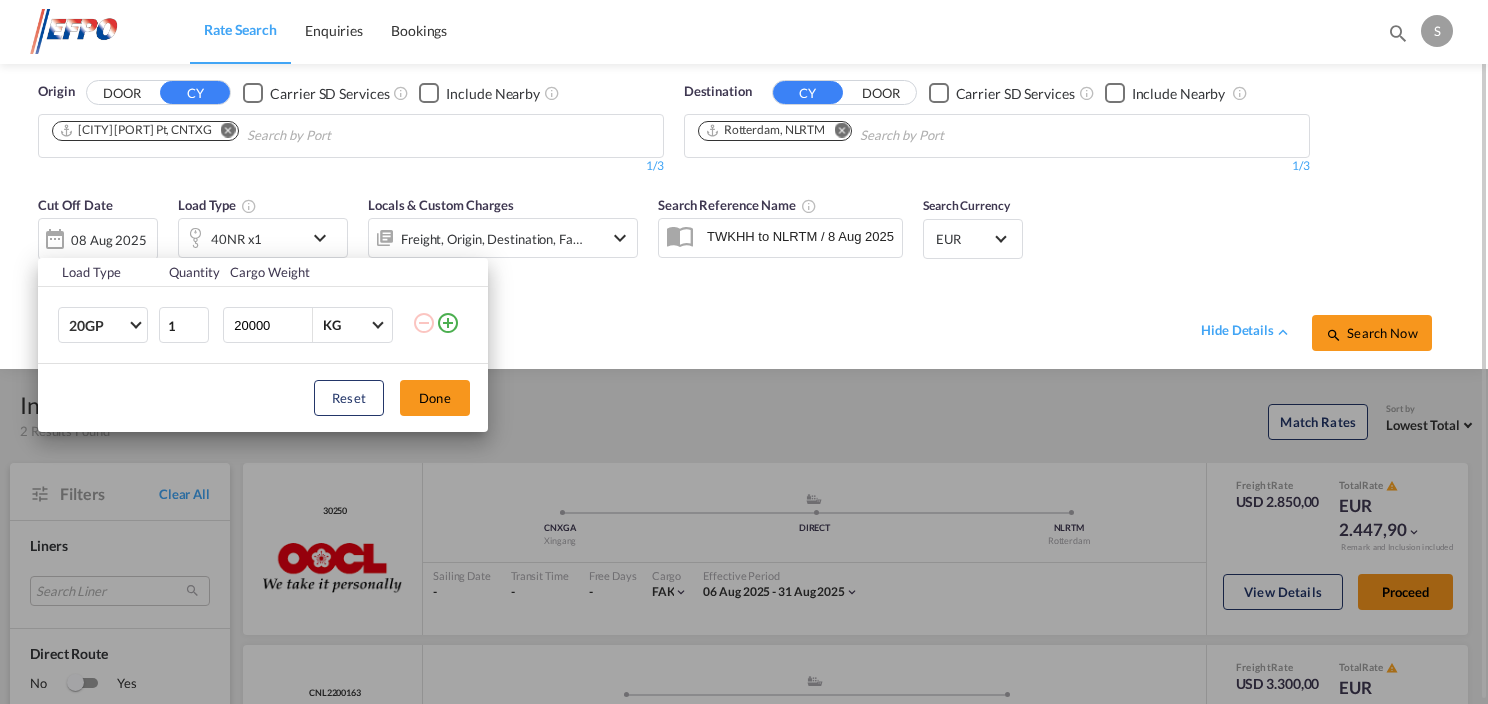 drag, startPoint x: 439, startPoint y: 396, endPoint x: 785, endPoint y: 384, distance: 346.20804 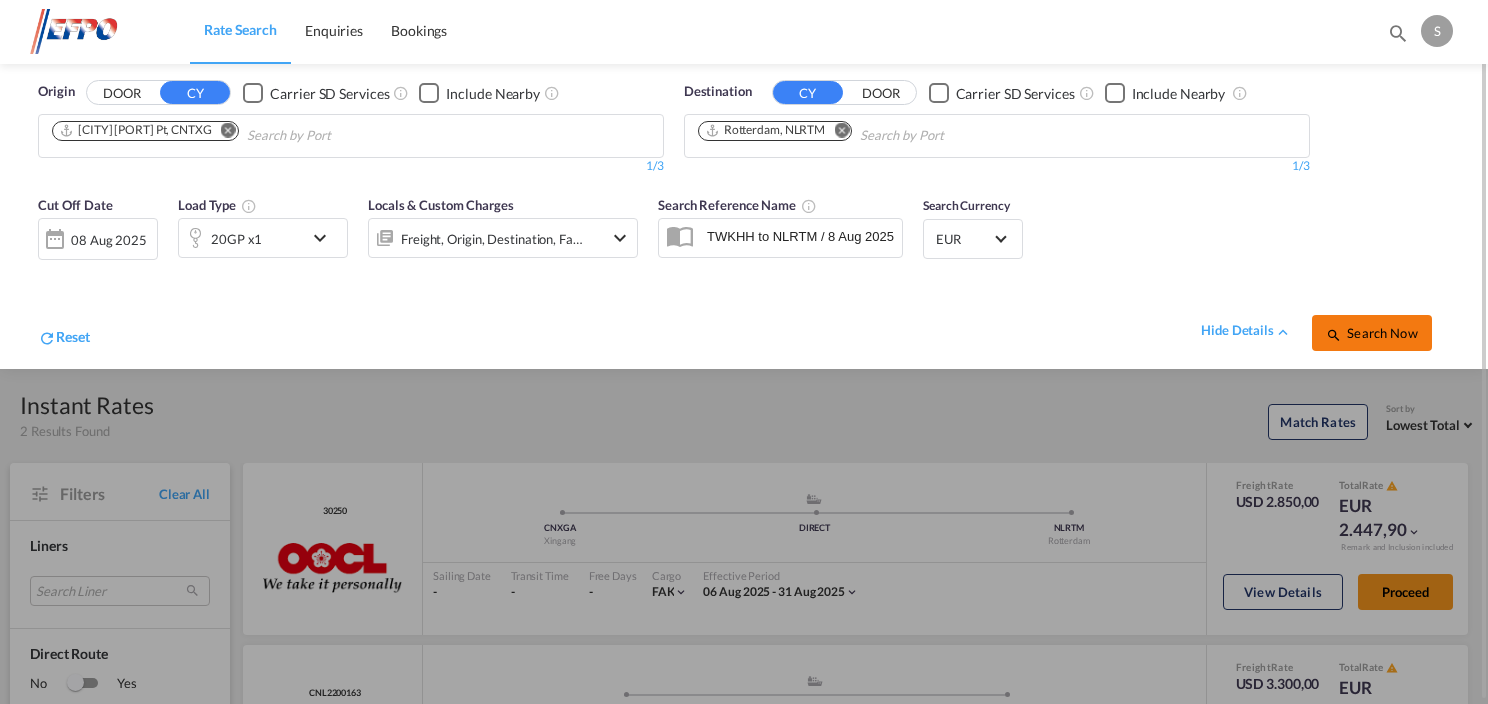 click on "Search Now" at bounding box center (1371, 333) 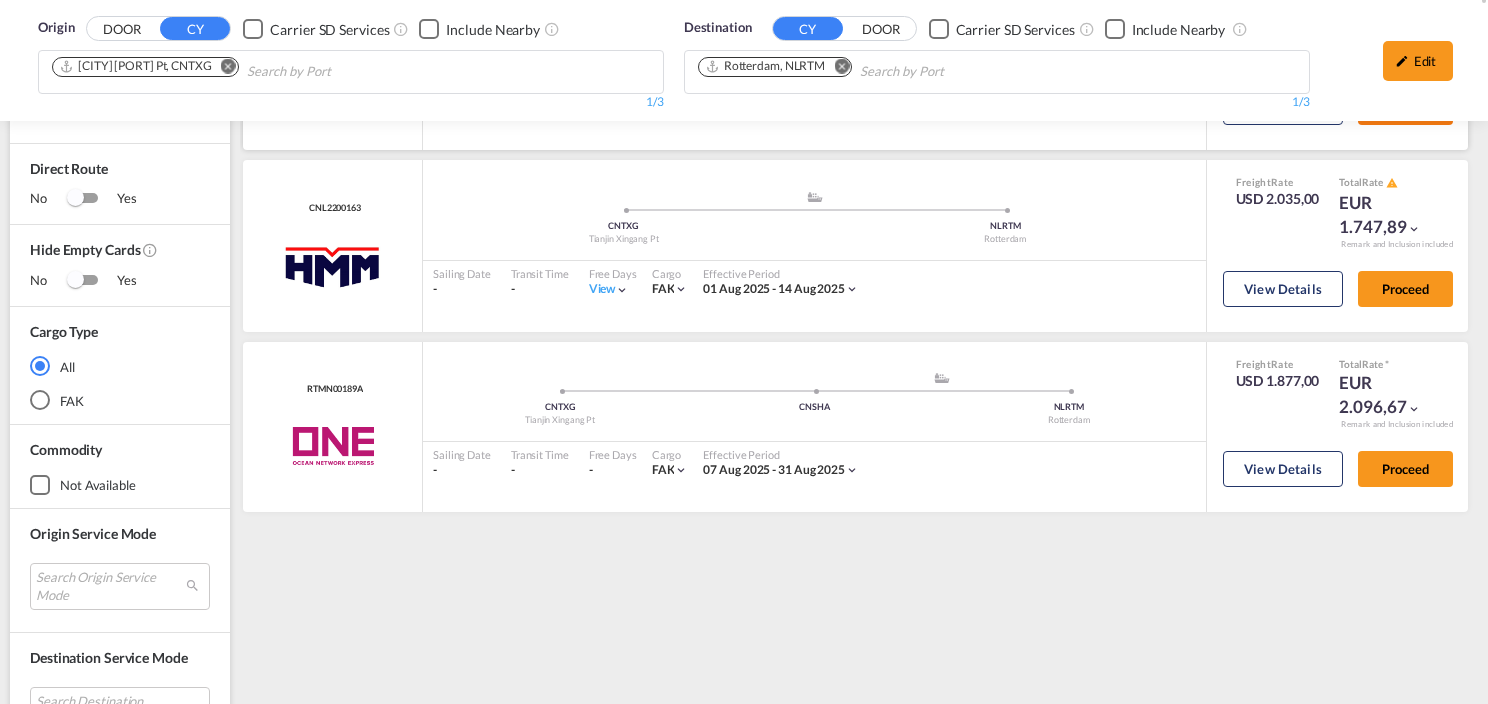 scroll, scrollTop: 0, scrollLeft: 0, axis: both 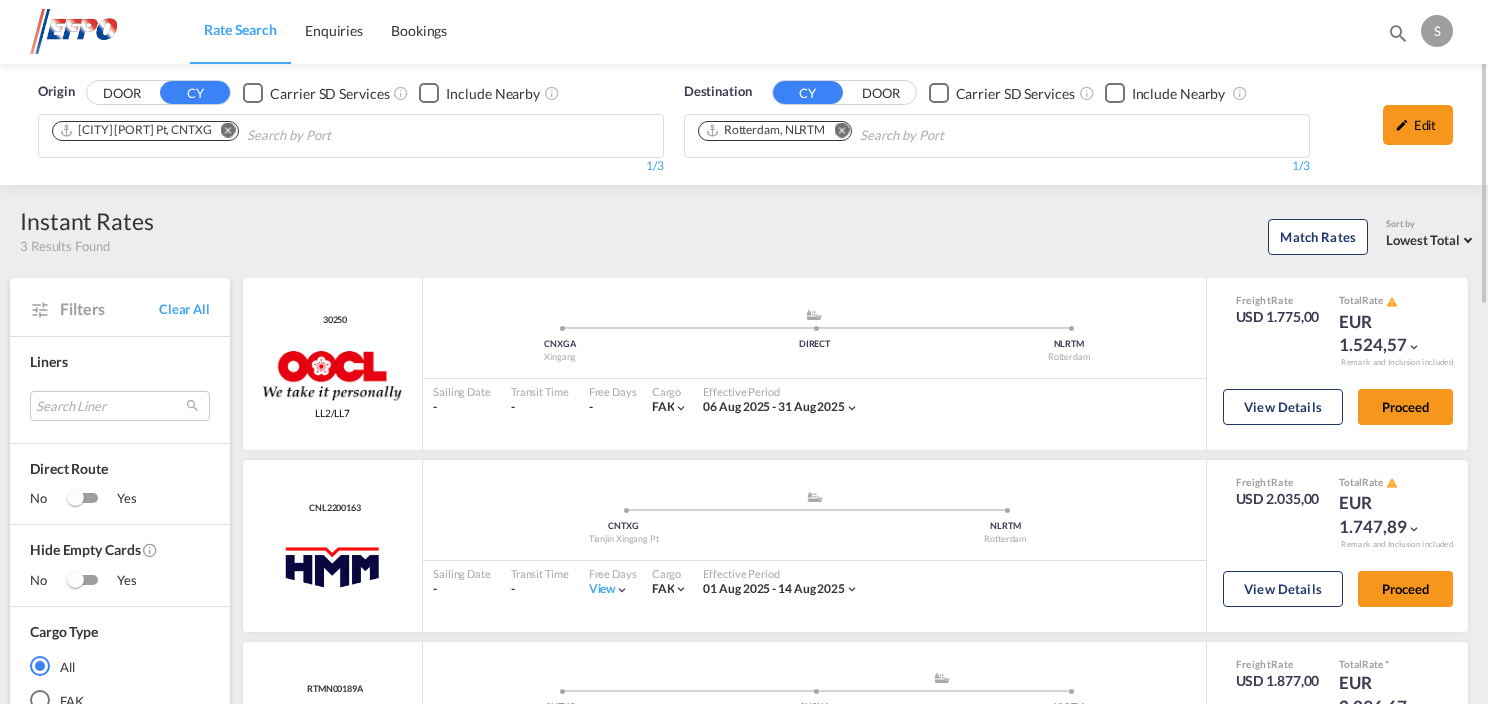 drag, startPoint x: 1427, startPoint y: 132, endPoint x: 1413, endPoint y: 132, distance: 14 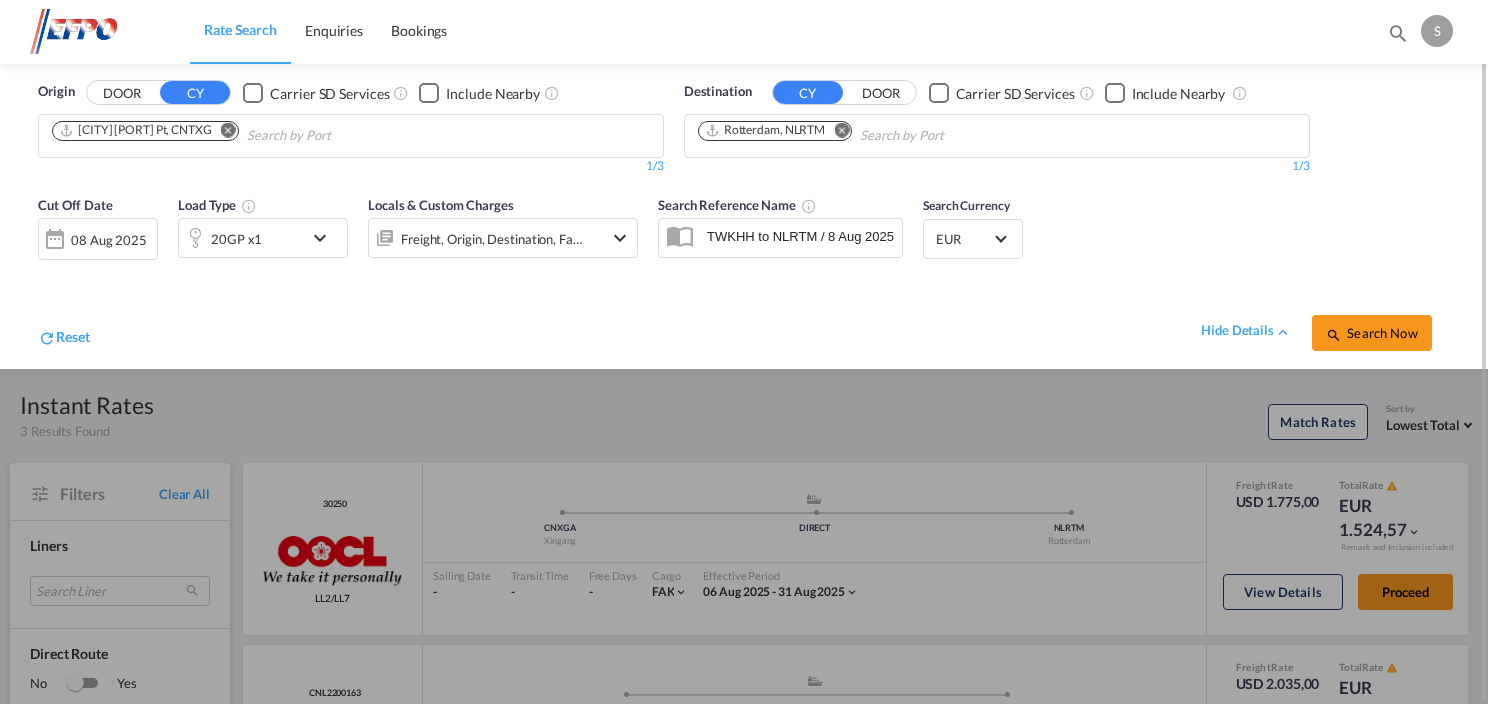 click at bounding box center [325, 238] 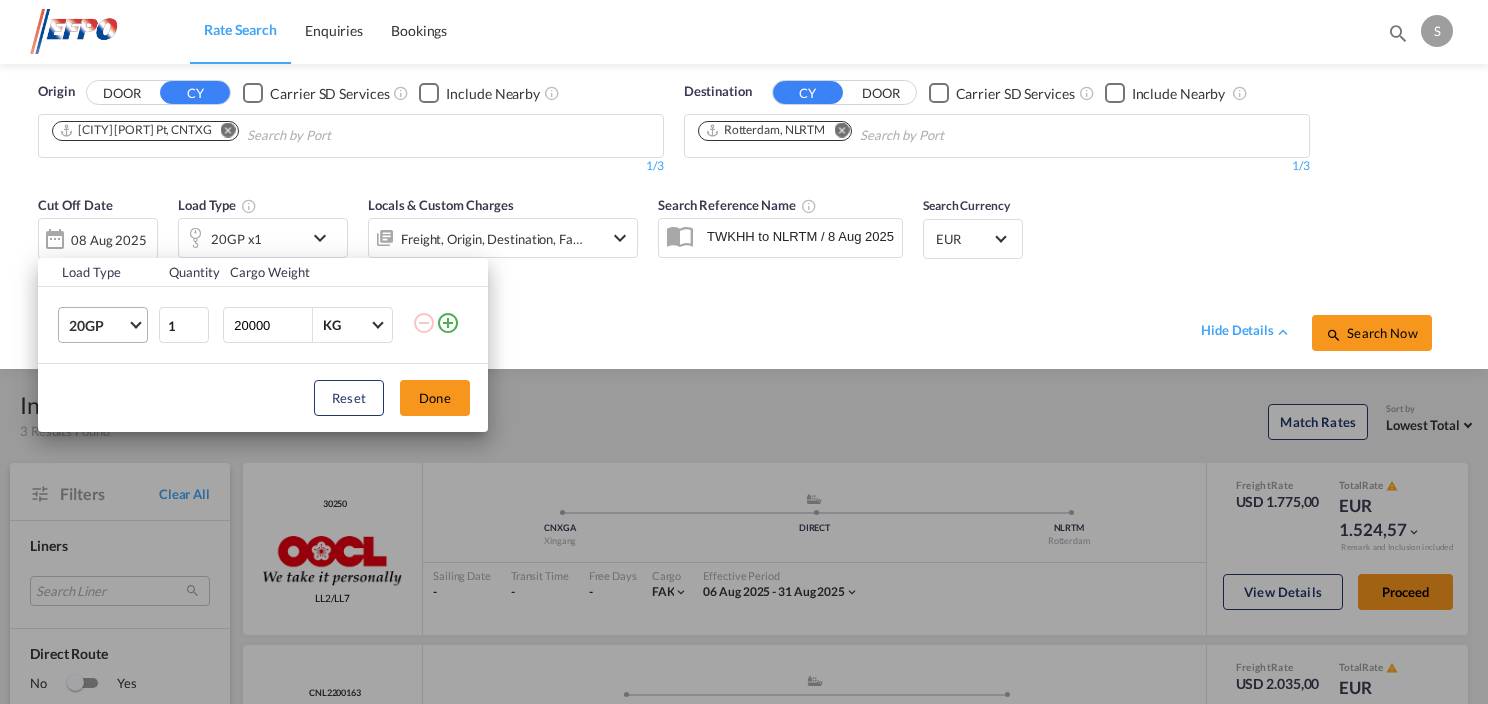 click on "20GP" at bounding box center (107, 325) 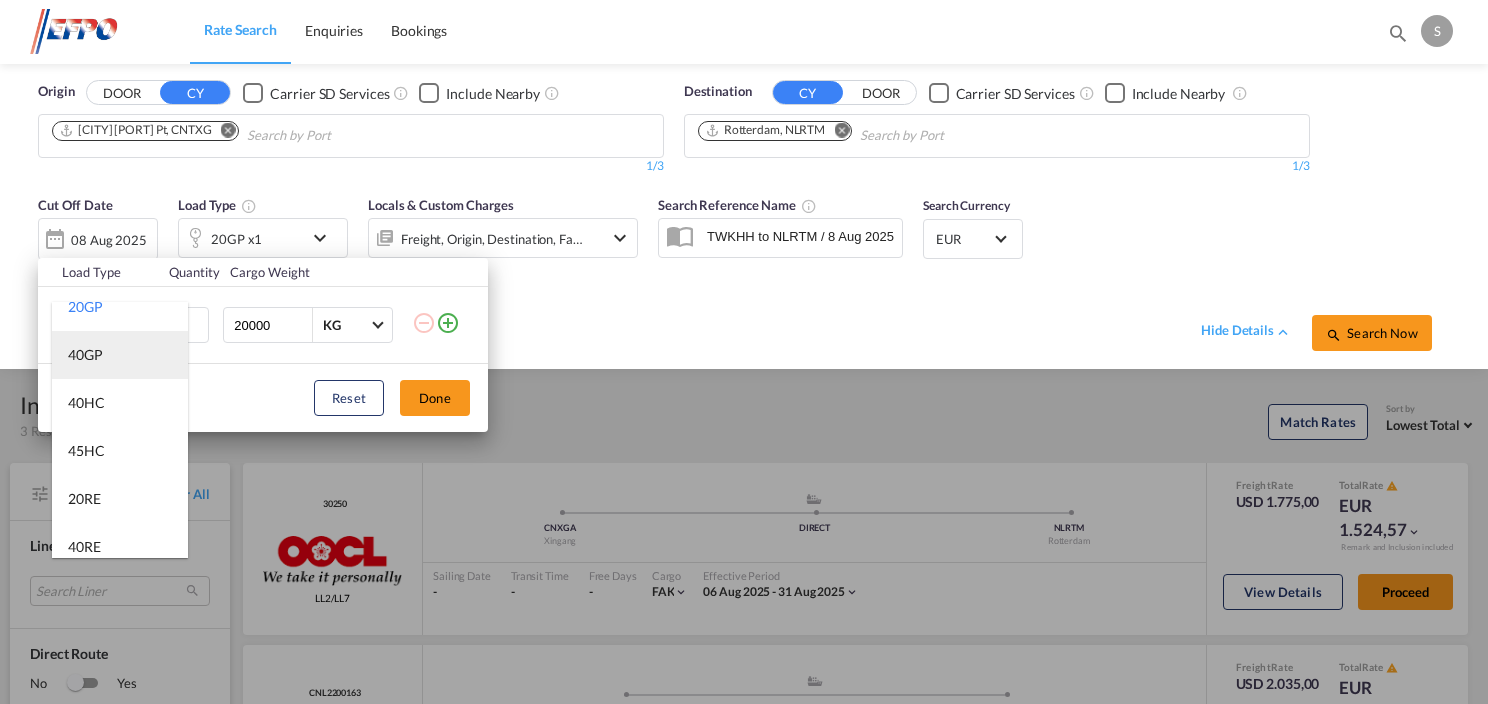 scroll, scrollTop: 0, scrollLeft: 0, axis: both 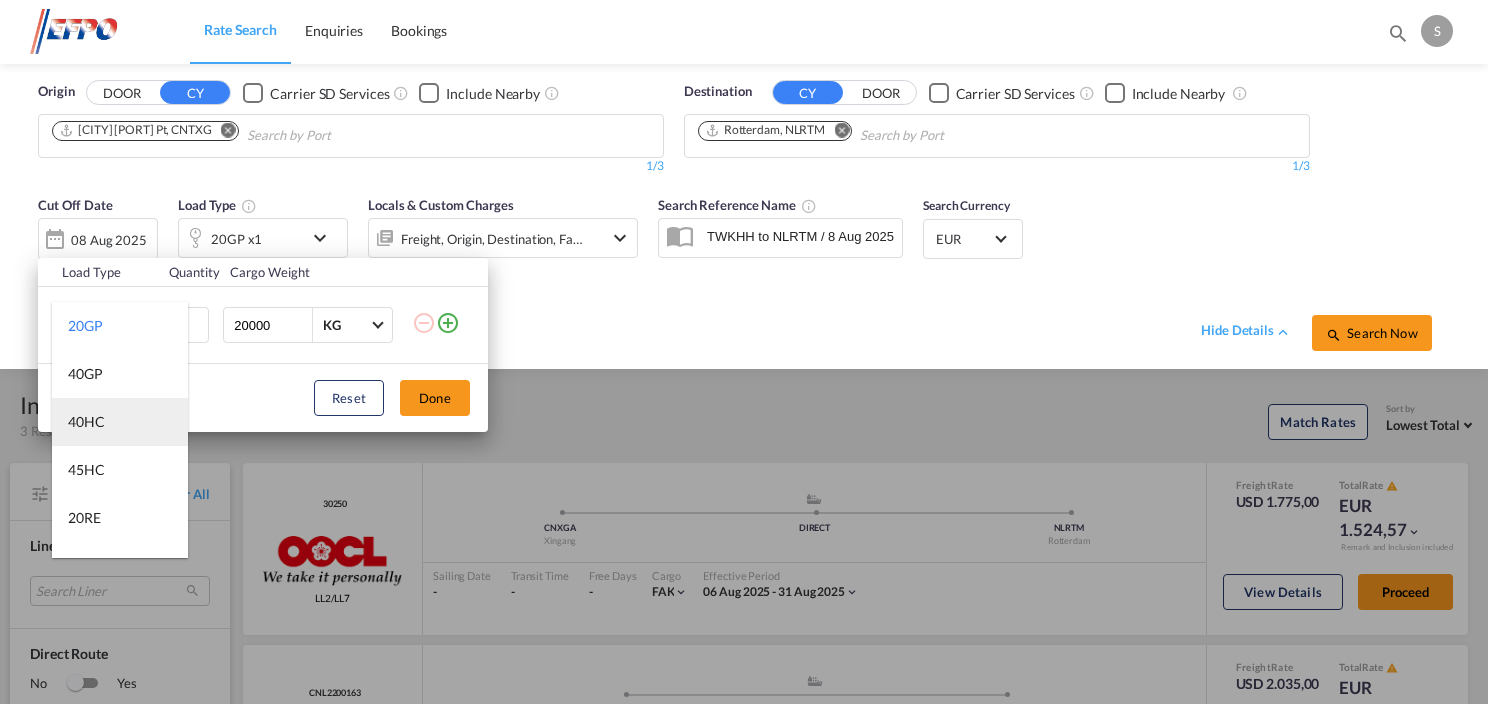 click on "40HC" at bounding box center (120, 422) 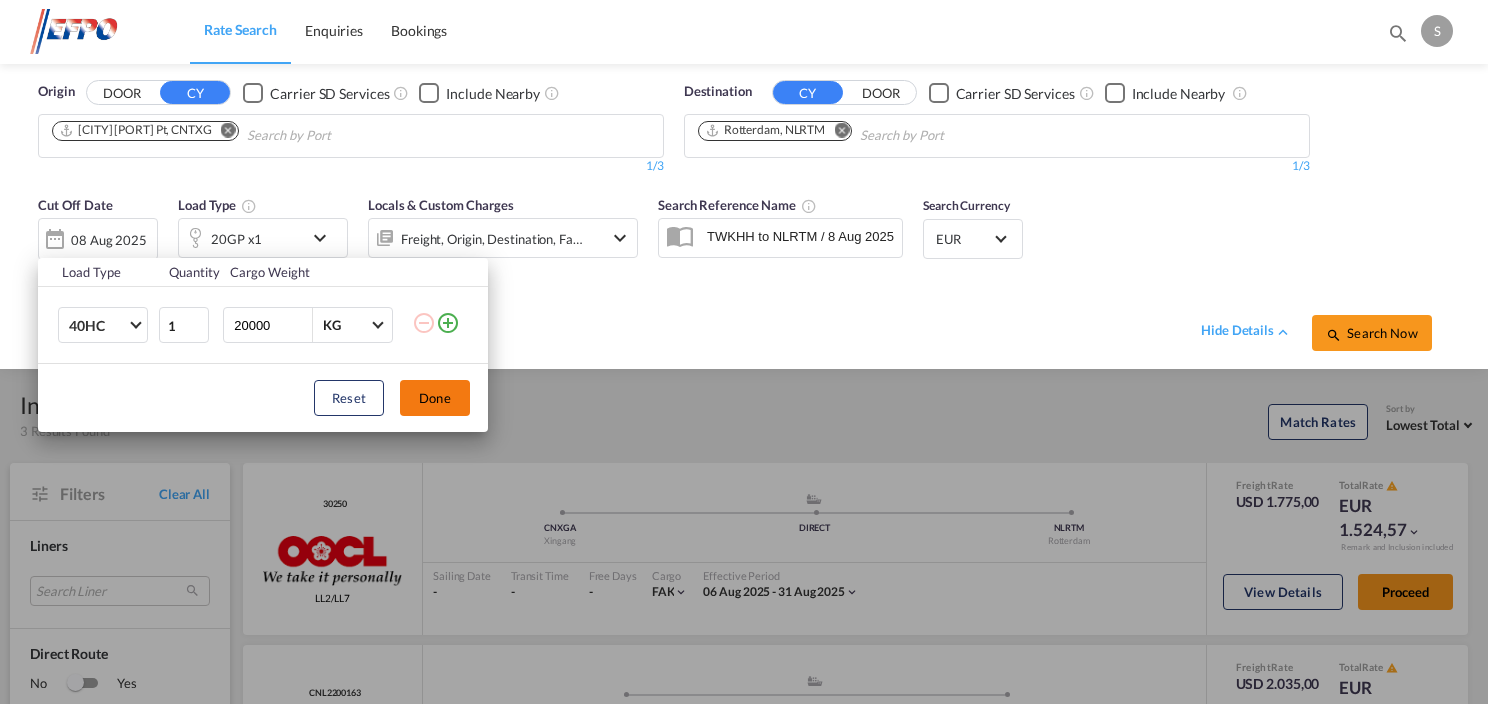 click on "Done" at bounding box center [435, 398] 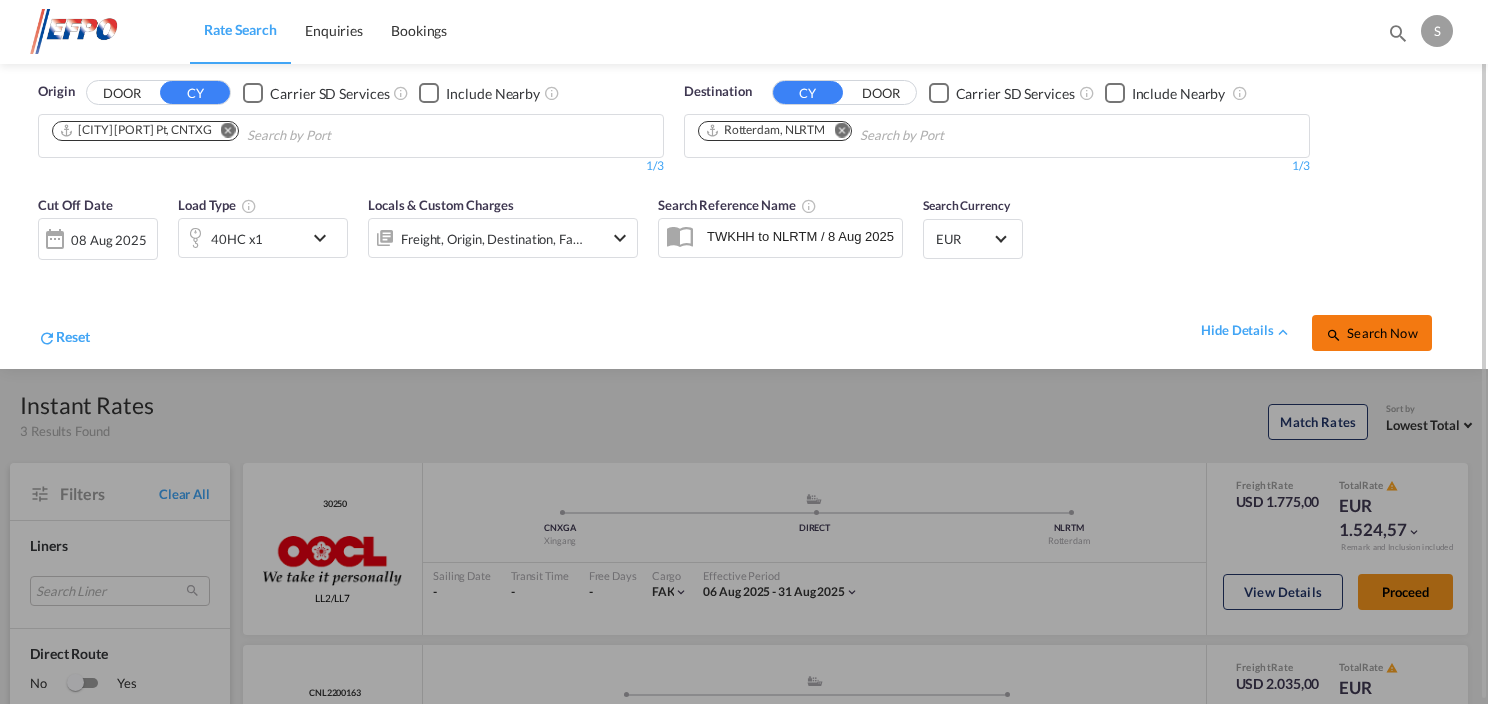 drag, startPoint x: 1356, startPoint y: 354, endPoint x: 1366, endPoint y: 343, distance: 14.866069 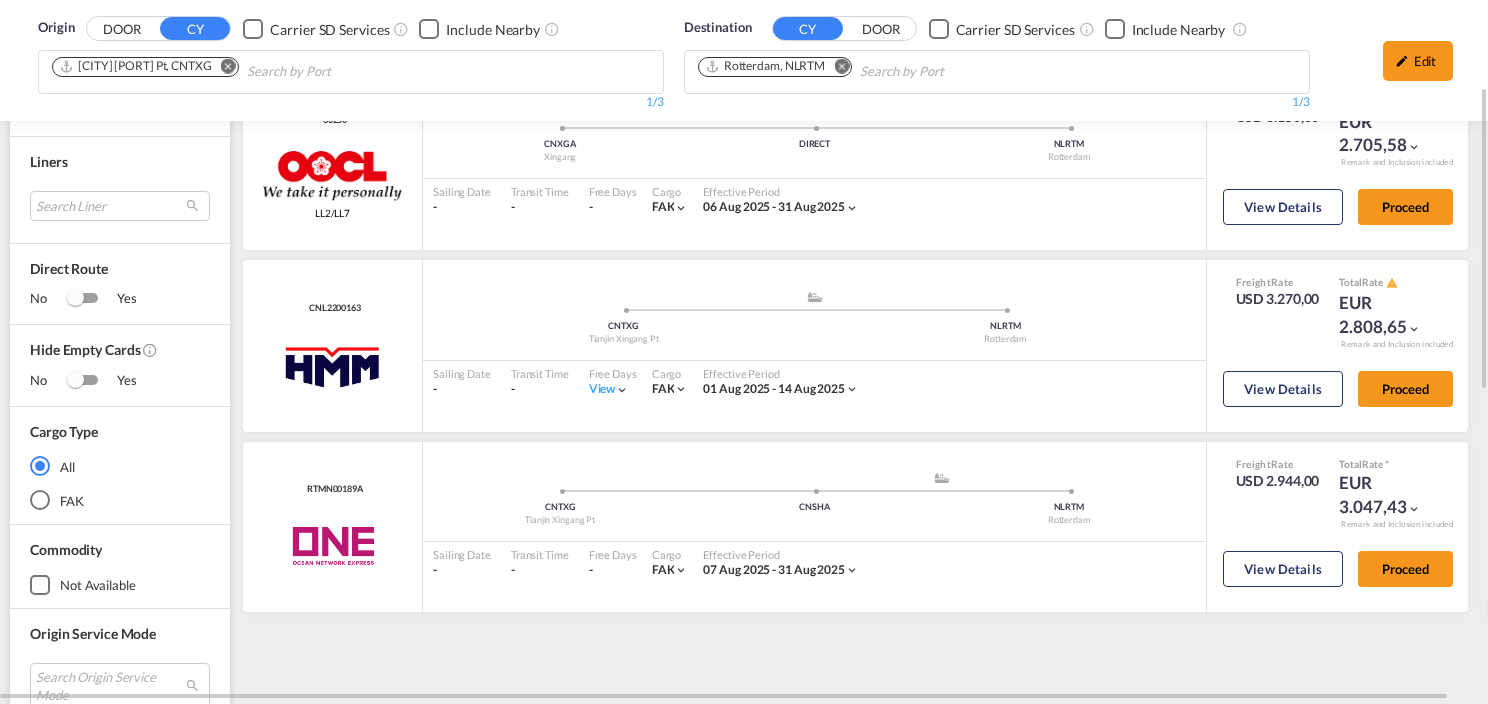 scroll, scrollTop: 0, scrollLeft: 0, axis: both 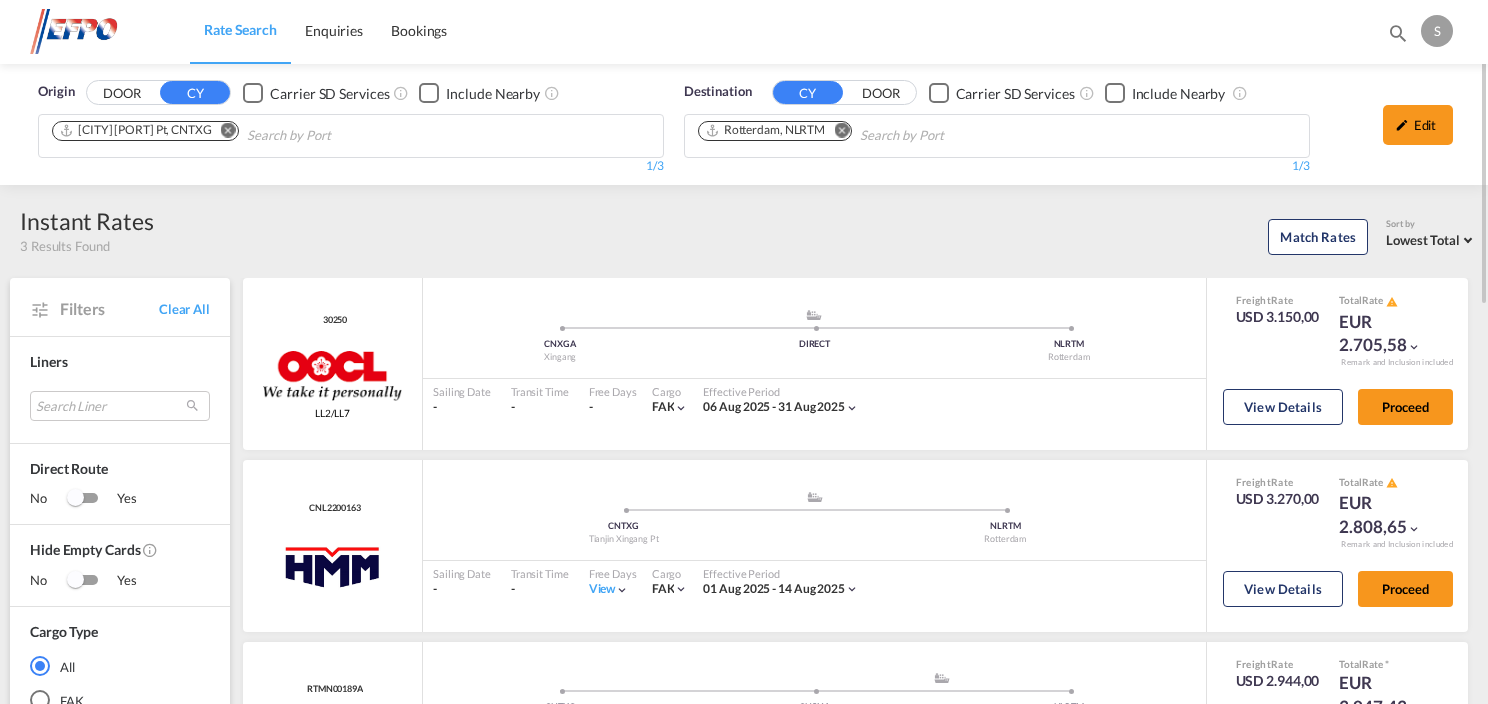 drag, startPoint x: 1408, startPoint y: 126, endPoint x: 475, endPoint y: 153, distance: 933.39056 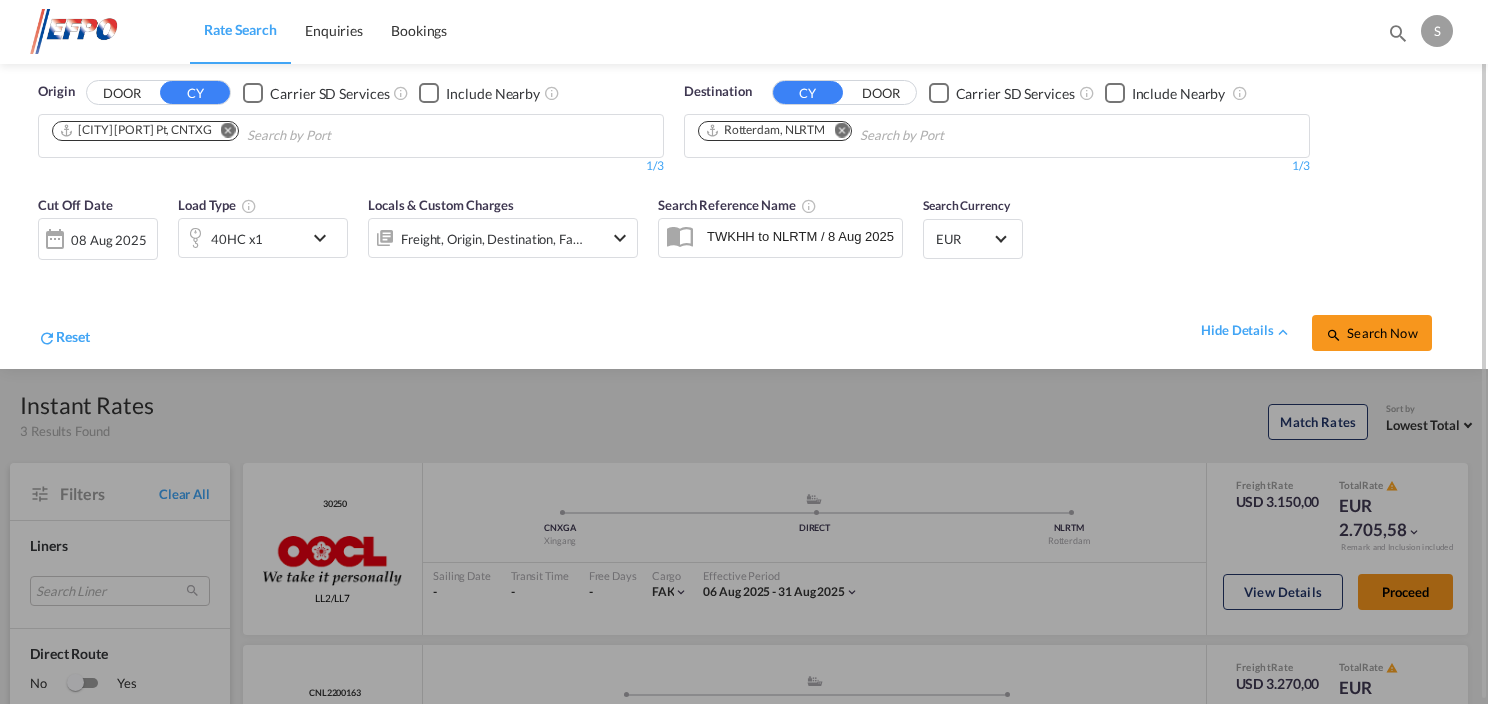 click at bounding box center [228, 130] 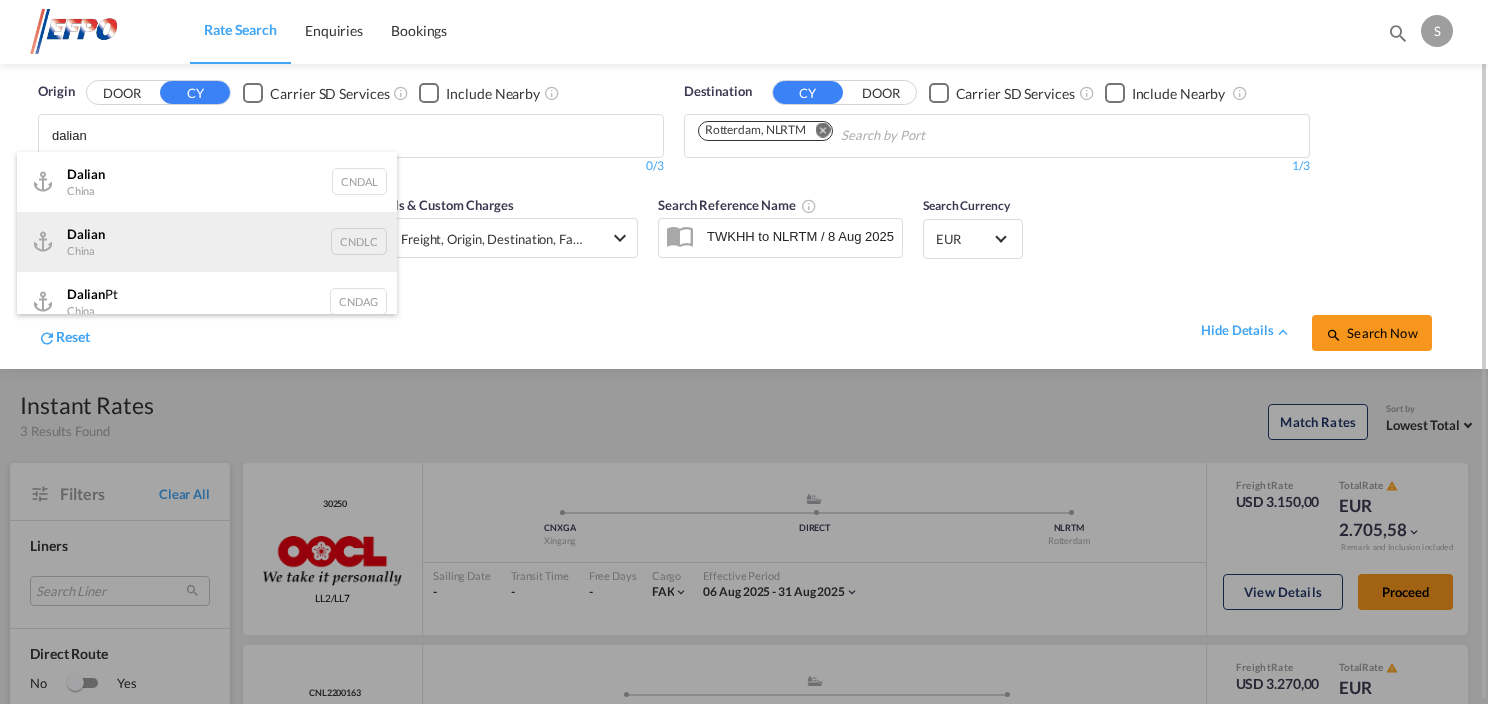 type on "dalian" 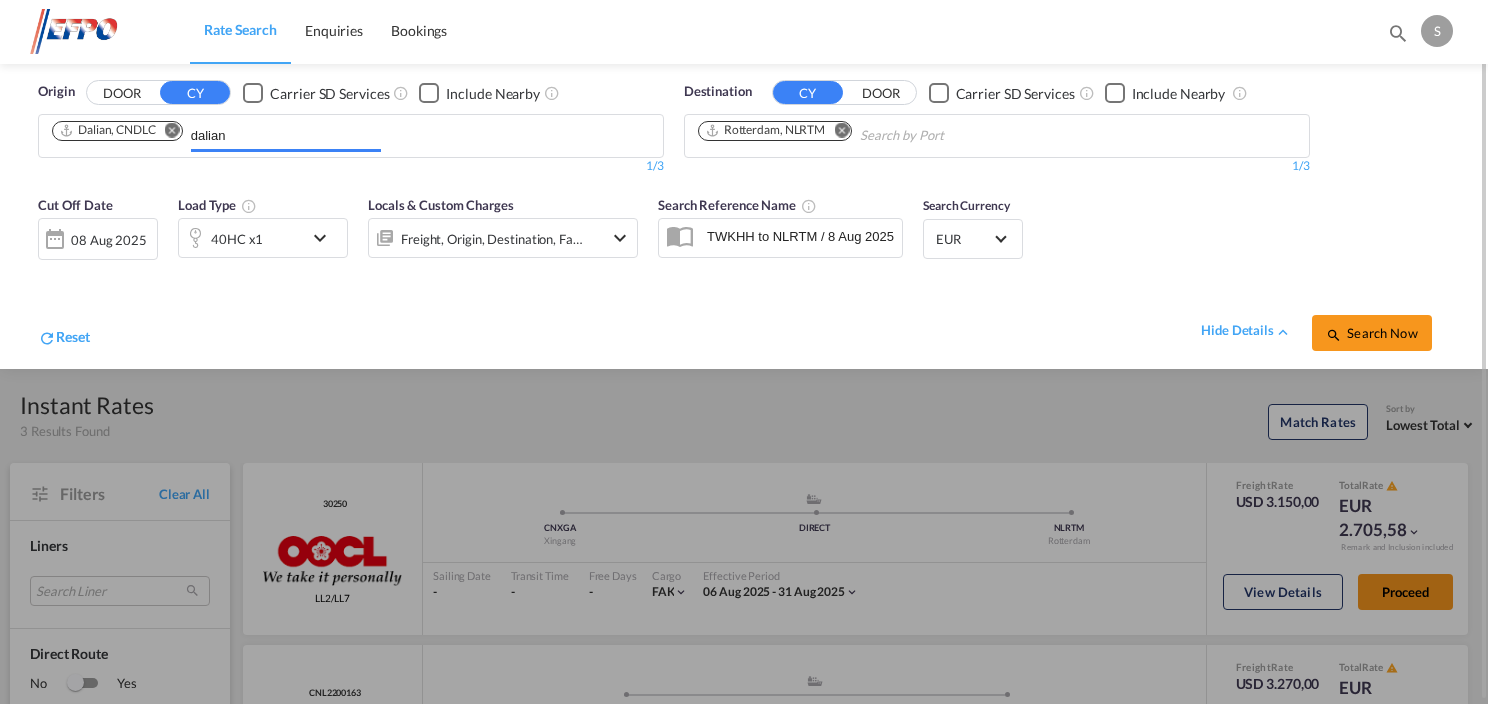 type 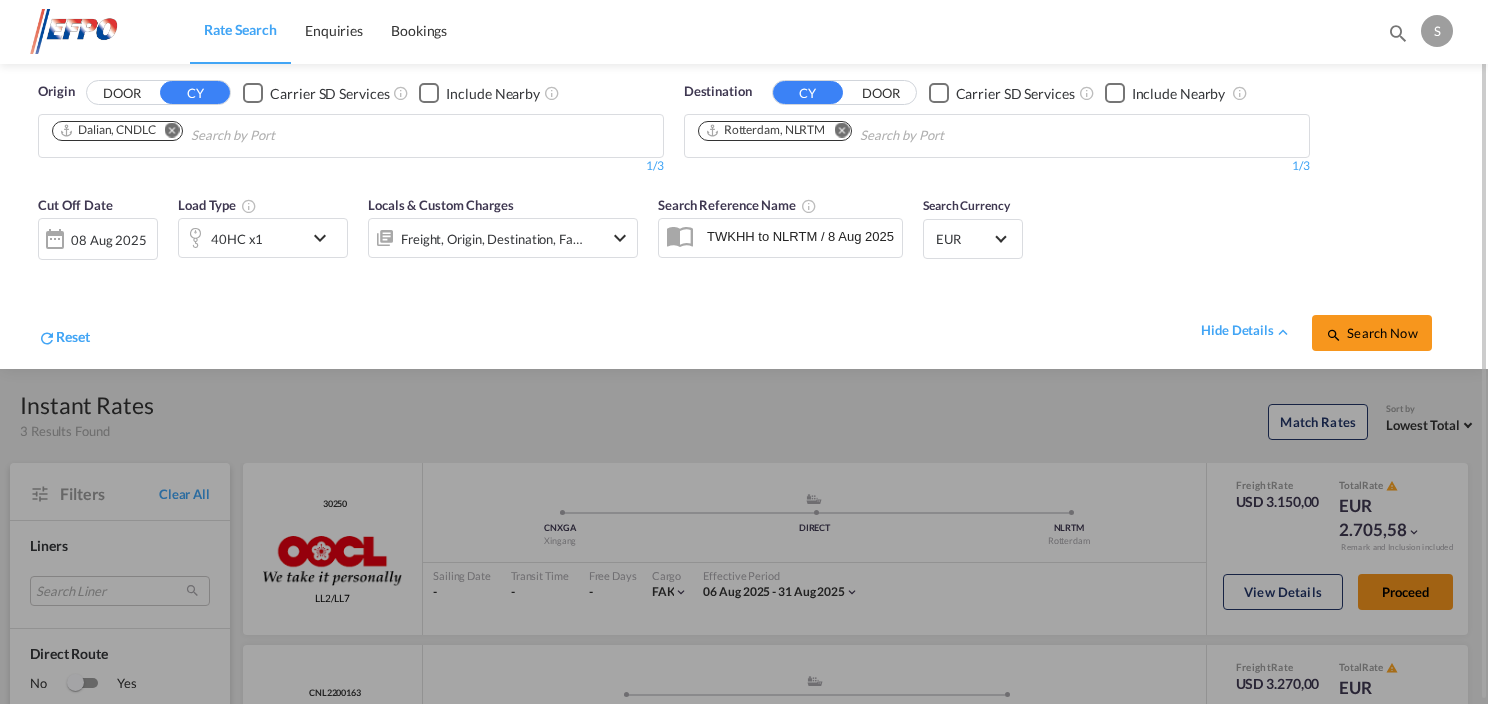 click at bounding box center [325, 238] 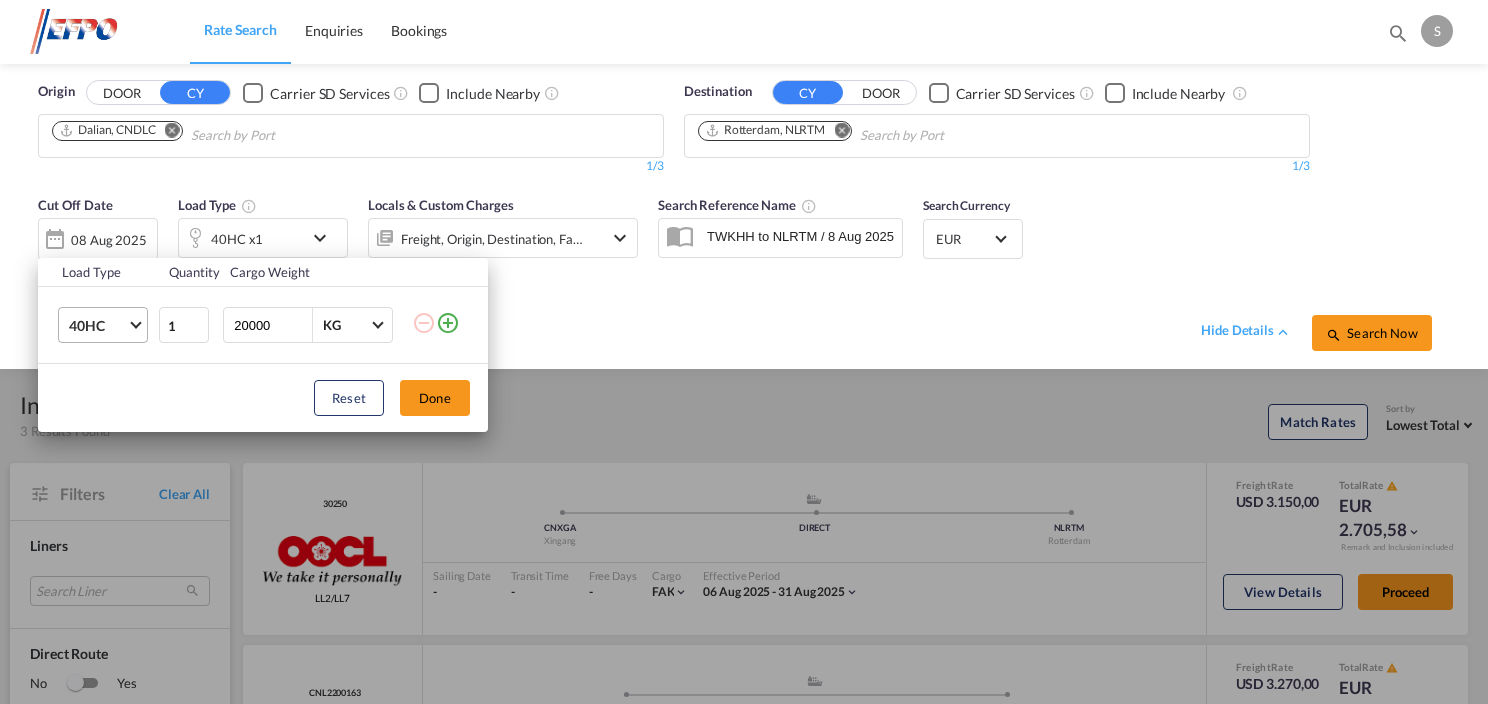 click on "40HC" at bounding box center (107, 325) 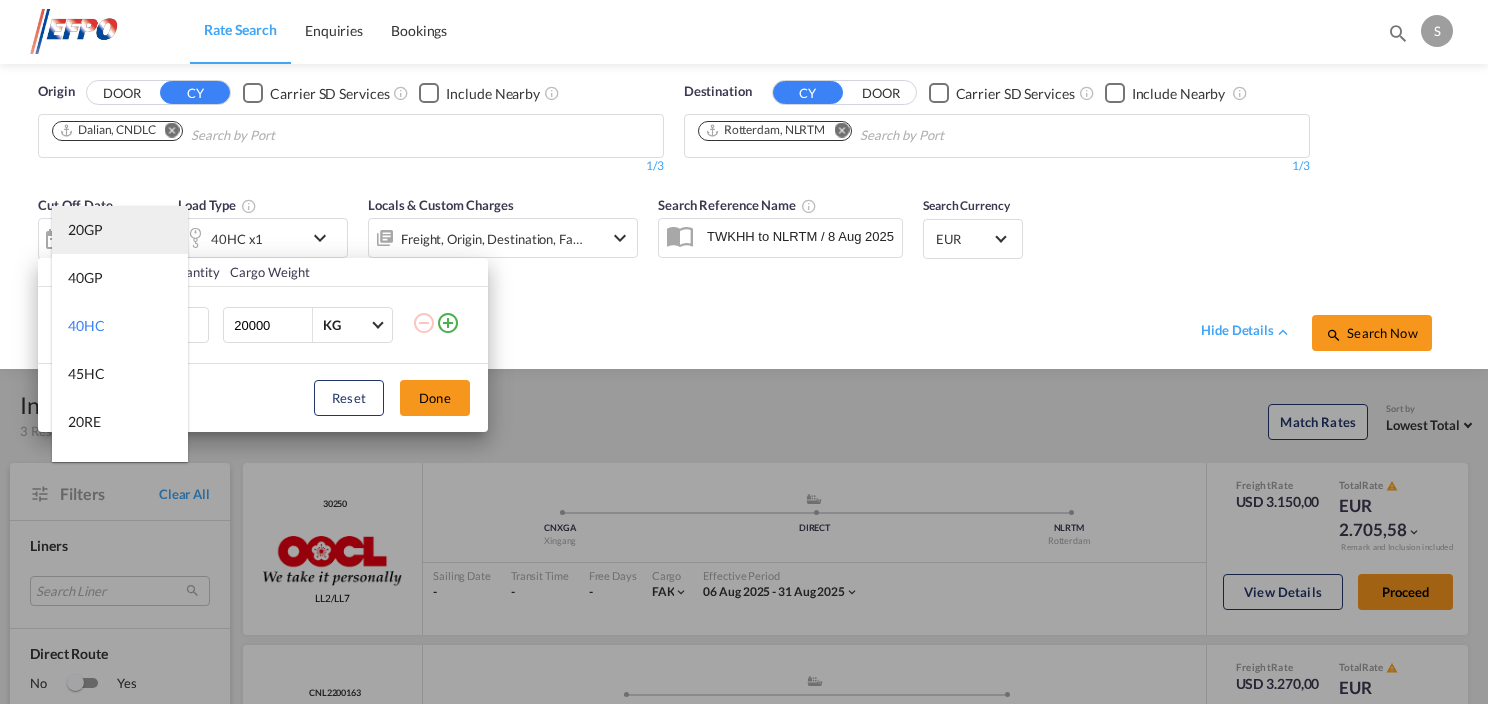 click on "20GP" at bounding box center [120, 230] 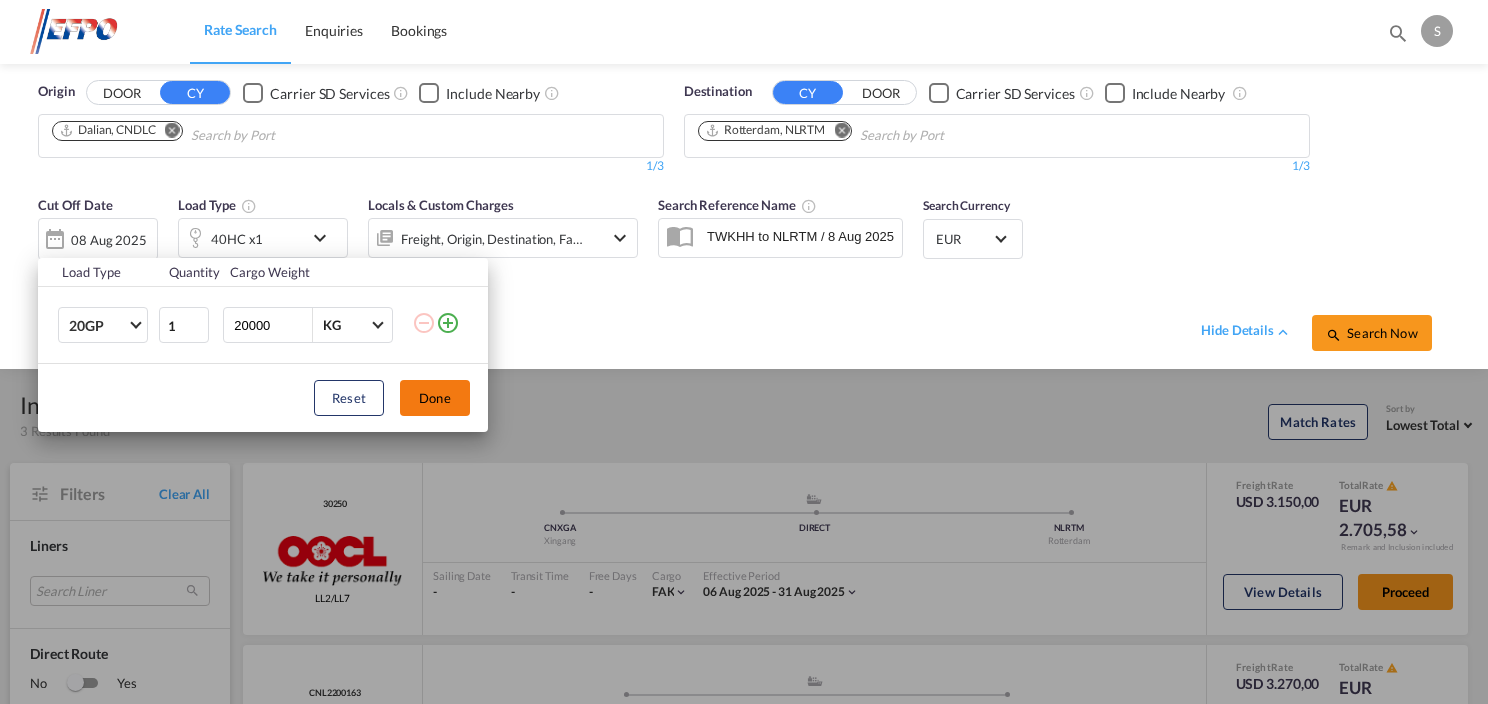 click on "Done" at bounding box center [435, 398] 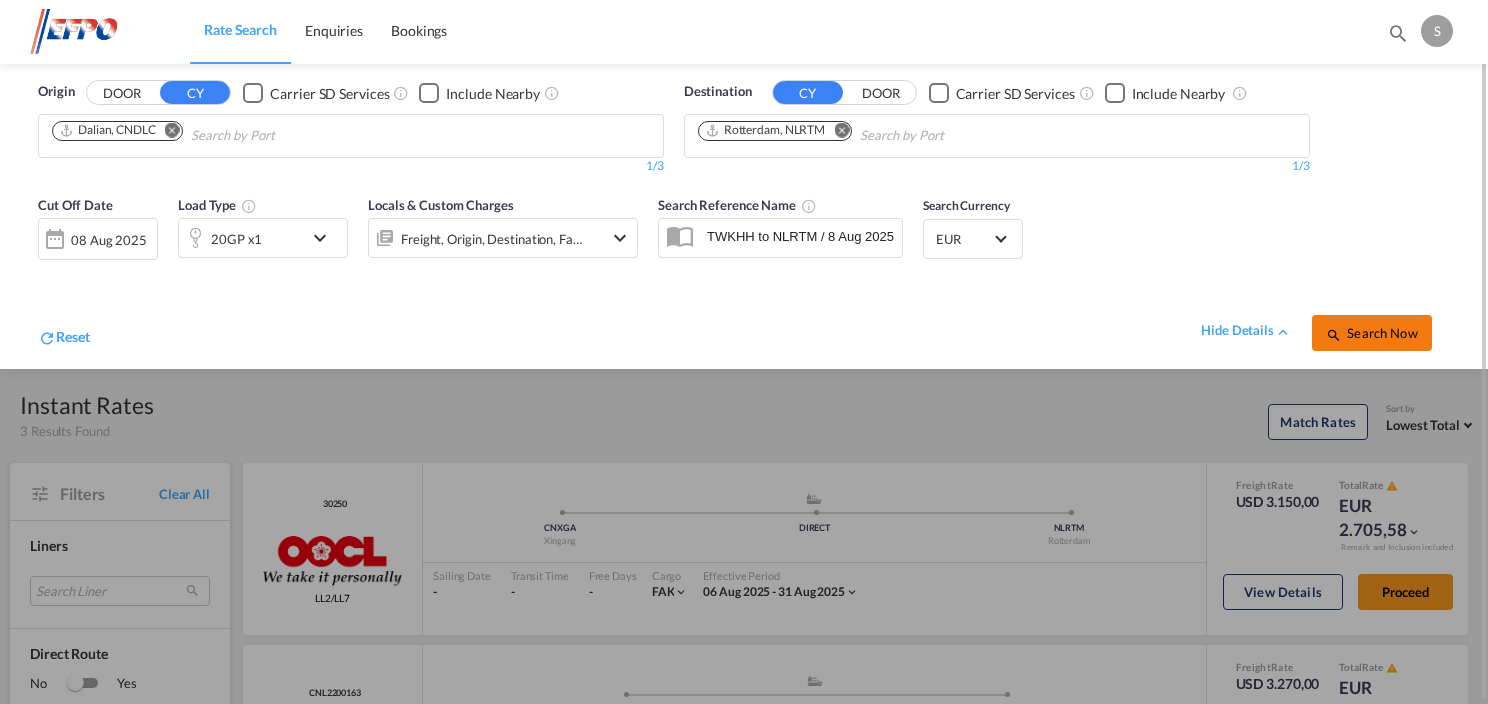 click on "Search Now" at bounding box center (1371, 333) 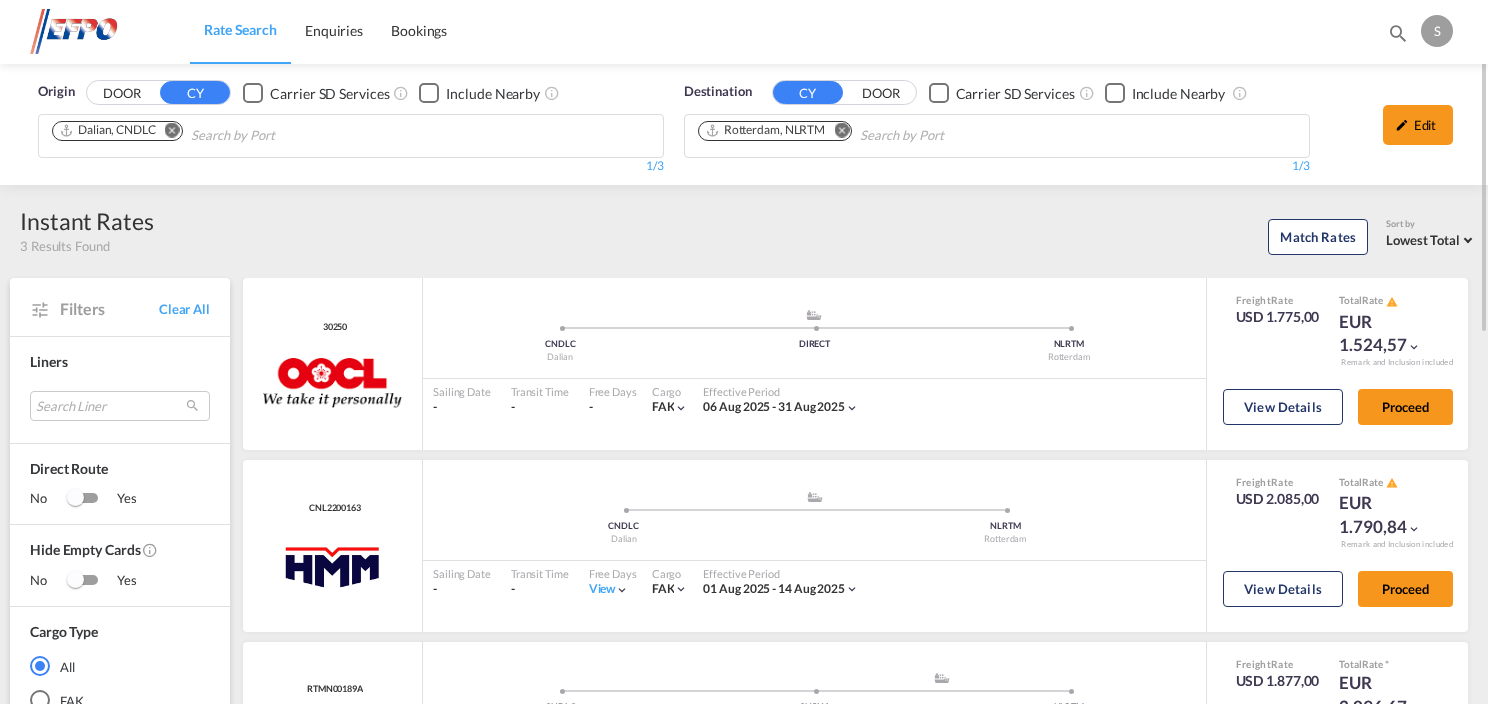 click on "Edit" at bounding box center [1418, 125] 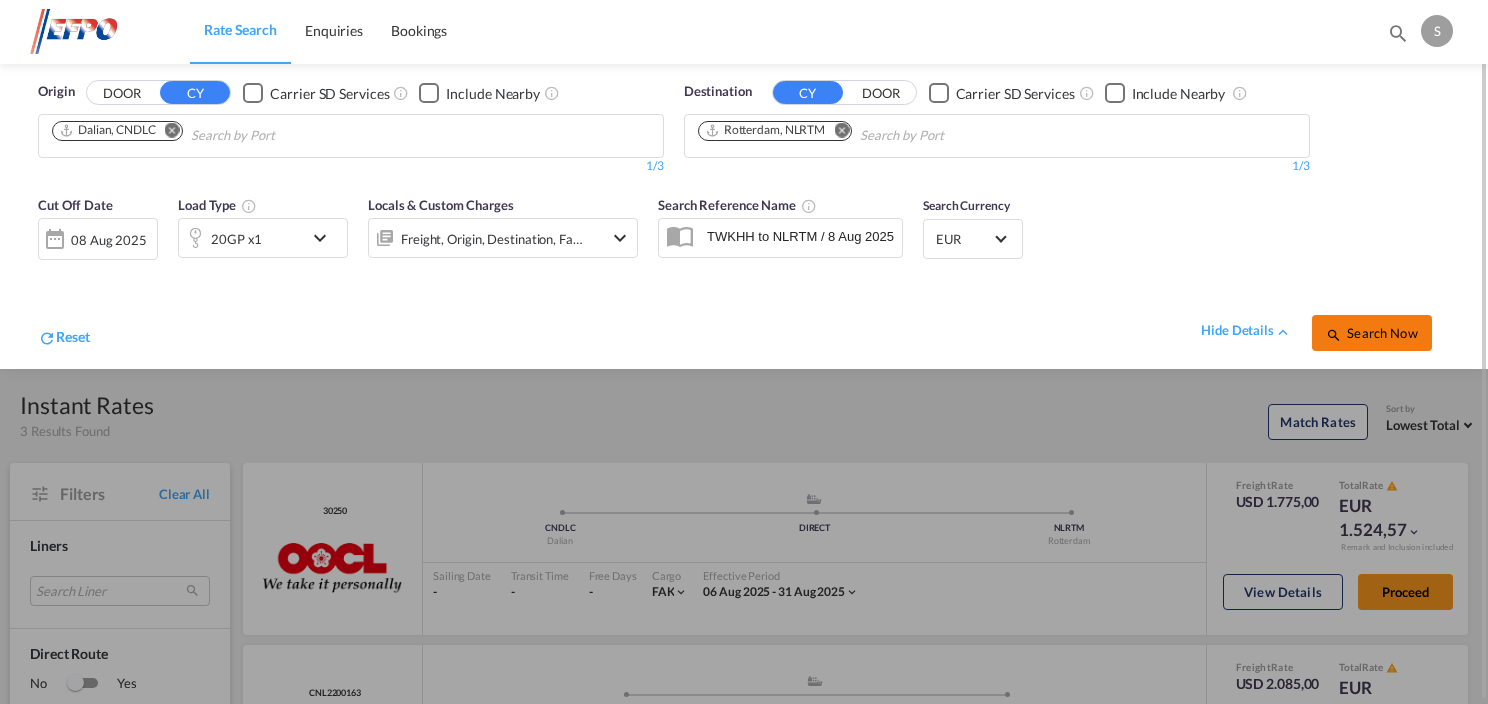 click on "Search Now" at bounding box center [1371, 333] 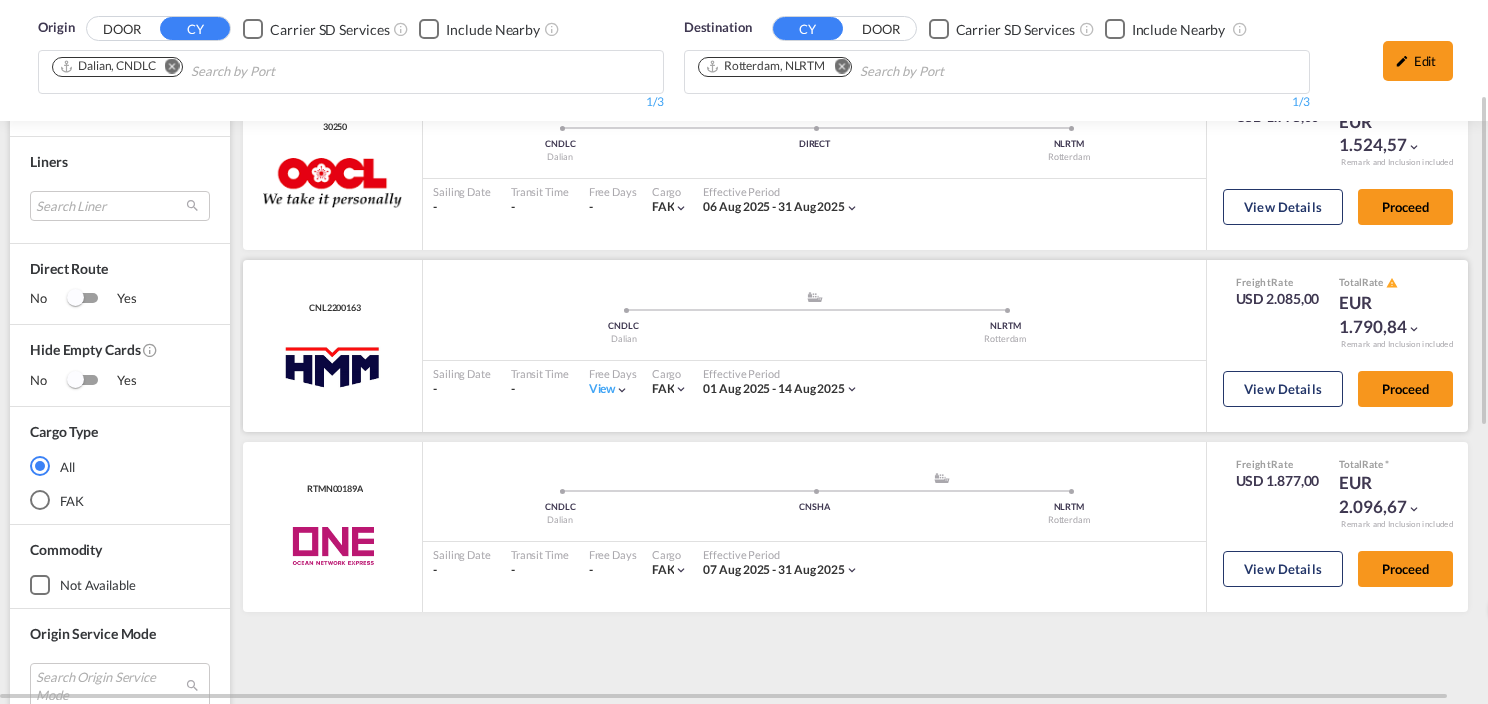 scroll, scrollTop: 100, scrollLeft: 0, axis: vertical 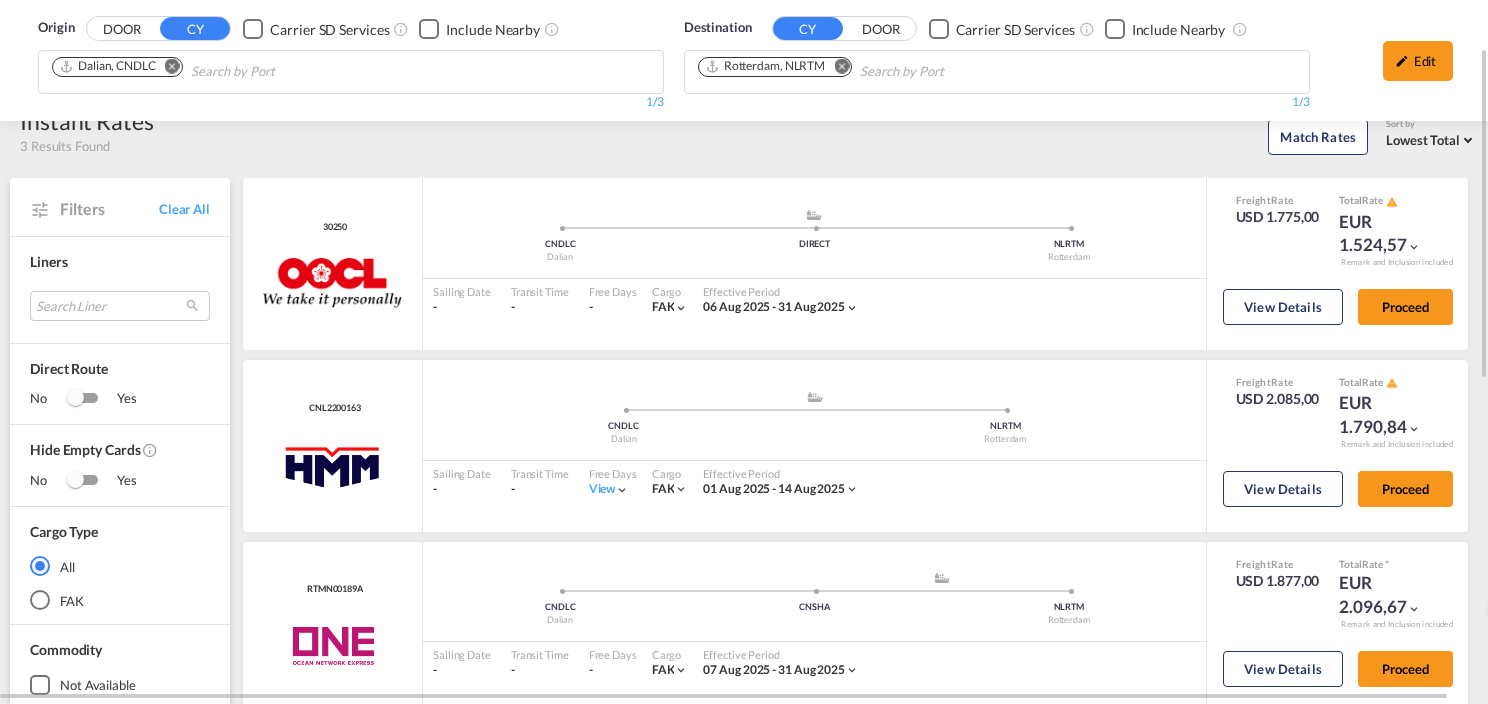 drag, startPoint x: 1420, startPoint y: 60, endPoint x: 1367, endPoint y: 80, distance: 56.648037 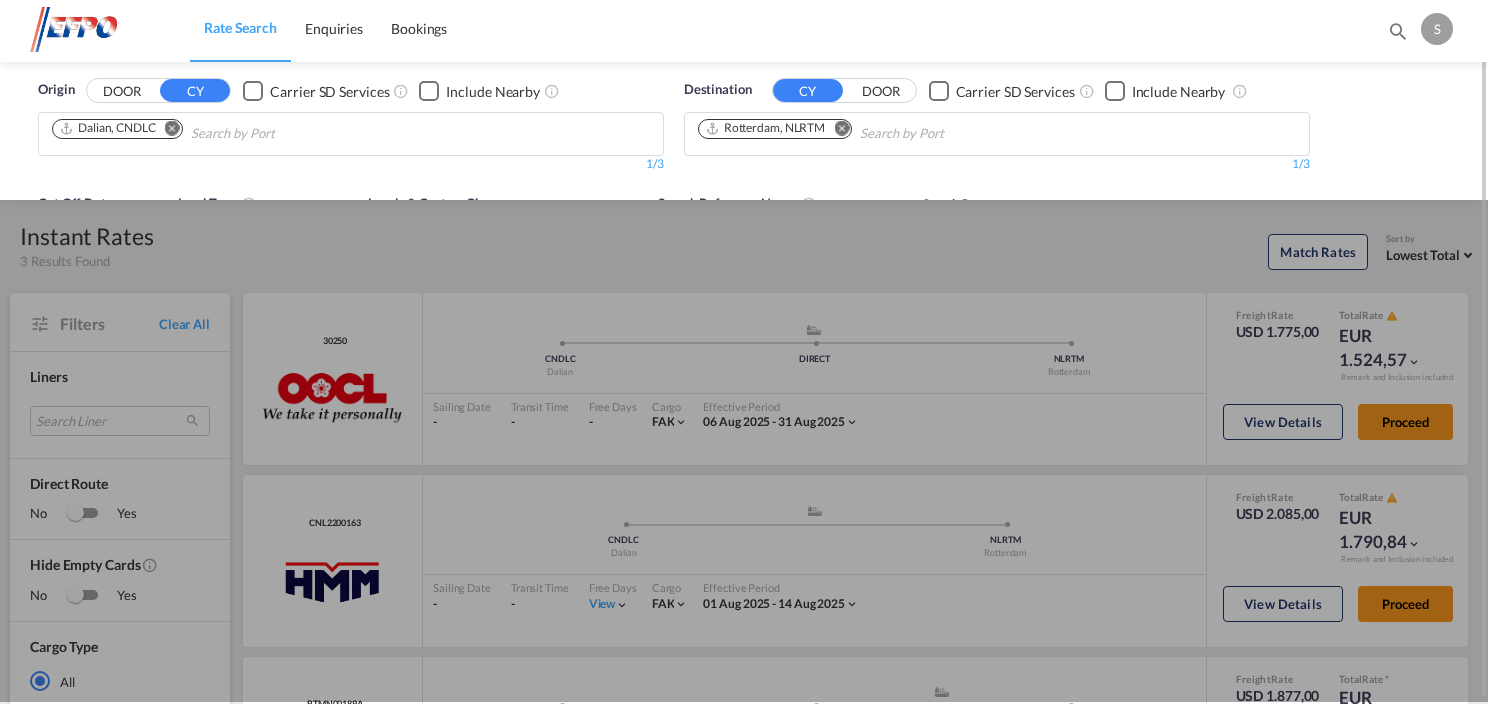 scroll, scrollTop: 0, scrollLeft: 0, axis: both 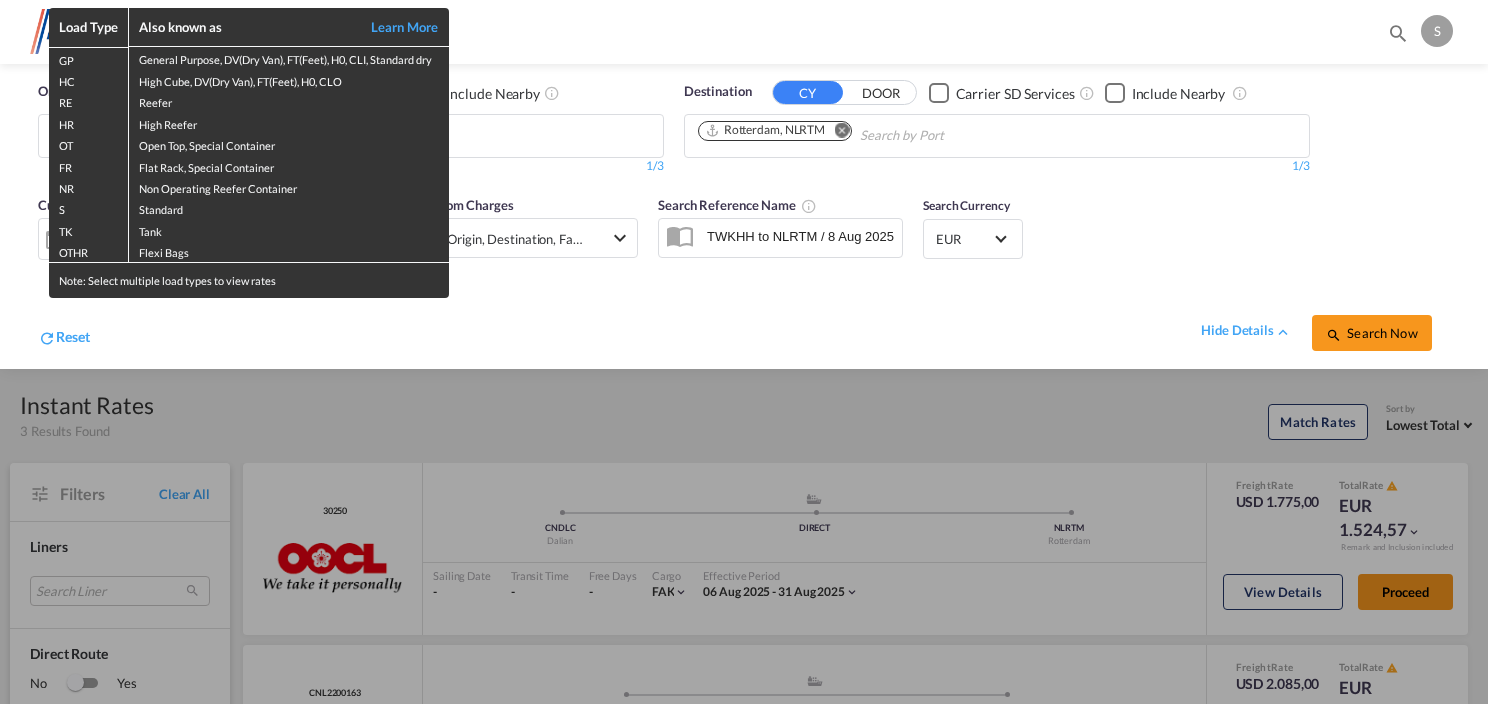 click on "Load Type Also known as Learn More GP
General Purpose, DV(Dry Van), FT(Feet), H0, CLI, Standard dry HC
High Cube, DV(Dry Van), FT(Feet), H0, CLO RE
Reefer HR
High Reefer OT
Open Top, Special Container FR
Flat Rack, Special Container NR
Non Operating Reefer Container S
Standard TK
Tank OTHR
Flexi Bags Note: Select multiple load types to view rates" at bounding box center [744, 352] 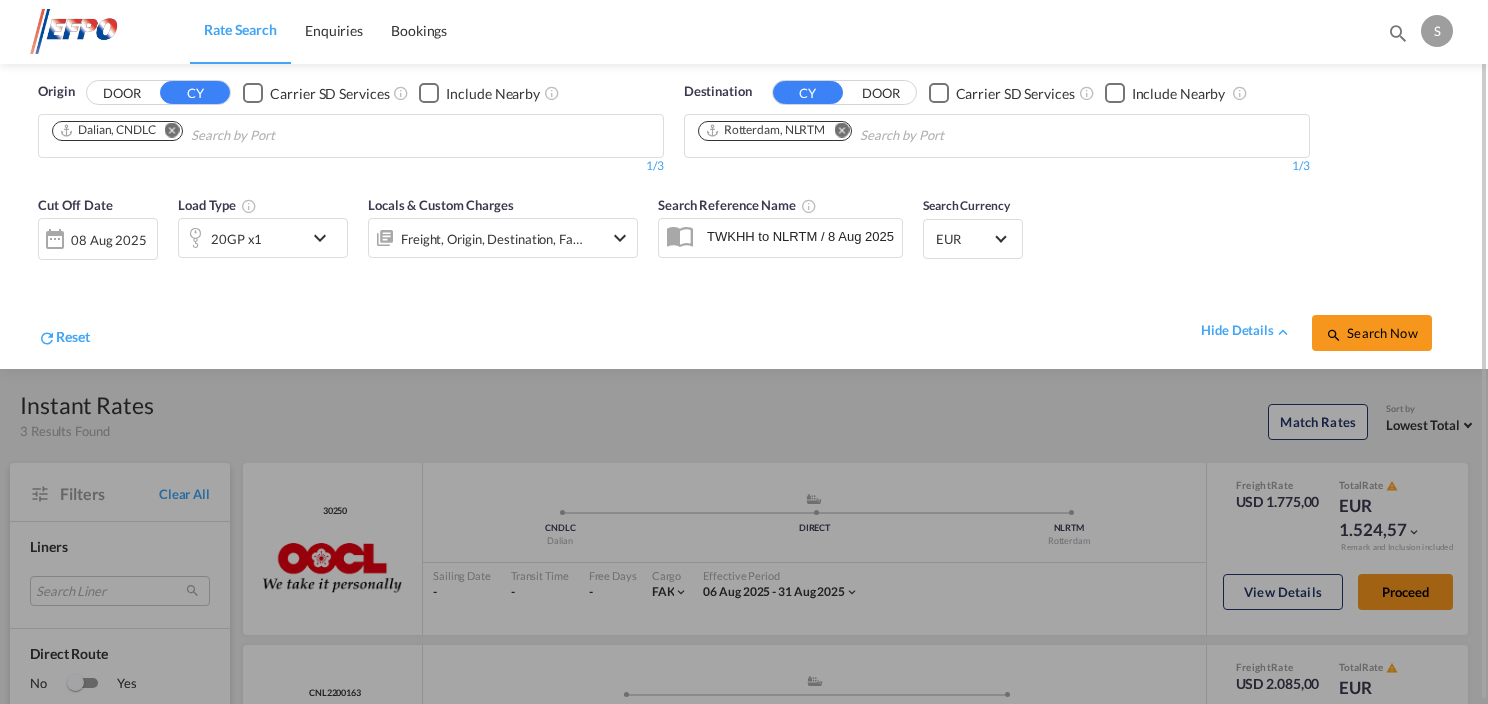 click at bounding box center (325, 238) 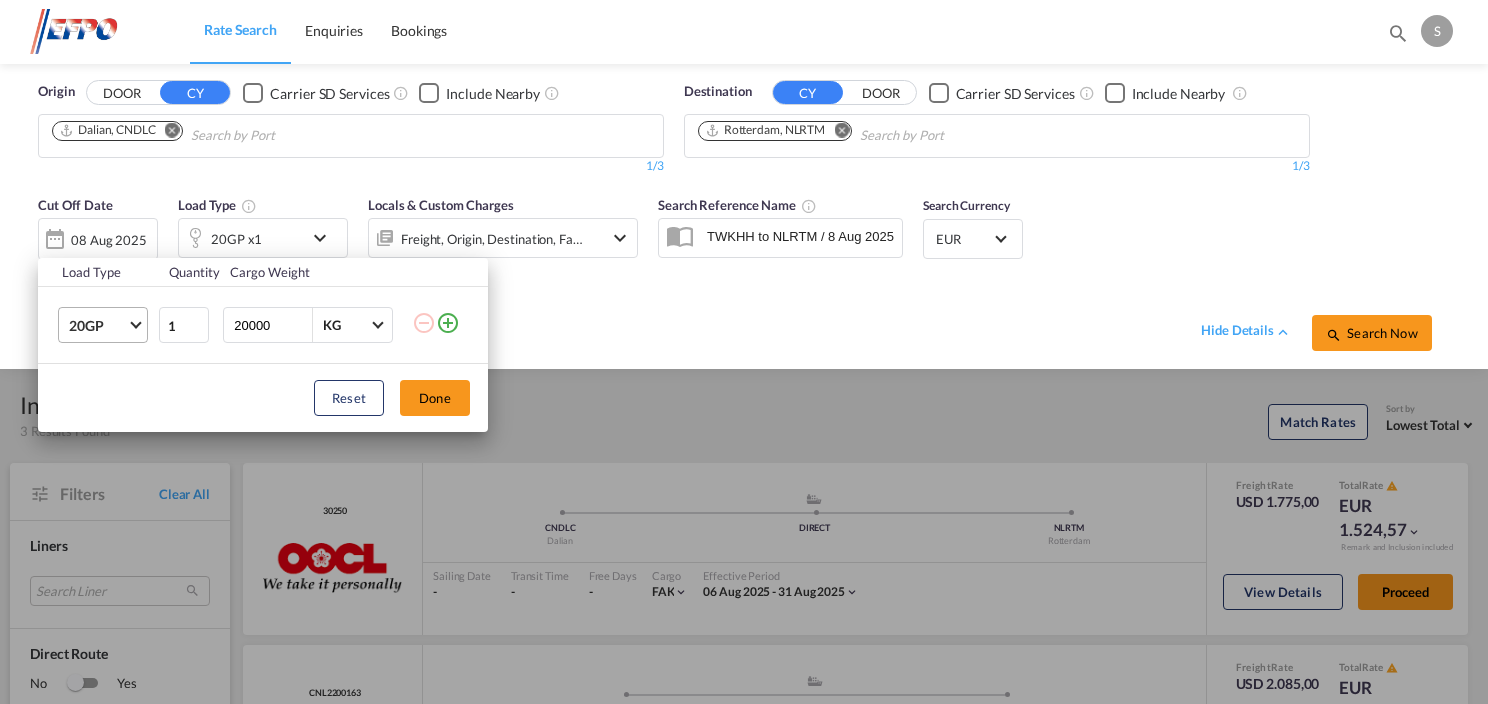 click on "20GP" at bounding box center (107, 325) 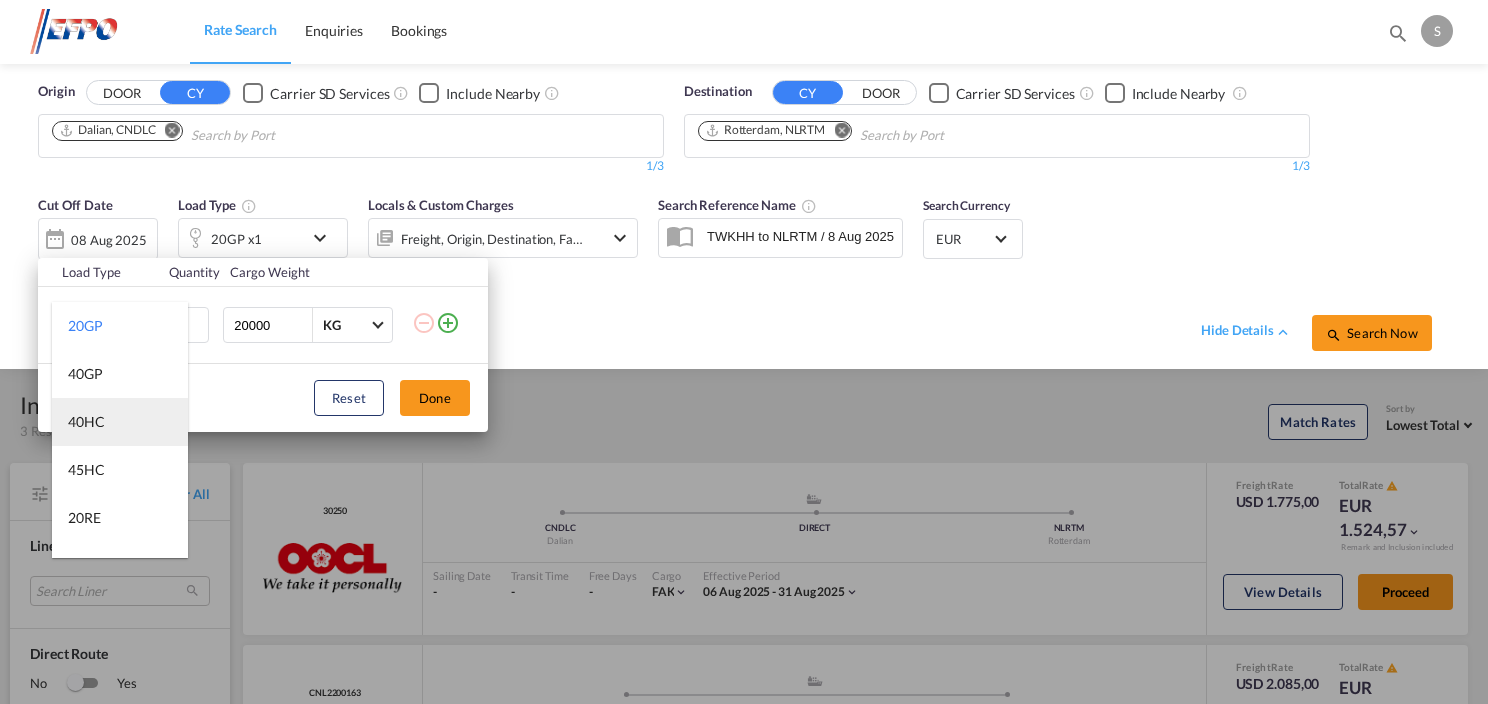 drag, startPoint x: 100, startPoint y: 418, endPoint x: 138, endPoint y: 415, distance: 38.118237 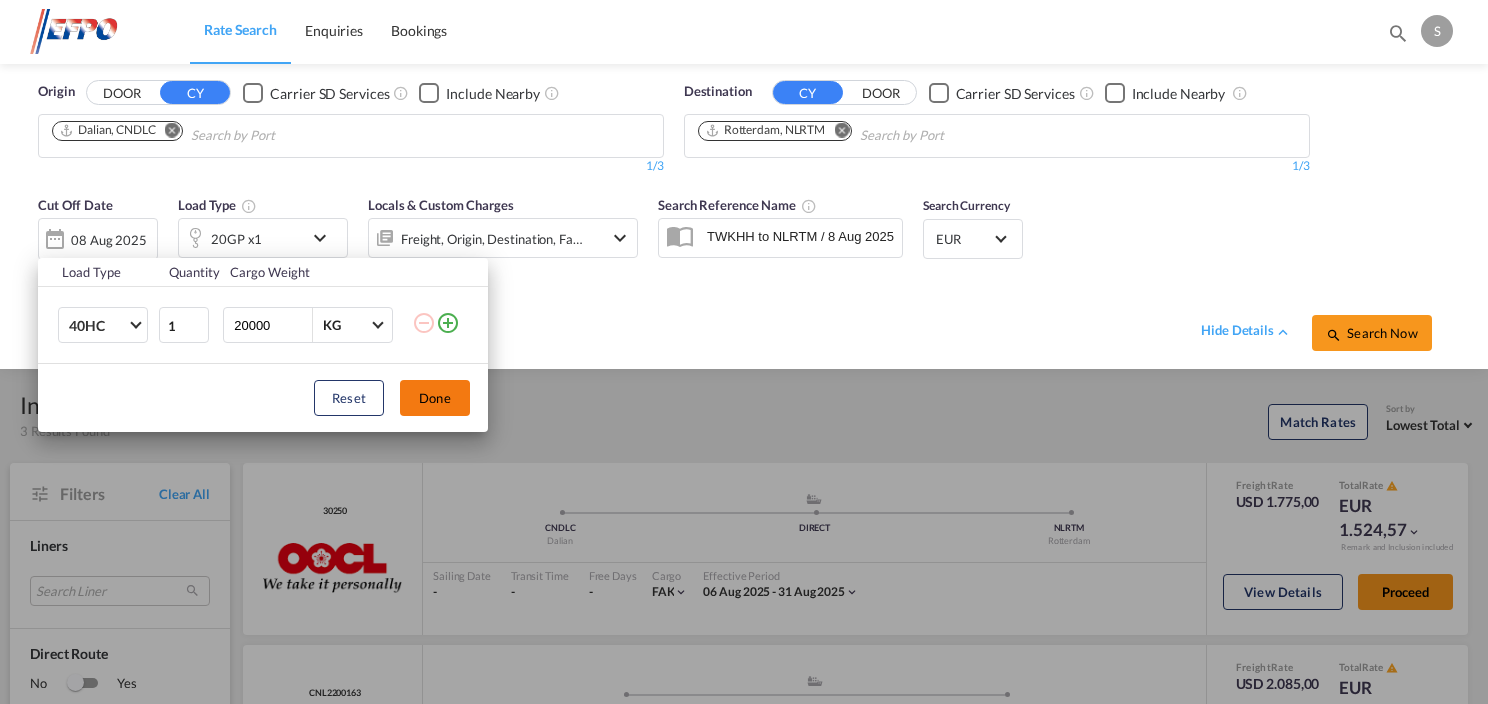 drag, startPoint x: 439, startPoint y: 399, endPoint x: 624, endPoint y: 383, distance: 185.6906 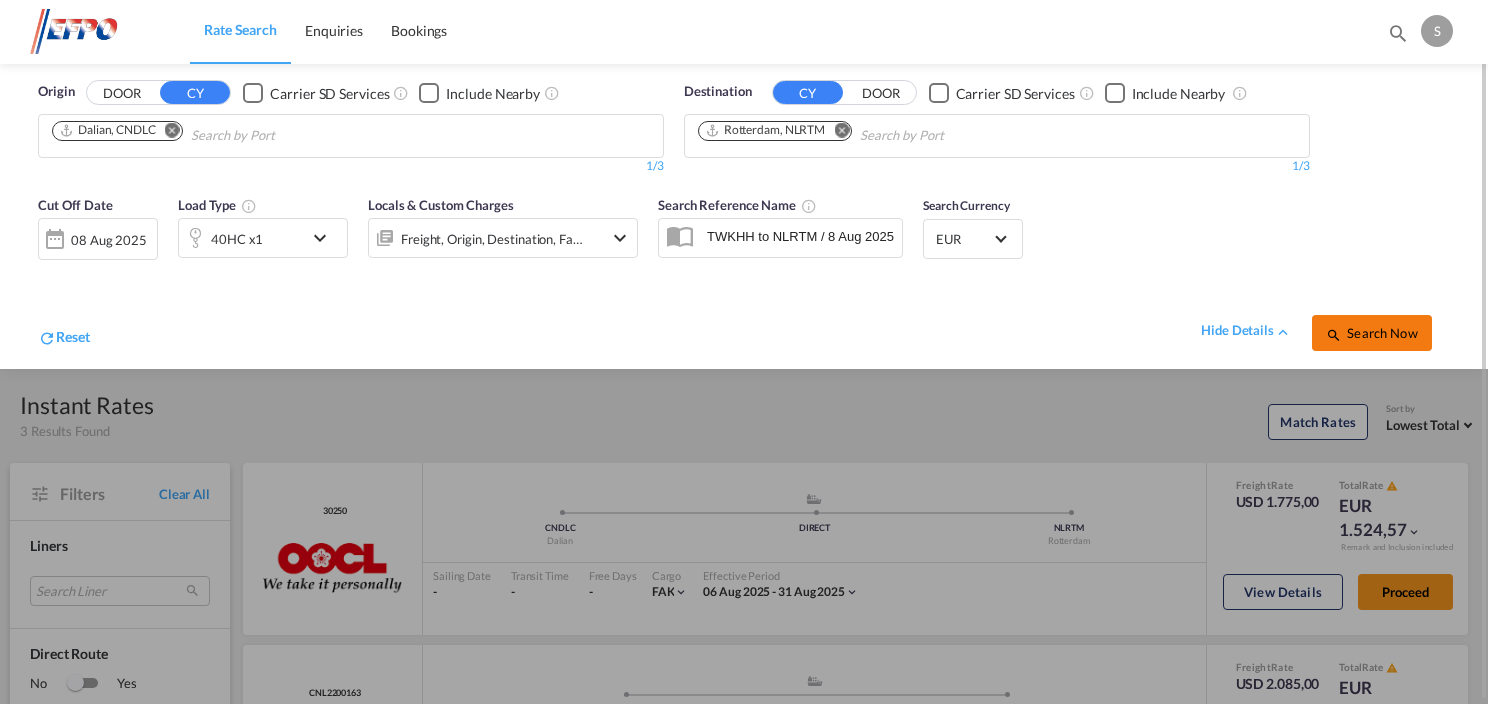 click on "Search Now" at bounding box center [1371, 333] 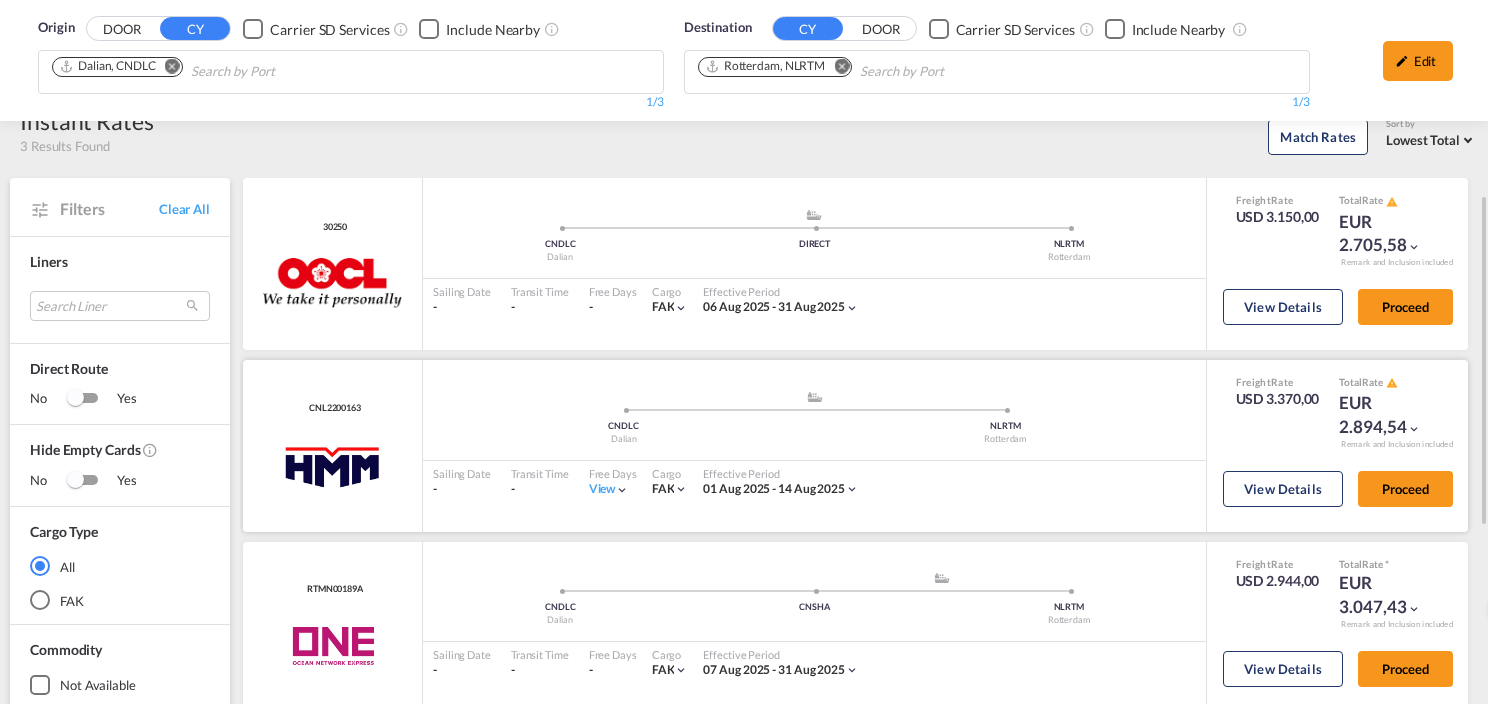 scroll, scrollTop: 200, scrollLeft: 0, axis: vertical 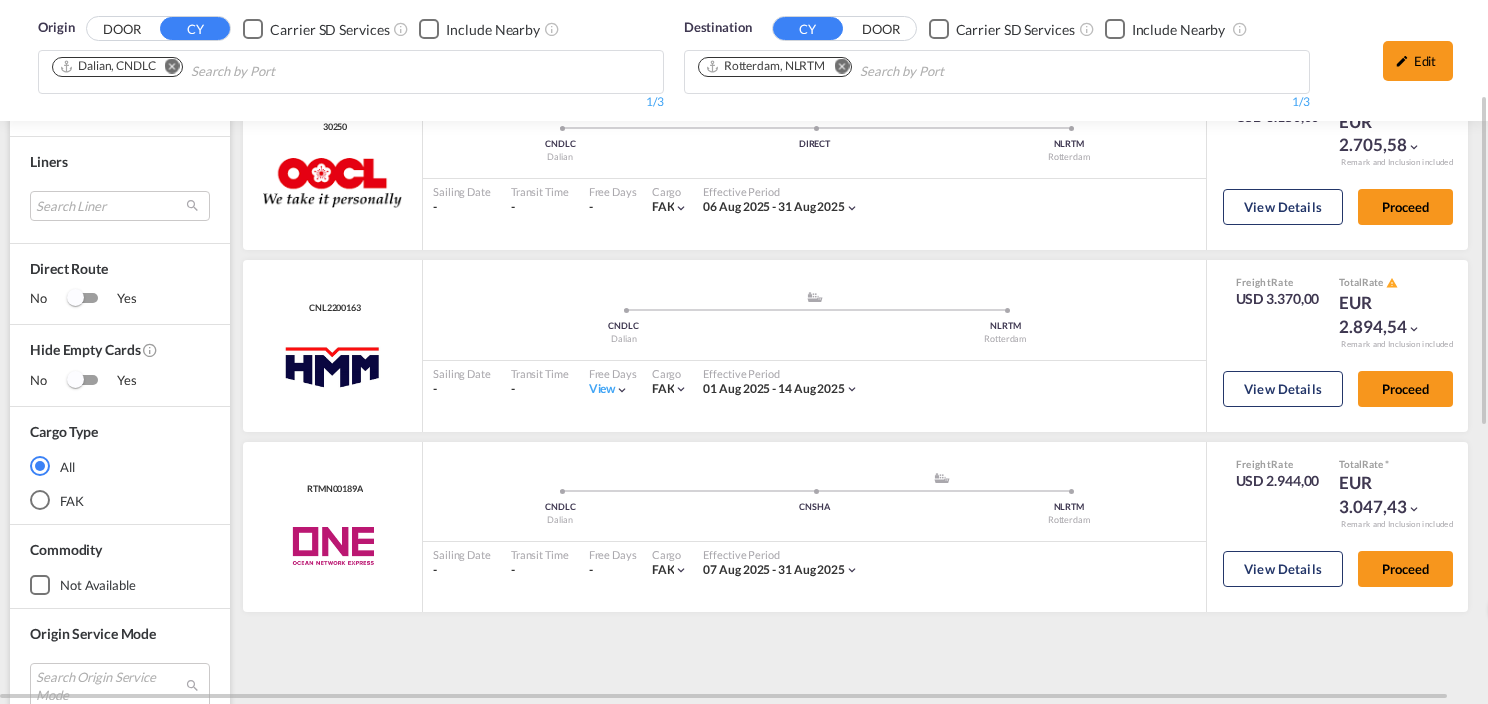click at bounding box center (172, 66) 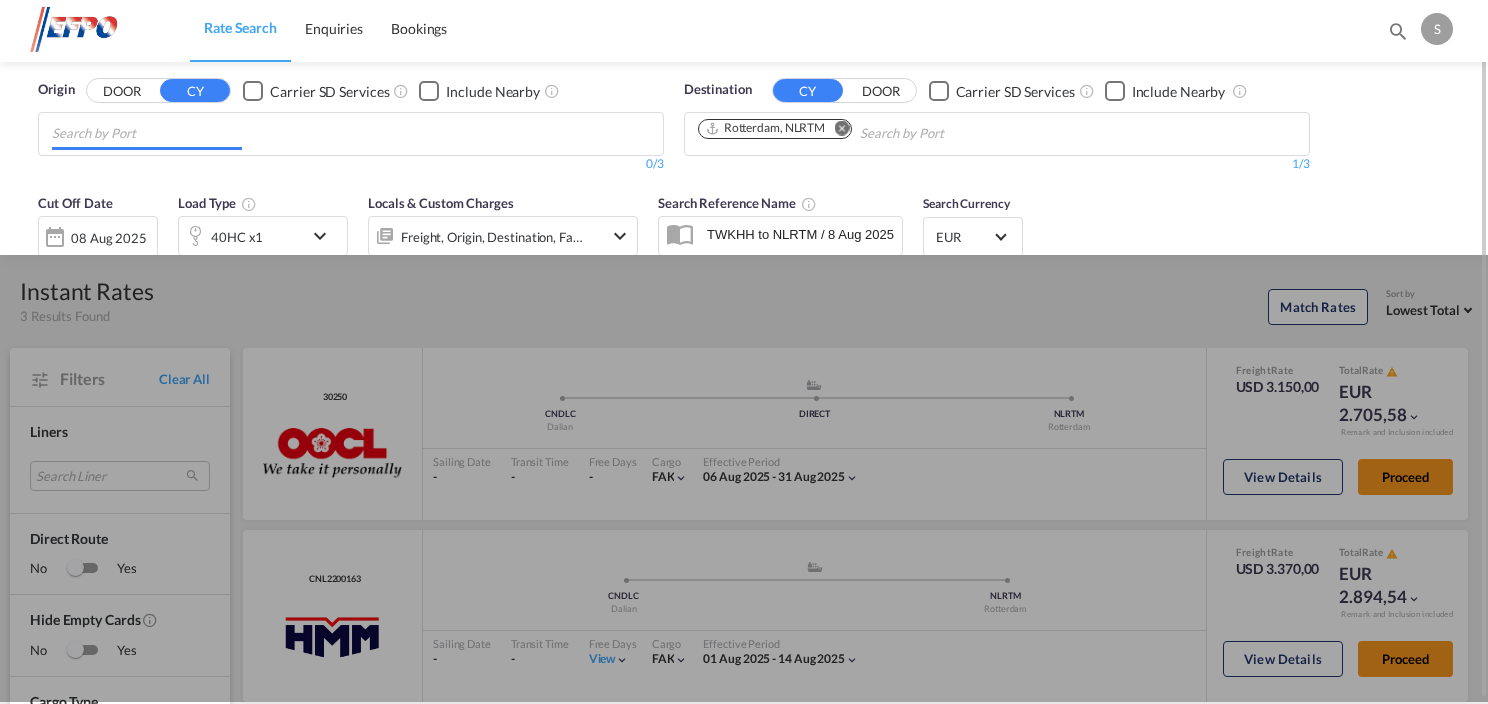 scroll, scrollTop: 0, scrollLeft: 0, axis: both 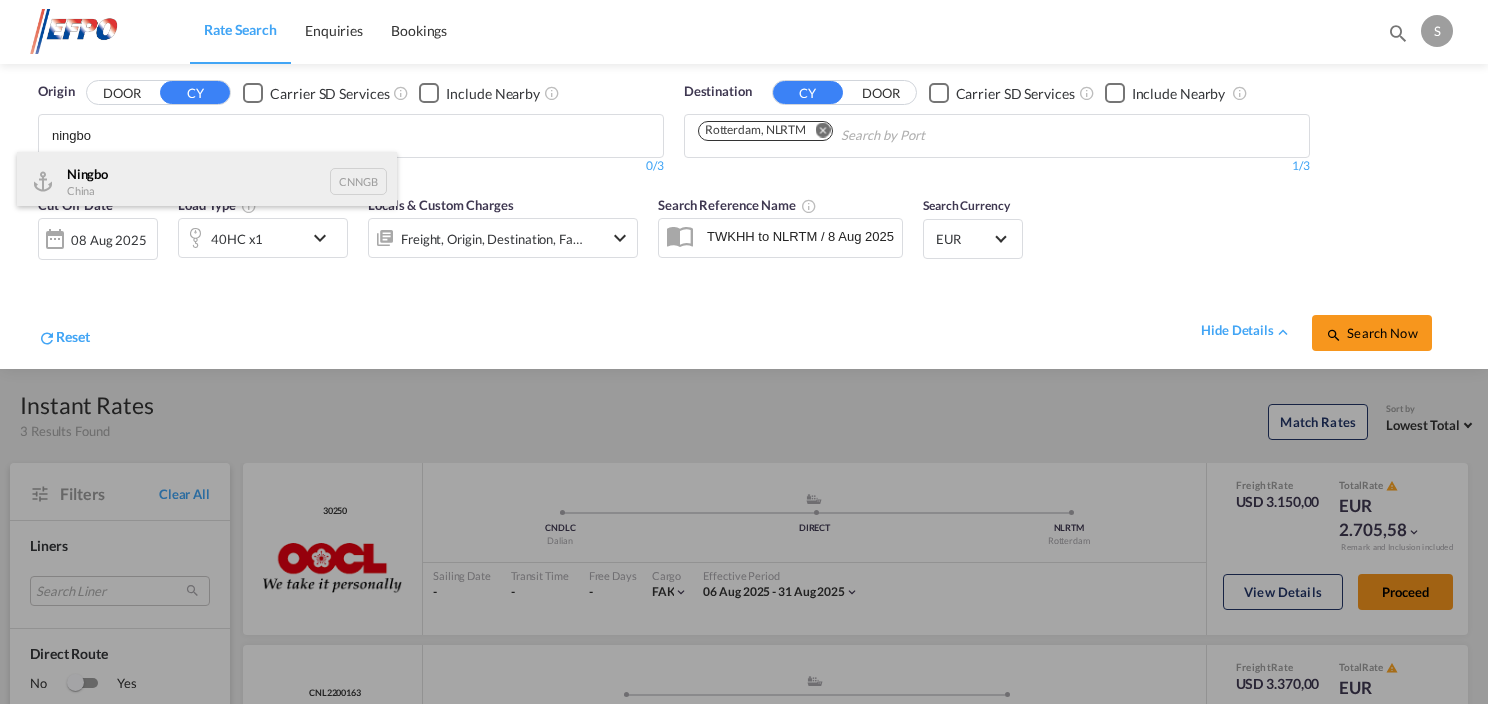 type on "ningbo" 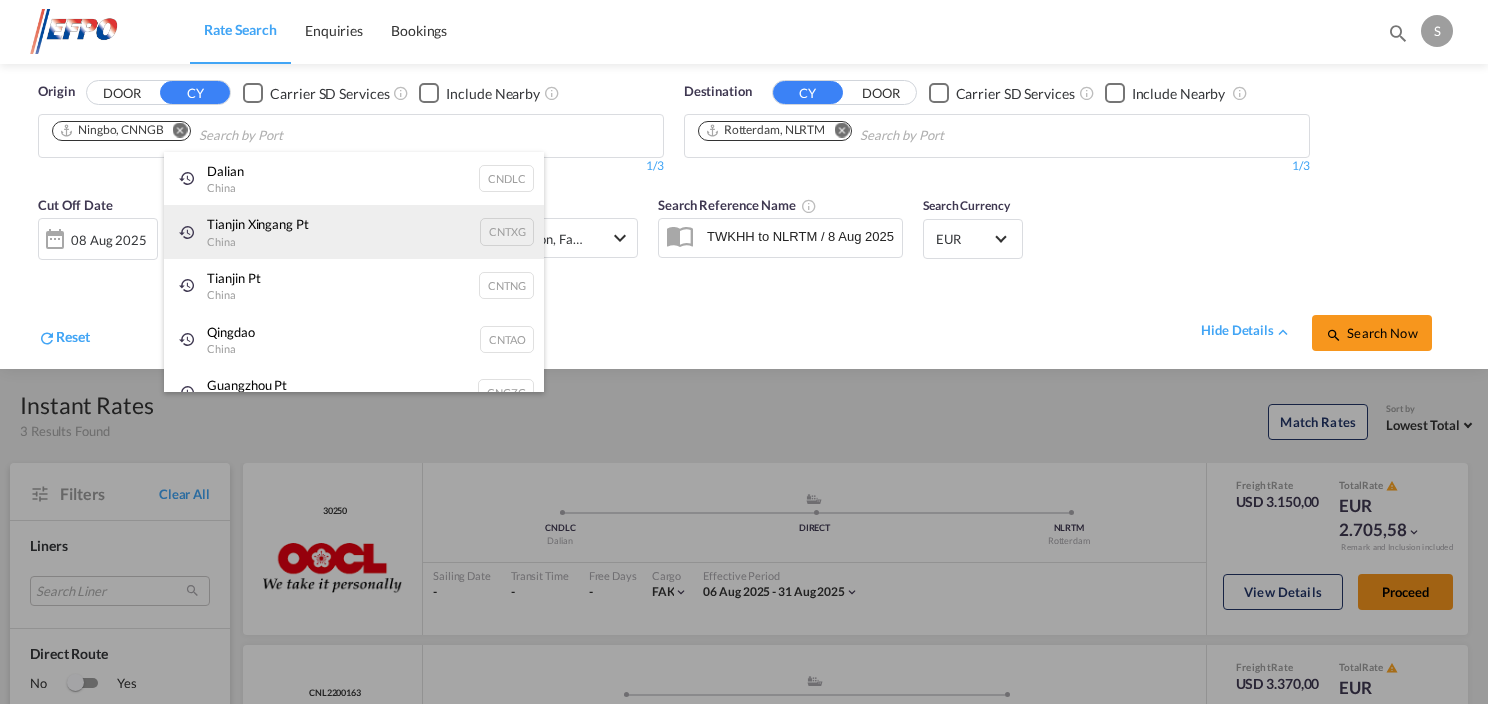 click on "Tianjin Xingang Pt China
CNTXG" at bounding box center [354, 232] 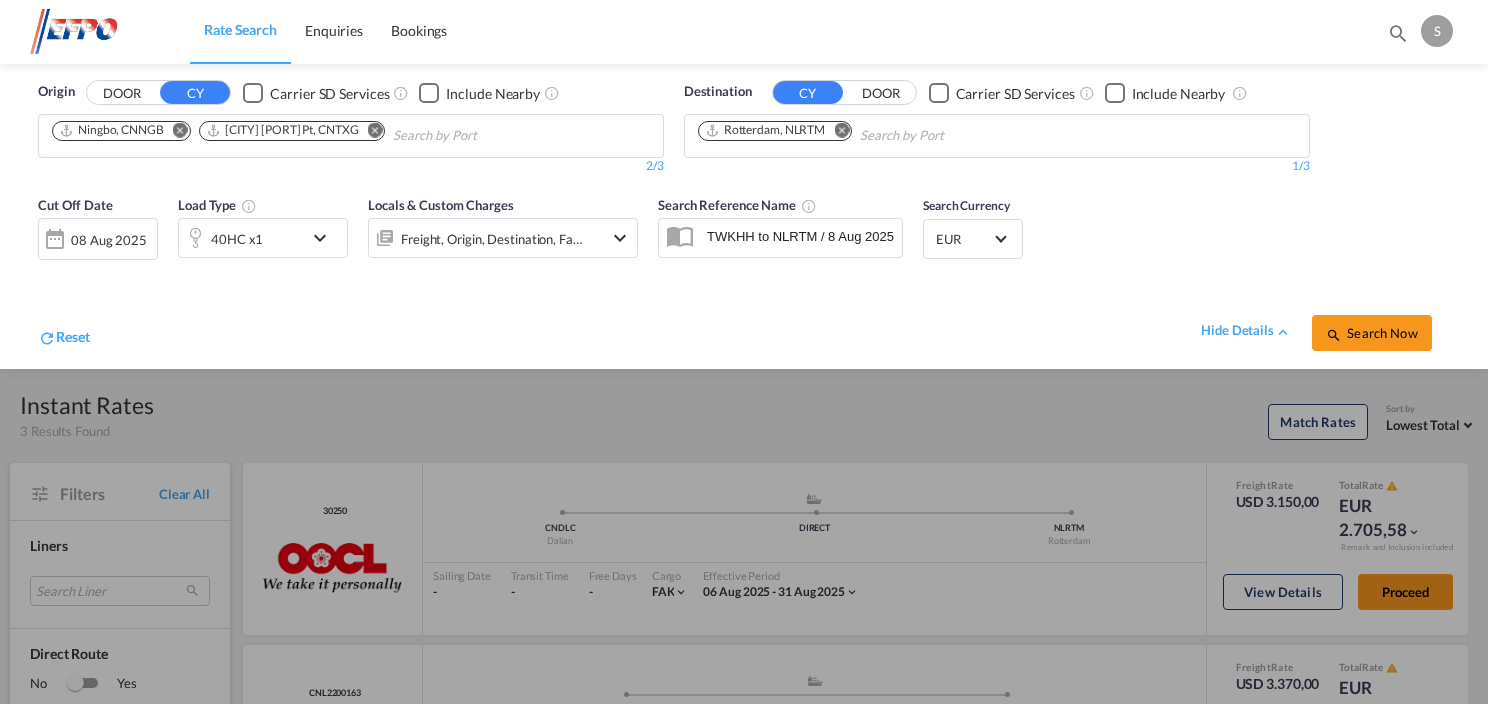 click at bounding box center [375, 130] 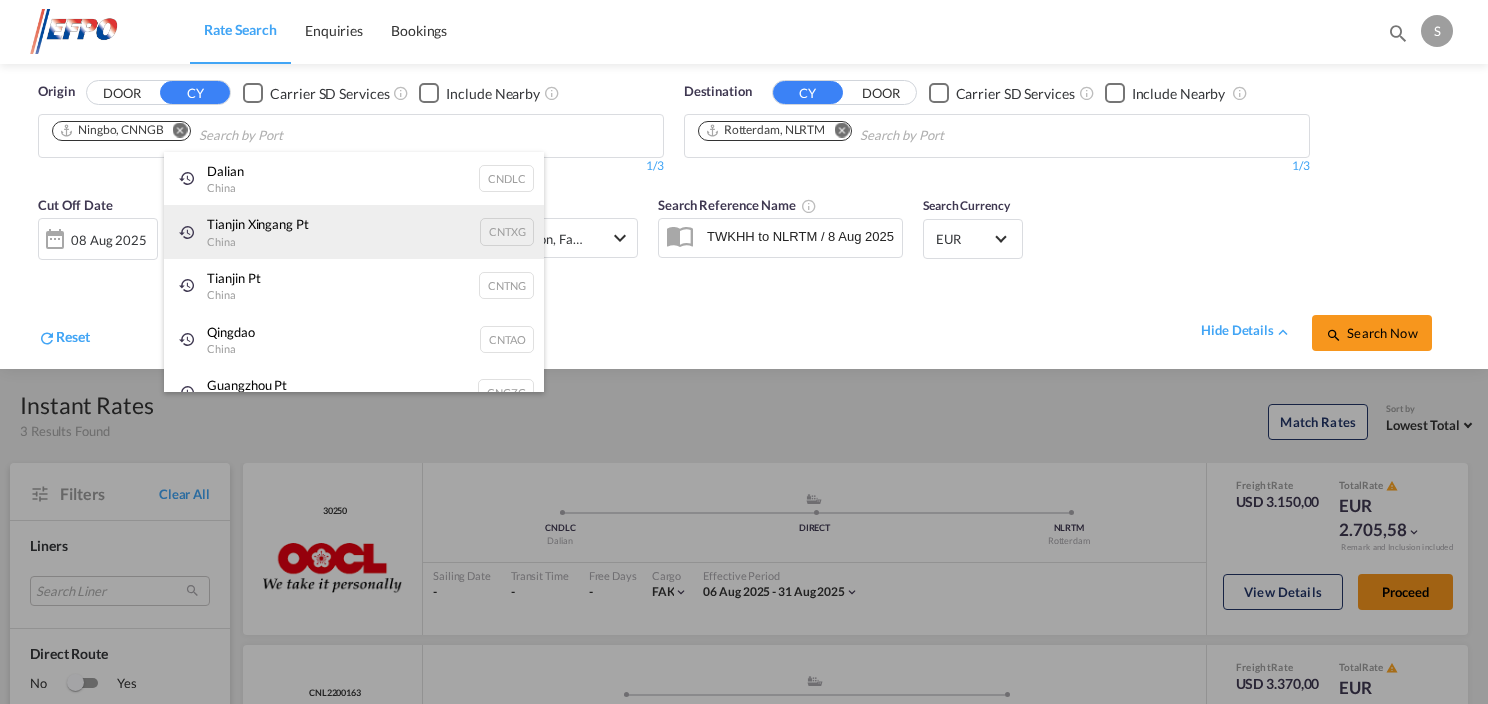 click on "Tianjin Xingang Pt China
CNTXG" at bounding box center [354, 232] 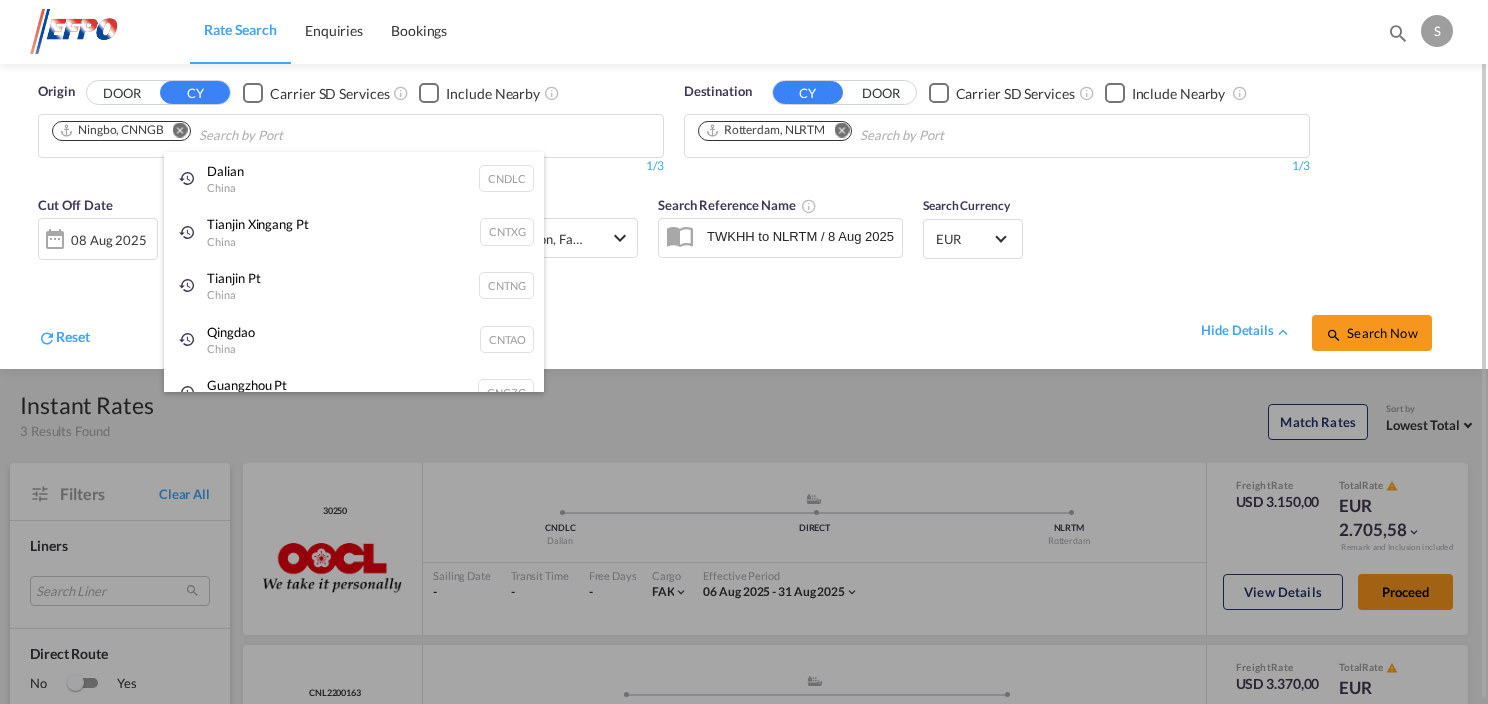 type 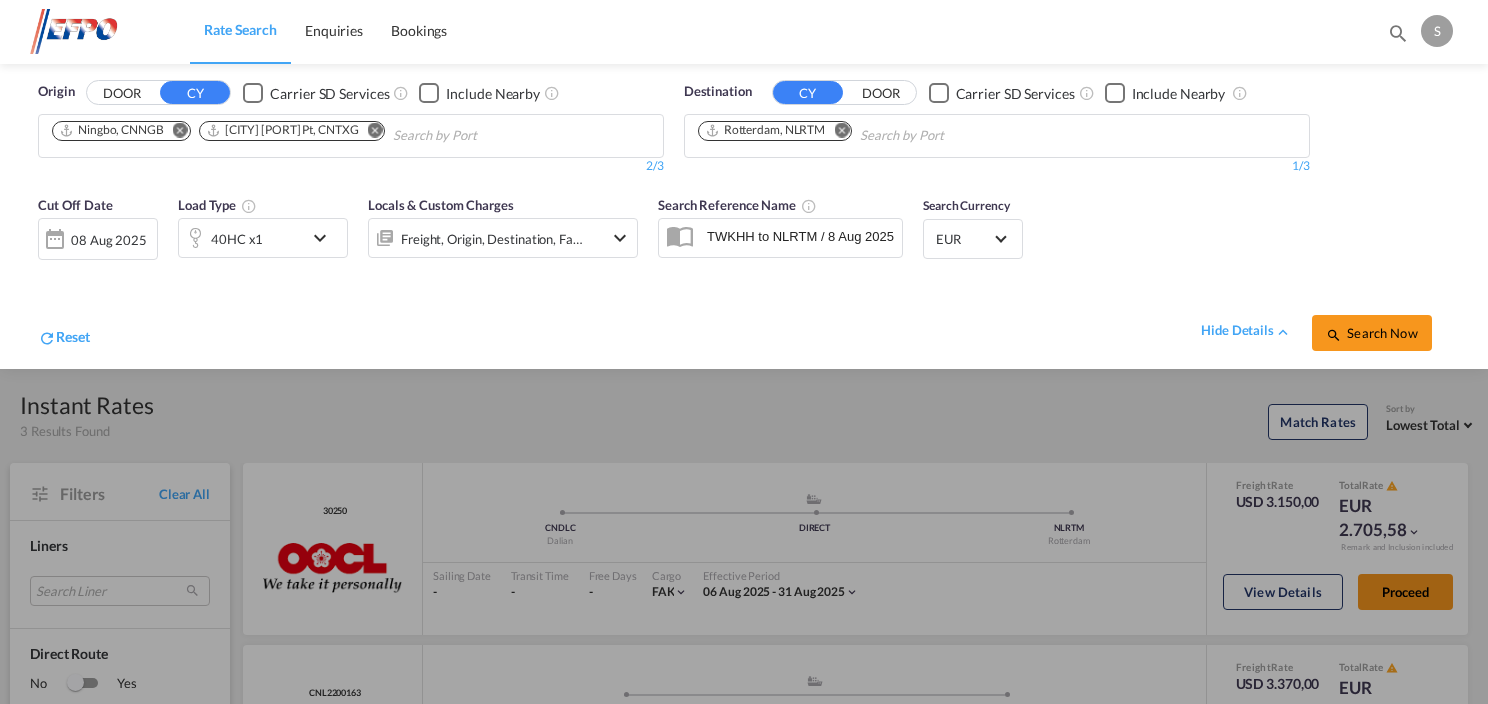 click at bounding box center [375, 130] 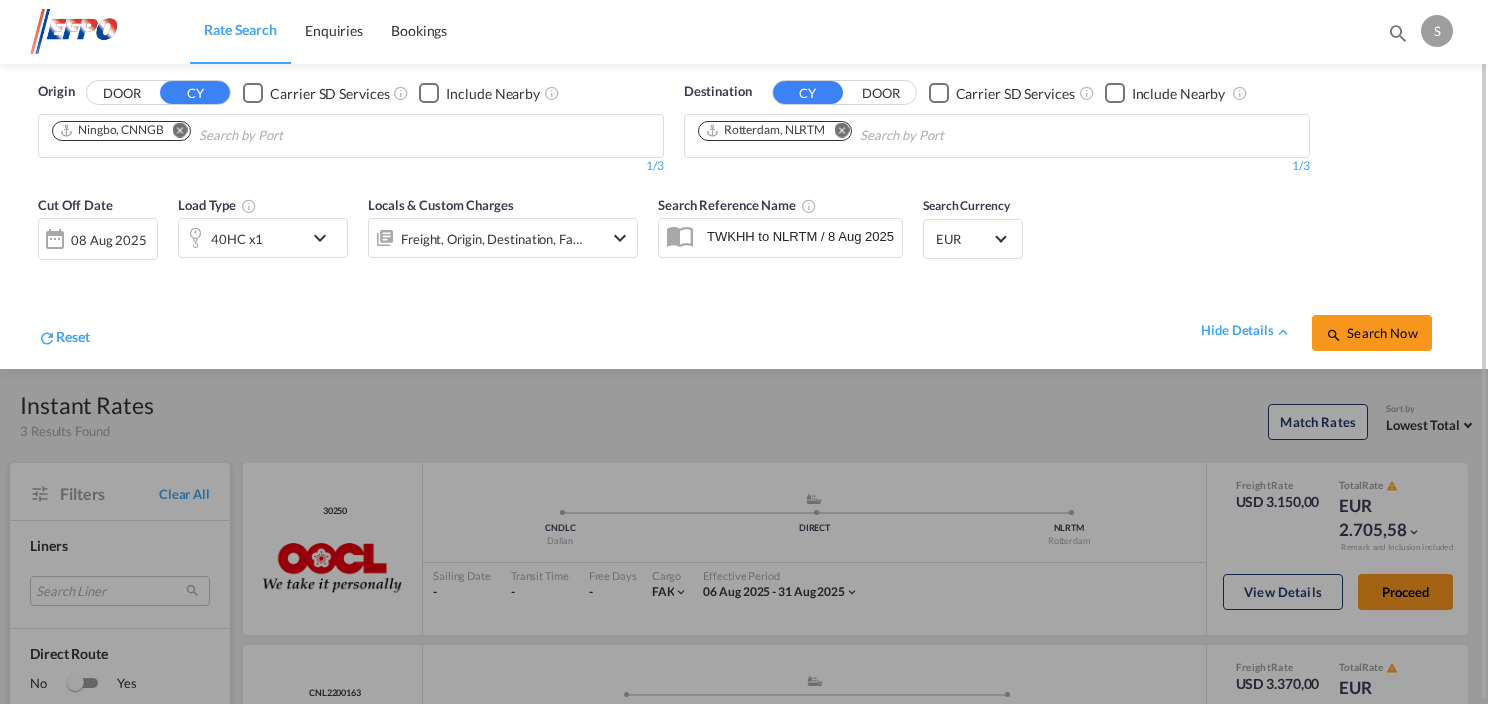 click at bounding box center [325, 238] 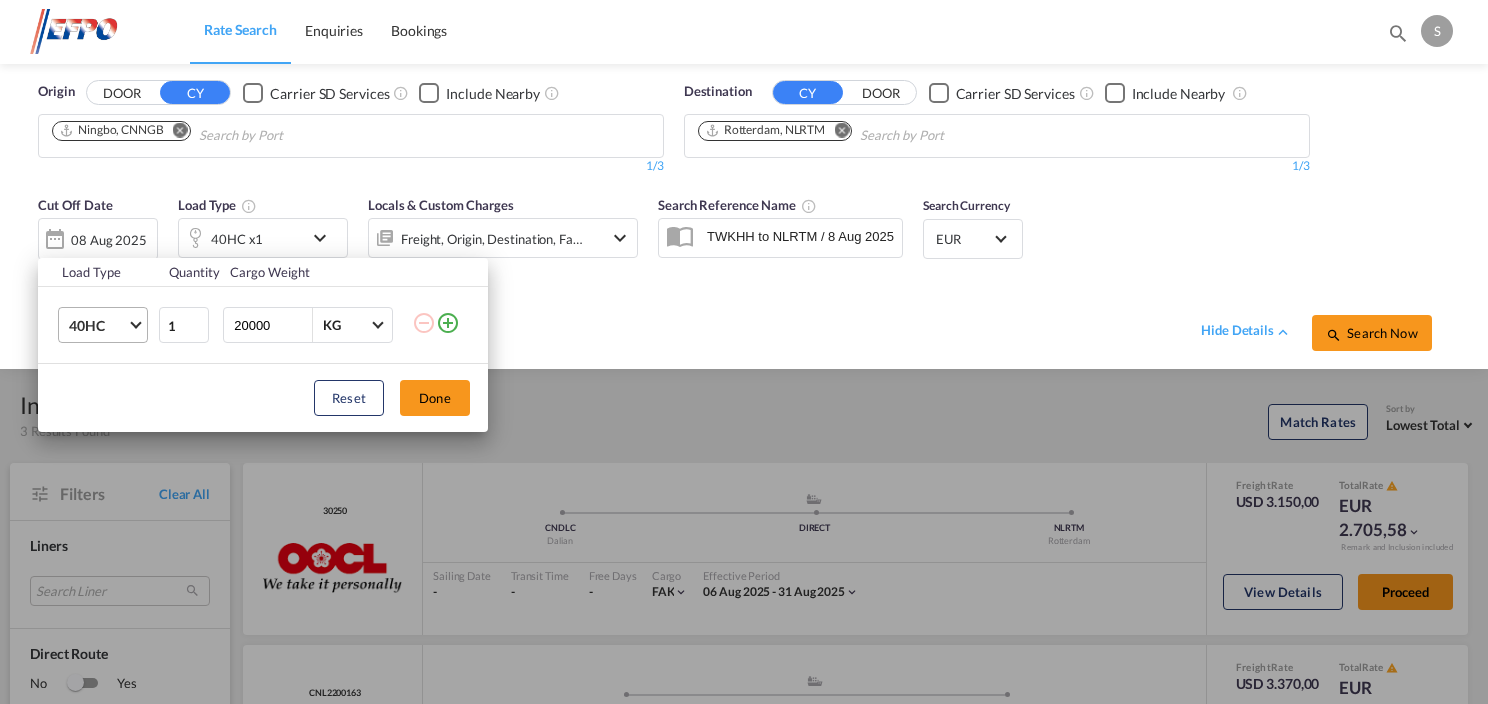 click on "40HC" at bounding box center [107, 325] 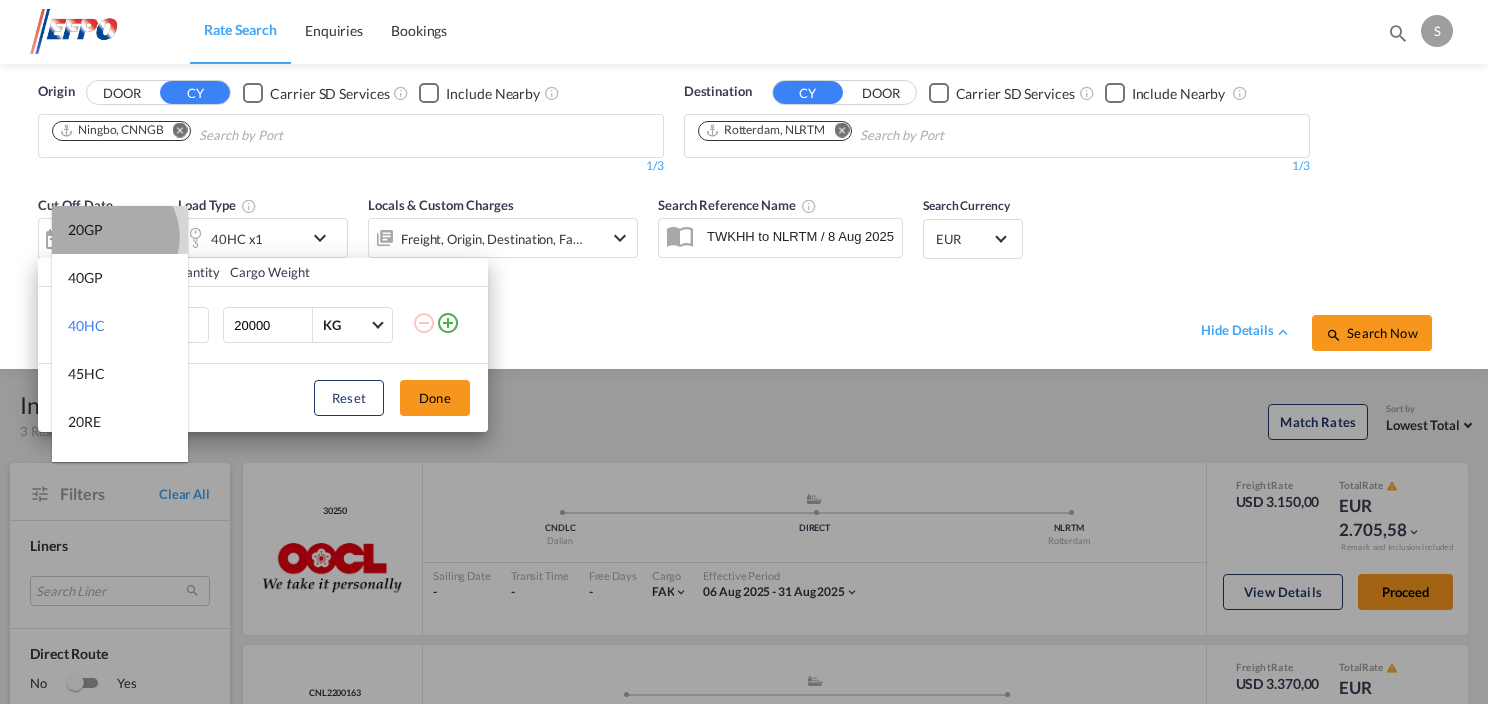 click on "20GP" at bounding box center (120, 230) 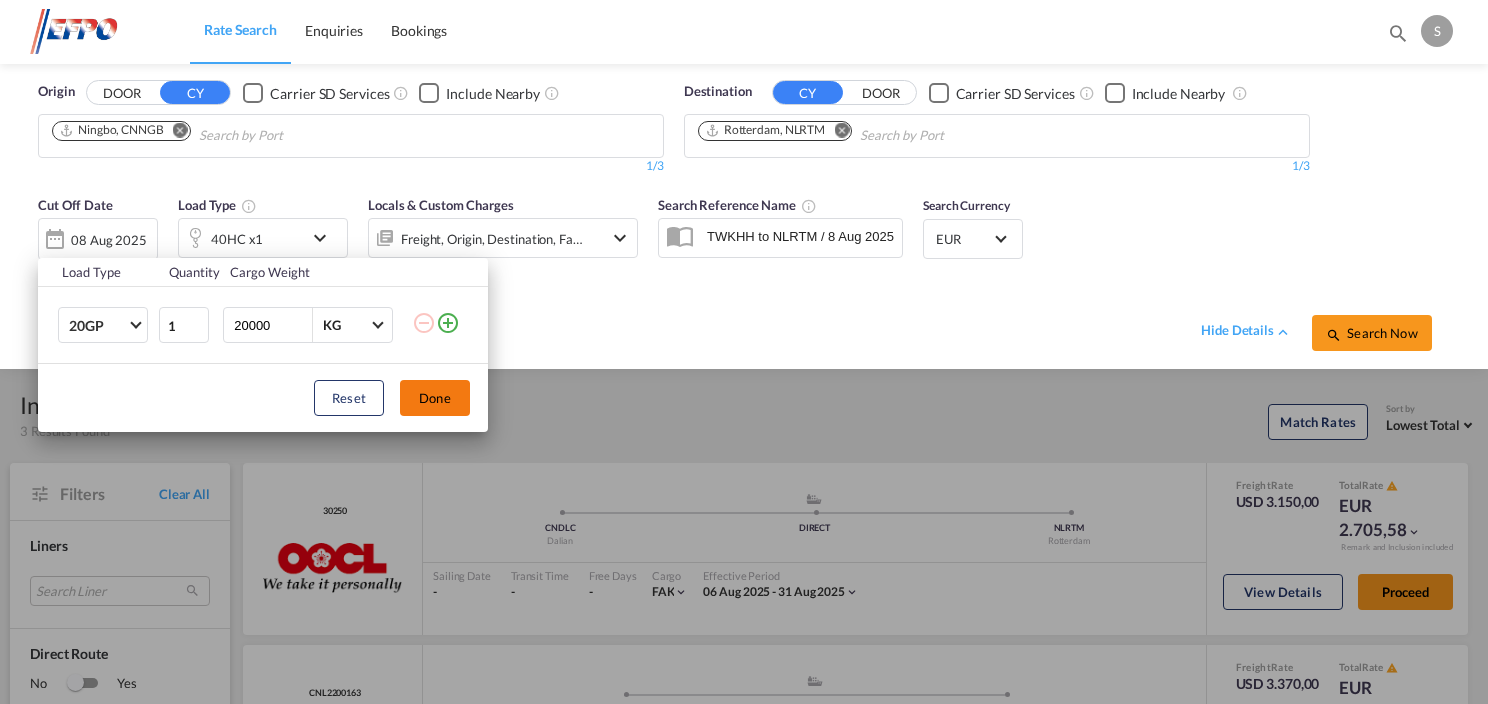 drag, startPoint x: 422, startPoint y: 392, endPoint x: 570, endPoint y: 391, distance: 148.00337 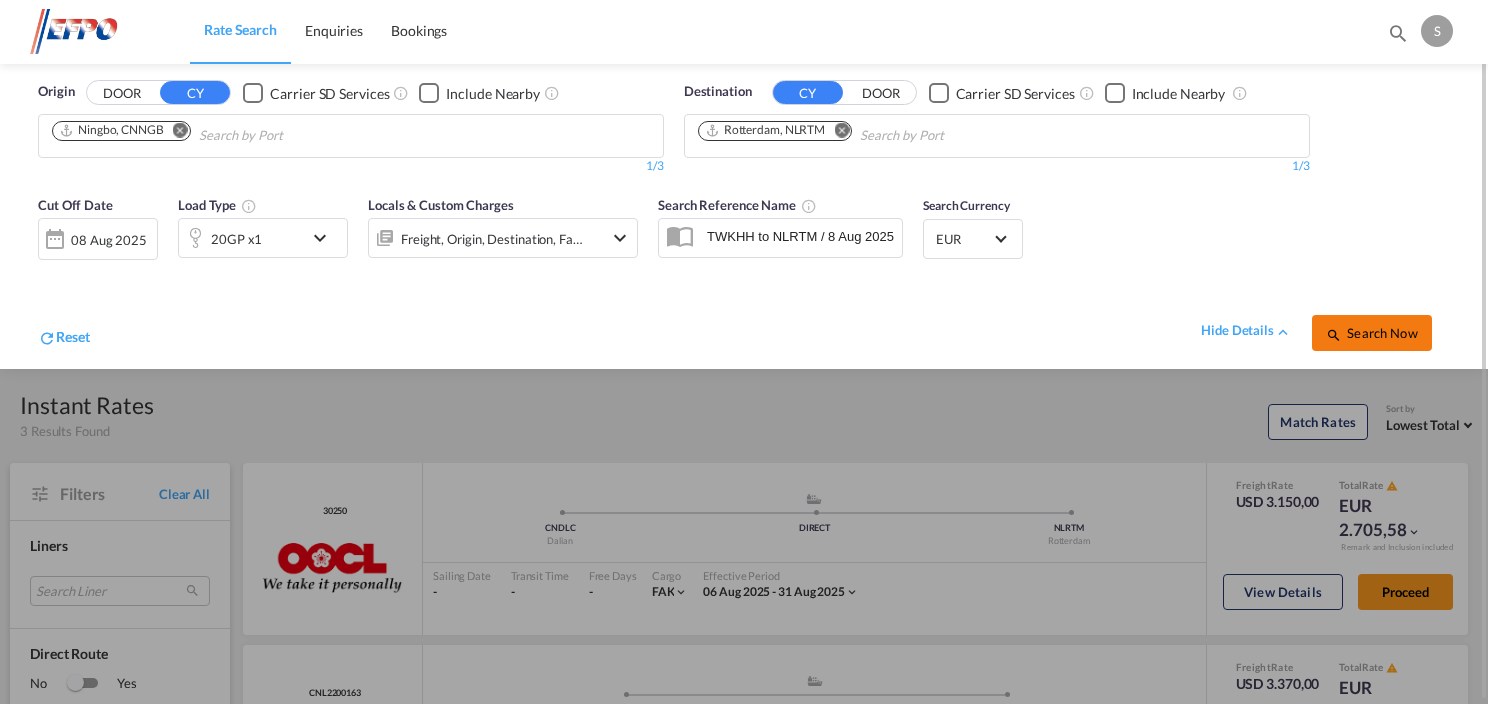click on "Search Now" at bounding box center (1371, 333) 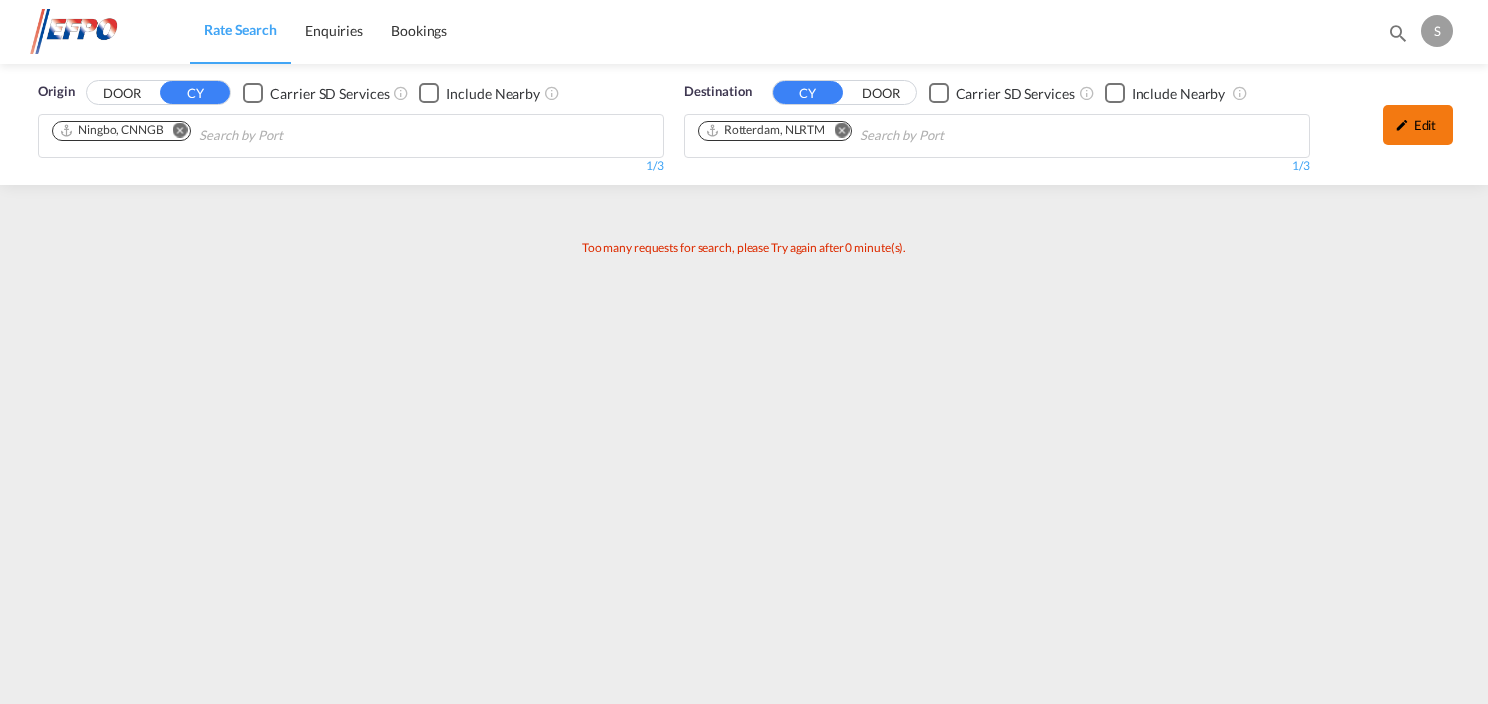 click on "Edit" at bounding box center [1418, 125] 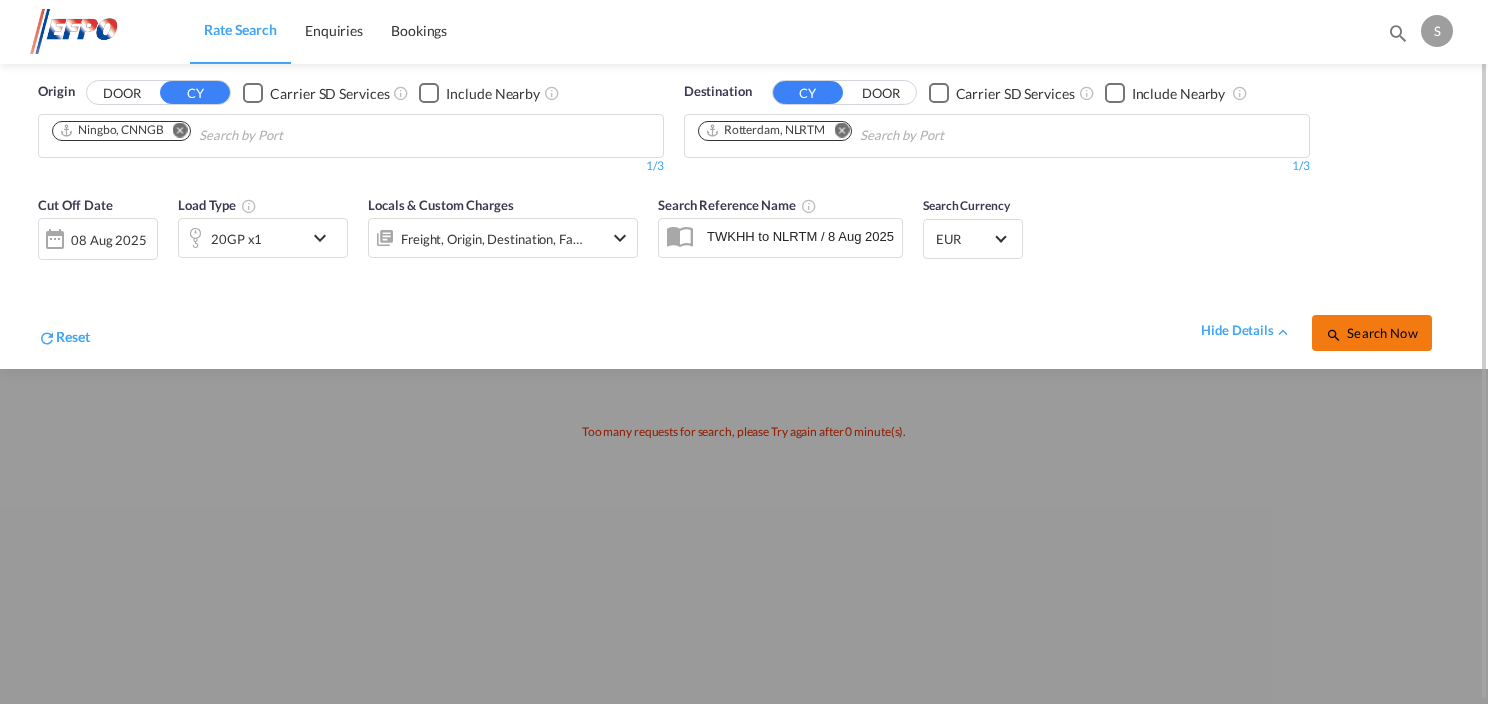 click on "Search Now" at bounding box center (1371, 333) 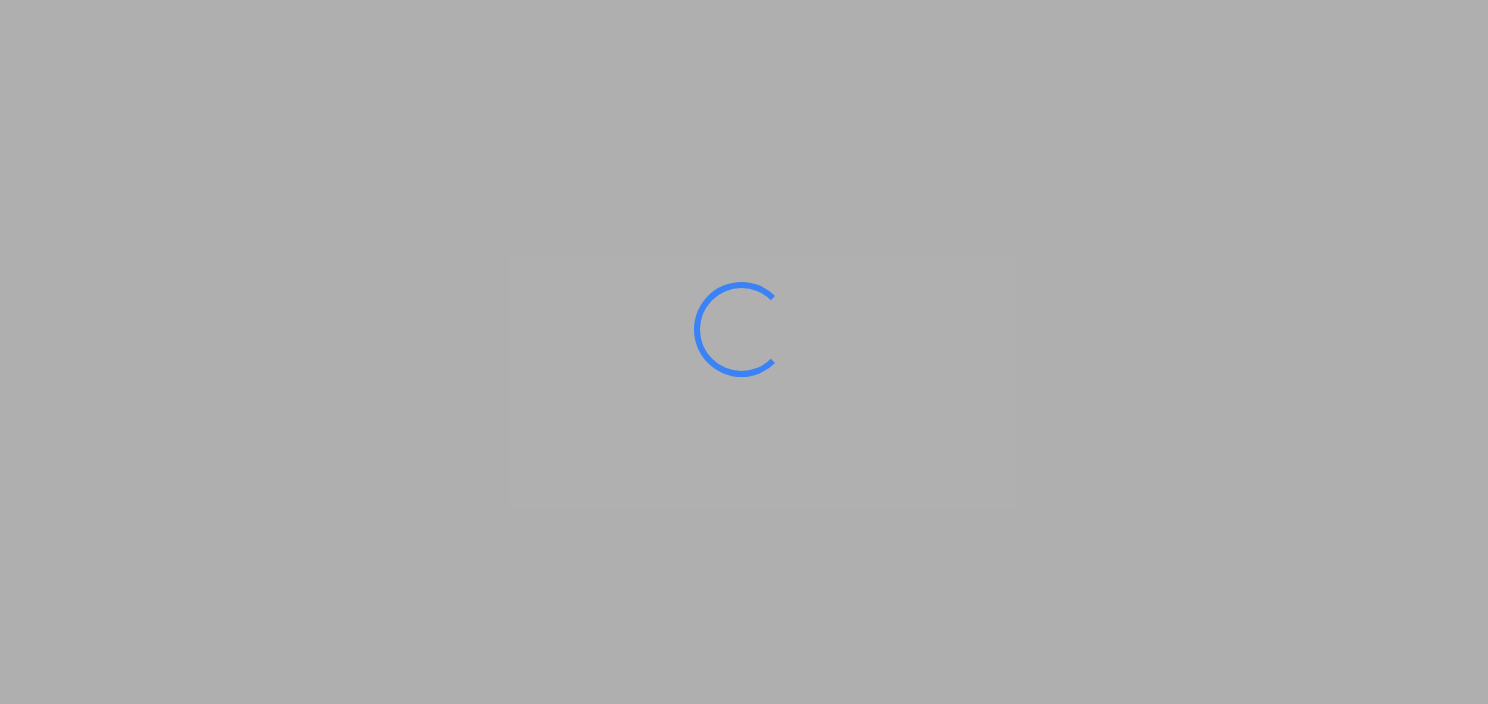 scroll, scrollTop: 0, scrollLeft: 0, axis: both 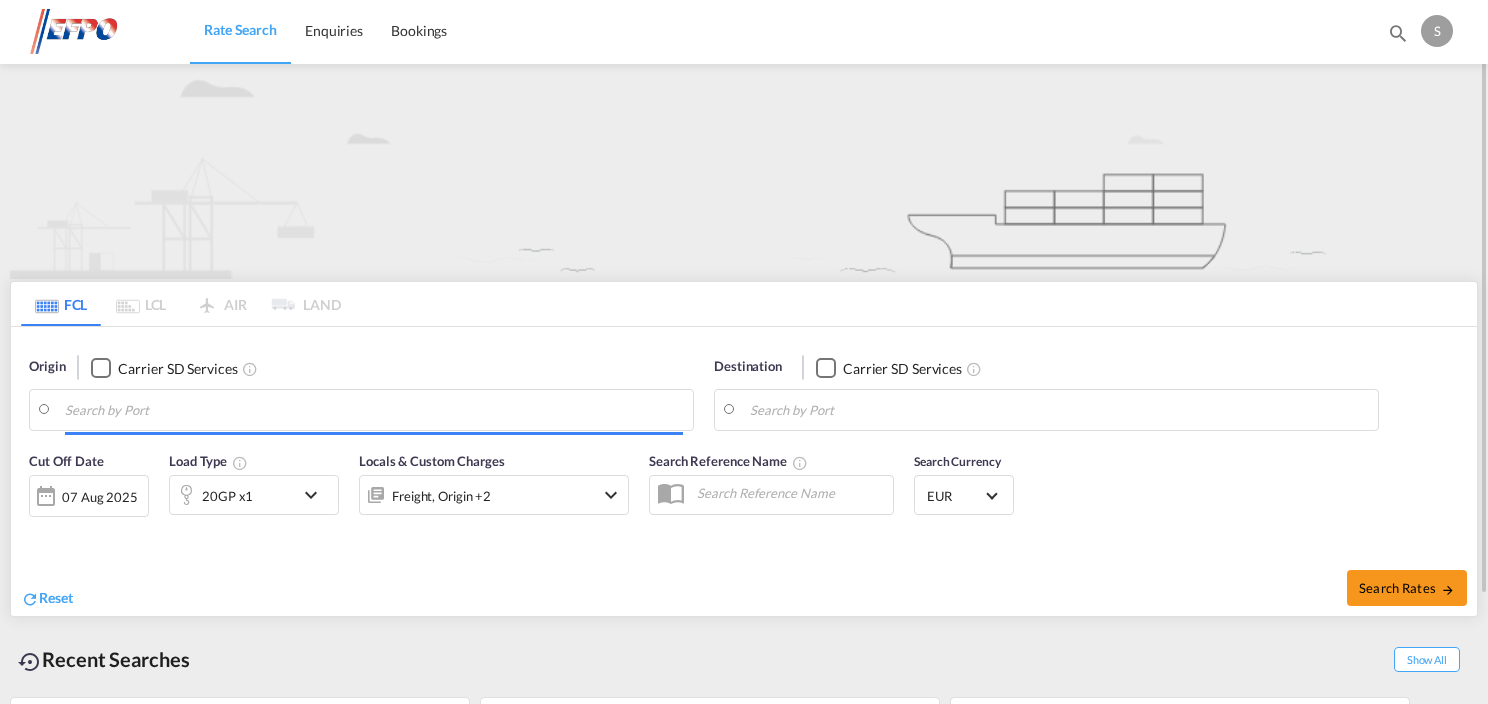 type on "Dalian, CNDLC" 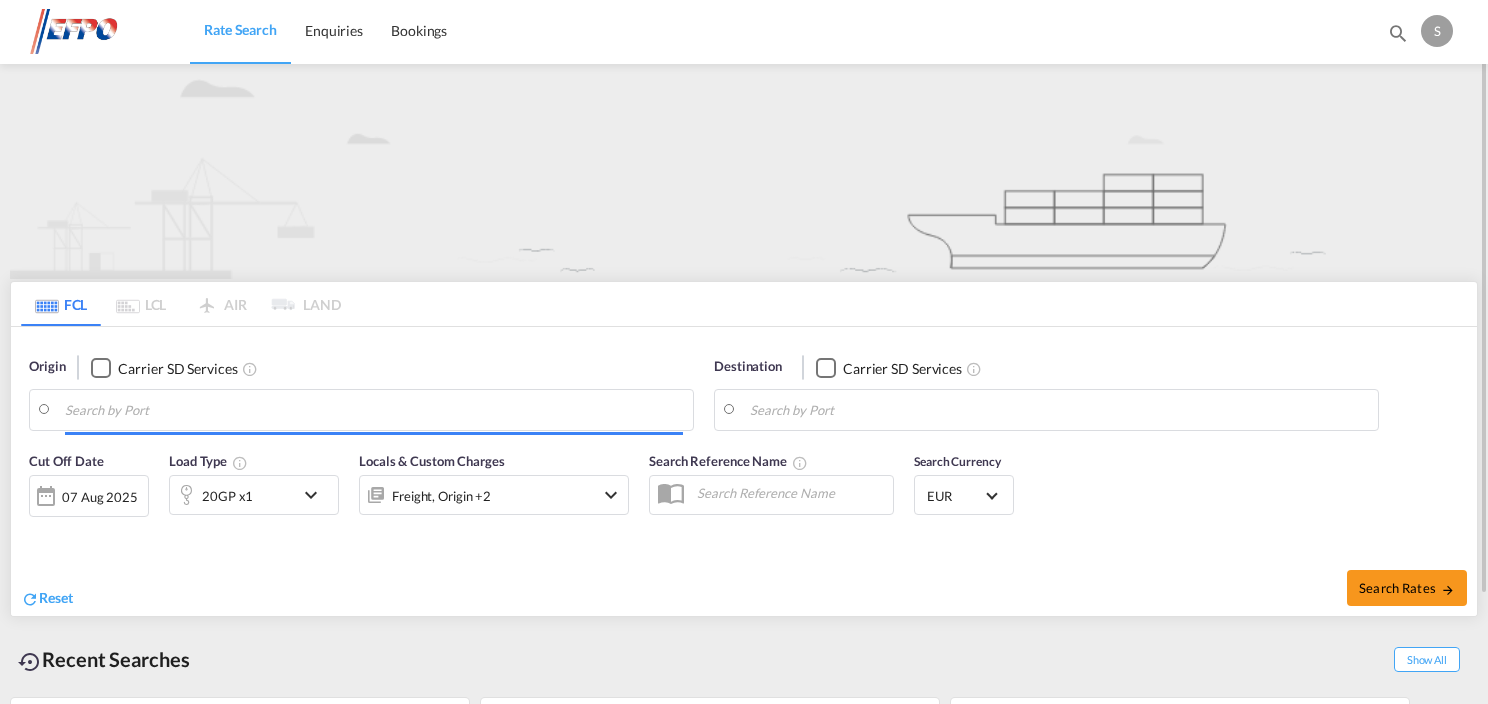 type on "Rotterdam, NLRTM" 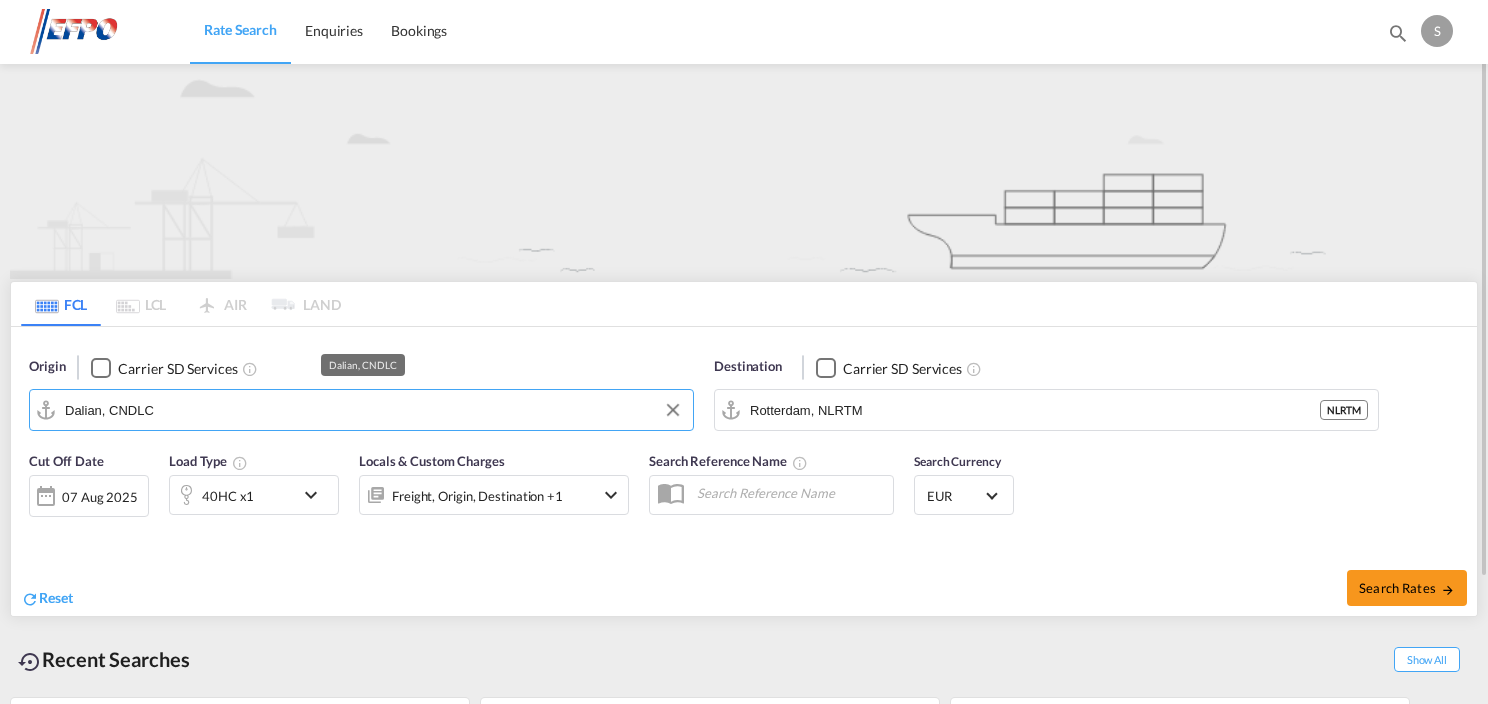 click on "Dalian, CNDLC" at bounding box center [374, 415] 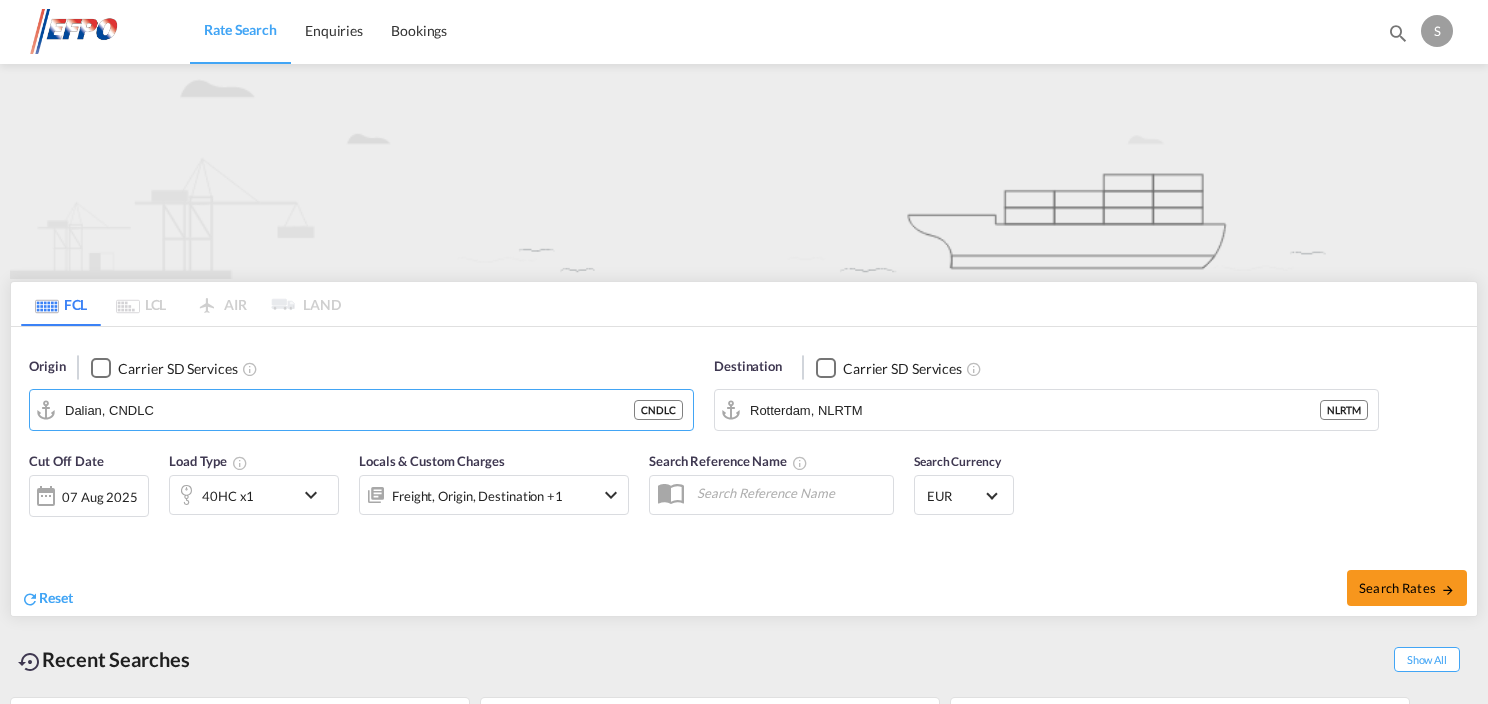 drag, startPoint x: 228, startPoint y: 411, endPoint x: -41, endPoint y: 408, distance: 269.01672 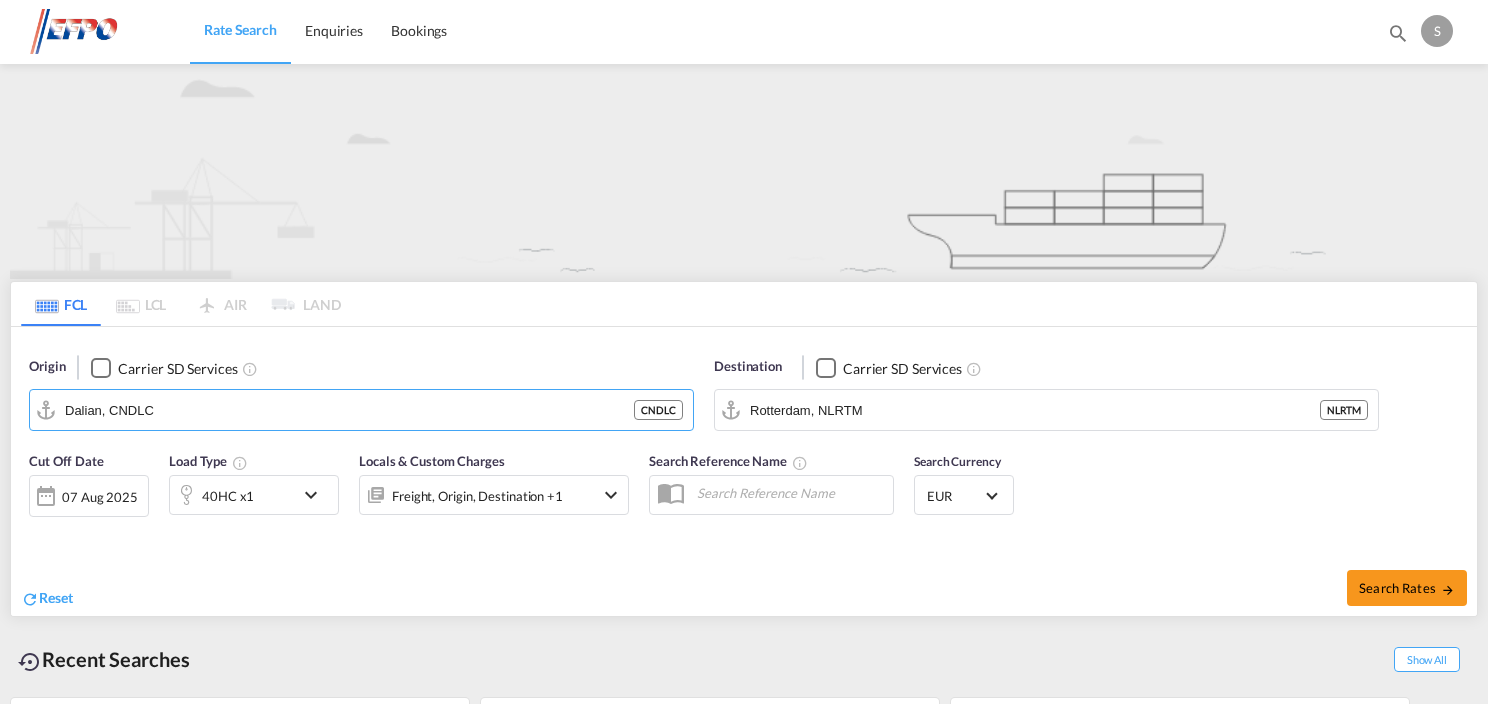 click on "Rate Search
Enquiries
Bookings
Rate Search
Enquiries
Bookings" at bounding box center (744, 352) 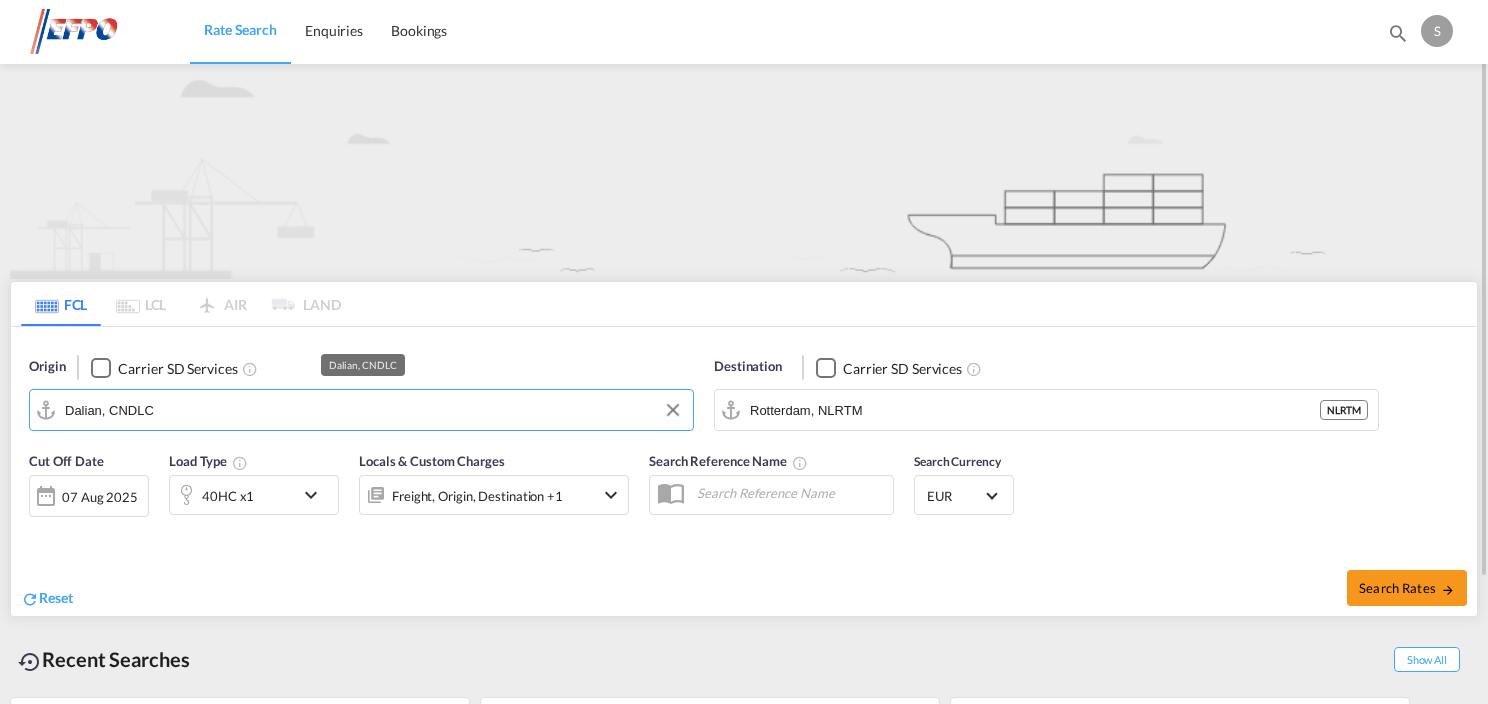 click on "Dalian, CNDLC" at bounding box center [374, 410] 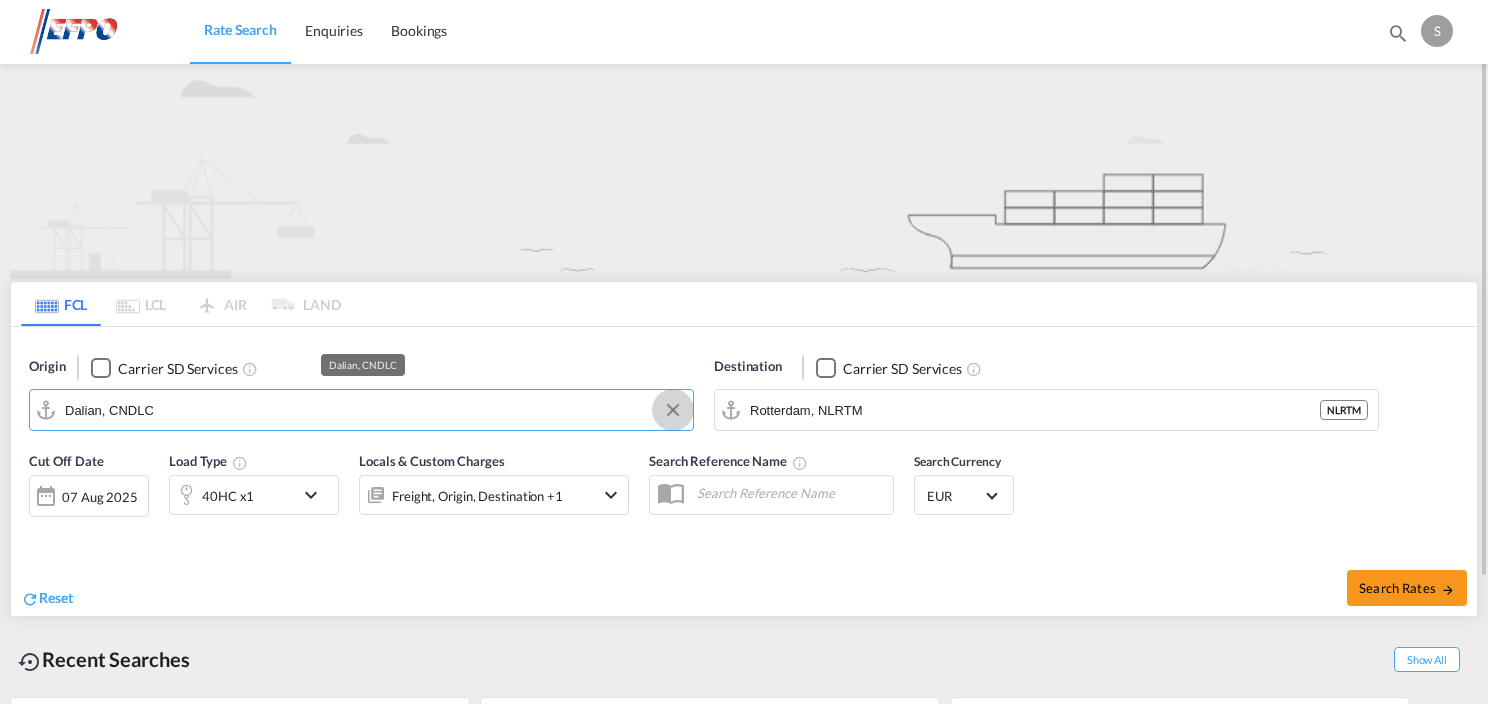 click at bounding box center [673, 410] 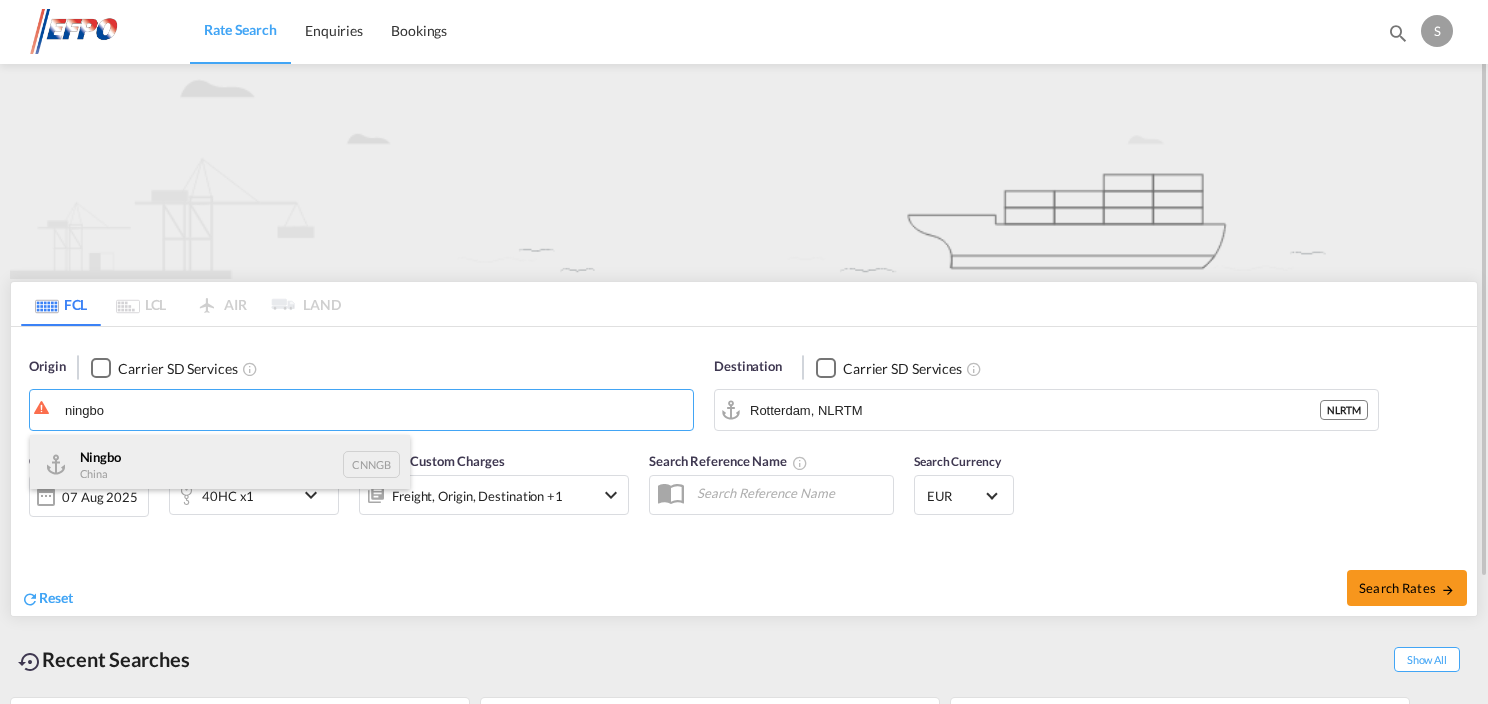 click on "Ningbo China
CNNGB" at bounding box center (220, 465) 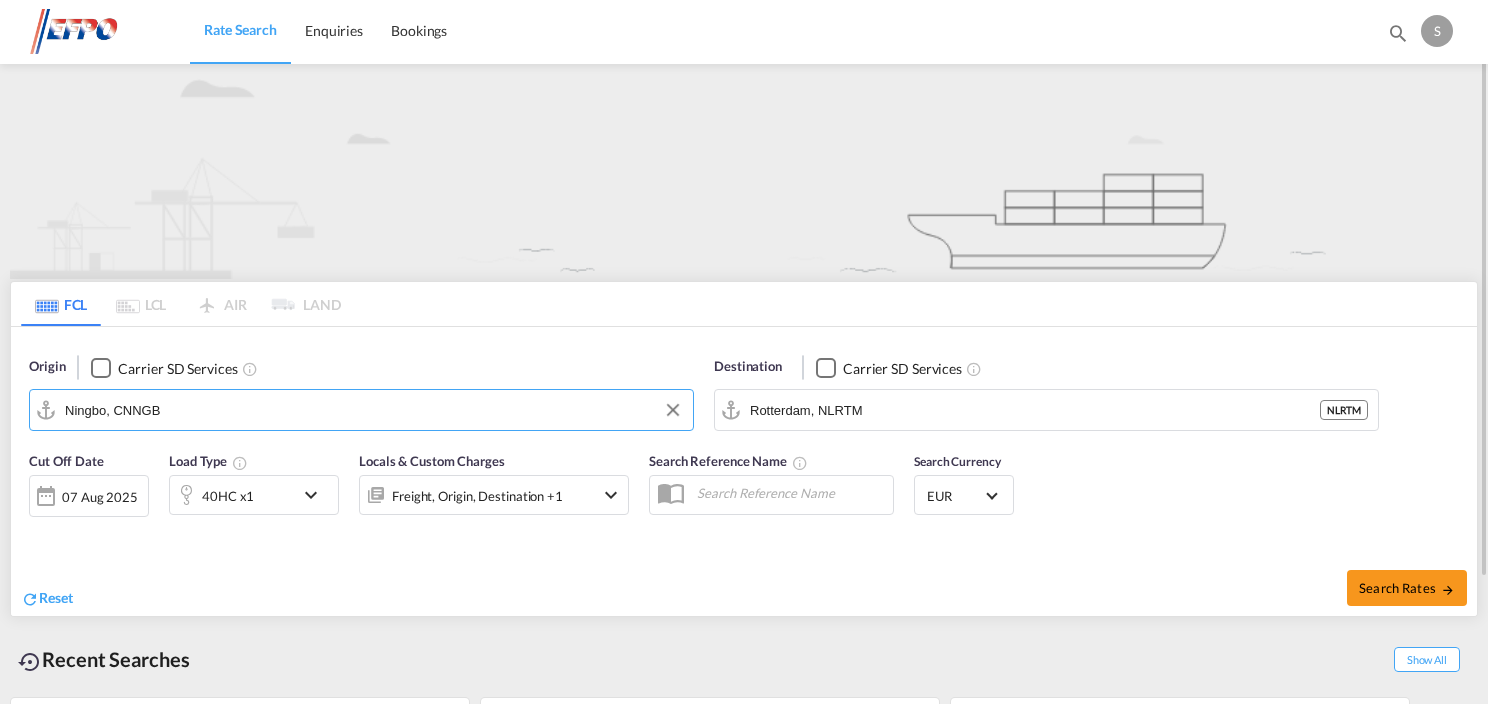 click at bounding box center [316, 495] 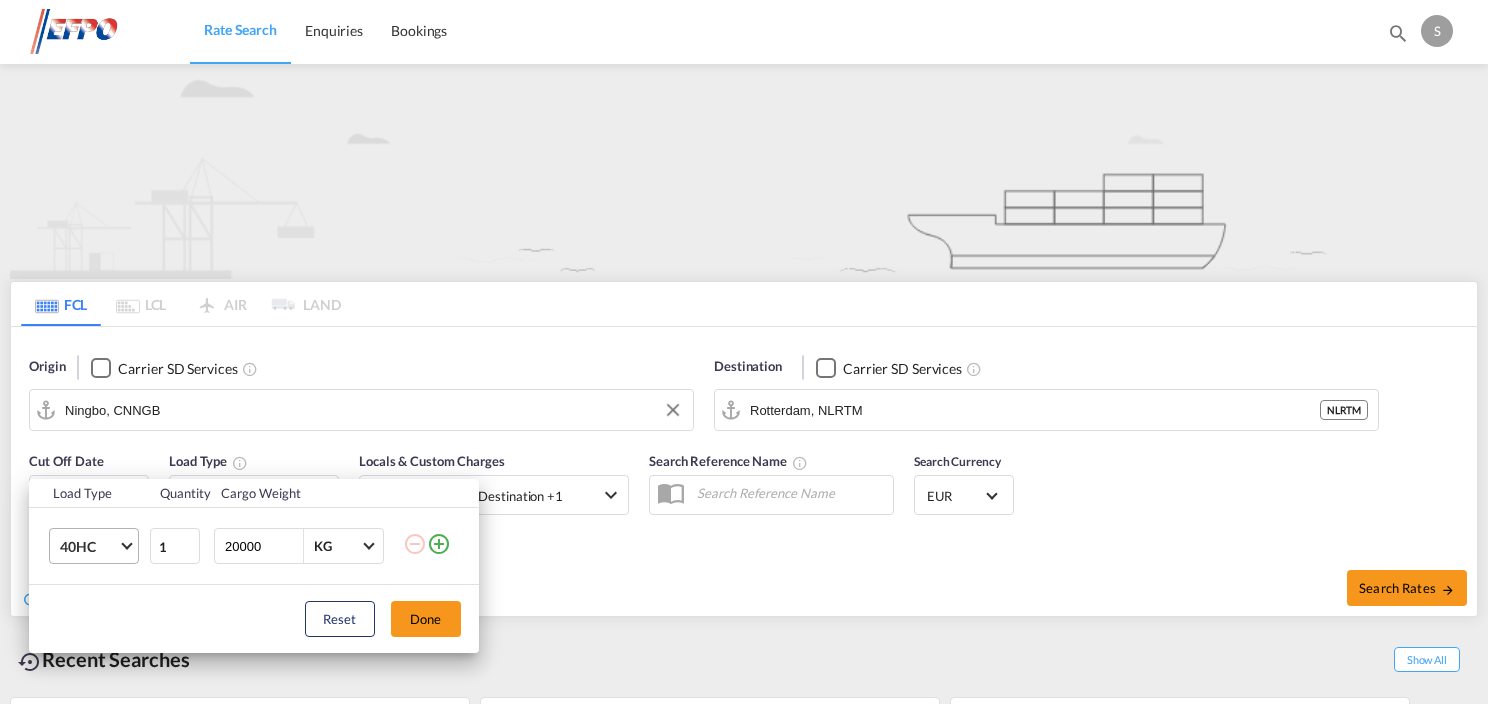 click at bounding box center [126, 544] 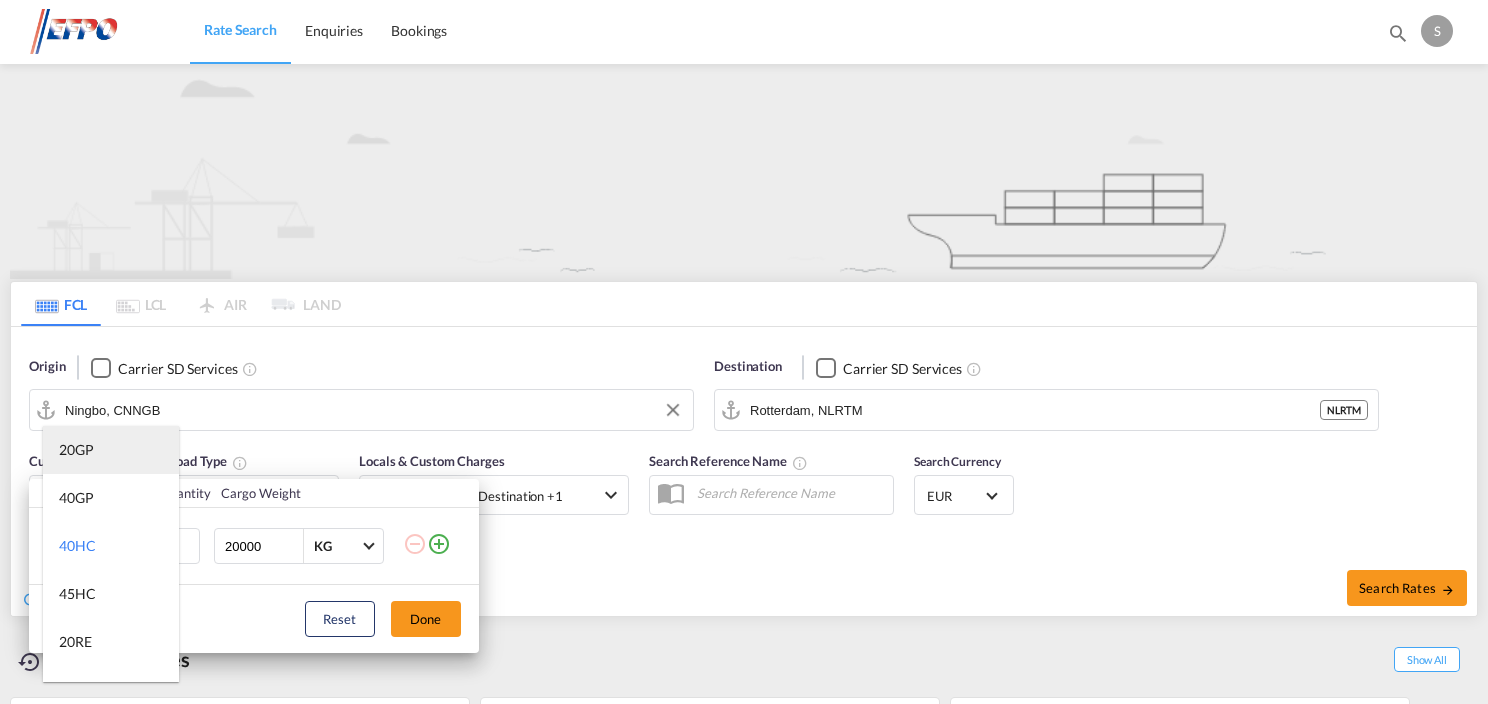 click on "20GP" at bounding box center [111, 450] 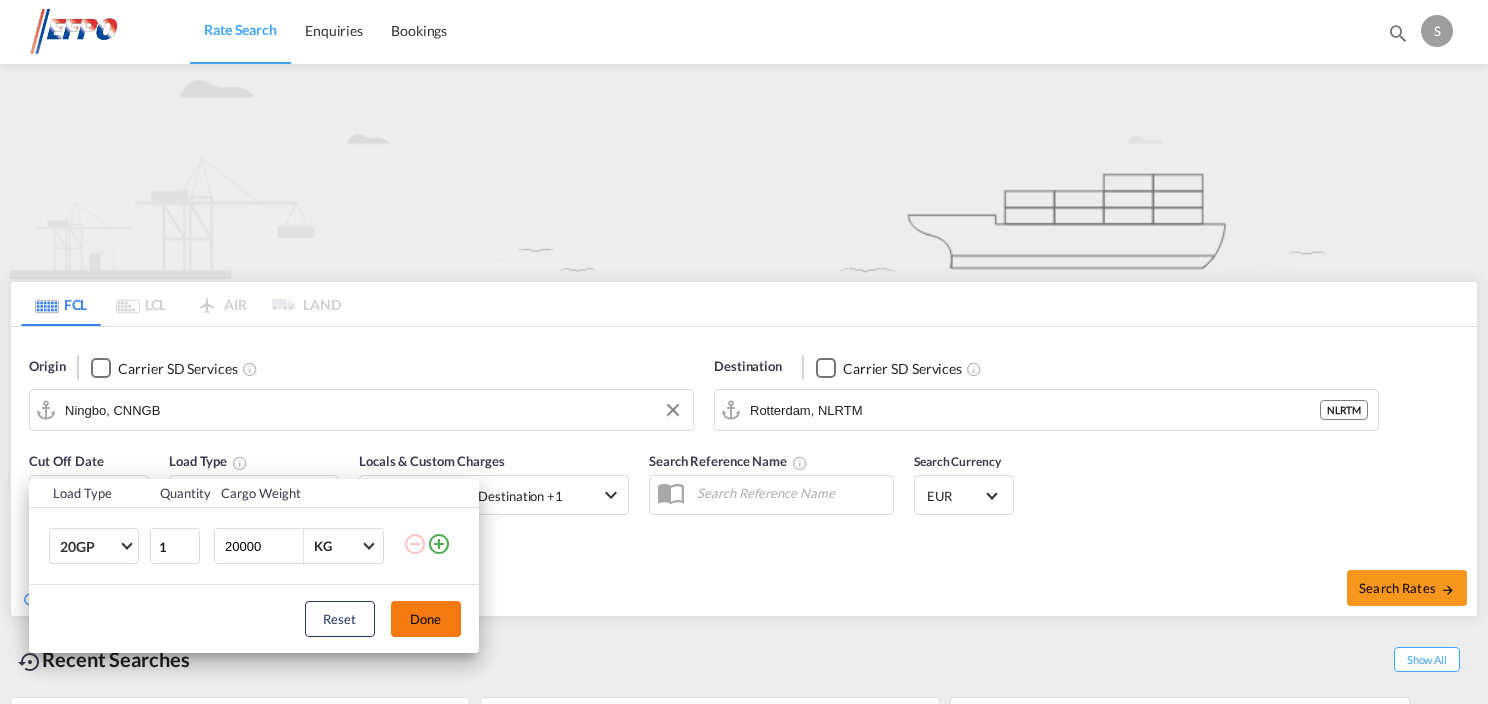 click on "Done" at bounding box center [426, 619] 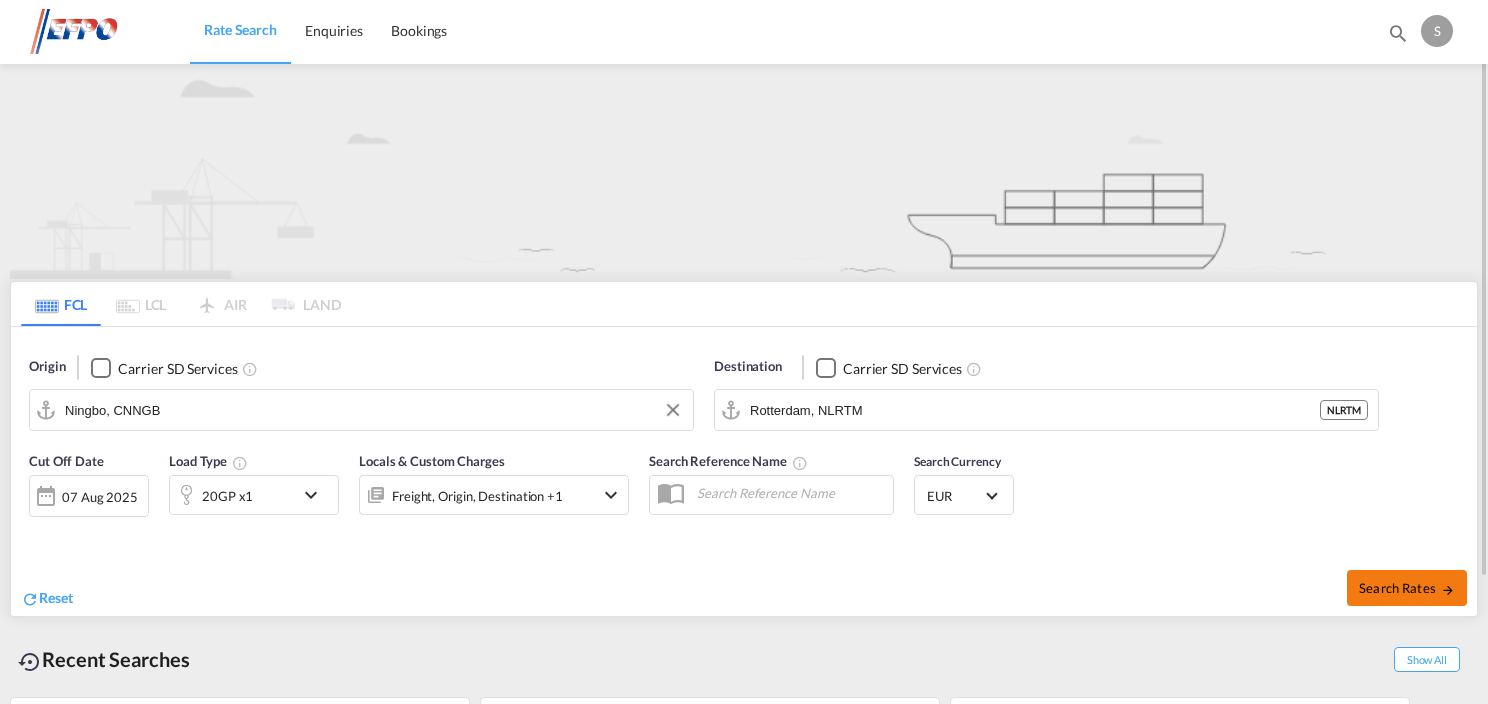 click on "Search Rates" at bounding box center (1407, 588) 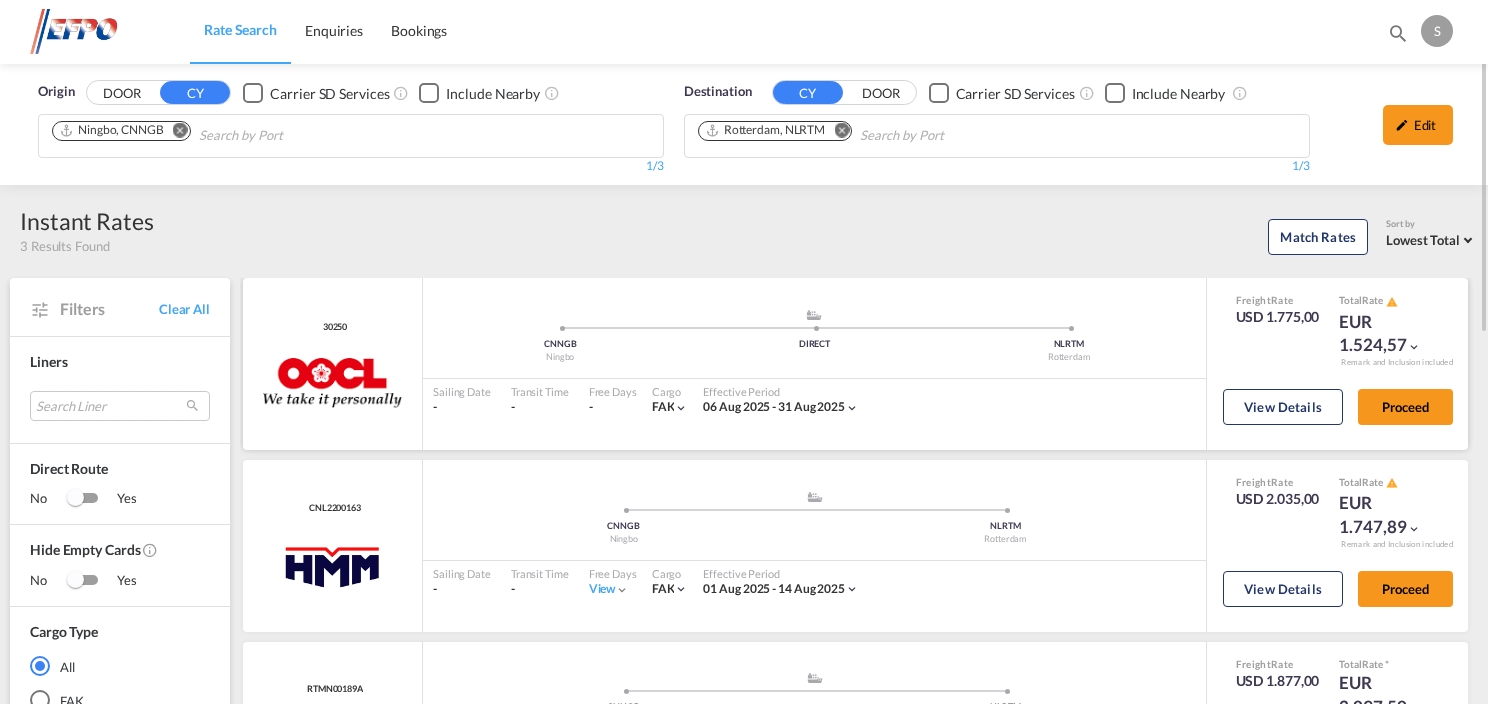 scroll, scrollTop: 100, scrollLeft: 0, axis: vertical 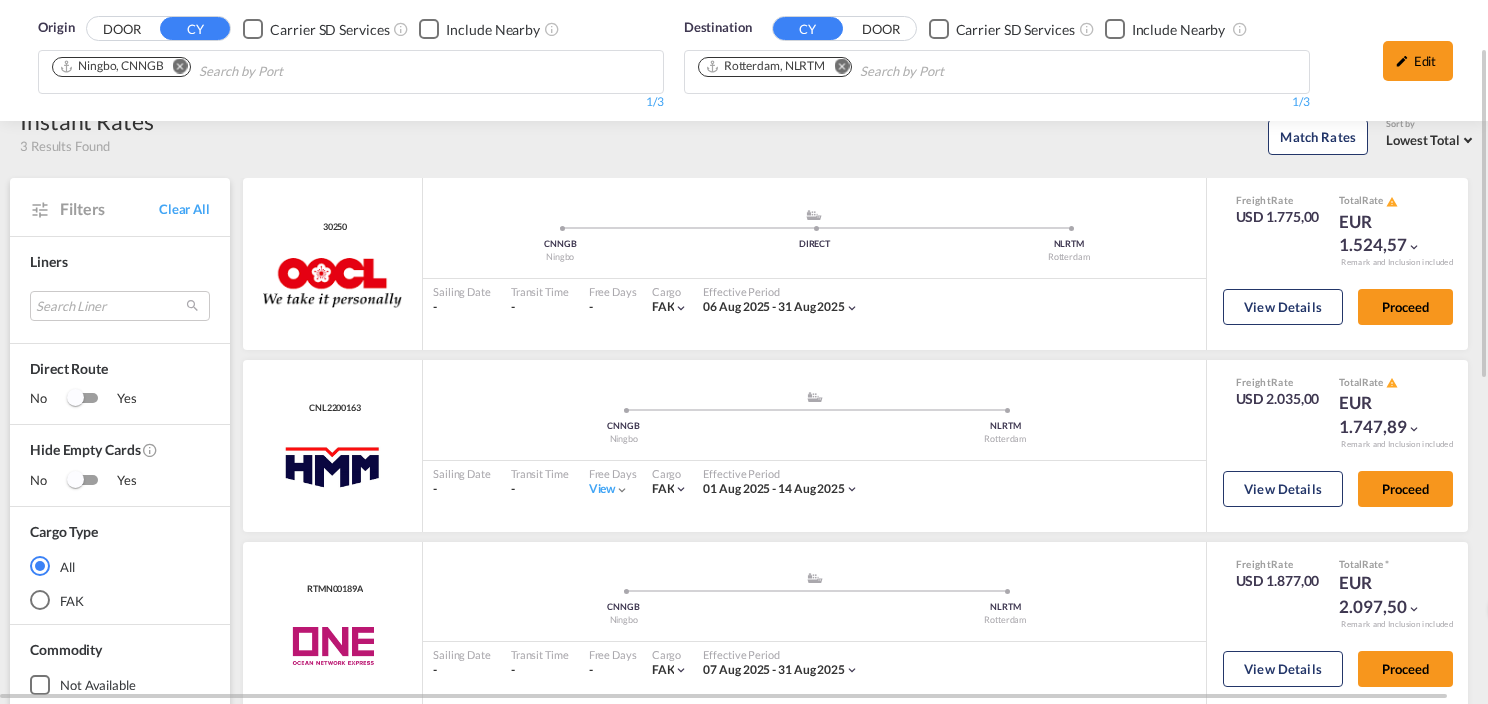 drag, startPoint x: 1427, startPoint y: 64, endPoint x: 1240, endPoint y: 84, distance: 188.06648 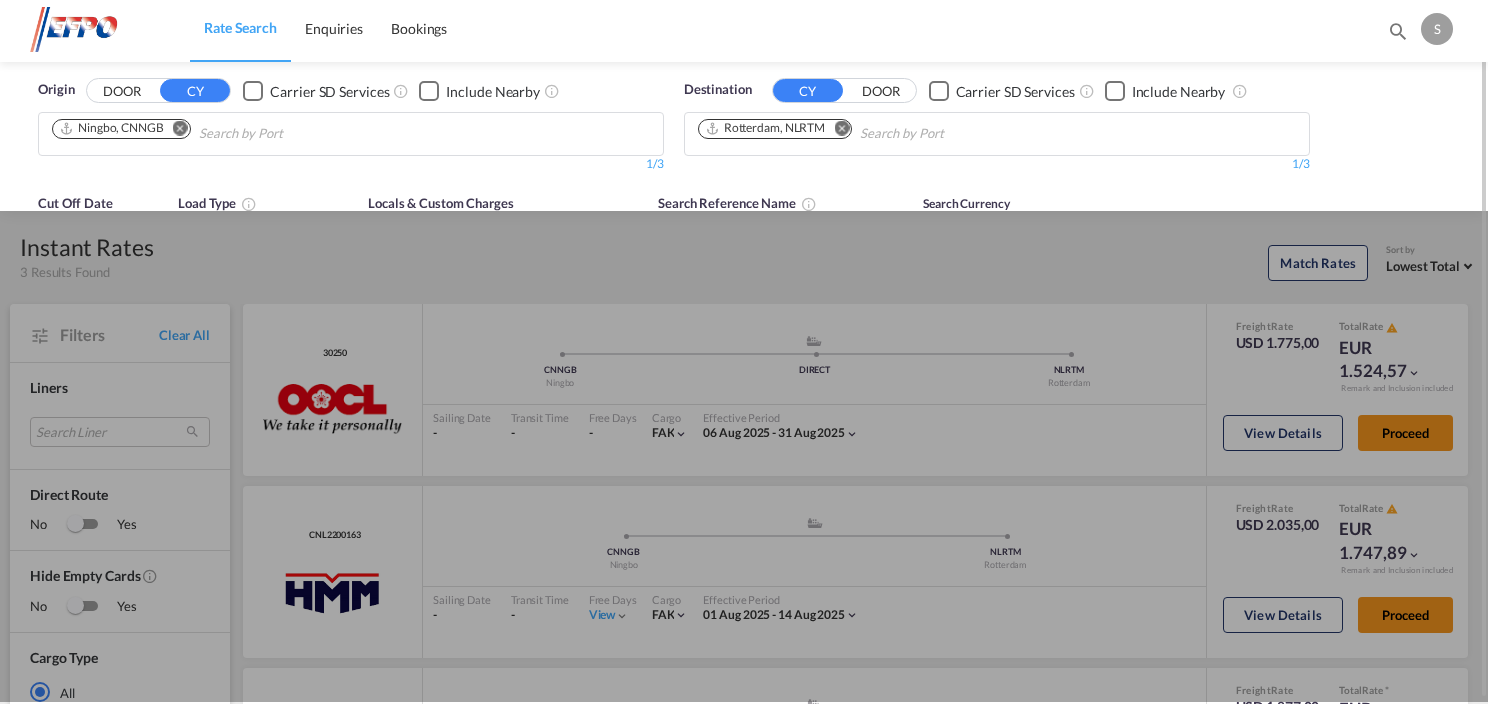 scroll, scrollTop: 0, scrollLeft: 0, axis: both 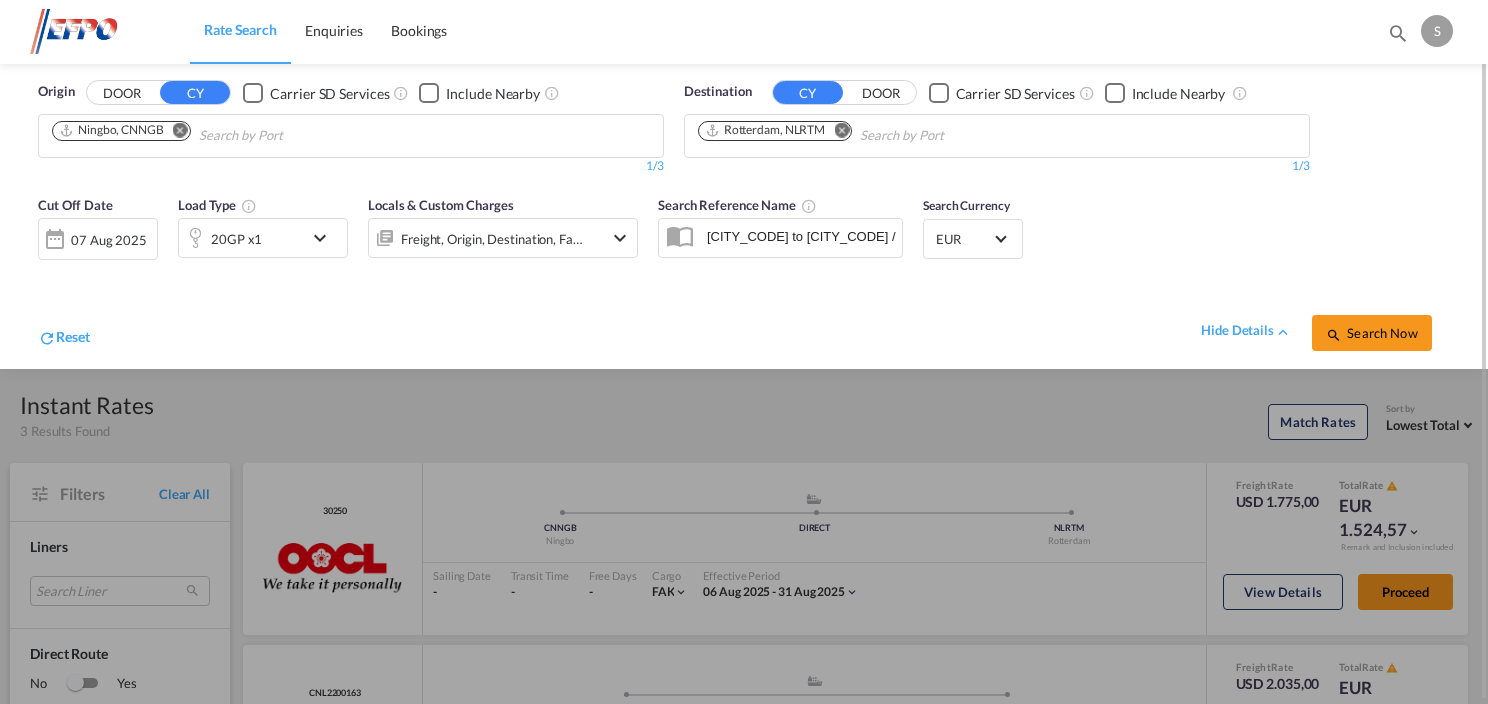 click at bounding box center (325, 238) 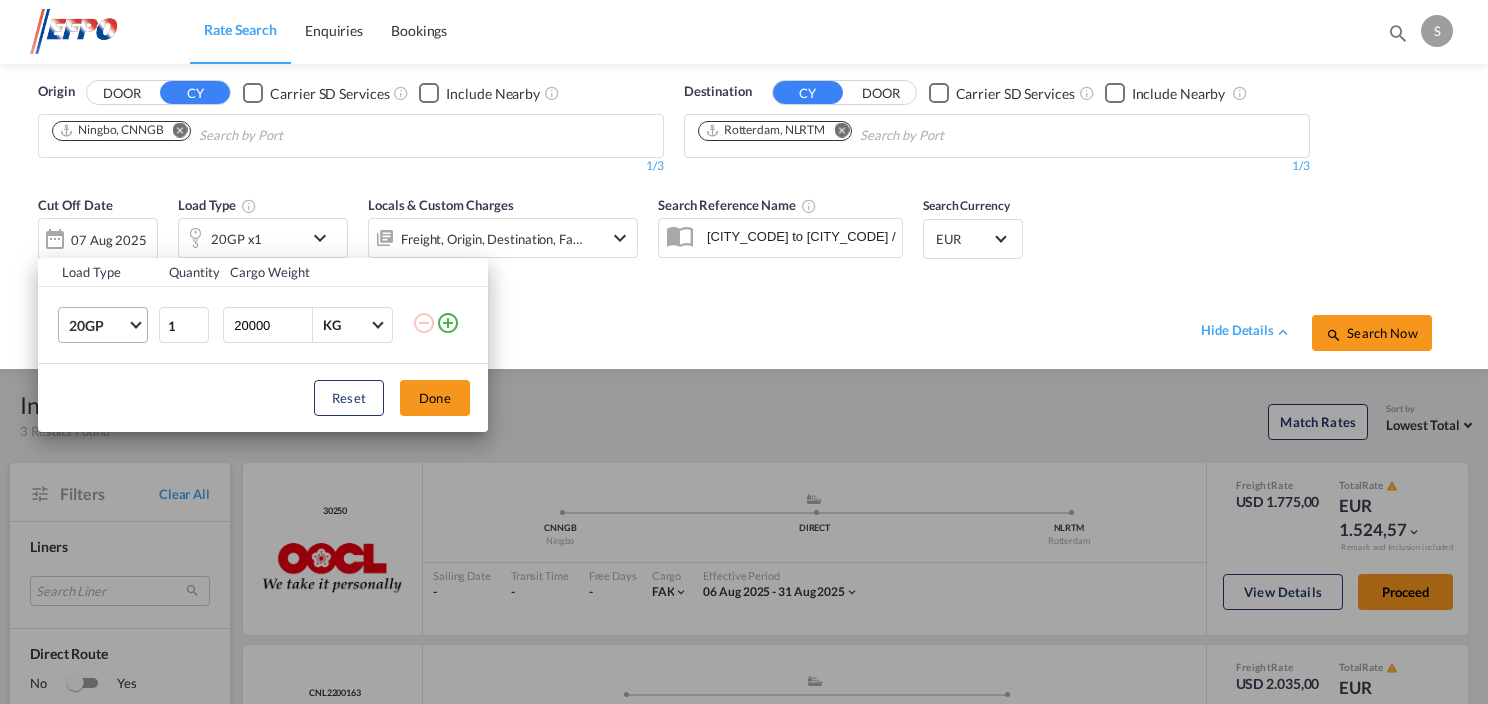 click at bounding box center [135, 323] 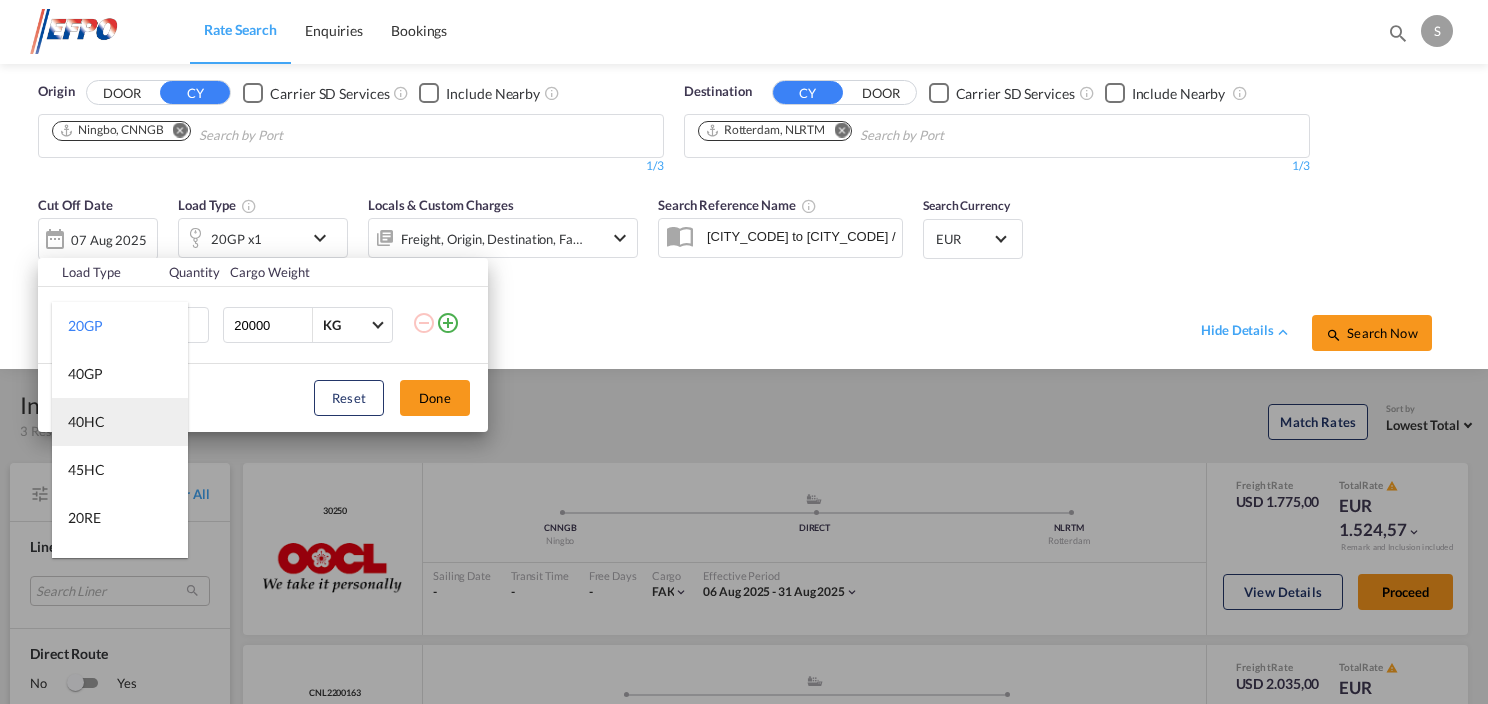 click on "40HC" at bounding box center (120, 422) 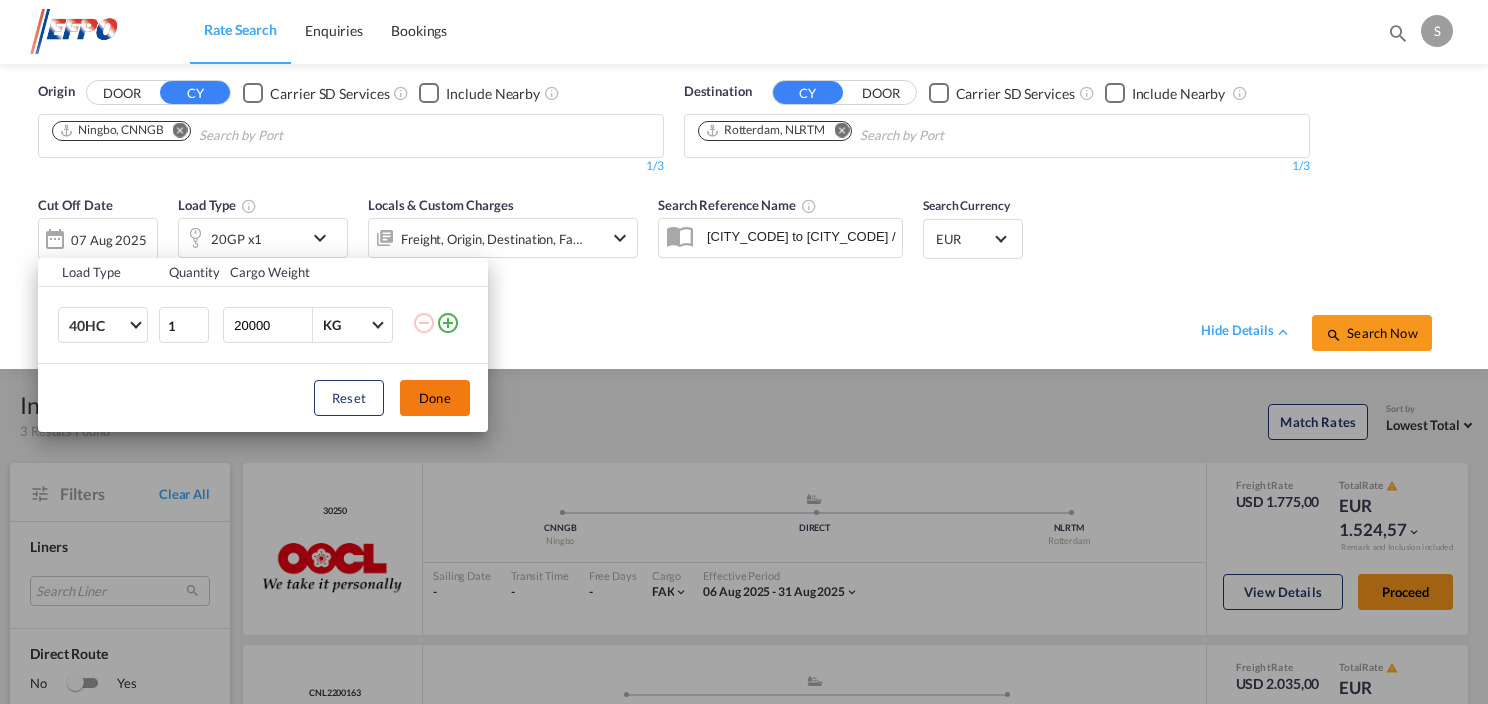 click on "Done" at bounding box center [435, 398] 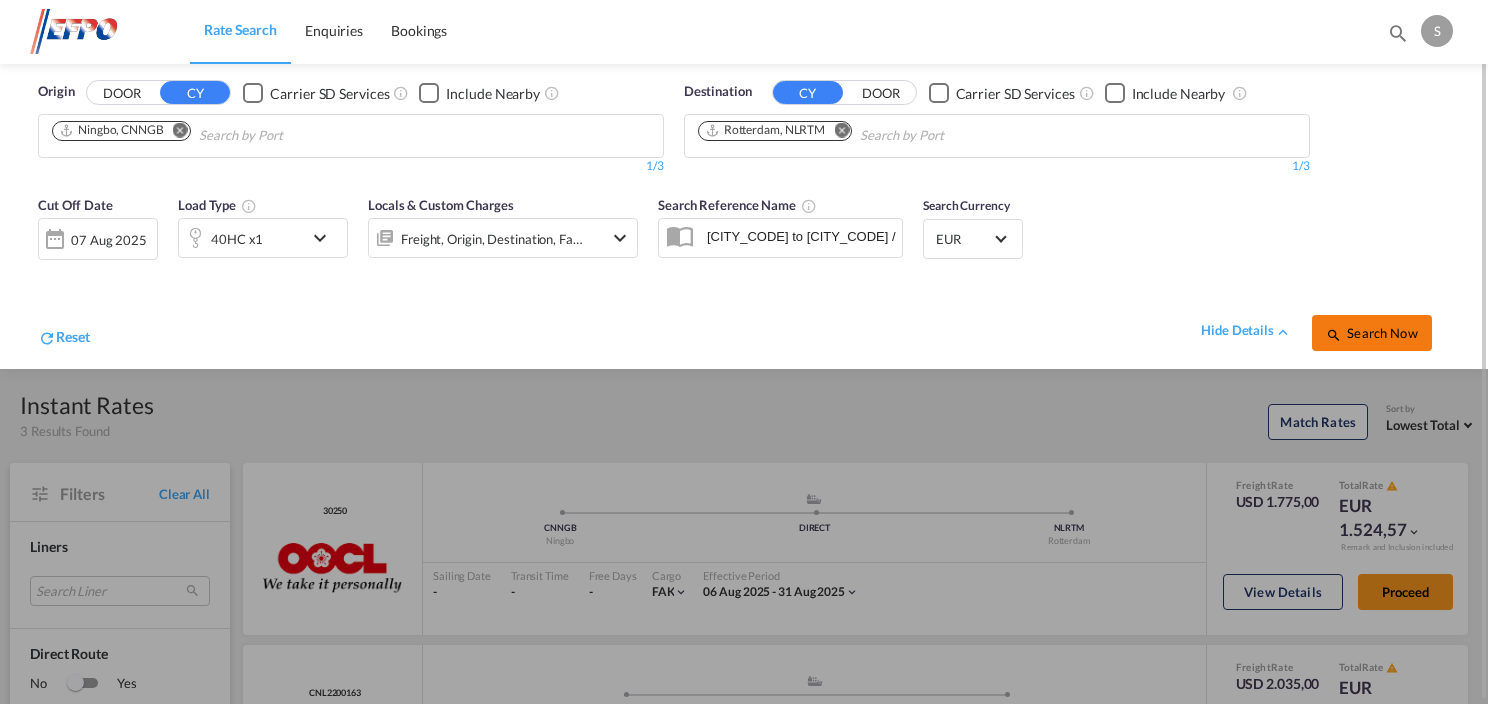 click on "Search Now" at bounding box center [1371, 333] 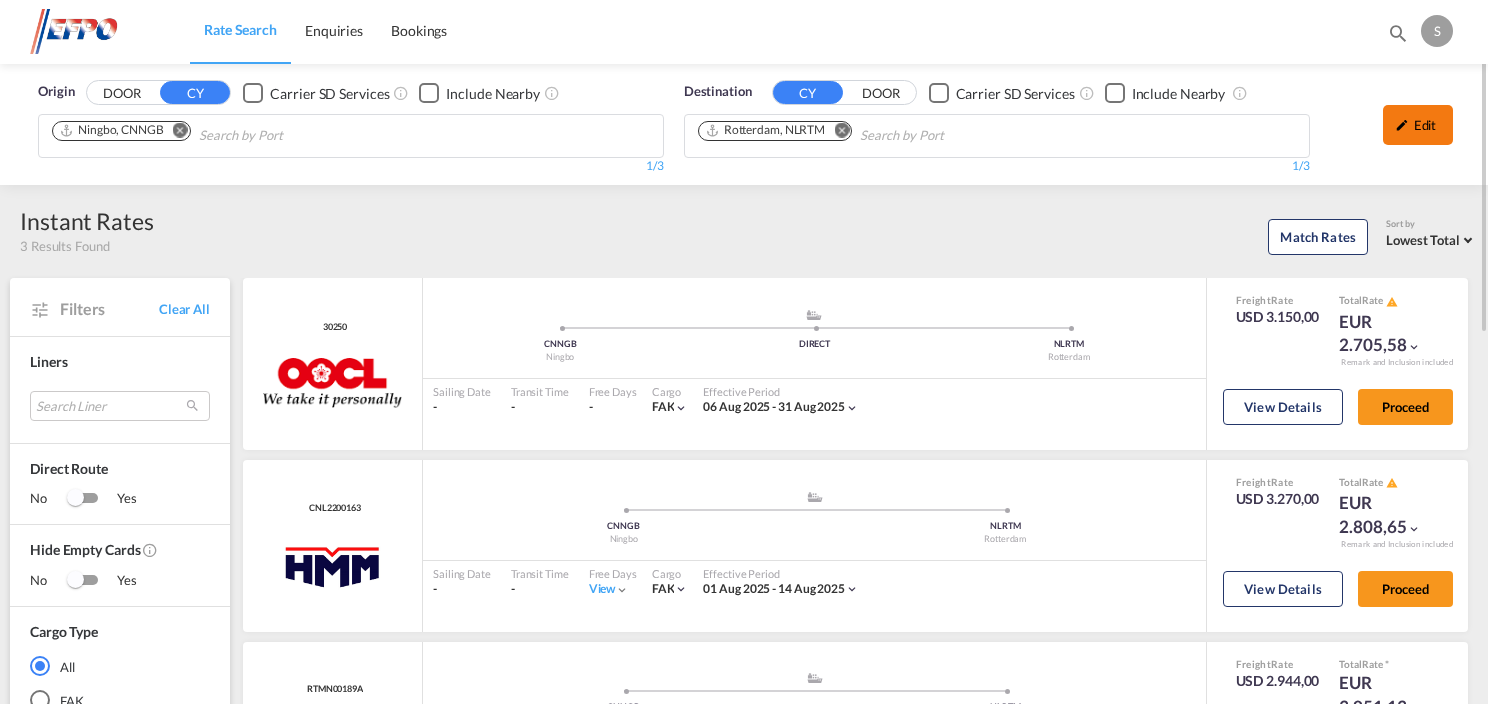 click on "Edit" at bounding box center [1418, 125] 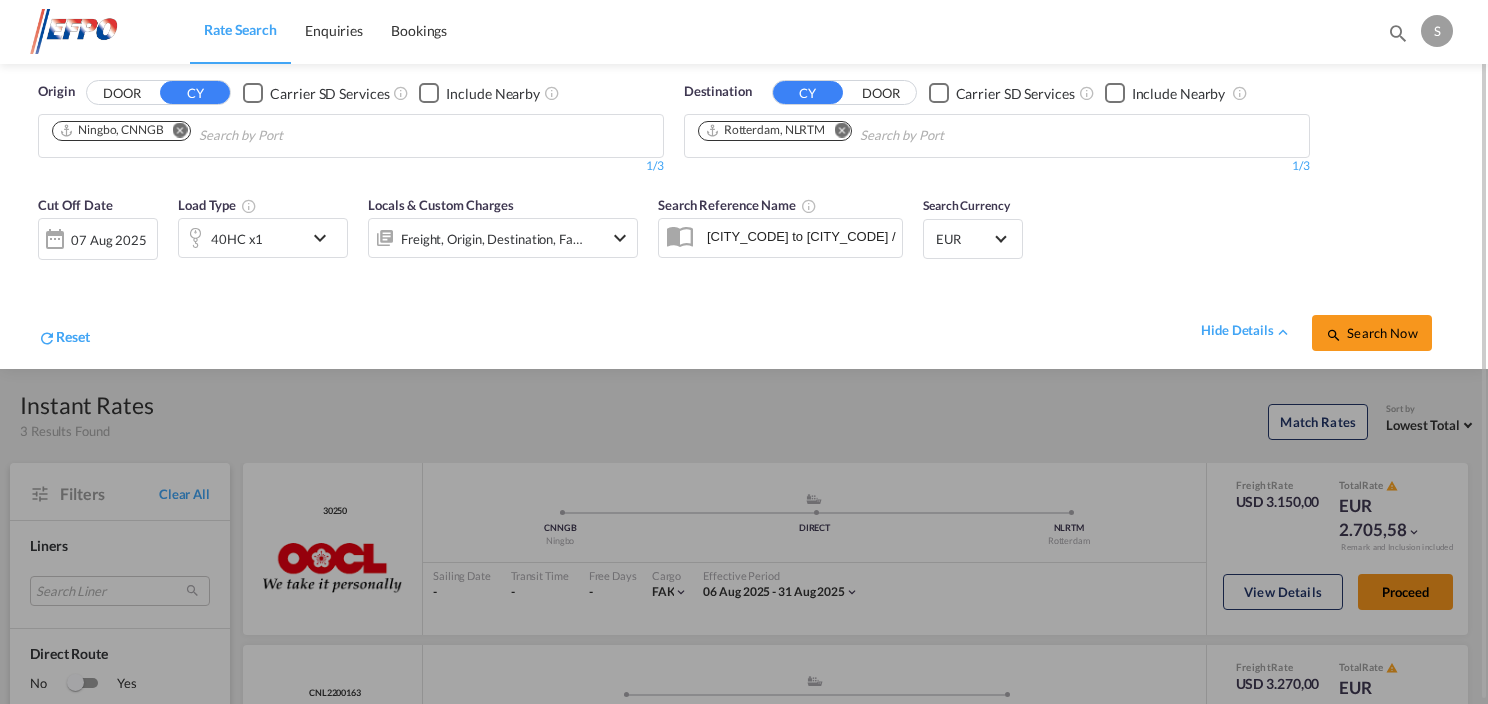 click at bounding box center (325, 238) 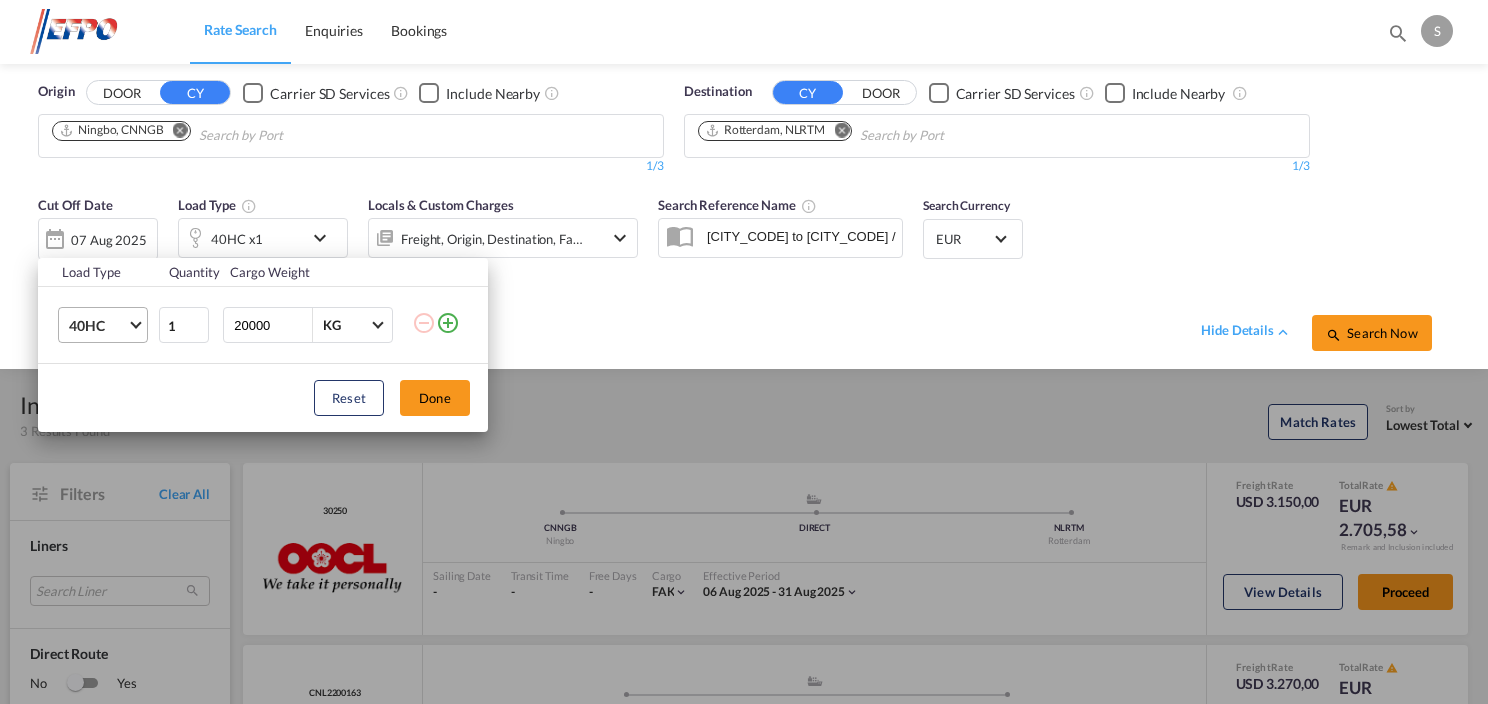 click on "40HC" at bounding box center (107, 325) 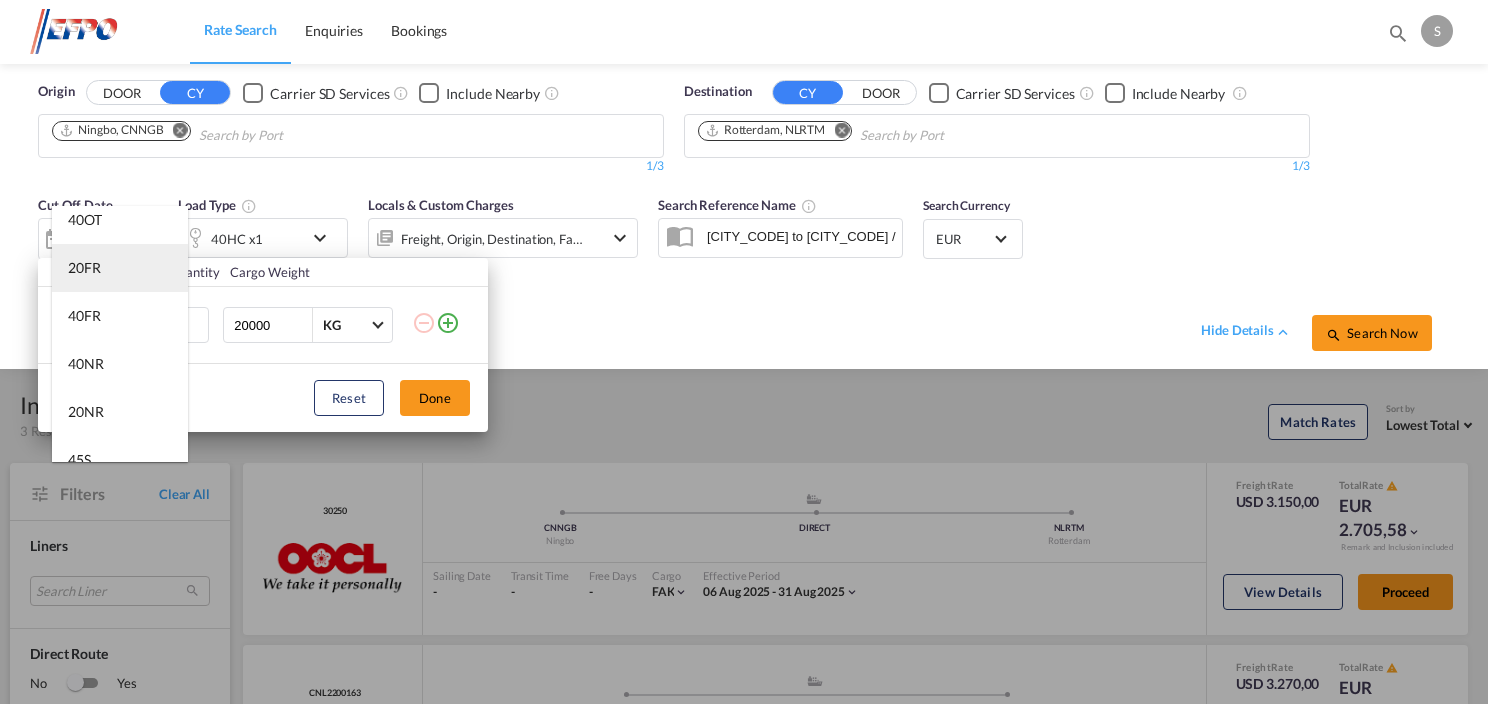 scroll, scrollTop: 400, scrollLeft: 0, axis: vertical 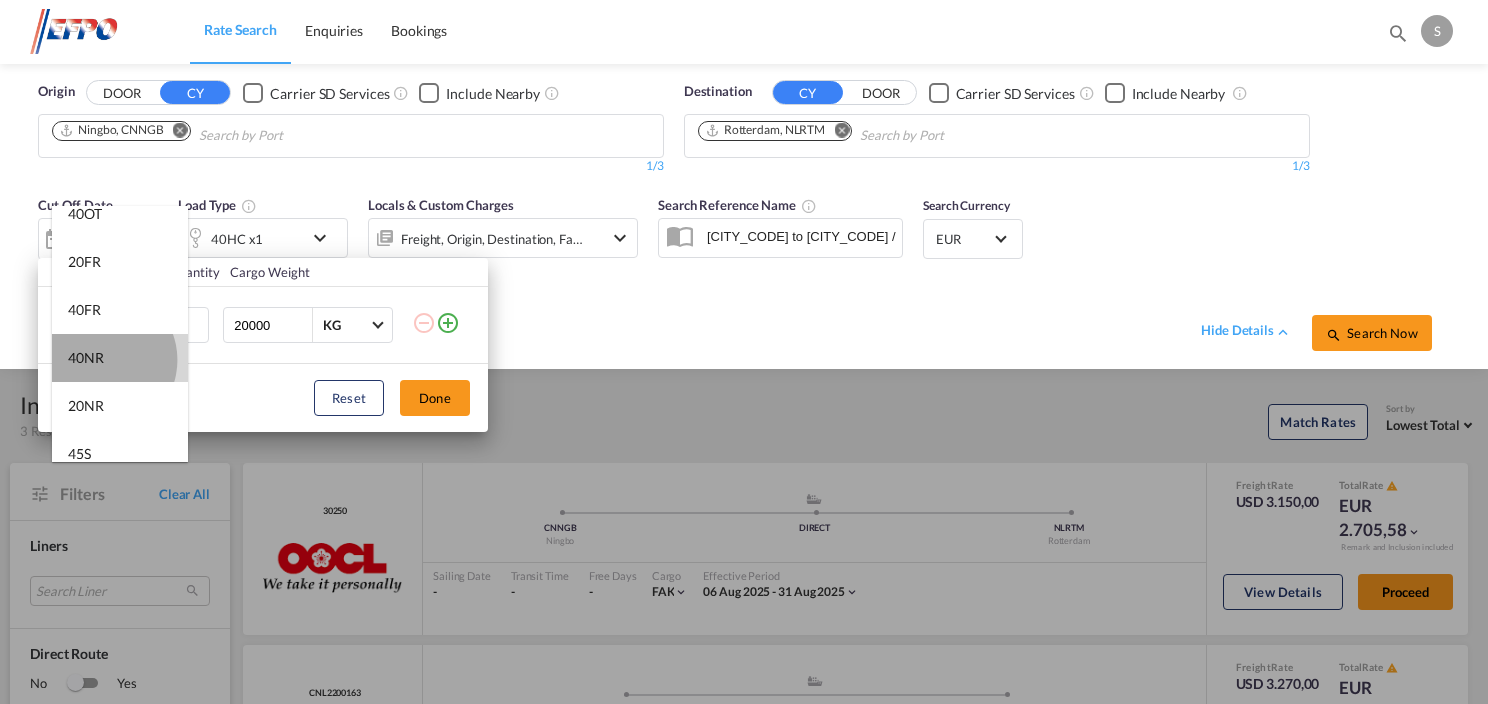 click on "40NR" at bounding box center [86, 358] 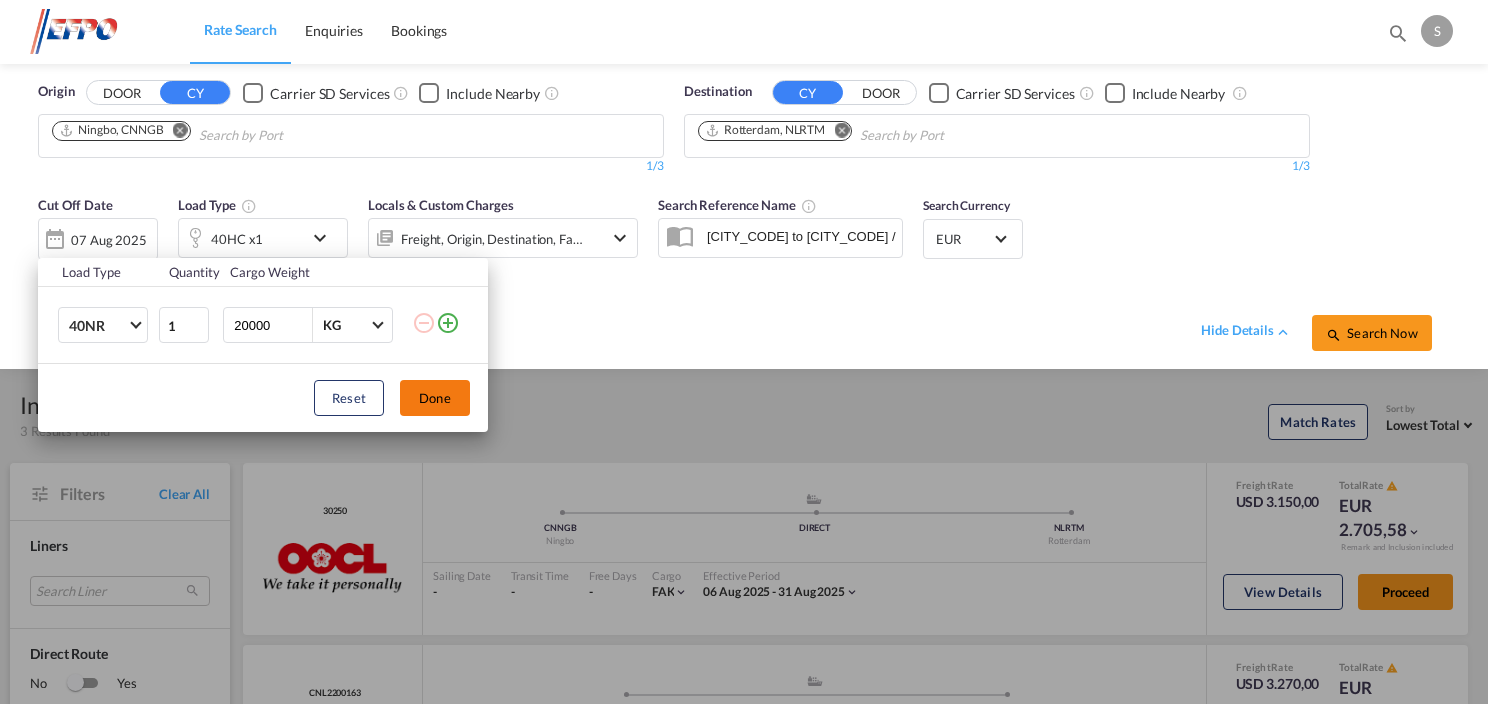 click on "Done" at bounding box center [435, 398] 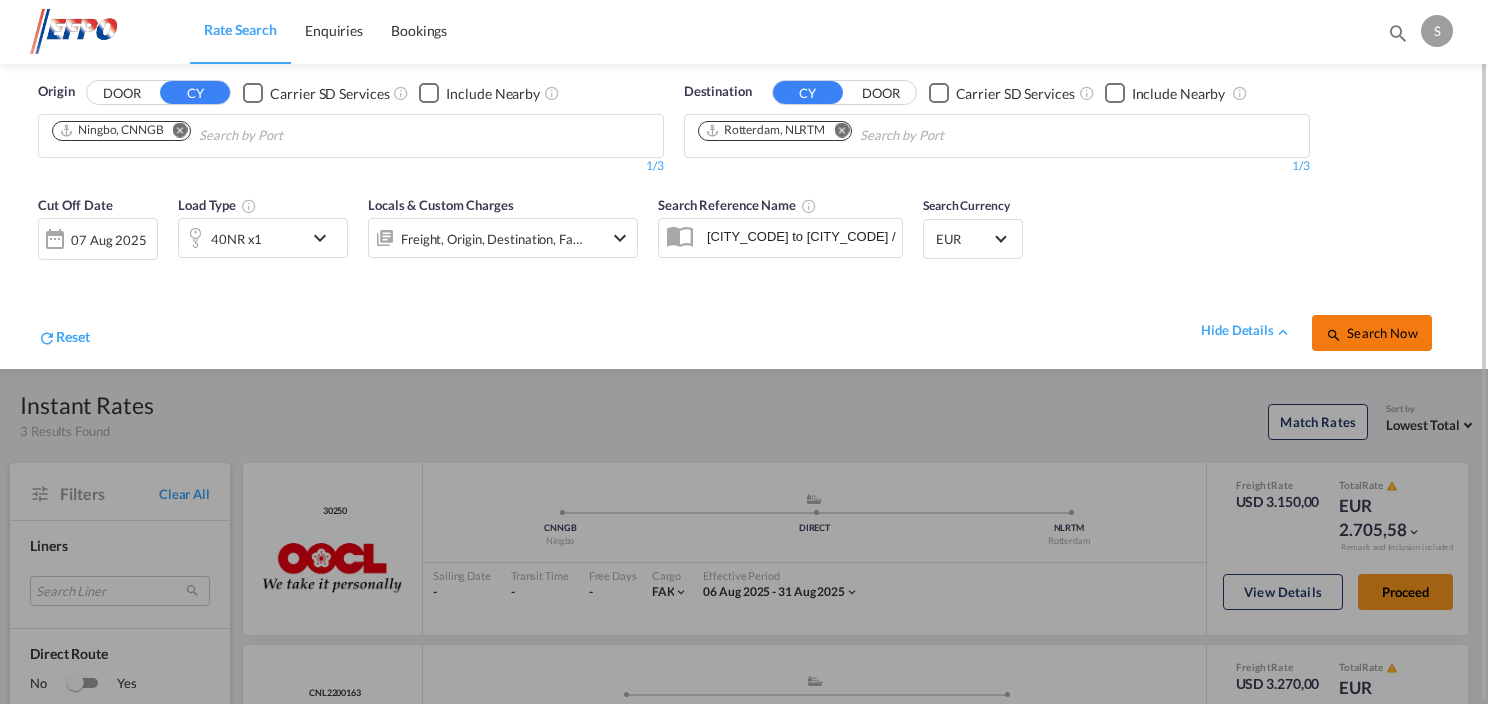 click on "Search Now" at bounding box center (1372, 333) 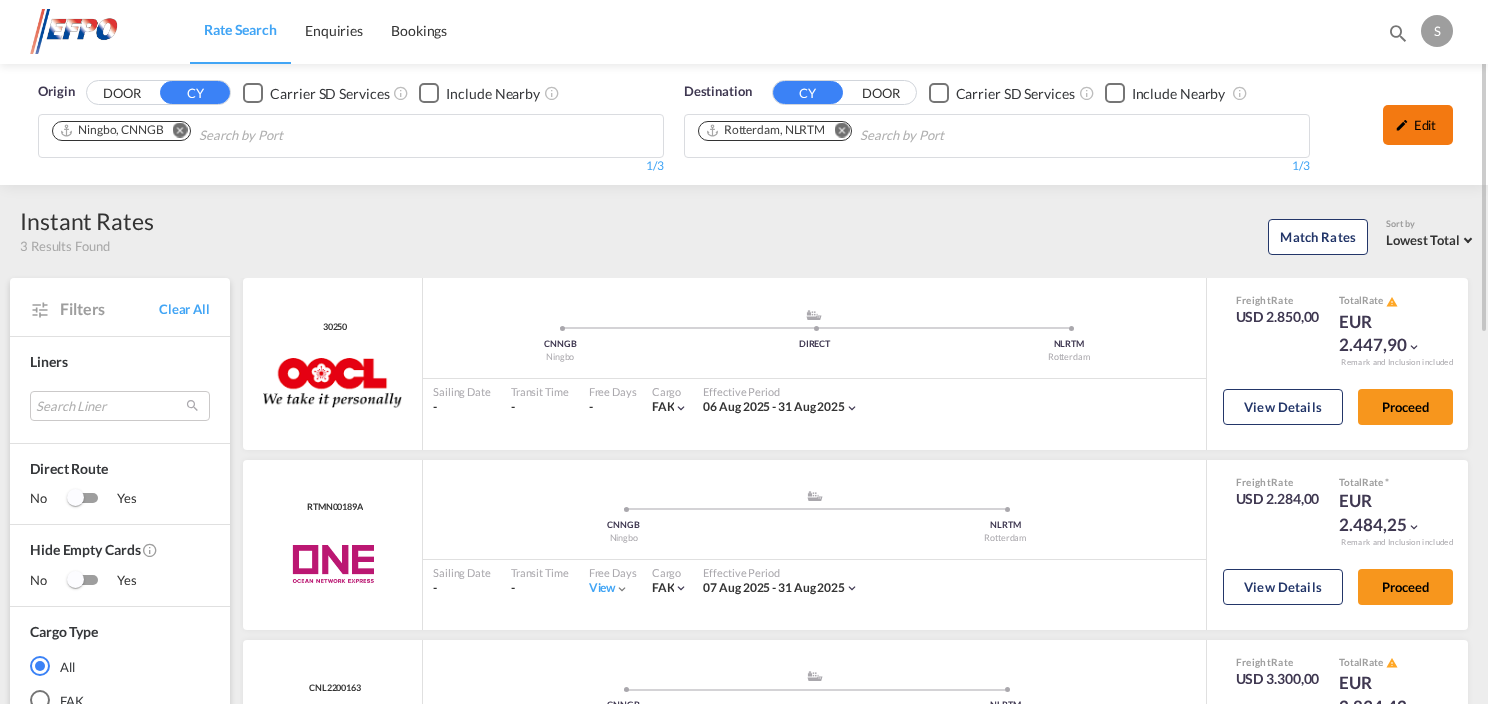 click on "Edit" at bounding box center [1418, 125] 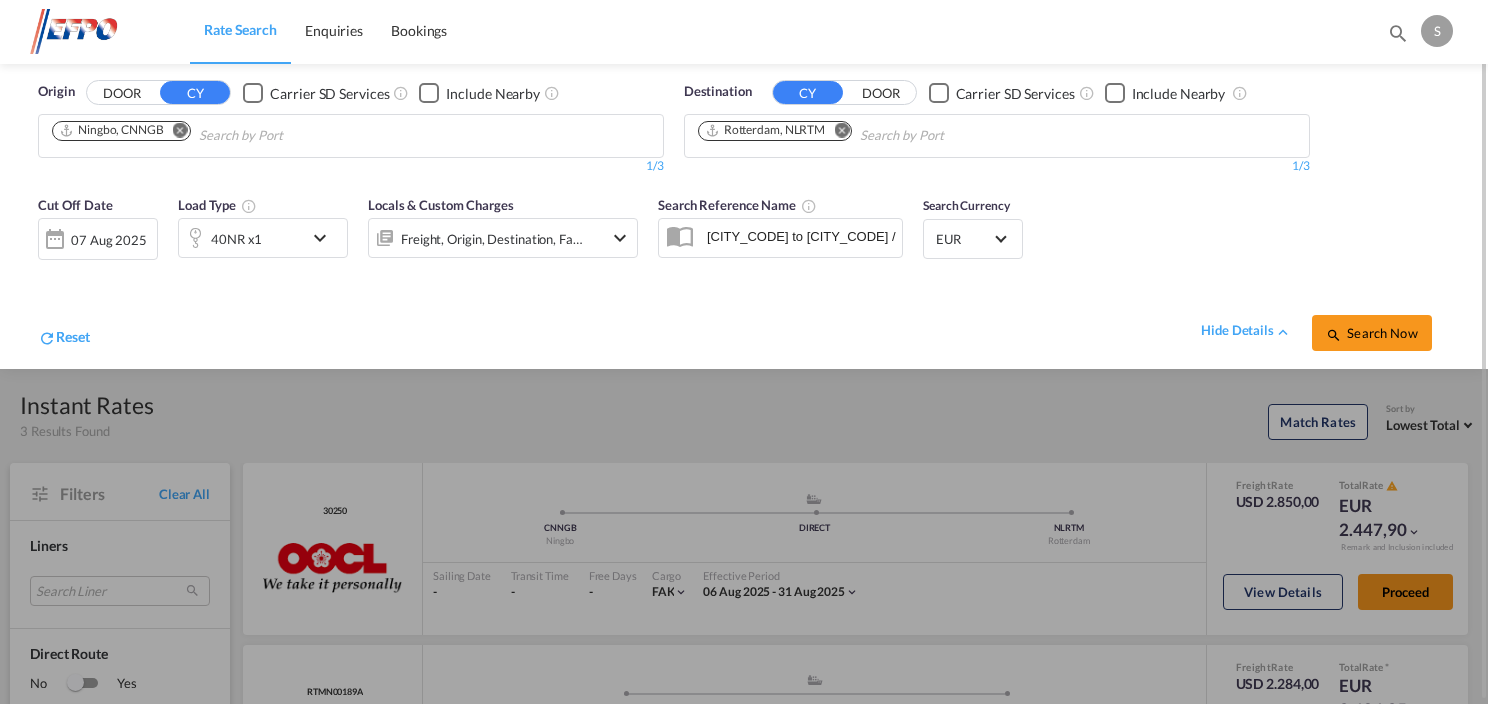 click at bounding box center (325, 238) 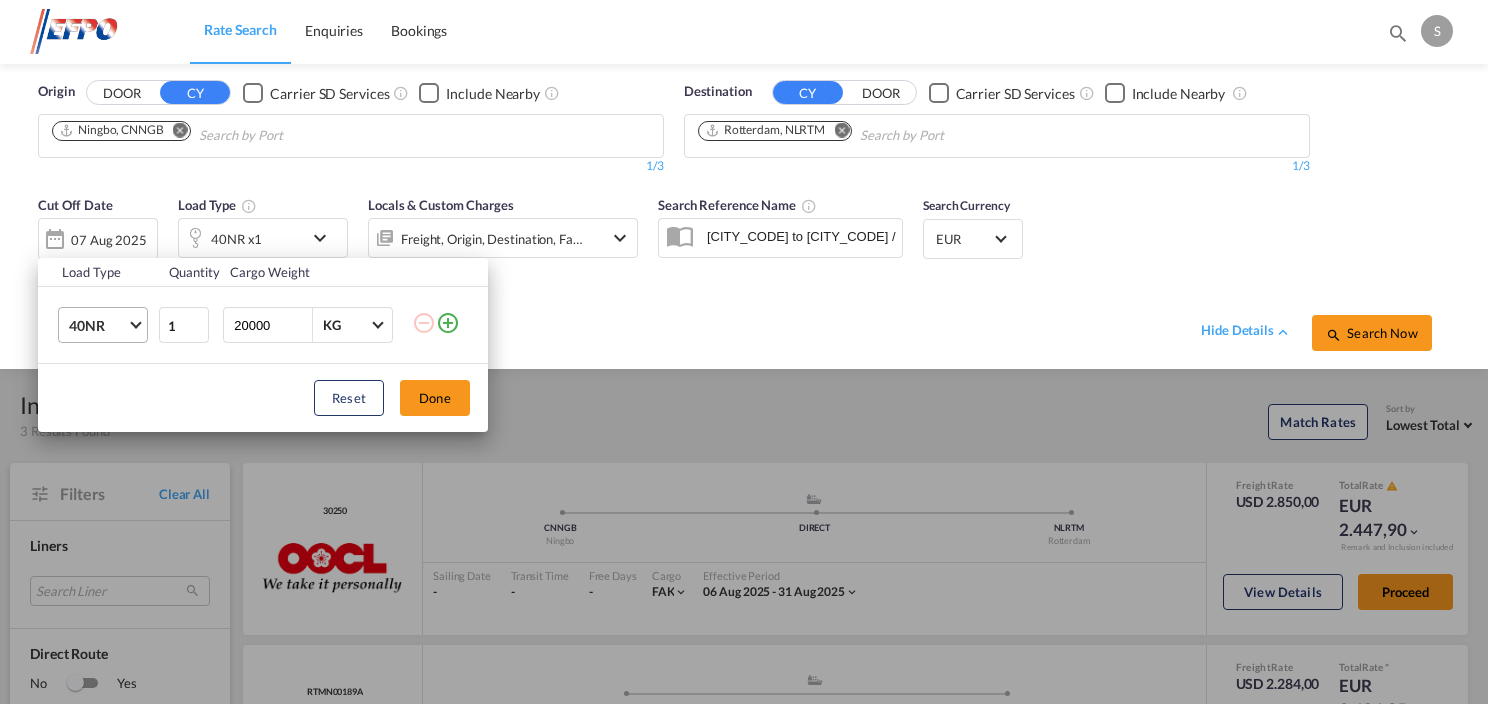 click on "40NR" at bounding box center (107, 325) 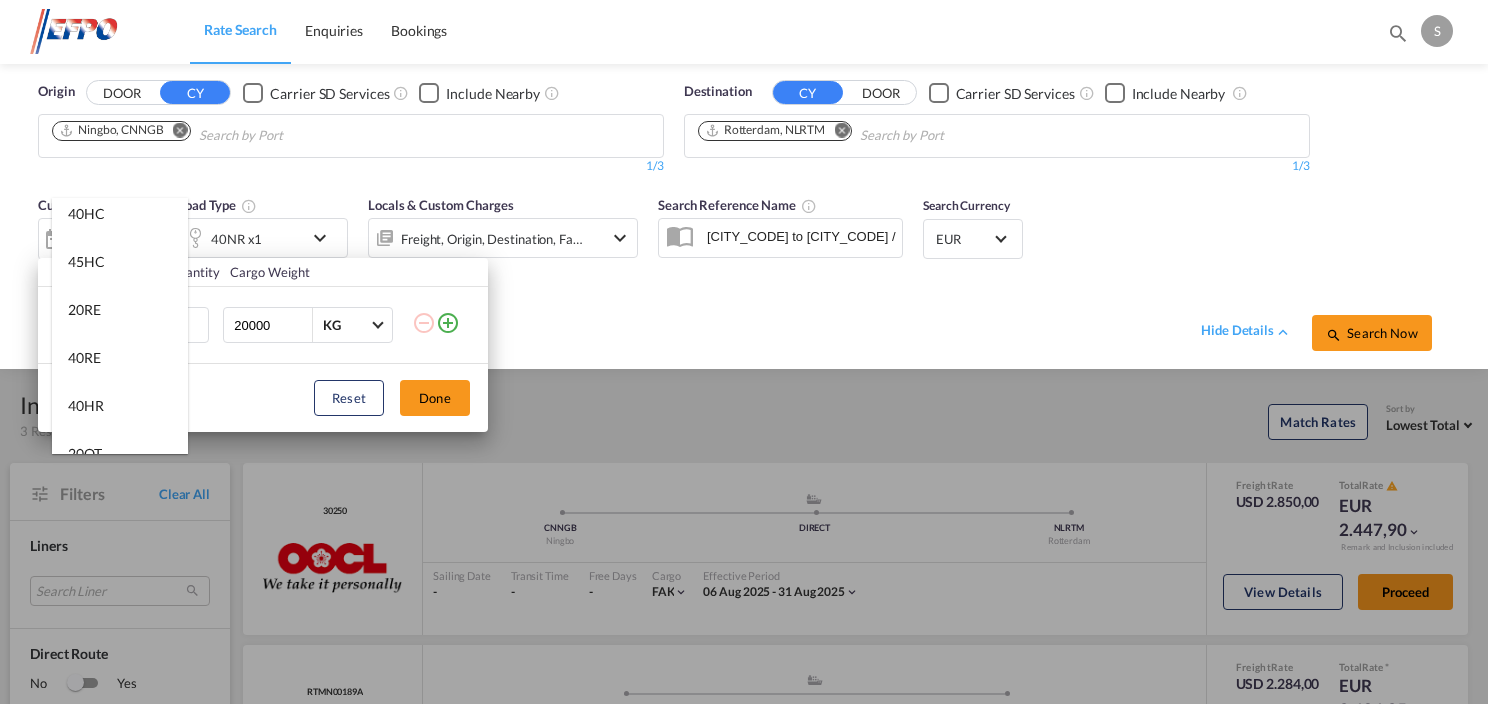 scroll, scrollTop: 0, scrollLeft: 0, axis: both 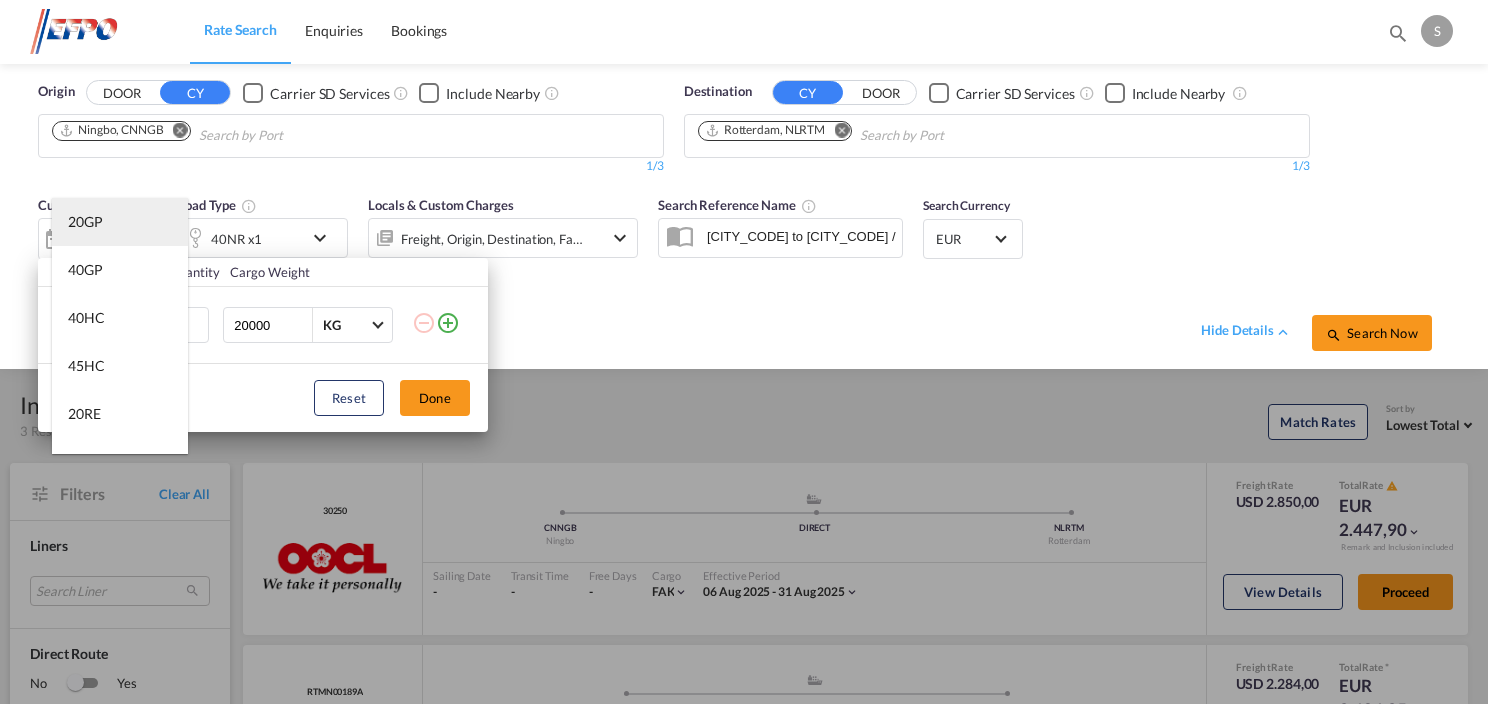 click on "20GP" at bounding box center [120, 222] 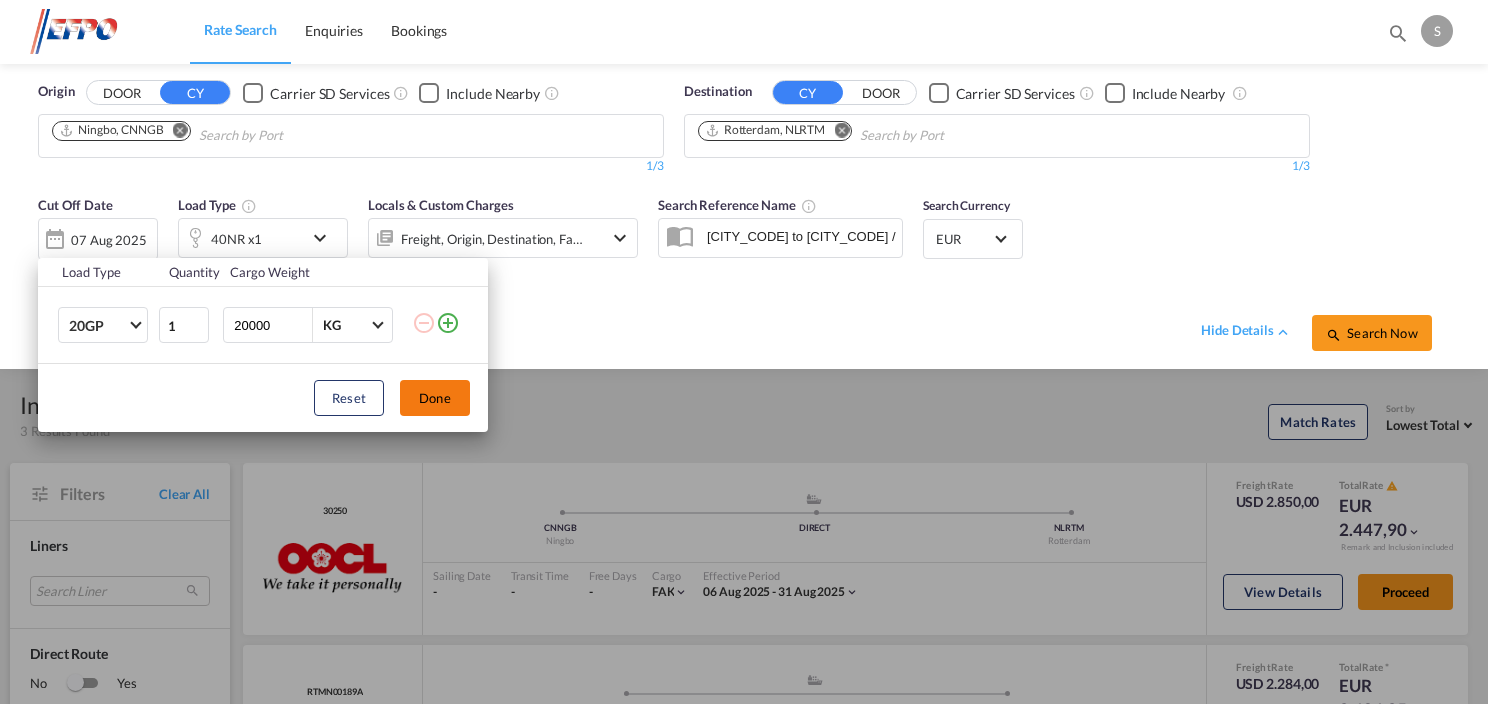 click on "Done" at bounding box center [435, 398] 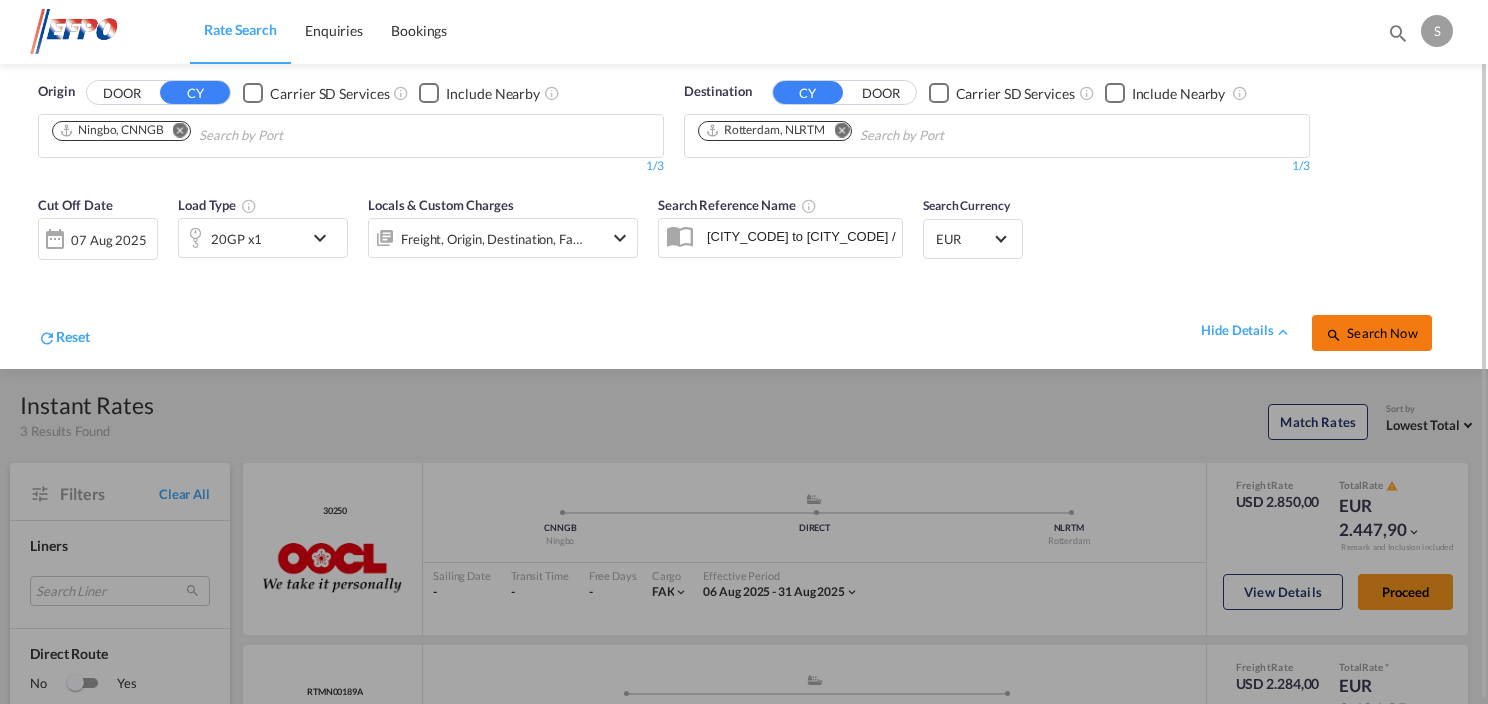 click on "Search Now" at bounding box center [1371, 333] 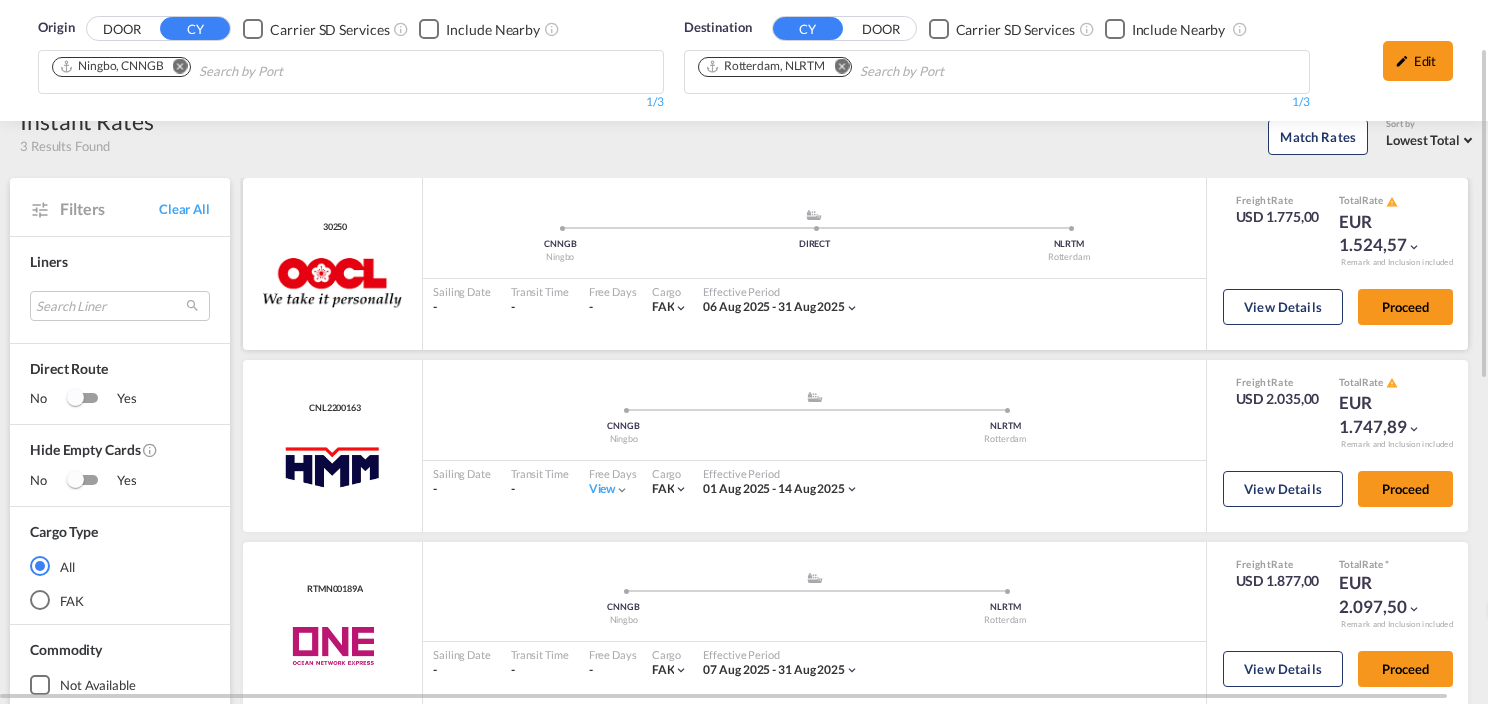 scroll, scrollTop: 200, scrollLeft: 0, axis: vertical 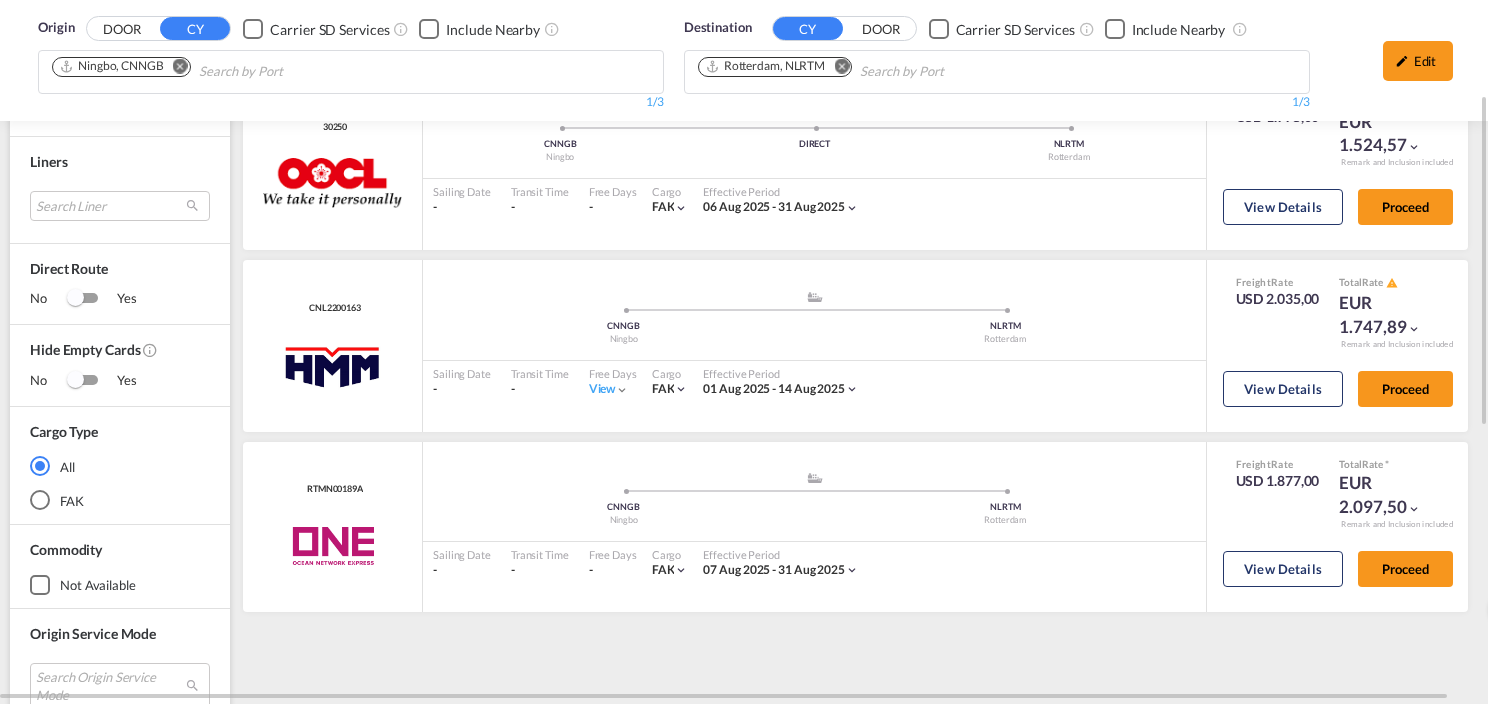 click on "Edit" at bounding box center (1418, 61) 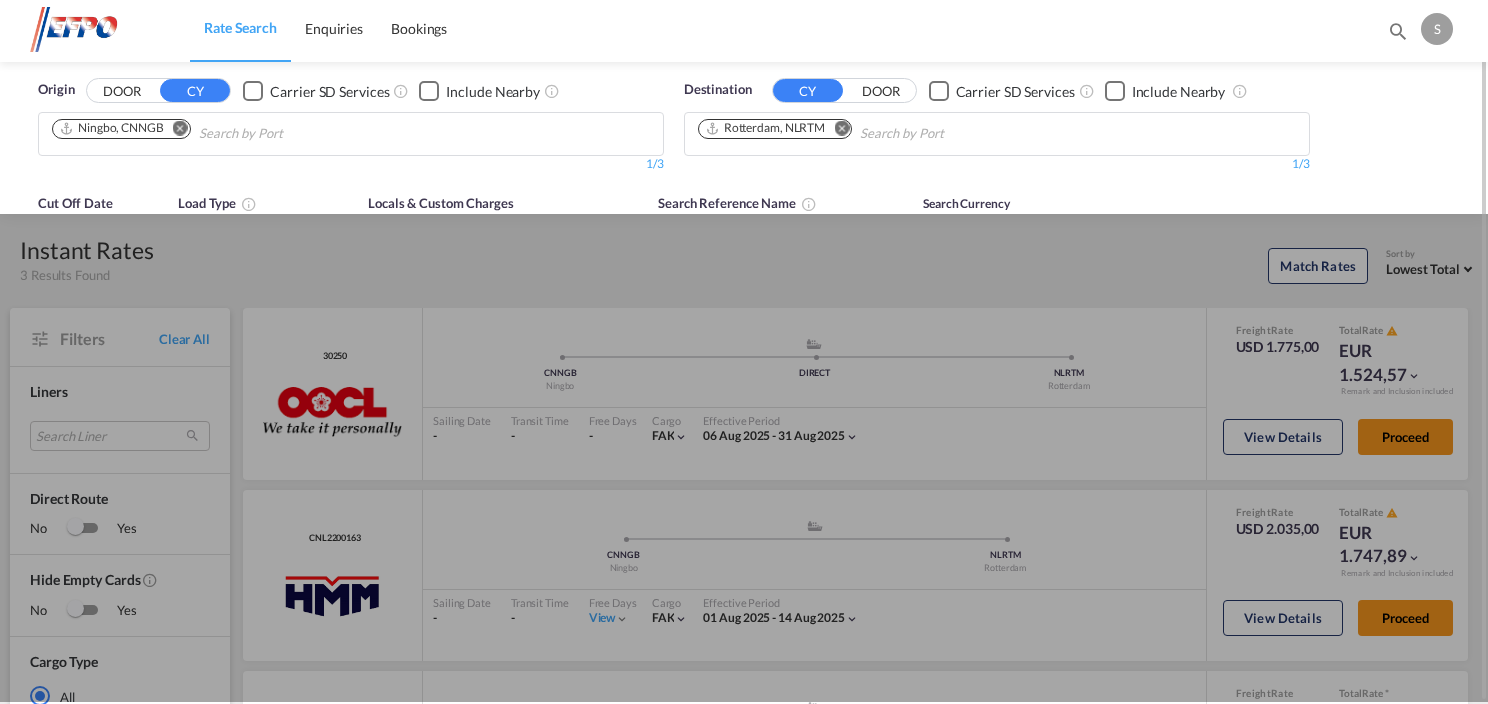 scroll, scrollTop: 0, scrollLeft: 0, axis: both 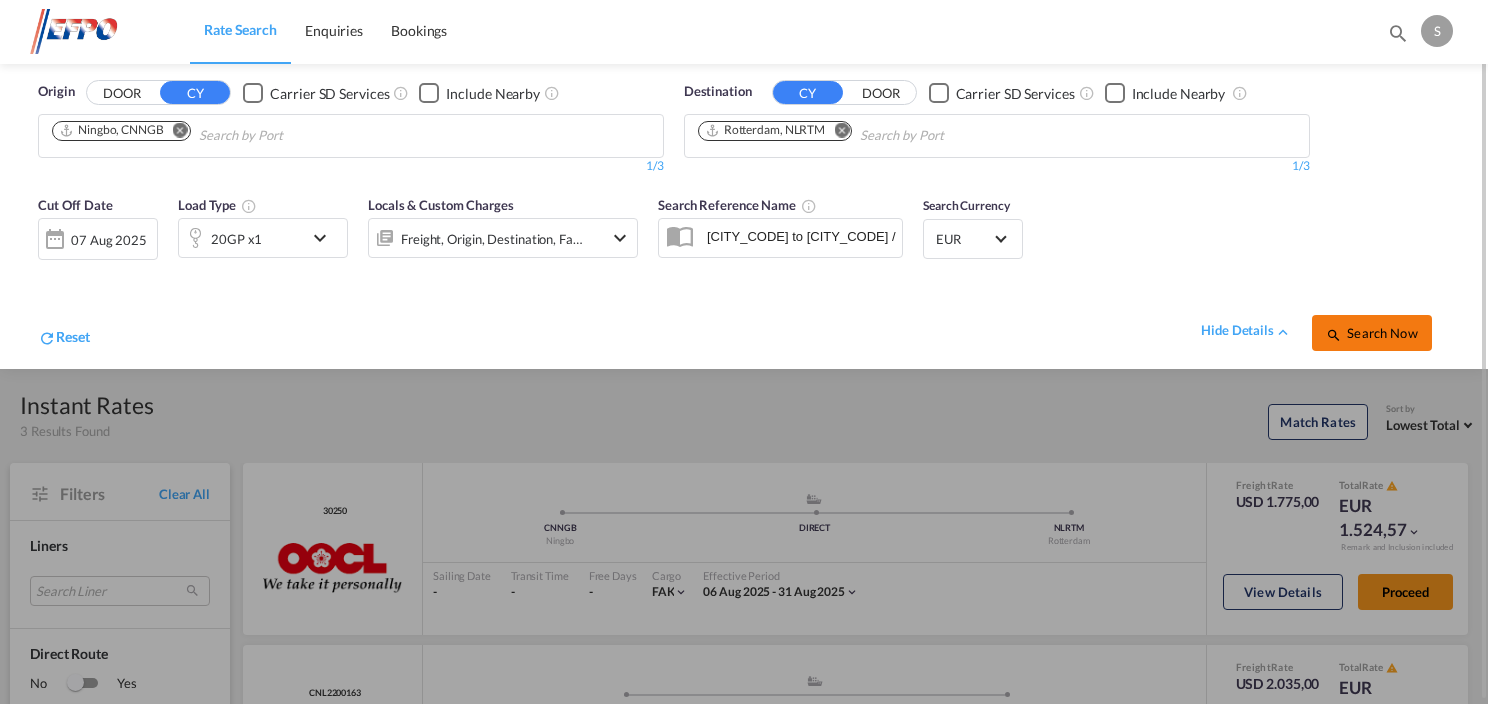 click on "Search Now" at bounding box center (1371, 333) 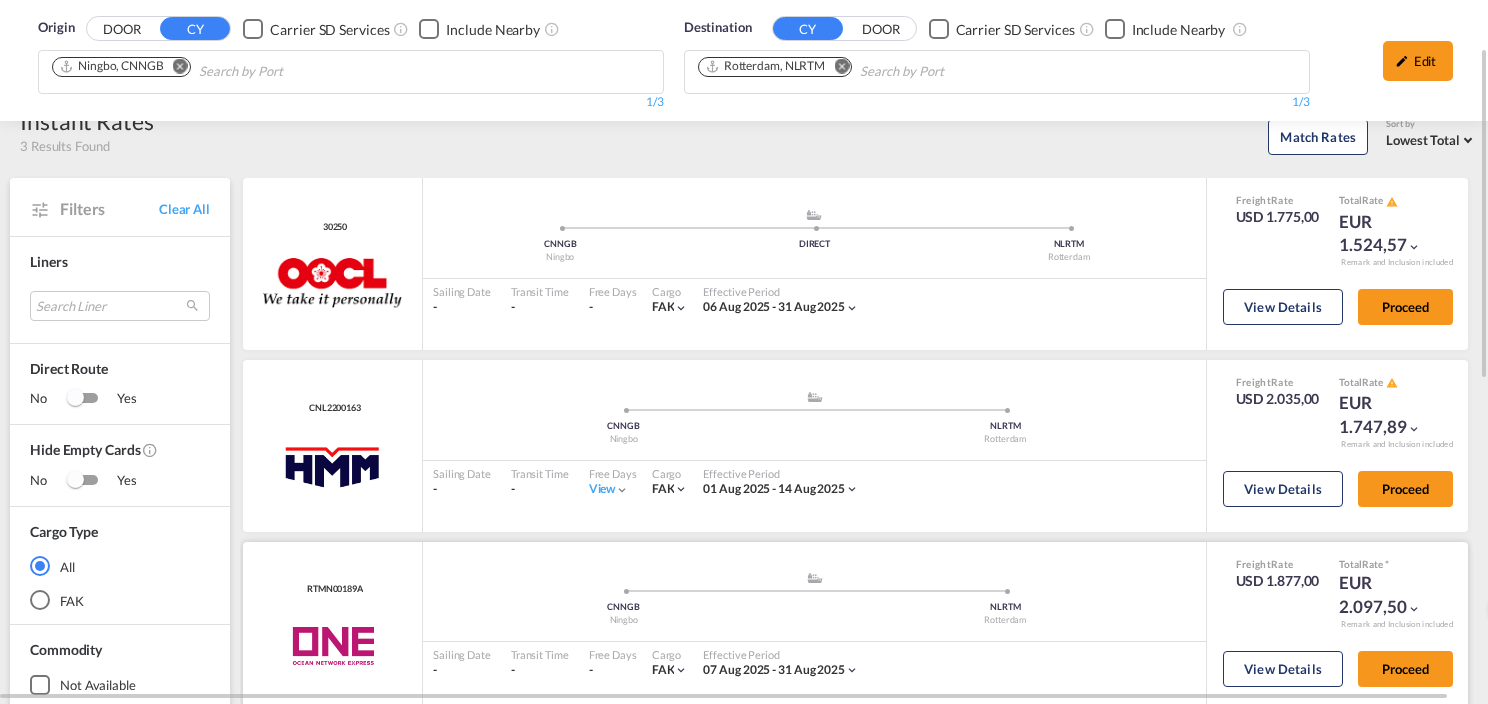 scroll, scrollTop: 200, scrollLeft: 0, axis: vertical 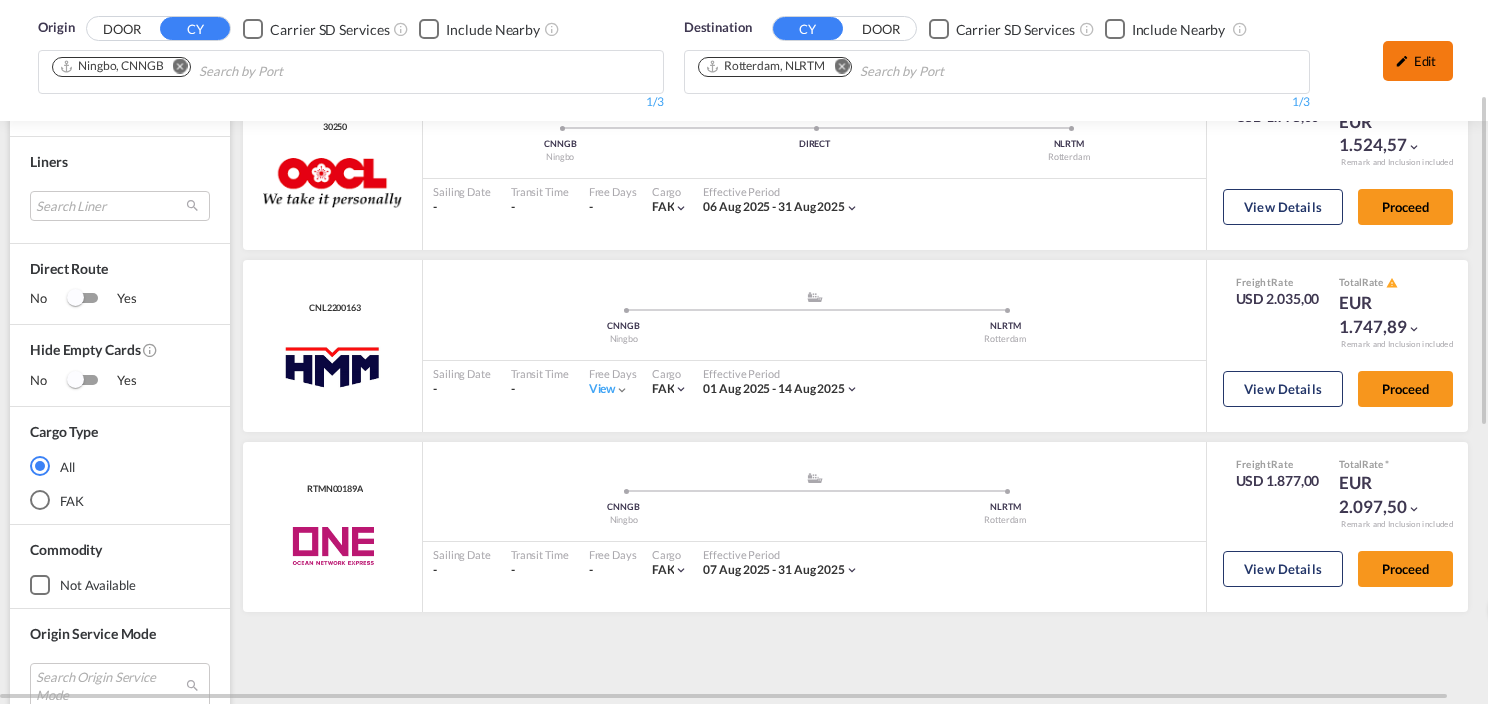 click on "Edit" at bounding box center (1418, 61) 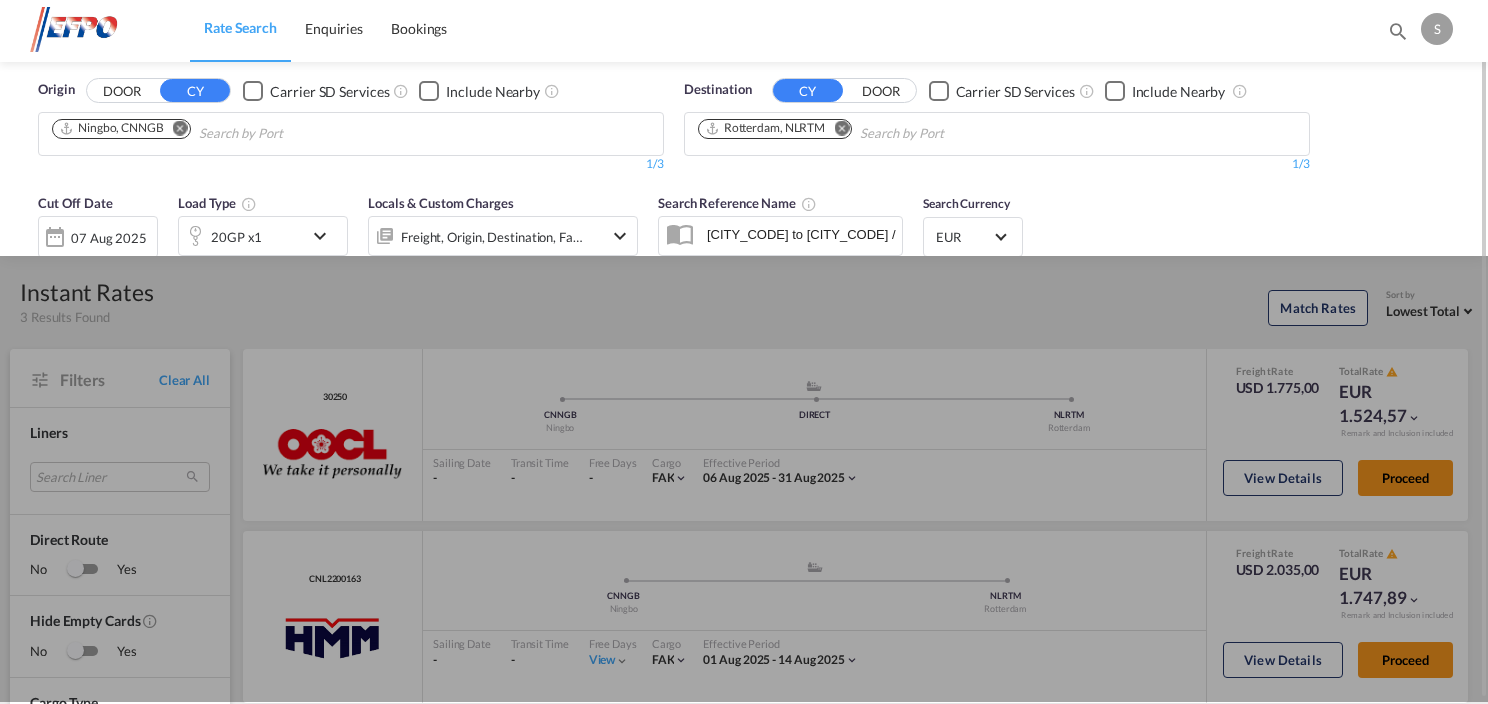 scroll, scrollTop: 0, scrollLeft: 0, axis: both 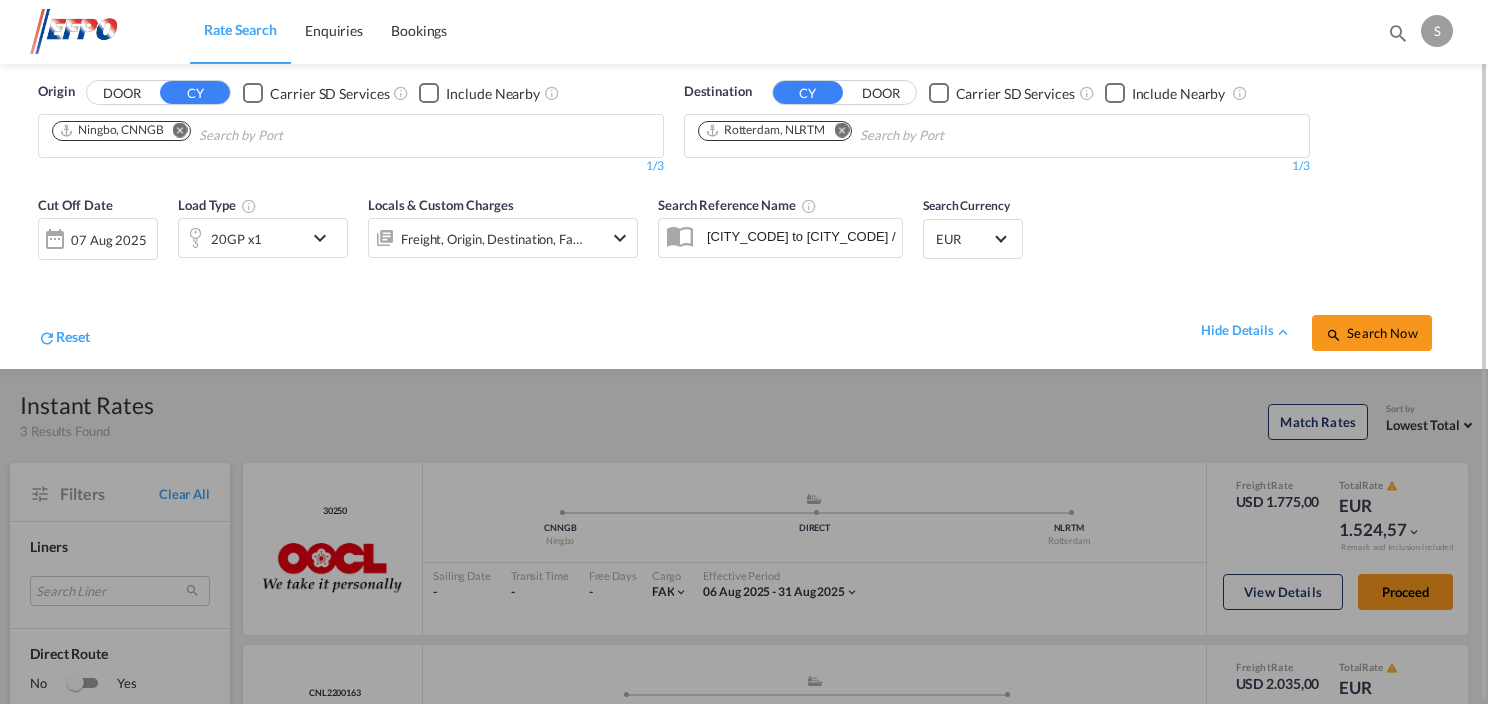 click at bounding box center [325, 238] 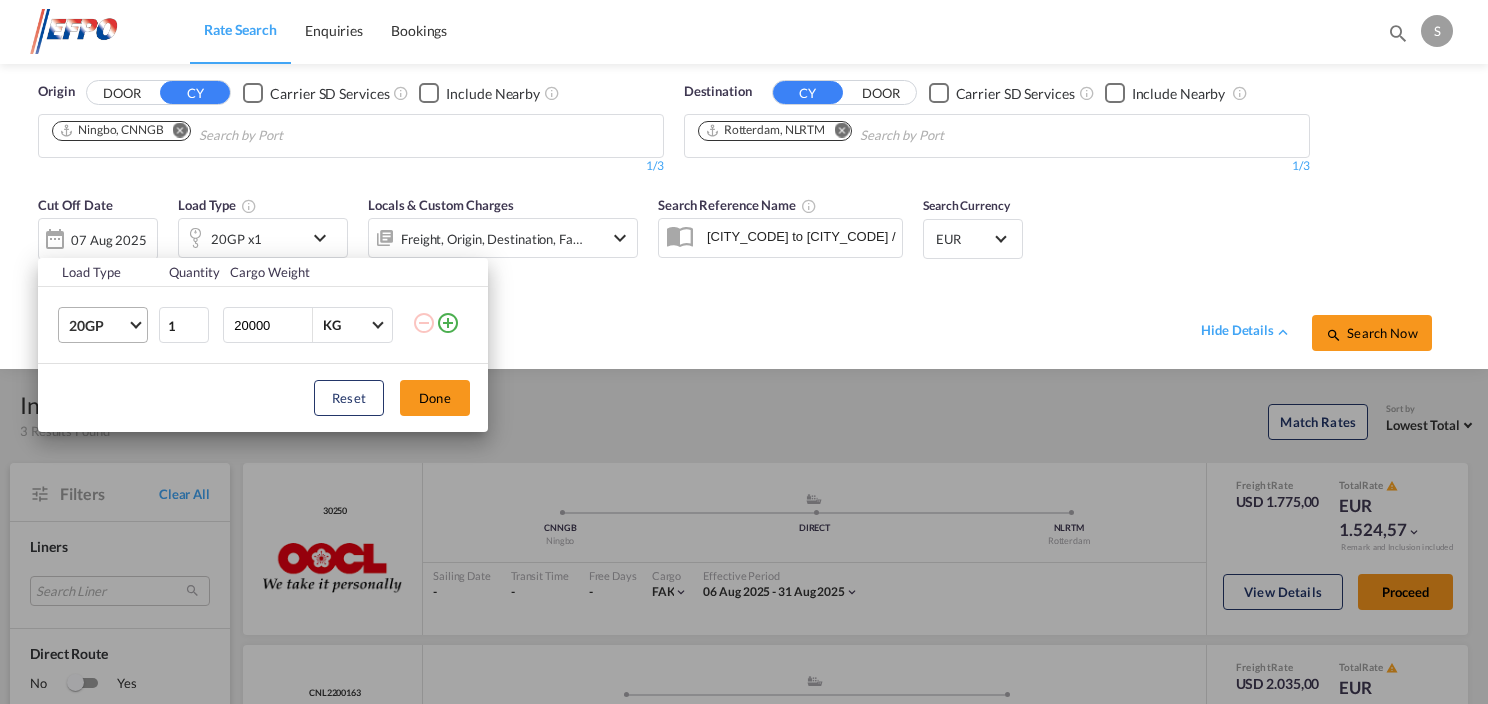 click on "20GP" at bounding box center (107, 325) 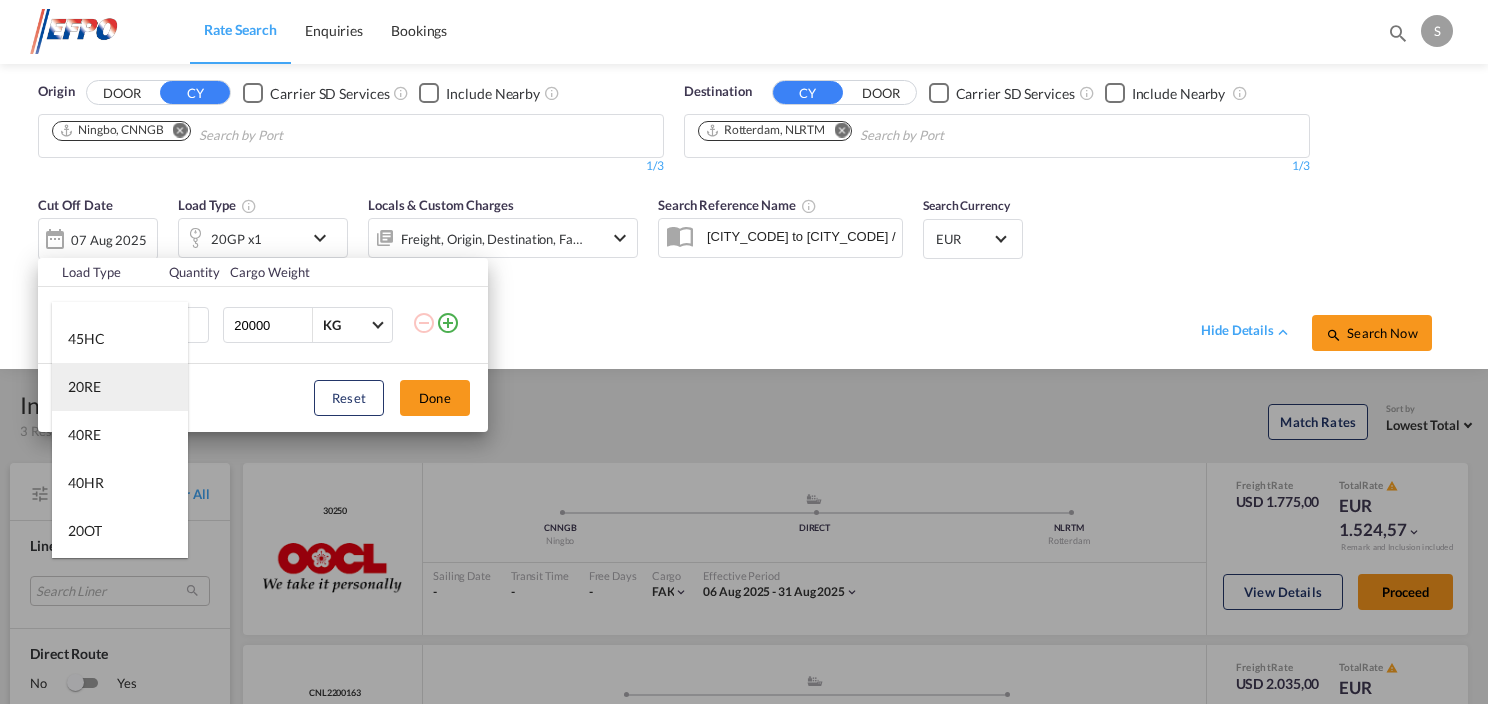 scroll, scrollTop: 0, scrollLeft: 0, axis: both 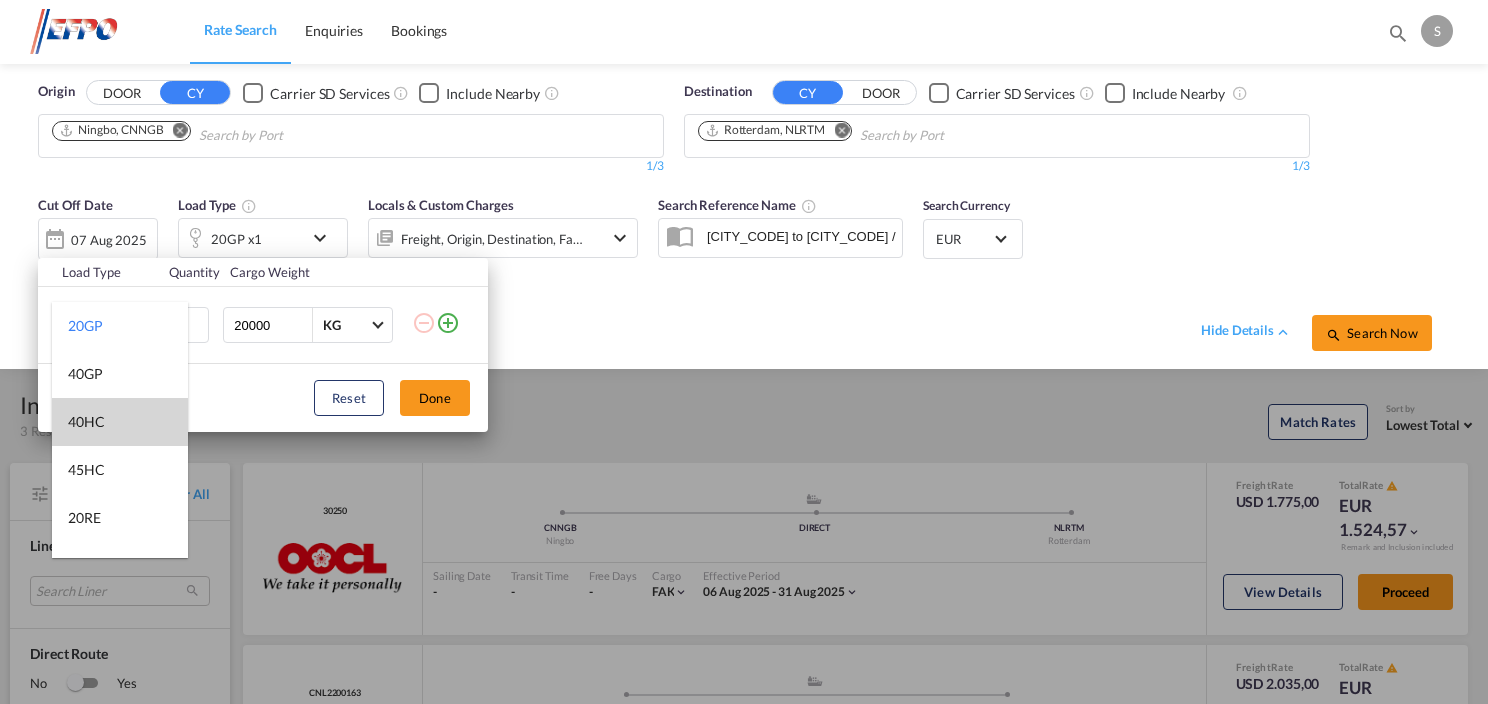 drag, startPoint x: 118, startPoint y: 424, endPoint x: 244, endPoint y: 420, distance: 126.06348 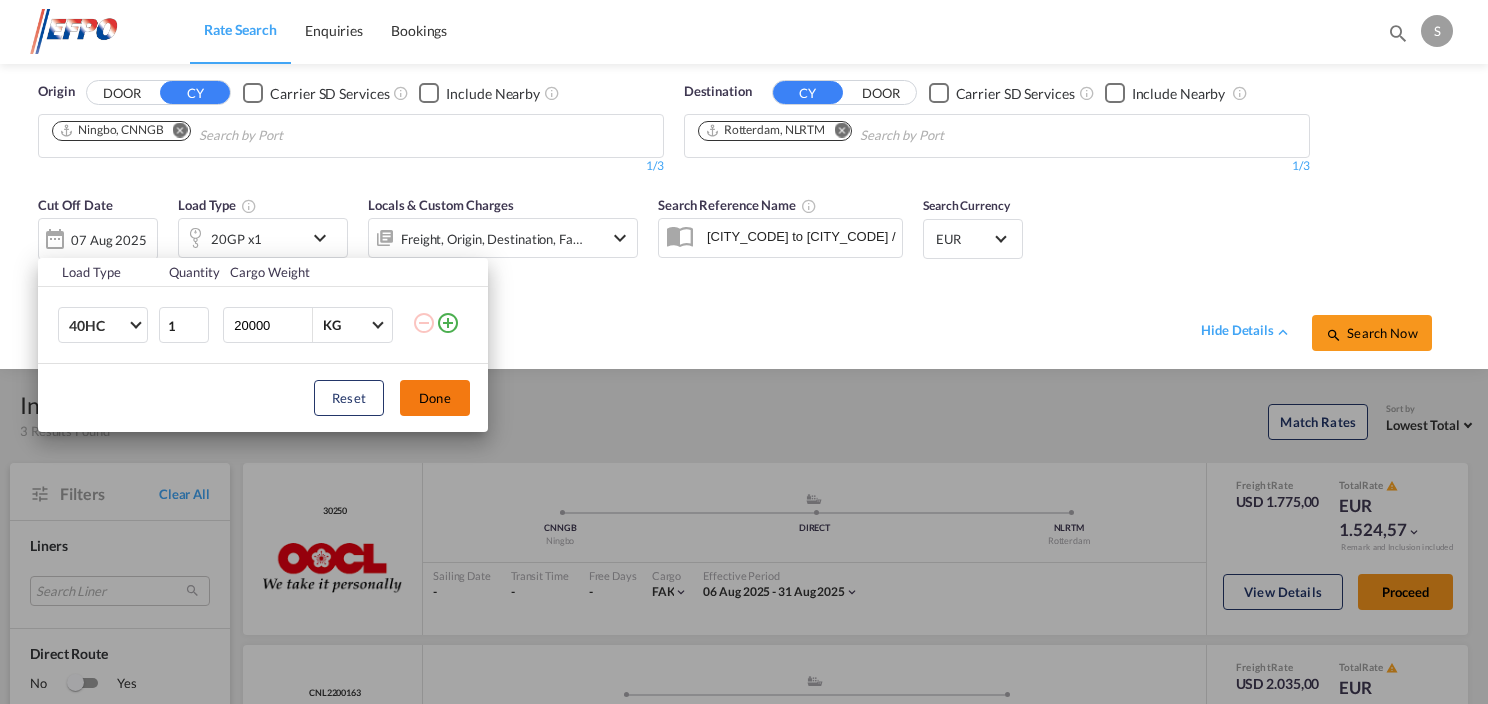 click on "Done" at bounding box center [435, 398] 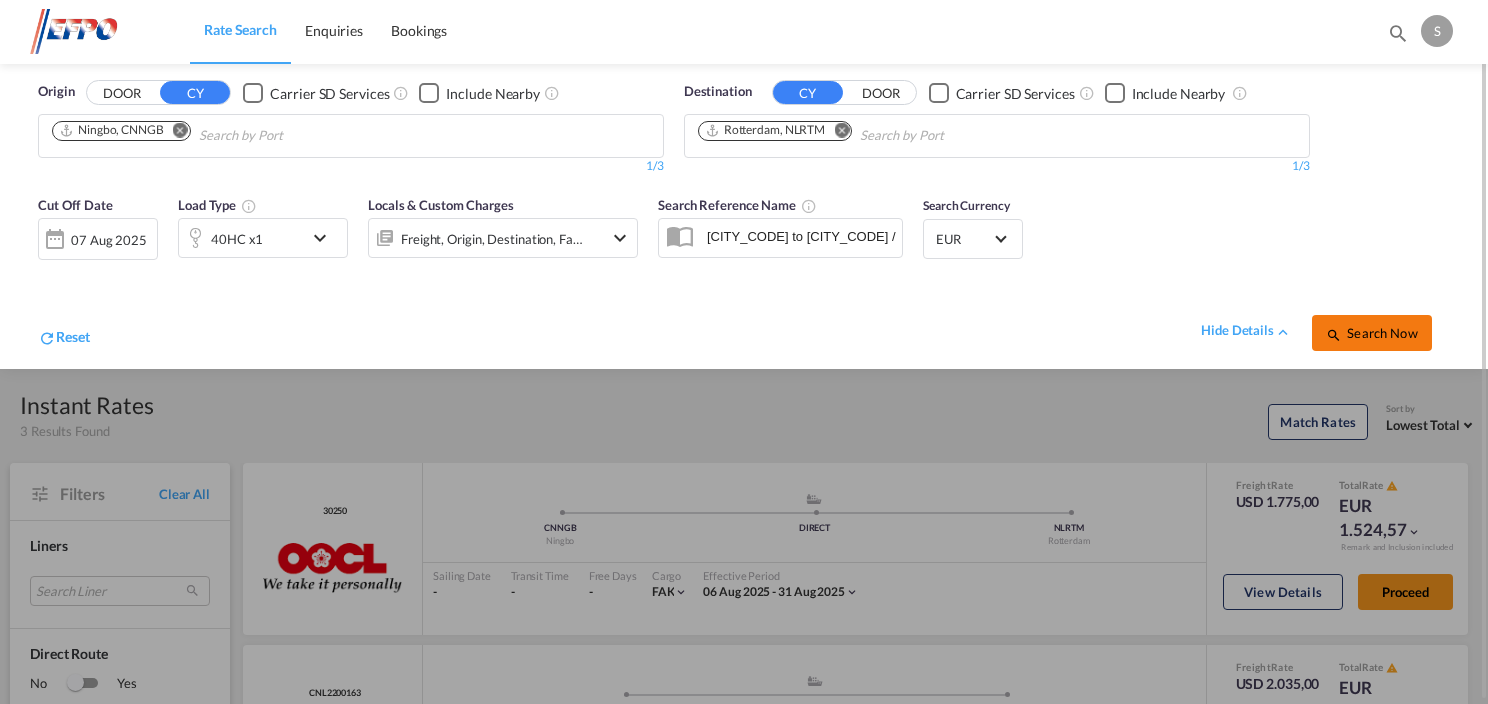 click on "Search Now" at bounding box center (1372, 333) 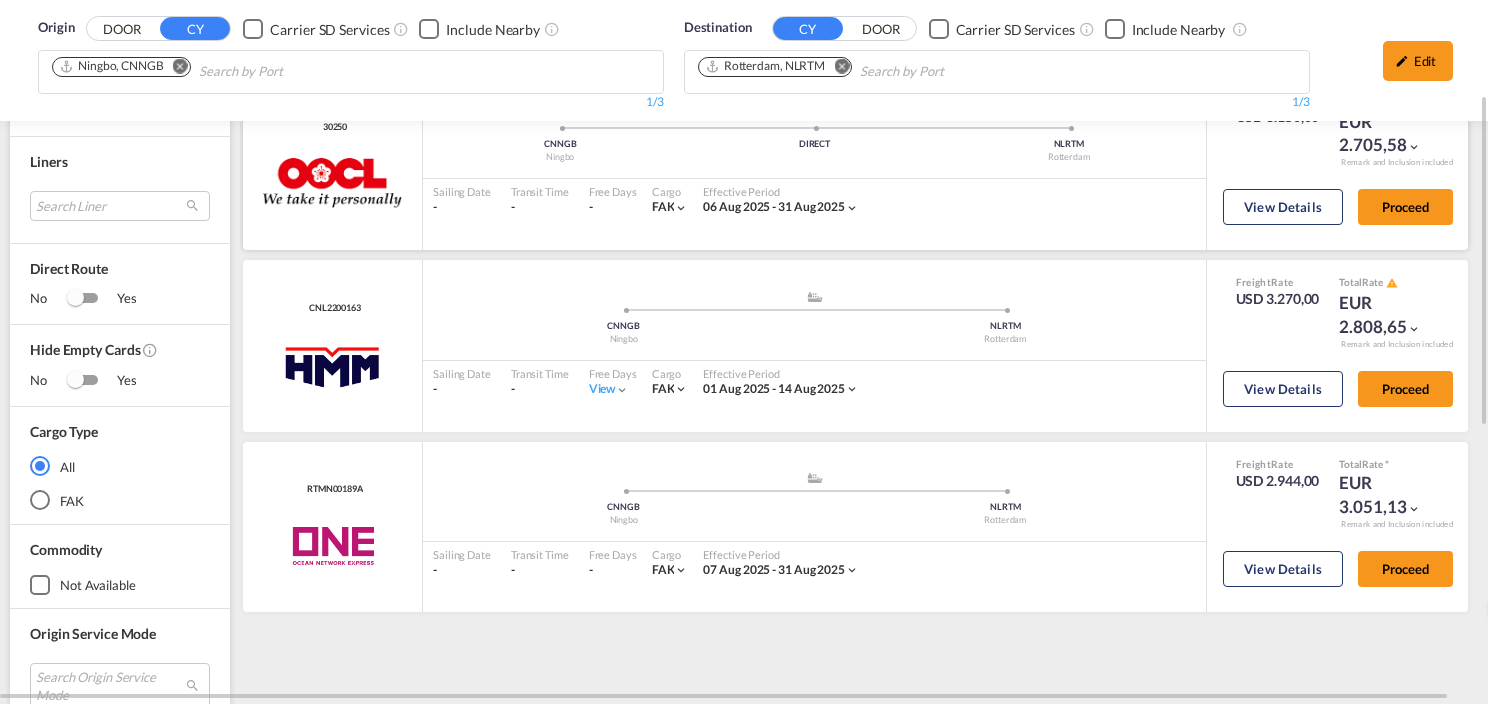 scroll, scrollTop: 0, scrollLeft: 0, axis: both 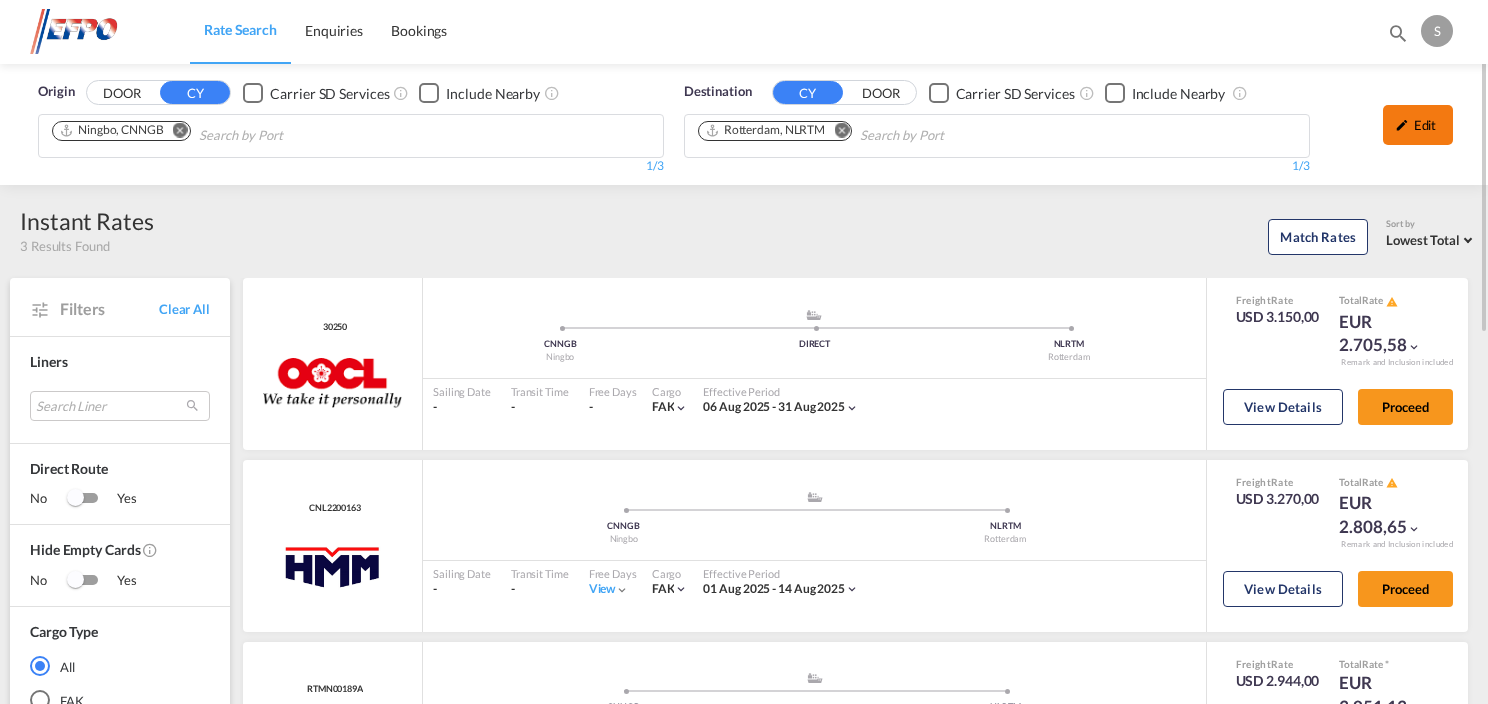 click on "Edit" at bounding box center [1418, 125] 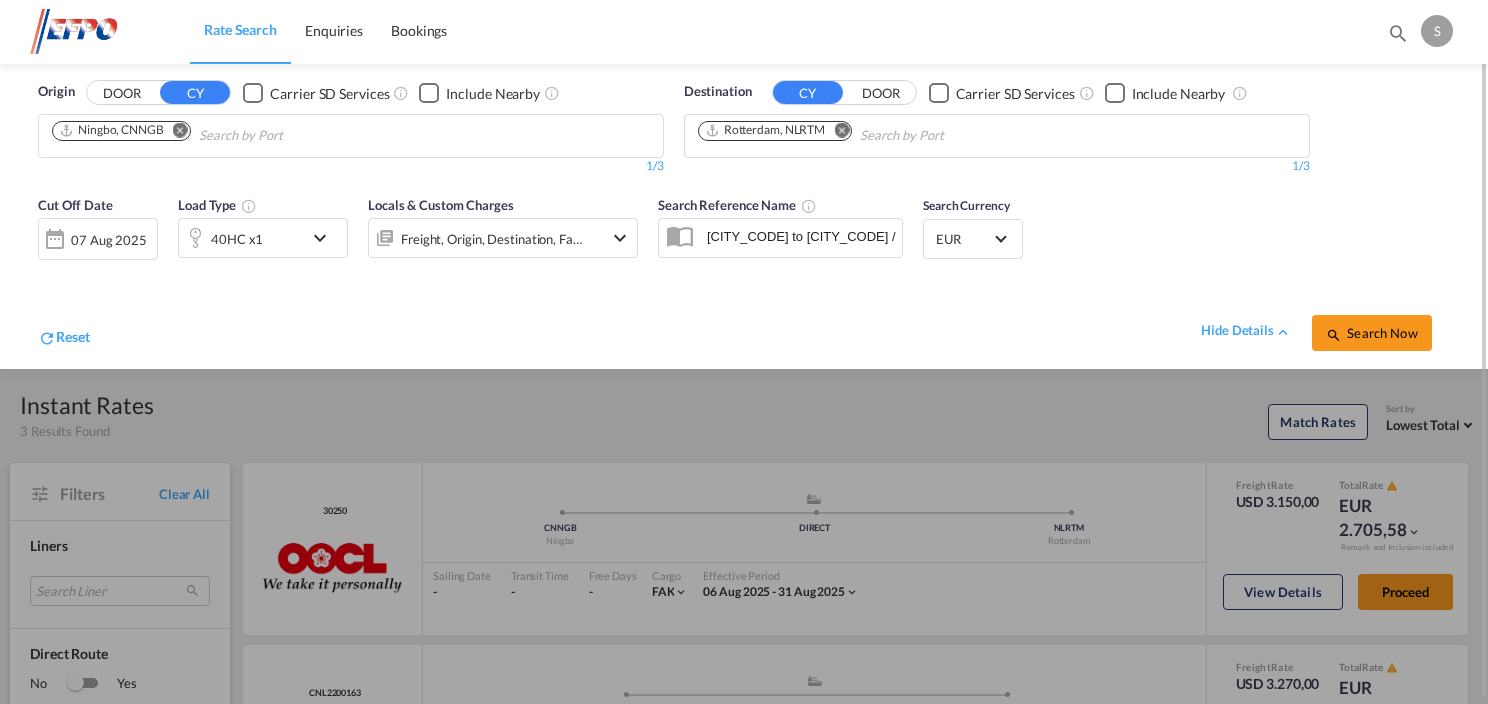 click at bounding box center (325, 238) 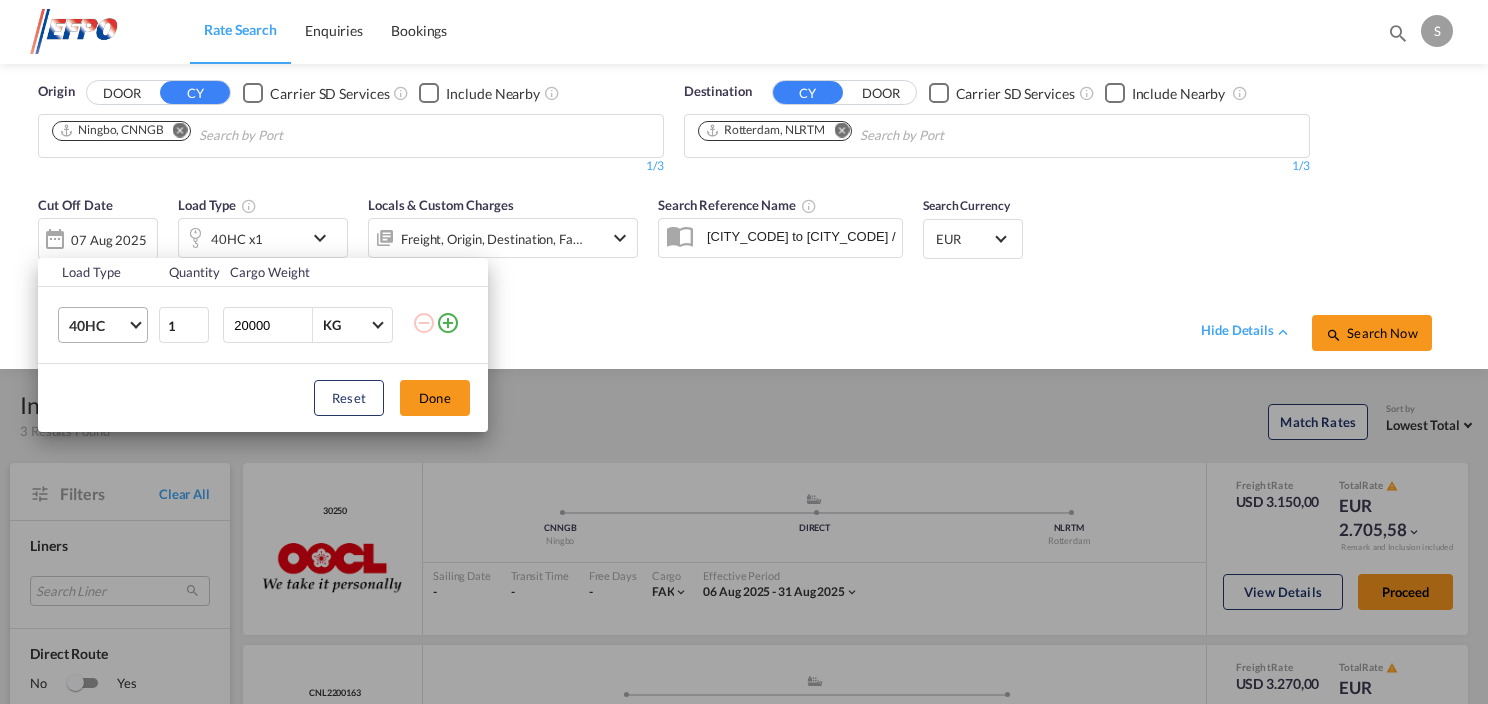 click on "40HC" at bounding box center (107, 325) 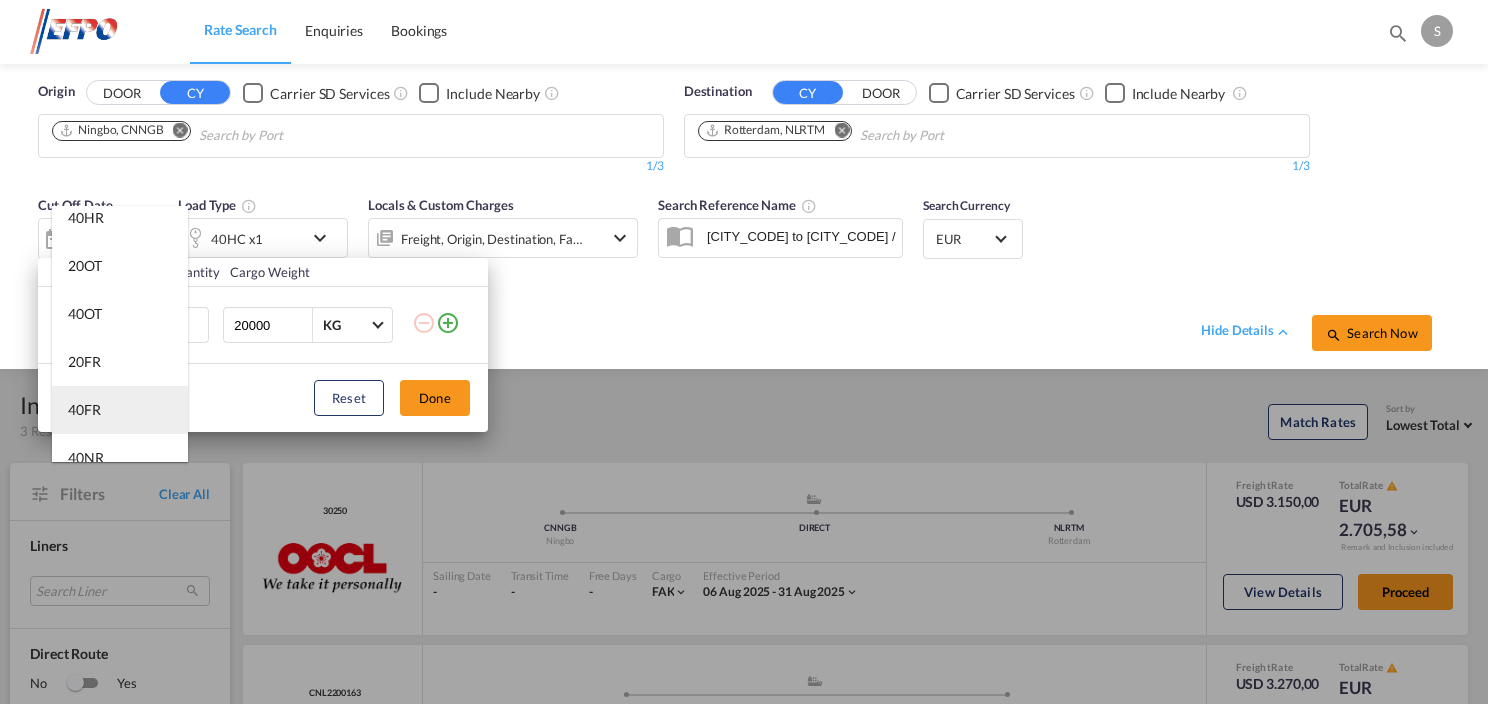 scroll, scrollTop: 400, scrollLeft: 0, axis: vertical 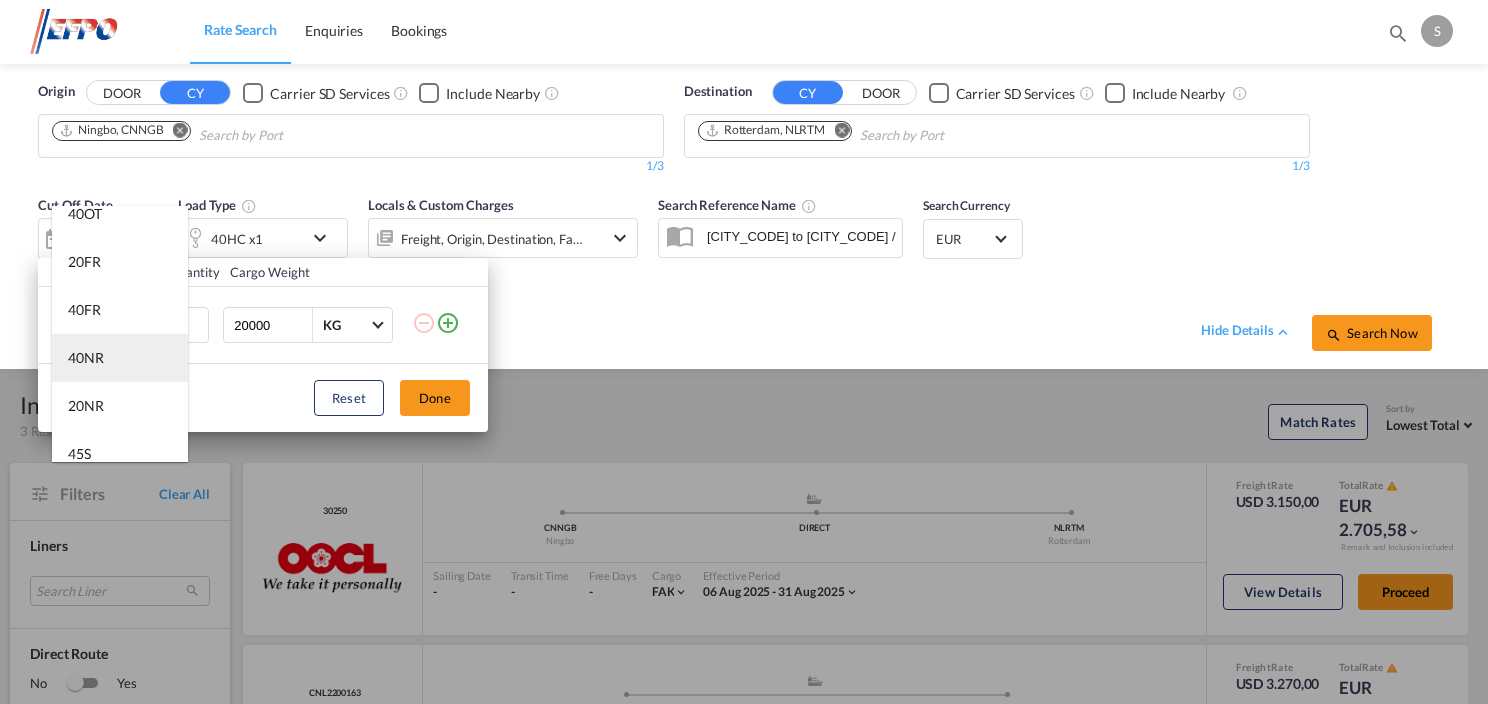 click on "40NR" at bounding box center [120, 358] 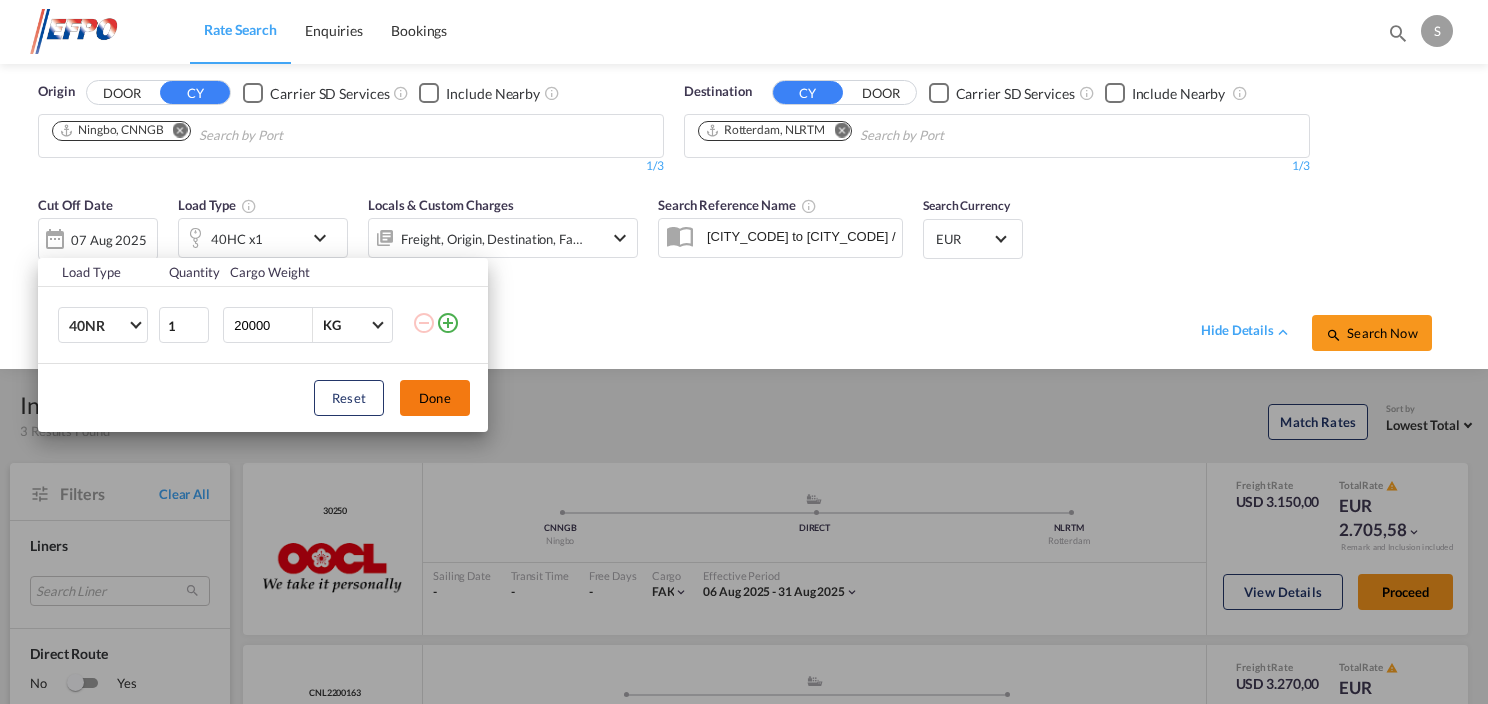 click on "Done" at bounding box center [435, 398] 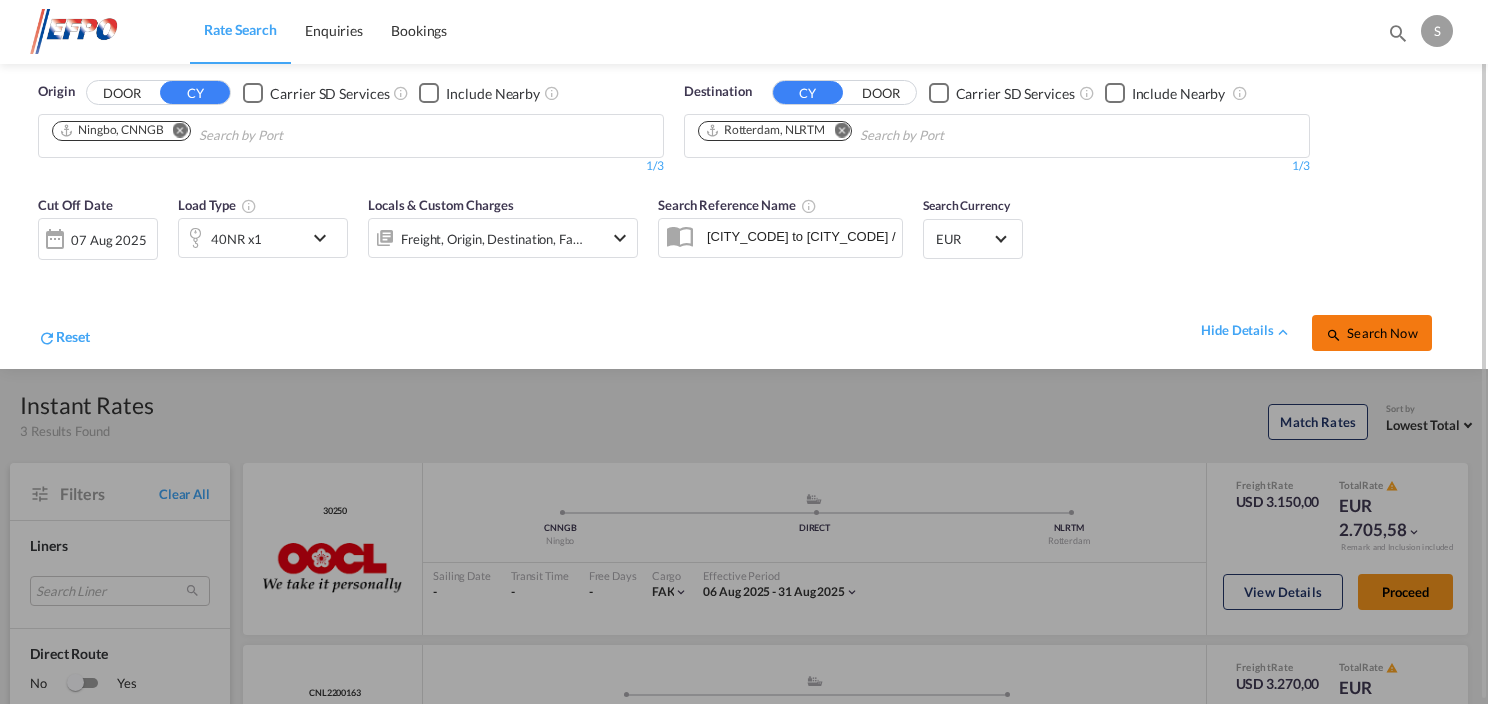 click on "Search Now" at bounding box center (1371, 333) 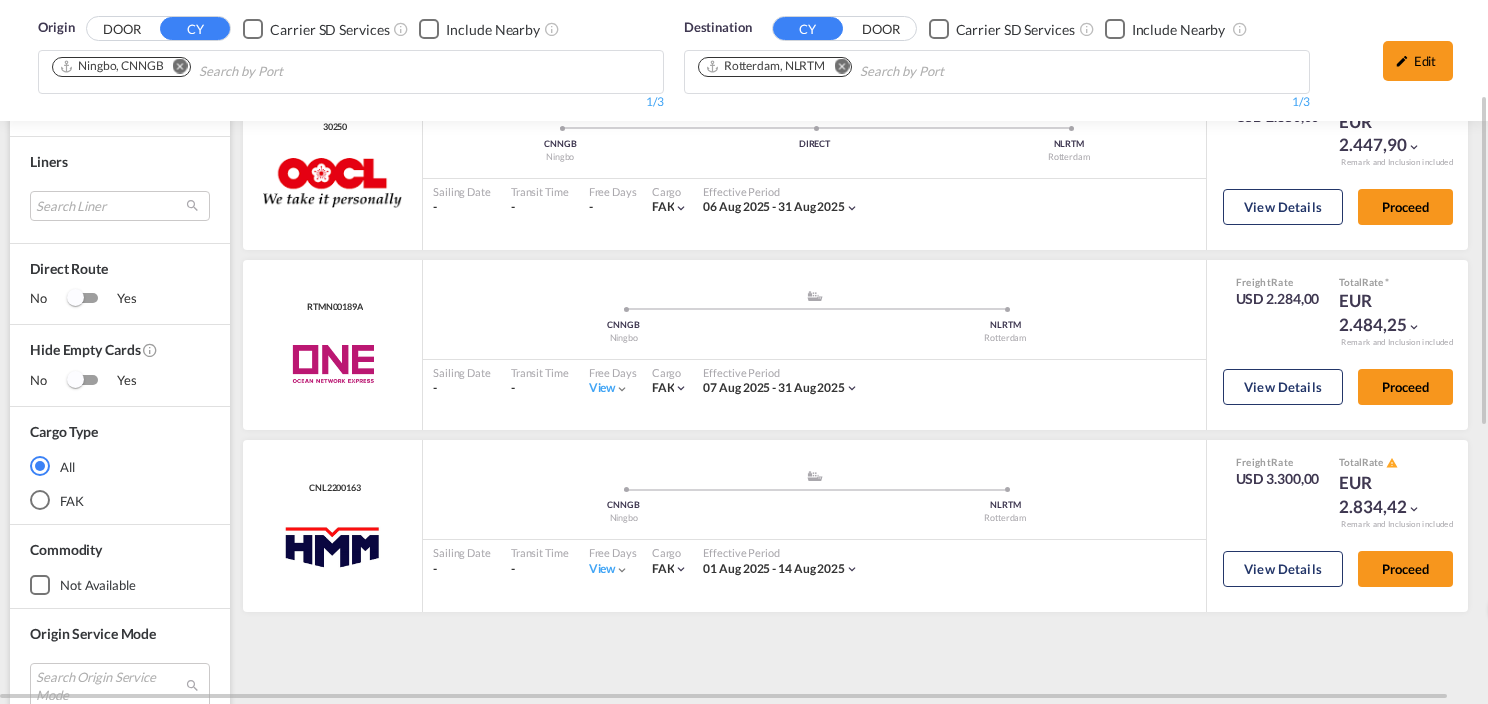 scroll, scrollTop: 0, scrollLeft: 0, axis: both 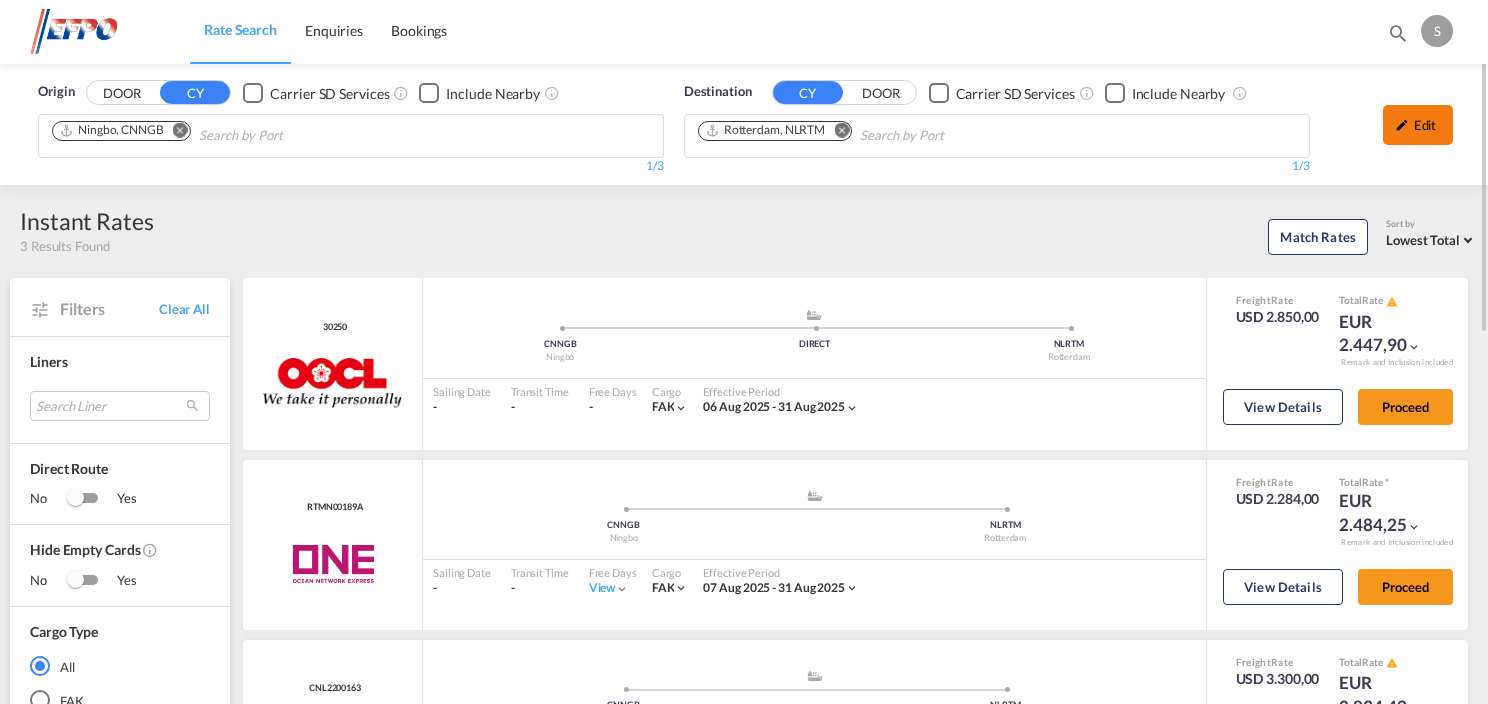 click on "Edit" at bounding box center (1418, 125) 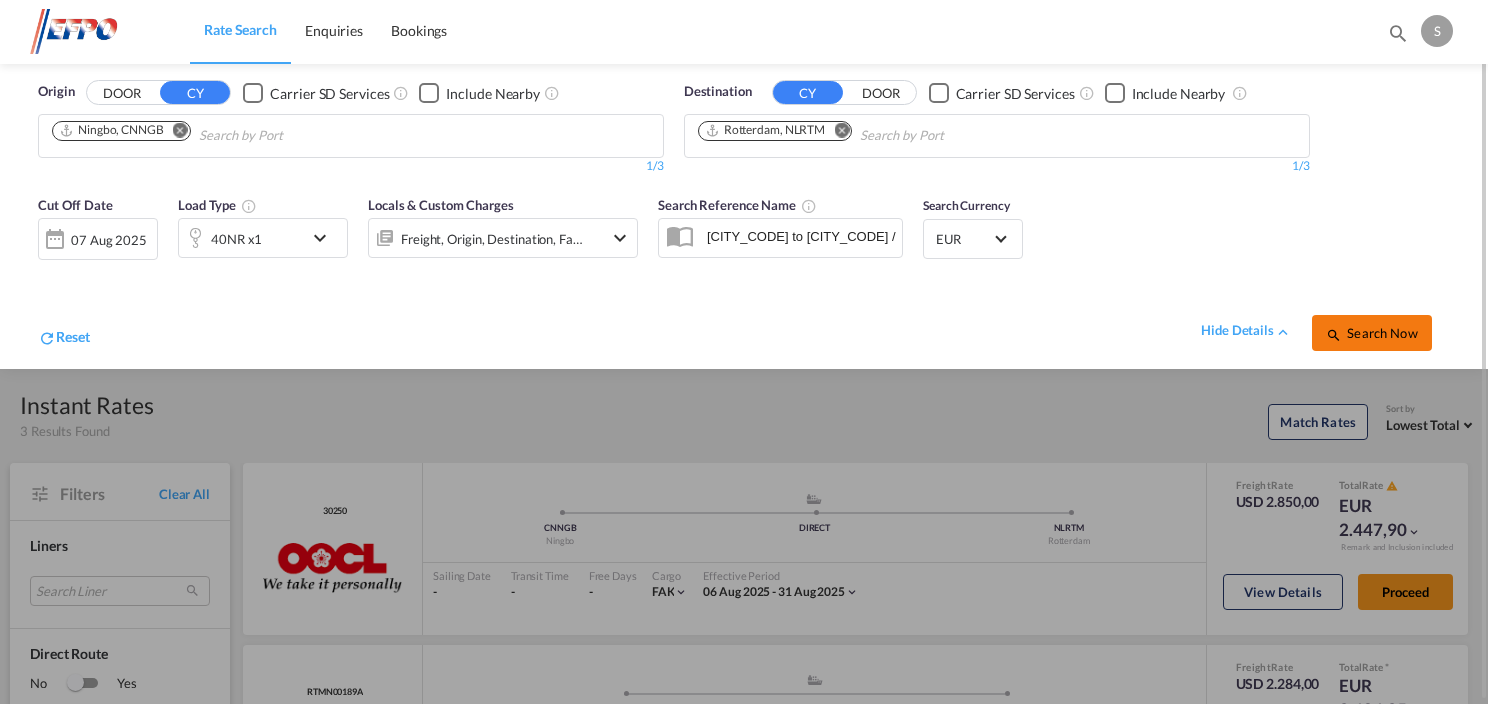 click on "Search Now" at bounding box center (1371, 333) 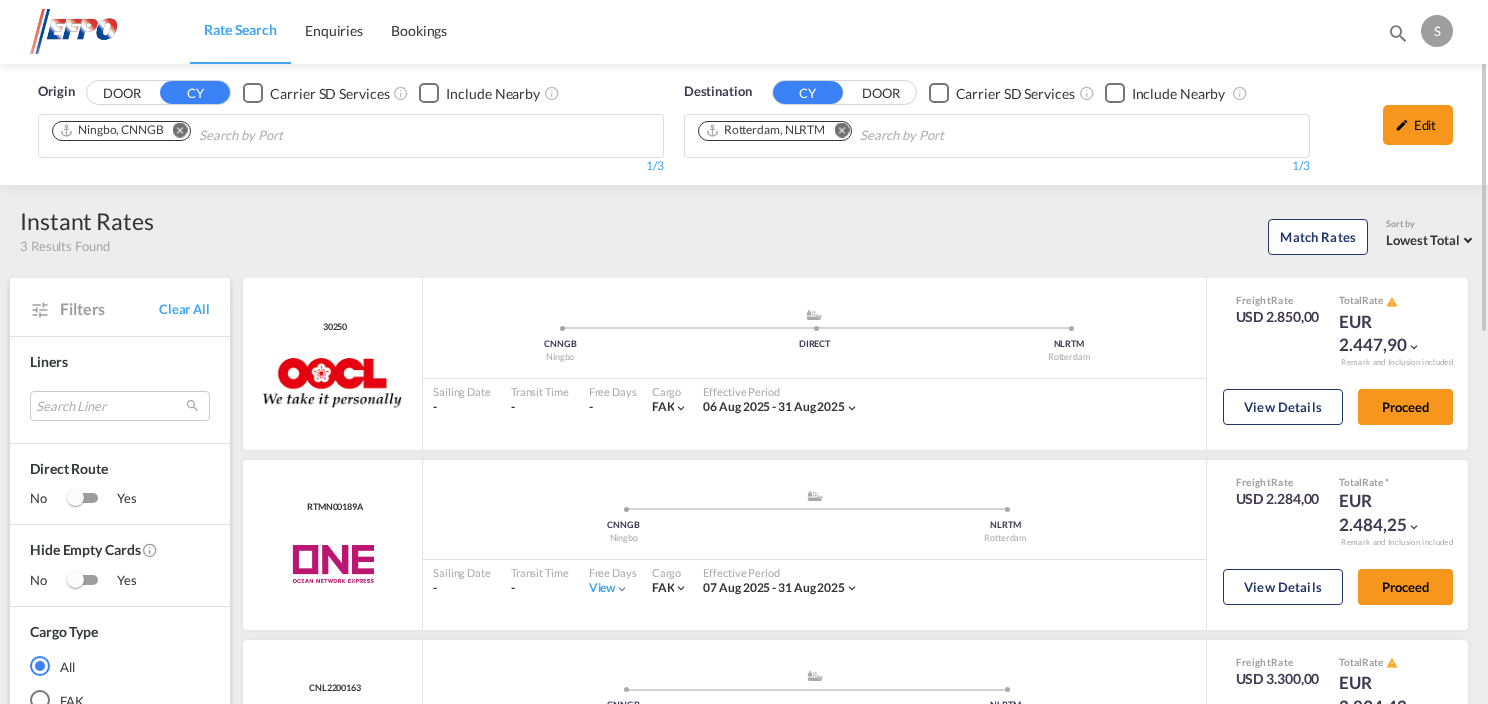 scroll, scrollTop: 100, scrollLeft: 0, axis: vertical 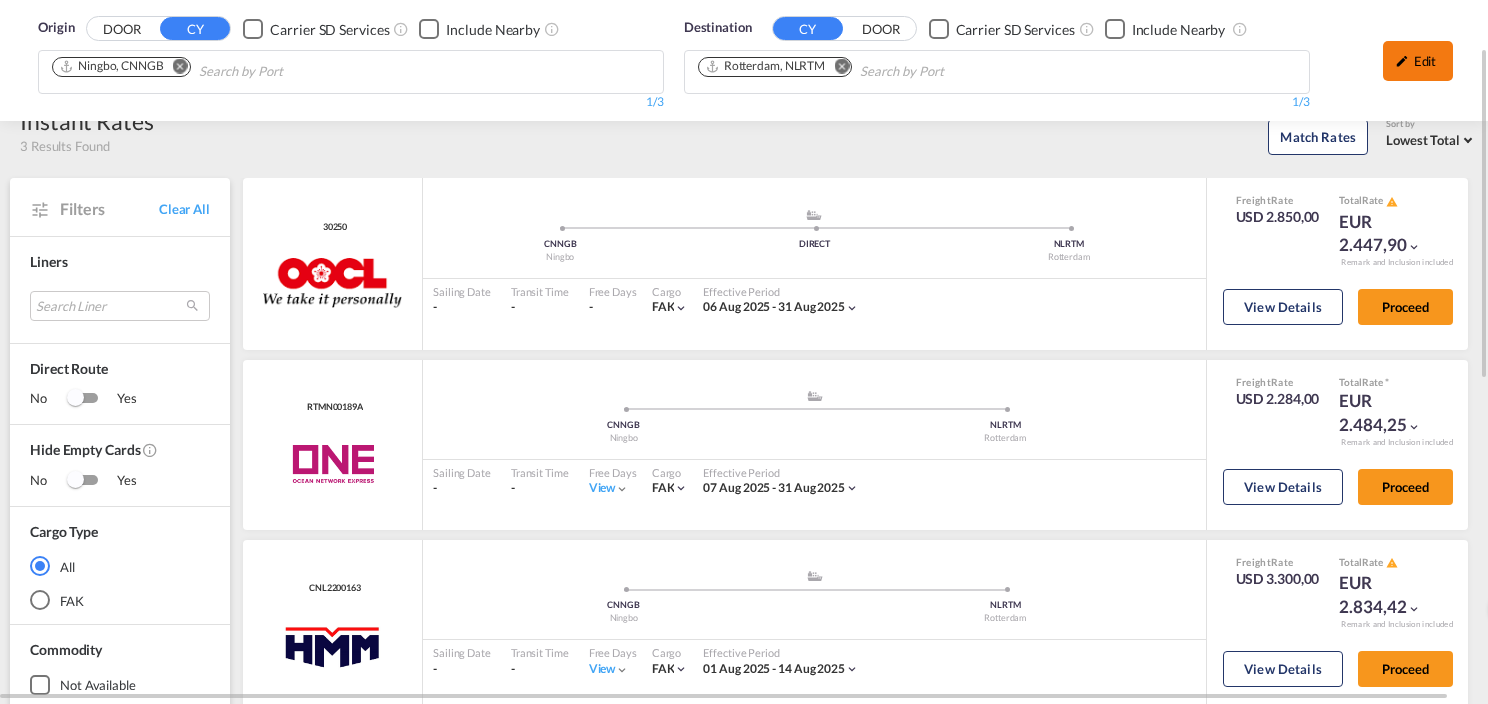 click on "Edit" at bounding box center [1418, 61] 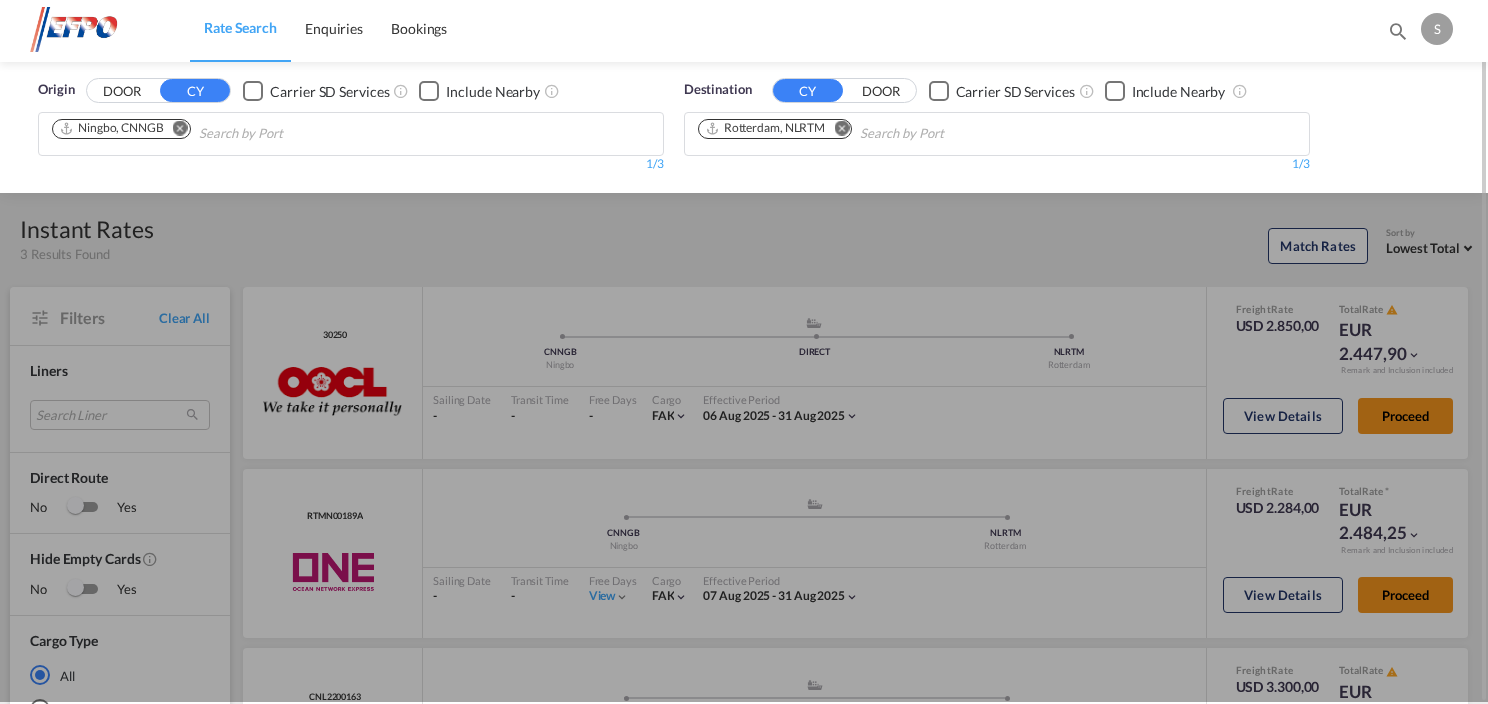 scroll, scrollTop: 0, scrollLeft: 0, axis: both 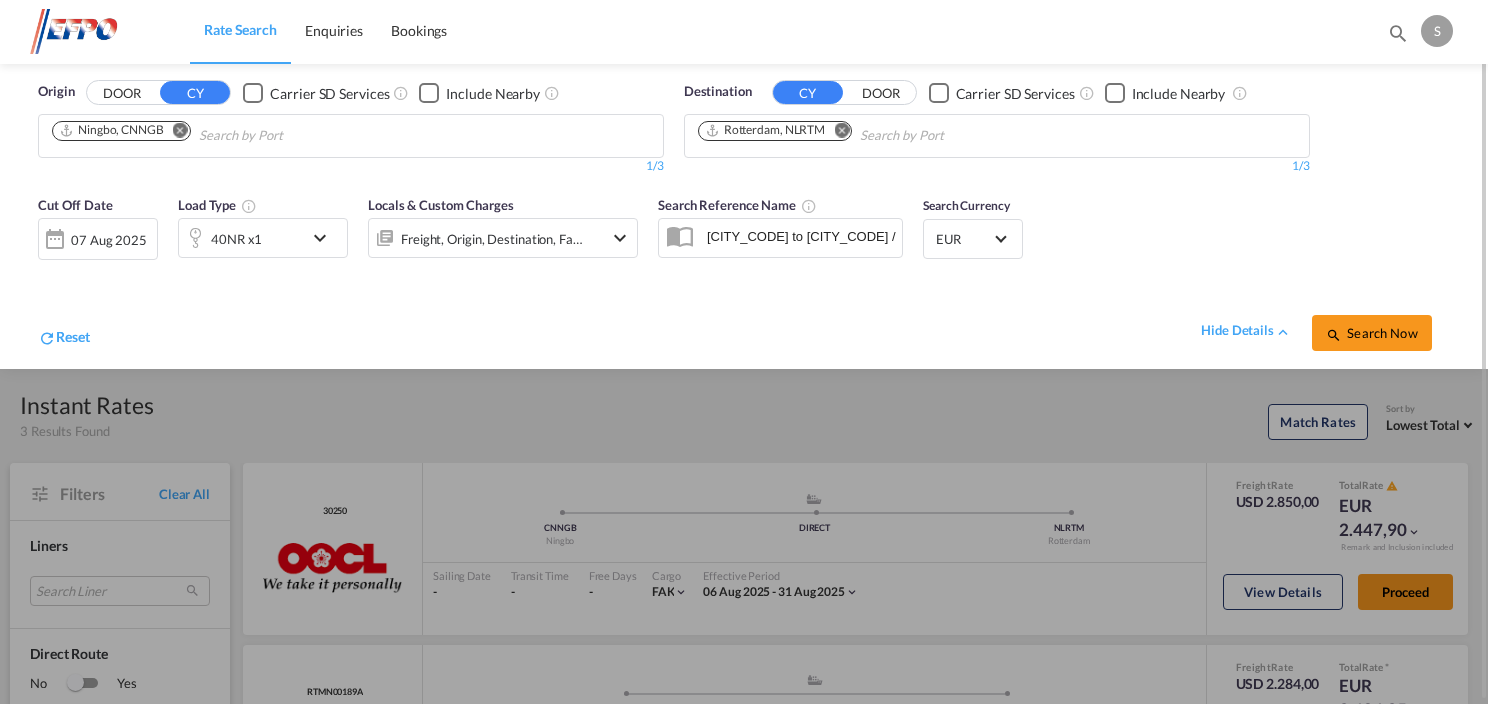 click at bounding box center (180, 130) 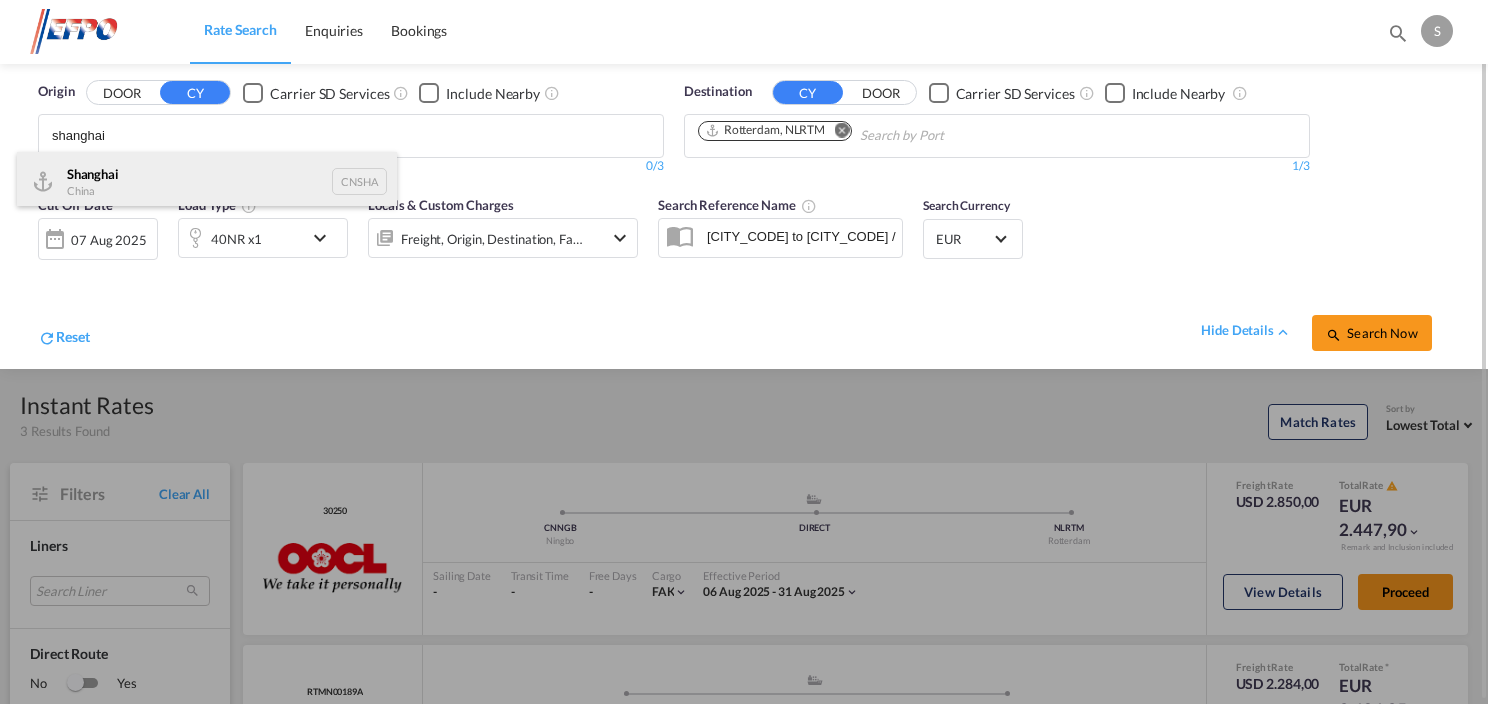 type on "shanghai" 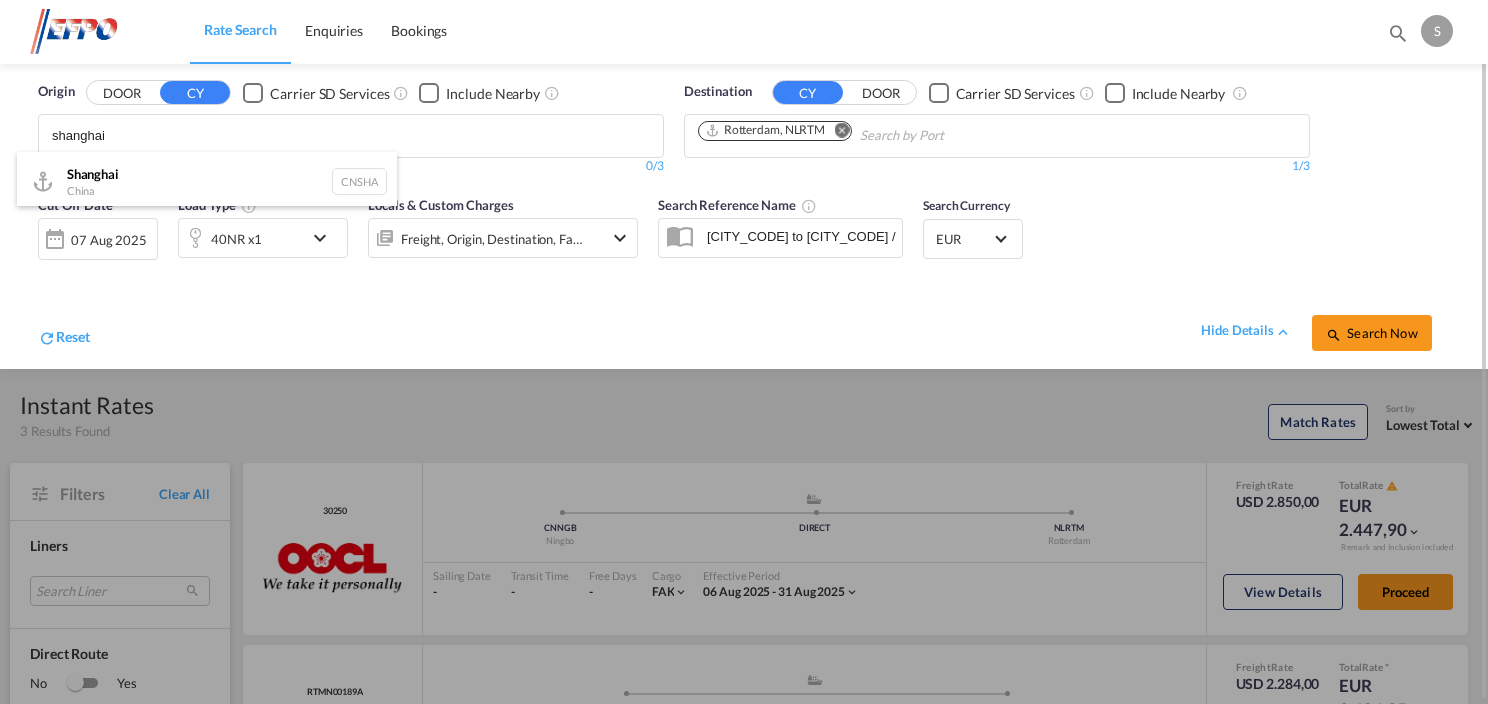 type 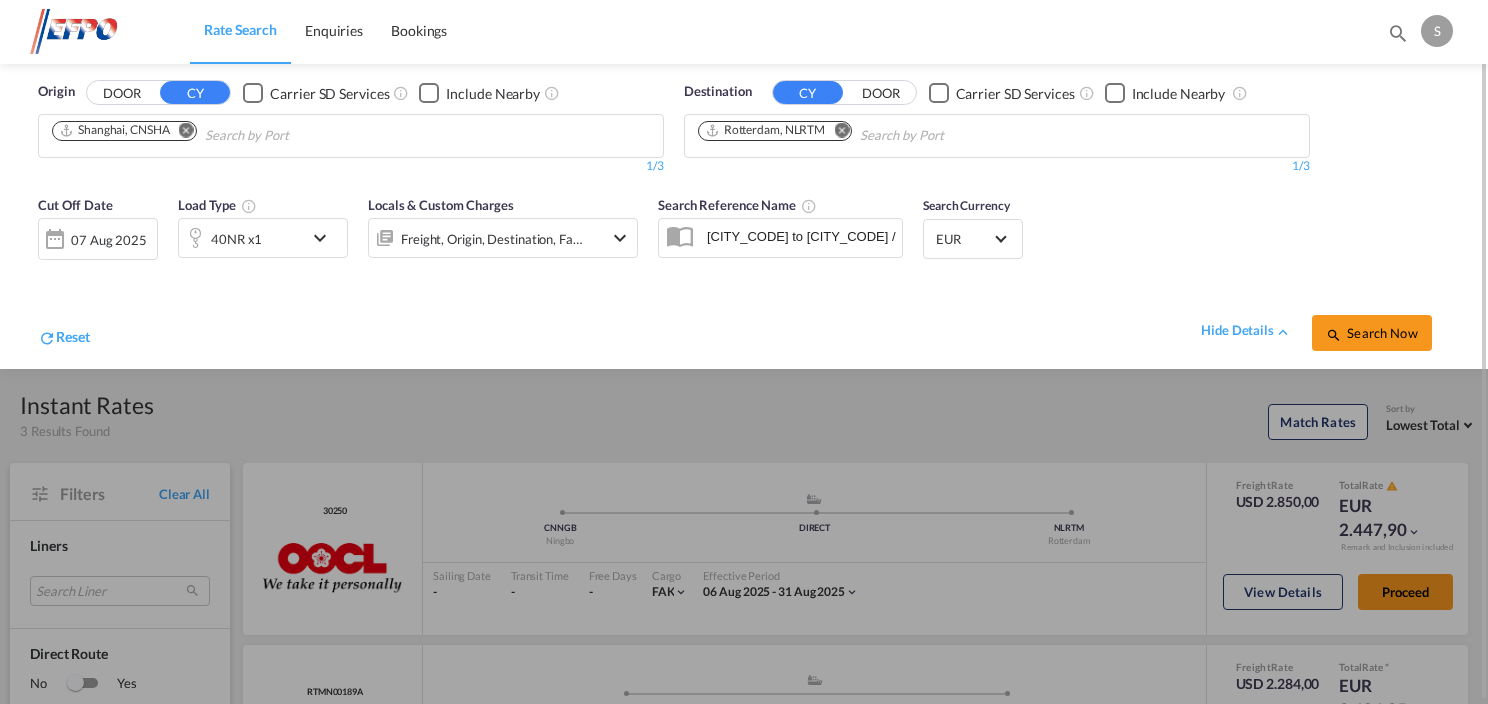click at bounding box center [325, 238] 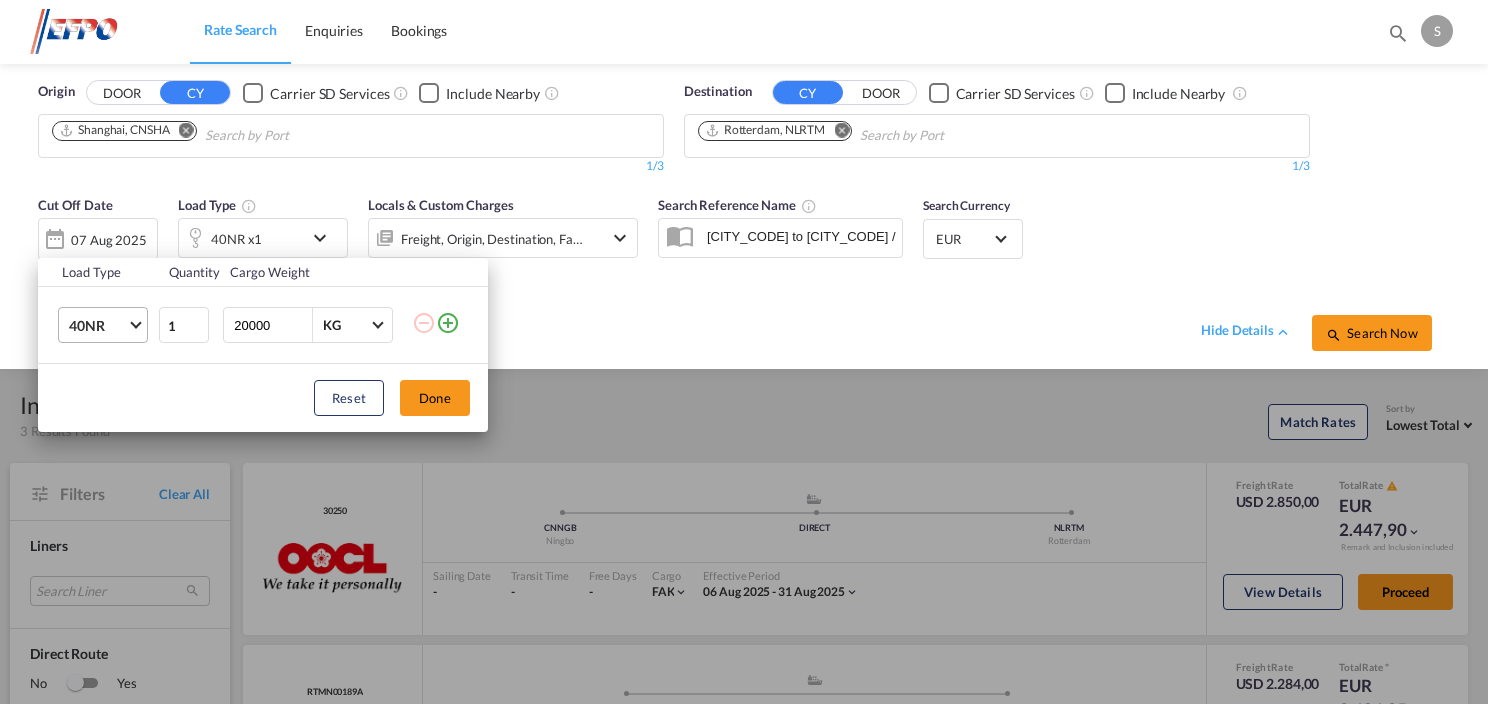 click at bounding box center (135, 323) 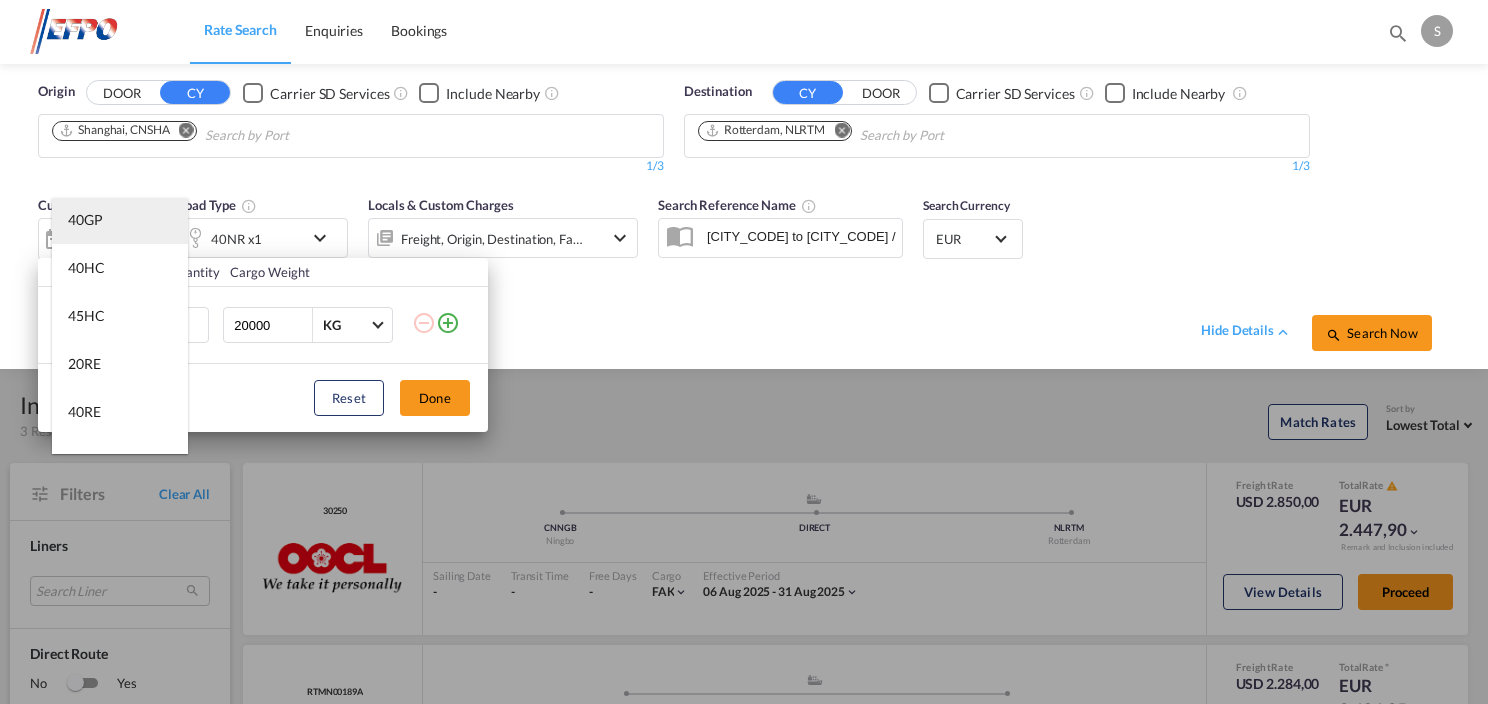 scroll, scrollTop: 0, scrollLeft: 0, axis: both 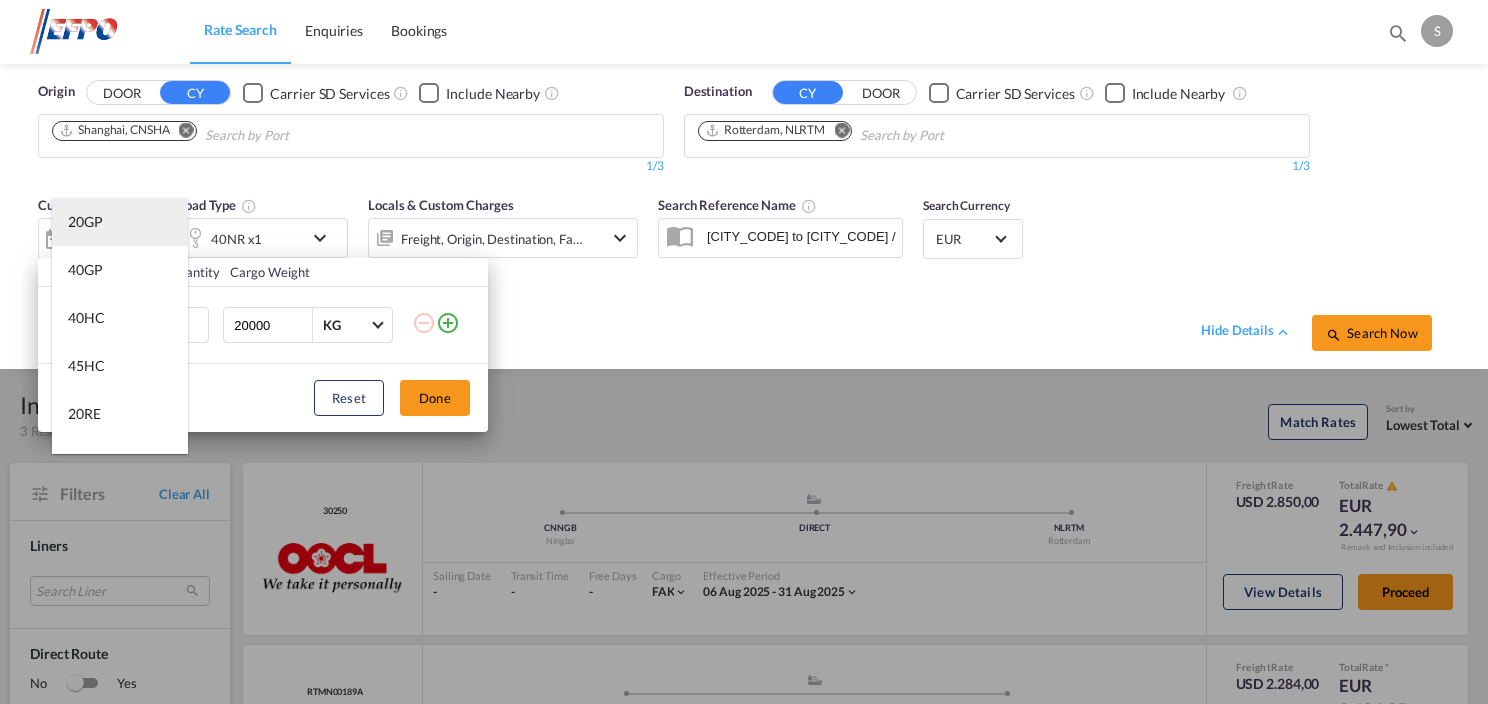 click on "20GP" at bounding box center (120, 222) 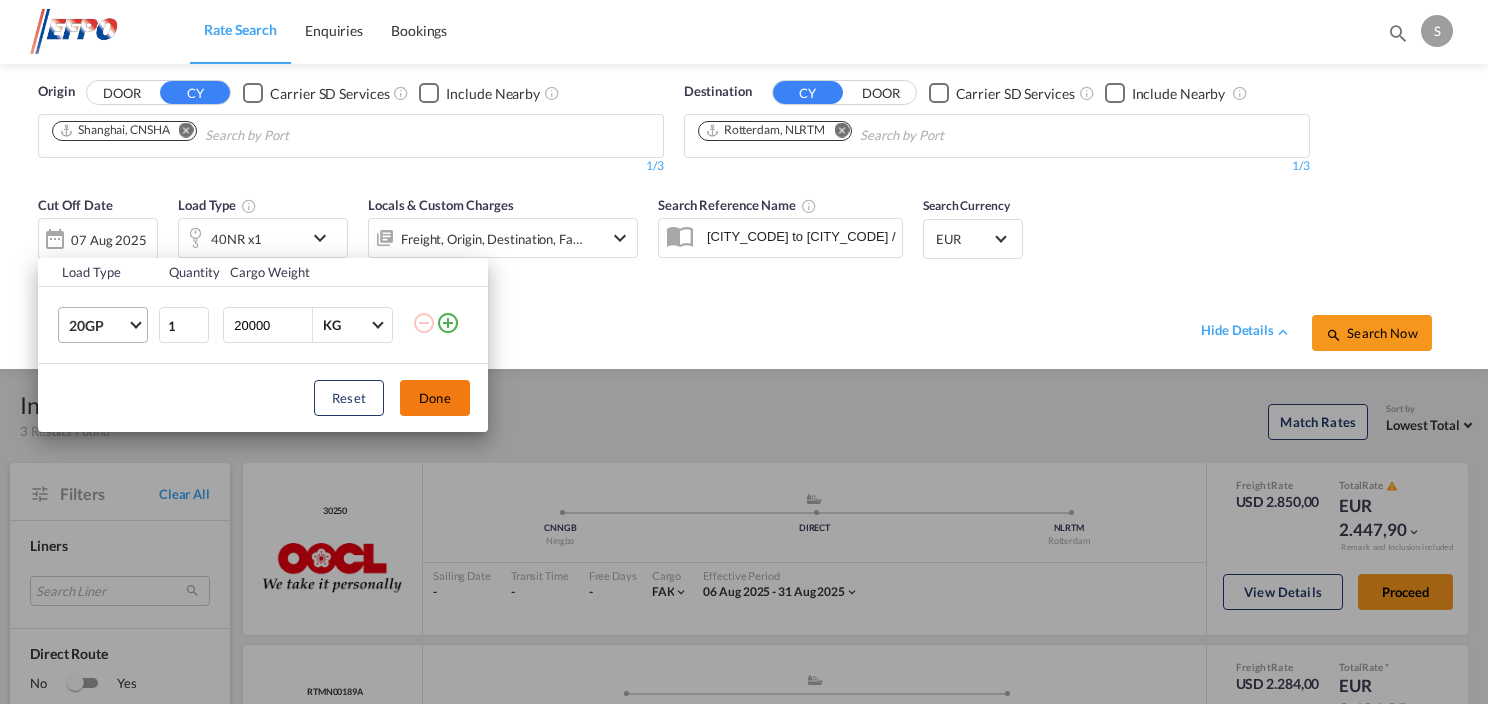 click on "Done" at bounding box center (435, 398) 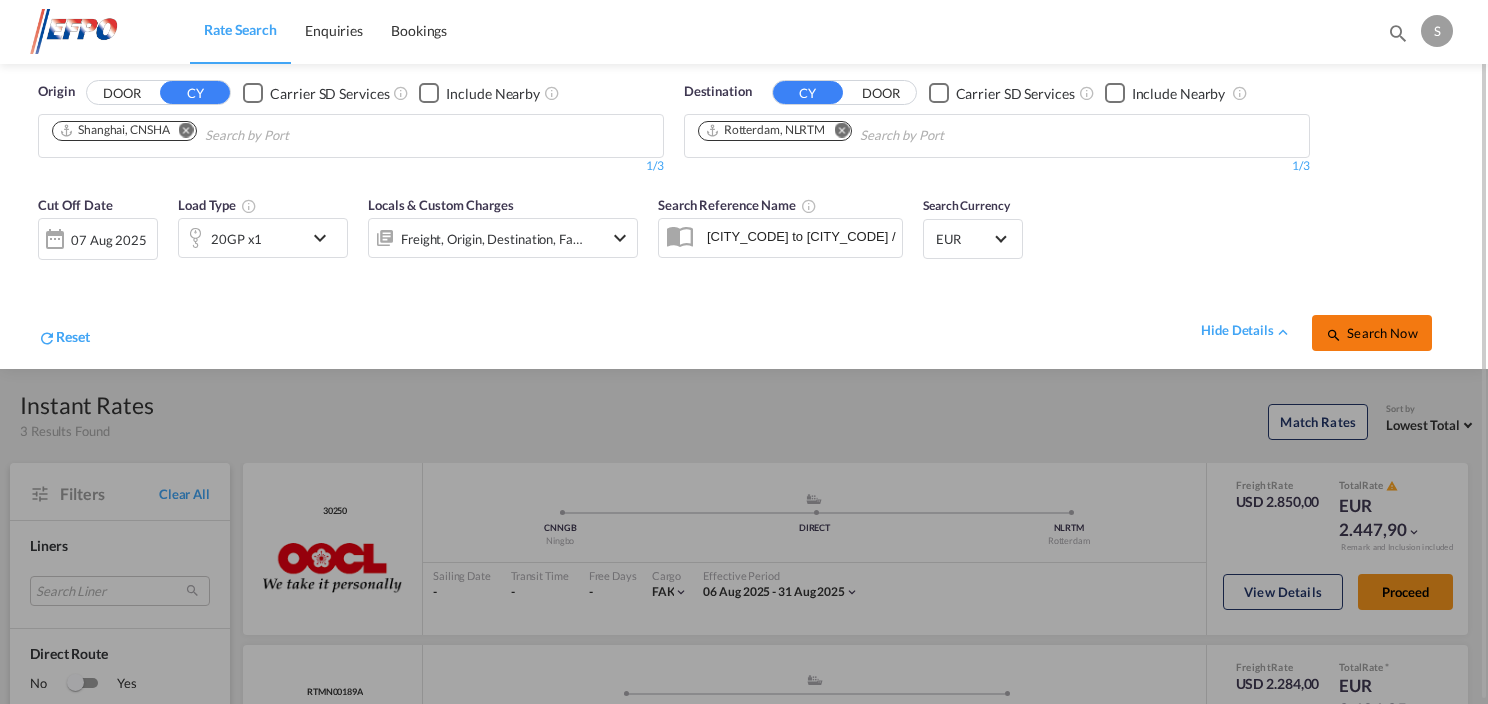 click on "Search Now" at bounding box center [1372, 333] 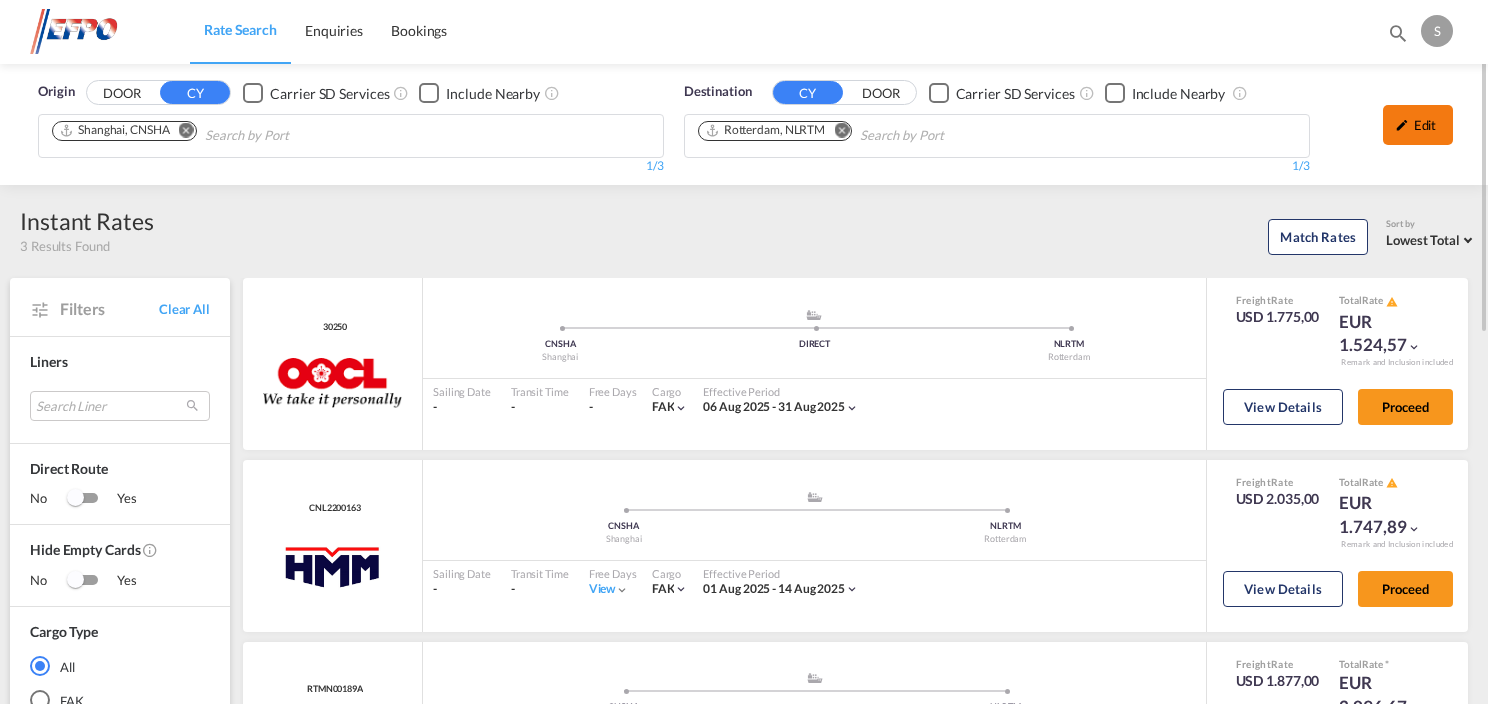 click on "Edit" at bounding box center [1418, 125] 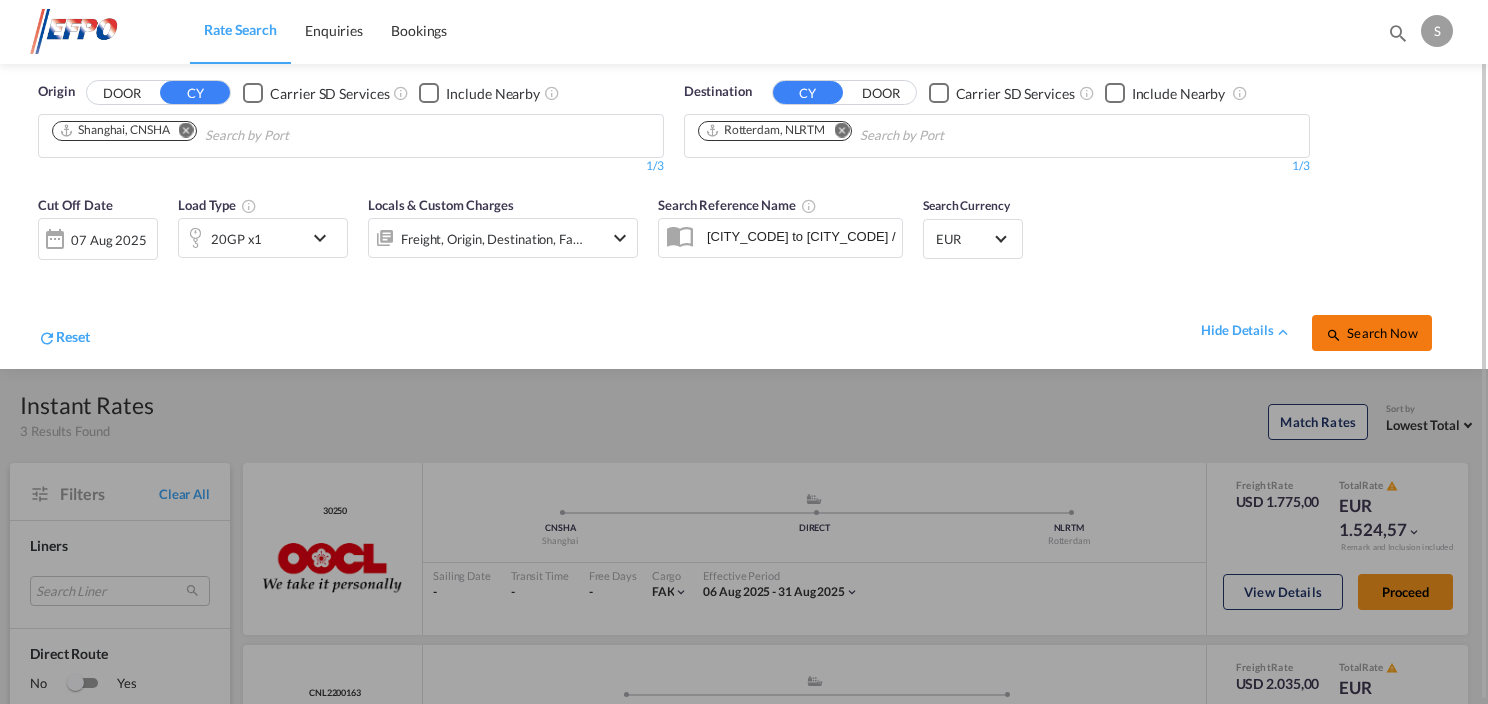 click on "Search Now" at bounding box center (1372, 333) 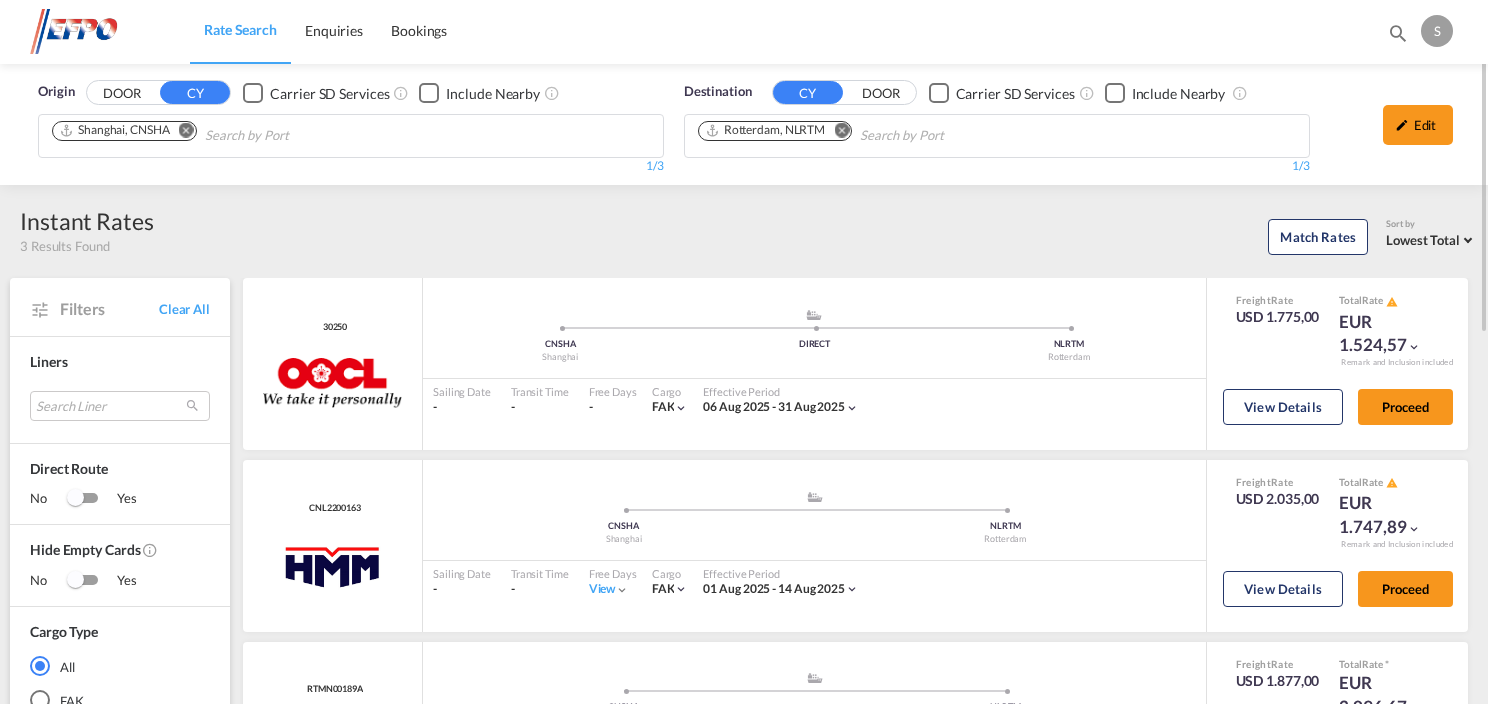 drag, startPoint x: 1414, startPoint y: 120, endPoint x: 1388, endPoint y: 136, distance: 30.528675 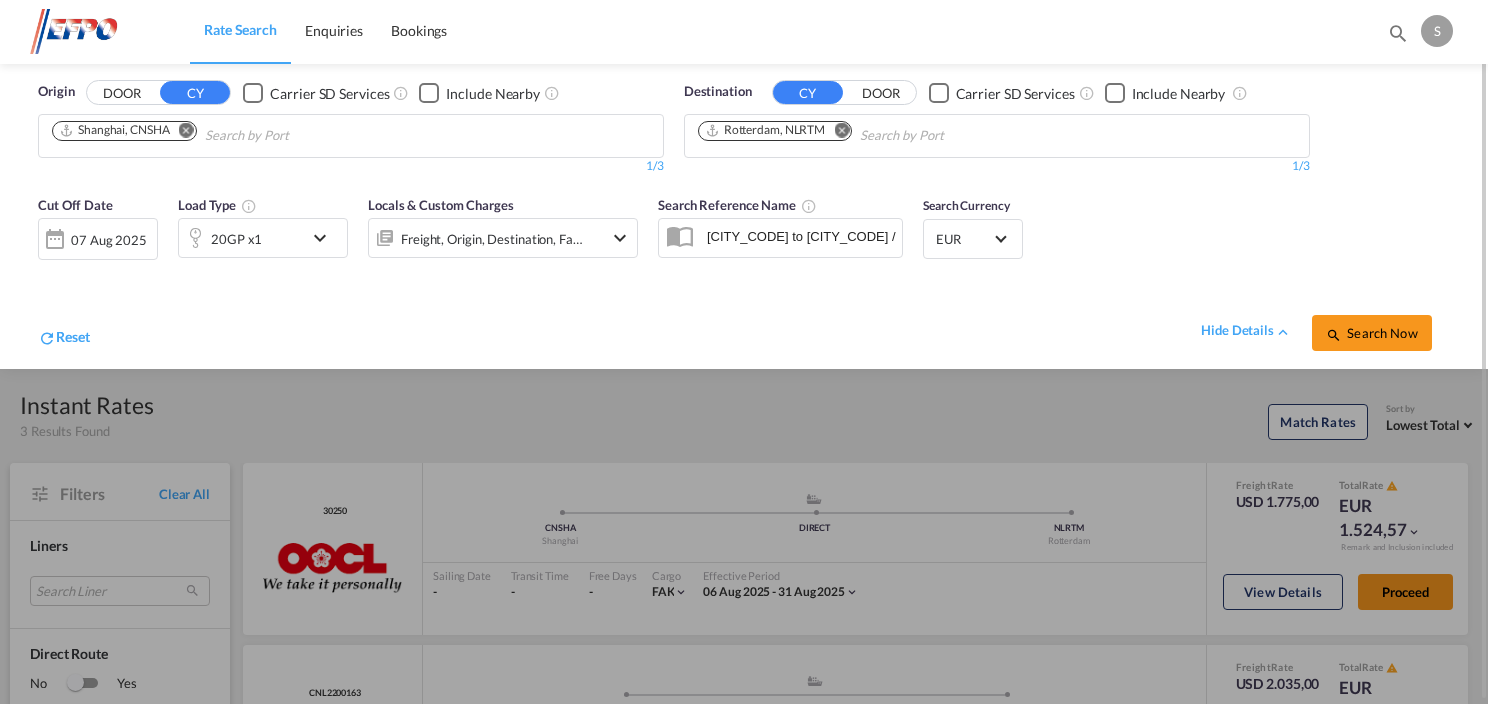 click at bounding box center (325, 238) 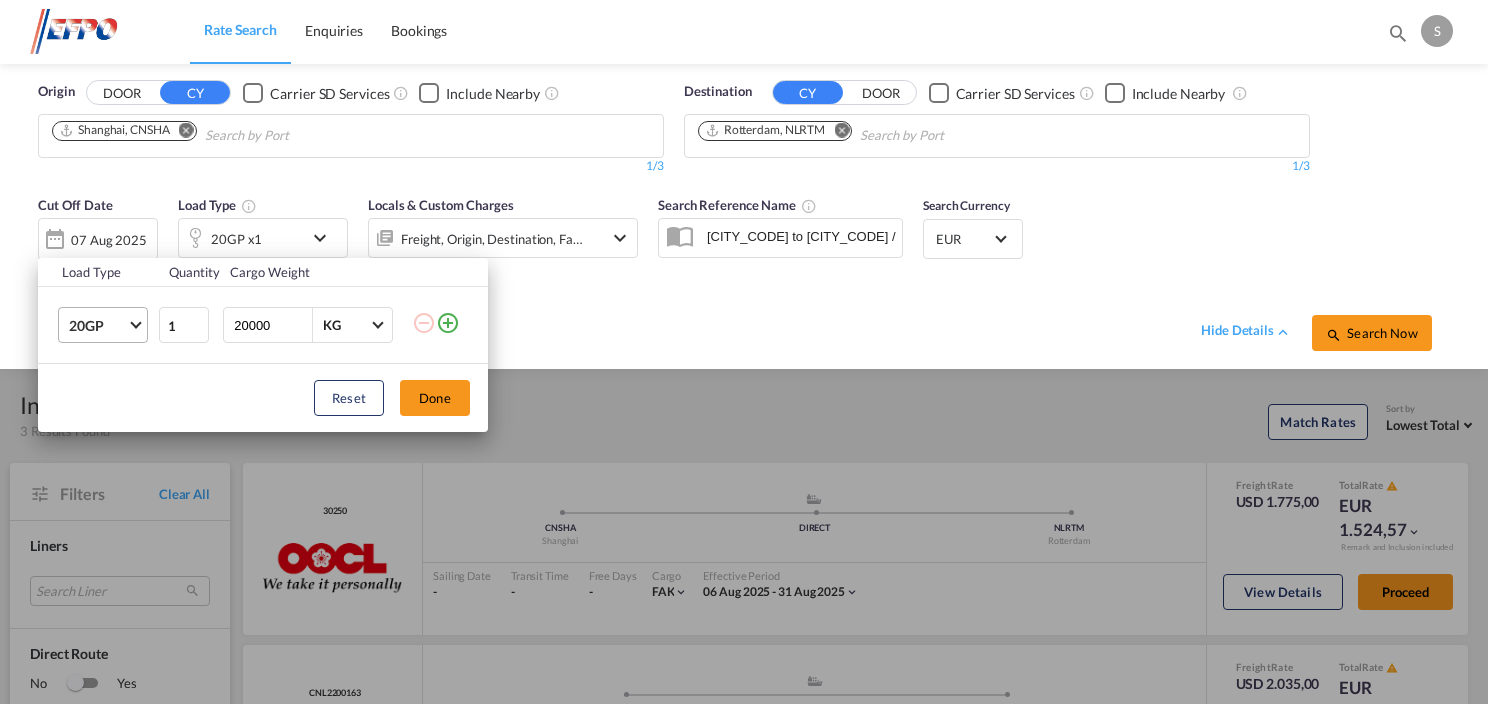 click at bounding box center [135, 323] 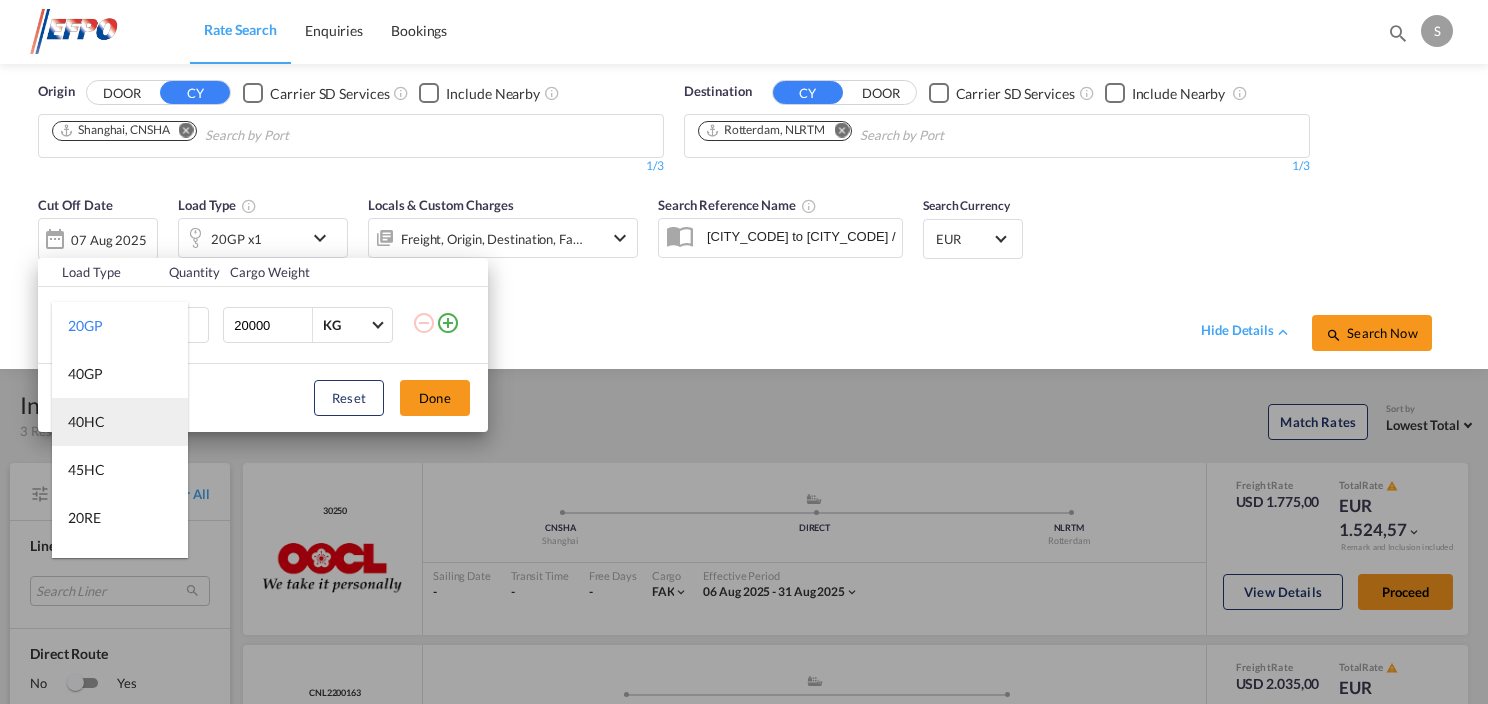 drag, startPoint x: 85, startPoint y: 415, endPoint x: 249, endPoint y: 429, distance: 164.59648 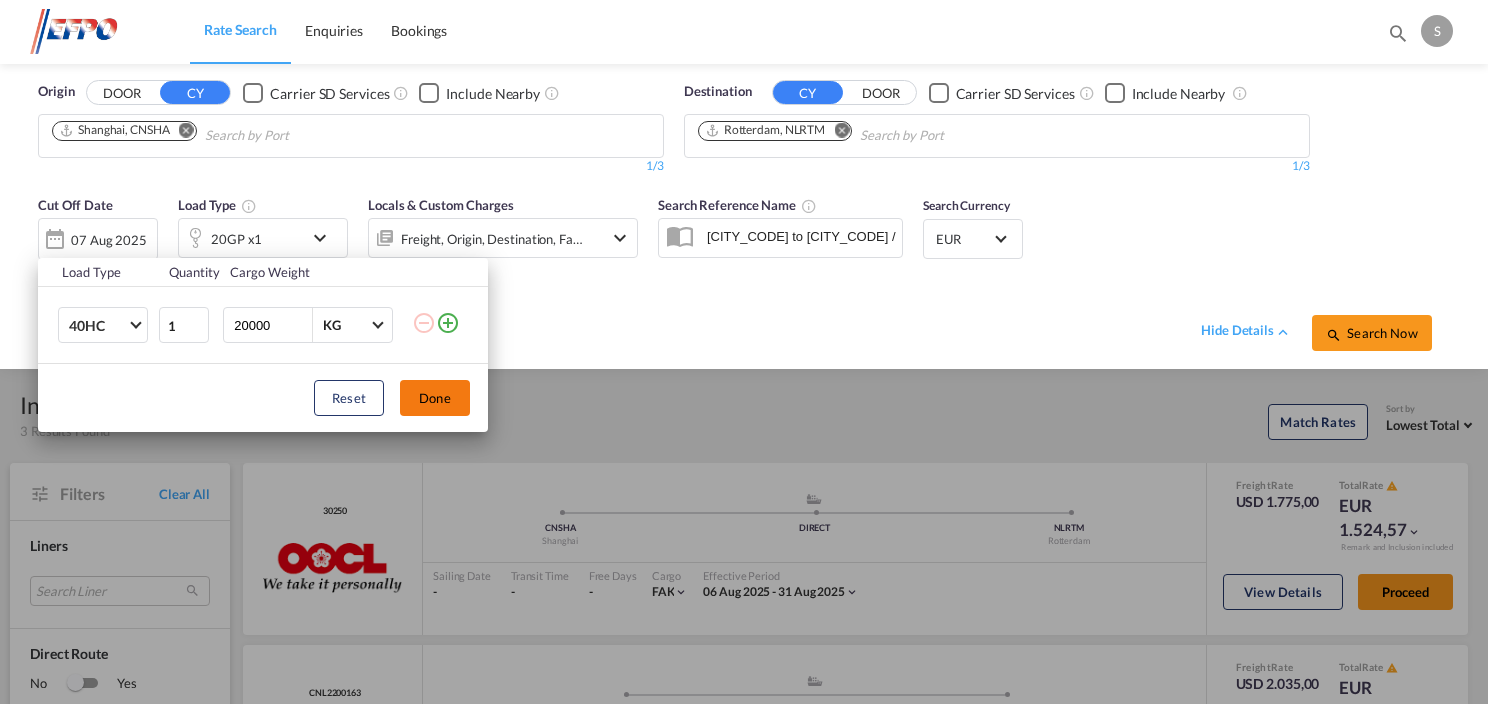 drag, startPoint x: 449, startPoint y: 396, endPoint x: 764, endPoint y: 395, distance: 315.0016 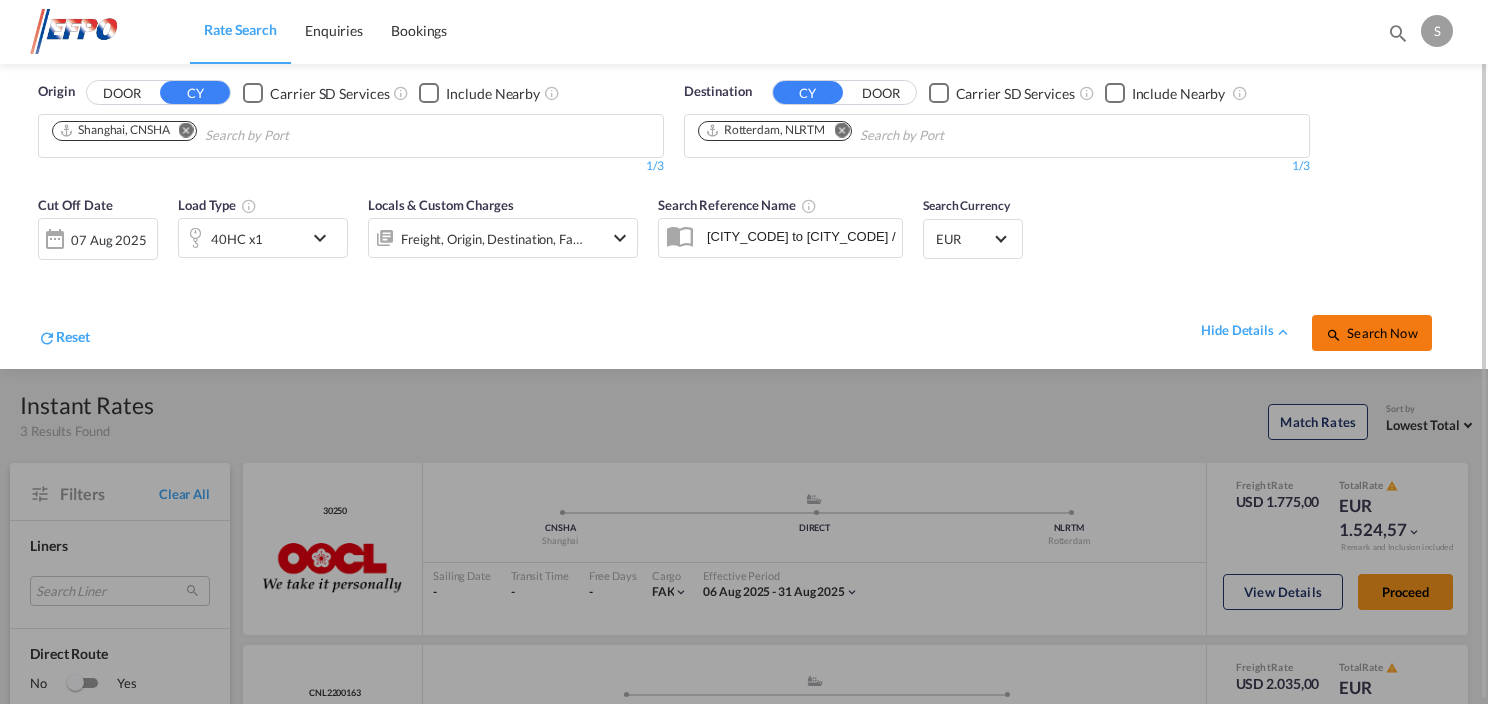 click on "Search Now" at bounding box center (1372, 333) 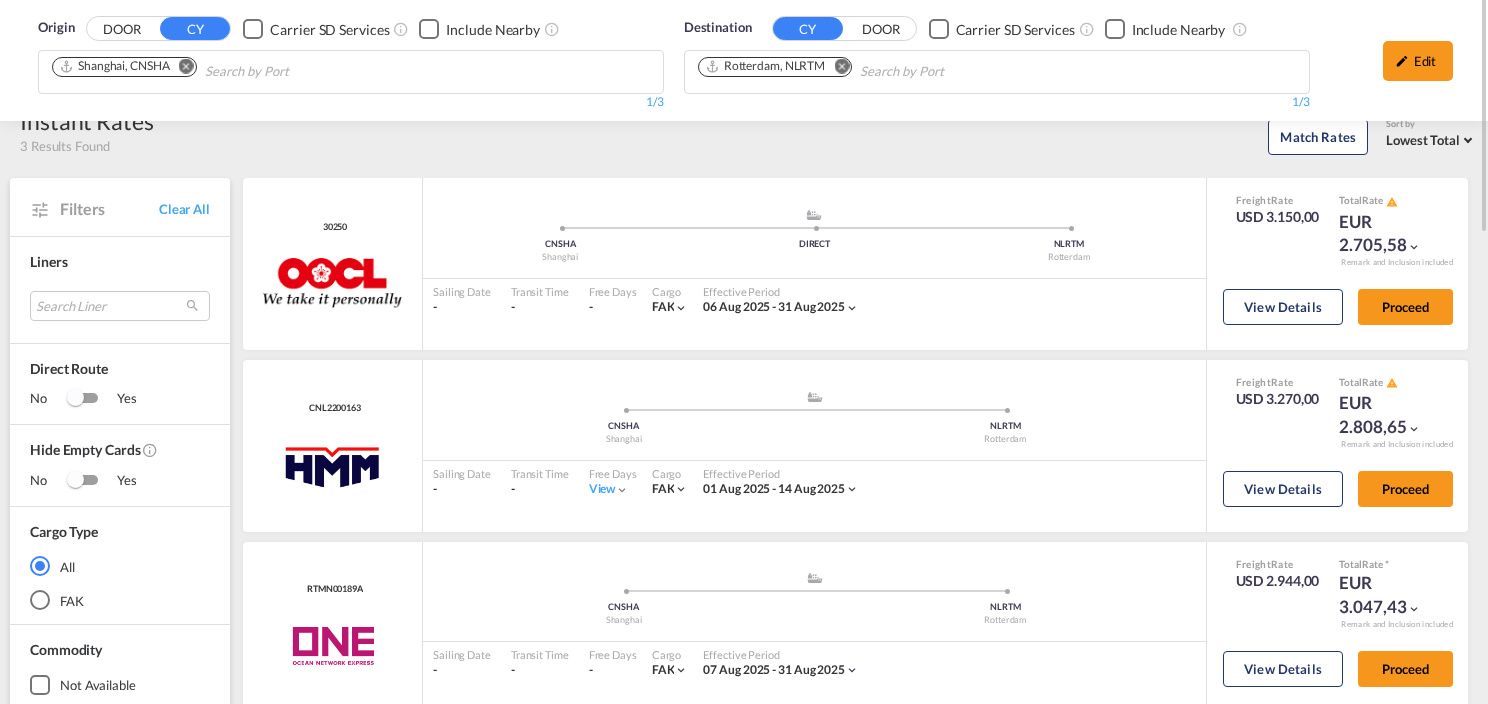 scroll, scrollTop: 0, scrollLeft: 0, axis: both 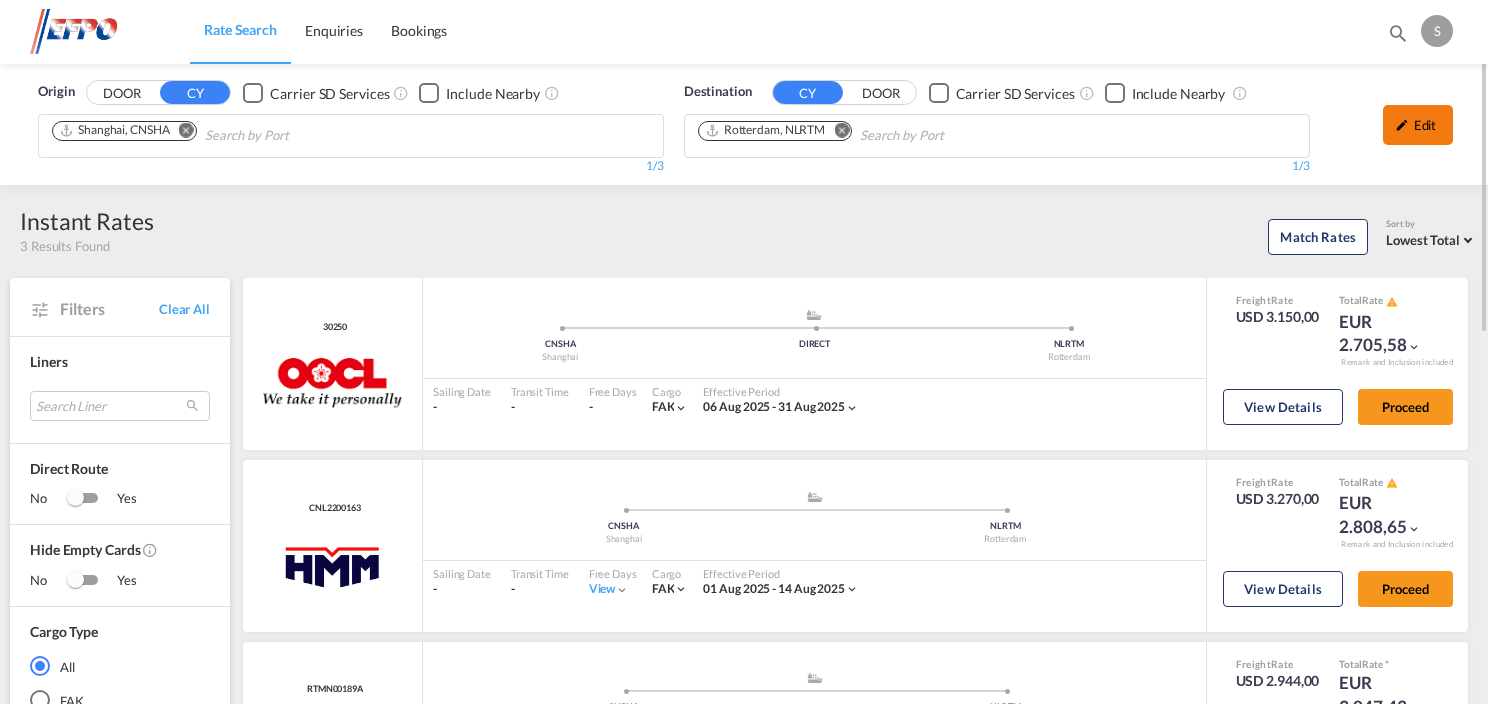 click on "Edit" at bounding box center [1418, 125] 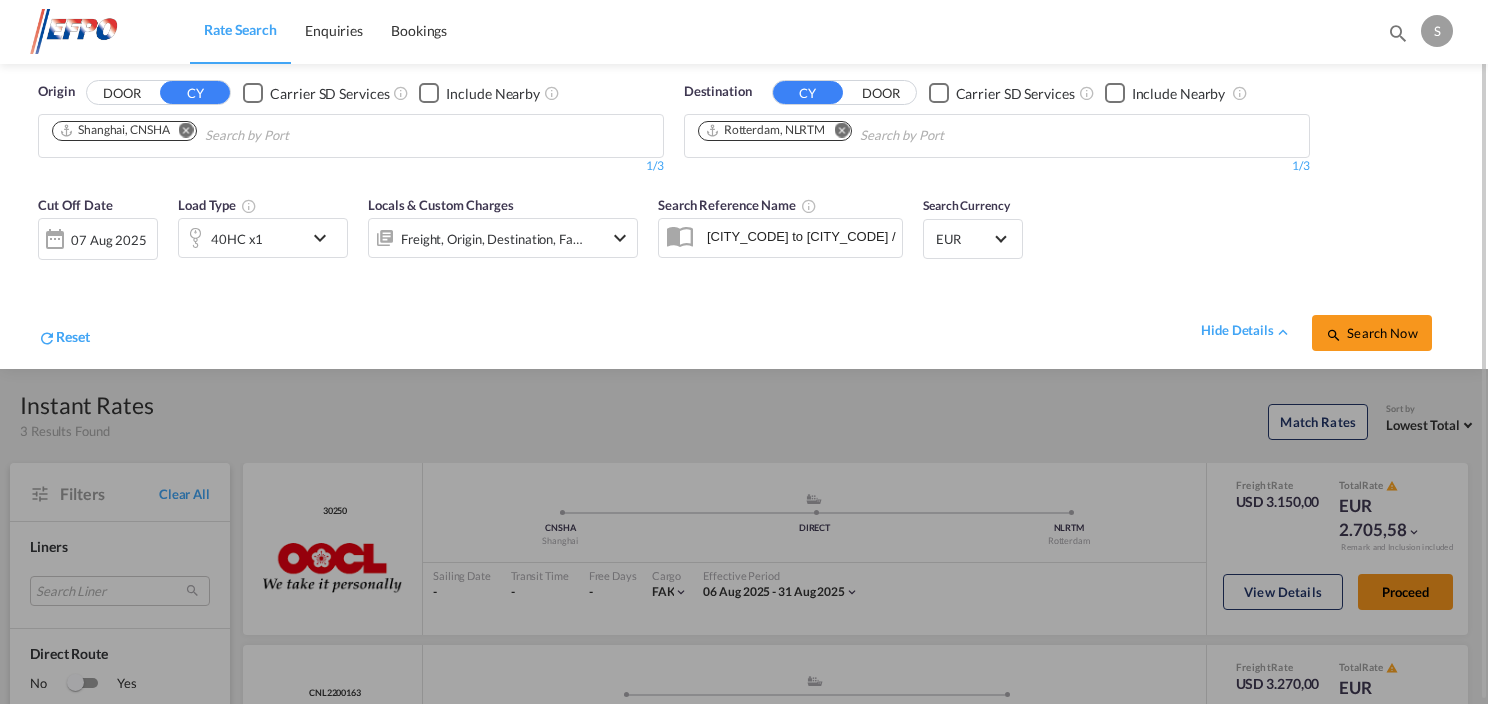 click at bounding box center [325, 238] 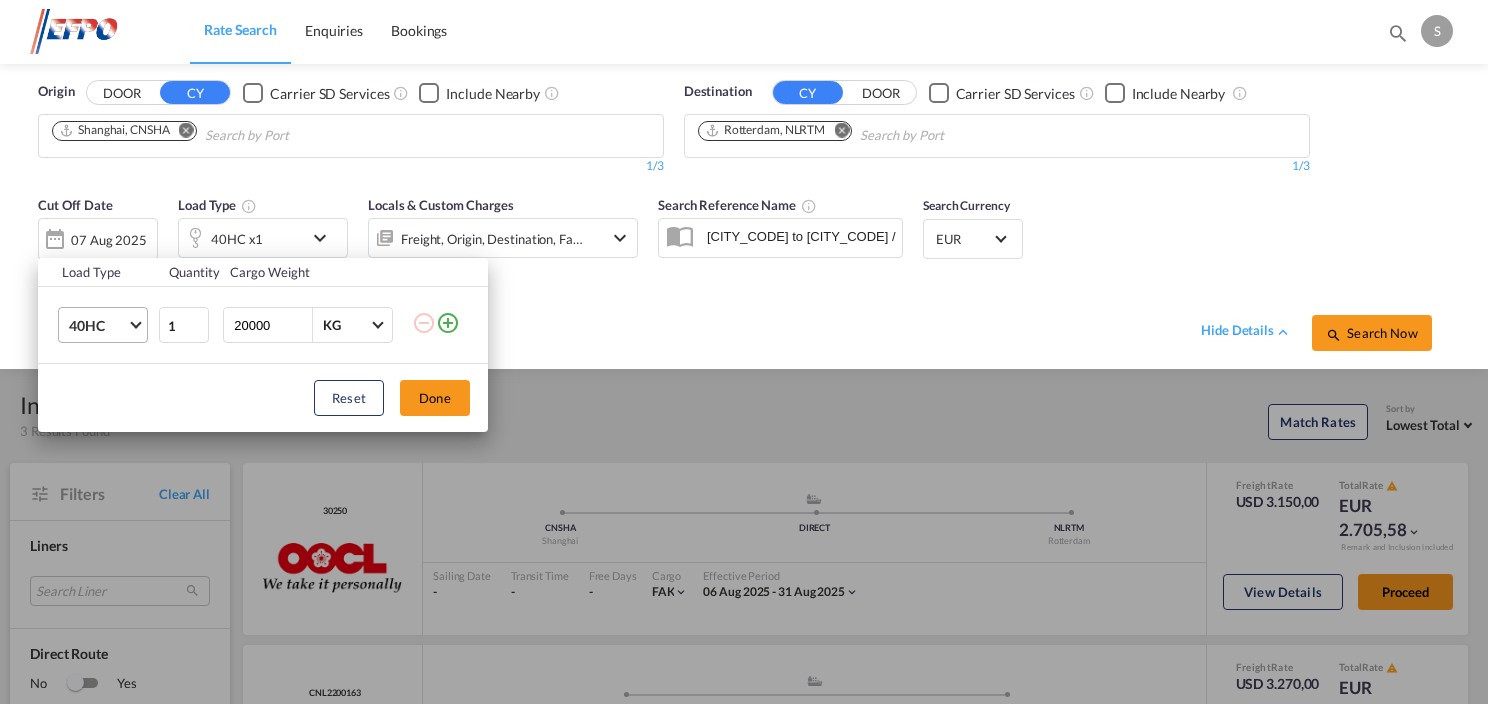 click at bounding box center [135, 323] 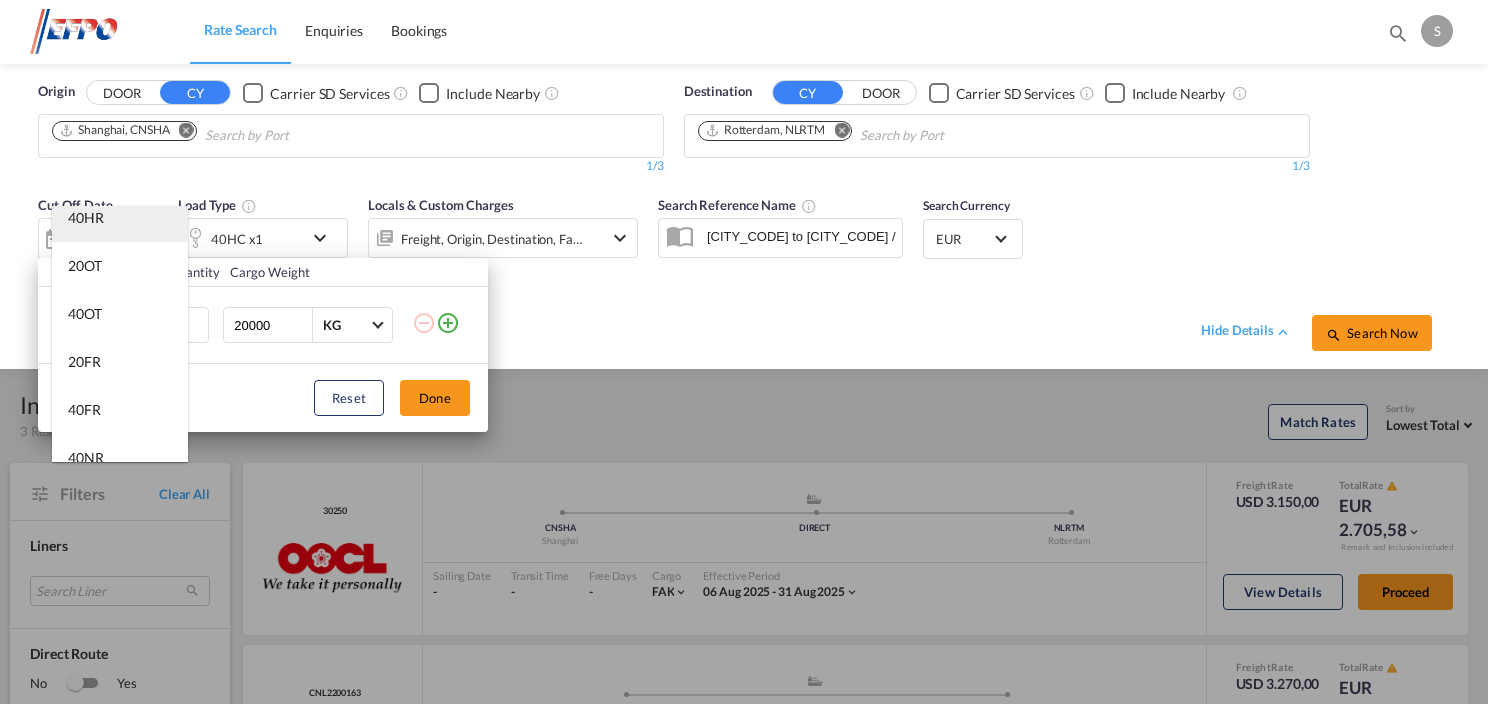 scroll, scrollTop: 400, scrollLeft: 0, axis: vertical 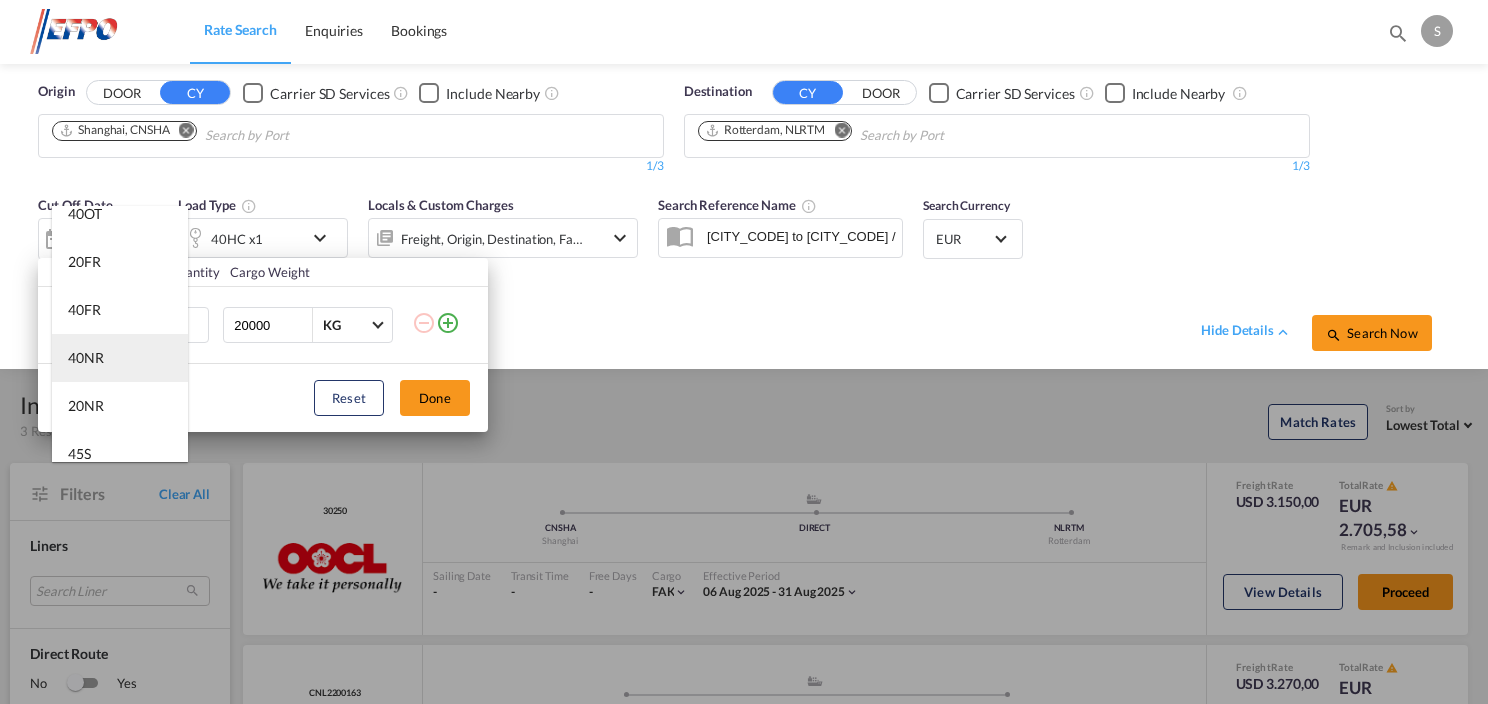 click on "40NR" at bounding box center (120, 358) 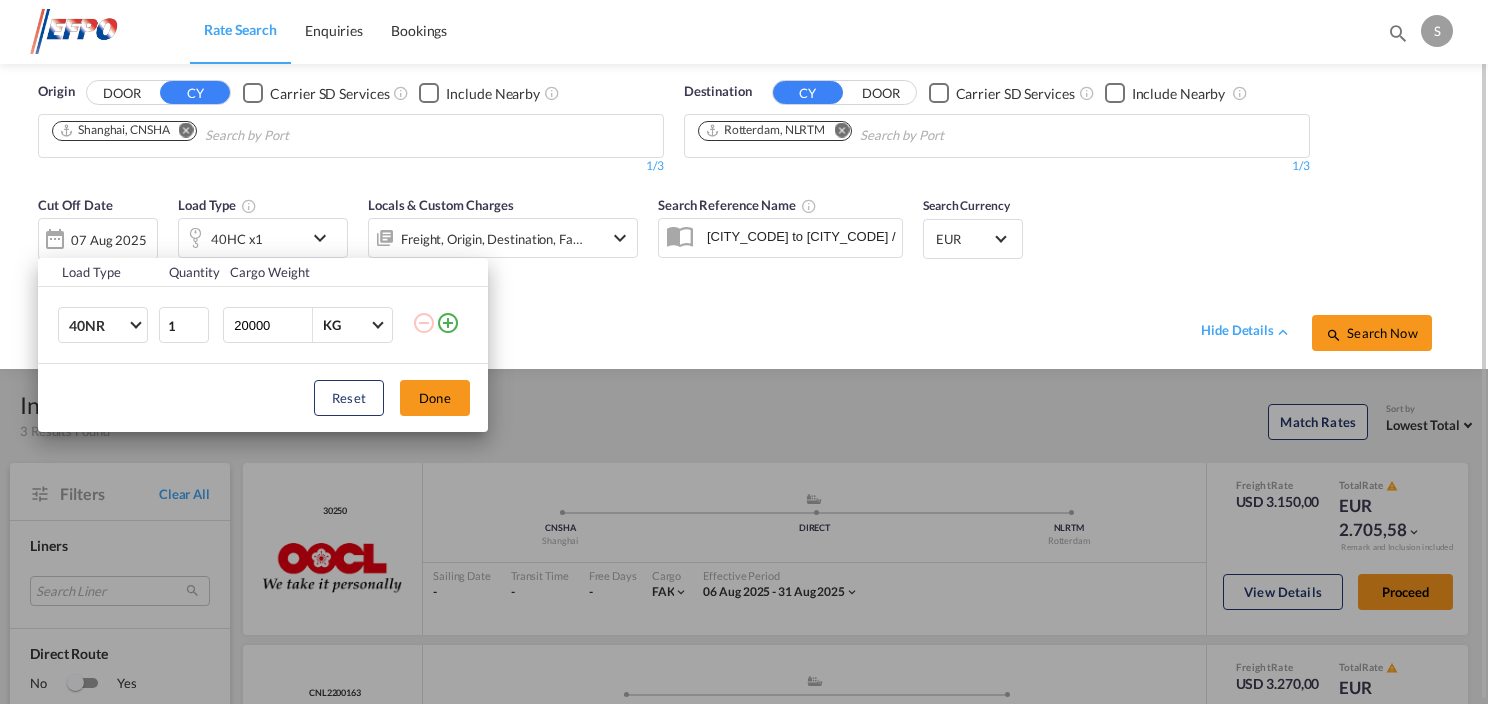 drag, startPoint x: 436, startPoint y: 400, endPoint x: 970, endPoint y: 319, distance: 540.10834 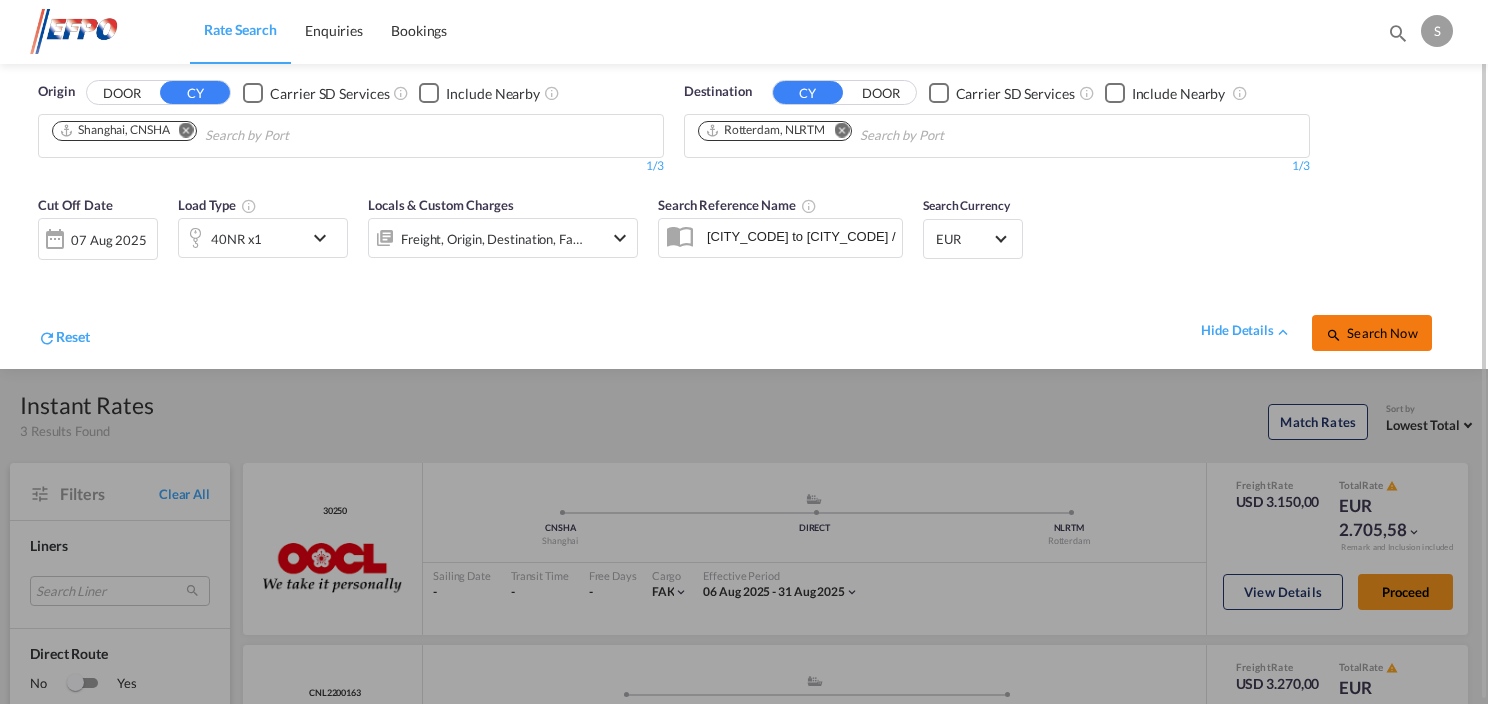 click on "Search Now" at bounding box center [1371, 333] 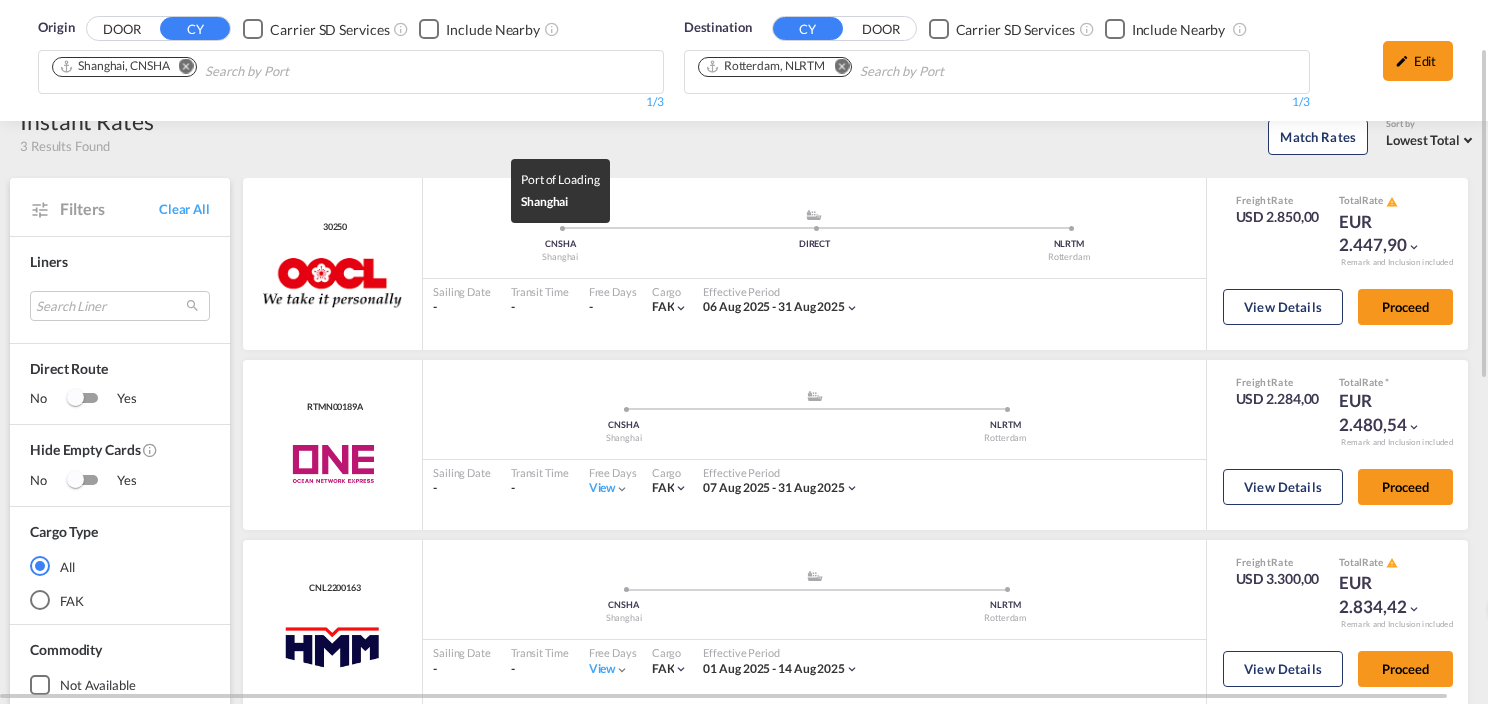 scroll, scrollTop: 0, scrollLeft: 0, axis: both 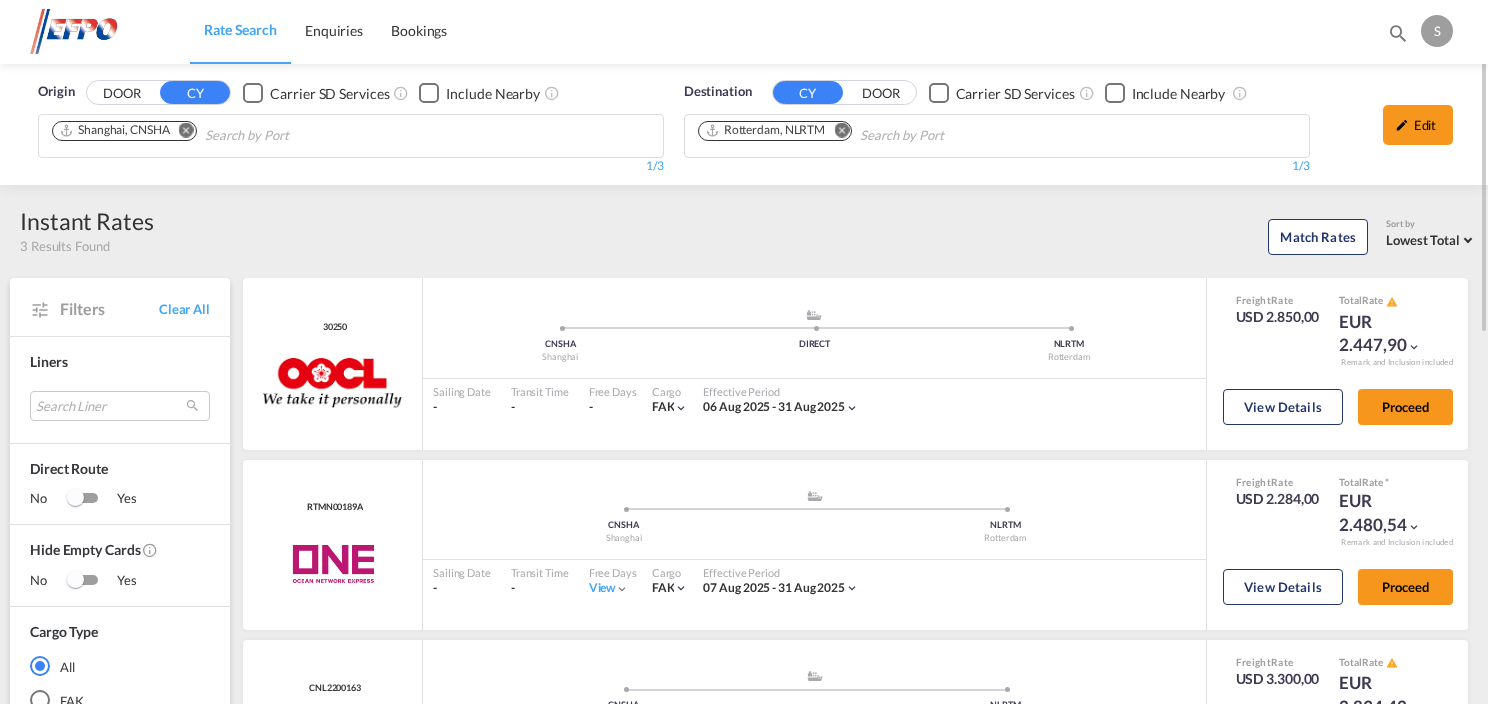 drag, startPoint x: 1415, startPoint y: 135, endPoint x: 1359, endPoint y: 156, distance: 59.808025 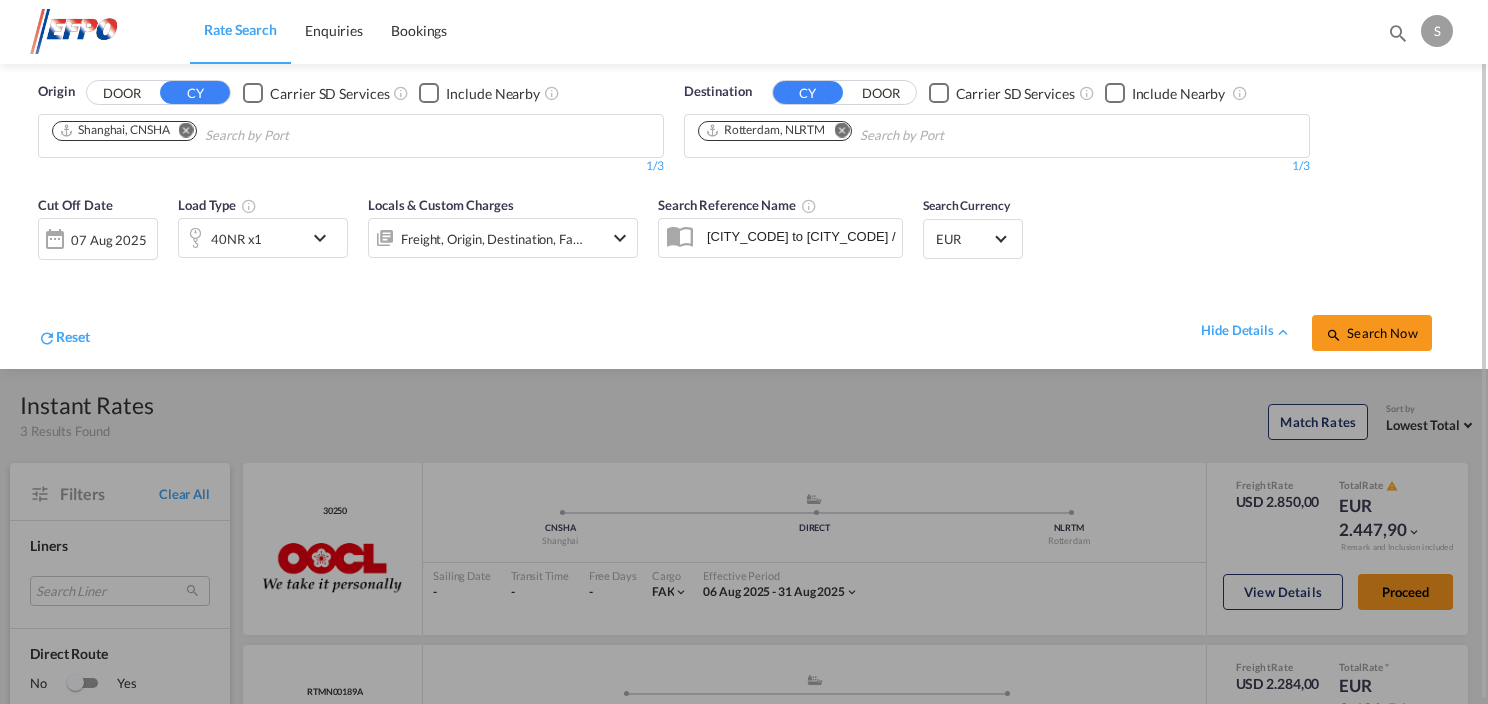 drag, startPoint x: 1380, startPoint y: 335, endPoint x: 1262, endPoint y: 357, distance: 120.033325 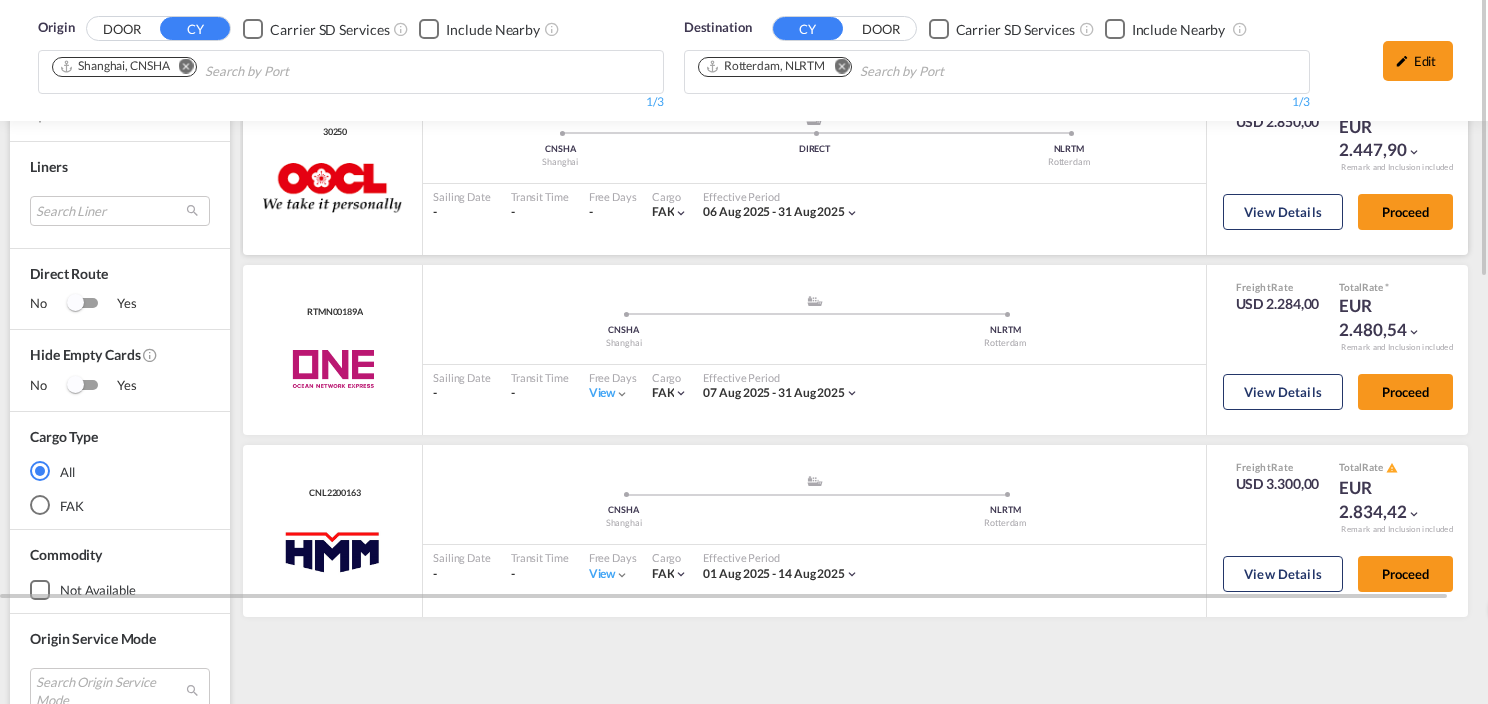 scroll, scrollTop: 0, scrollLeft: 0, axis: both 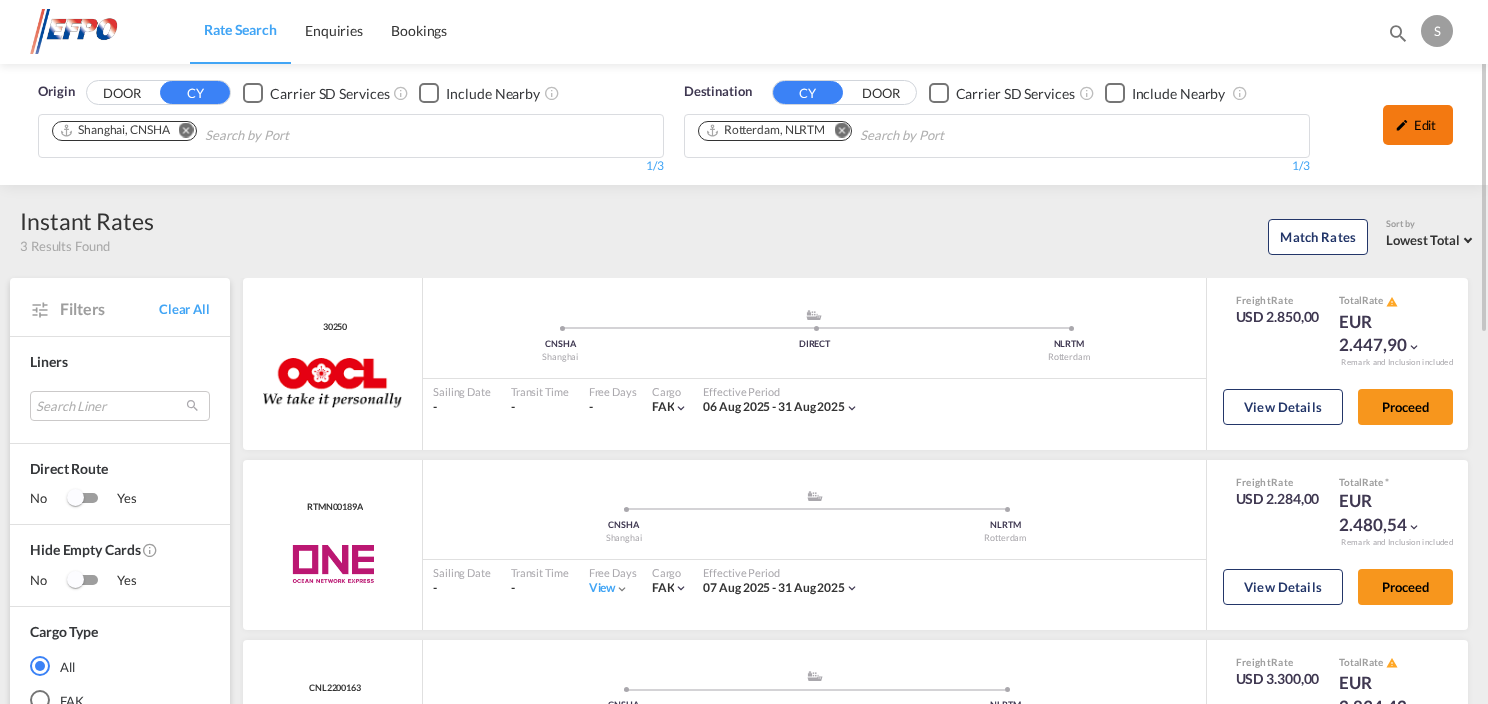 click on "Edit" at bounding box center [1418, 125] 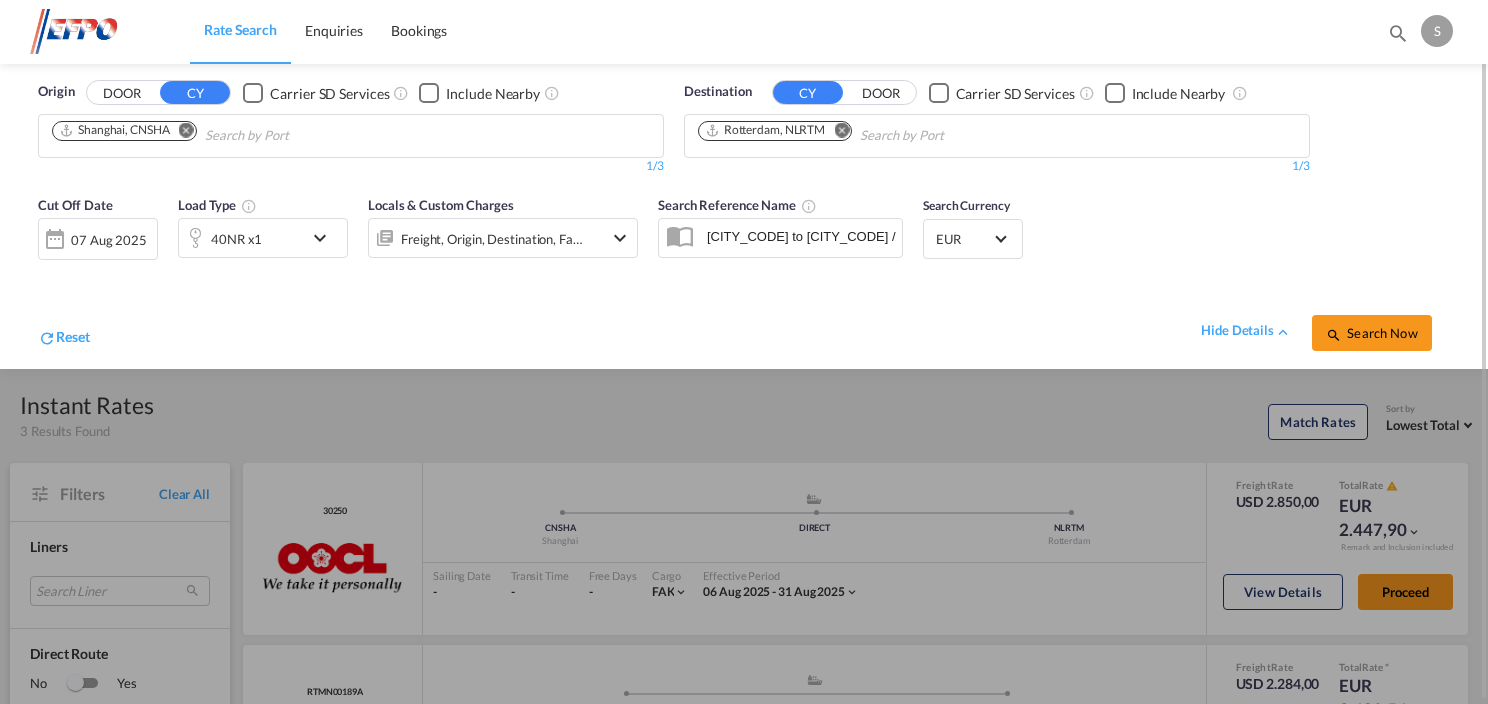 click at bounding box center [325, 238] 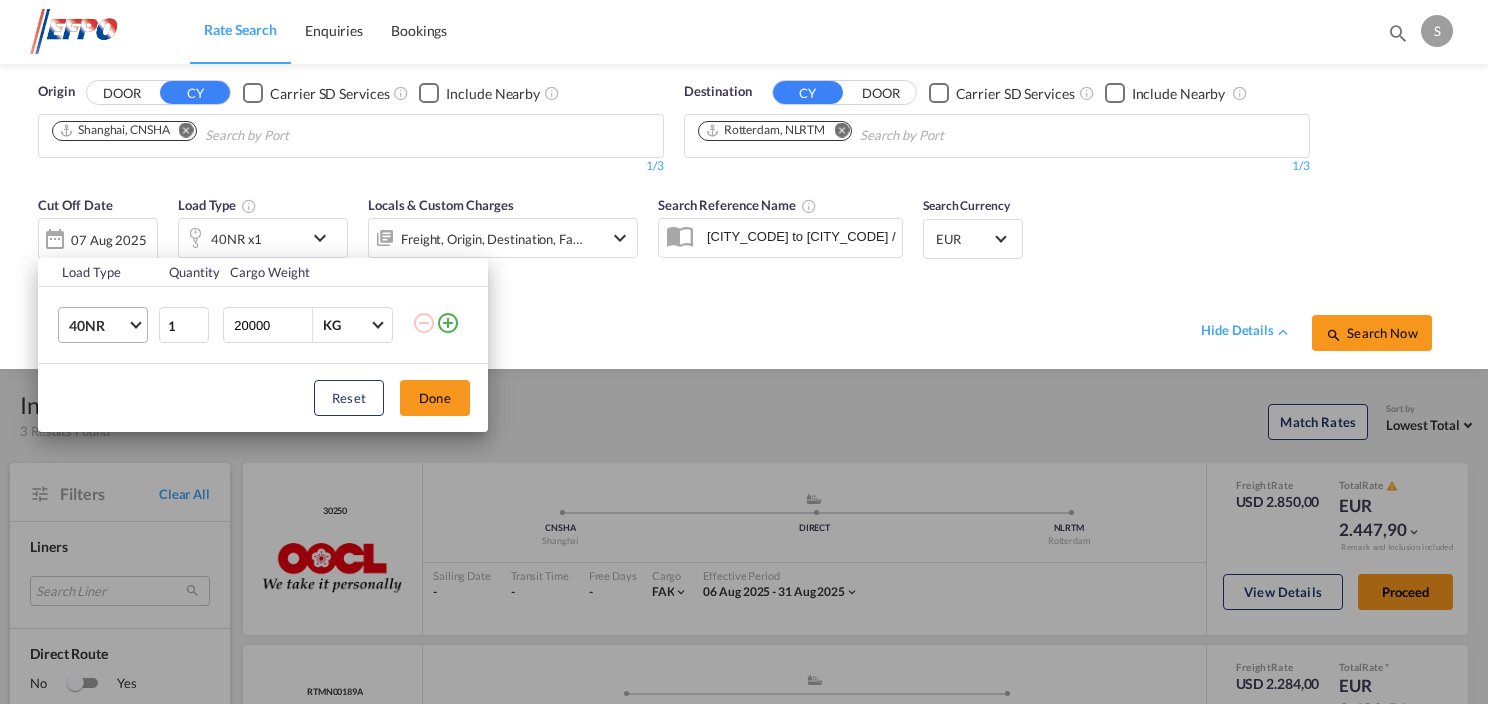 click at bounding box center [135, 323] 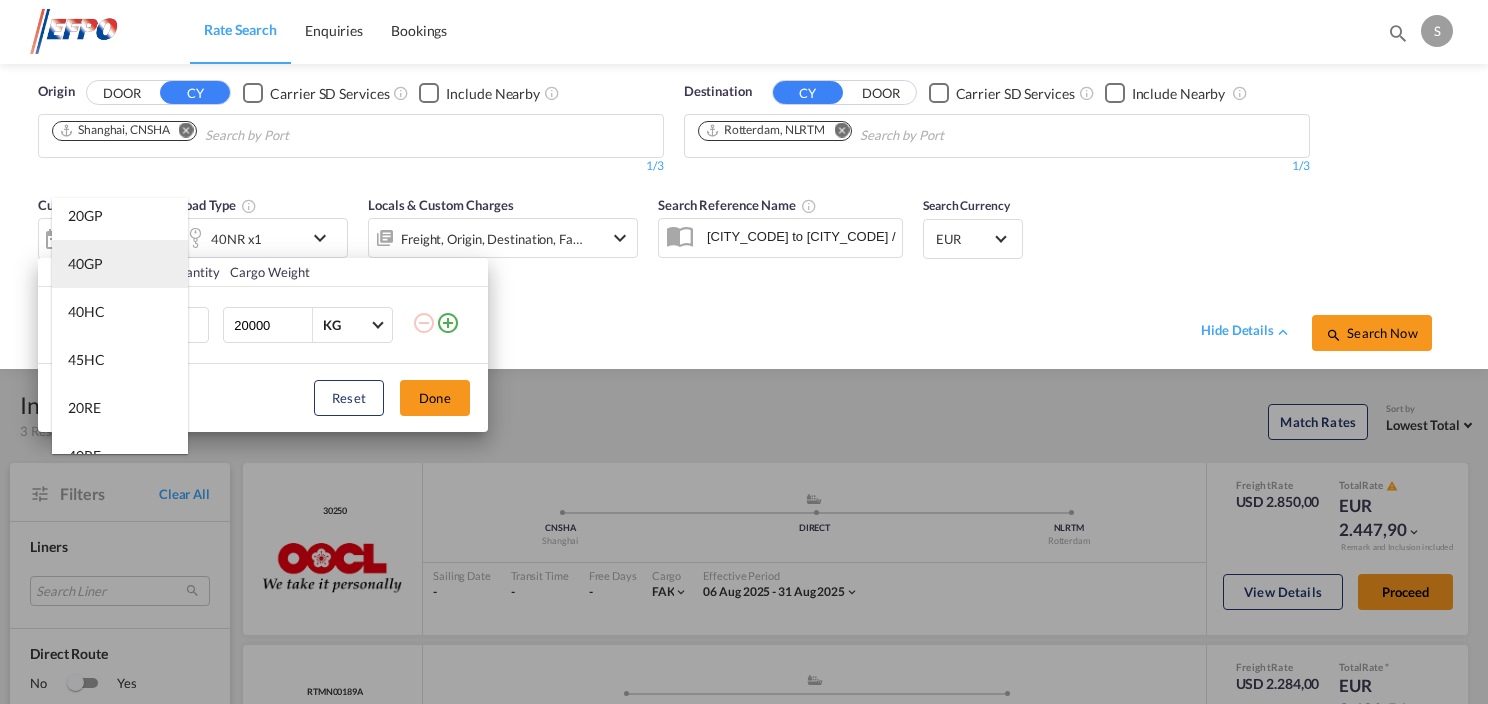 scroll, scrollTop: 0, scrollLeft: 0, axis: both 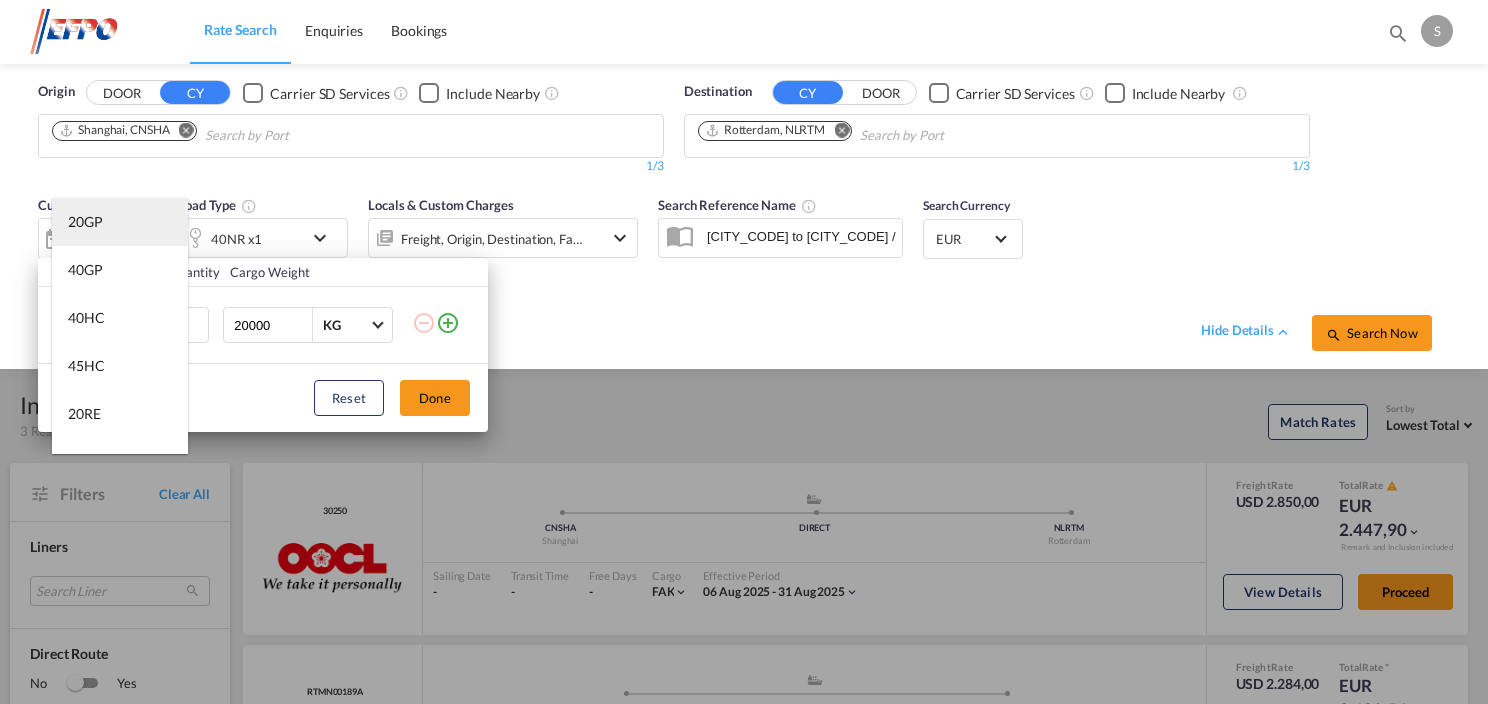 click on "20GP" at bounding box center [120, 222] 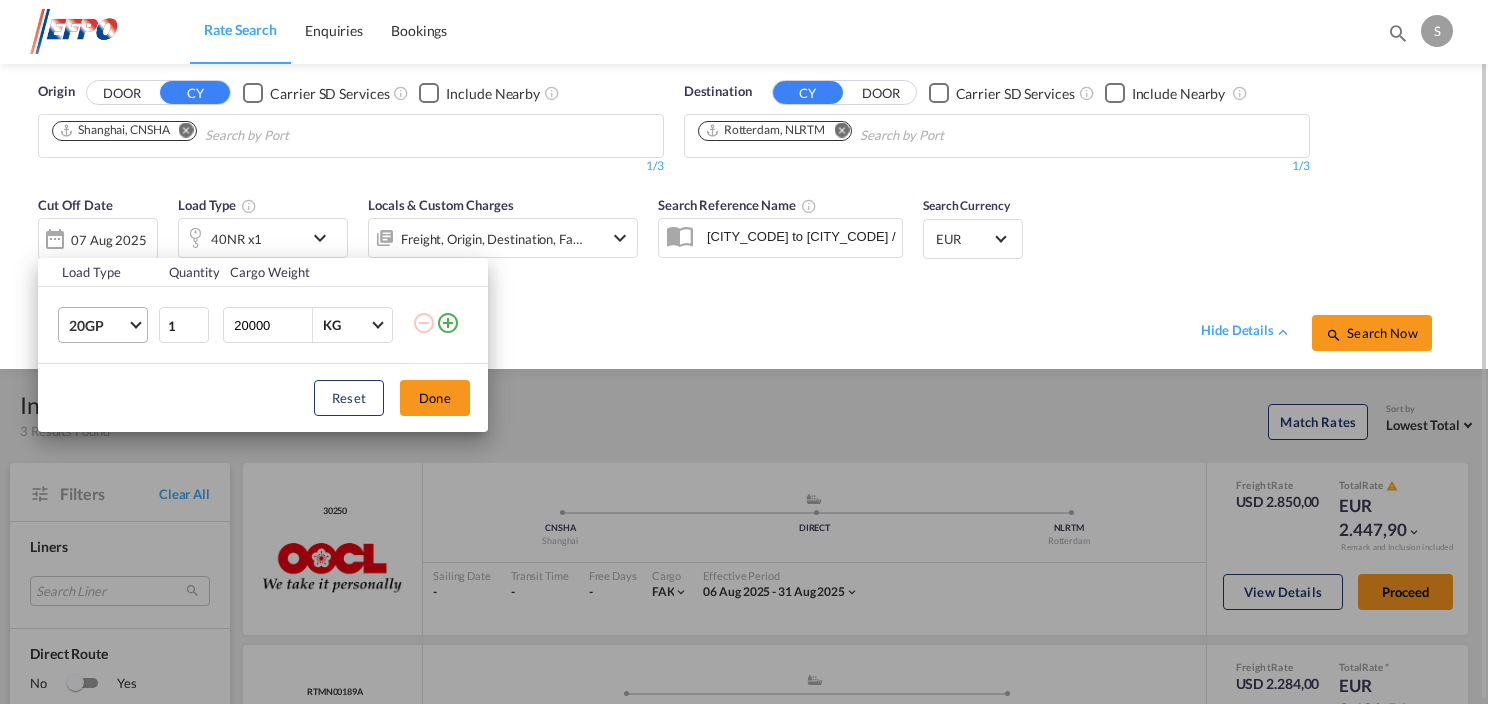 drag, startPoint x: 417, startPoint y: 402, endPoint x: 459, endPoint y: 401, distance: 42.0119 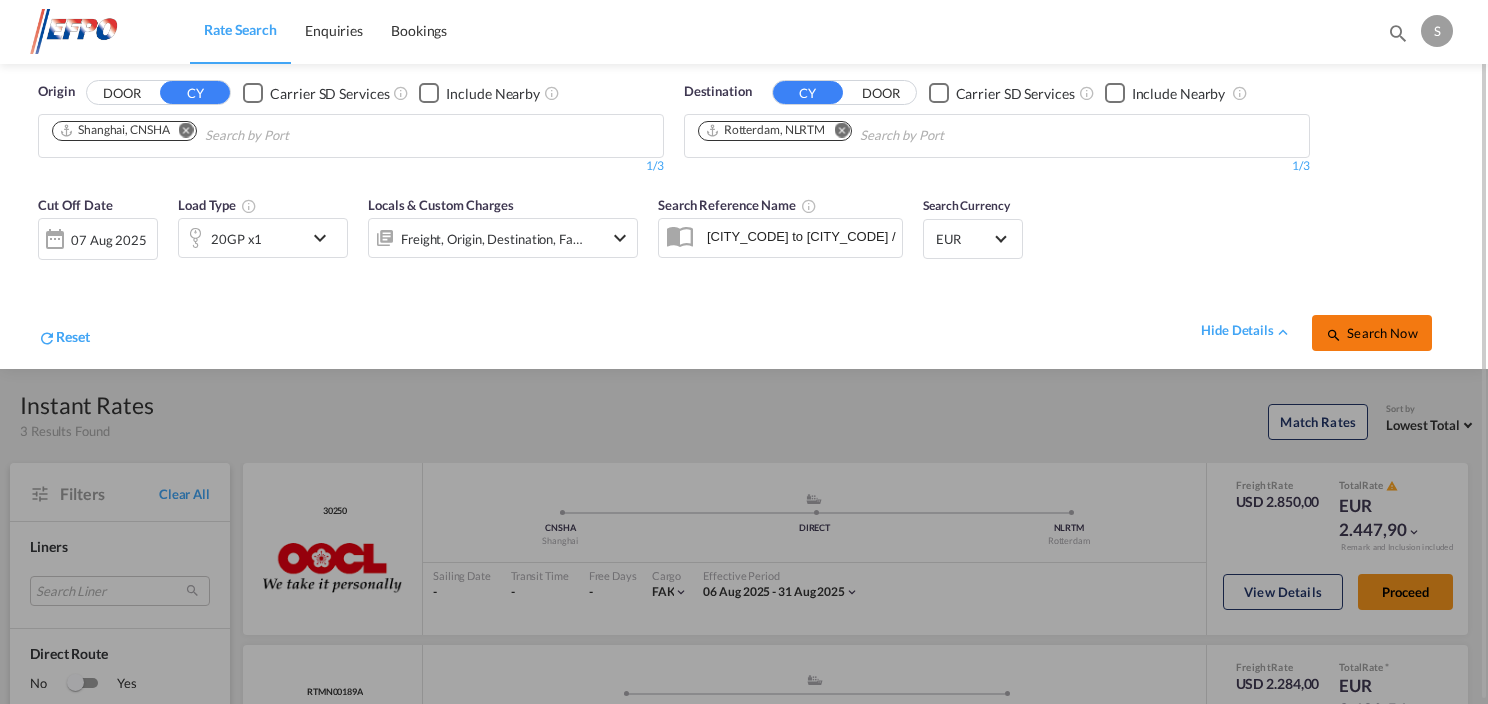 click on "Search Now" at bounding box center (1372, 333) 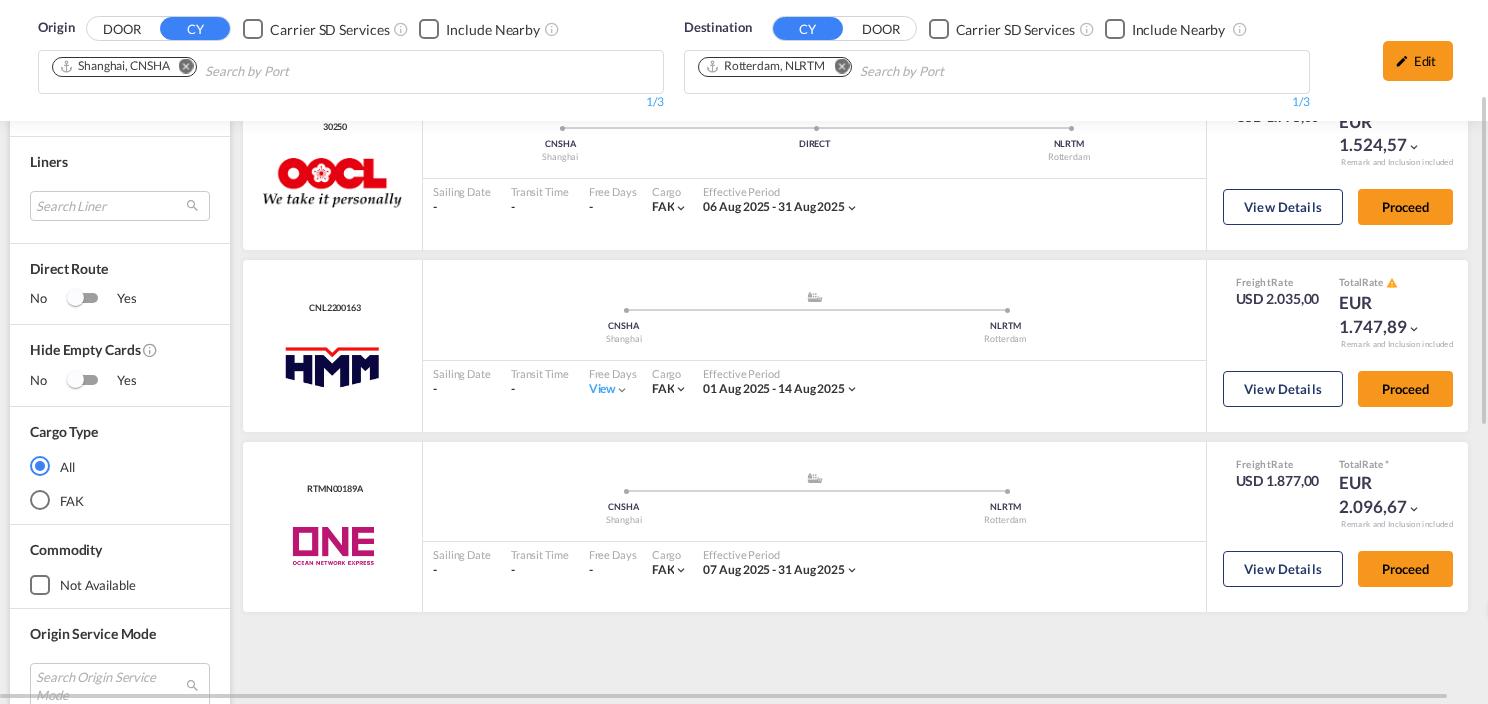 scroll, scrollTop: 0, scrollLeft: 0, axis: both 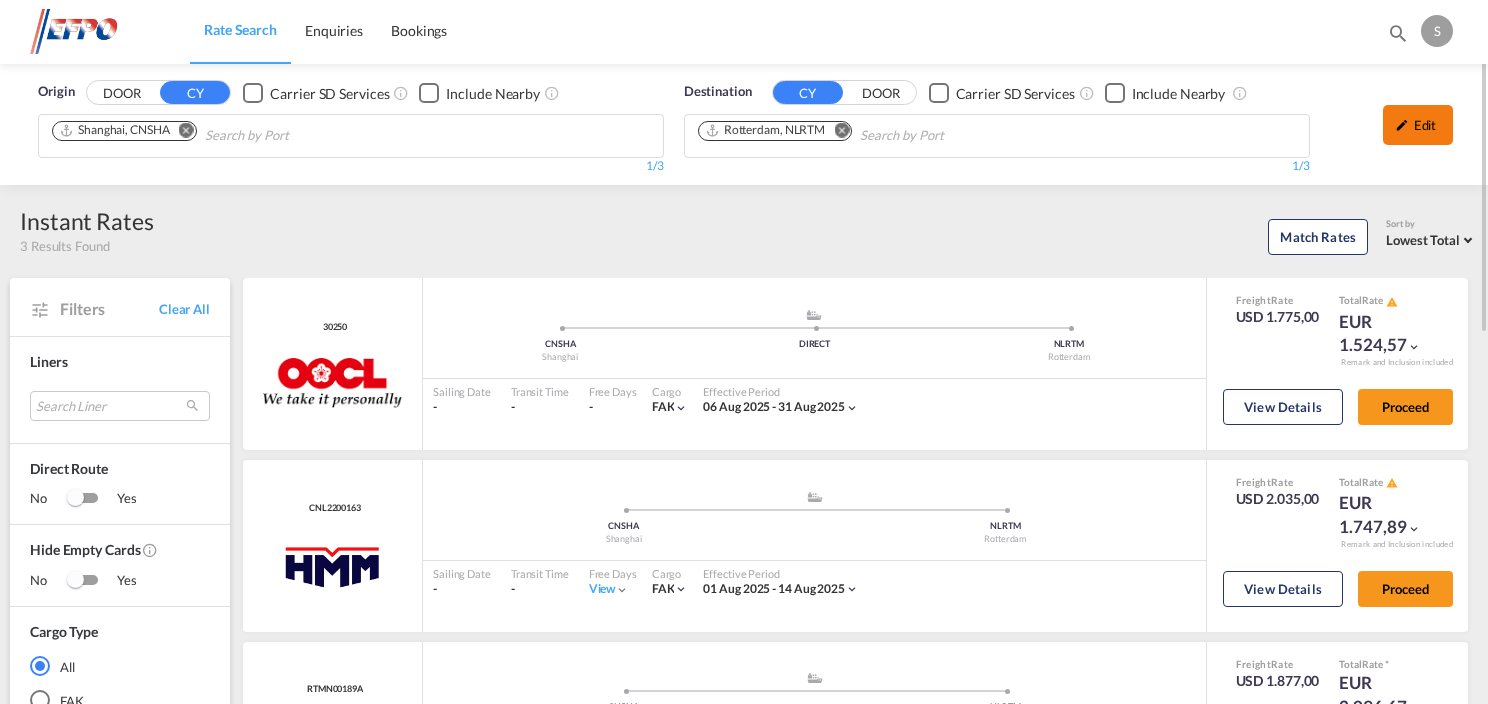 click on "Edit" at bounding box center (1418, 125) 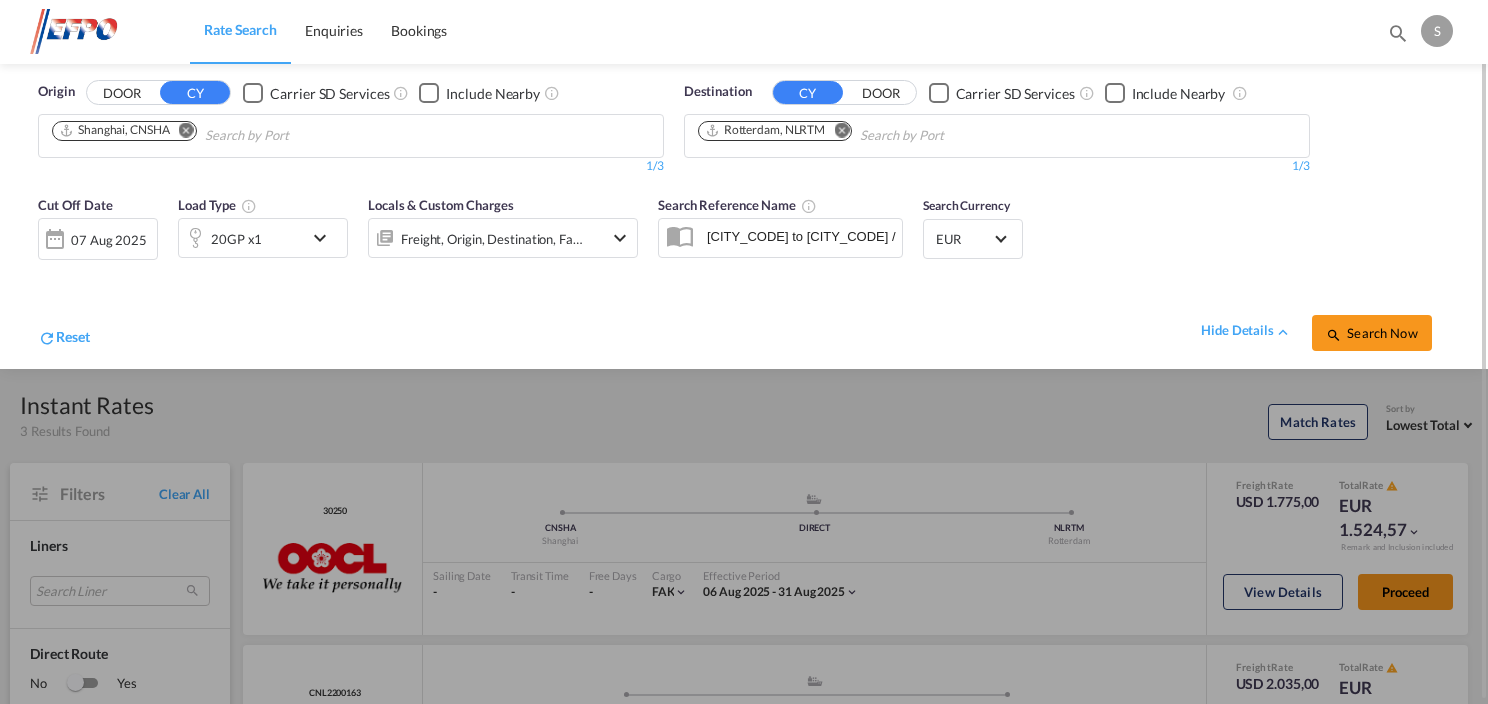 click at bounding box center (325, 238) 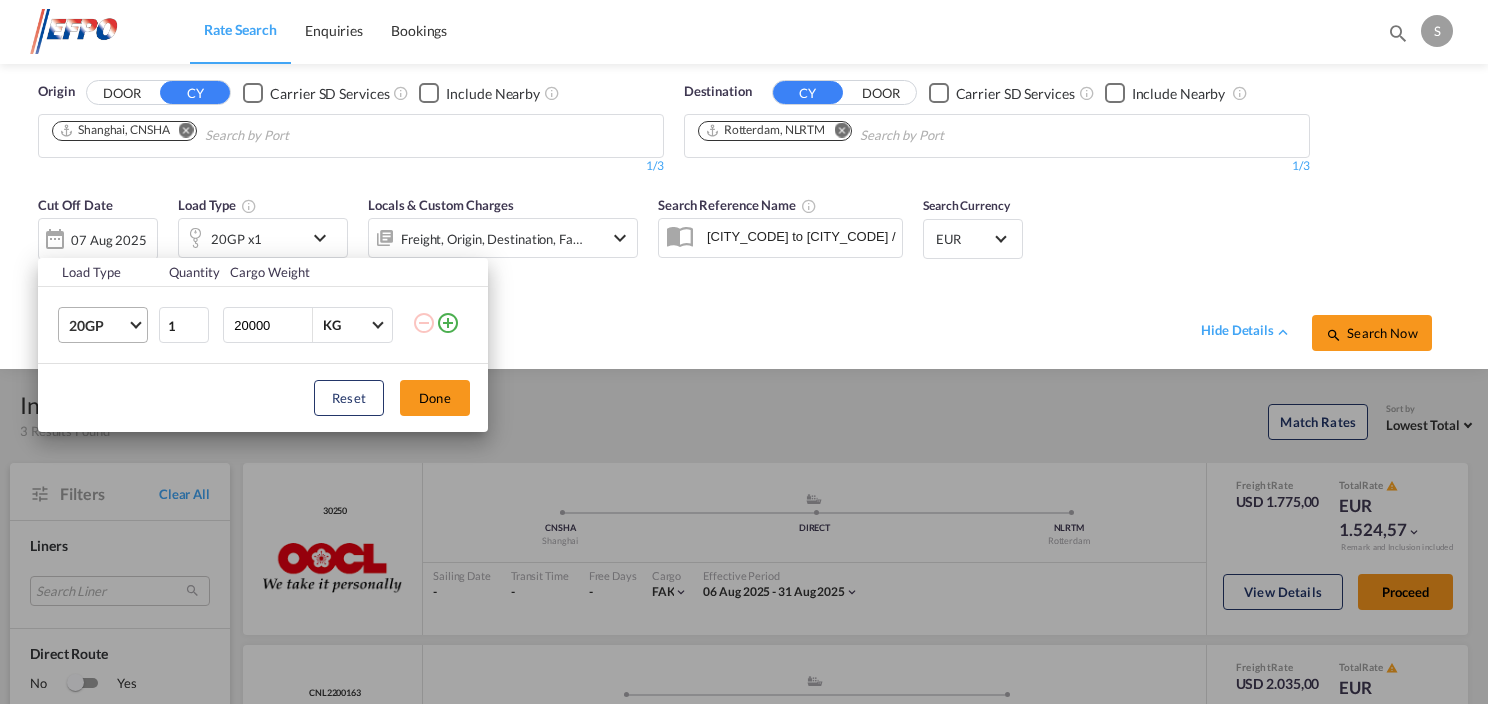 click at bounding box center [135, 323] 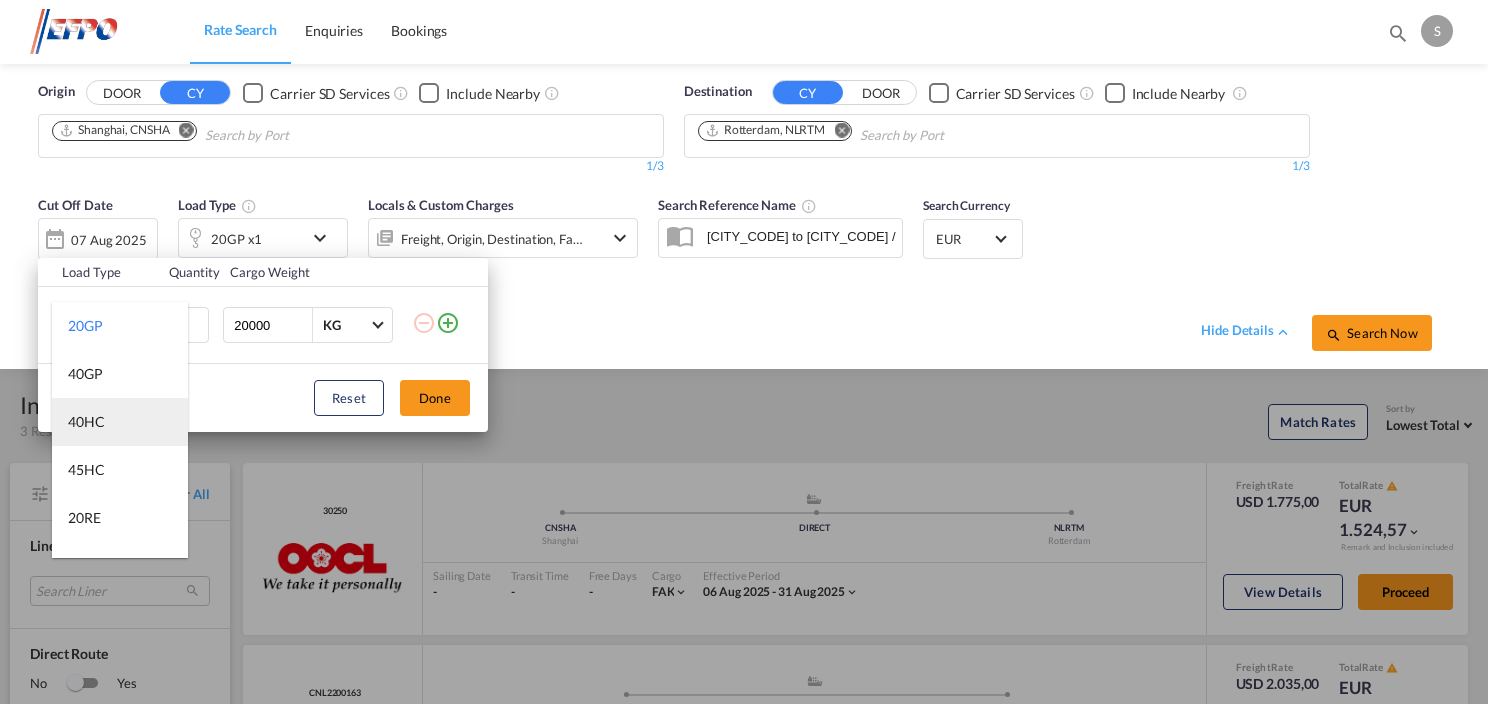 drag, startPoint x: 101, startPoint y: 420, endPoint x: 115, endPoint y: 416, distance: 14.56022 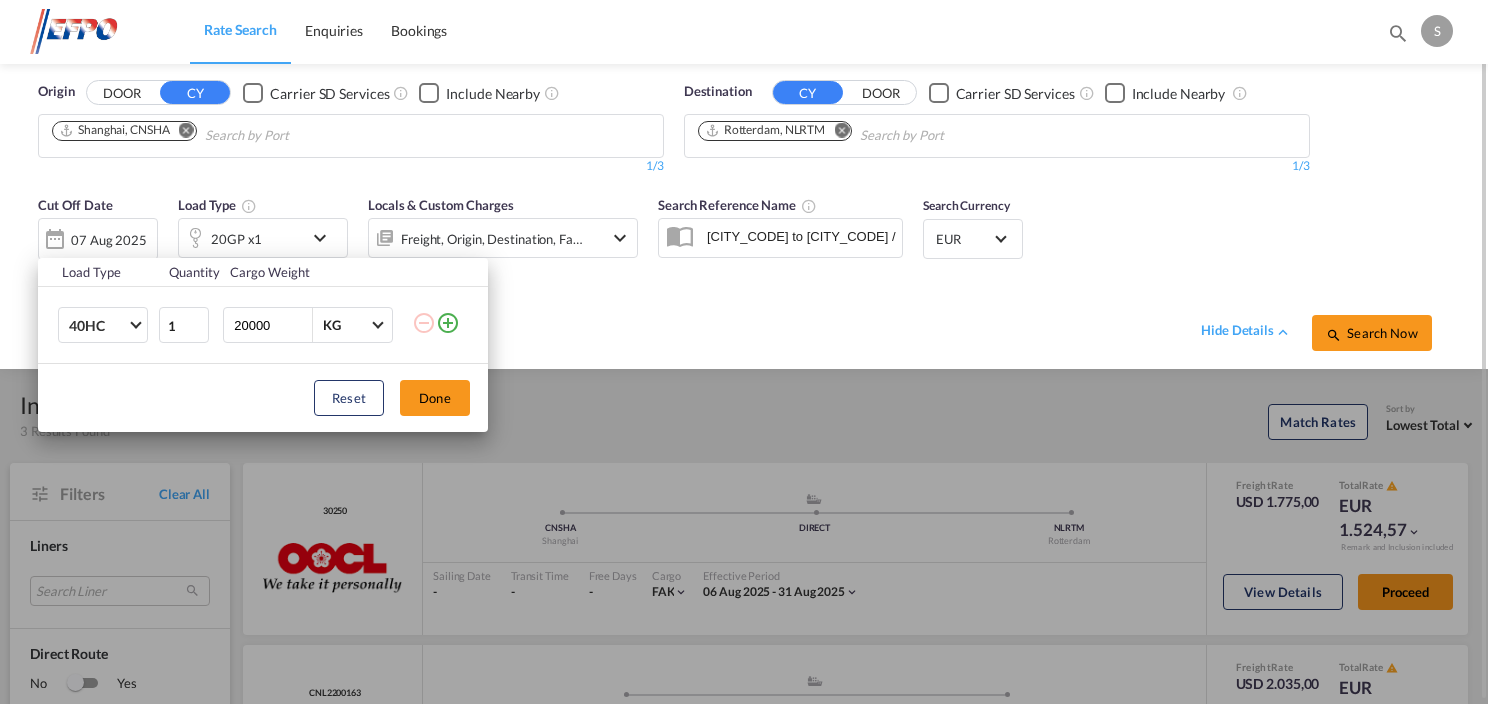 drag, startPoint x: 442, startPoint y: 403, endPoint x: 602, endPoint y: 389, distance: 160.61133 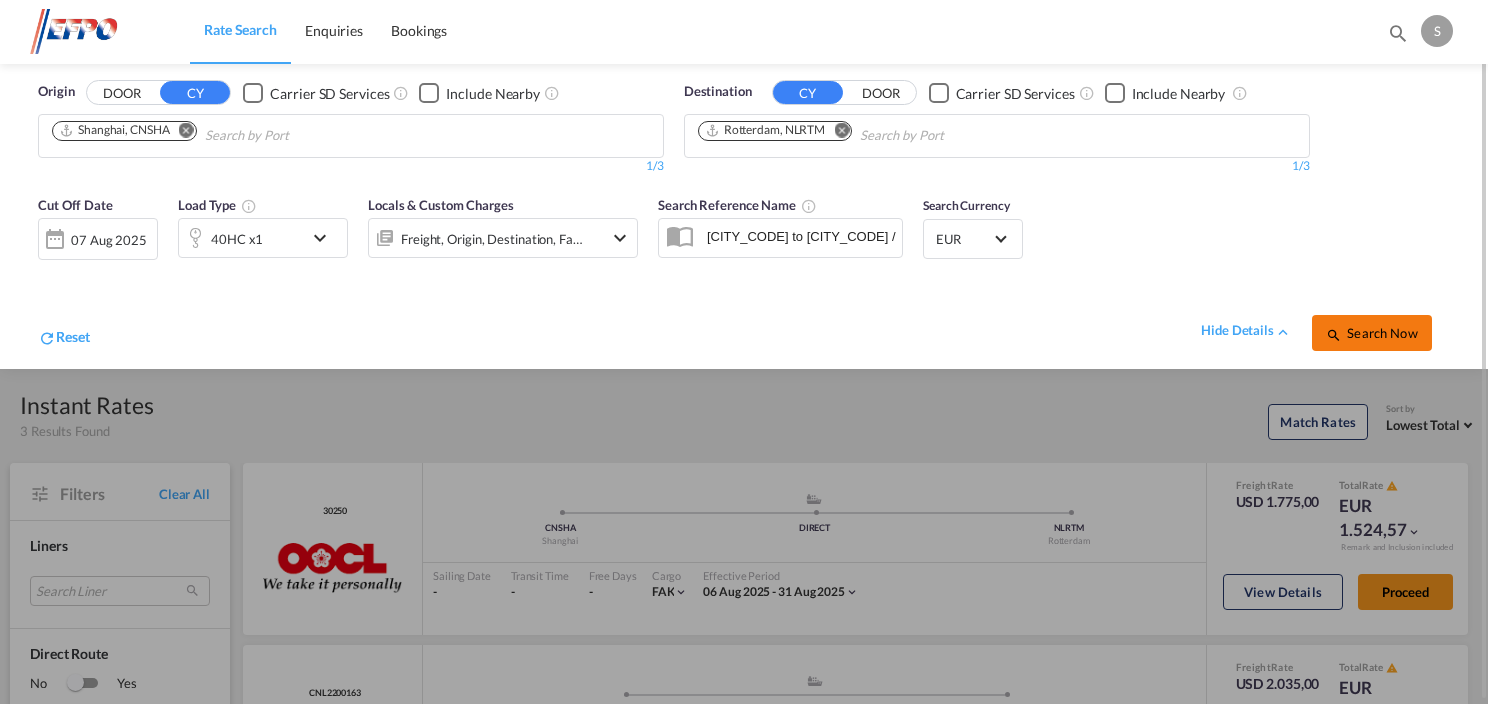 click on "Search Now" at bounding box center (1371, 333) 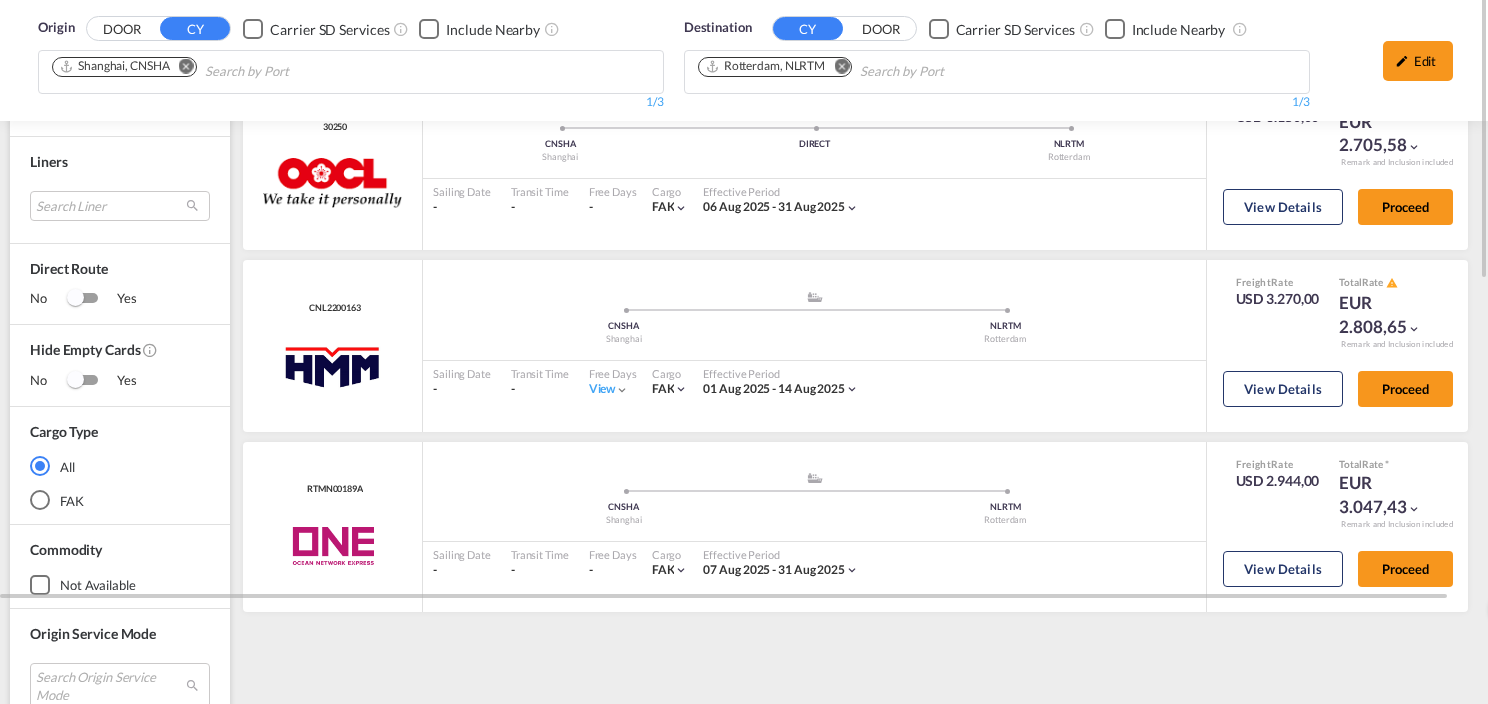 scroll, scrollTop: 0, scrollLeft: 0, axis: both 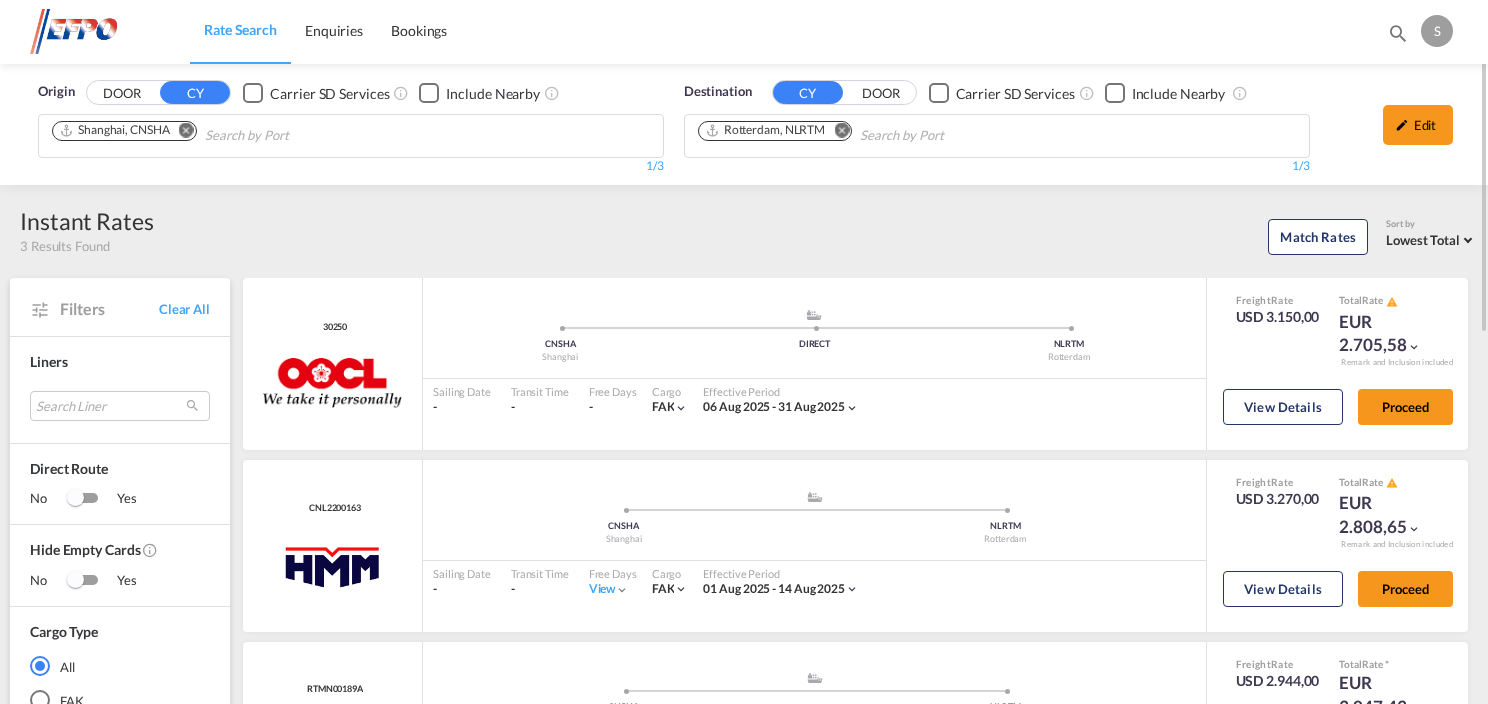 click at bounding box center [186, 130] 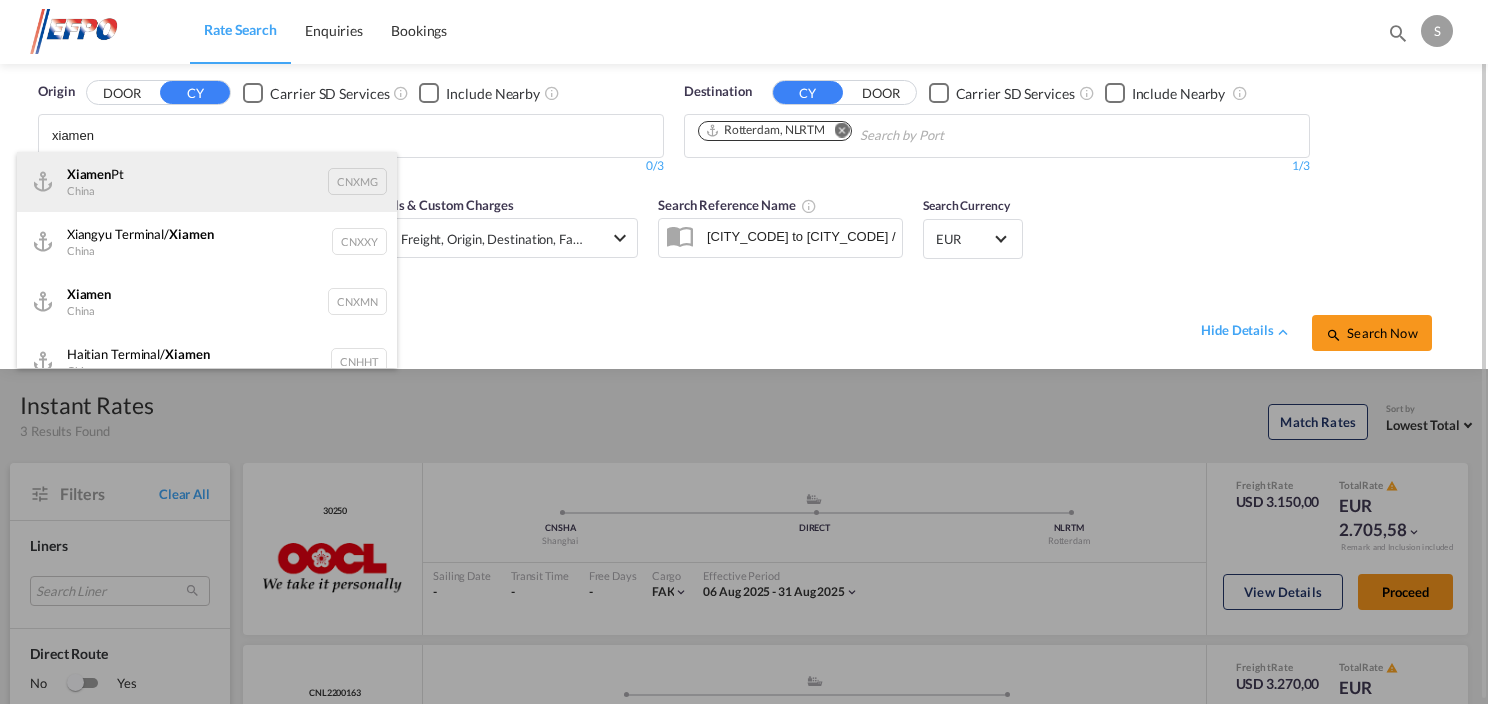 type on "xiamen" 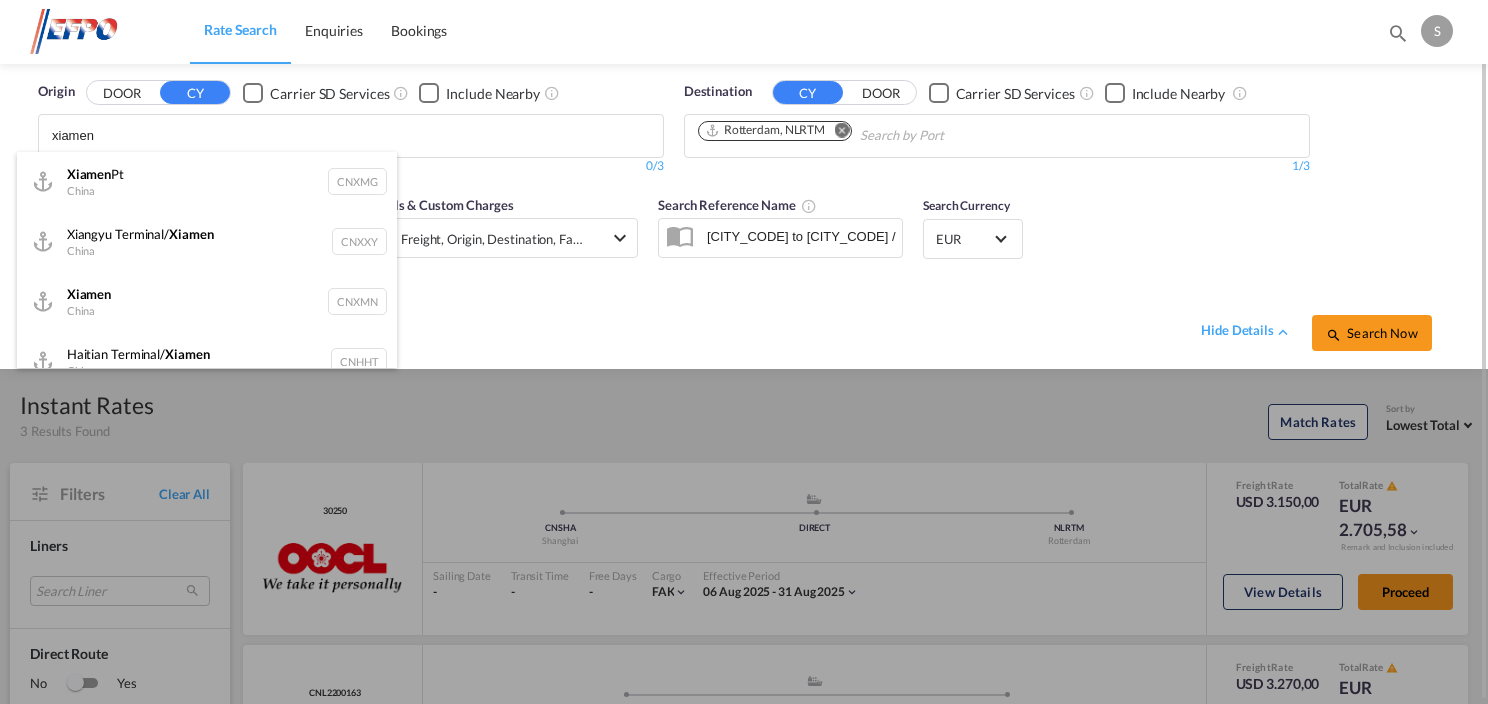 type 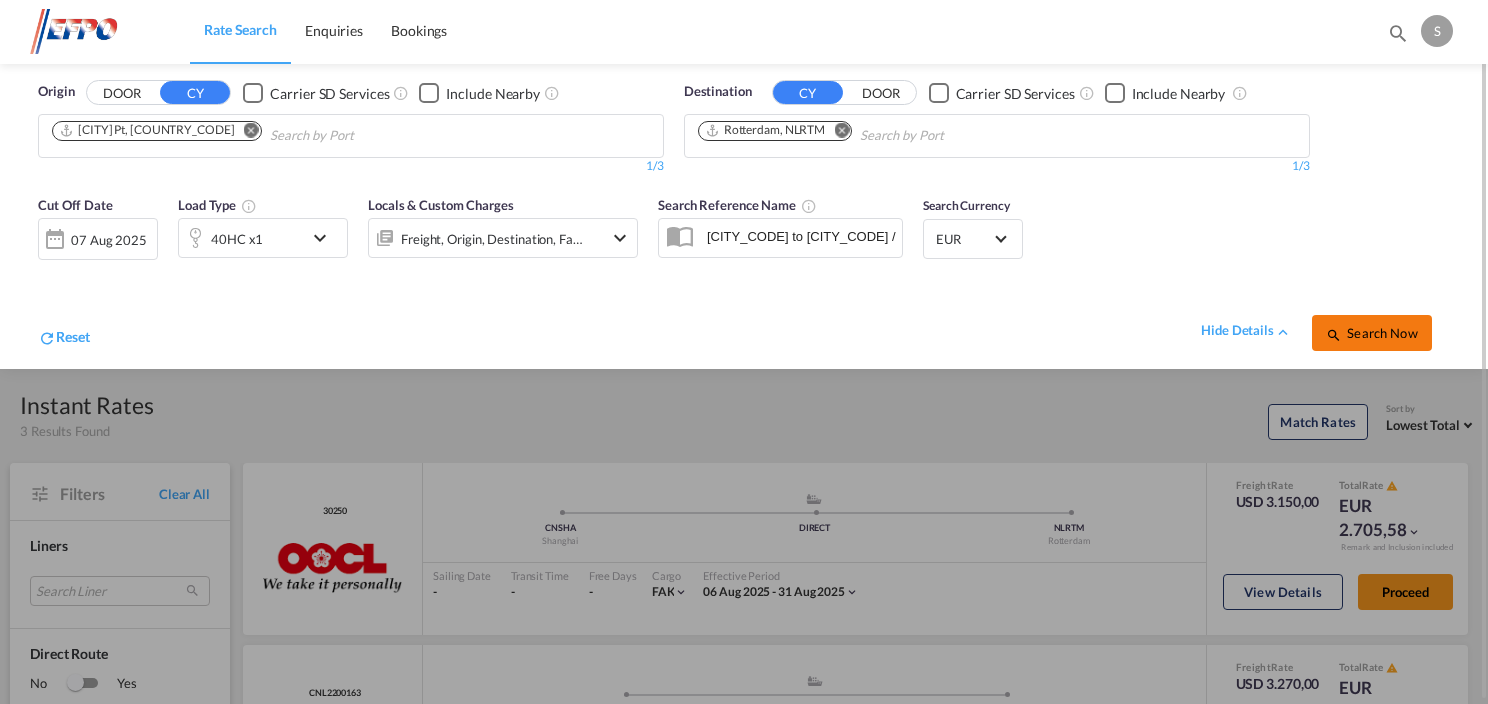 drag, startPoint x: 1372, startPoint y: 334, endPoint x: 695, endPoint y: 319, distance: 677.16614 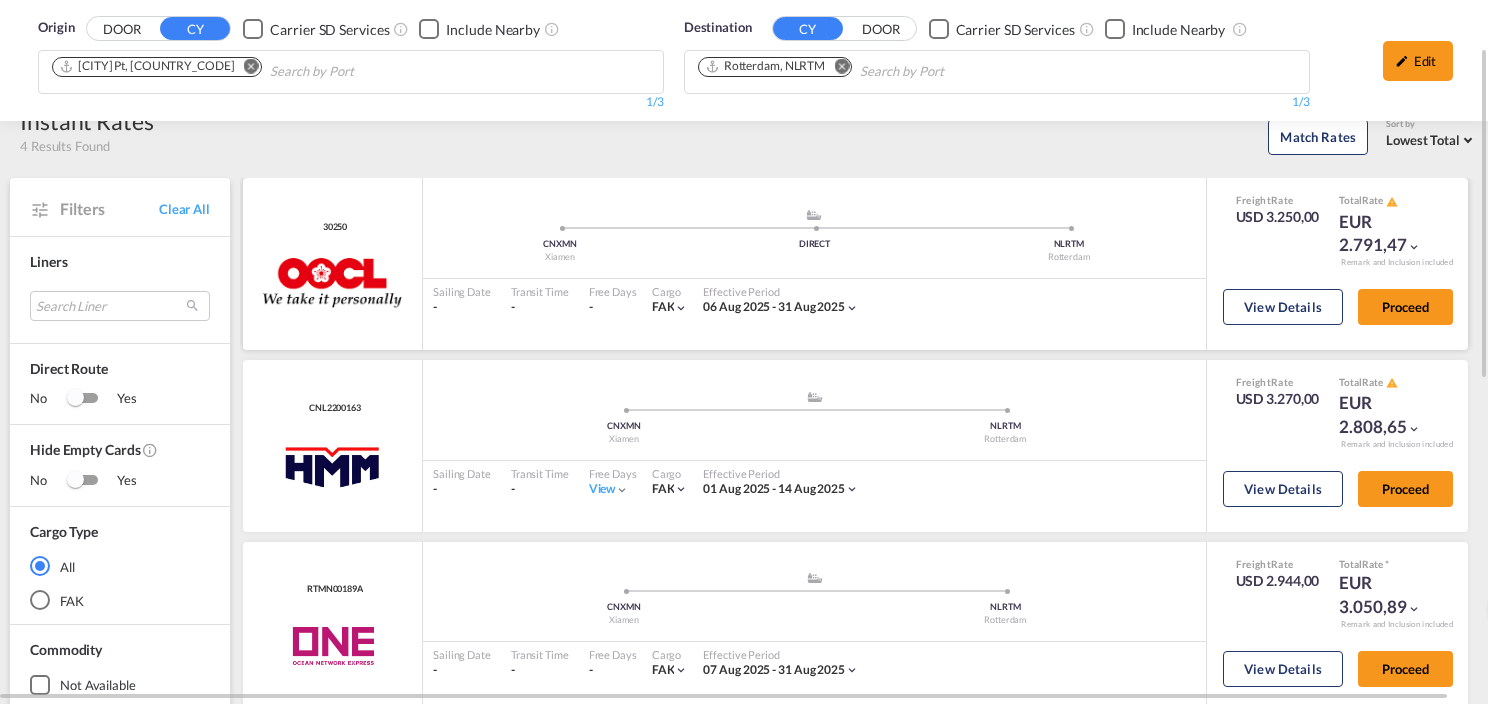 scroll, scrollTop: 0, scrollLeft: 0, axis: both 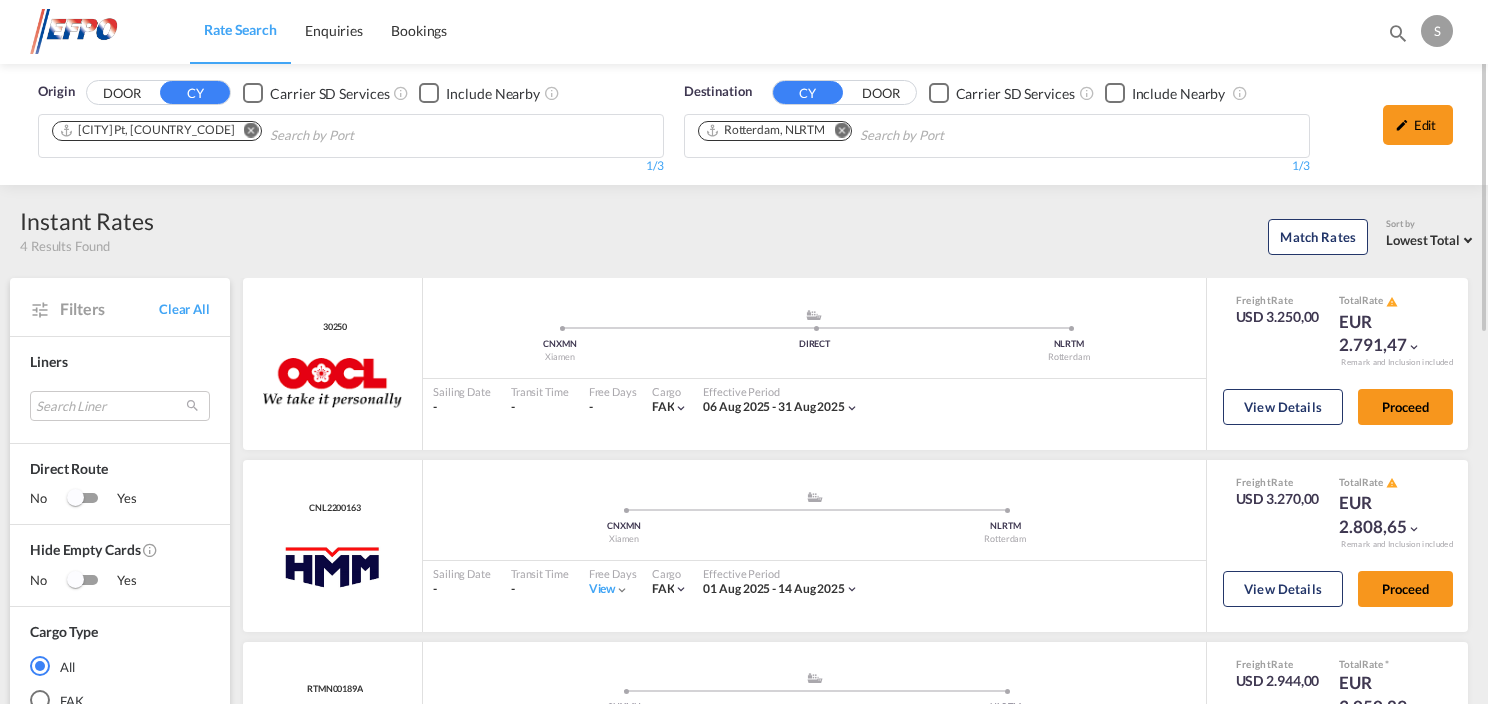 drag, startPoint x: 1399, startPoint y: 120, endPoint x: 1372, endPoint y: 132, distance: 29.546574 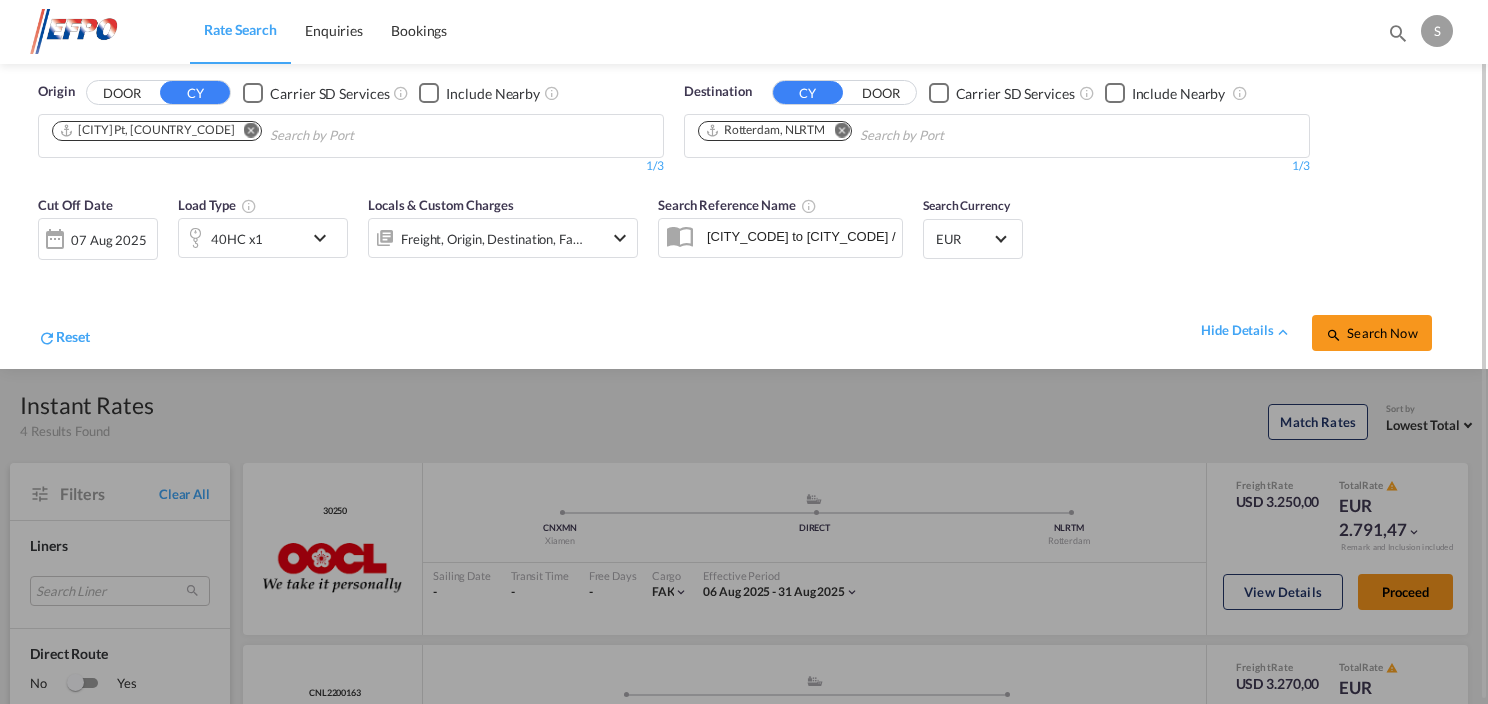 click at bounding box center [325, 238] 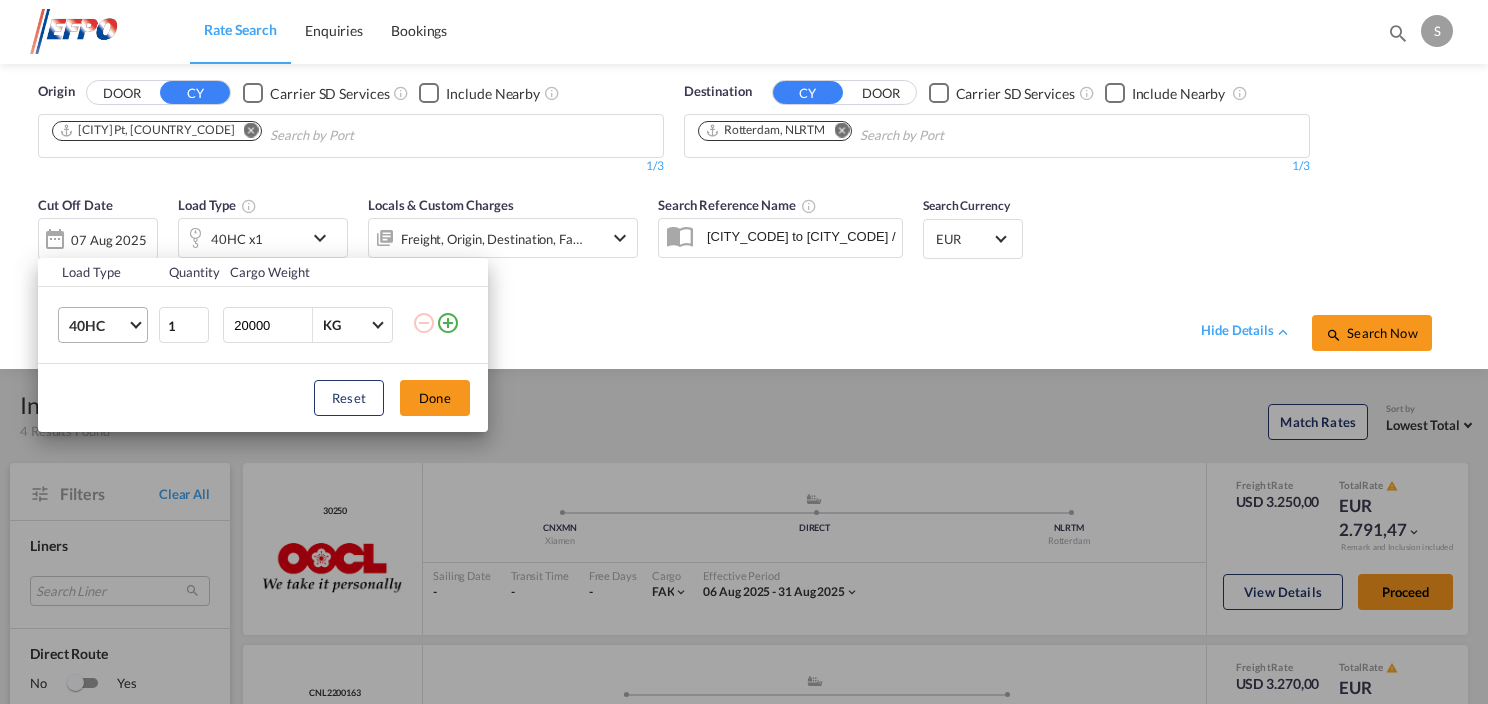 click at bounding box center (135, 323) 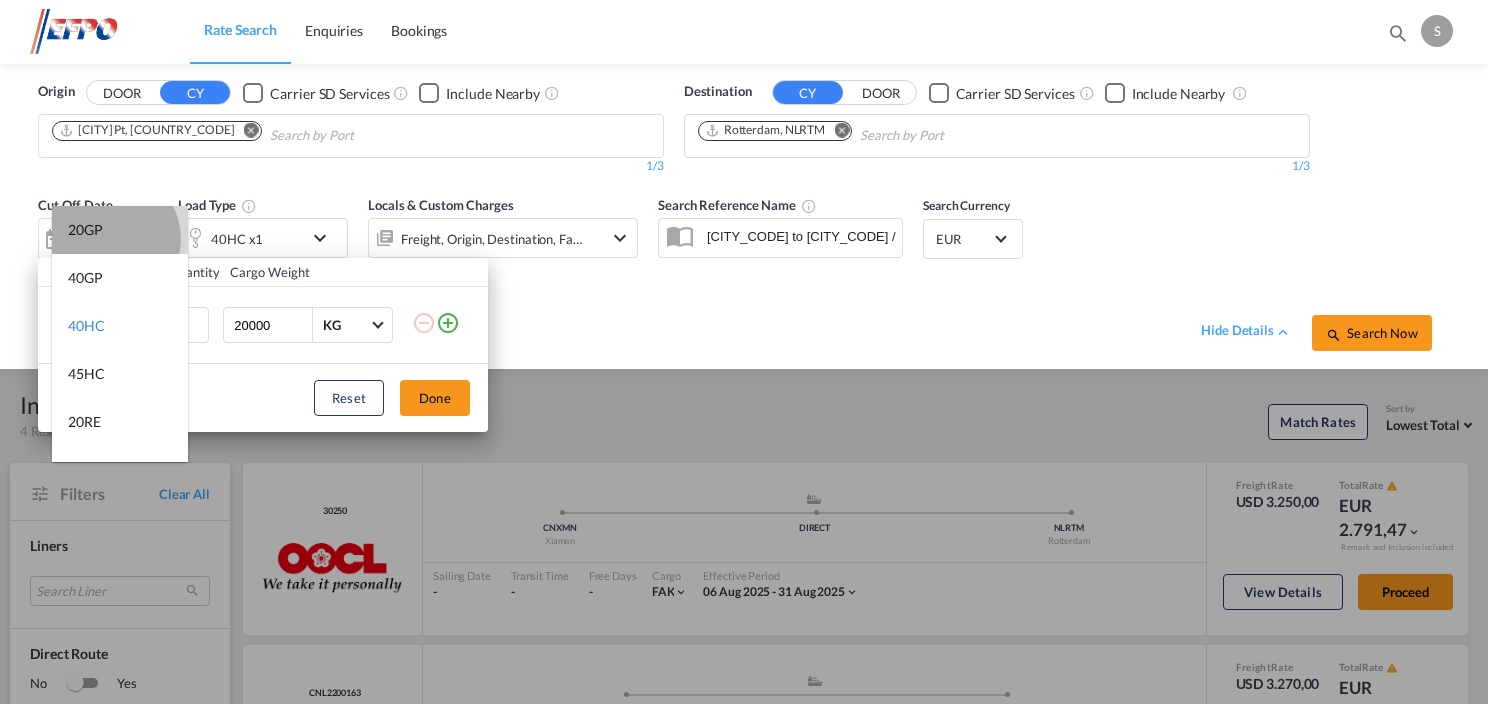 click on "20GP" at bounding box center (120, 230) 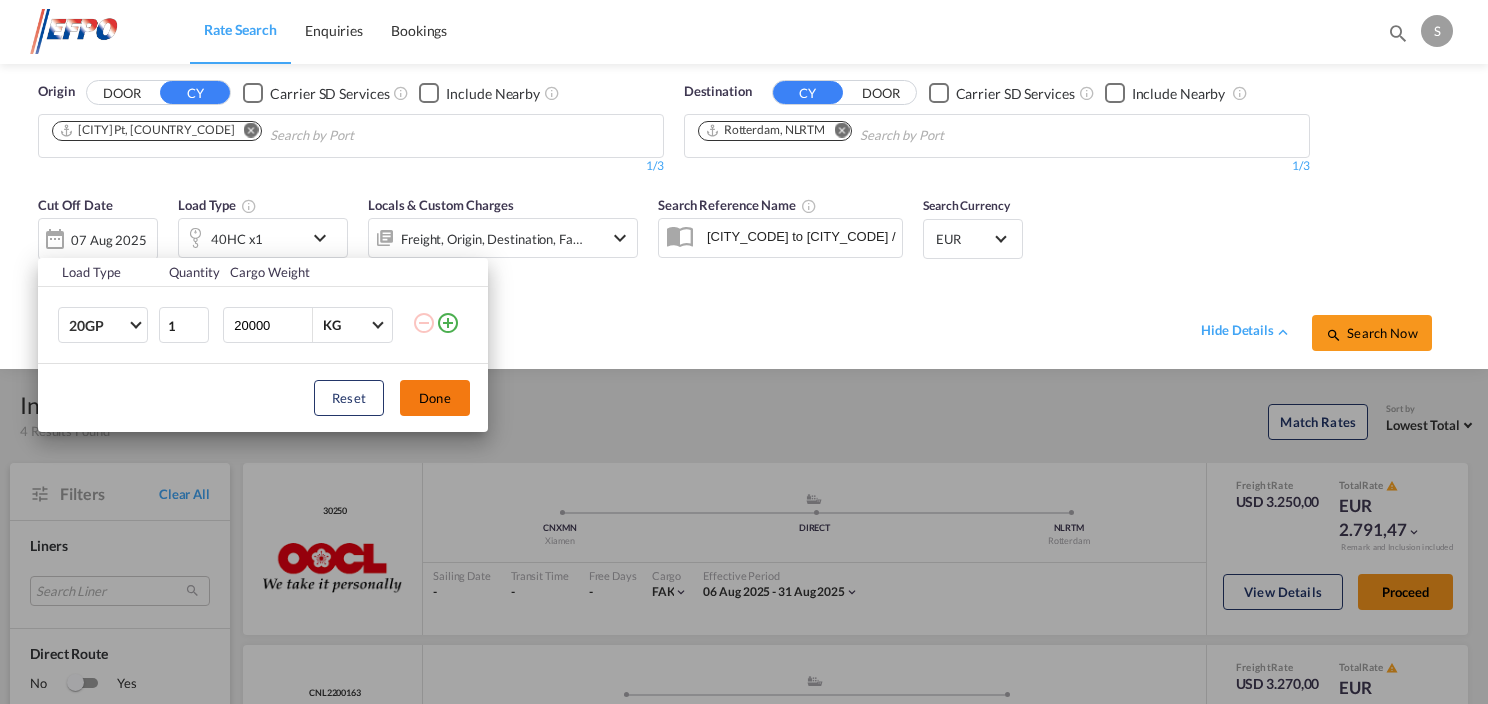 click on "Done" at bounding box center (435, 398) 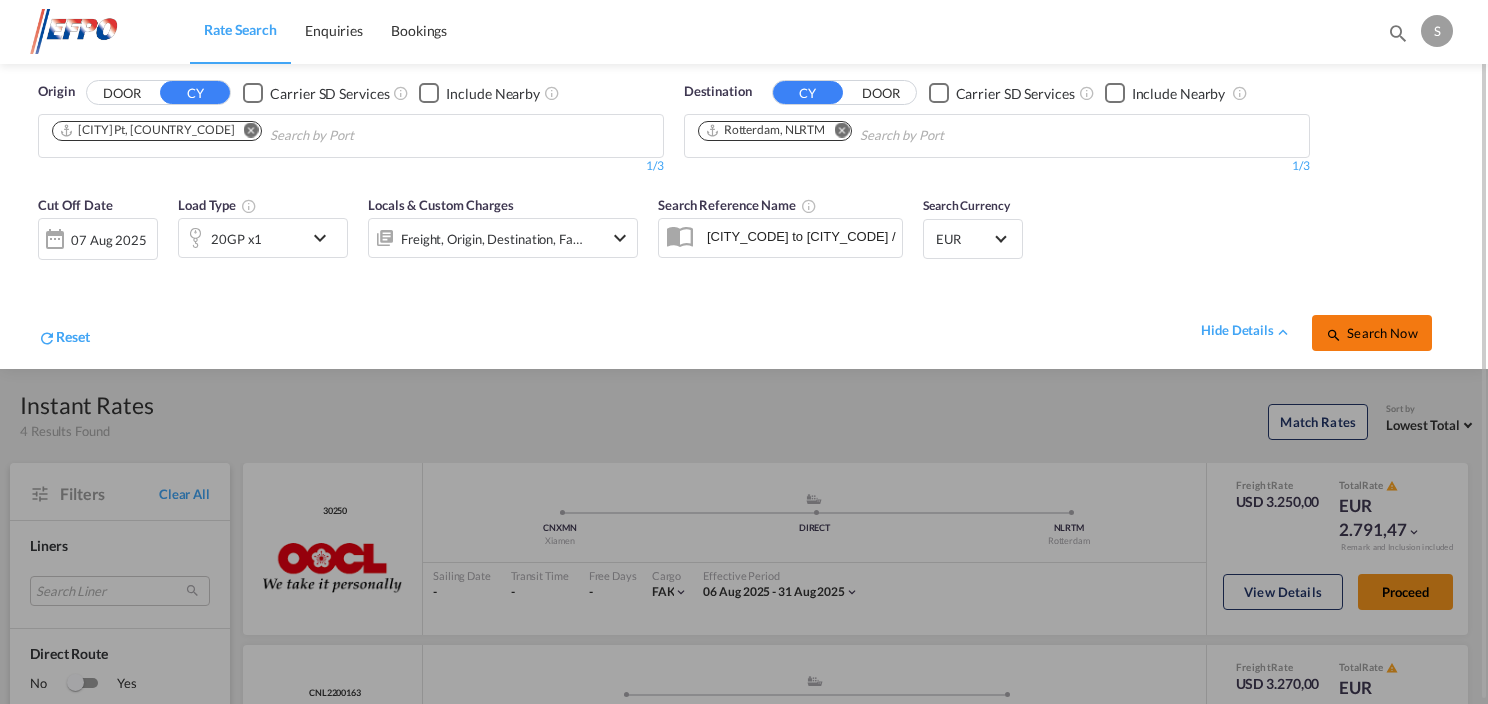 click on "Search Now" at bounding box center [1372, 333] 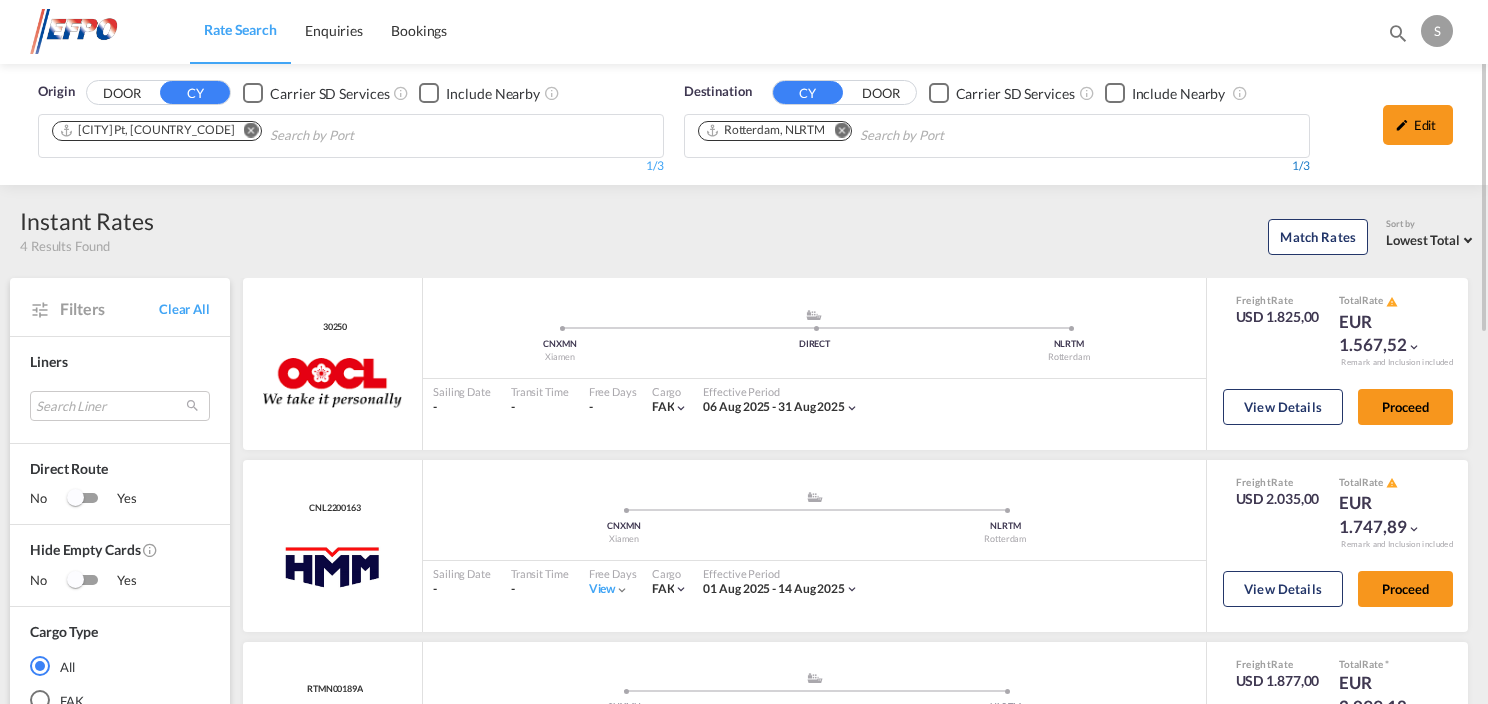 drag, startPoint x: 1411, startPoint y: 123, endPoint x: 1264, endPoint y: 170, distance: 154.33081 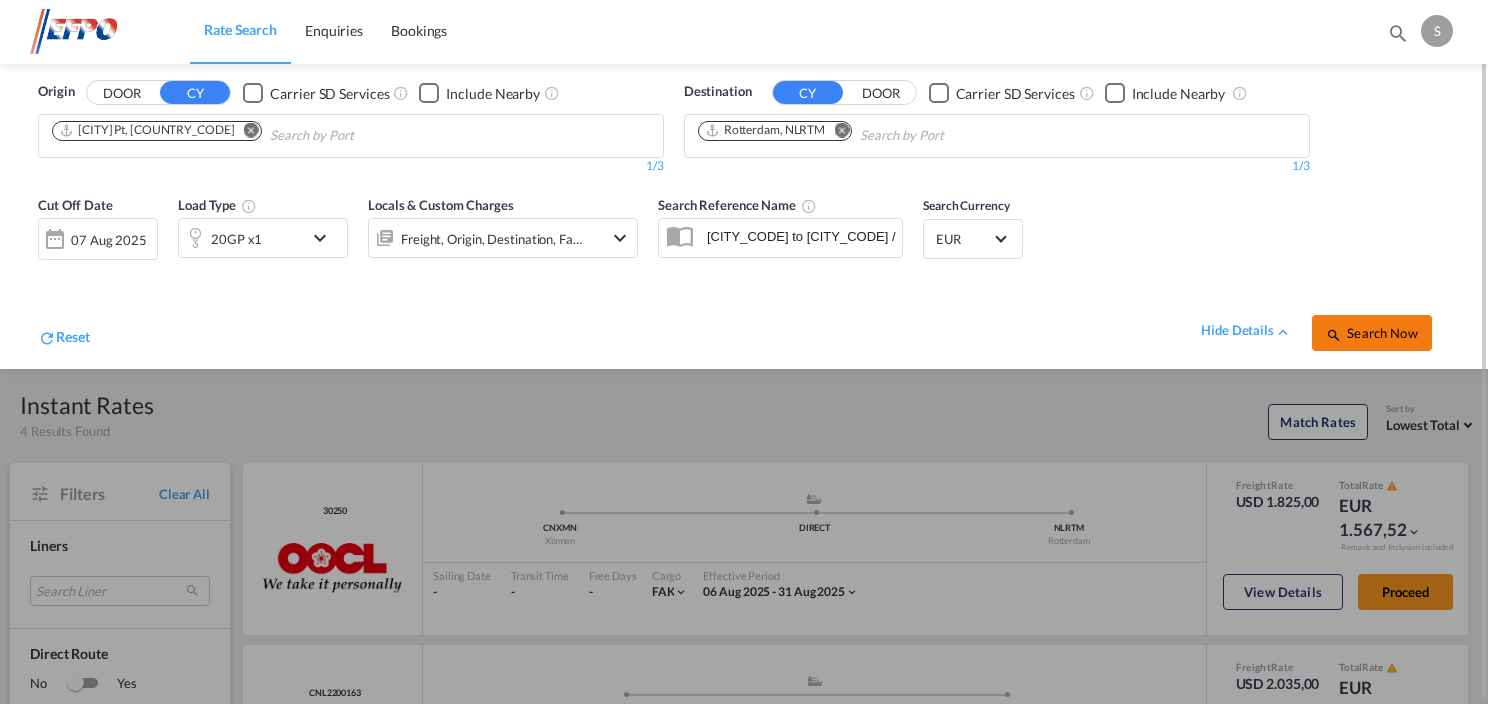 click on "Search Now" at bounding box center [1372, 333] 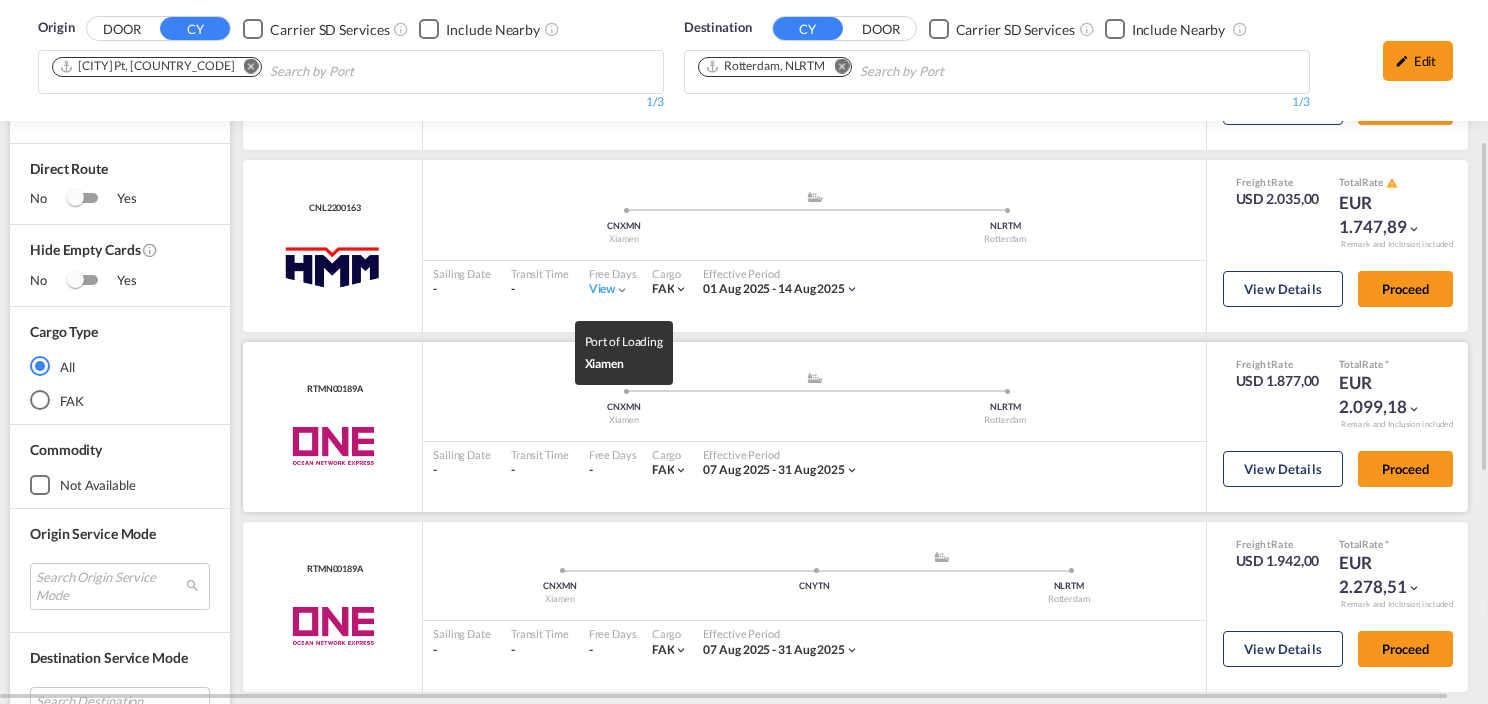 scroll, scrollTop: 0, scrollLeft: 0, axis: both 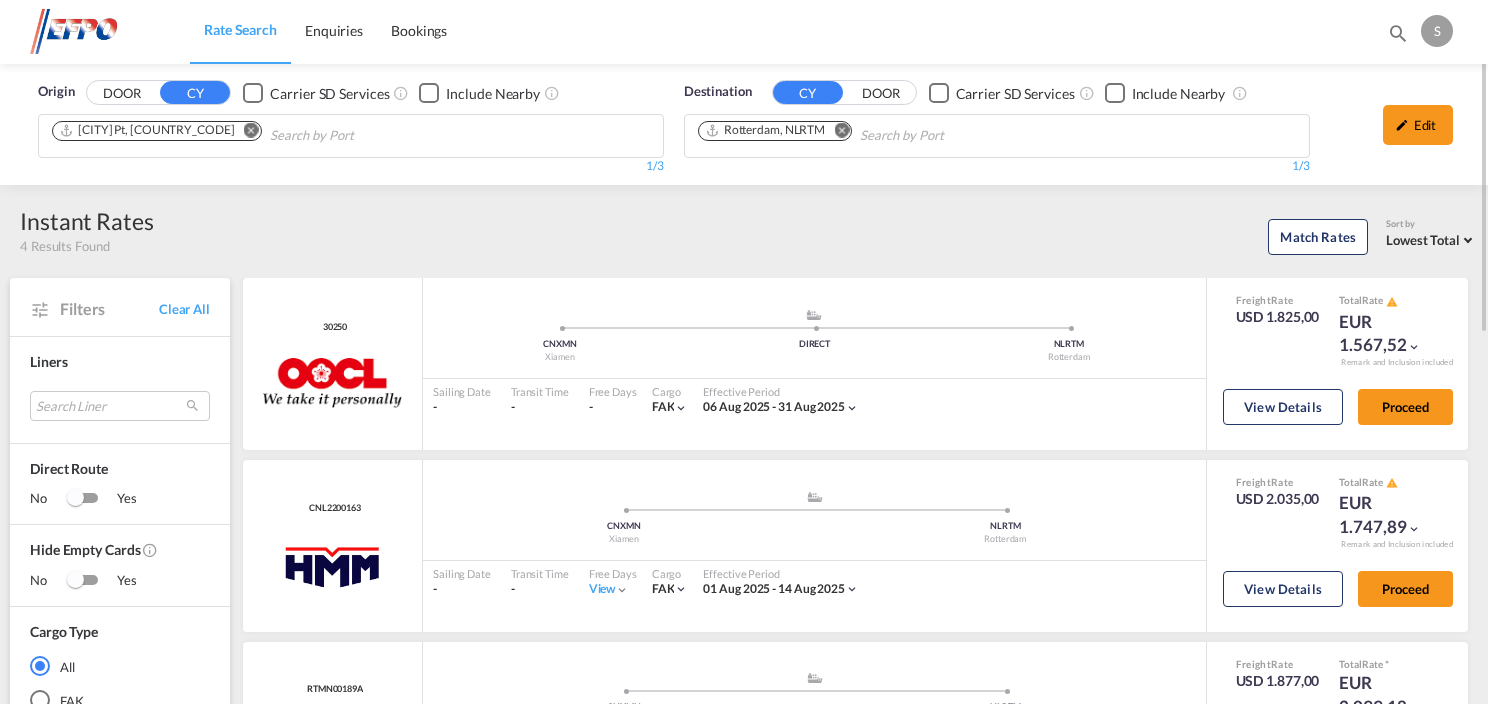 click on "Edit" at bounding box center [1418, 125] 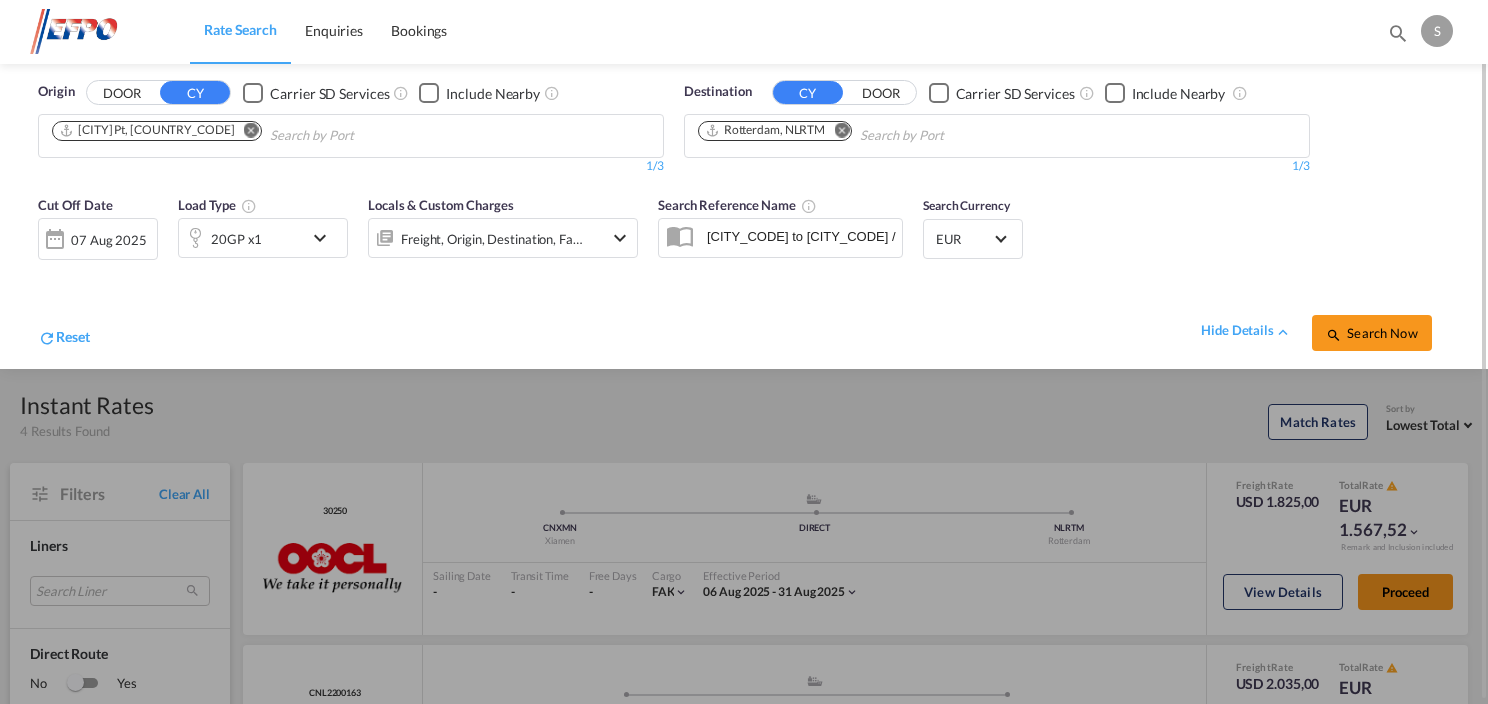 click at bounding box center (744, 352) 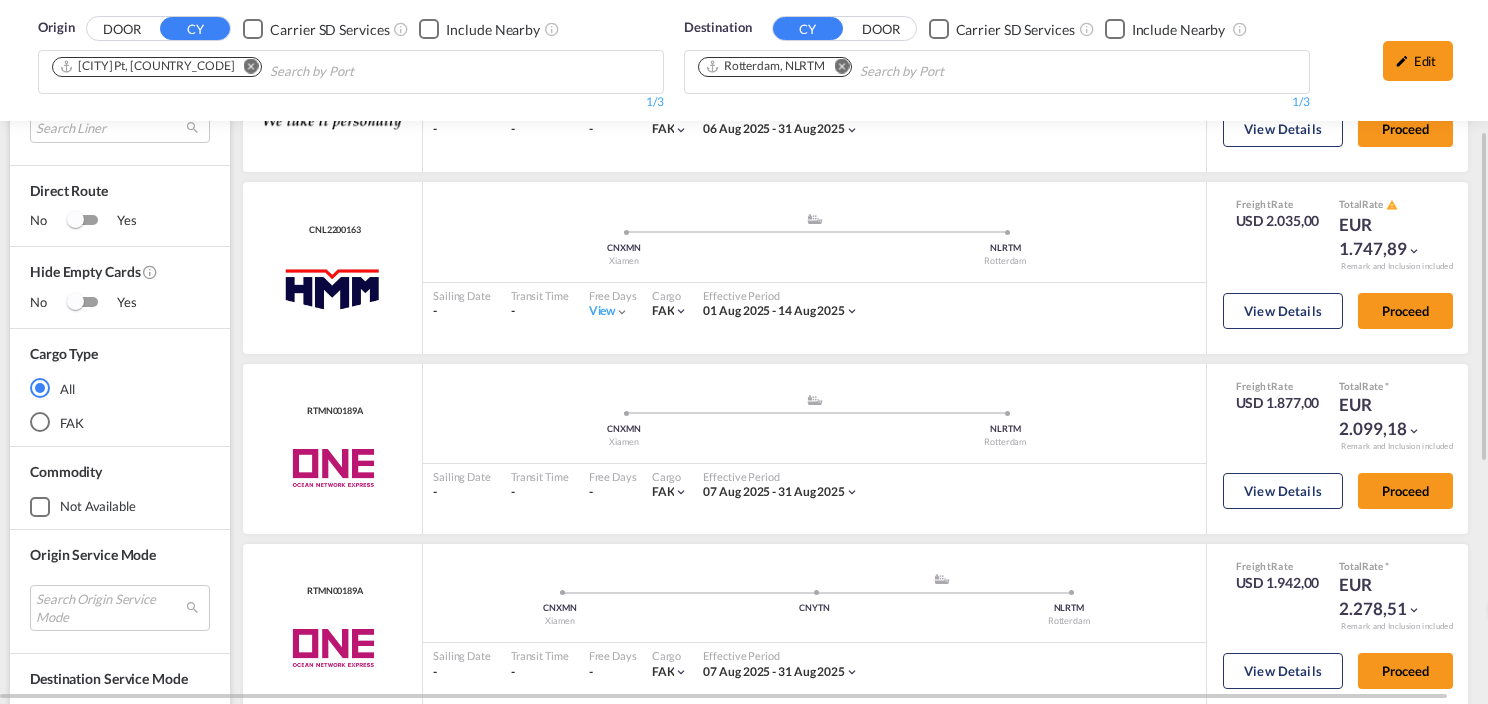 scroll, scrollTop: 378, scrollLeft: 0, axis: vertical 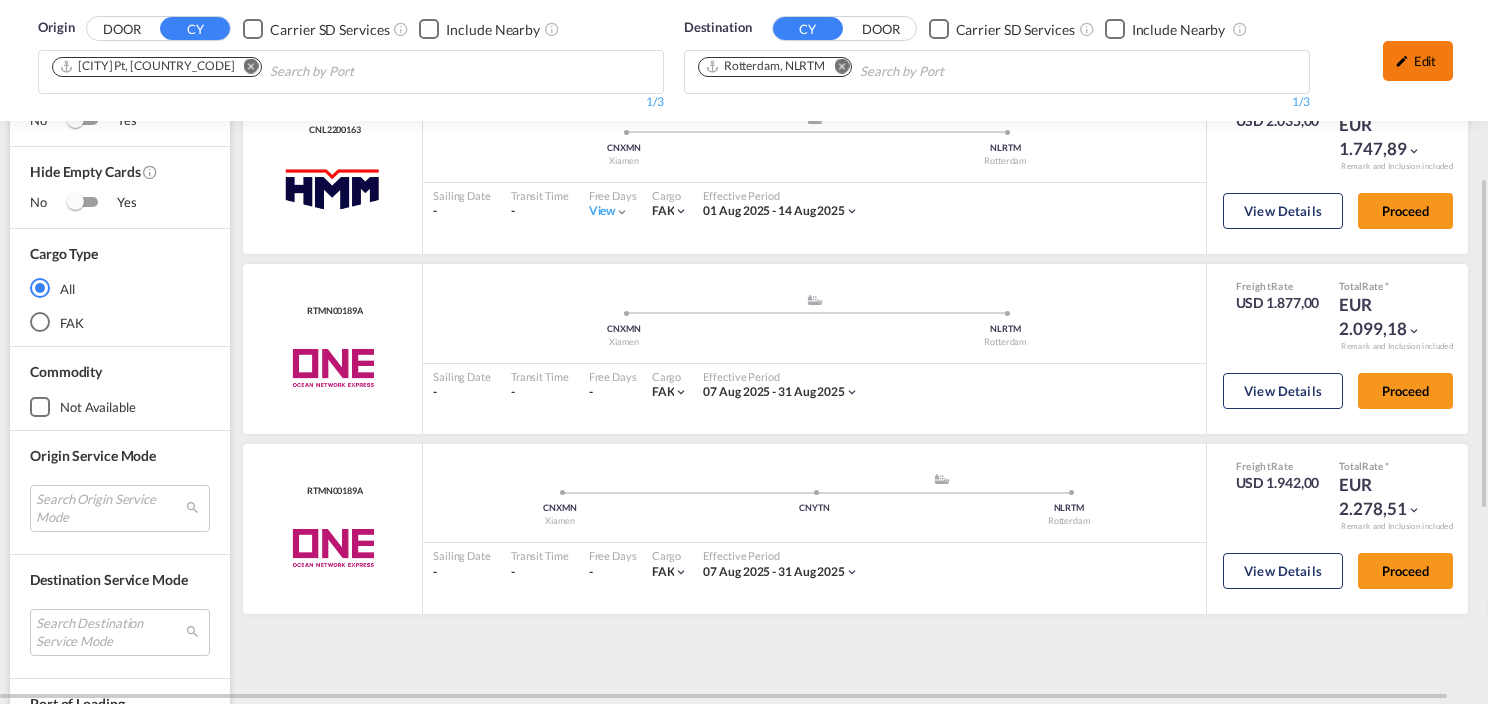 click on "Edit" at bounding box center (1418, 61) 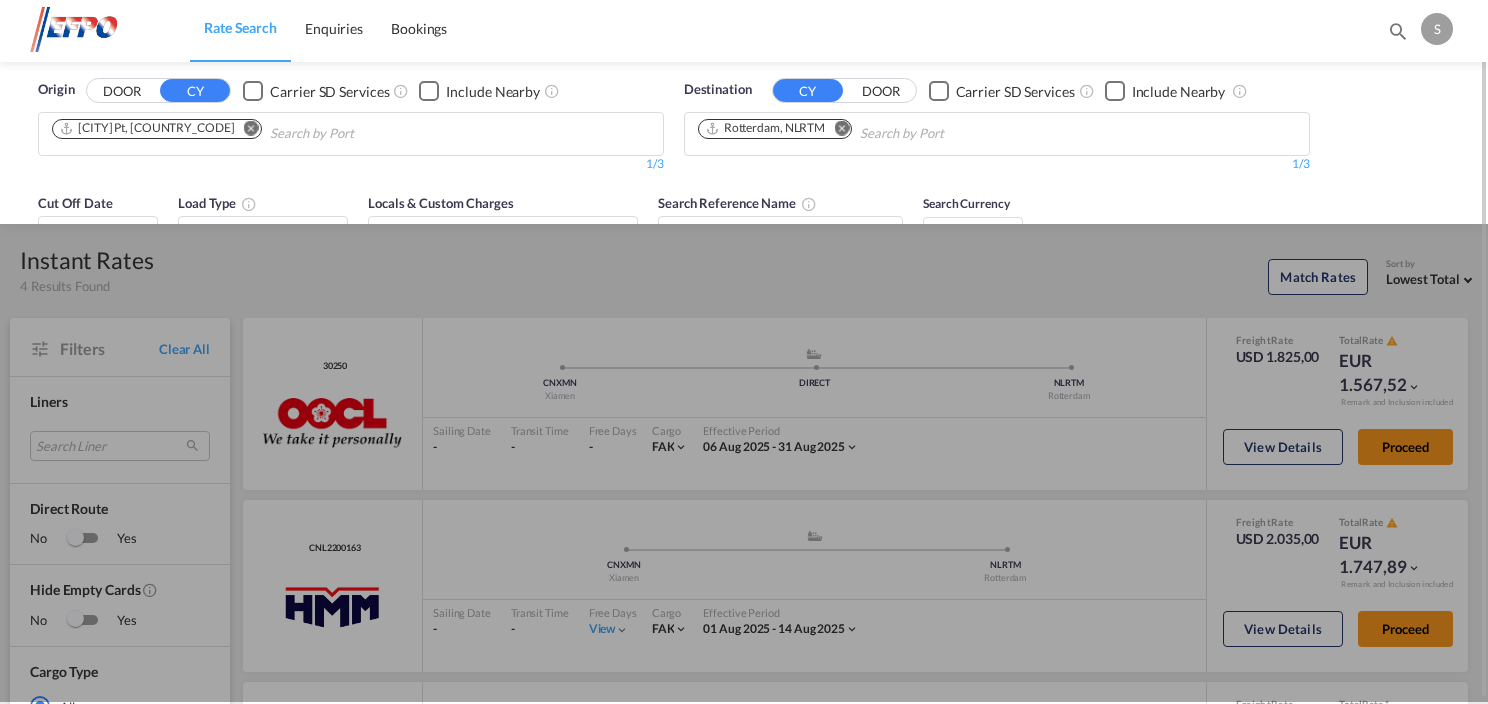 scroll, scrollTop: 0, scrollLeft: 0, axis: both 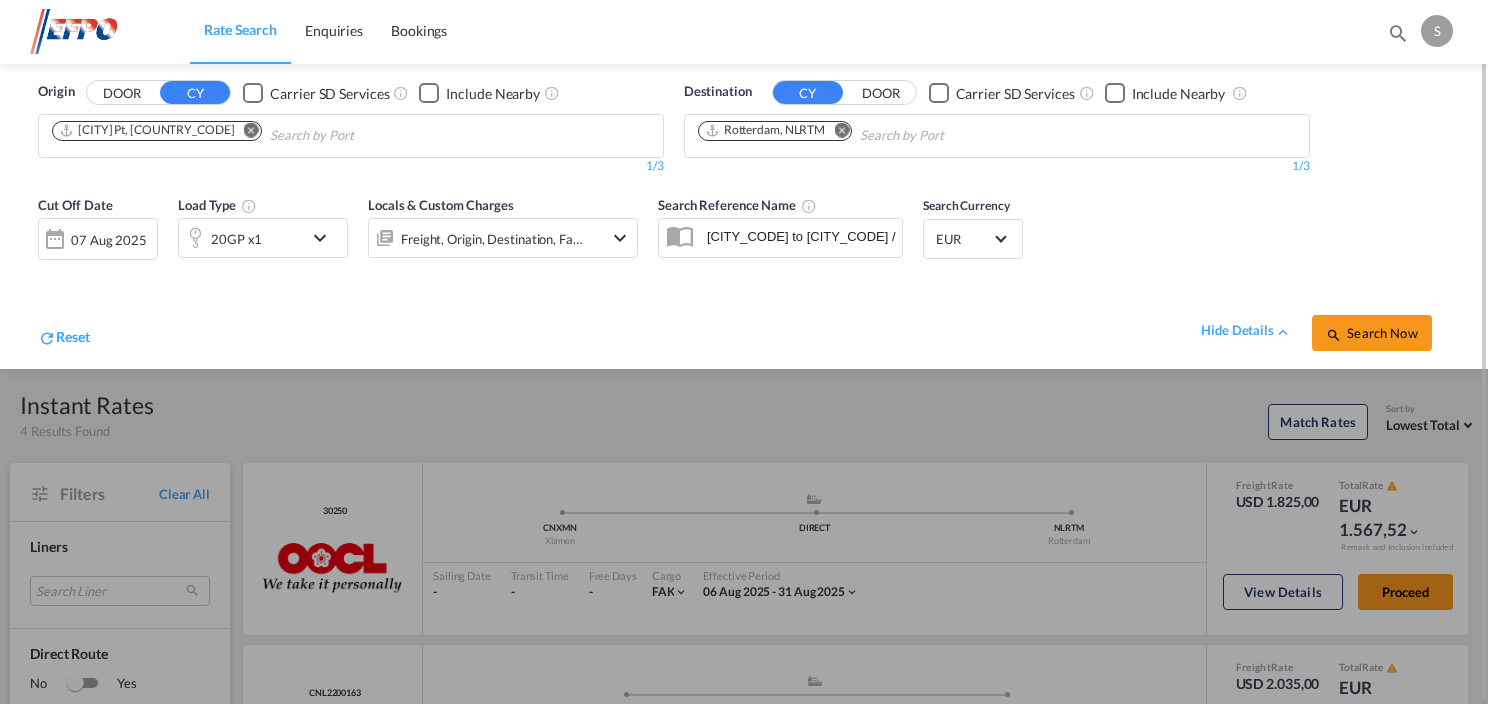 click at bounding box center (325, 238) 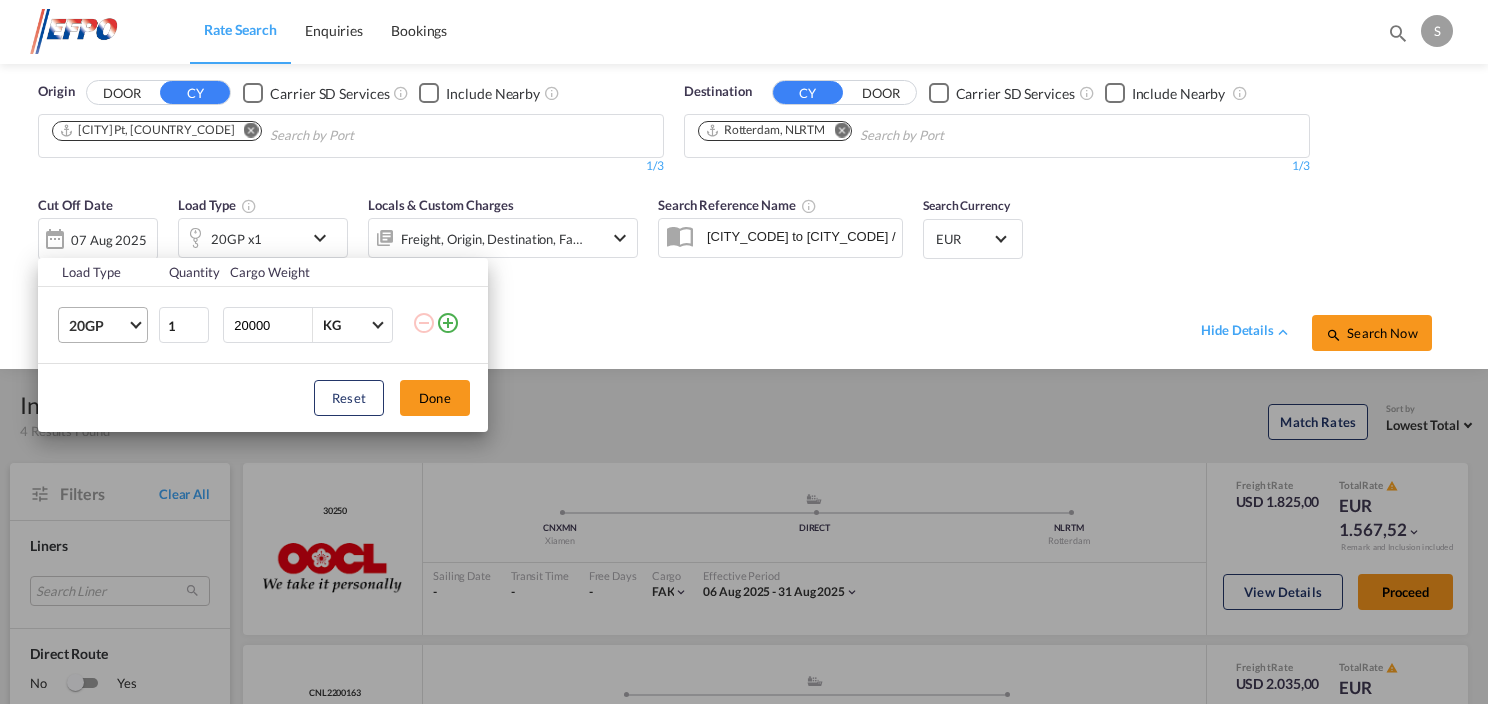click at bounding box center [135, 323] 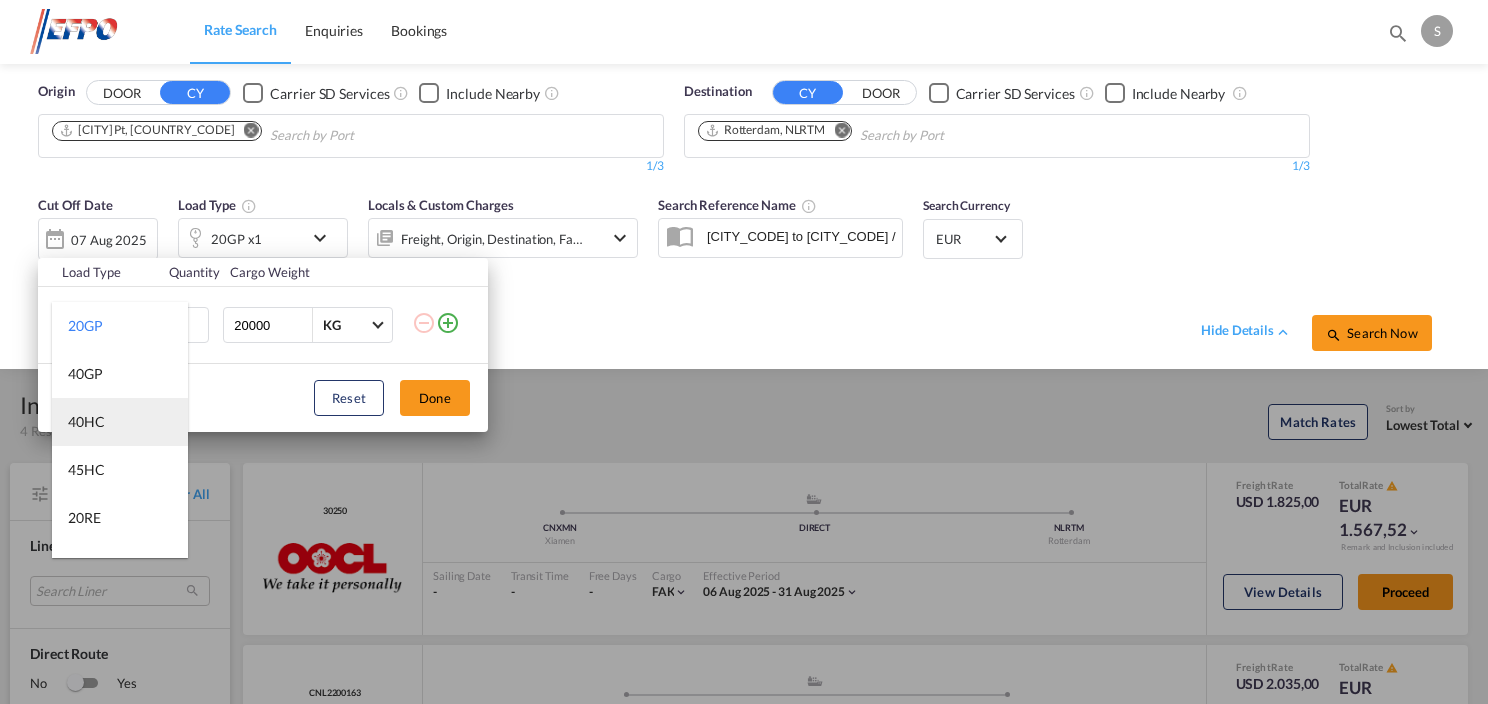 click on "40HC" at bounding box center (120, 422) 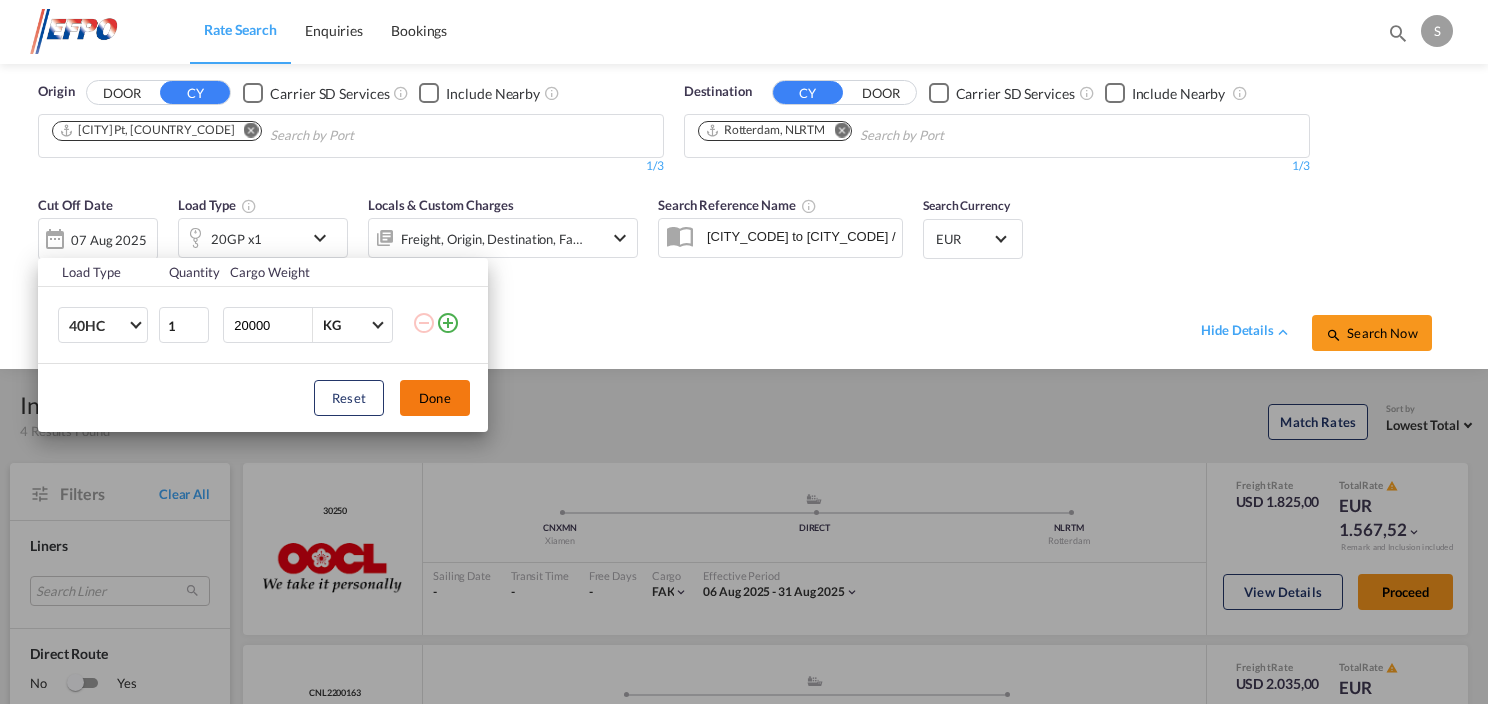 drag, startPoint x: 436, startPoint y: 406, endPoint x: 723, endPoint y: 389, distance: 287.50305 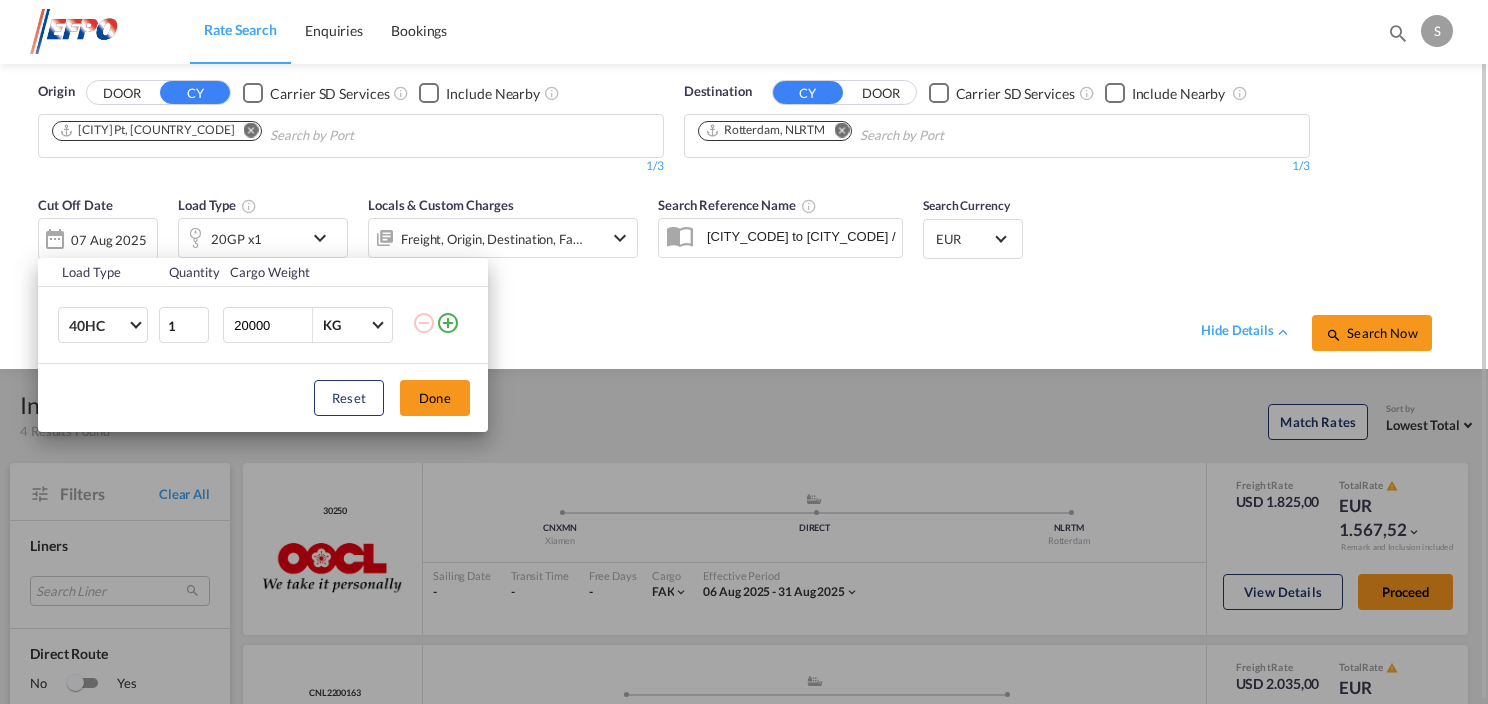 click on "Done" at bounding box center [435, 398] 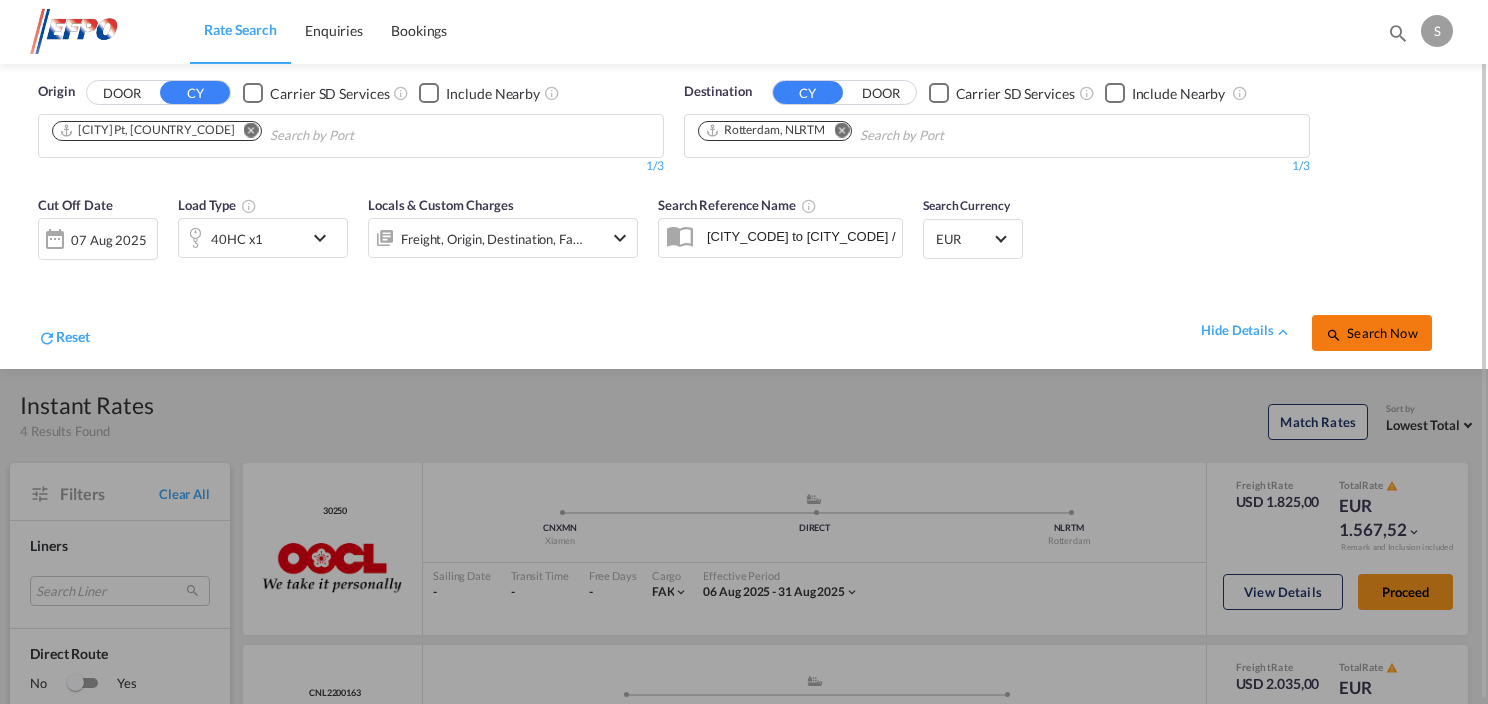 drag, startPoint x: 1388, startPoint y: 331, endPoint x: 1378, endPoint y: 335, distance: 10.770329 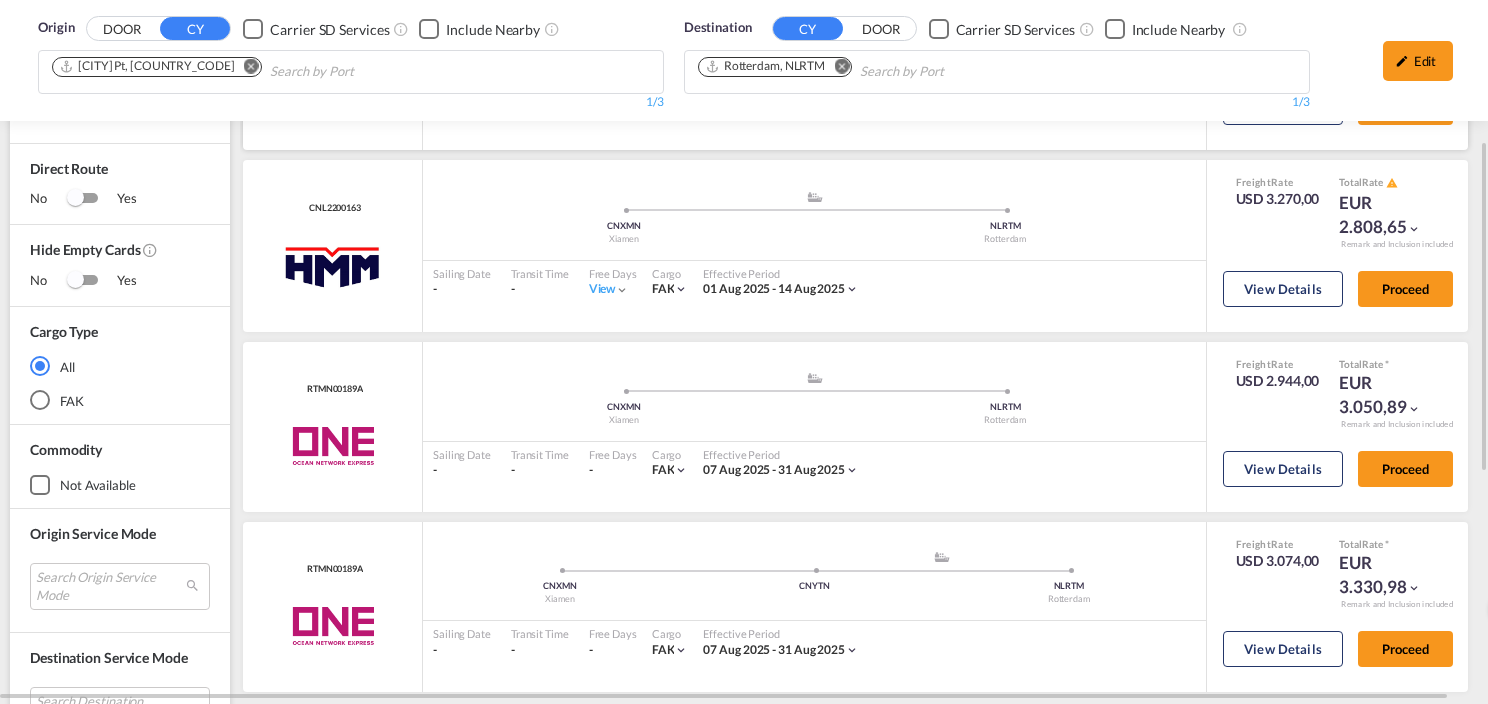scroll, scrollTop: 400, scrollLeft: 0, axis: vertical 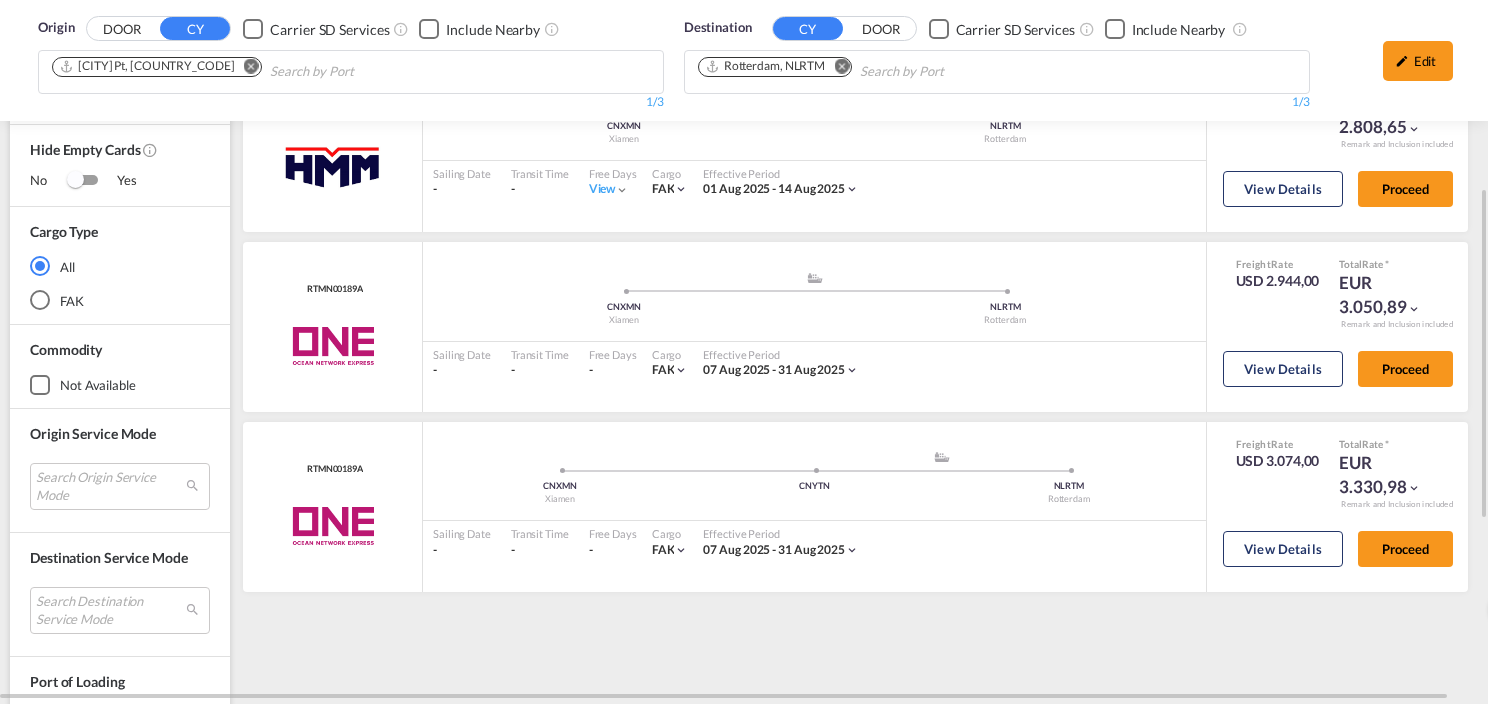drag, startPoint x: 1416, startPoint y: 67, endPoint x: 1309, endPoint y: 128, distance: 123.16656 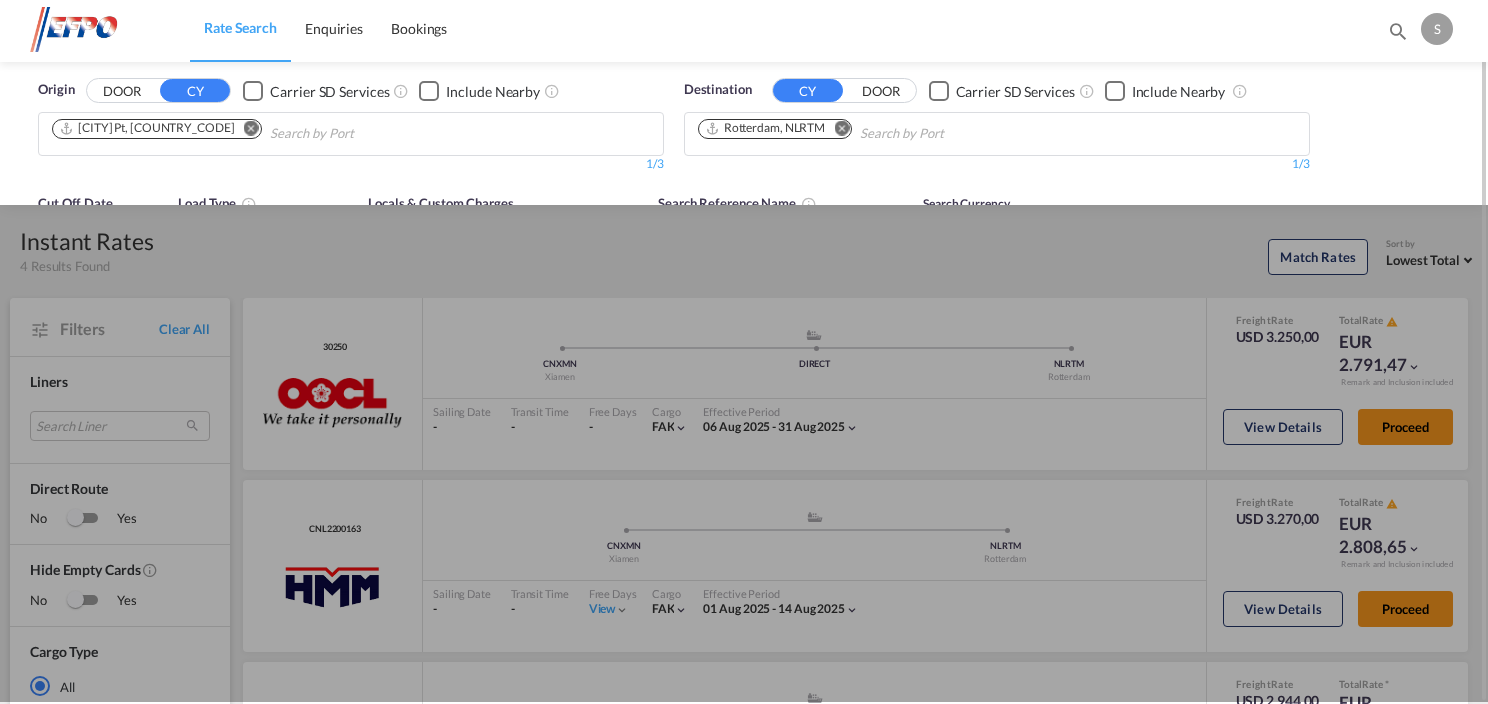 scroll, scrollTop: 0, scrollLeft: 0, axis: both 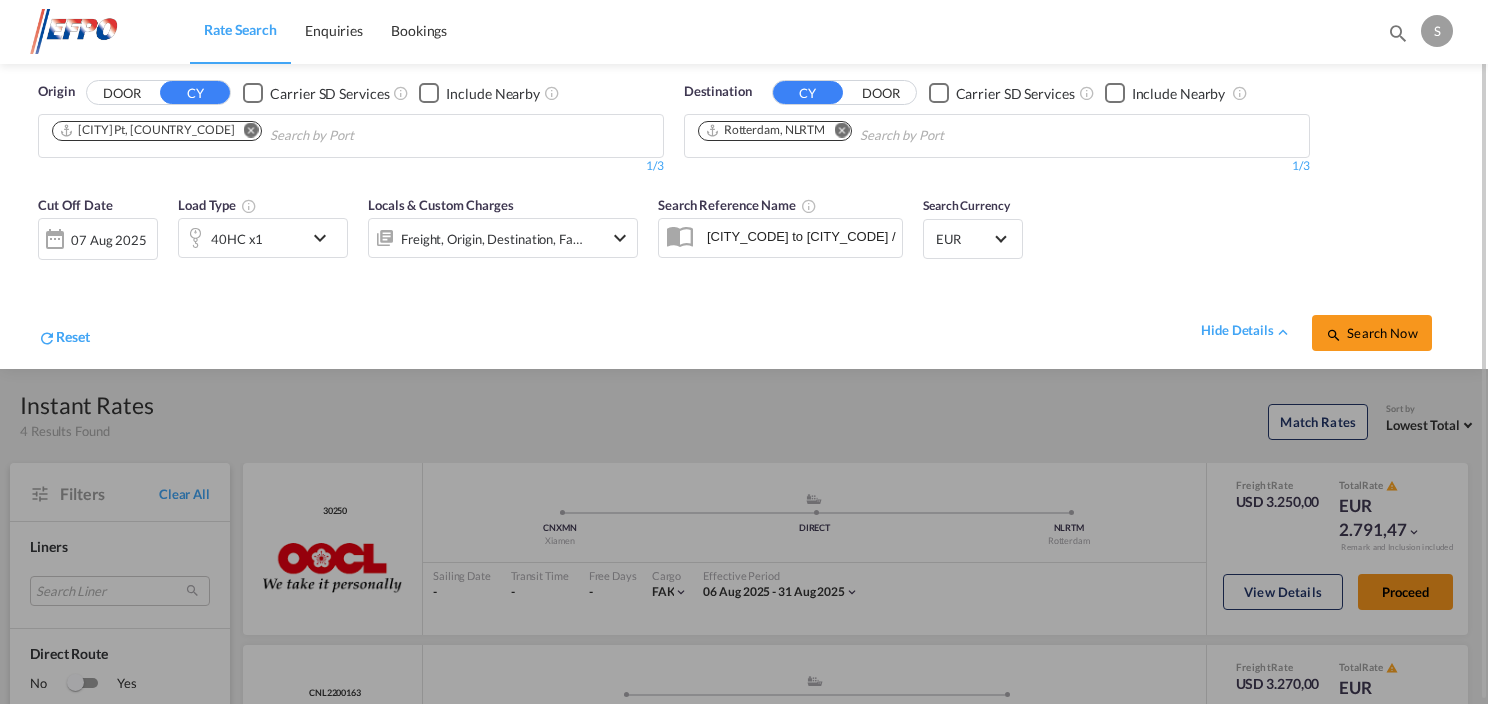 click at bounding box center [325, 238] 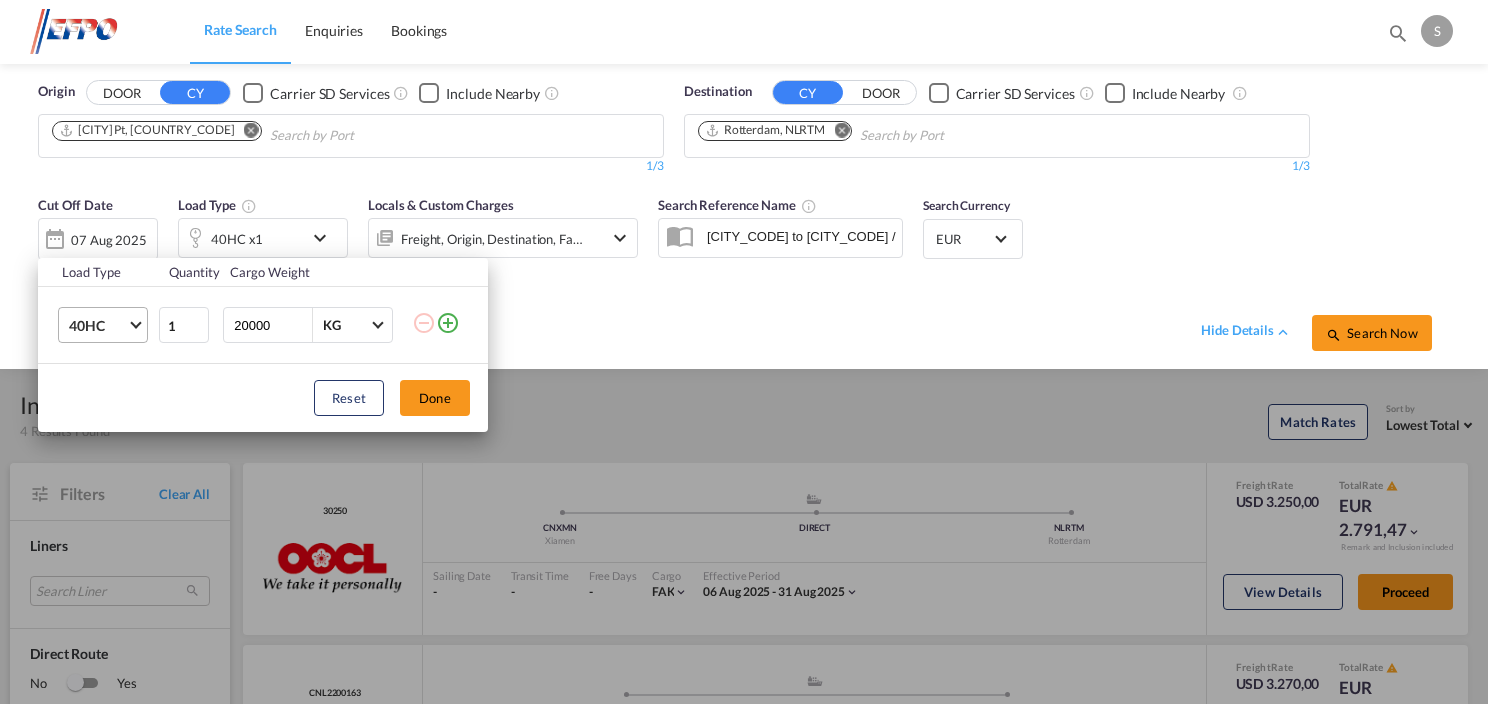 click at bounding box center (135, 323) 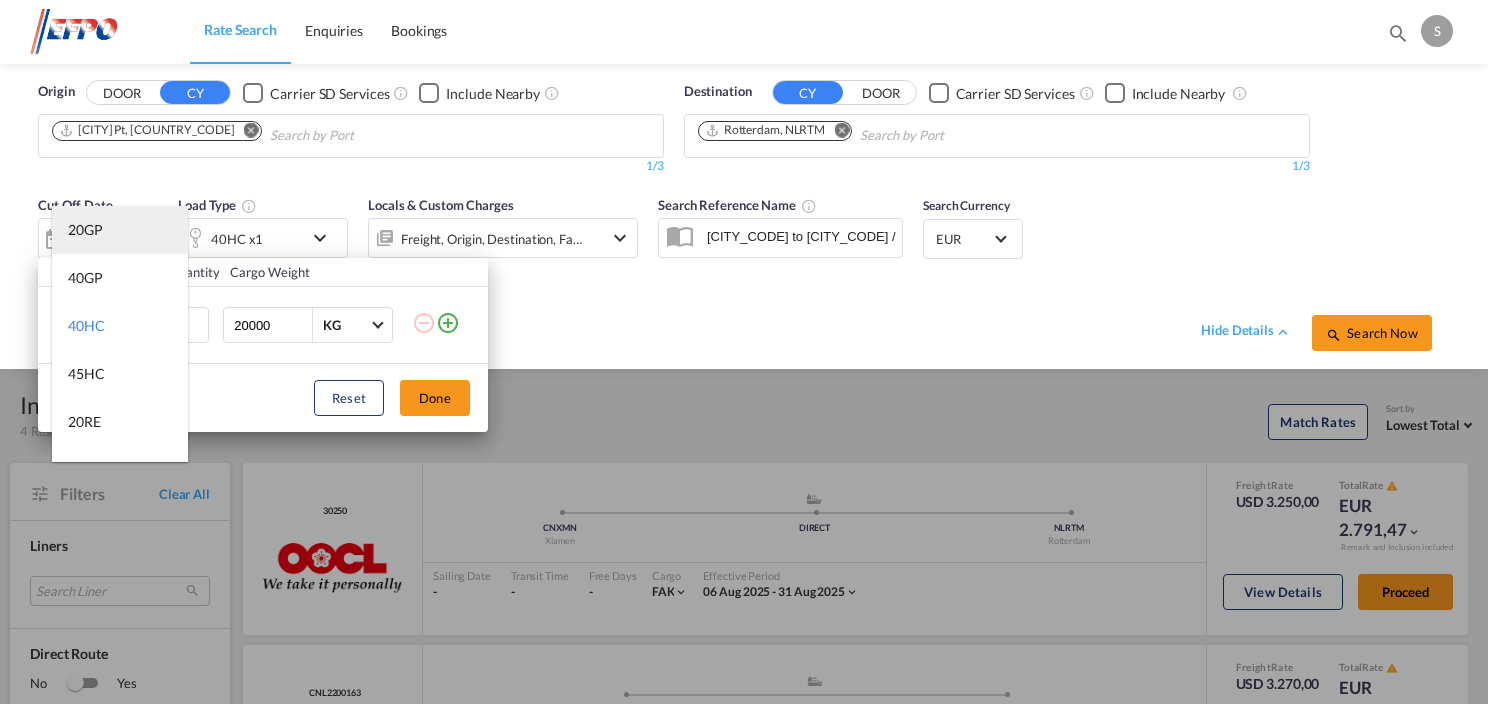 click on "20GP" at bounding box center [85, 230] 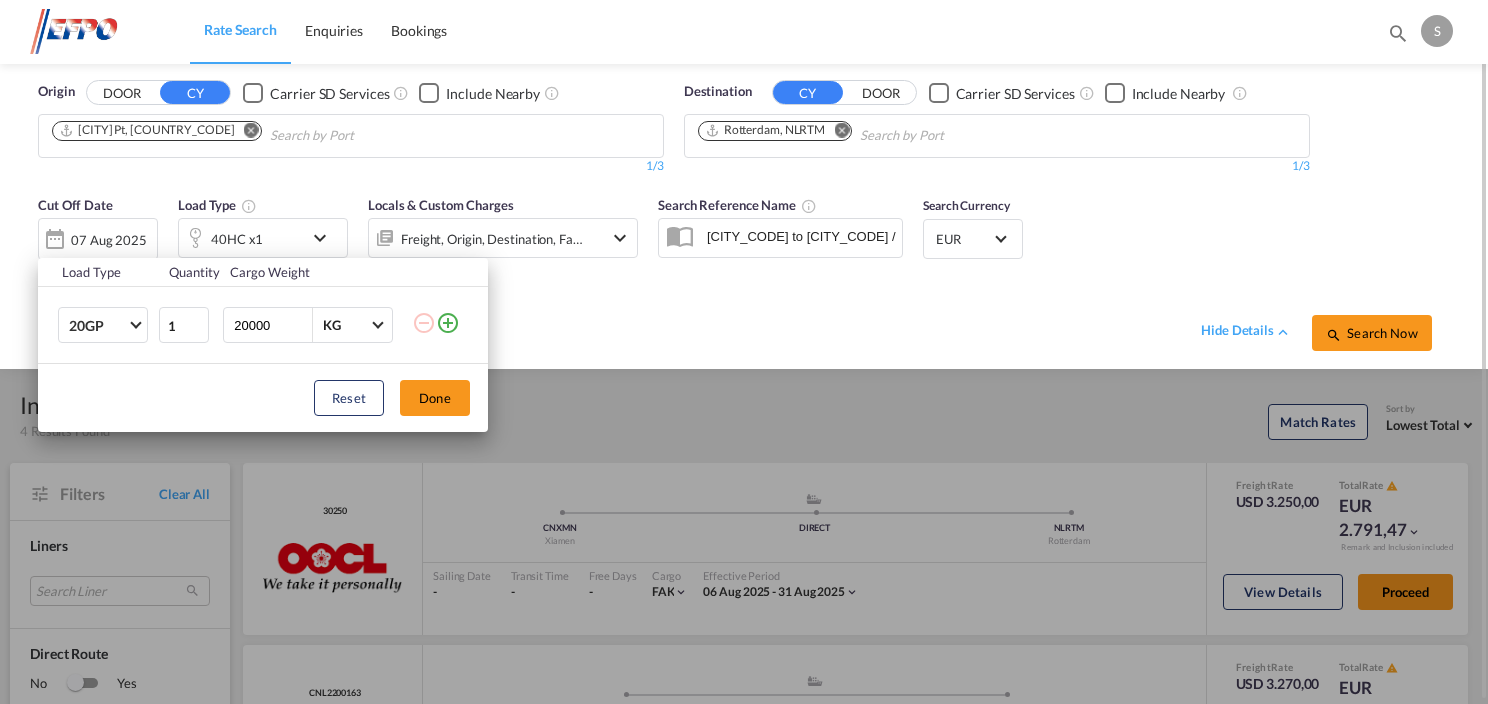click on "Done" at bounding box center (435, 398) 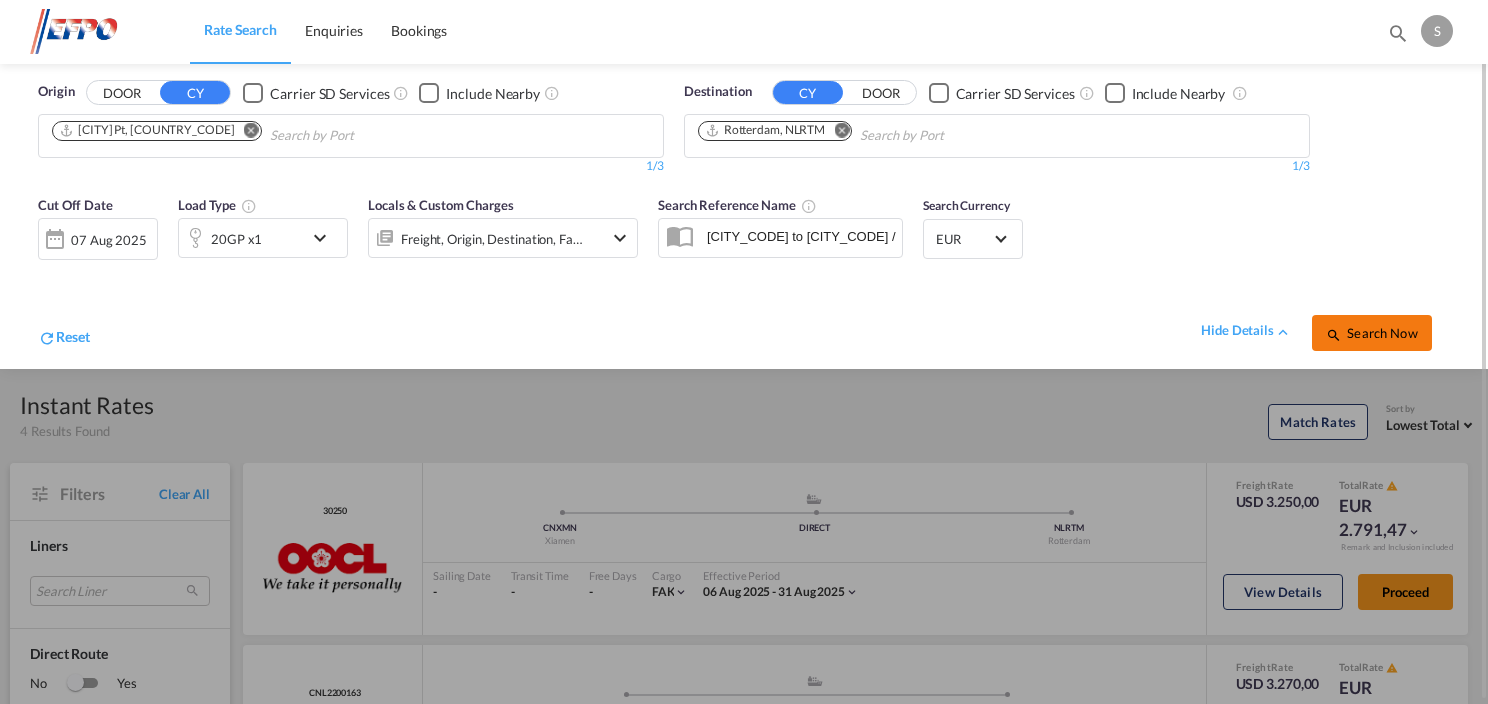 drag, startPoint x: 1392, startPoint y: 328, endPoint x: 1364, endPoint y: 349, distance: 35 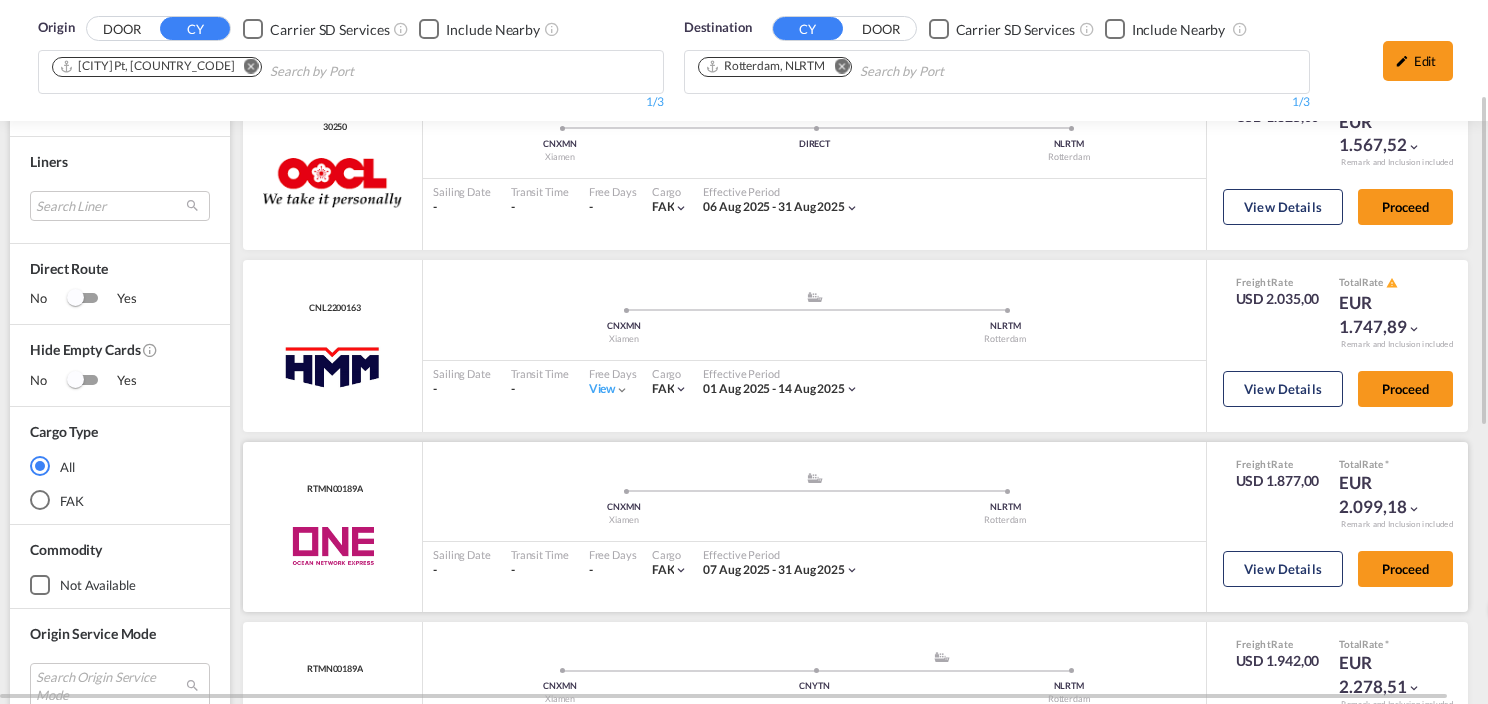 scroll, scrollTop: 300, scrollLeft: 0, axis: vertical 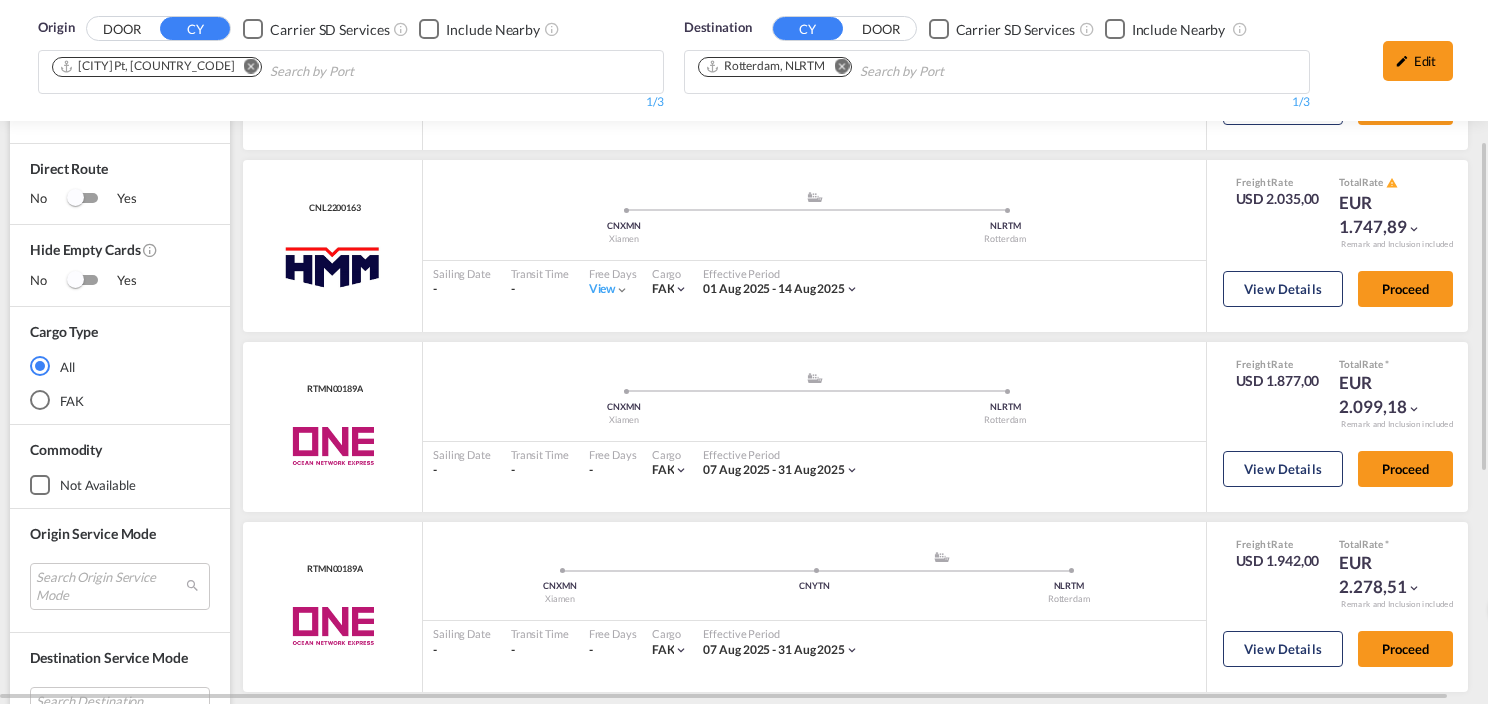 click on "Edit" at bounding box center (1418, 61) 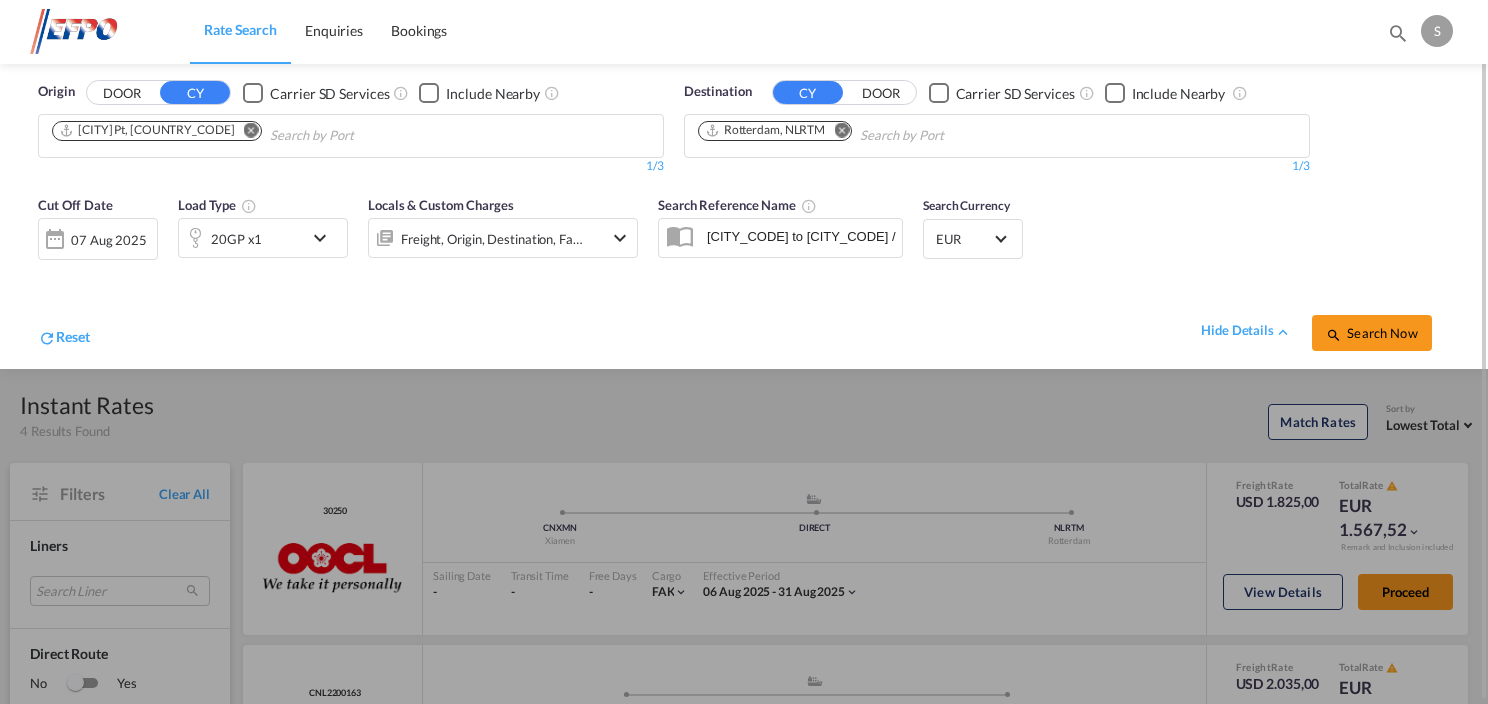 click at bounding box center (325, 238) 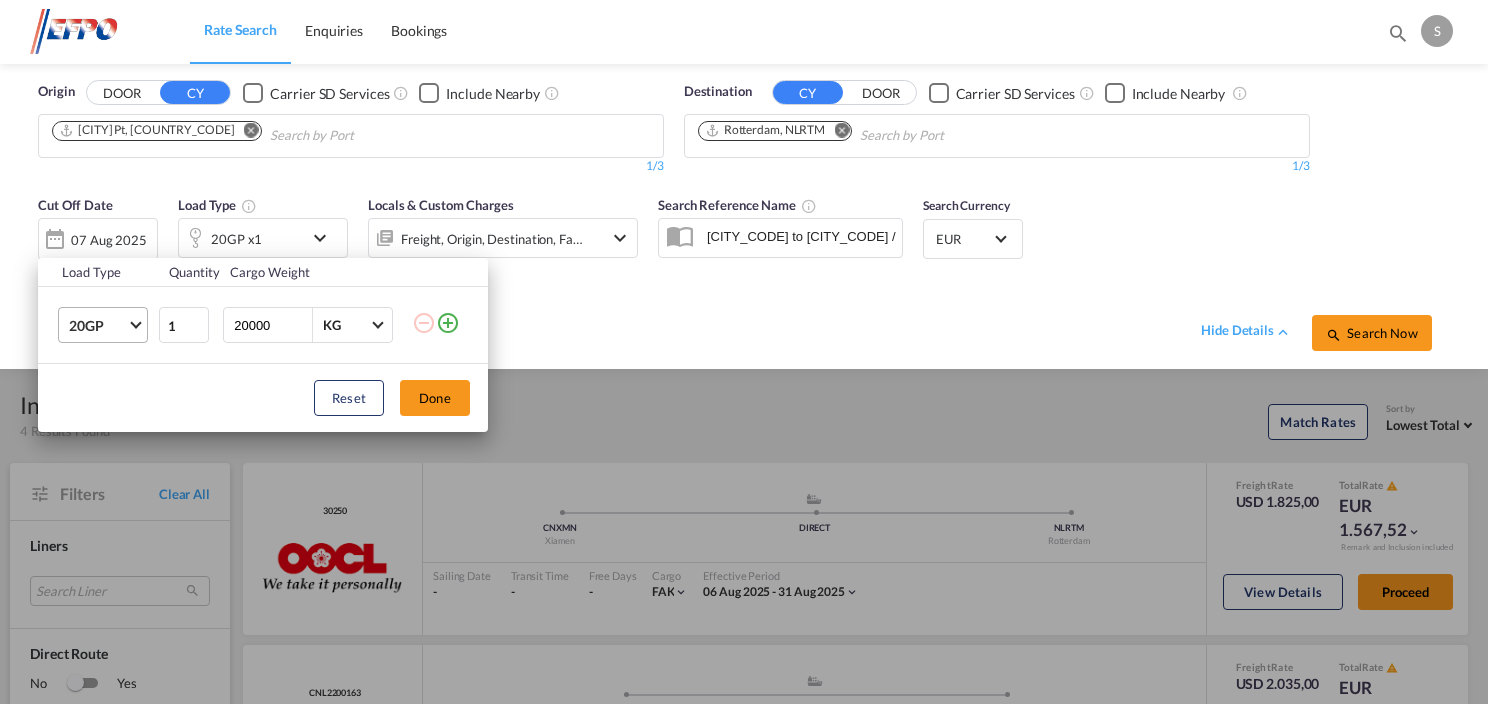 click at bounding box center (135, 323) 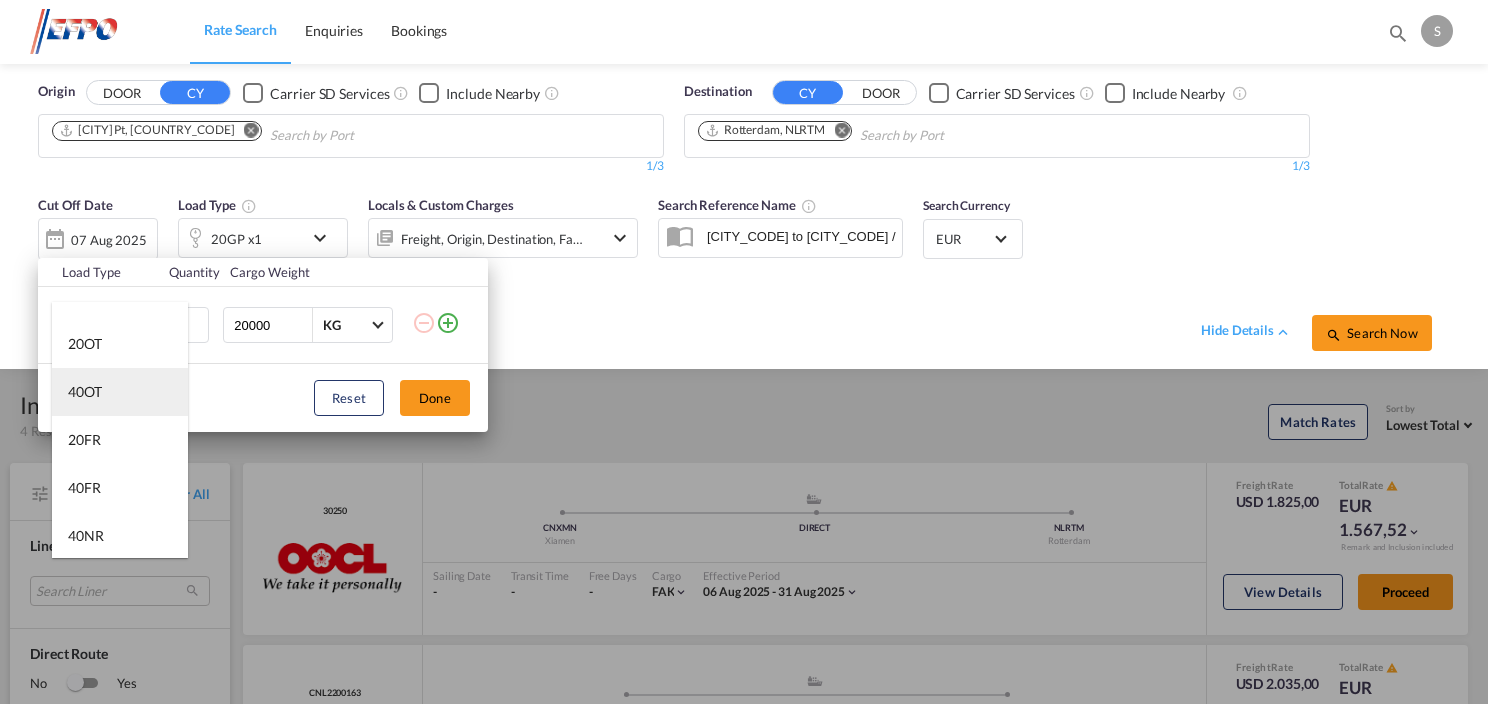 scroll, scrollTop: 400, scrollLeft: 0, axis: vertical 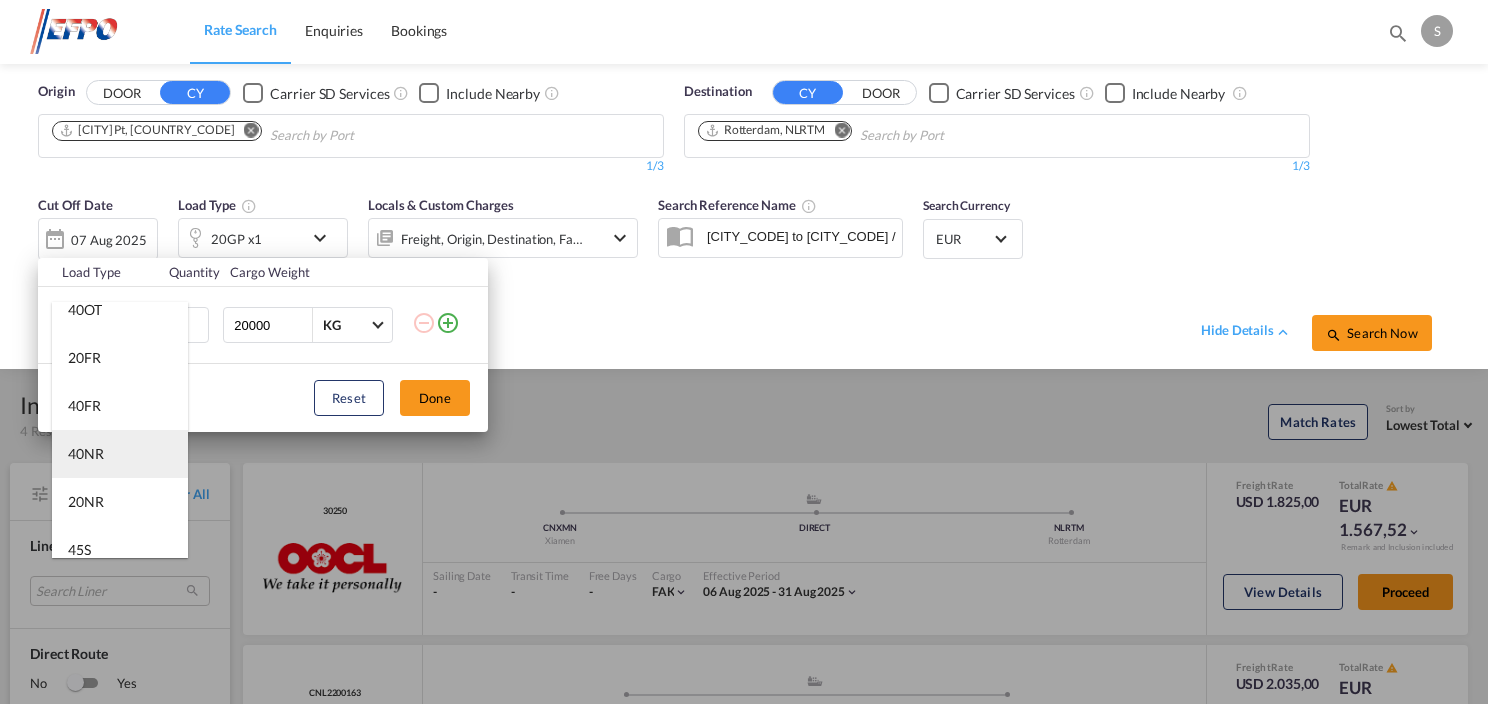 drag, startPoint x: 110, startPoint y: 458, endPoint x: 125, endPoint y: 453, distance: 15.811388 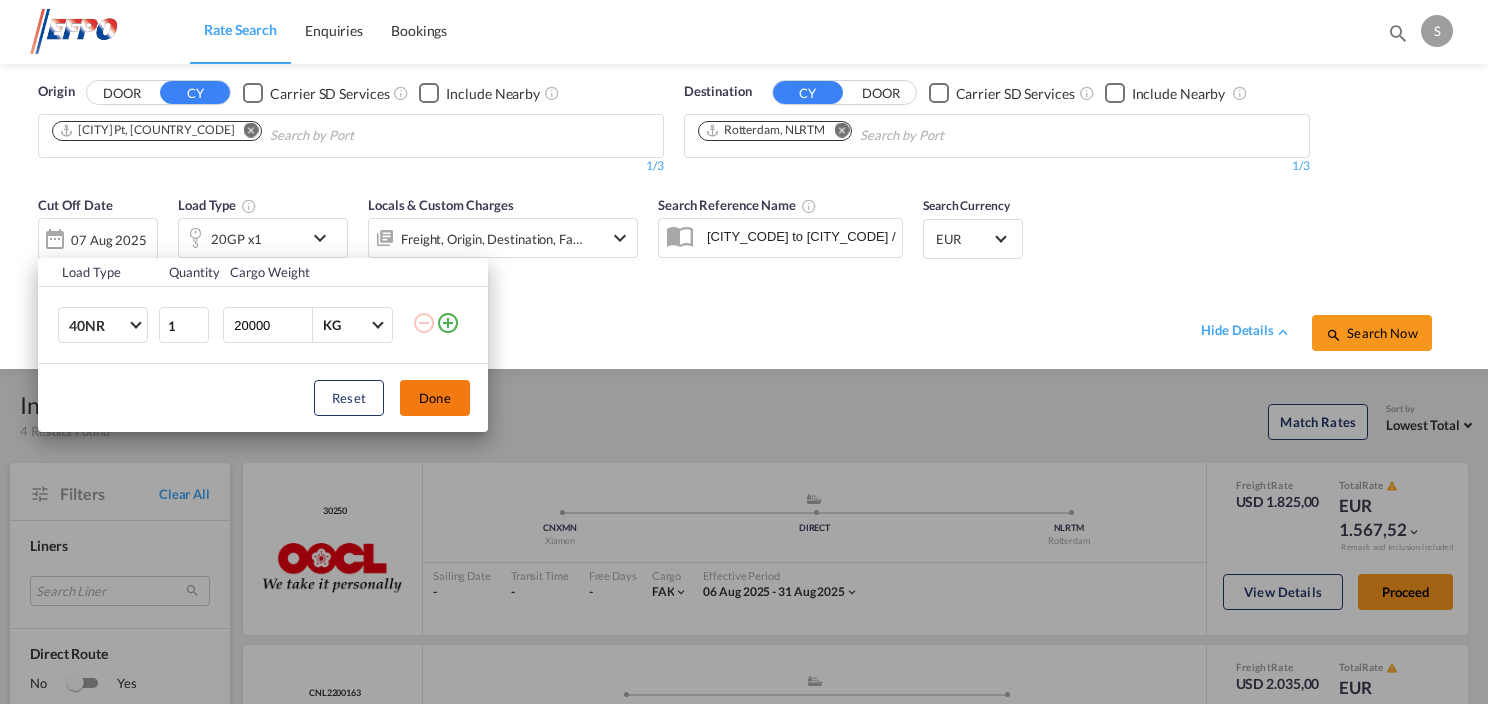click on "Done" at bounding box center (435, 398) 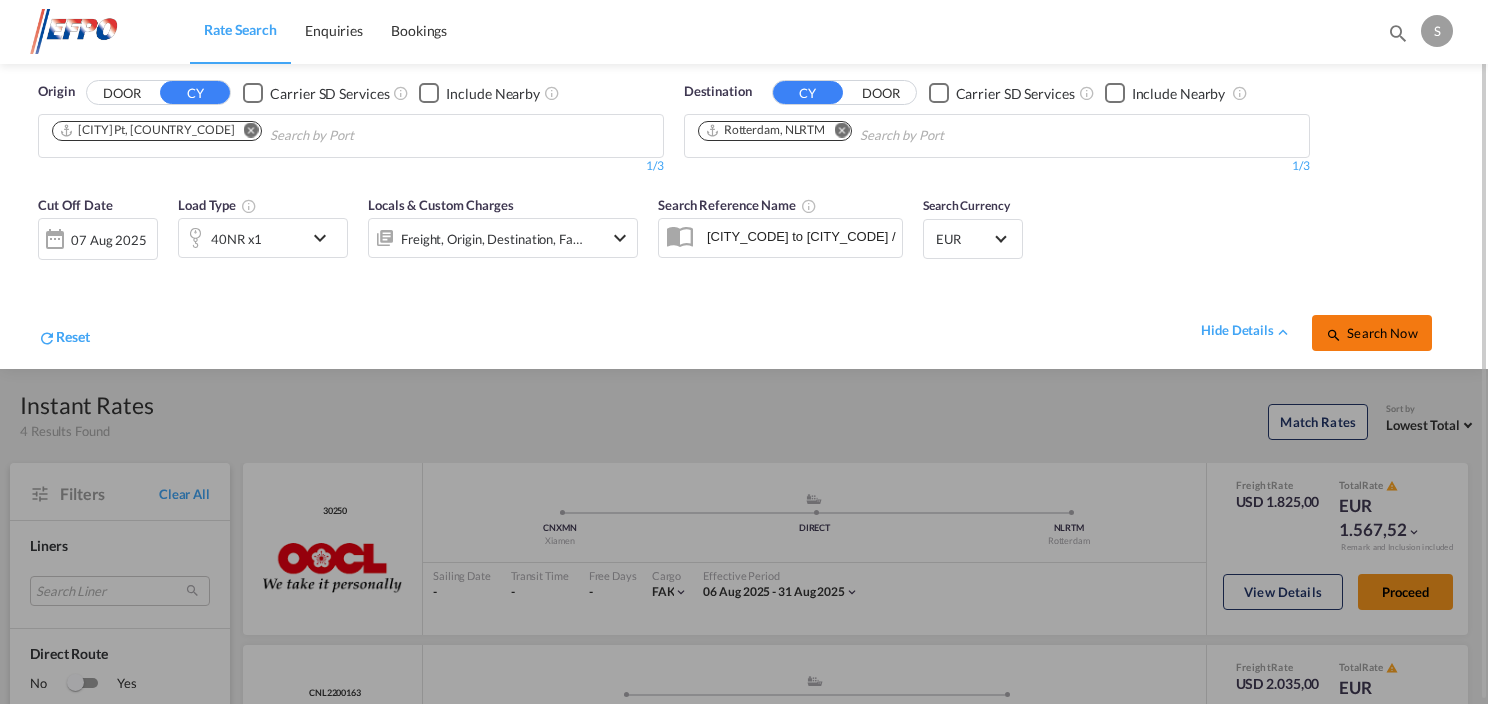 click on "Search Now" at bounding box center [1371, 333] 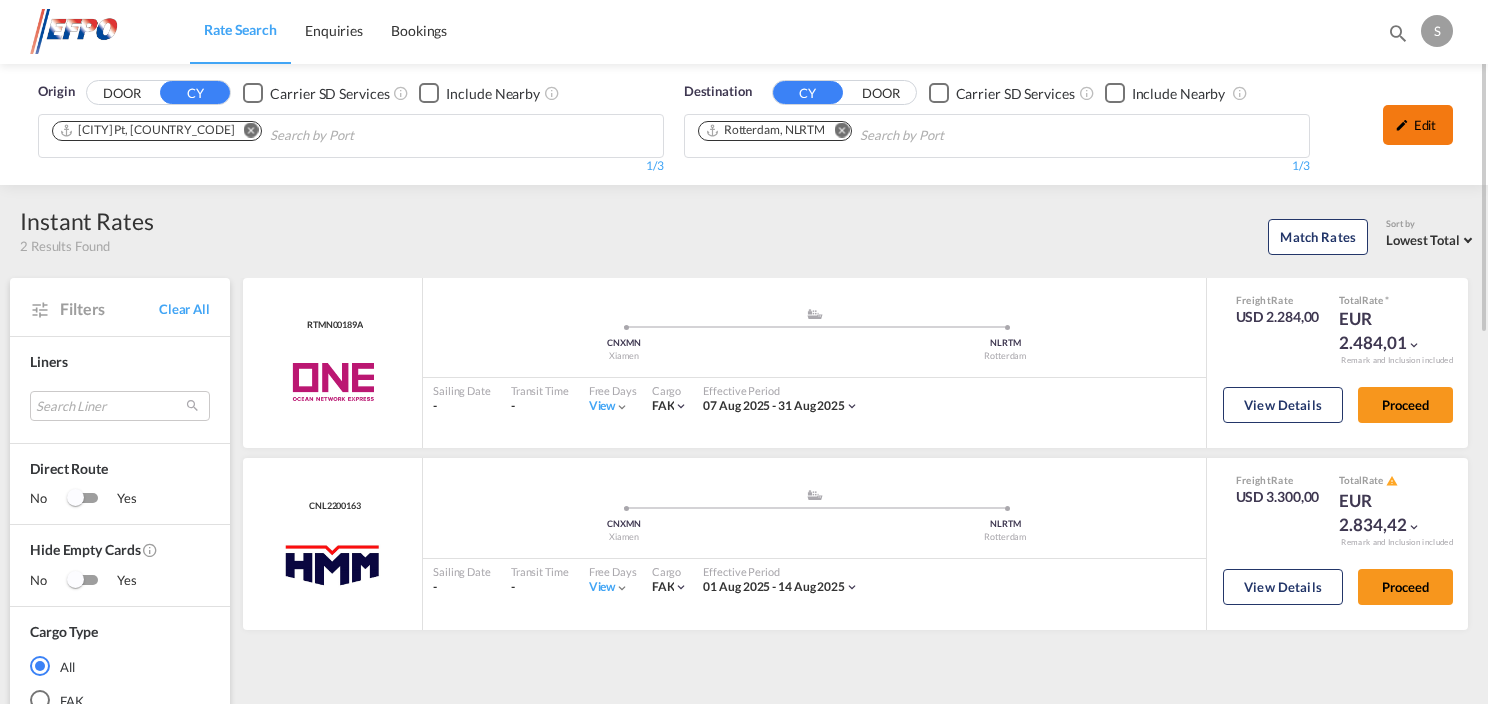 click on "Edit" at bounding box center (1418, 125) 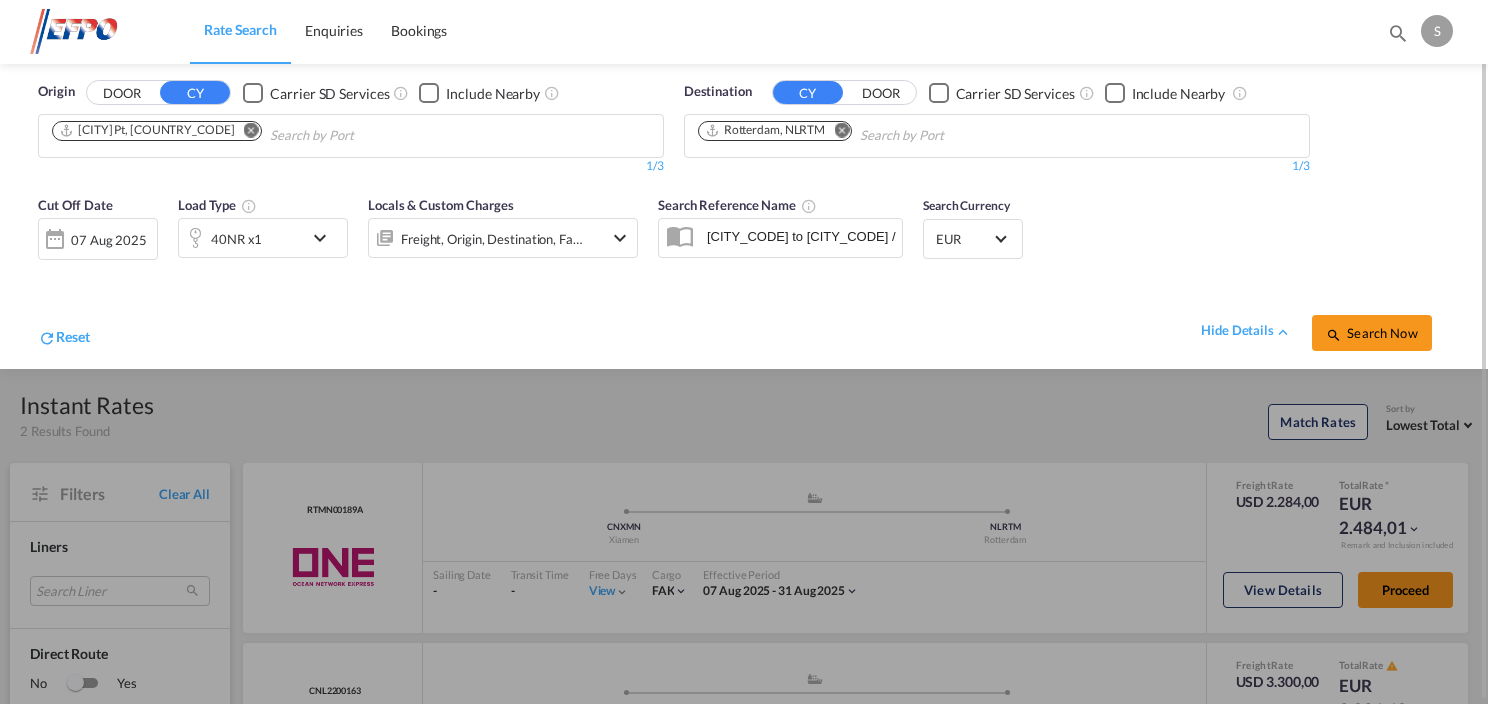 click on "40NR x1" at bounding box center (241, 238) 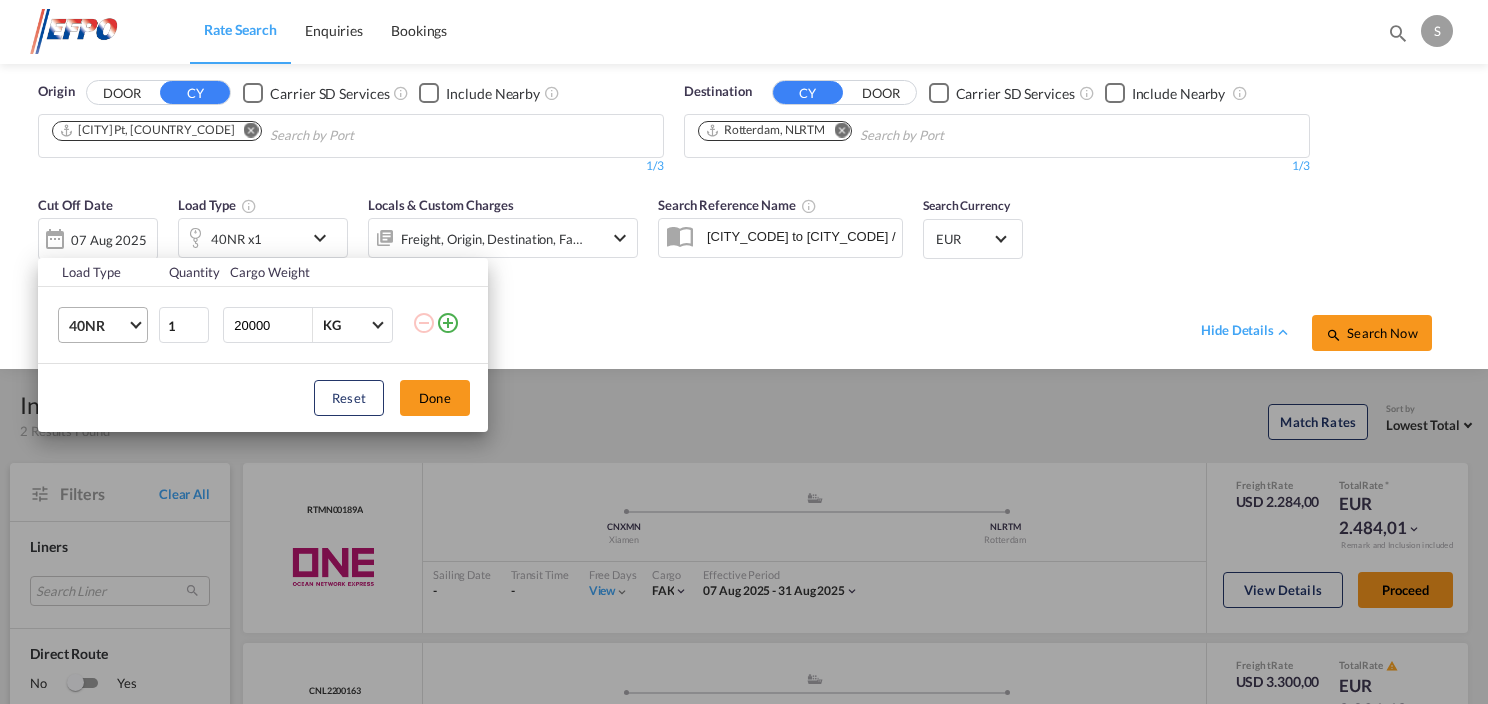 click on "40NR" at bounding box center (107, 325) 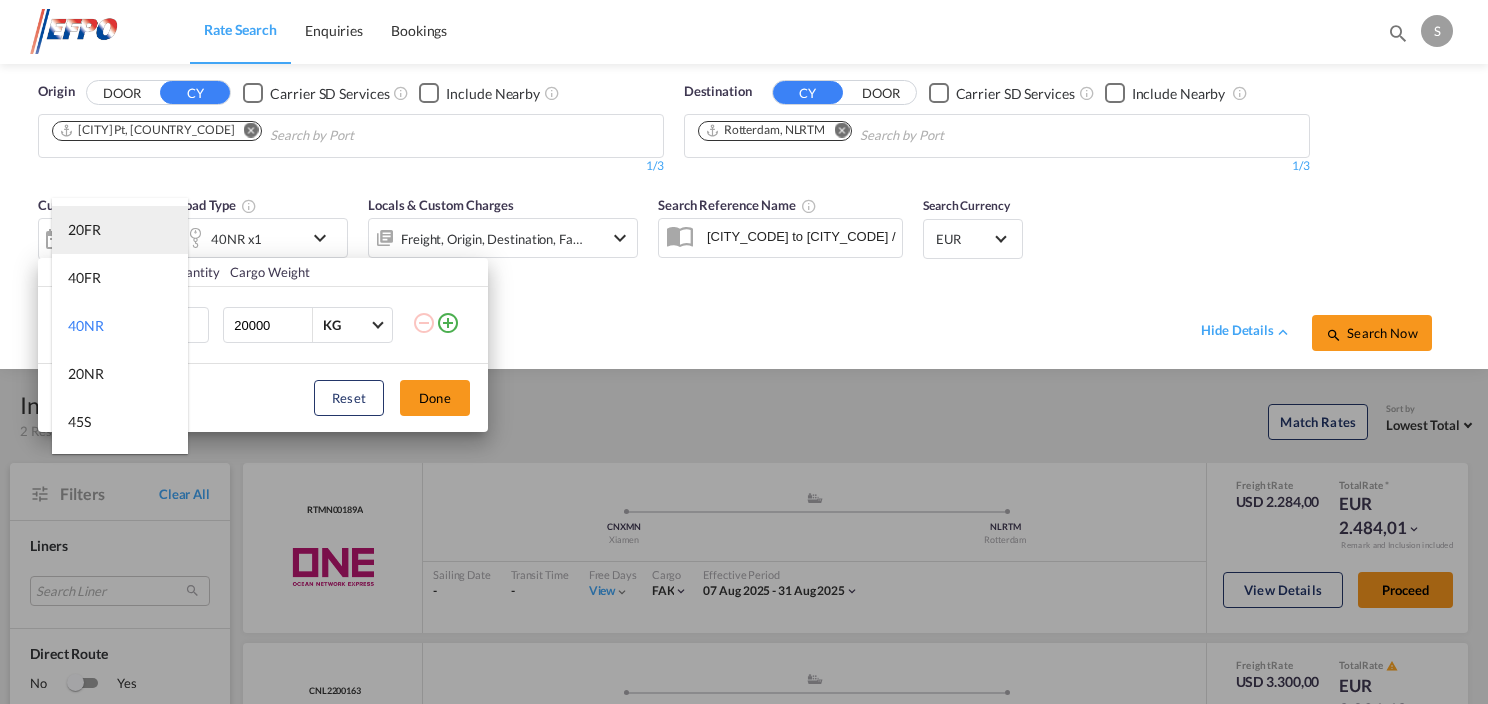 scroll, scrollTop: 0, scrollLeft: 0, axis: both 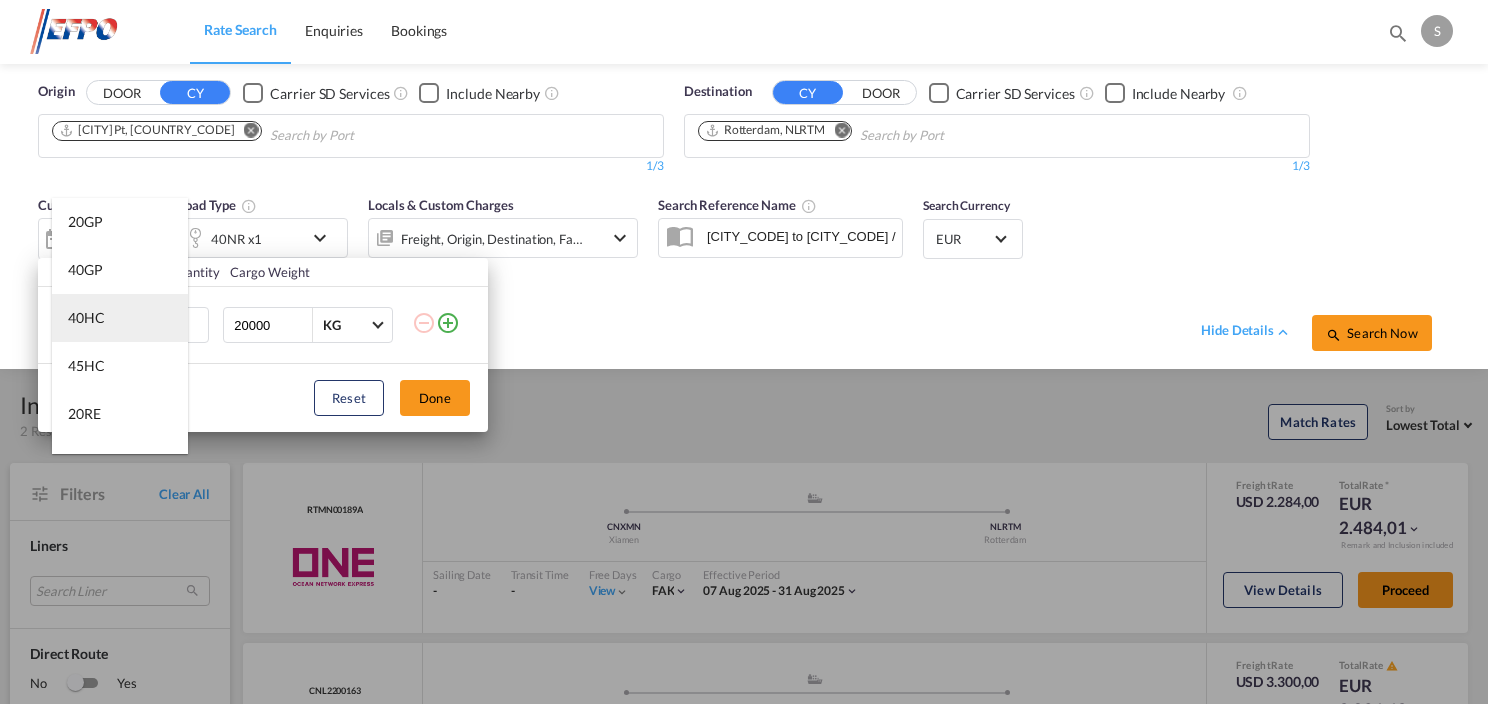 click on "40HC" at bounding box center (86, 318) 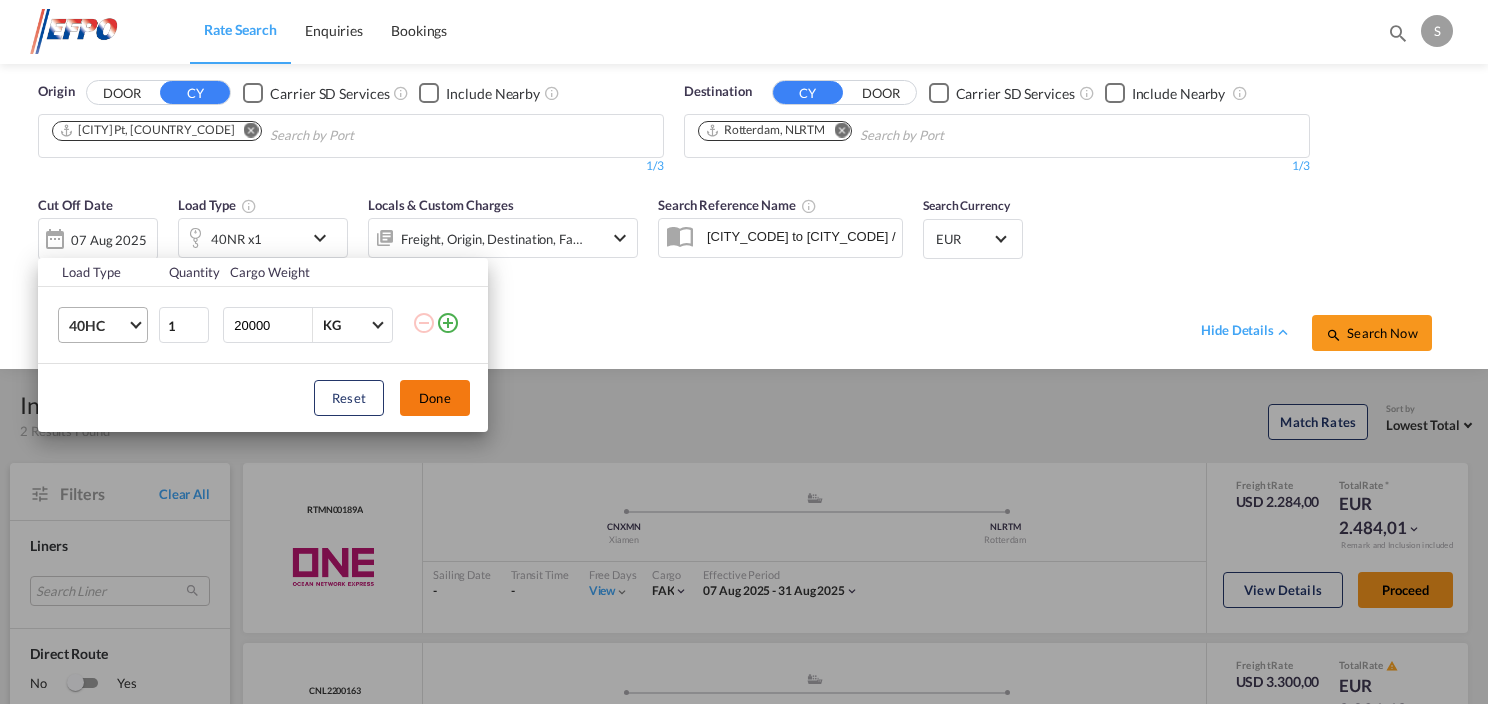 click on "Done" at bounding box center (435, 398) 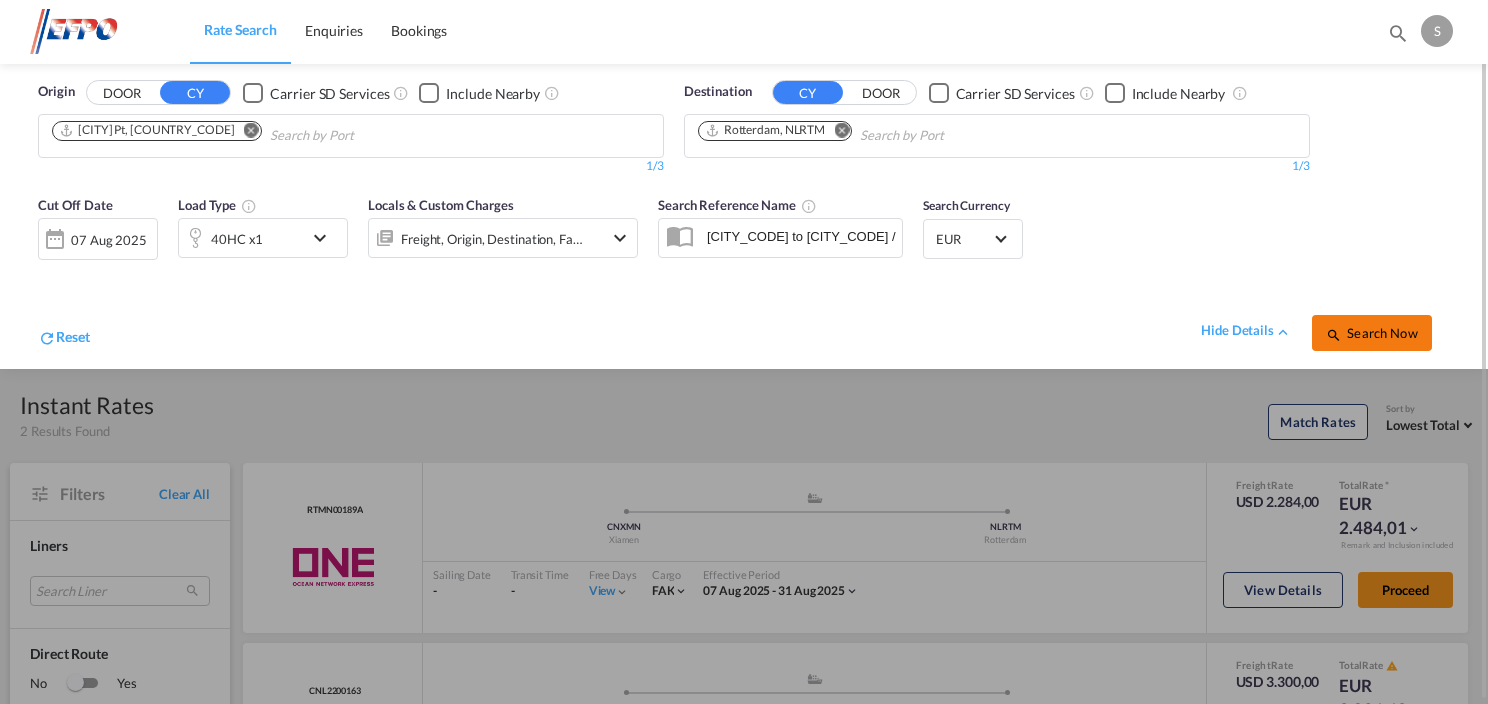 click on "Search Now" at bounding box center [1371, 333] 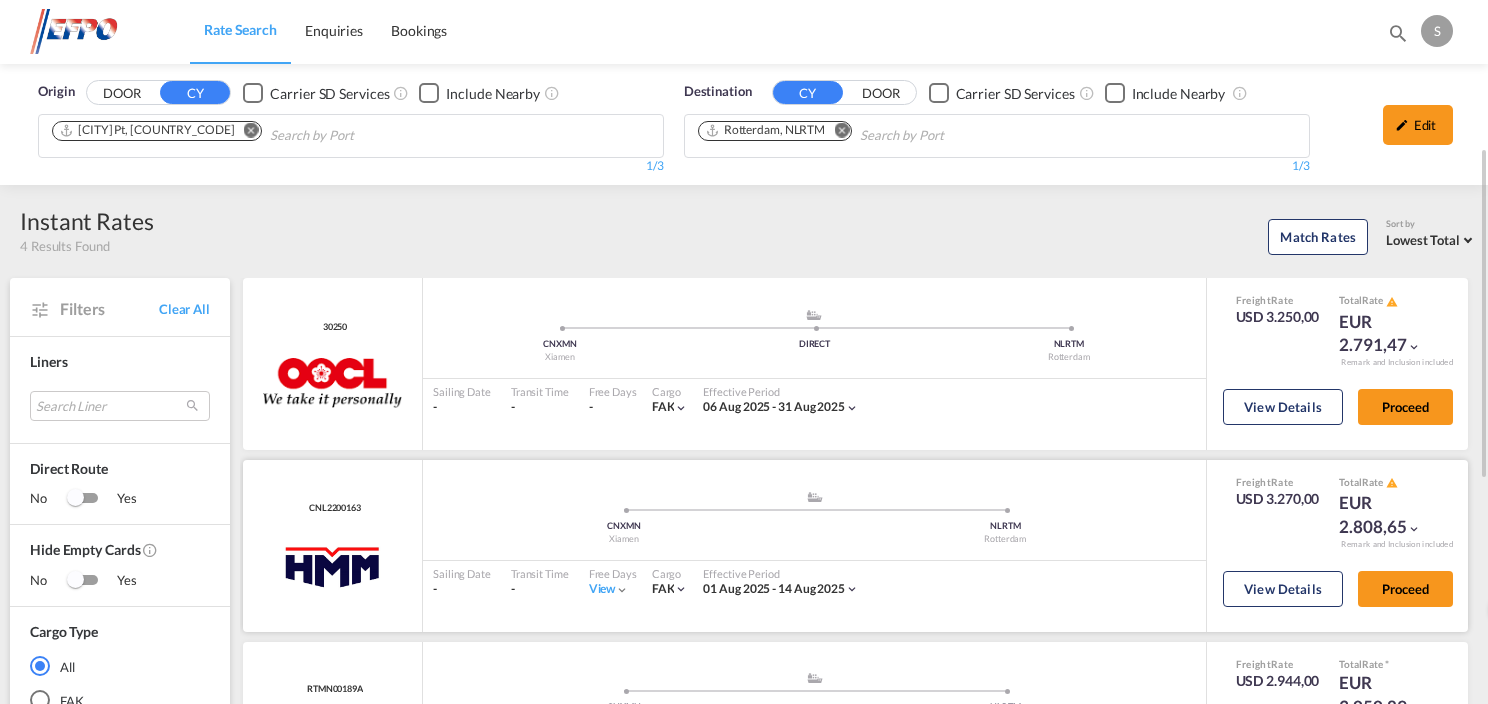 scroll, scrollTop: 400, scrollLeft: 0, axis: vertical 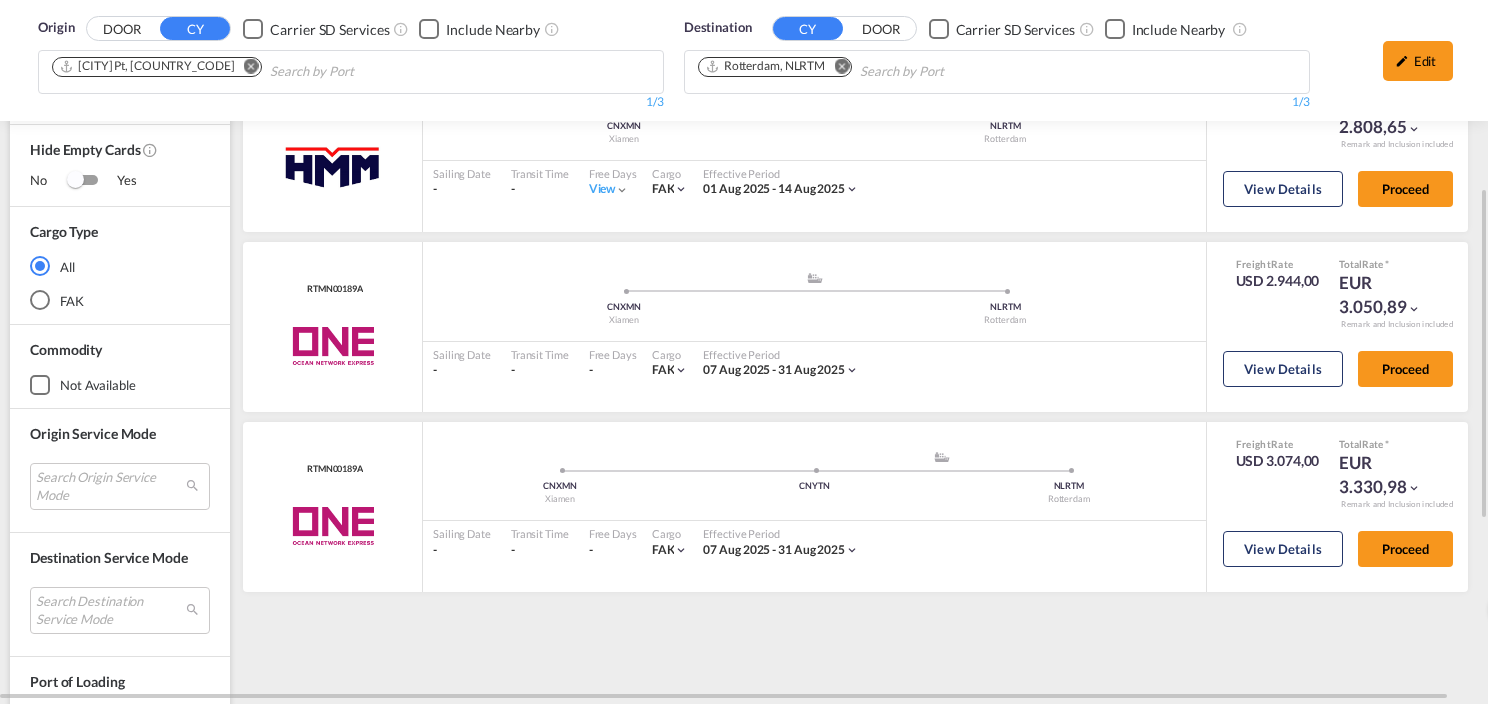 drag, startPoint x: 1402, startPoint y: 66, endPoint x: 1377, endPoint y: 73, distance: 25.96151 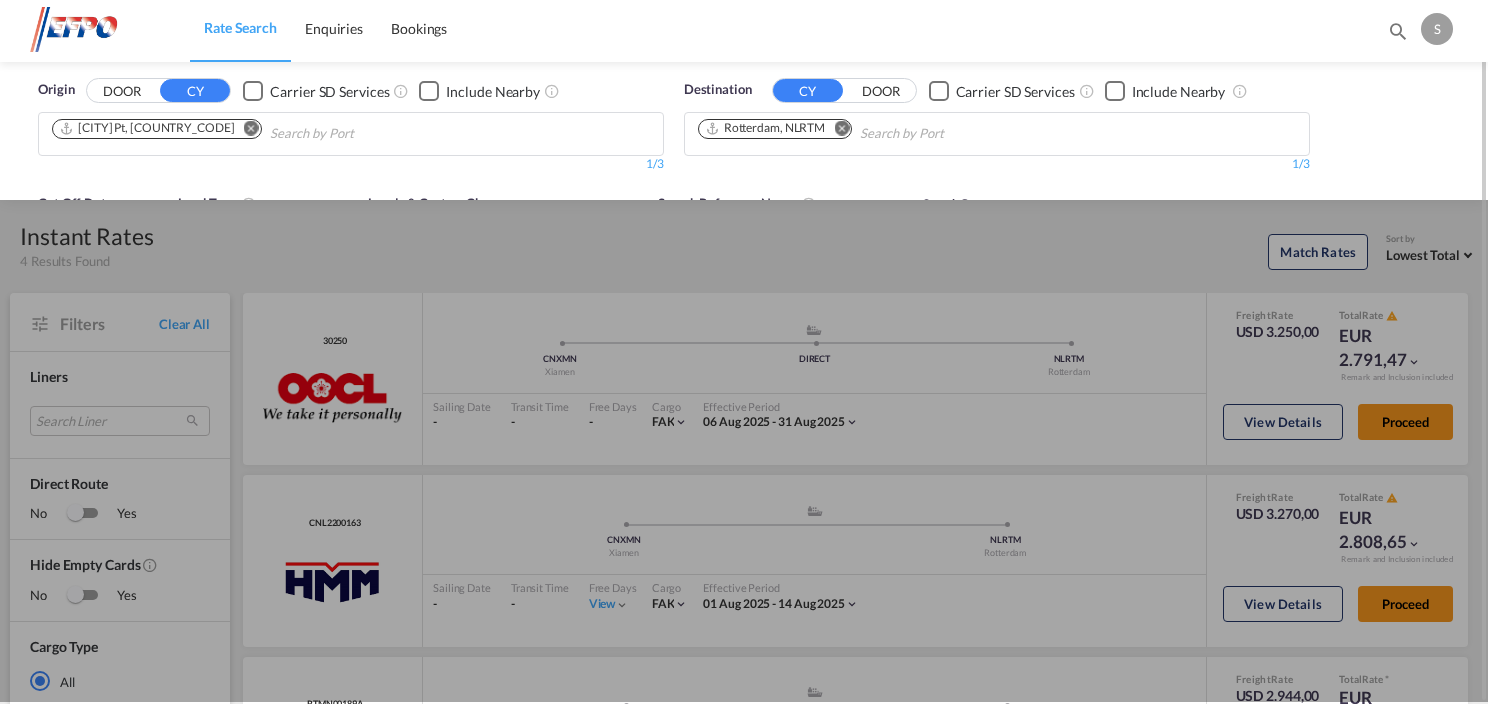 scroll, scrollTop: 0, scrollLeft: 0, axis: both 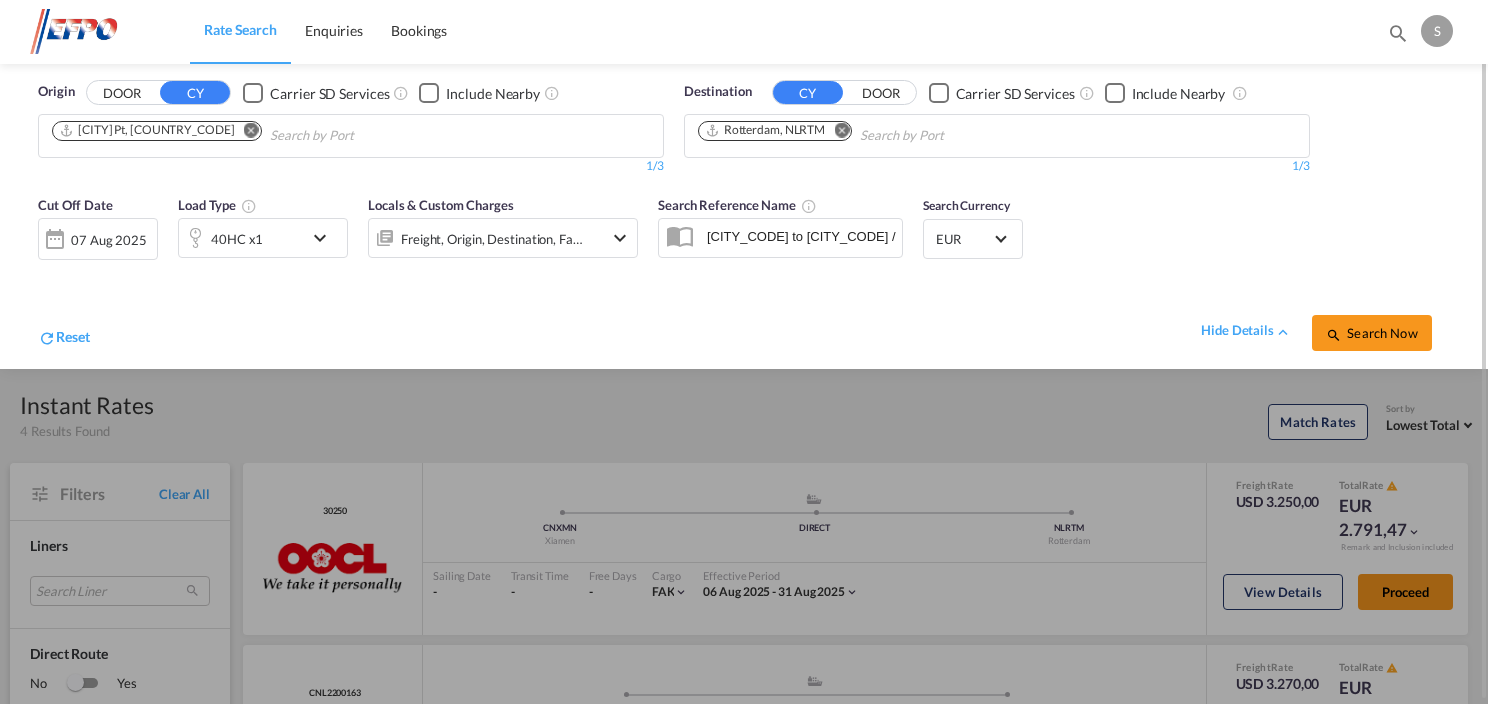 click at bounding box center (325, 238) 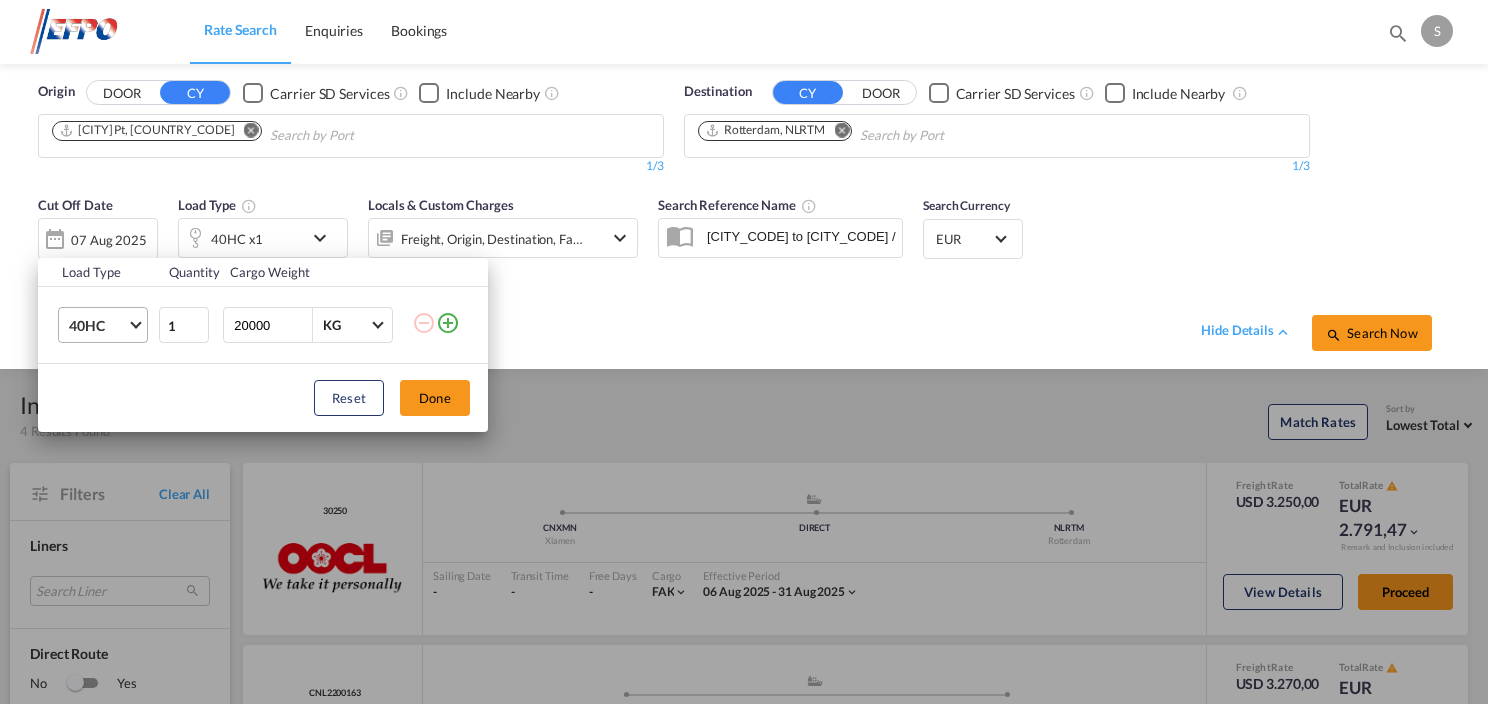 click at bounding box center (135, 323) 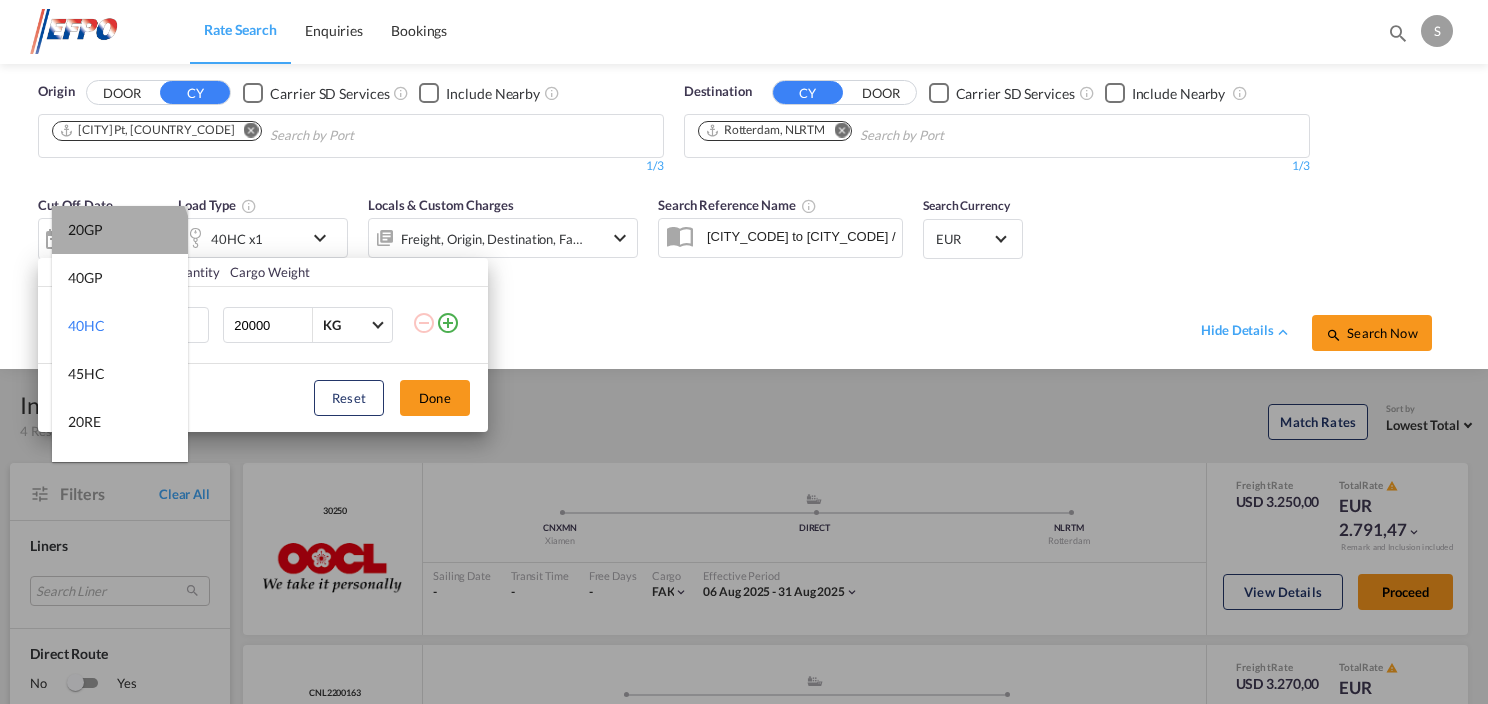 click on "20GP" at bounding box center (120, 230) 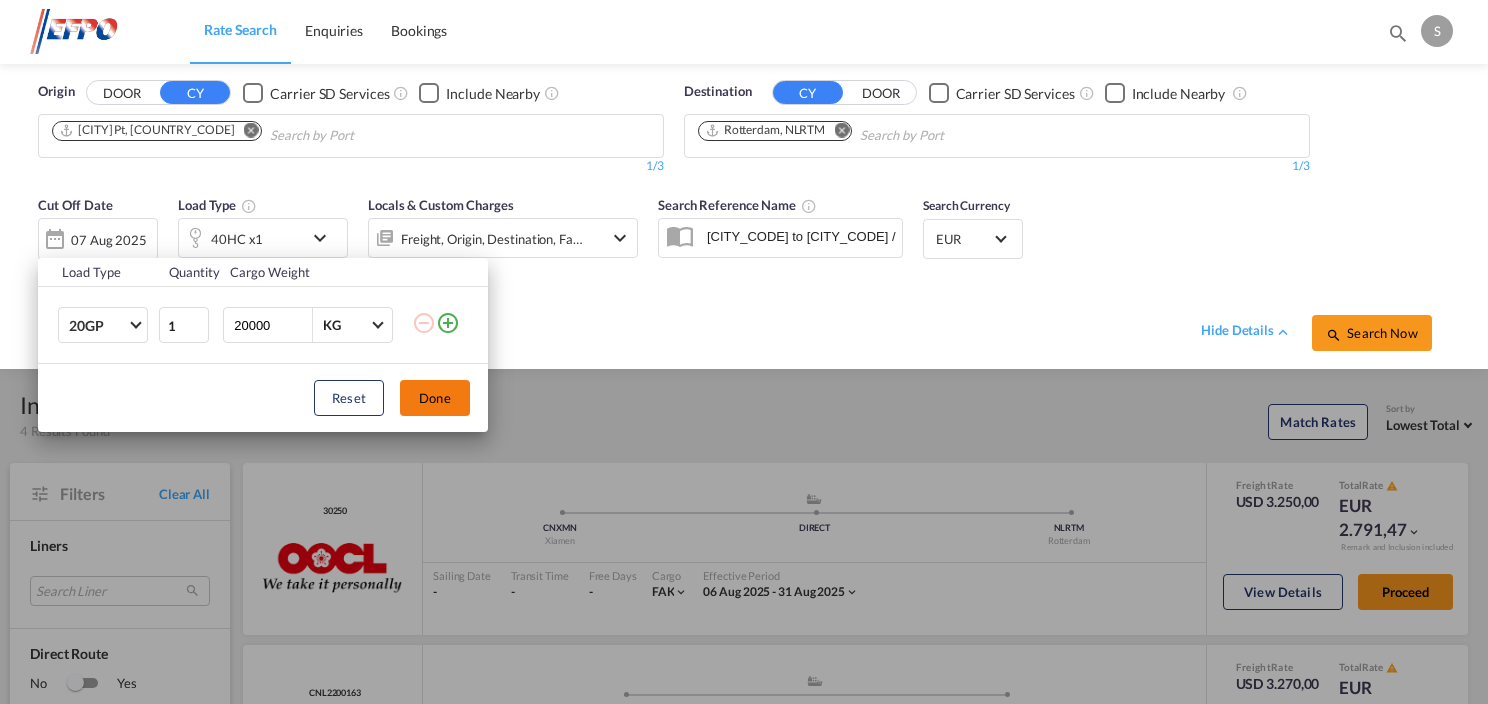 drag, startPoint x: 442, startPoint y: 396, endPoint x: 1142, endPoint y: 397, distance: 700.00073 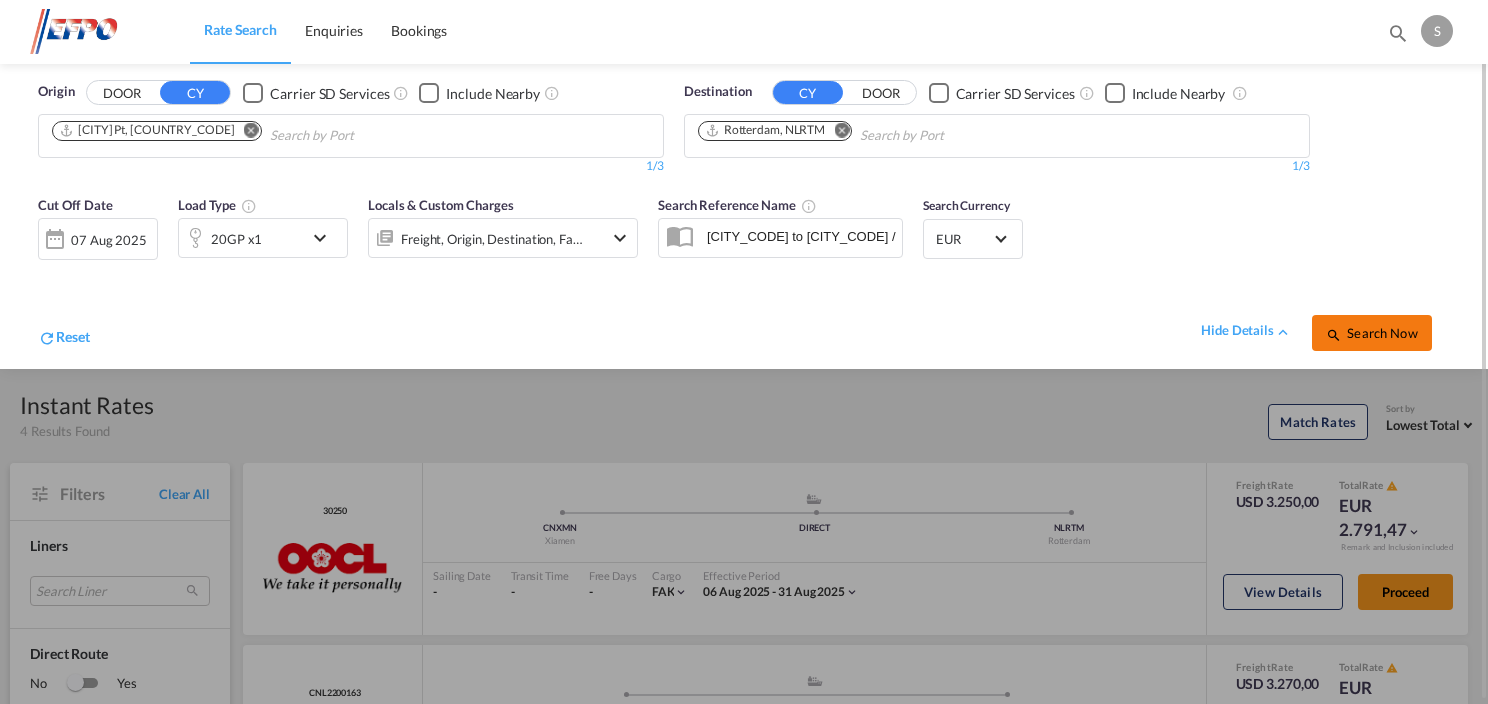 click on "Search Now" at bounding box center [1372, 333] 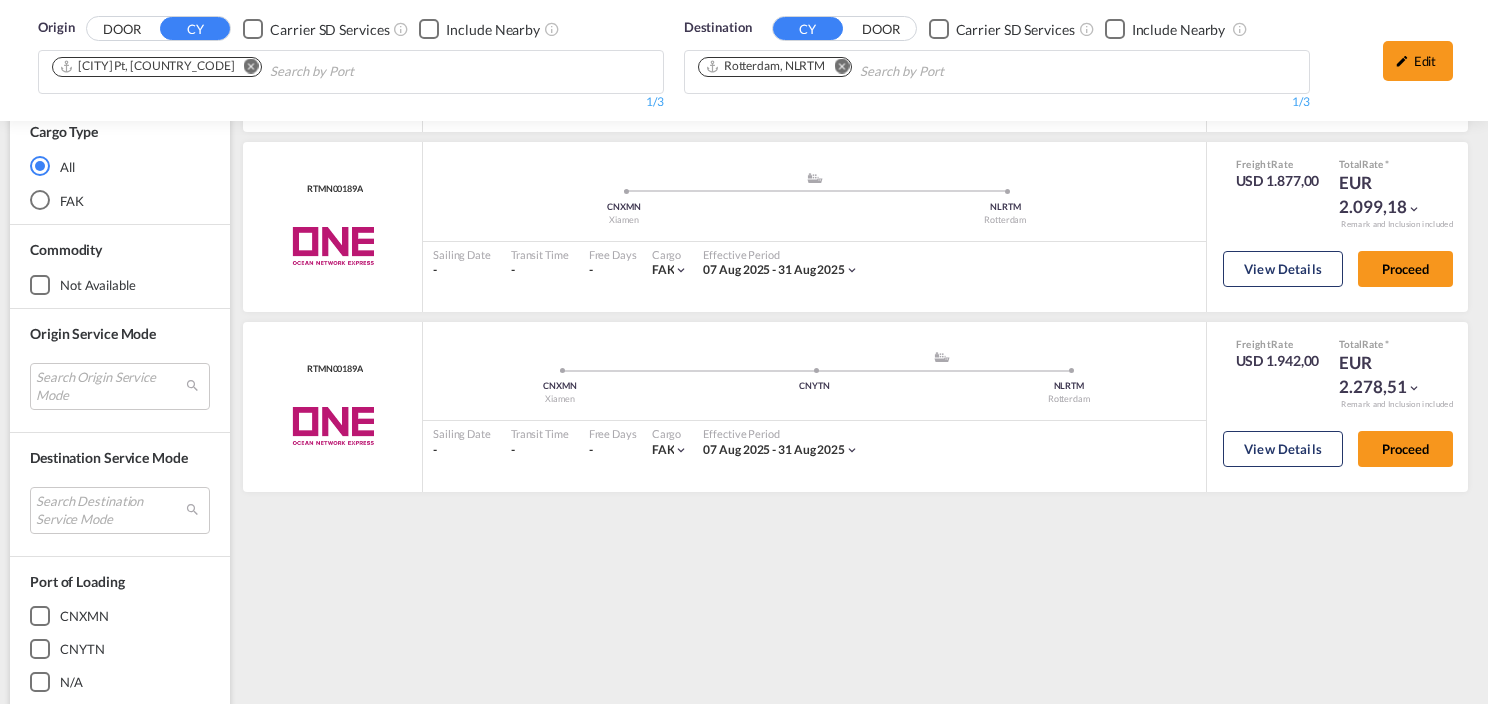 scroll, scrollTop: 0, scrollLeft: 0, axis: both 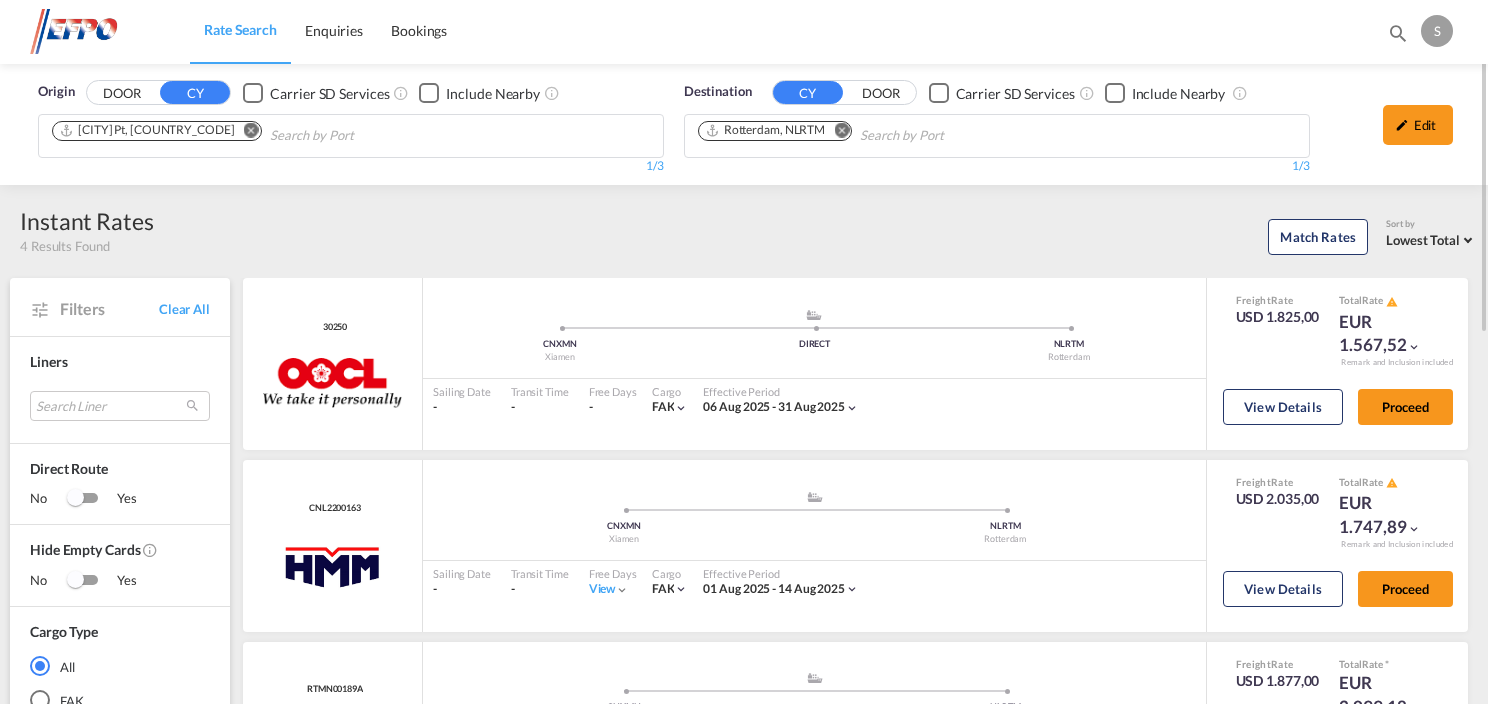 click at bounding box center (251, 130) 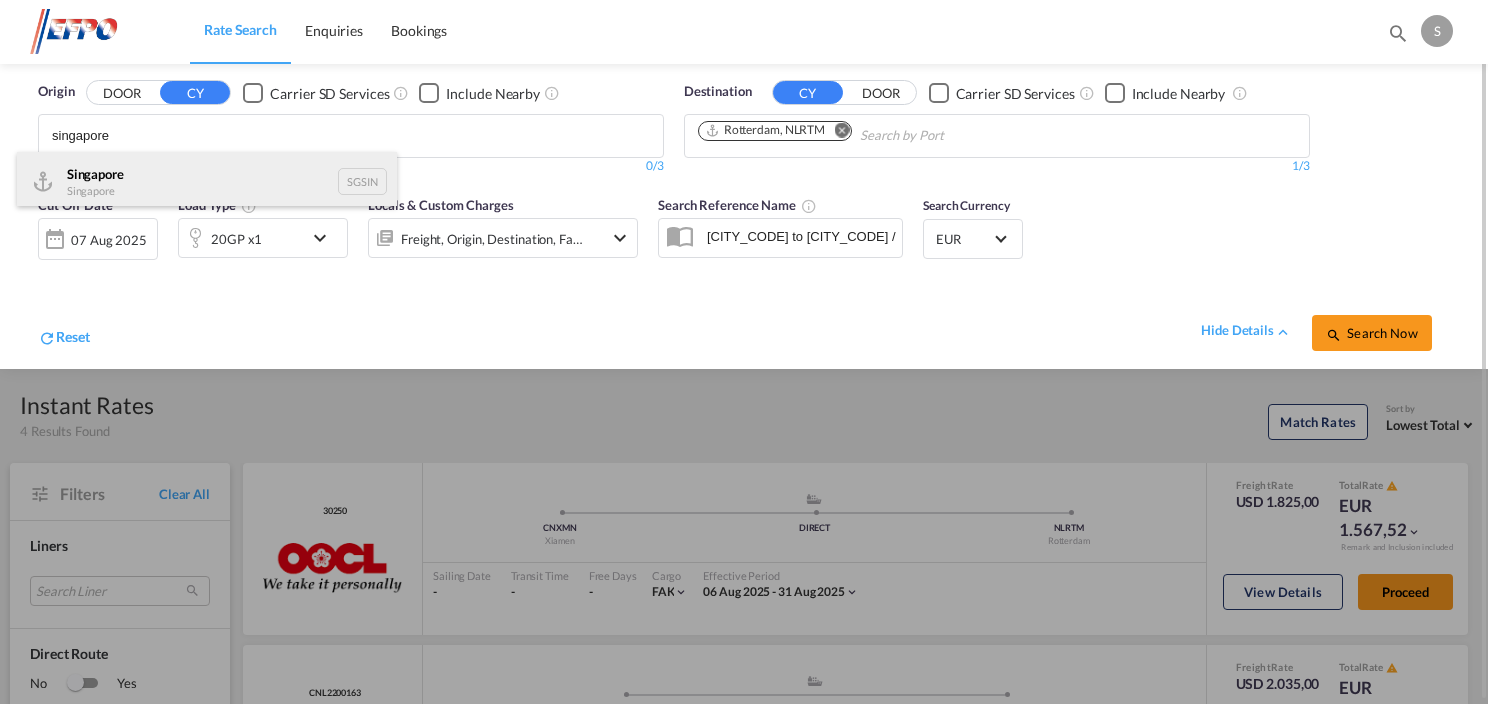 type on "singapore" 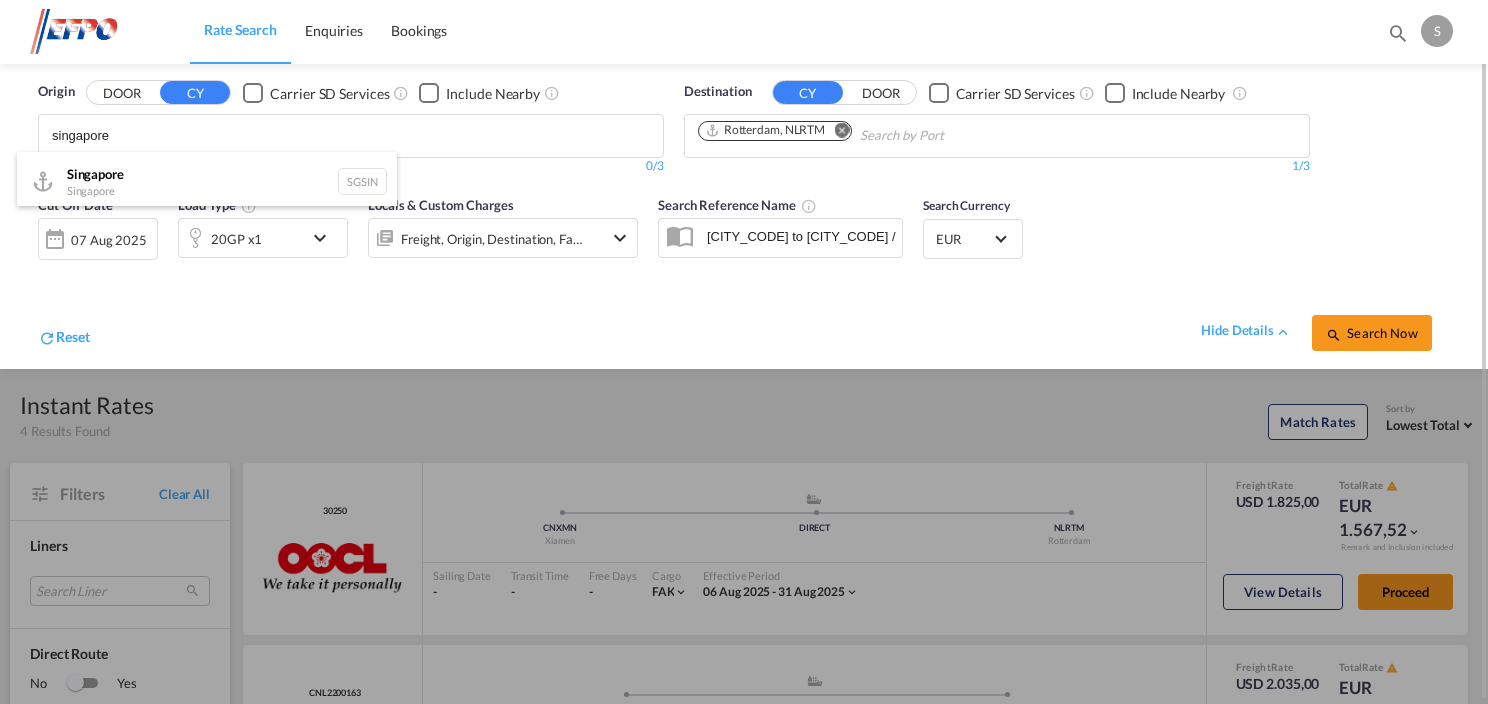 type 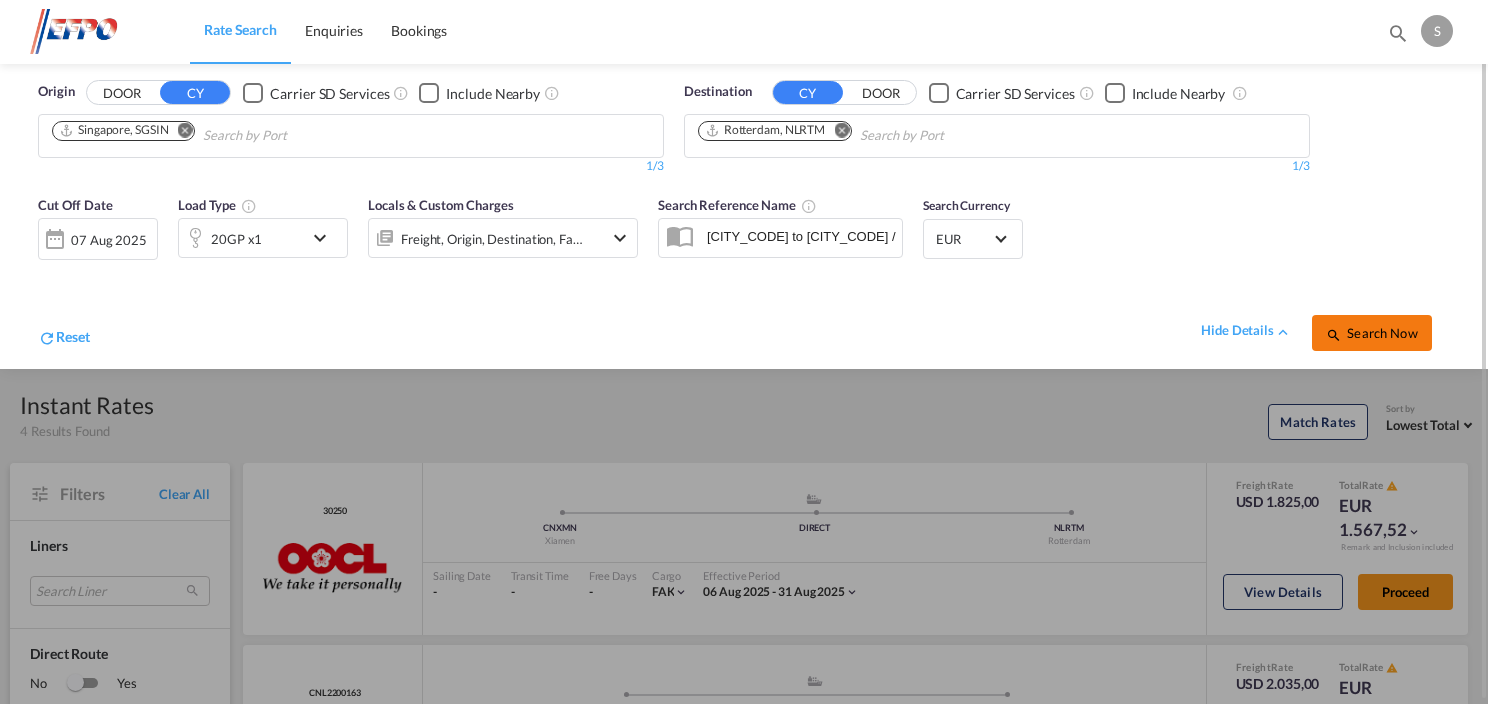 click on "Search Now" at bounding box center [1371, 333] 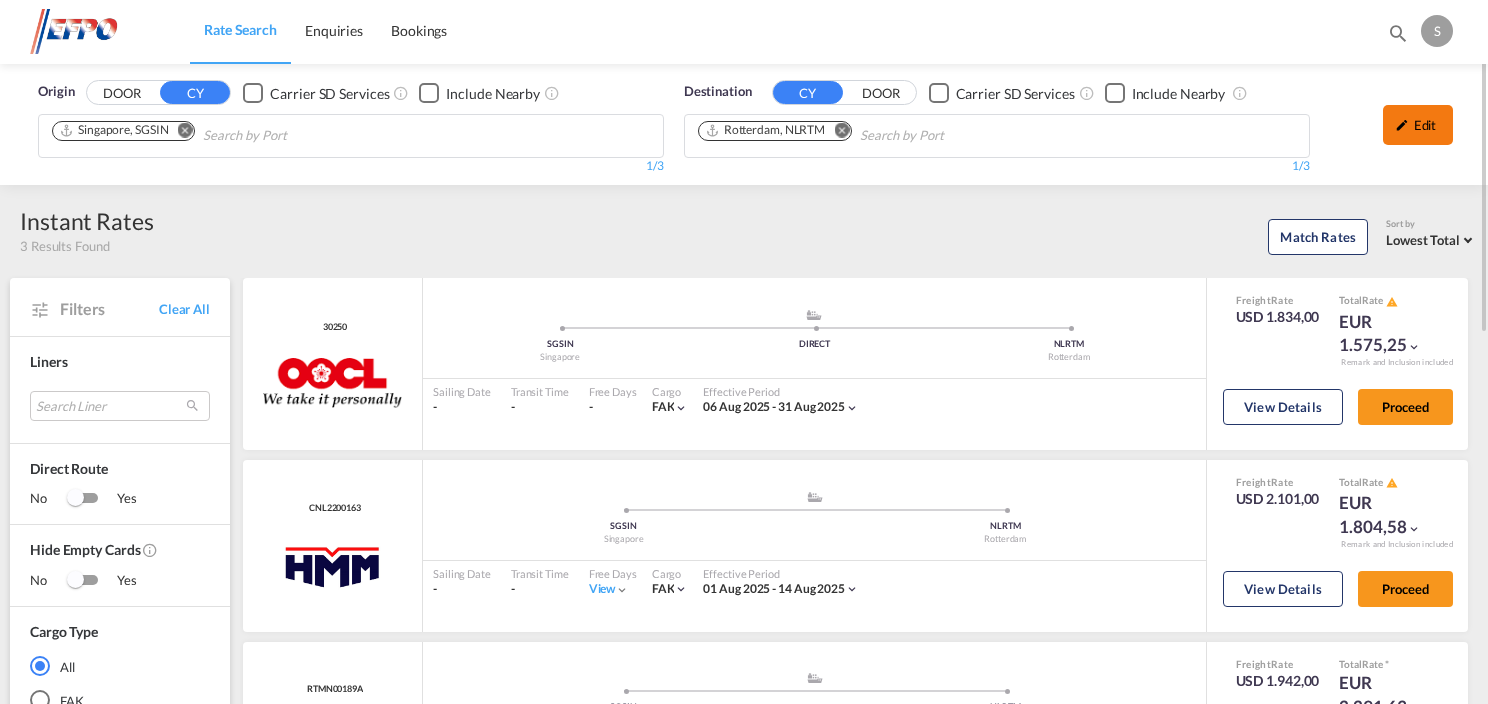click on "Edit" at bounding box center [1418, 125] 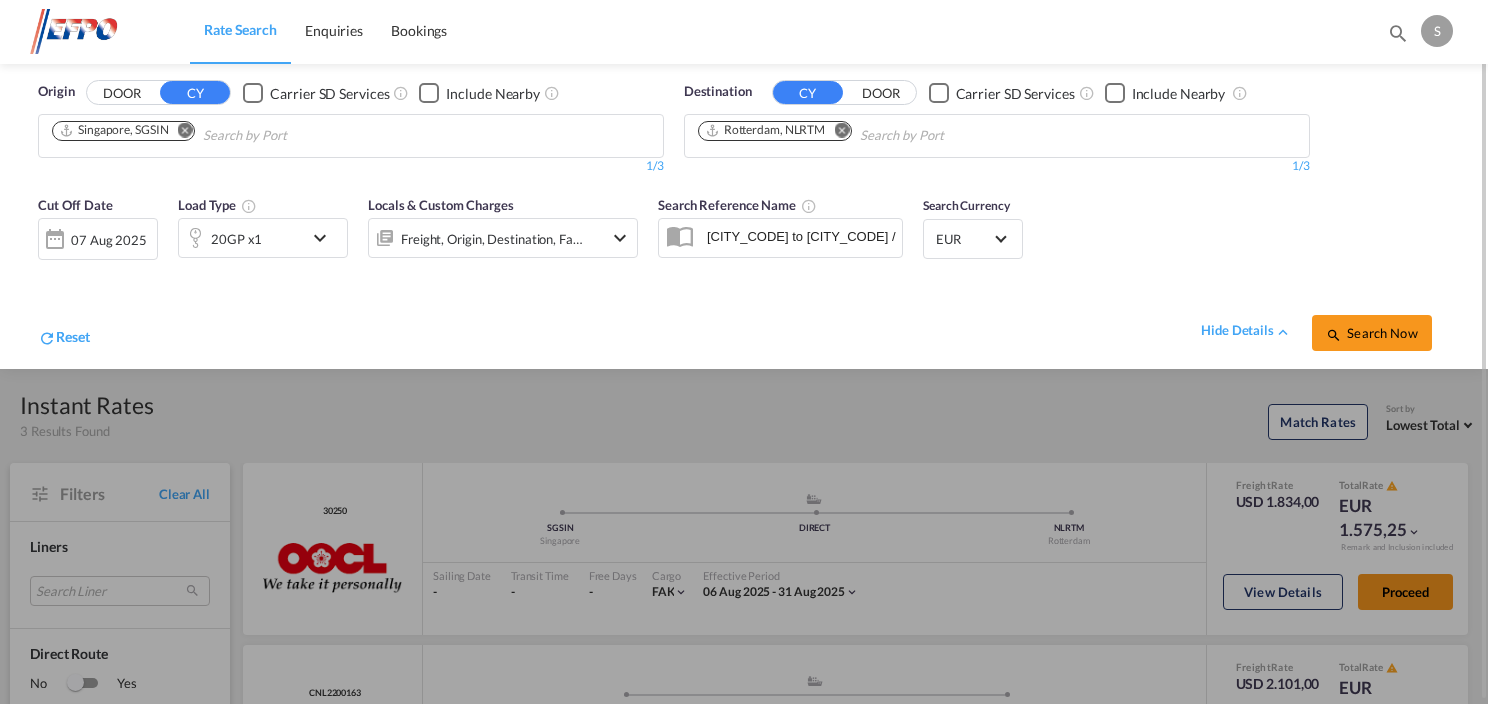 click at bounding box center [325, 238] 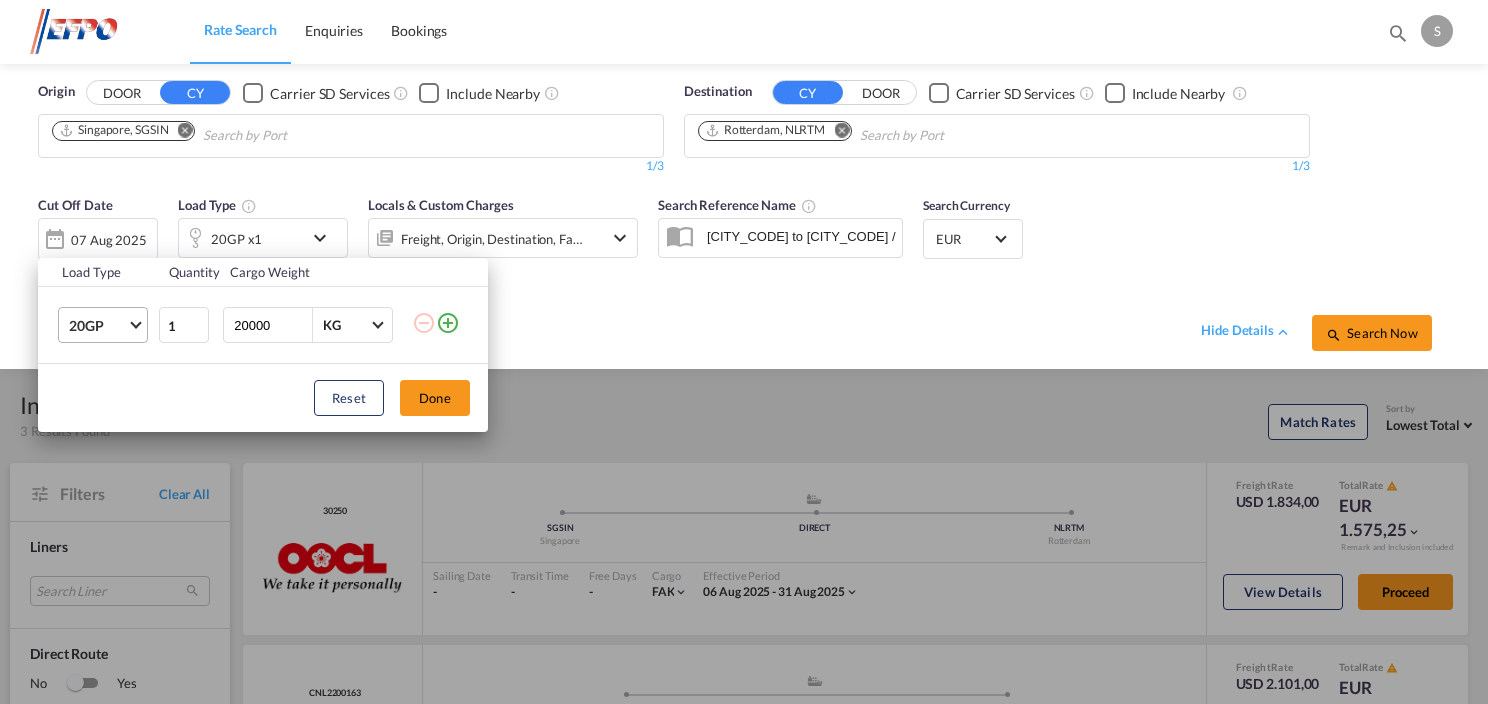 click at bounding box center (135, 323) 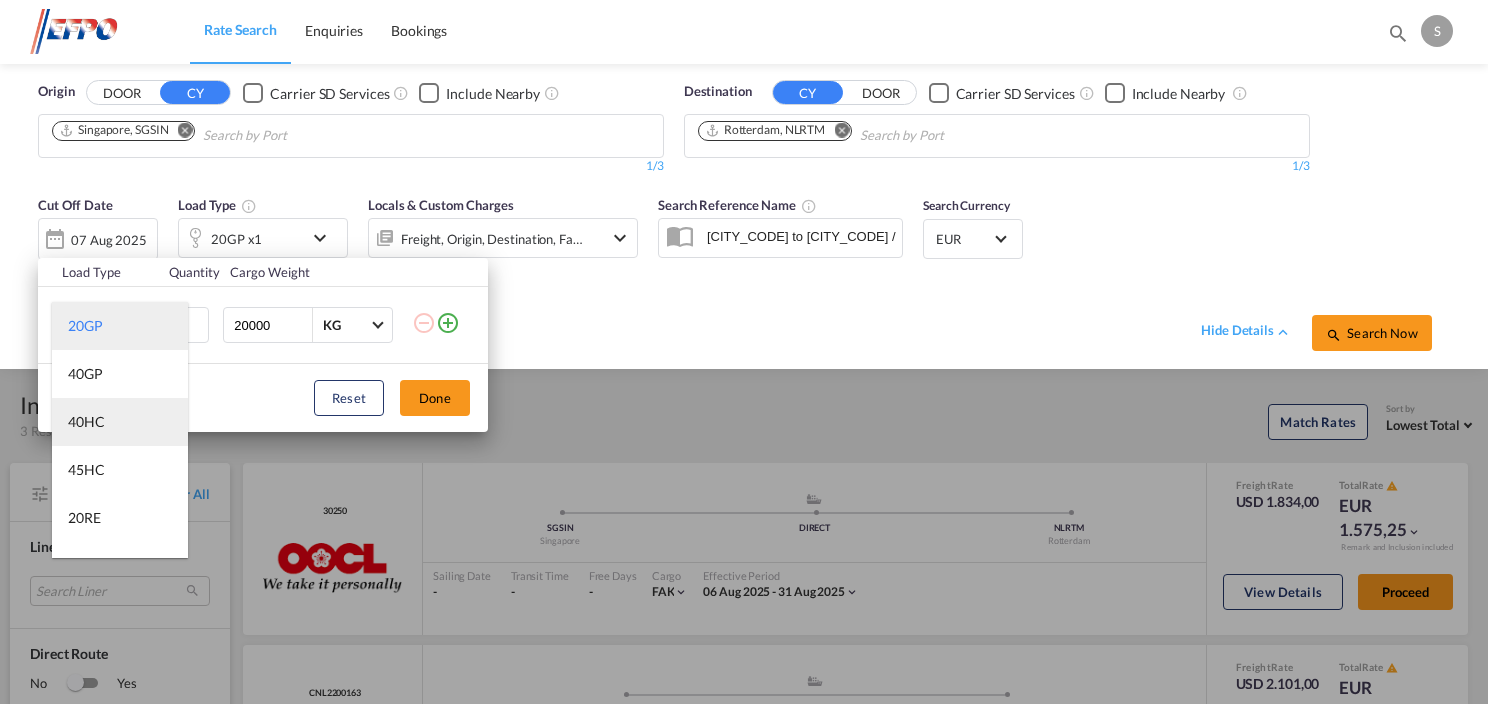 scroll, scrollTop: 100, scrollLeft: 0, axis: vertical 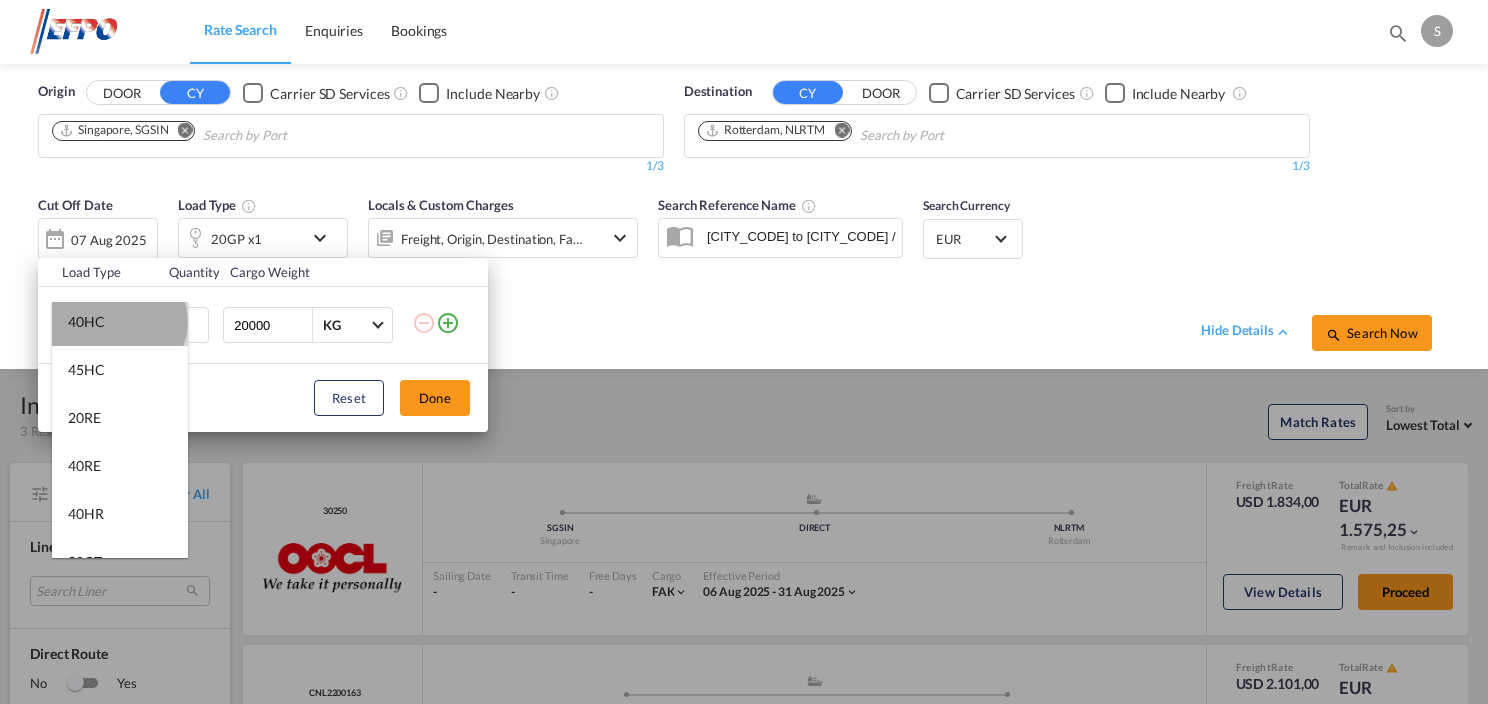 drag, startPoint x: 118, startPoint y: 321, endPoint x: 368, endPoint y: 405, distance: 263.7347 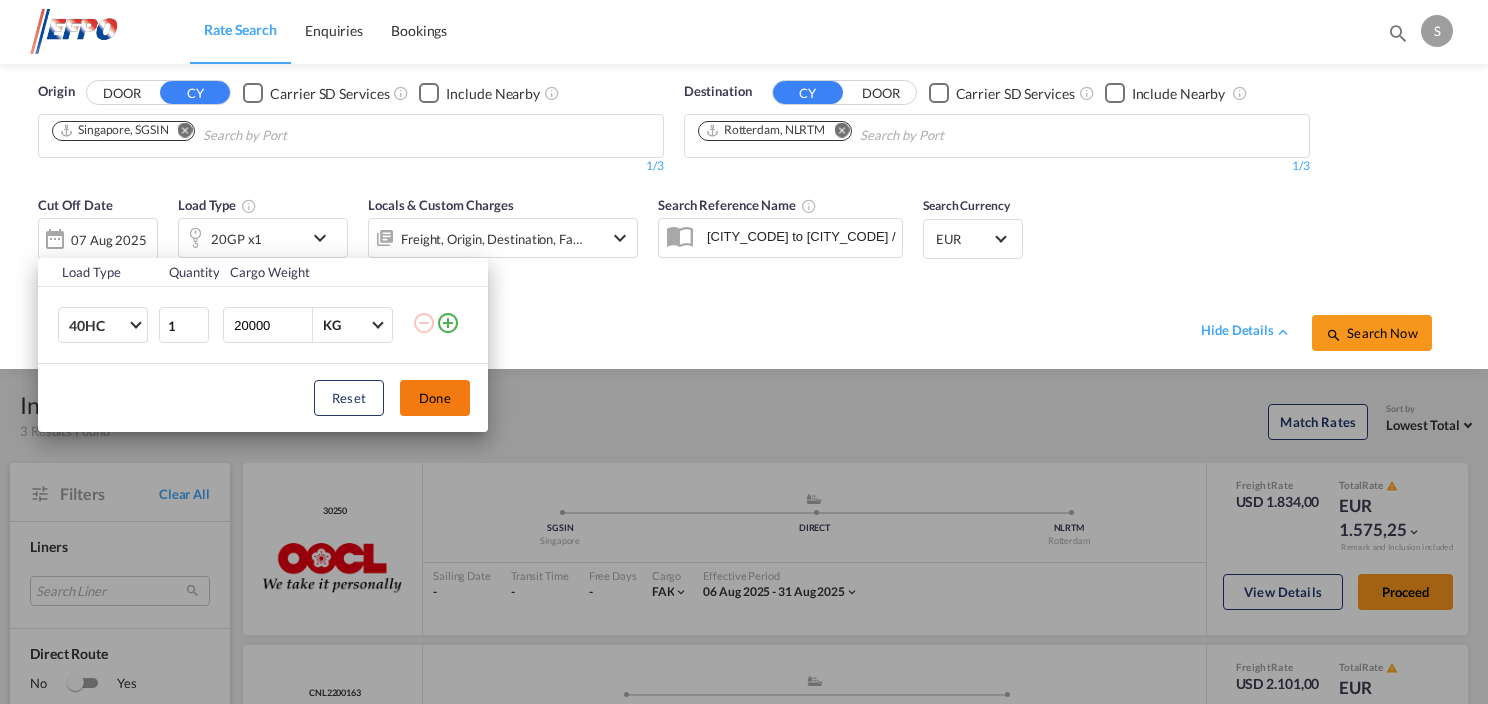 drag, startPoint x: 436, startPoint y: 400, endPoint x: 819, endPoint y: 396, distance: 383.02087 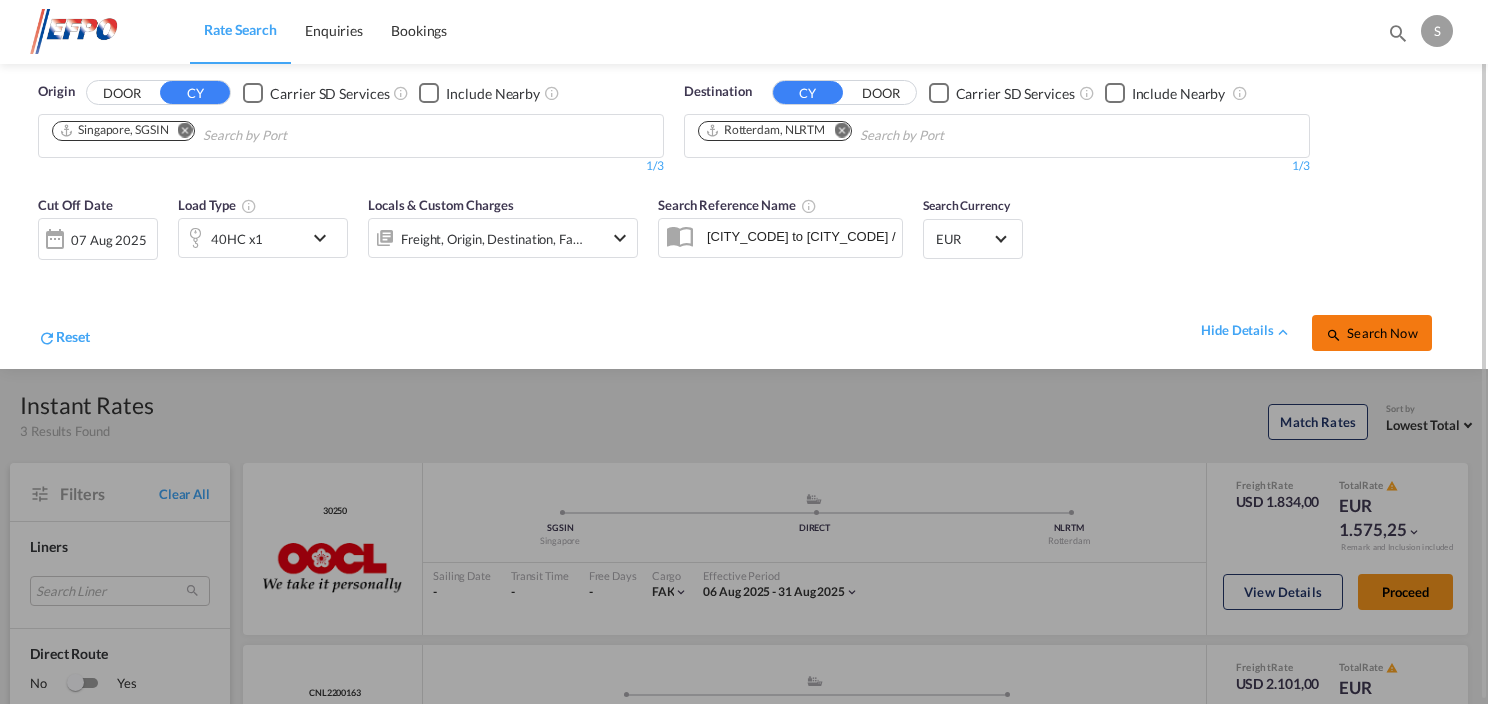 click on "Search Now" at bounding box center (1371, 333) 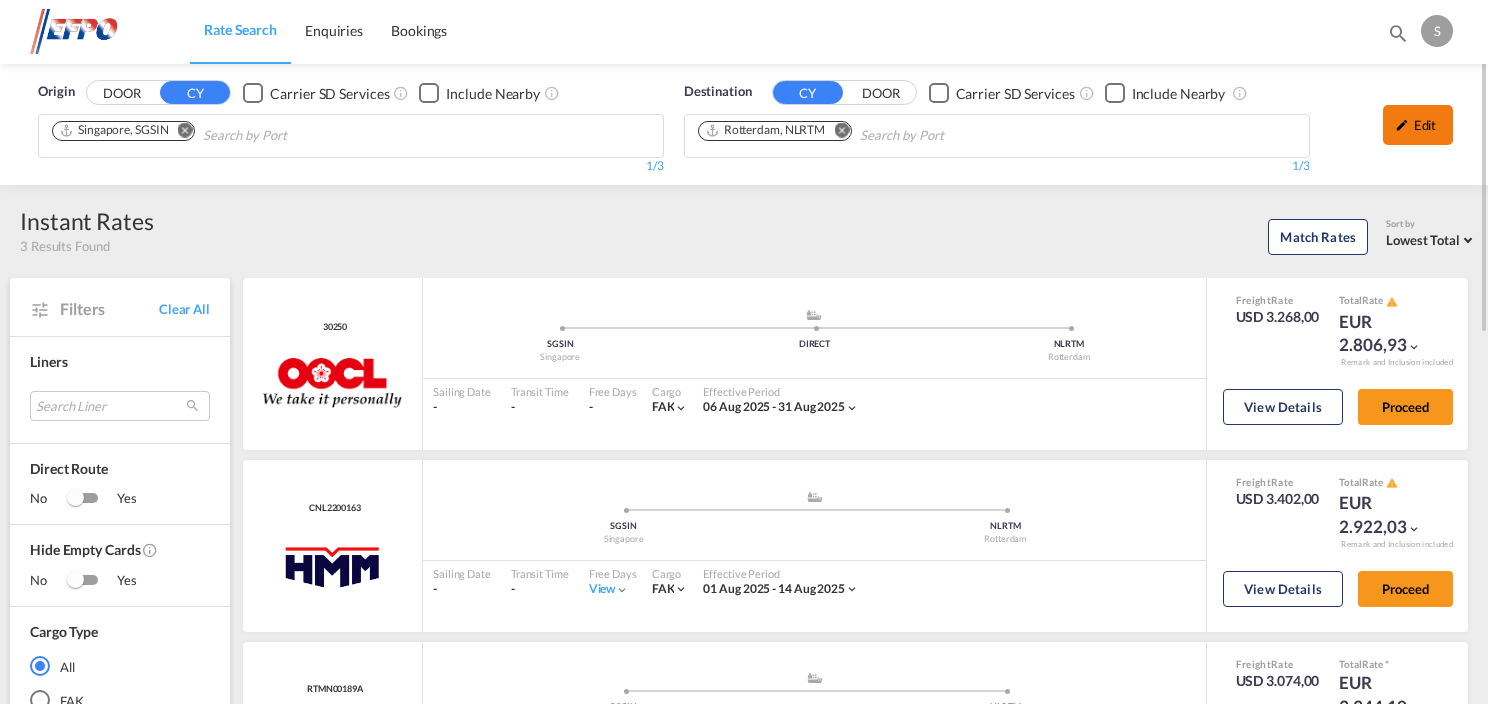 click on "Edit" at bounding box center [1418, 125] 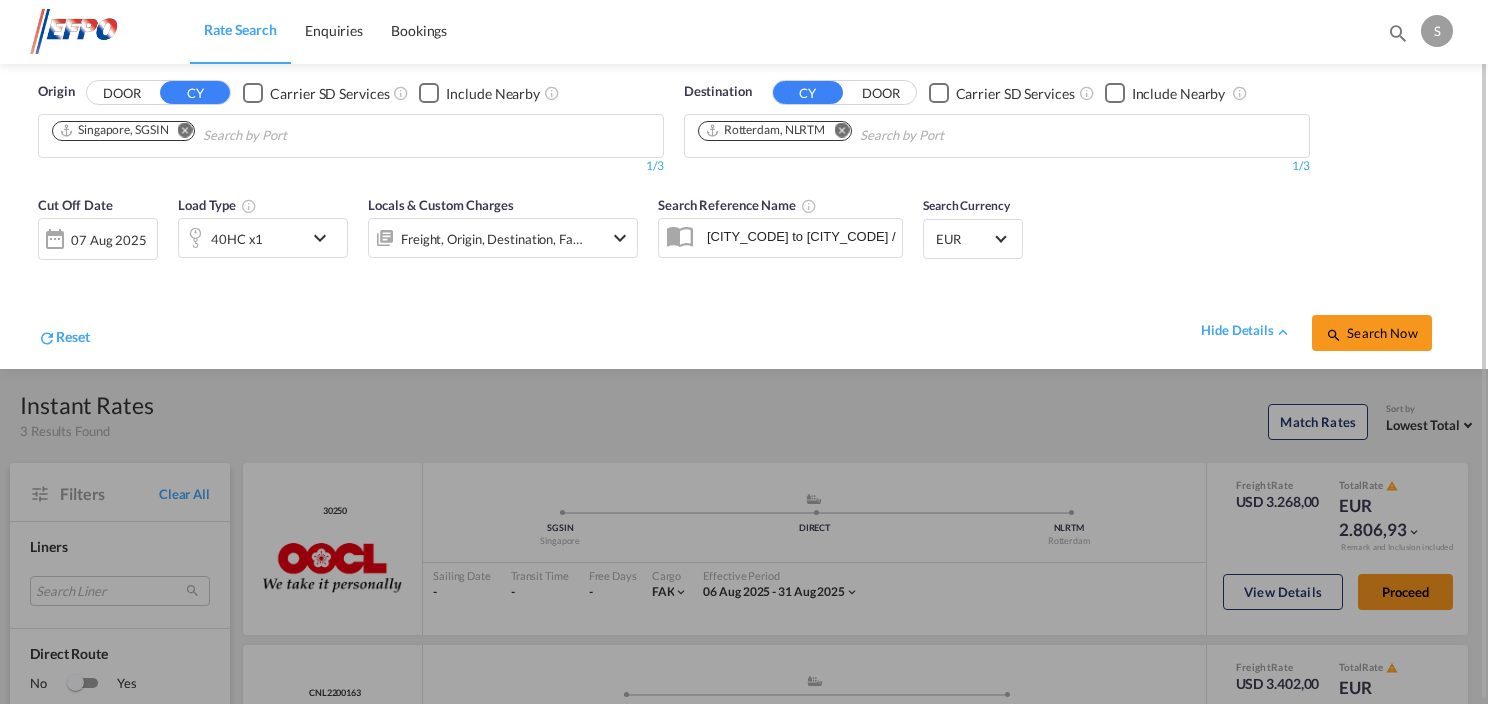 click at bounding box center [325, 238] 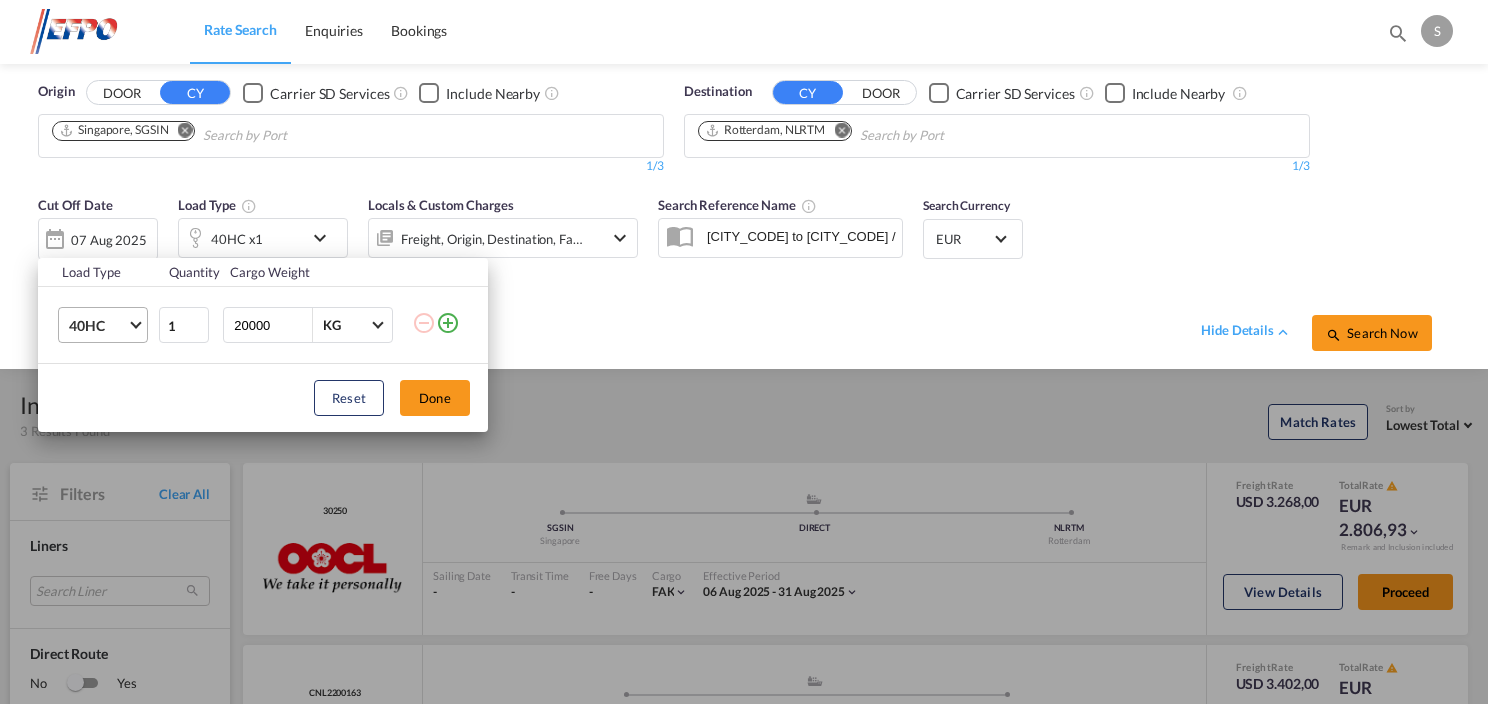click on "40HC" at bounding box center [107, 325] 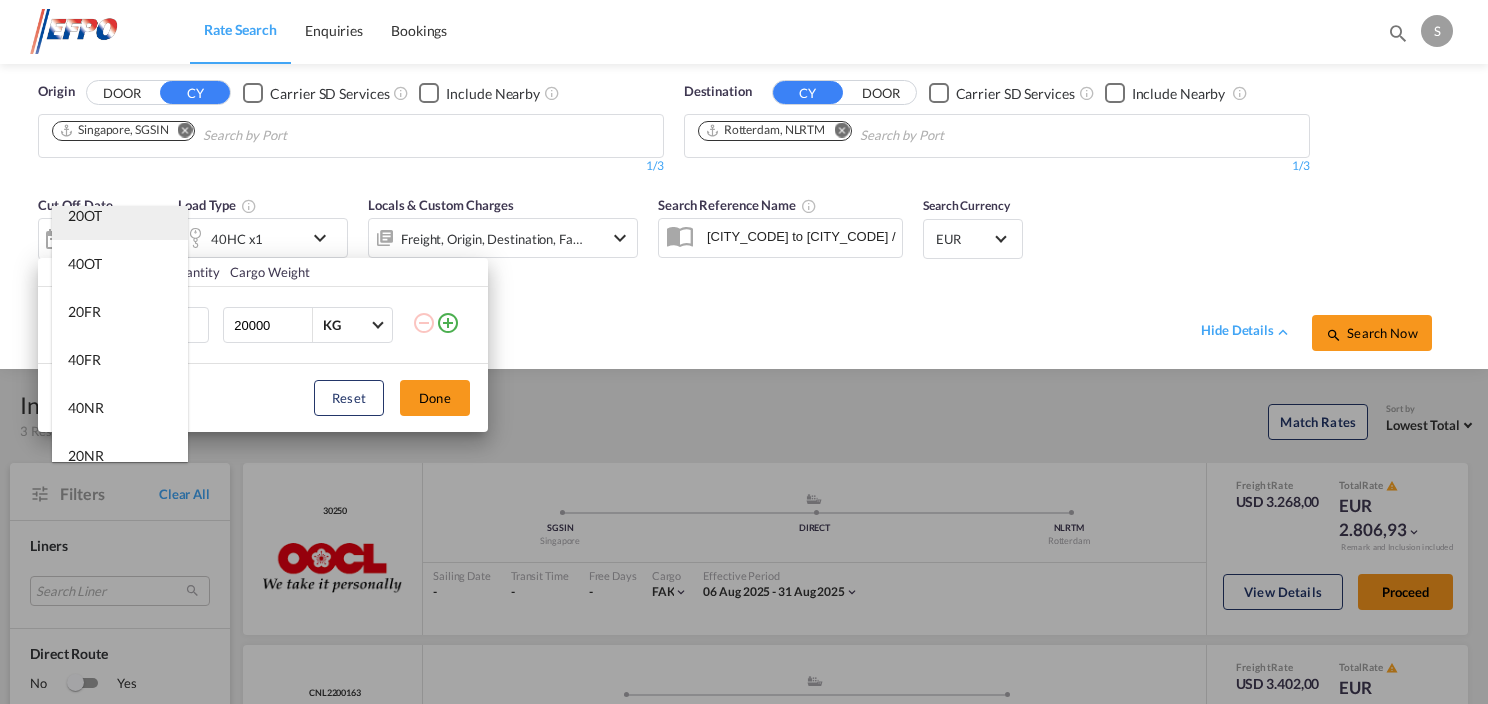 scroll, scrollTop: 400, scrollLeft: 0, axis: vertical 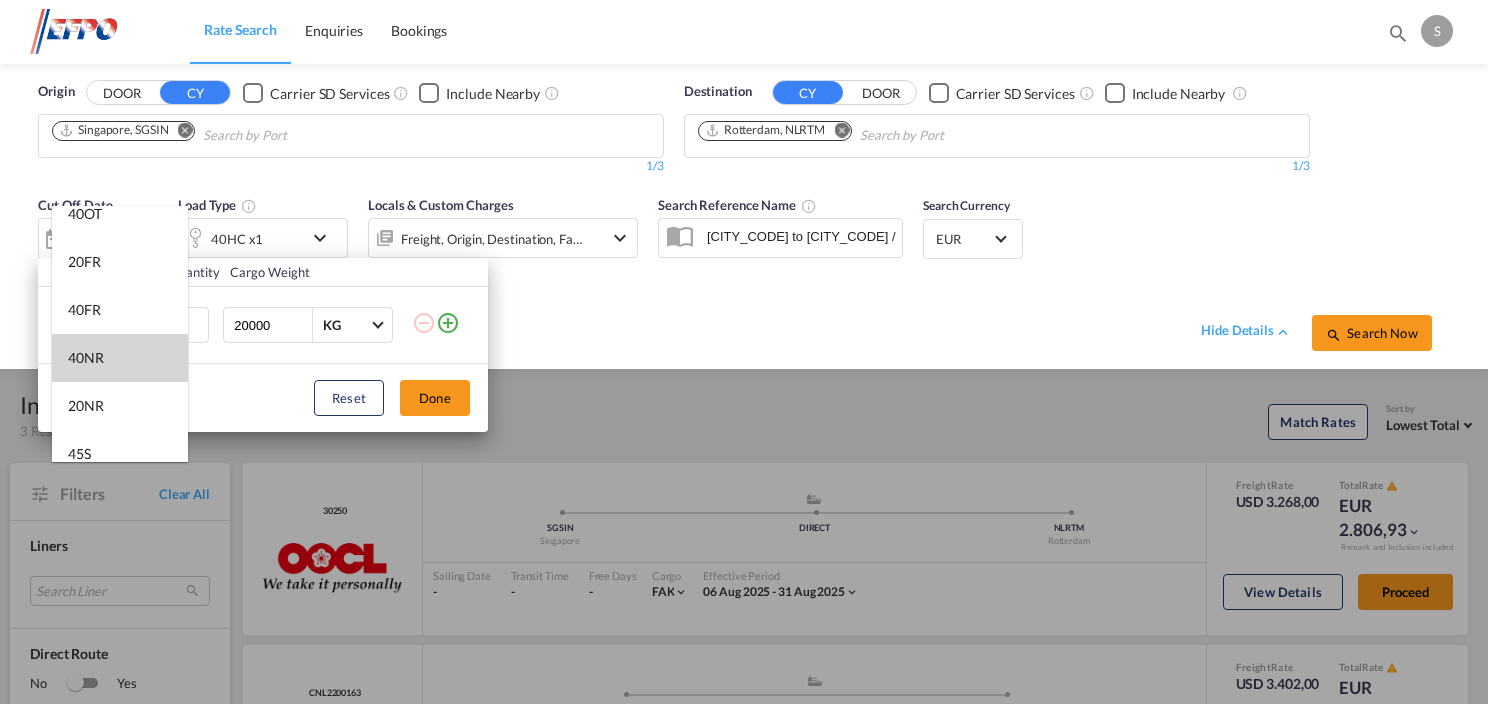 click on "40NR" at bounding box center [120, 358] 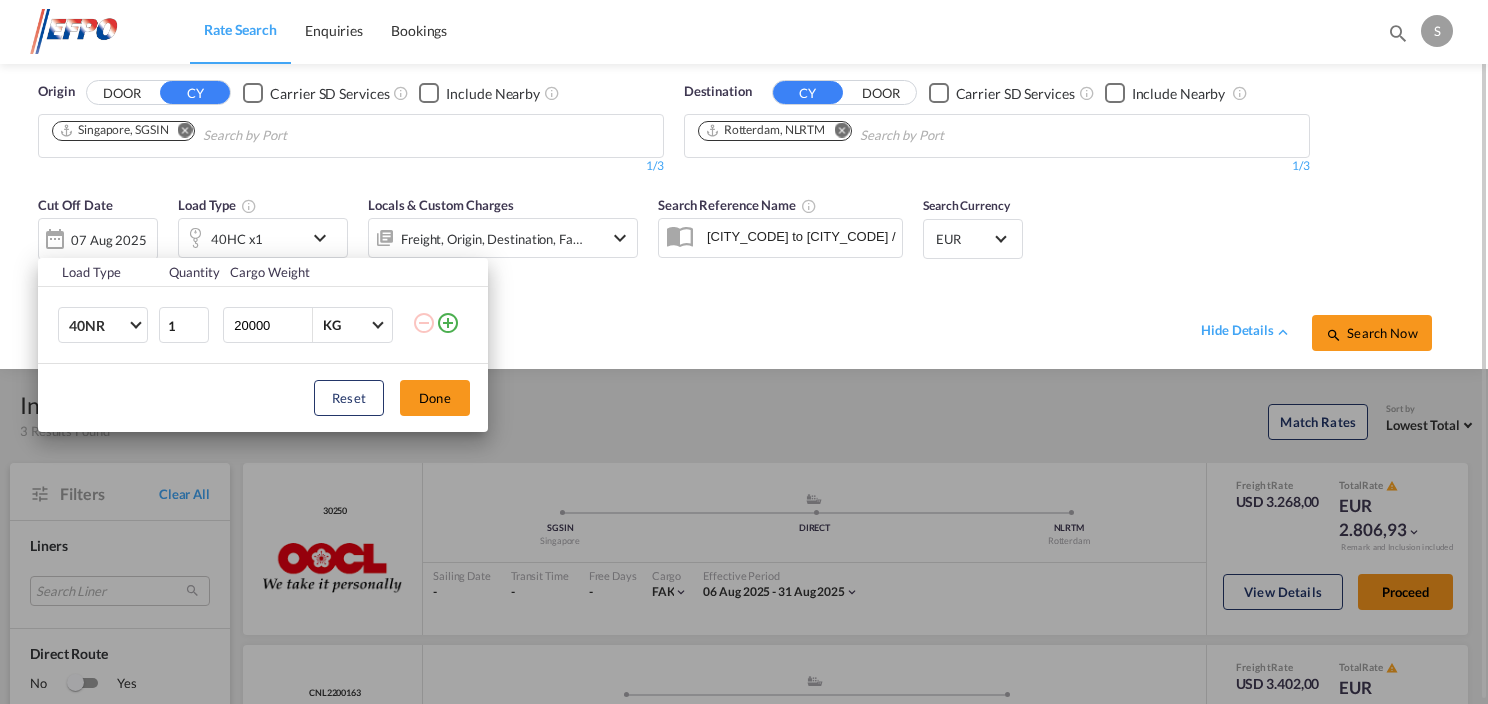 drag, startPoint x: 436, startPoint y: 398, endPoint x: 476, endPoint y: 384, distance: 42.379242 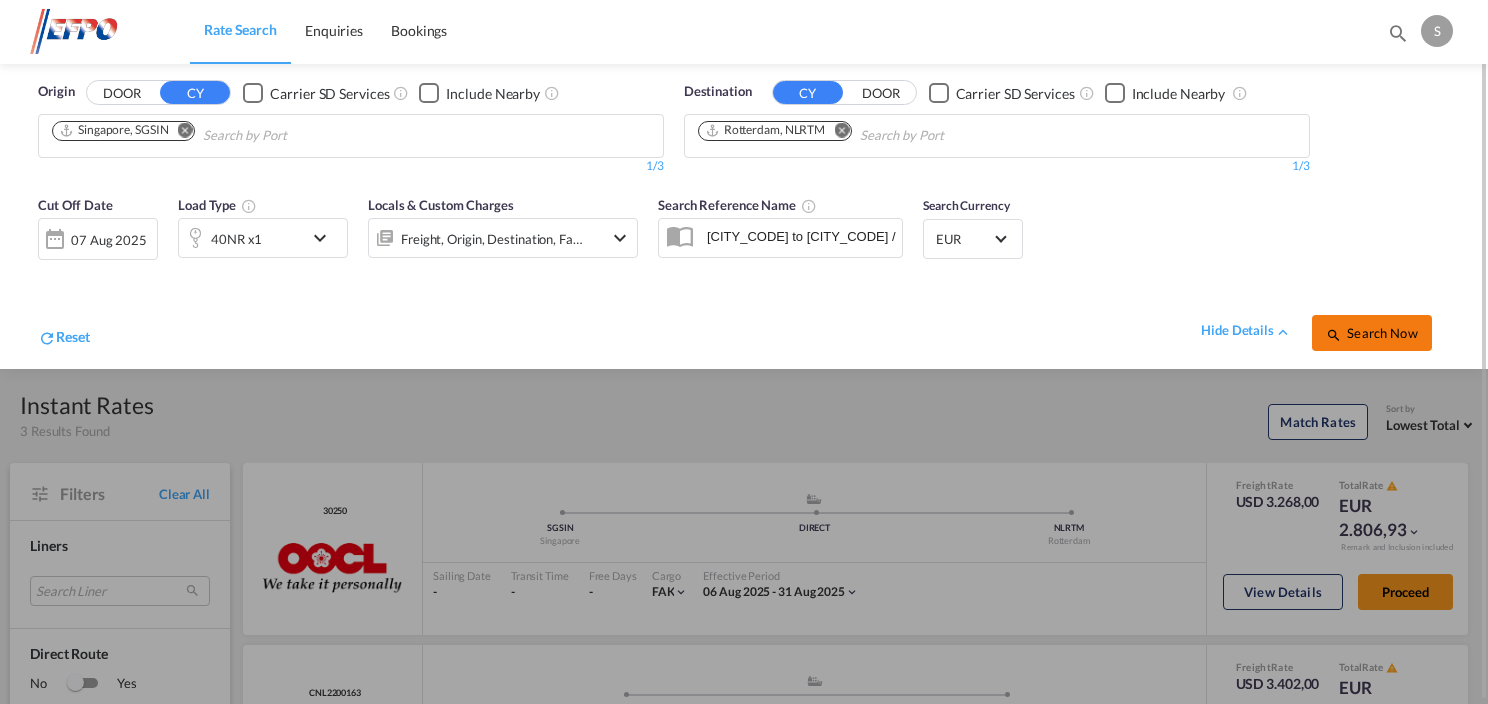 click at bounding box center [1334, 335] 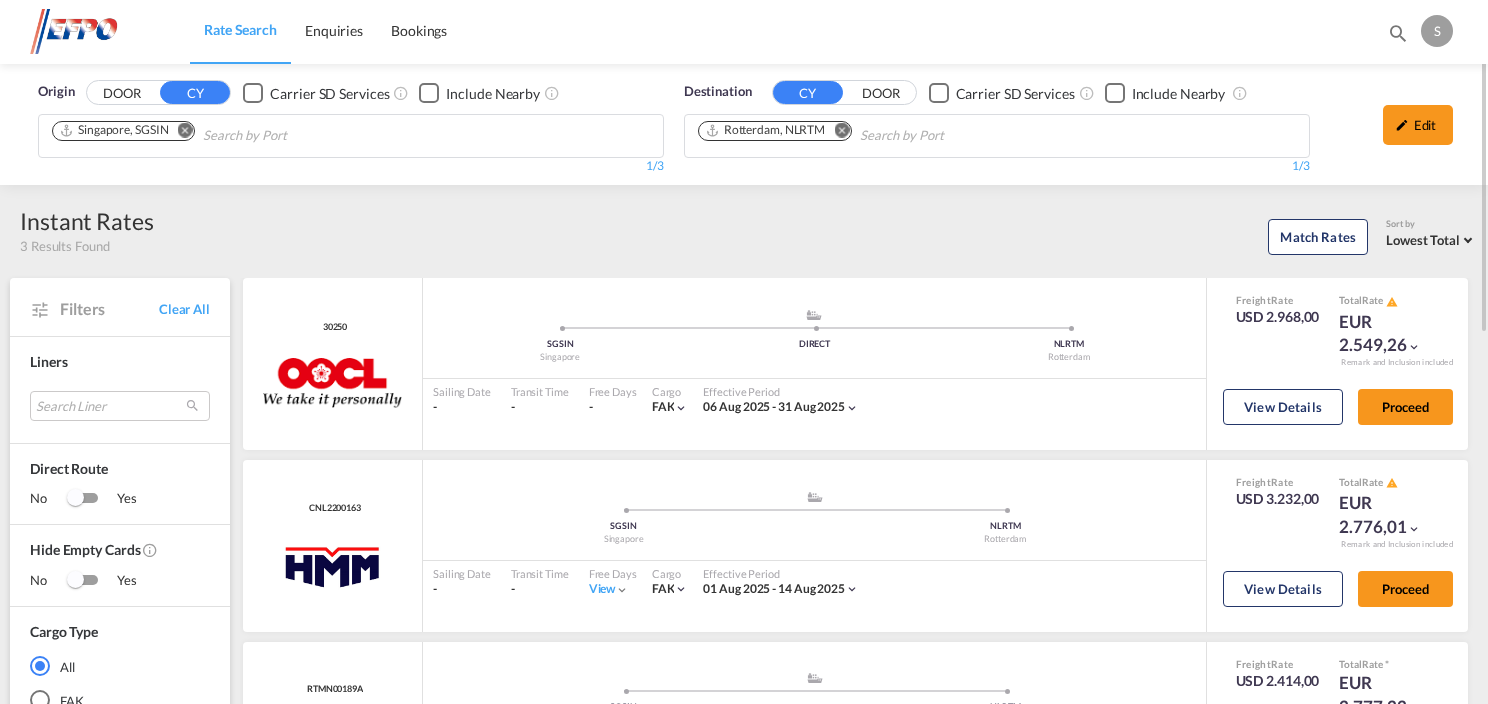 click on "Match Rates
Sort by Lowest Total   Lowest Freight Lowest Total Fastest Transit Sailing Date Lowest Emission Highest Emission" at bounding box center [816, 234] 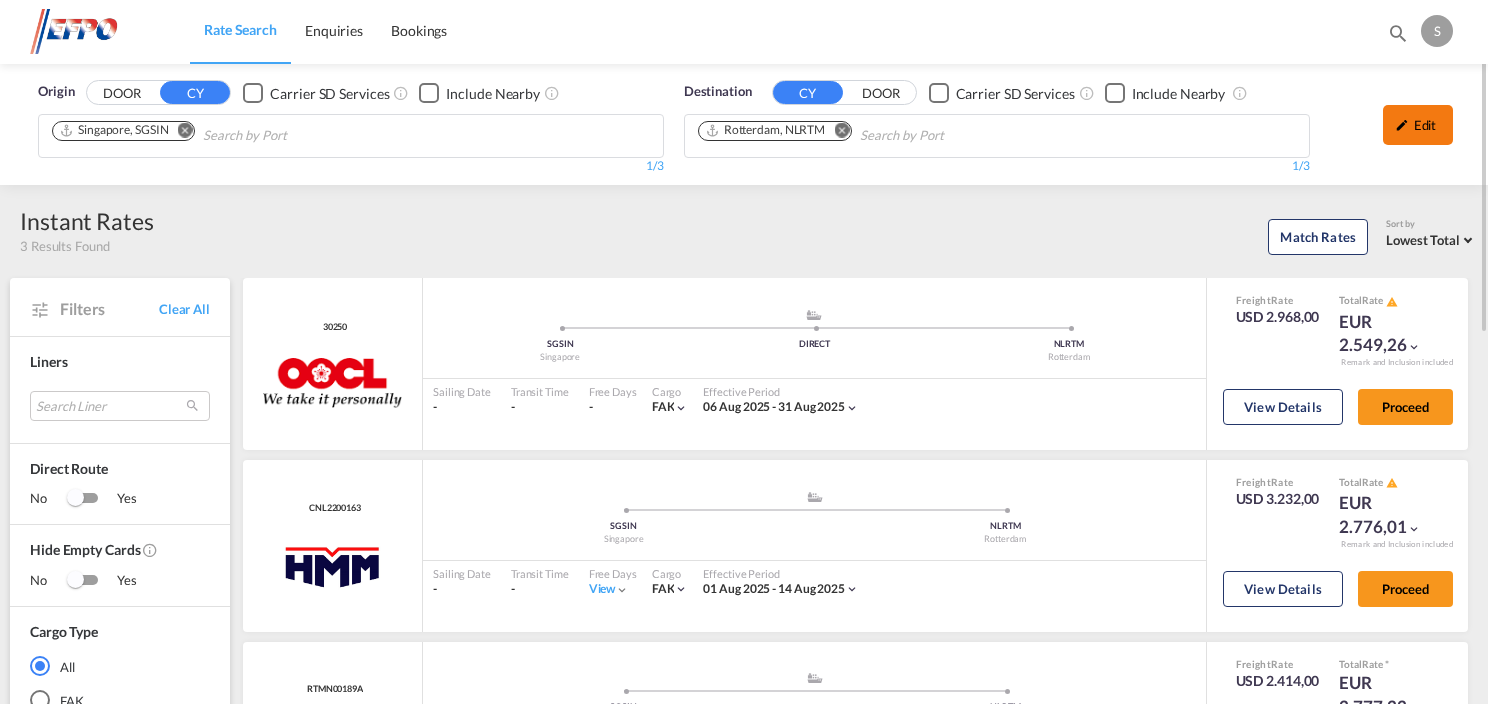 click at bounding box center [1402, 125] 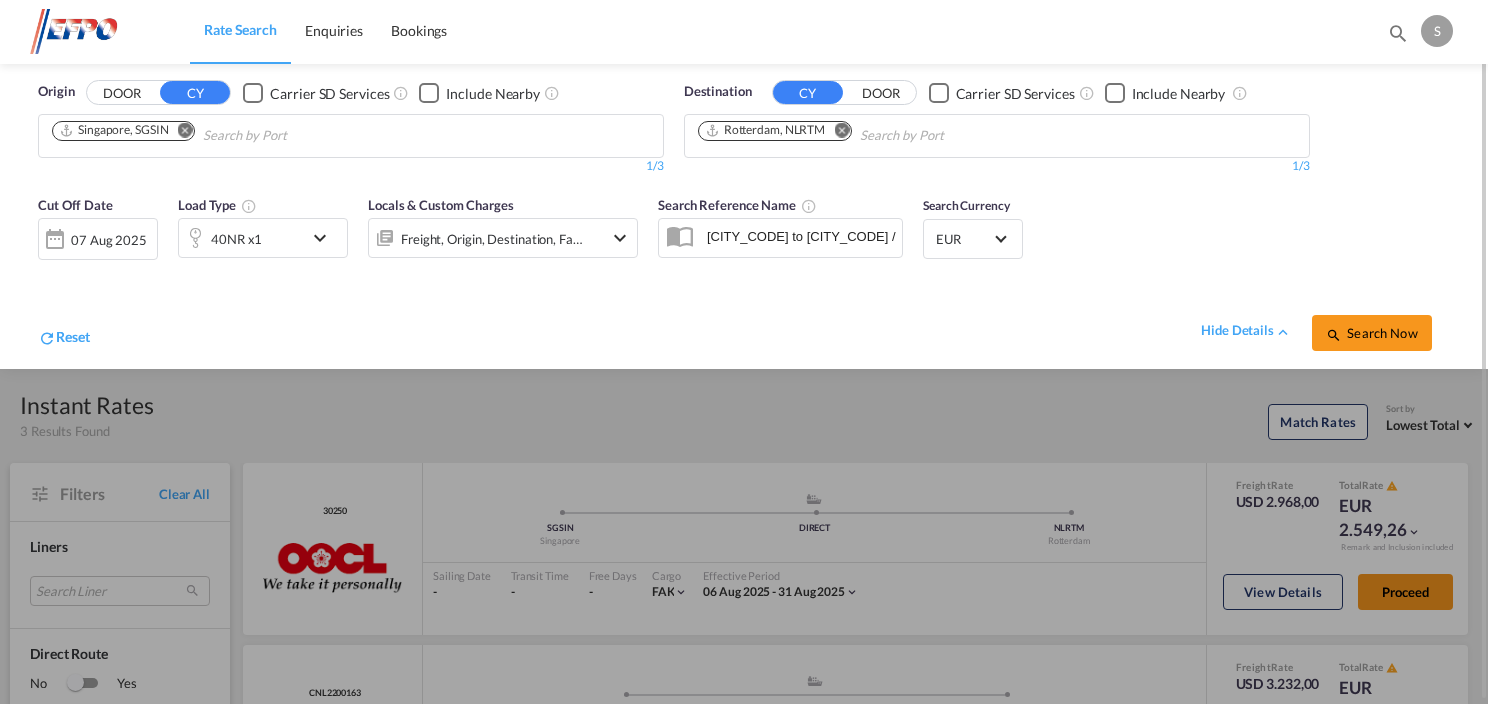 click at bounding box center (744, 352) 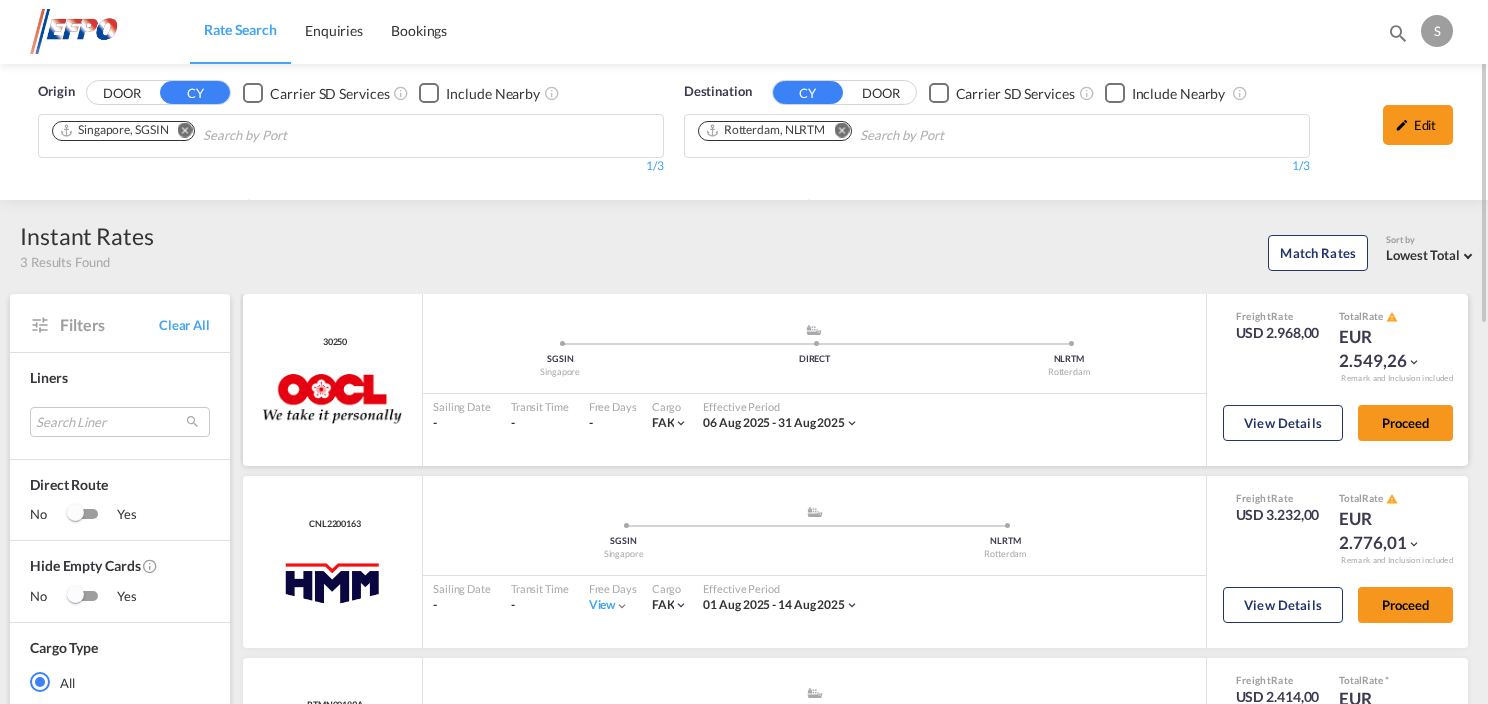 scroll, scrollTop: 195, scrollLeft: 0, axis: vertical 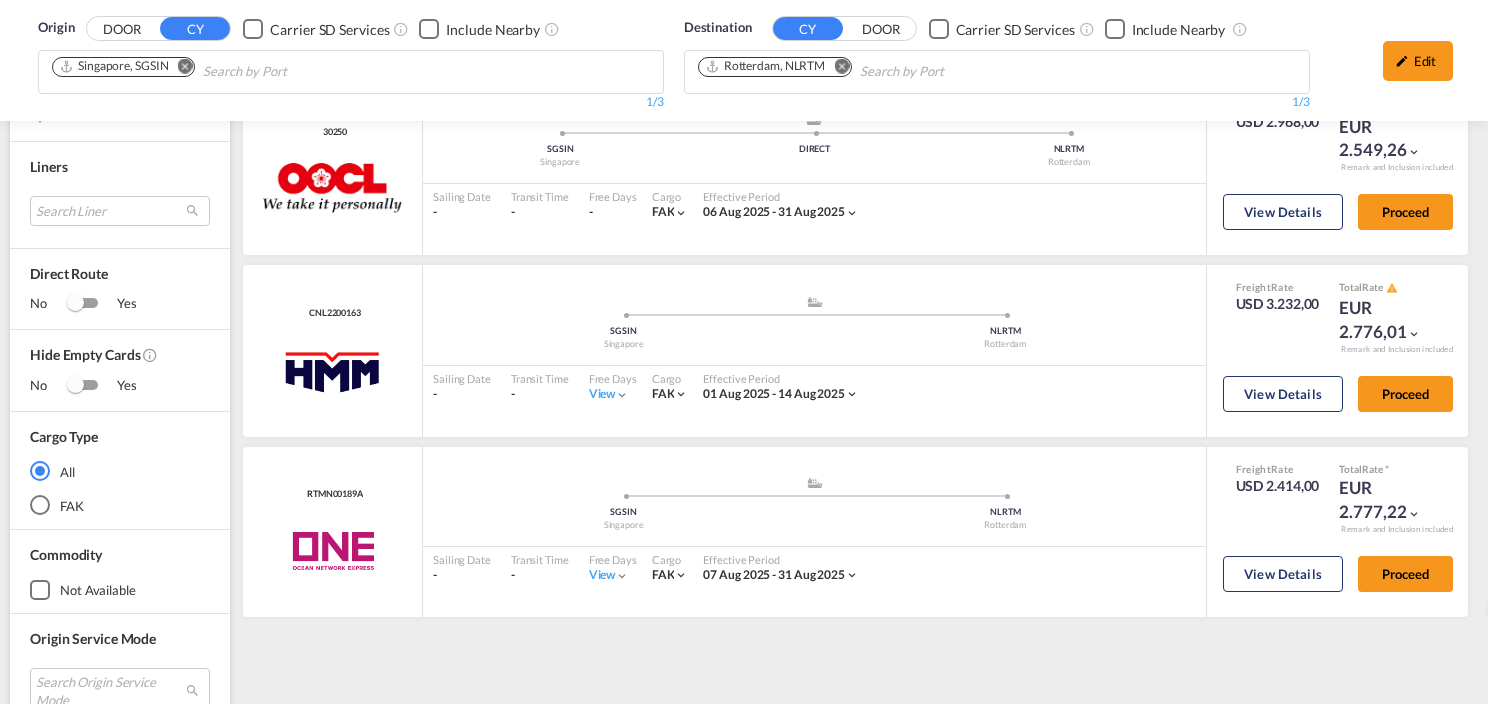 drag, startPoint x: 1432, startPoint y: 64, endPoint x: 908, endPoint y: 220, distance: 546.72845 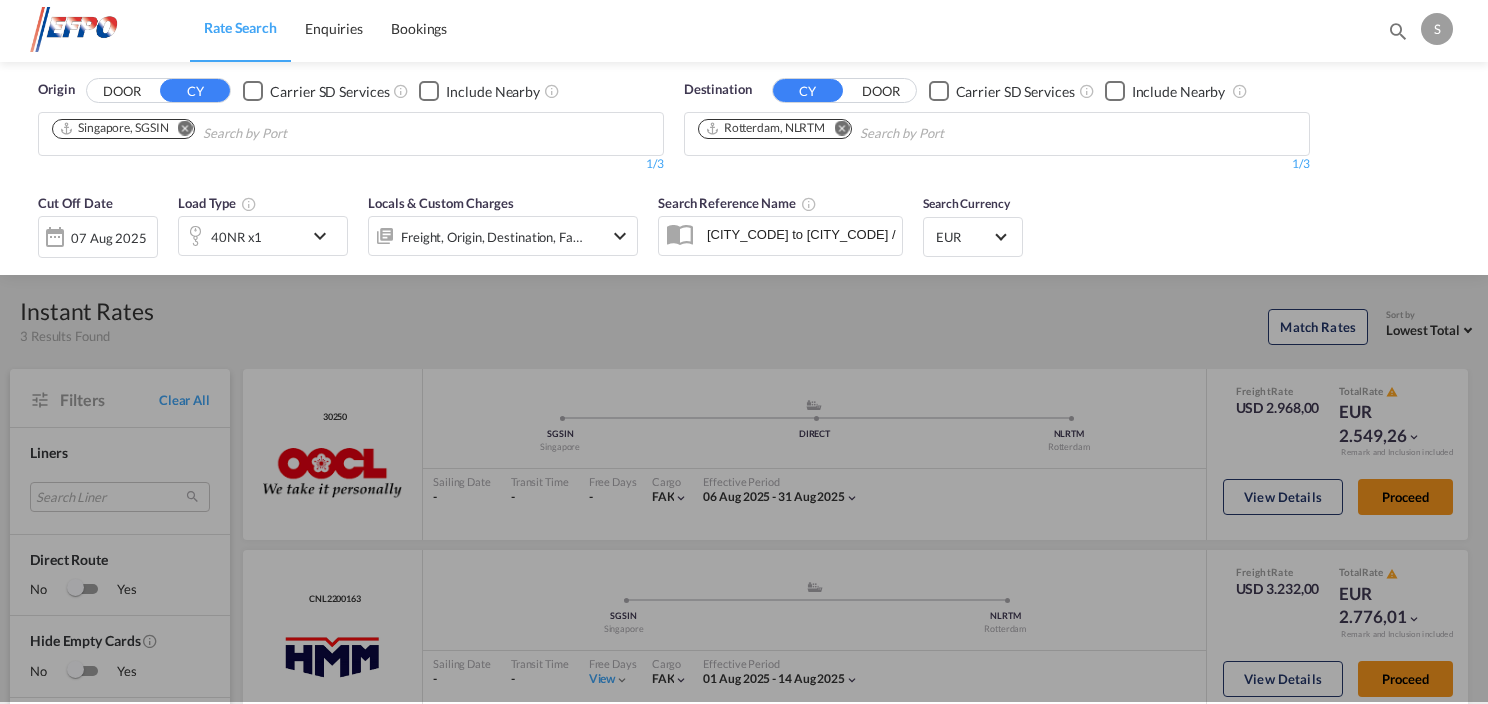 scroll, scrollTop: 0, scrollLeft: 0, axis: both 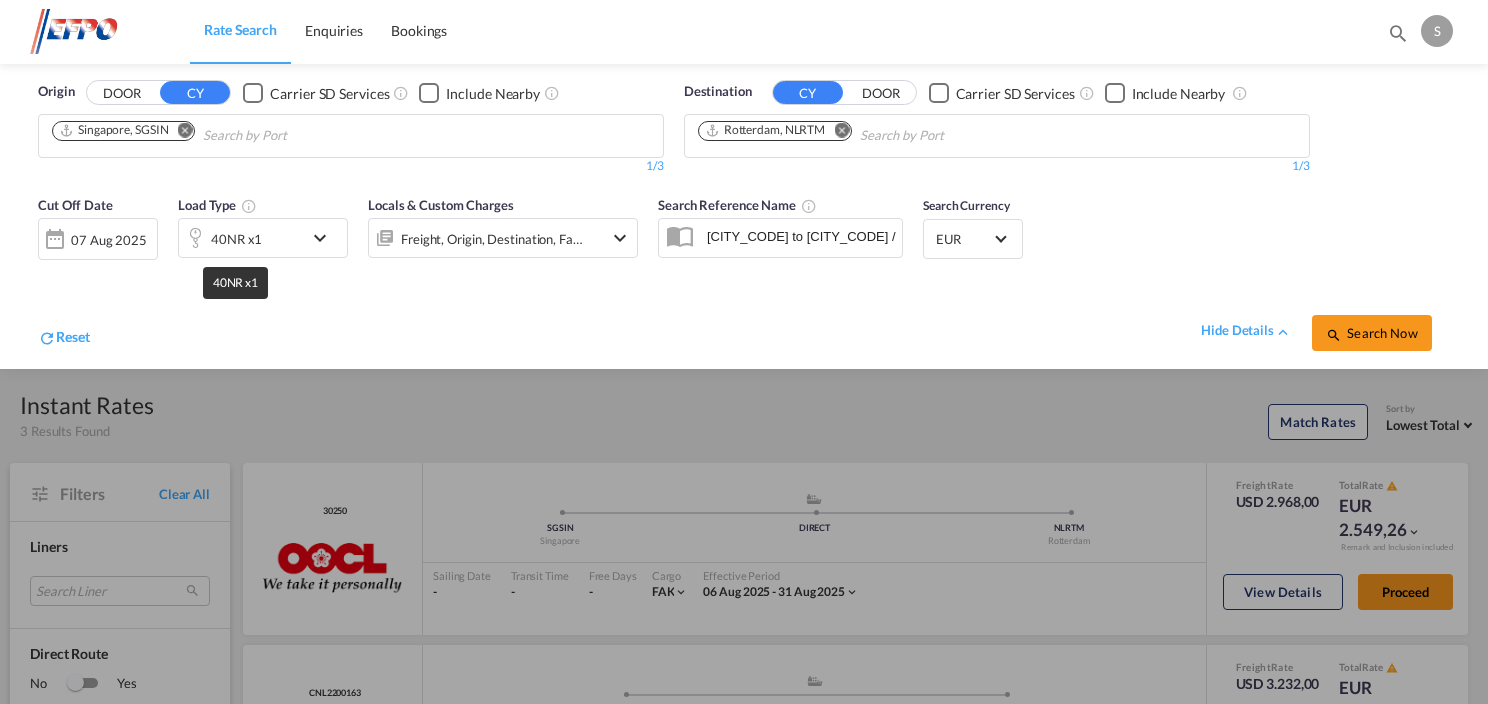 click on "40NR x1" at bounding box center (236, 239) 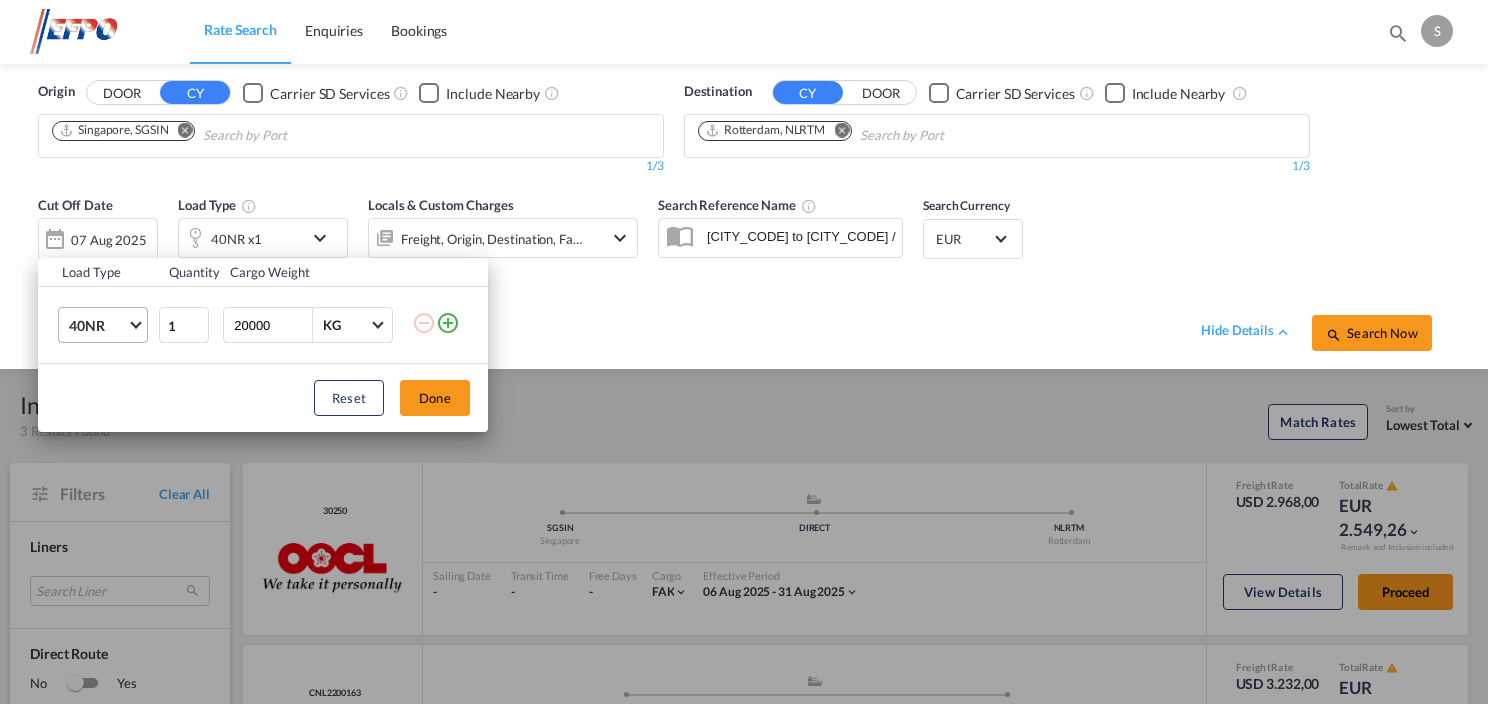 click on "40NR" at bounding box center (107, 325) 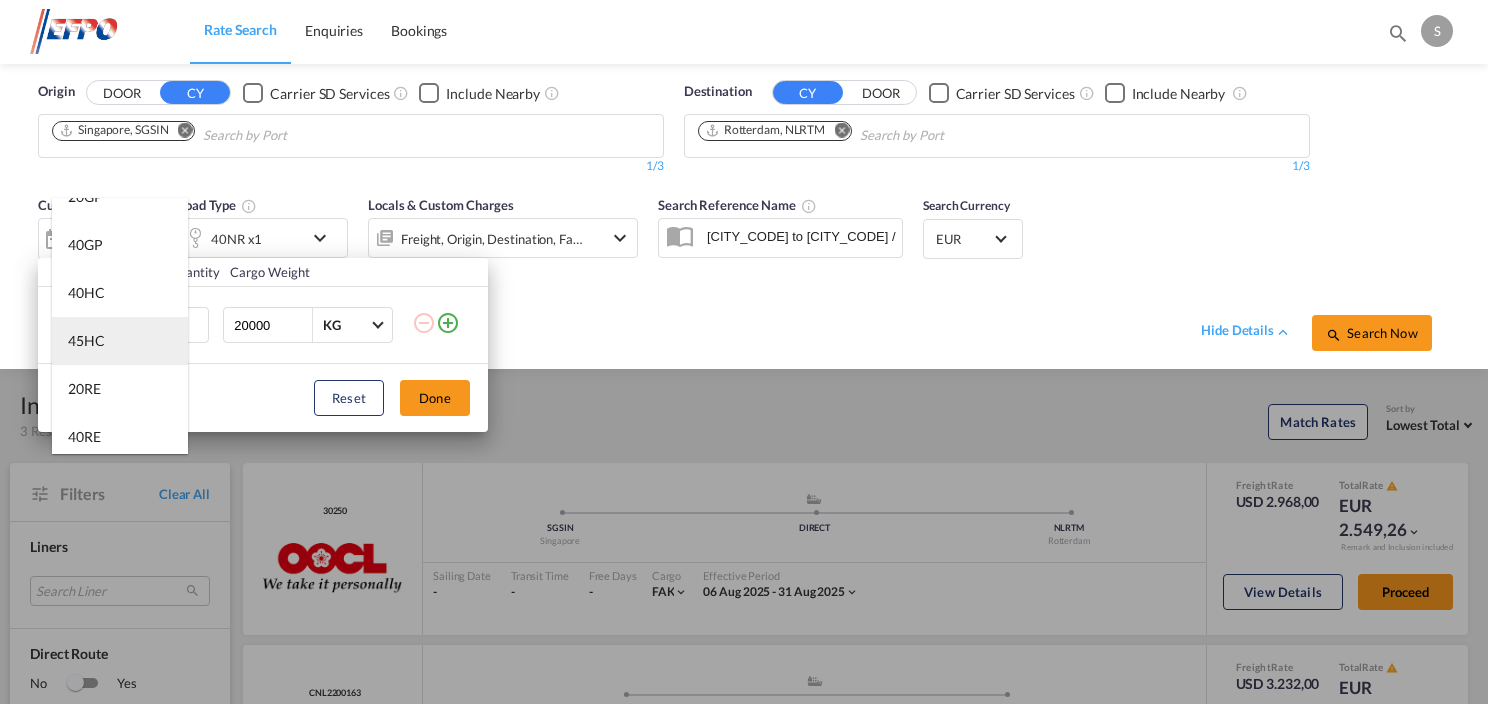 scroll, scrollTop: 24, scrollLeft: 0, axis: vertical 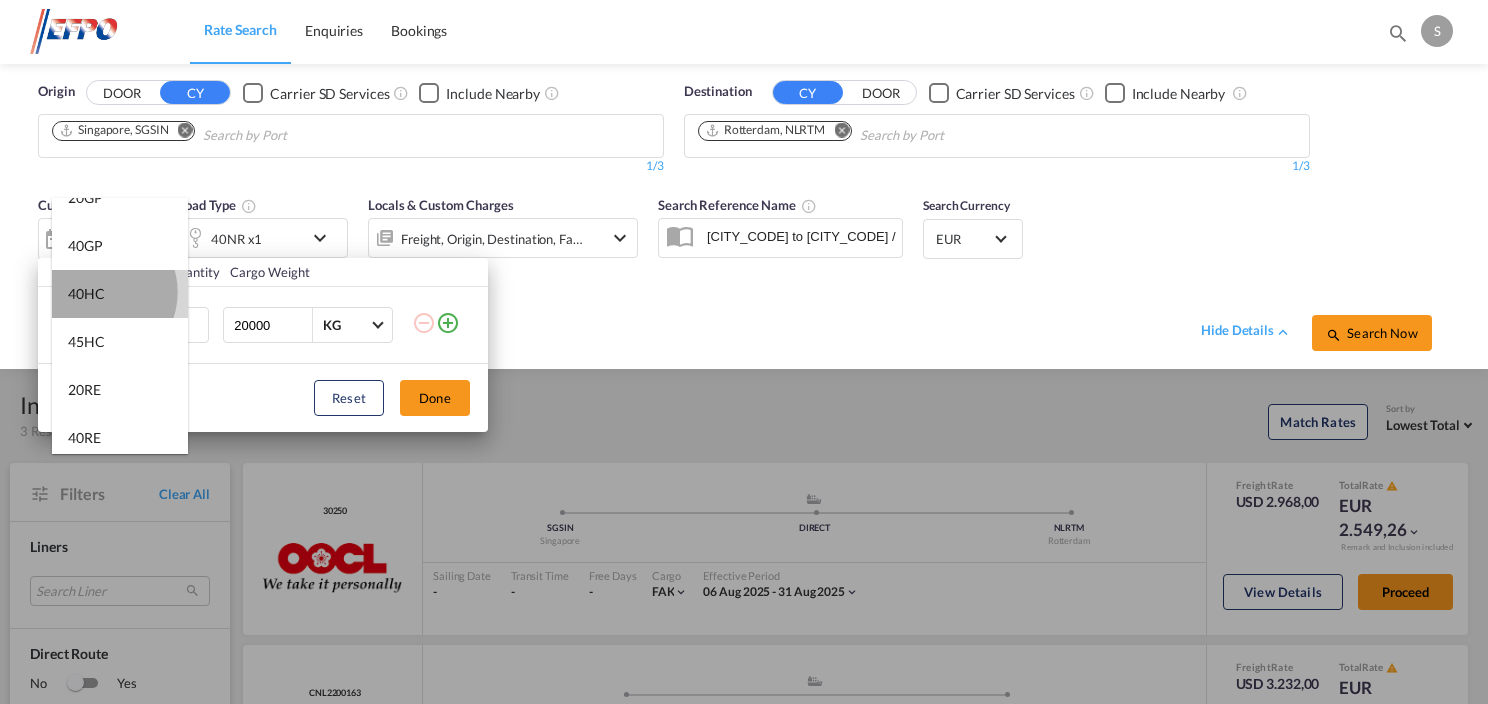 click on "40HC" at bounding box center (86, 294) 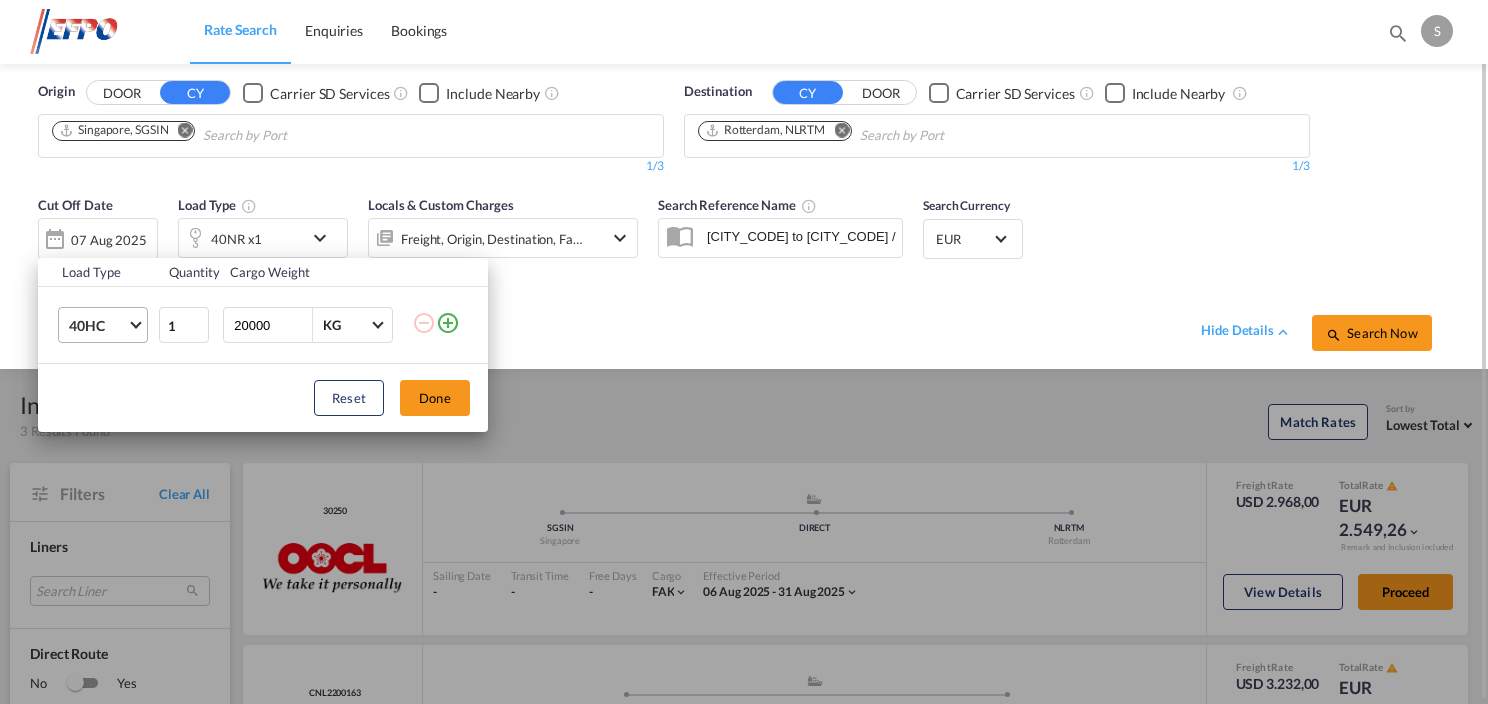click on "Done" at bounding box center (435, 398) 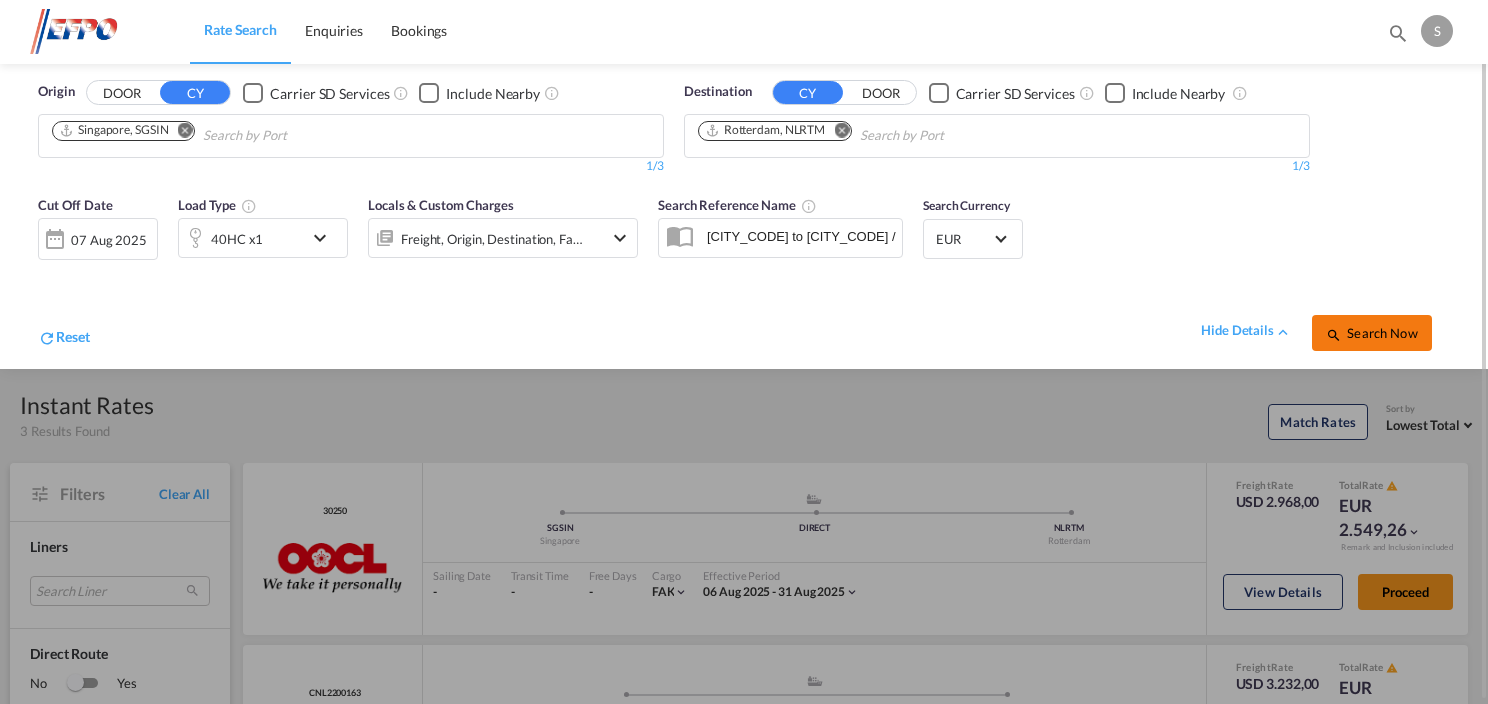 click on "Search Now" at bounding box center [1371, 333] 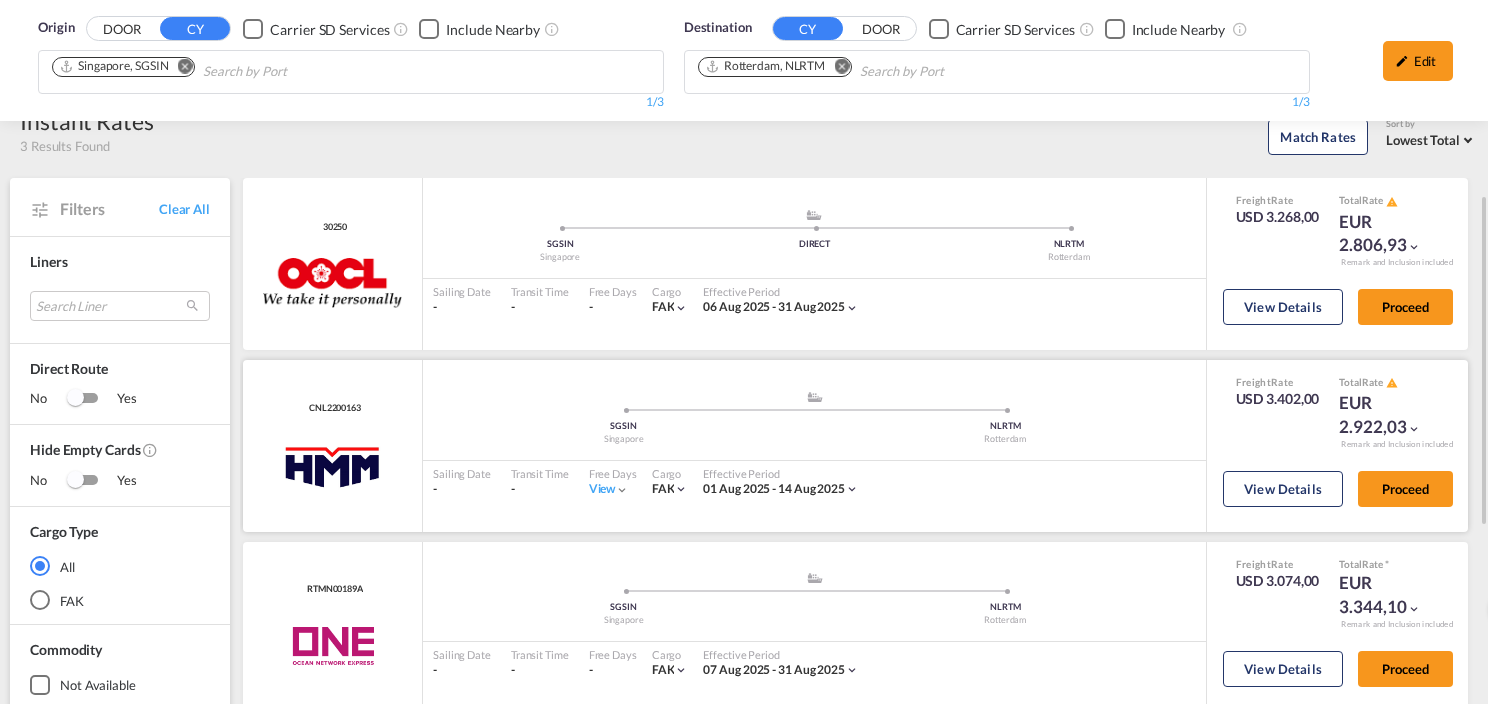 scroll, scrollTop: 200, scrollLeft: 0, axis: vertical 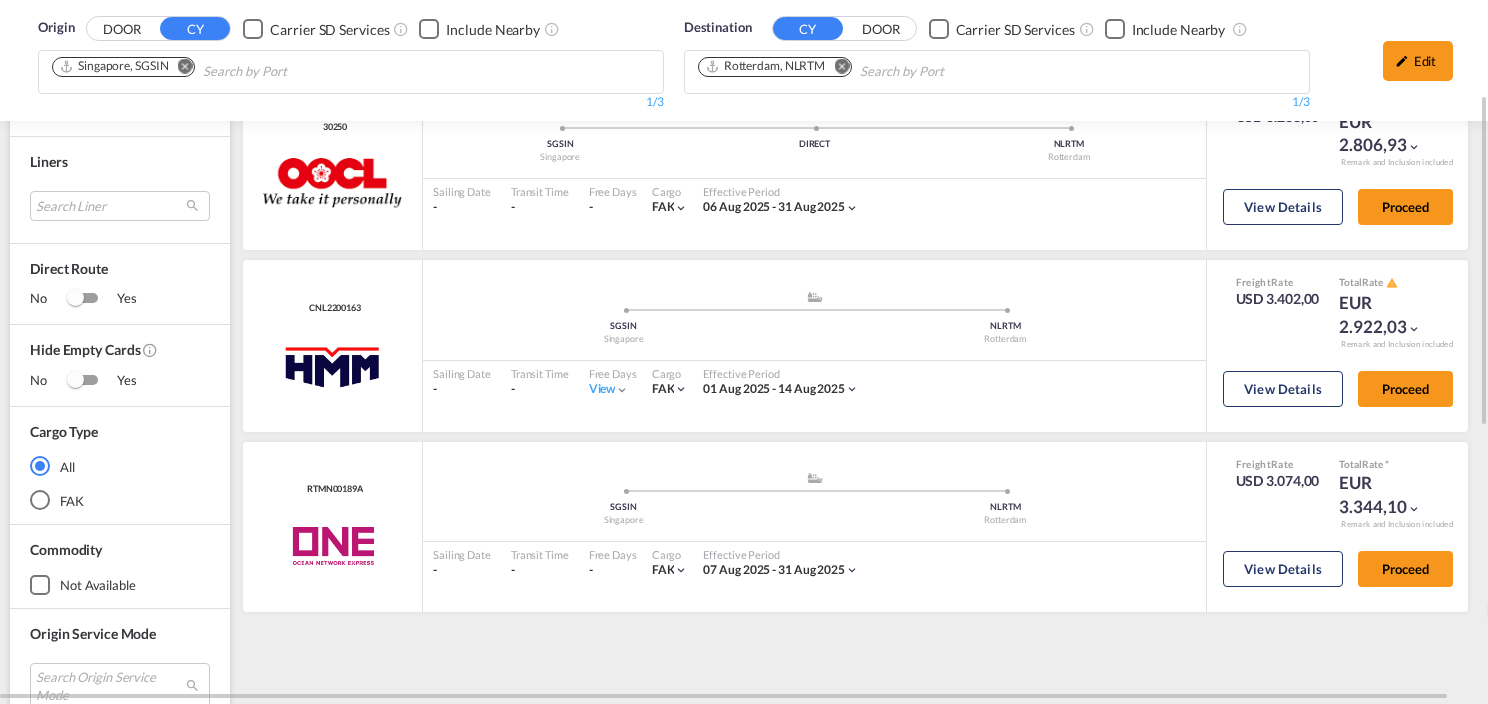 drag, startPoint x: 1438, startPoint y: 52, endPoint x: 1384, endPoint y: 75, distance: 58.694122 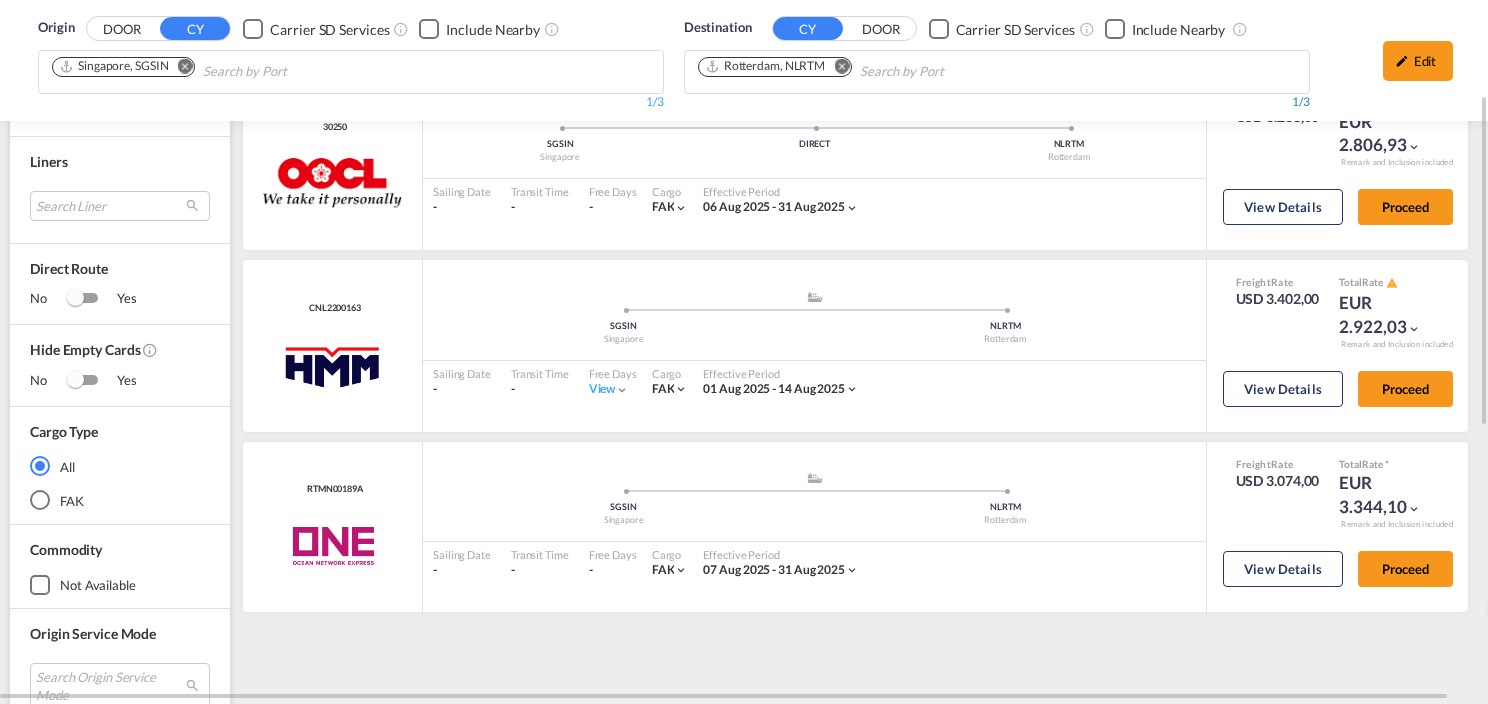 scroll, scrollTop: 0, scrollLeft: 0, axis: both 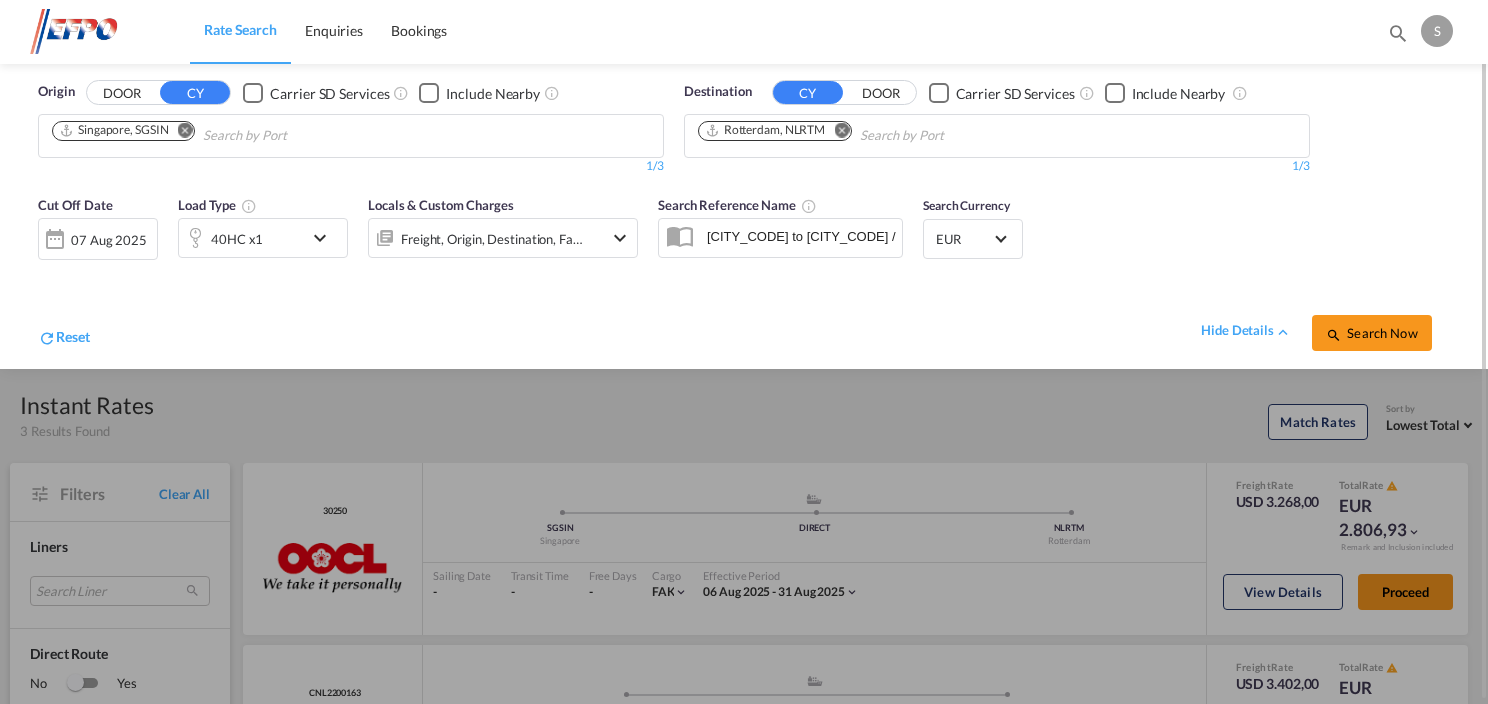 click at bounding box center (325, 238) 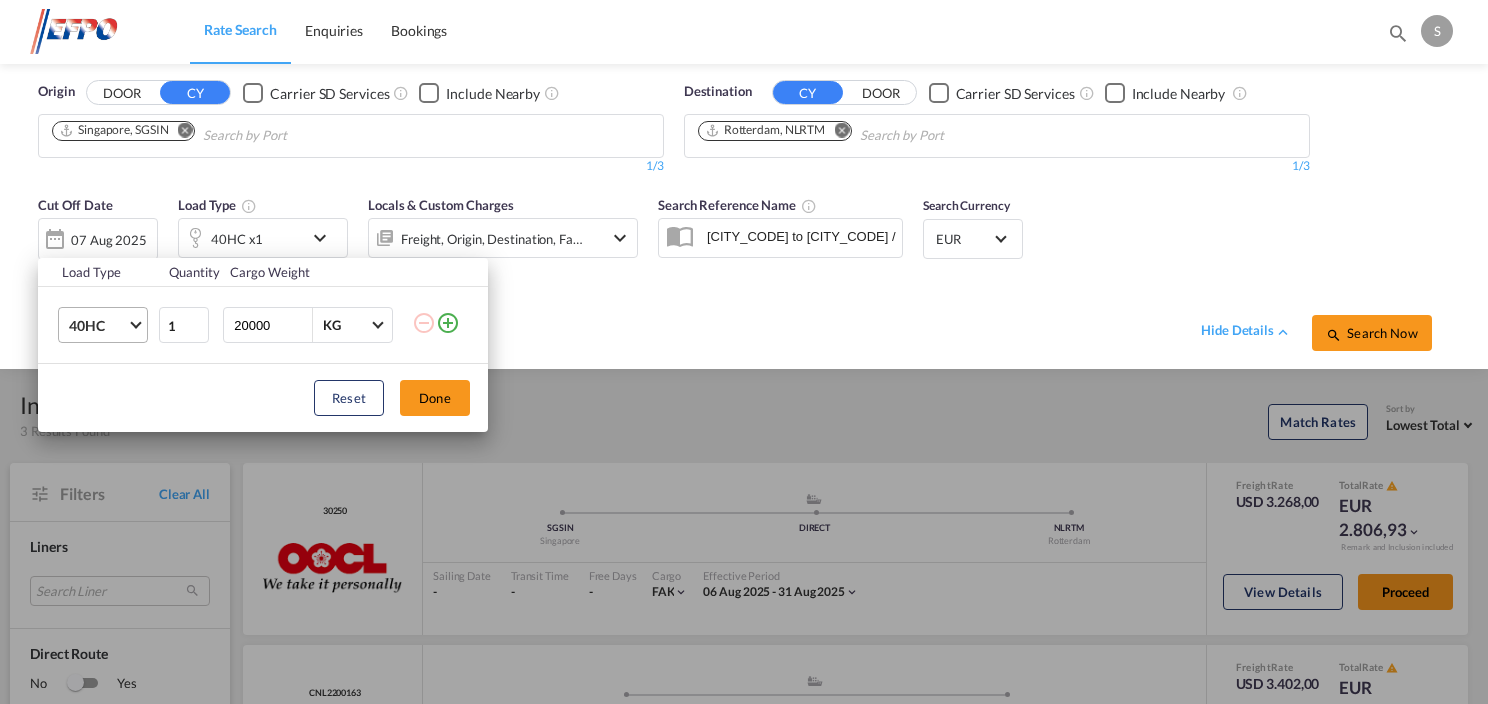 click at bounding box center (135, 323) 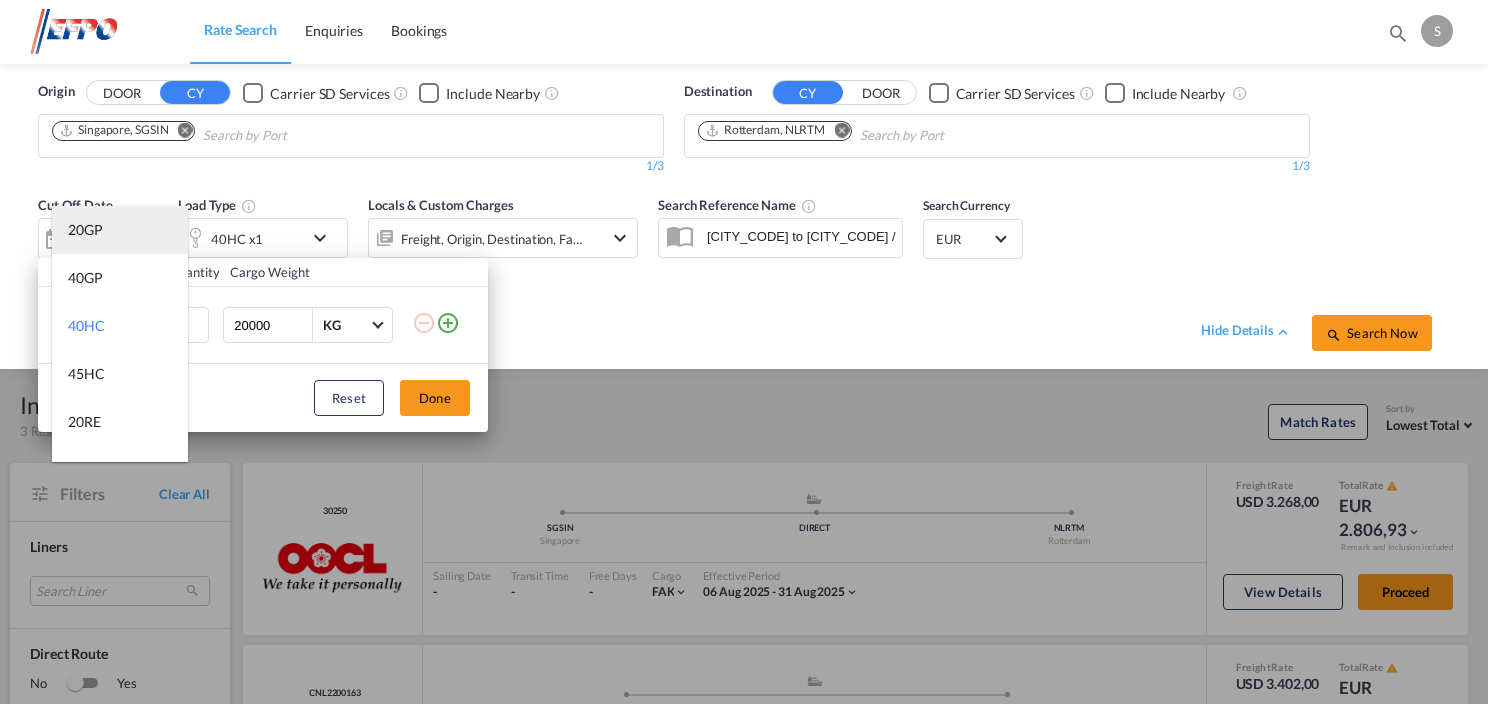 click on "20GP" at bounding box center (120, 230) 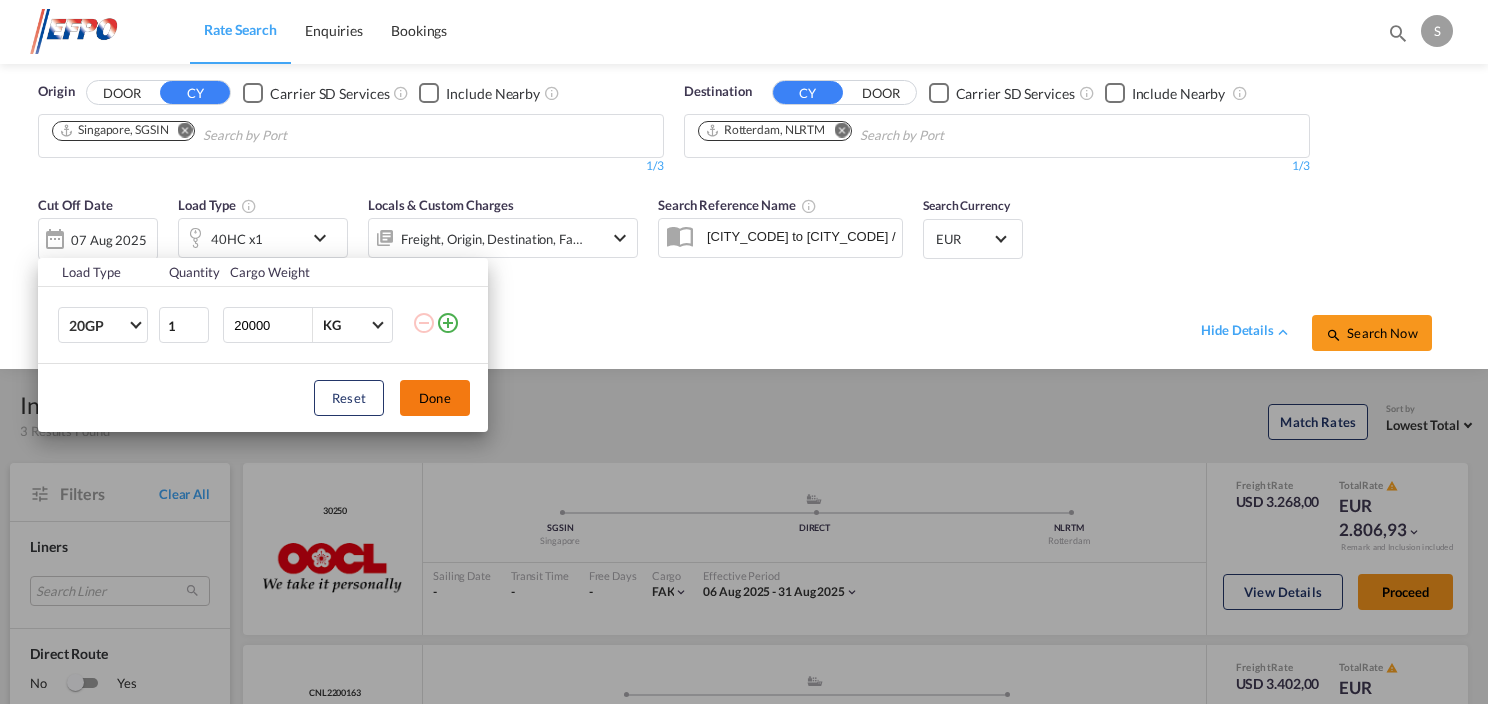 click on "Done" at bounding box center (435, 398) 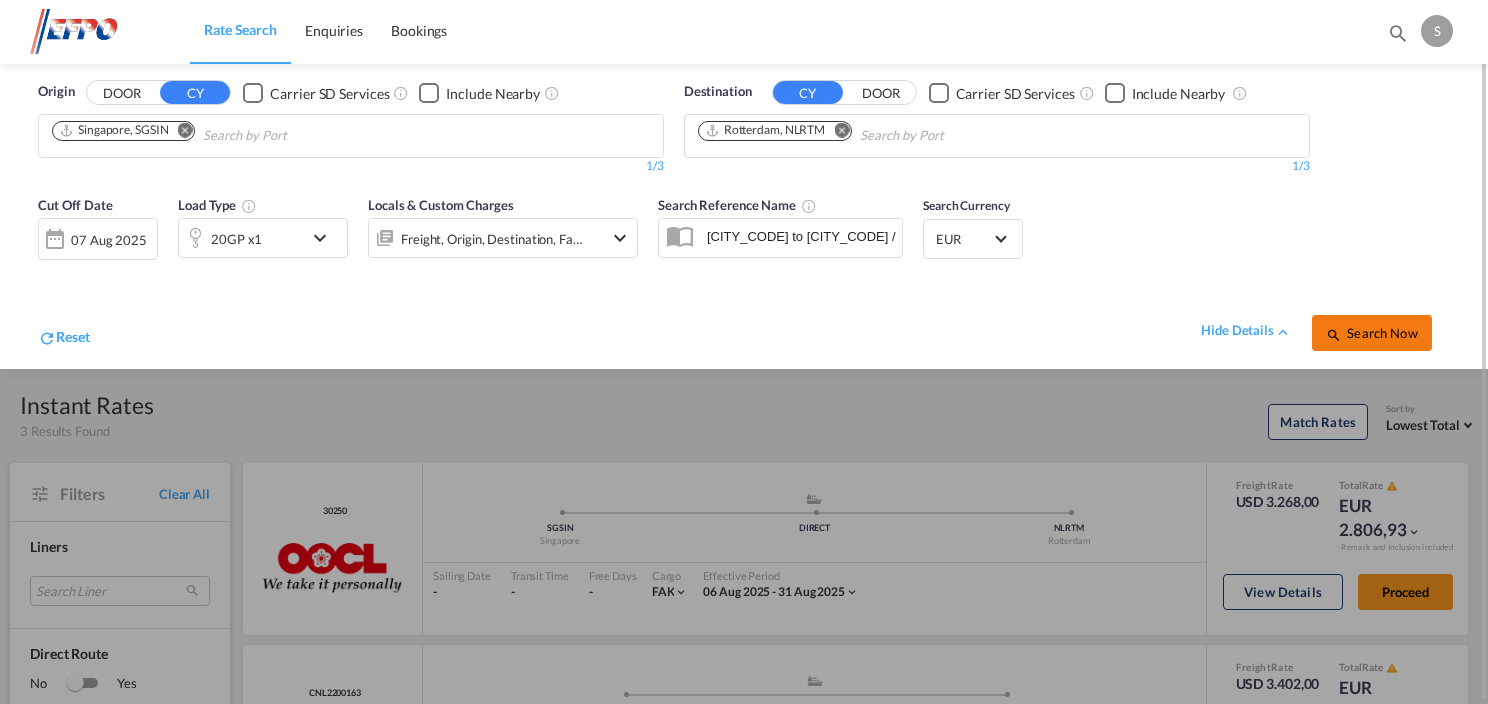 click on "Search Now" at bounding box center (1371, 333) 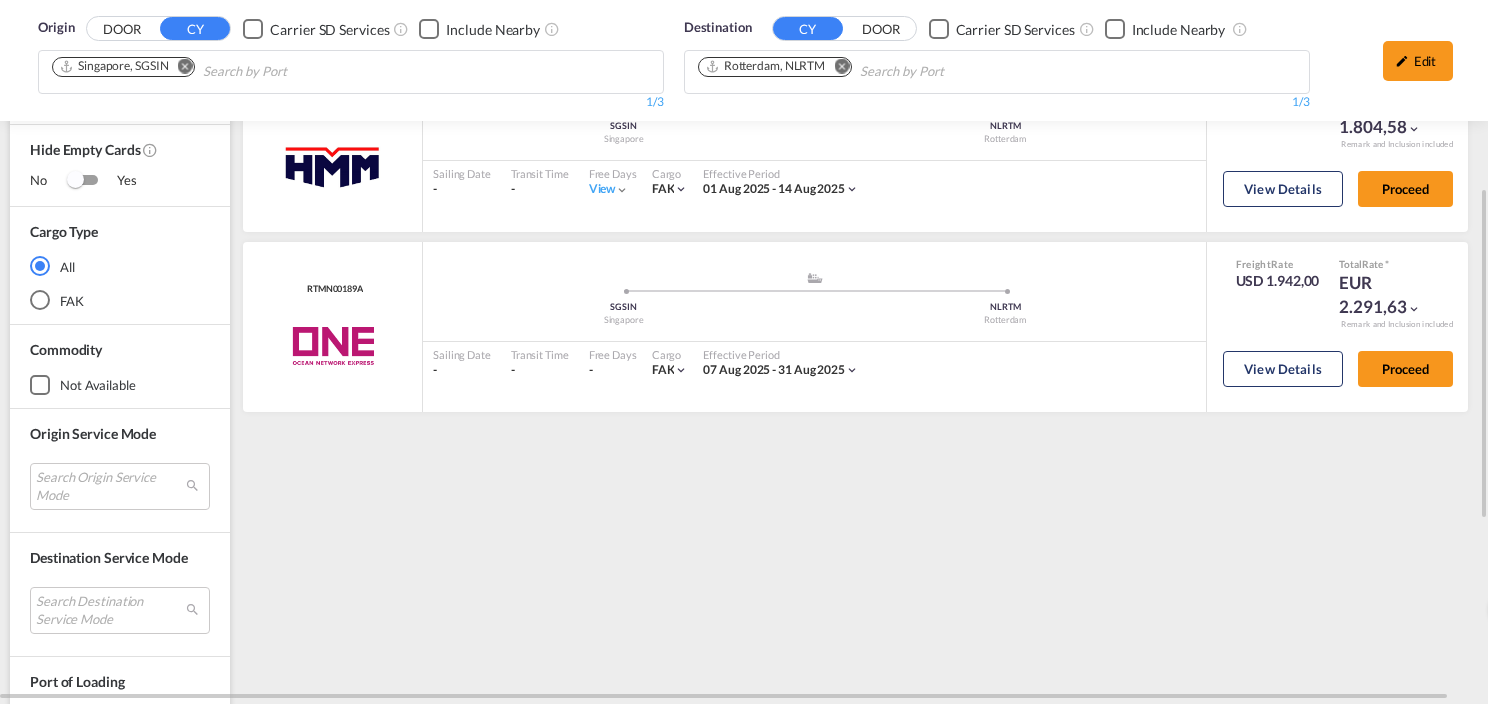 scroll, scrollTop: 0, scrollLeft: 0, axis: both 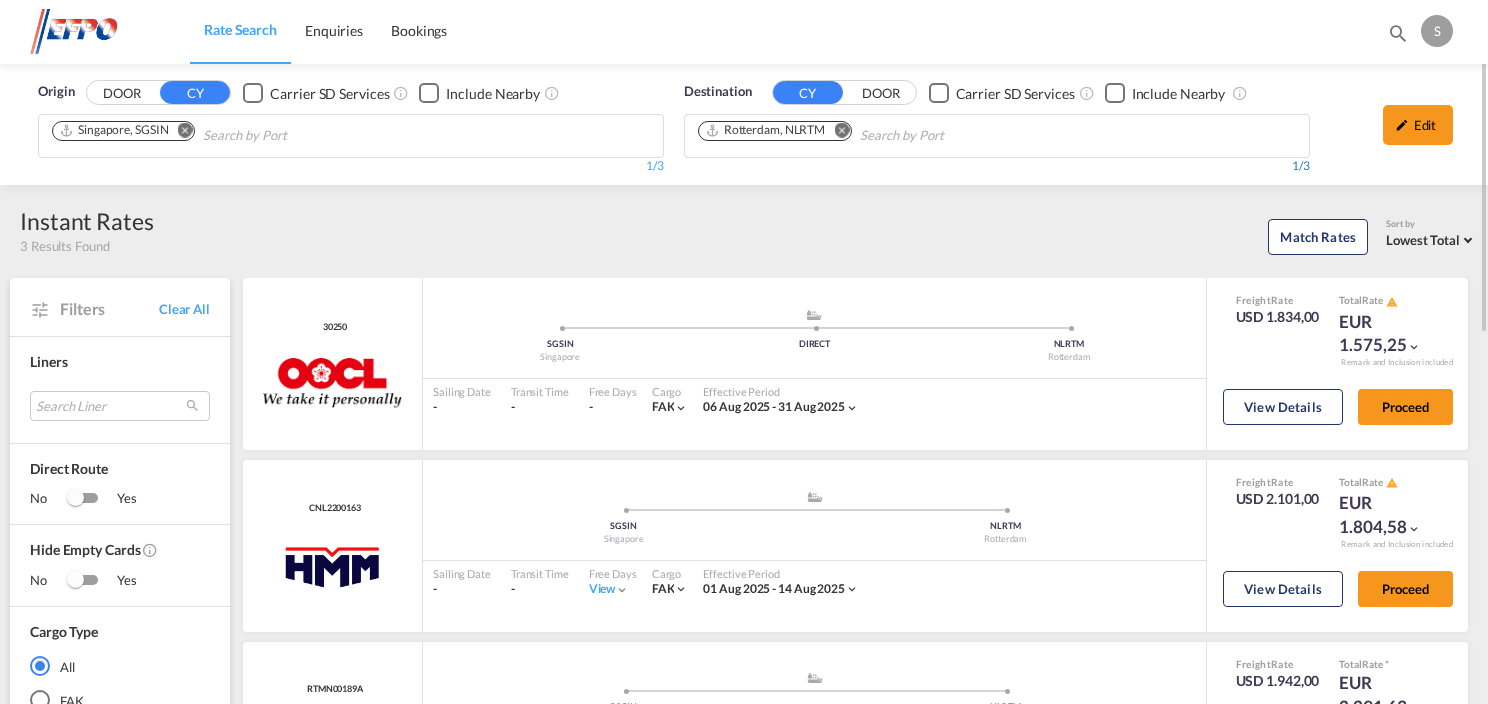 drag, startPoint x: 1412, startPoint y: 113, endPoint x: 1156, endPoint y: 161, distance: 260.46112 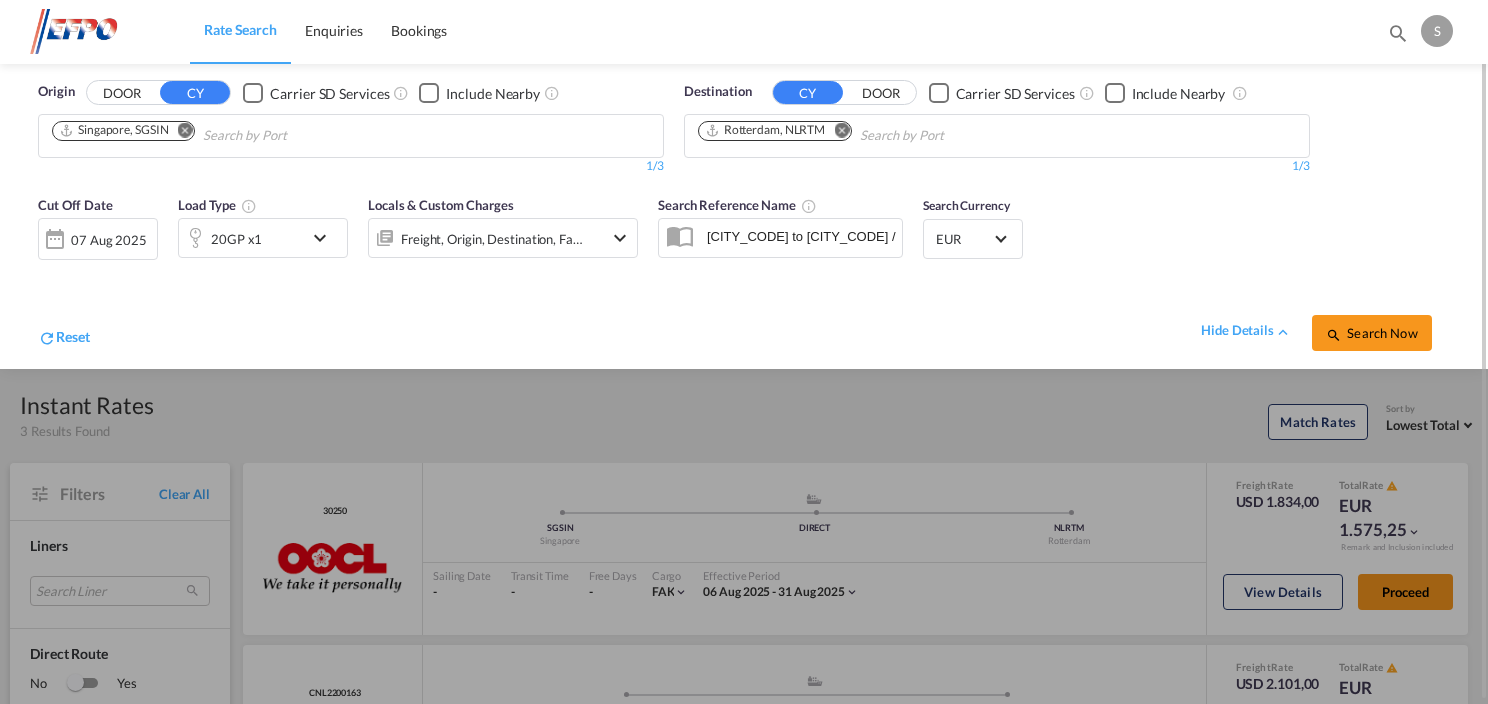 click at bounding box center [325, 238] 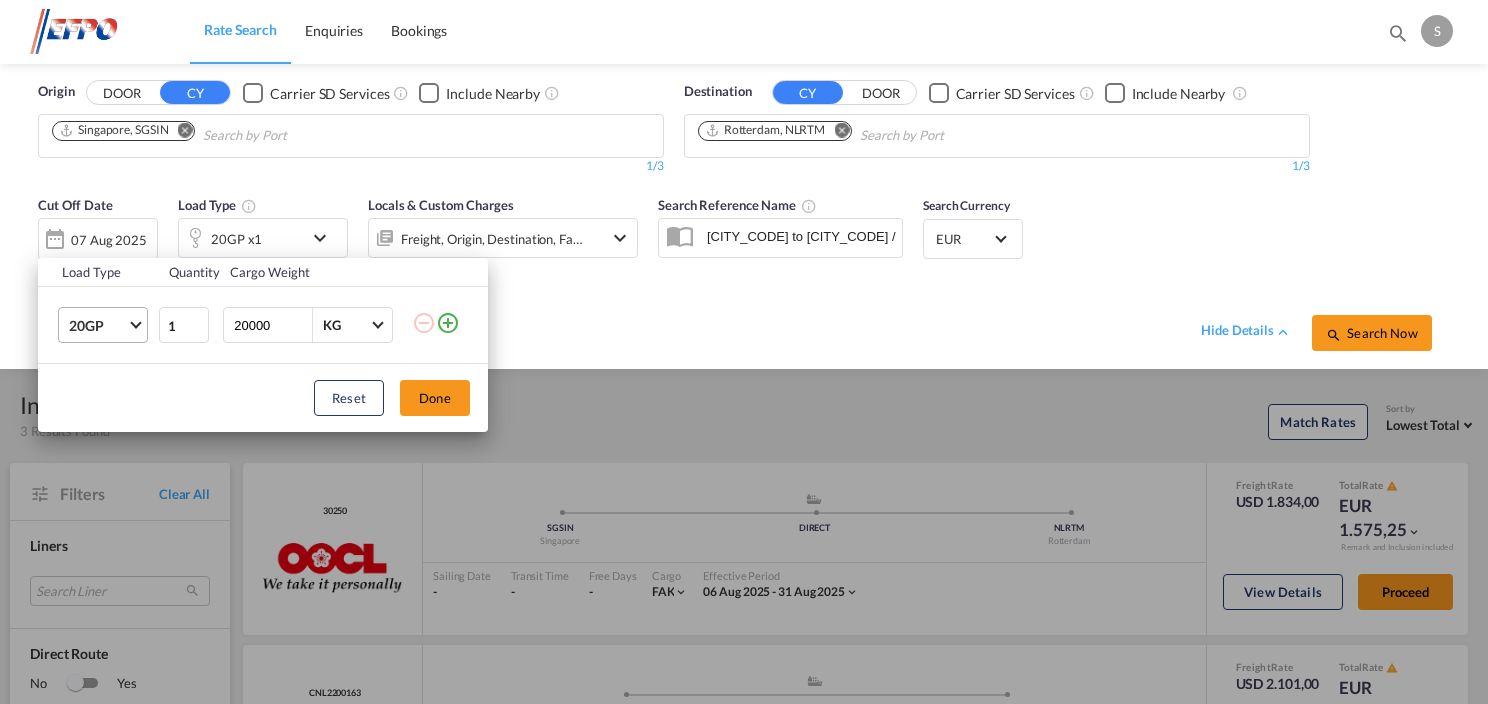 click on "20GP" at bounding box center (107, 325) 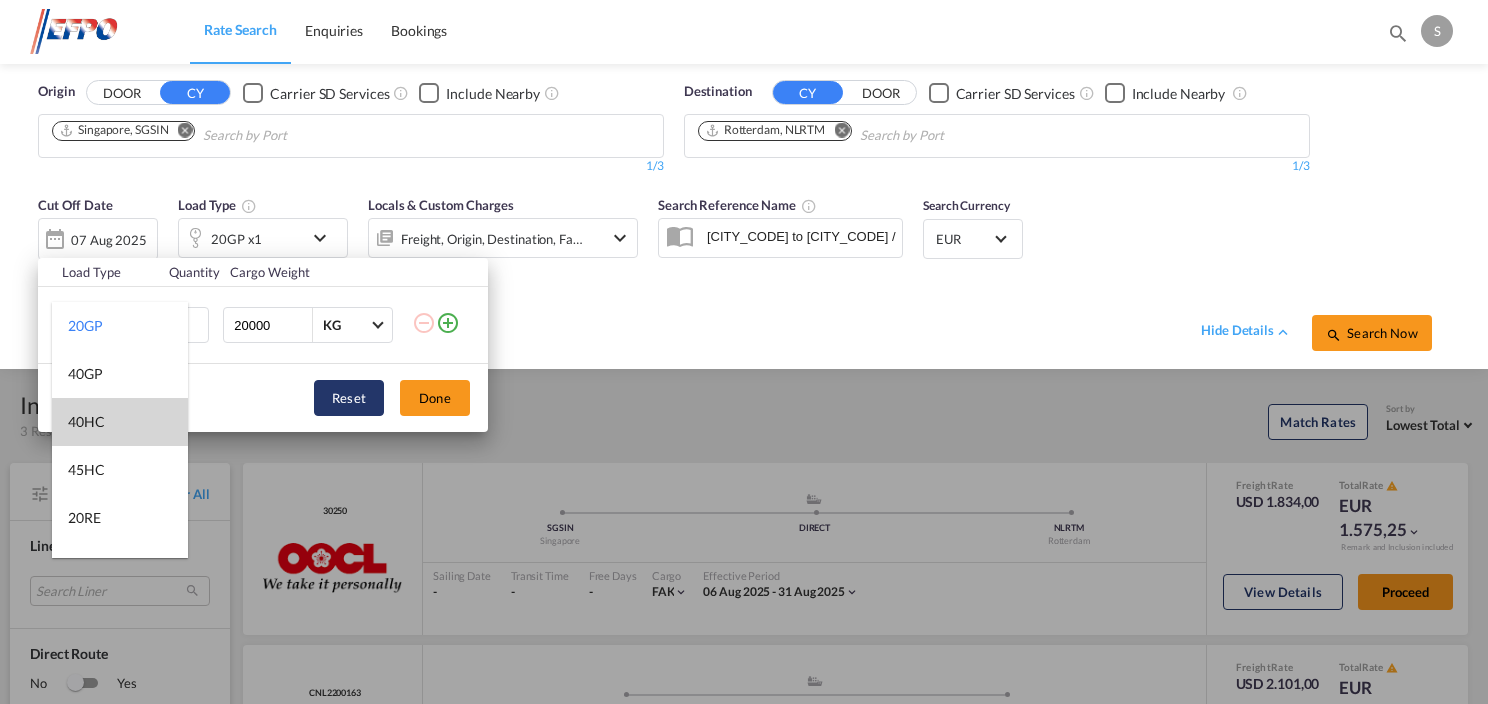 drag, startPoint x: 91, startPoint y: 420, endPoint x: 353, endPoint y: 412, distance: 262.1221 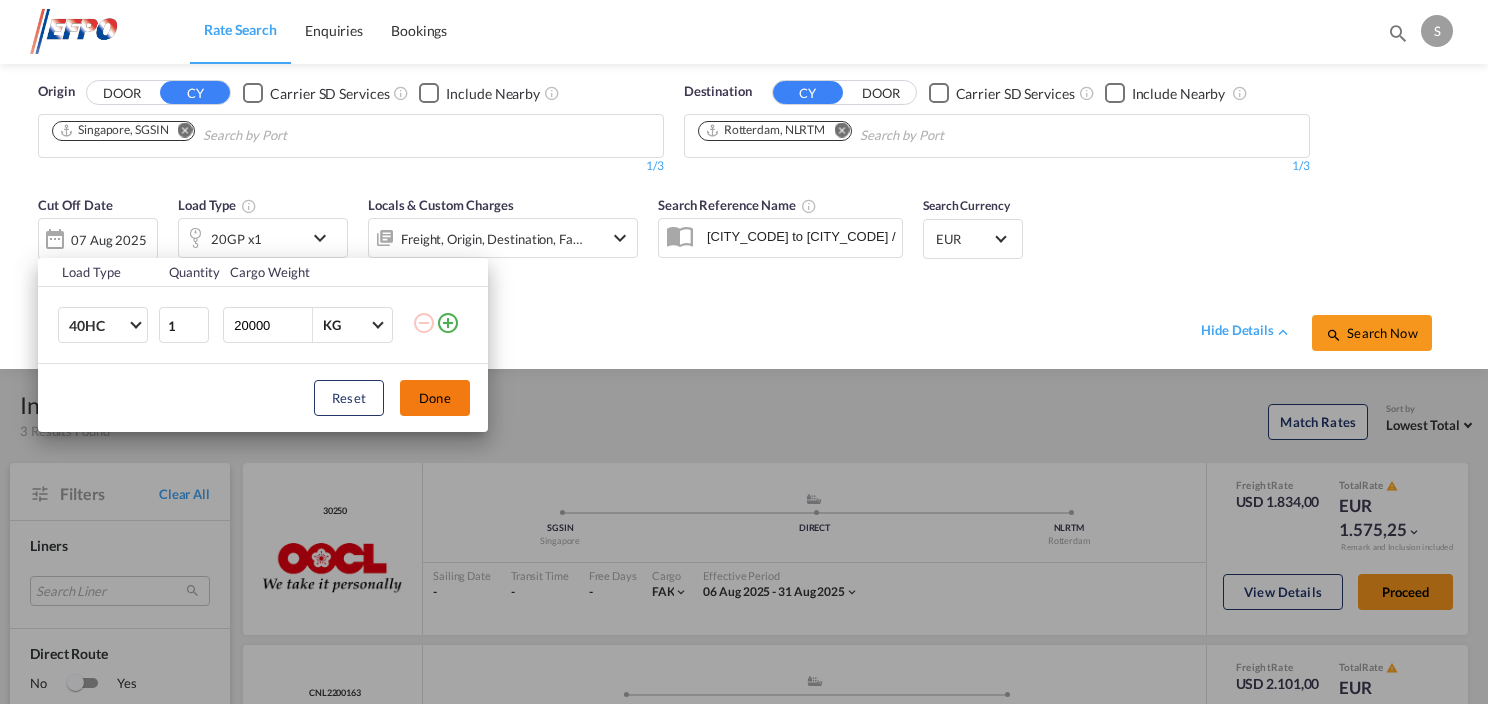 click on "Done" at bounding box center [435, 398] 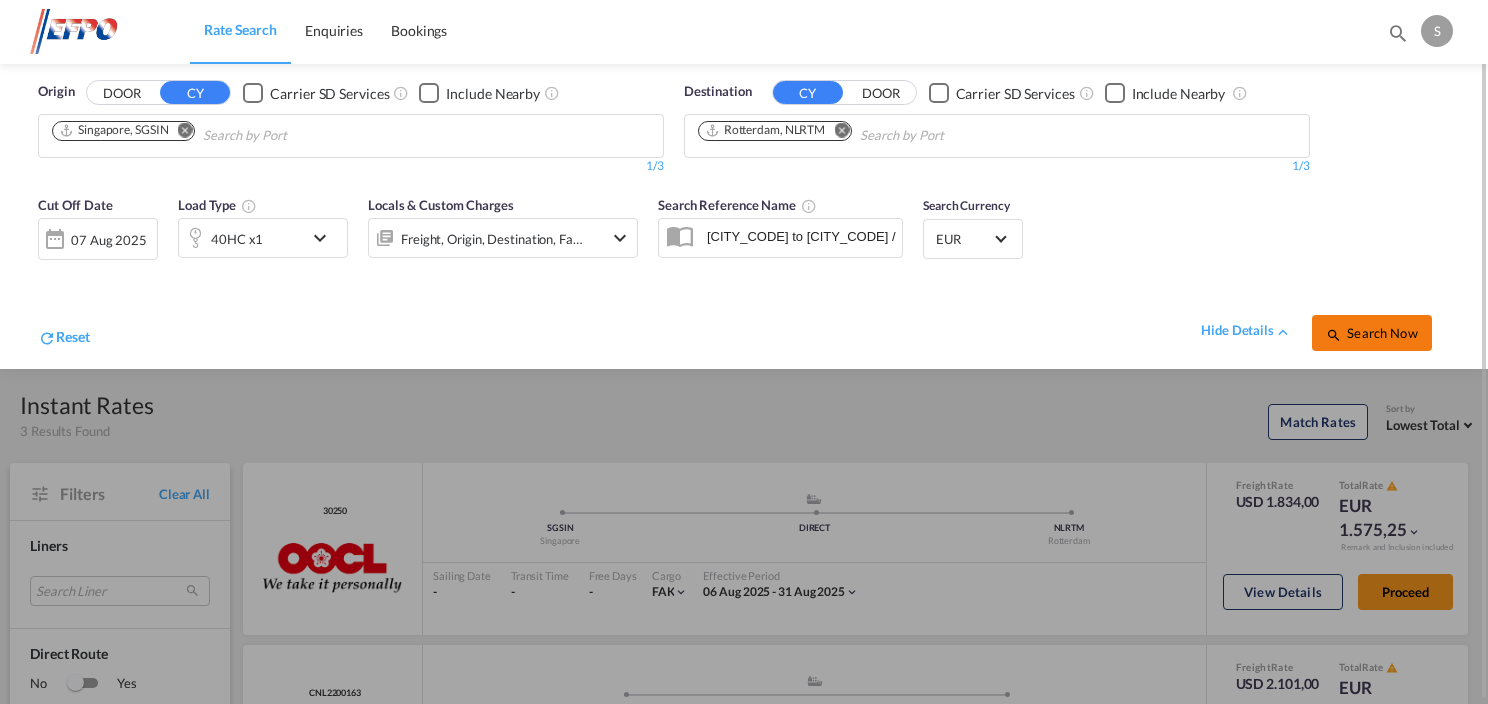 click on "Search Now" at bounding box center [1372, 333] 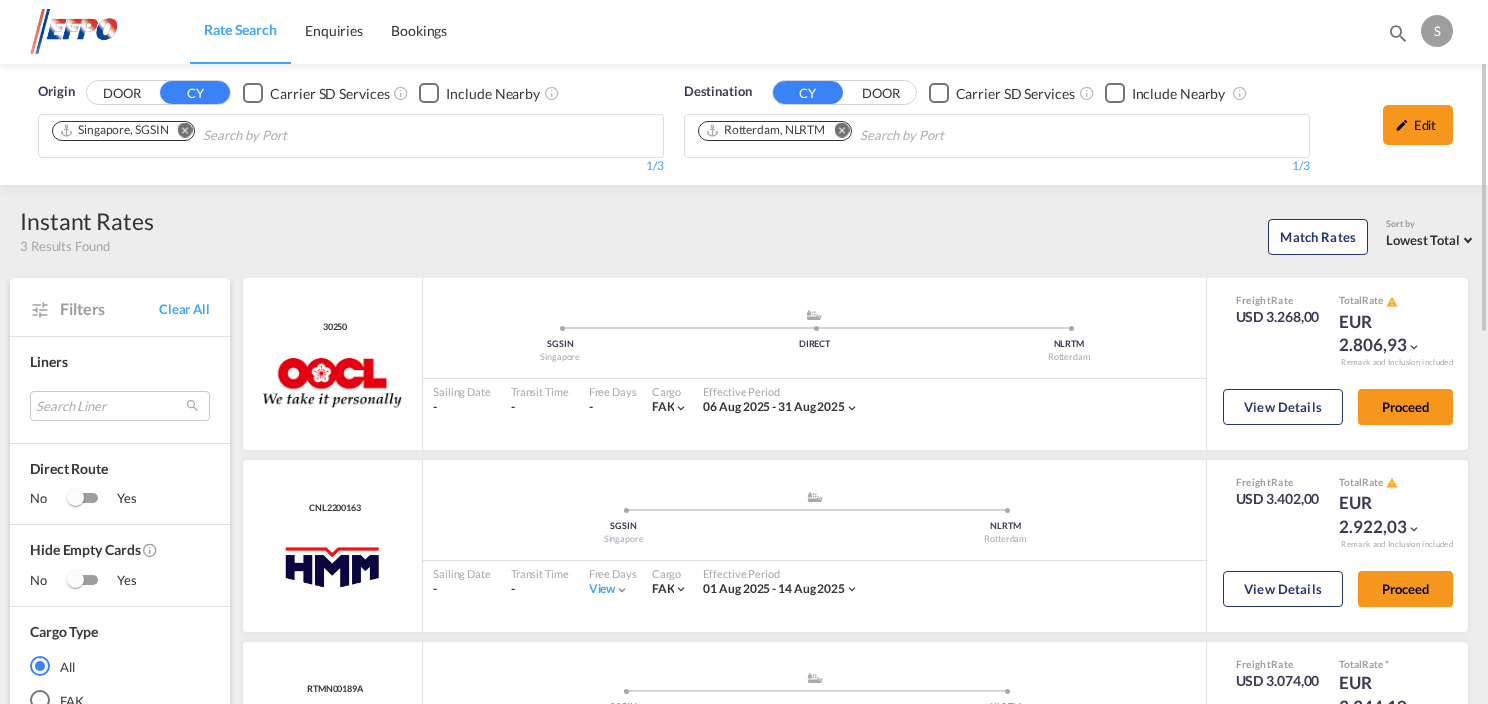 scroll, scrollTop: 100, scrollLeft: 0, axis: vertical 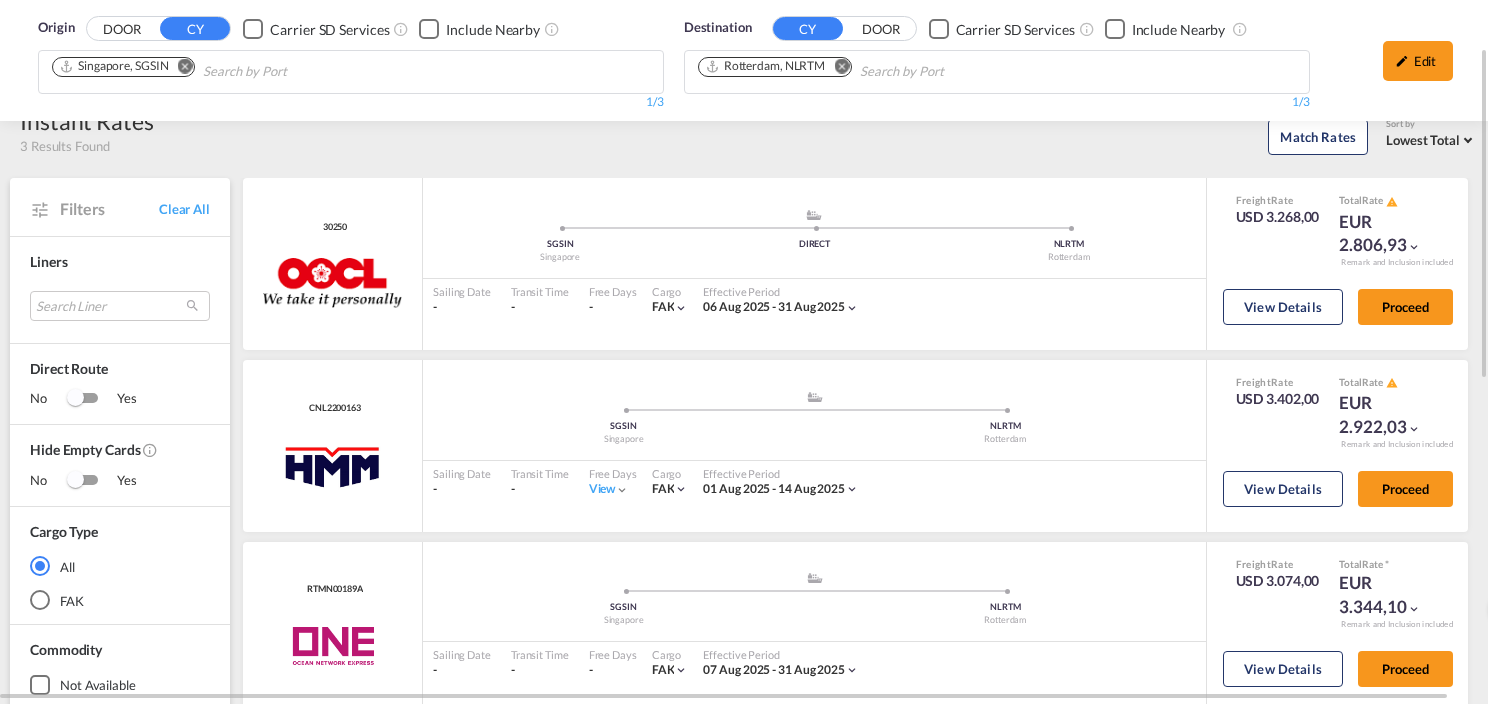 click at bounding box center (185, 66) 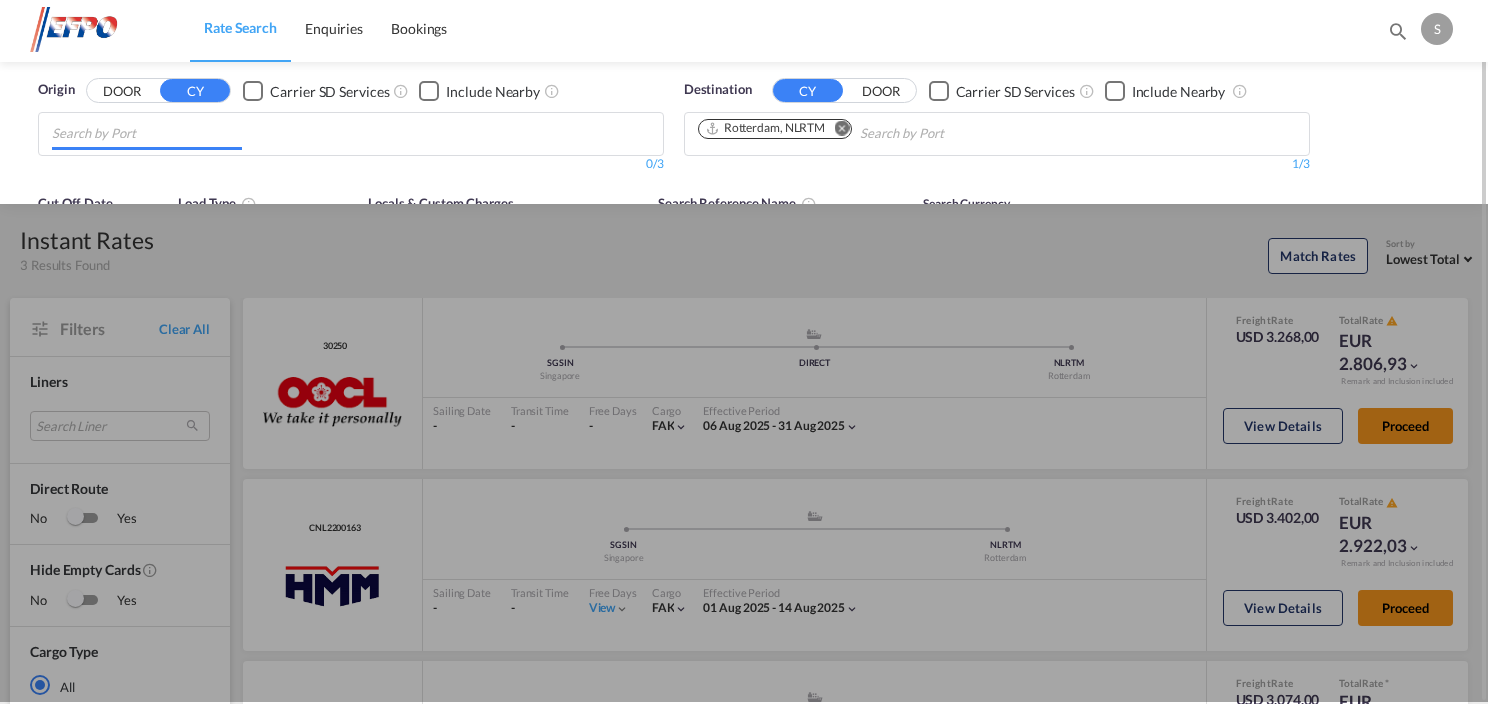 scroll, scrollTop: 0, scrollLeft: 0, axis: both 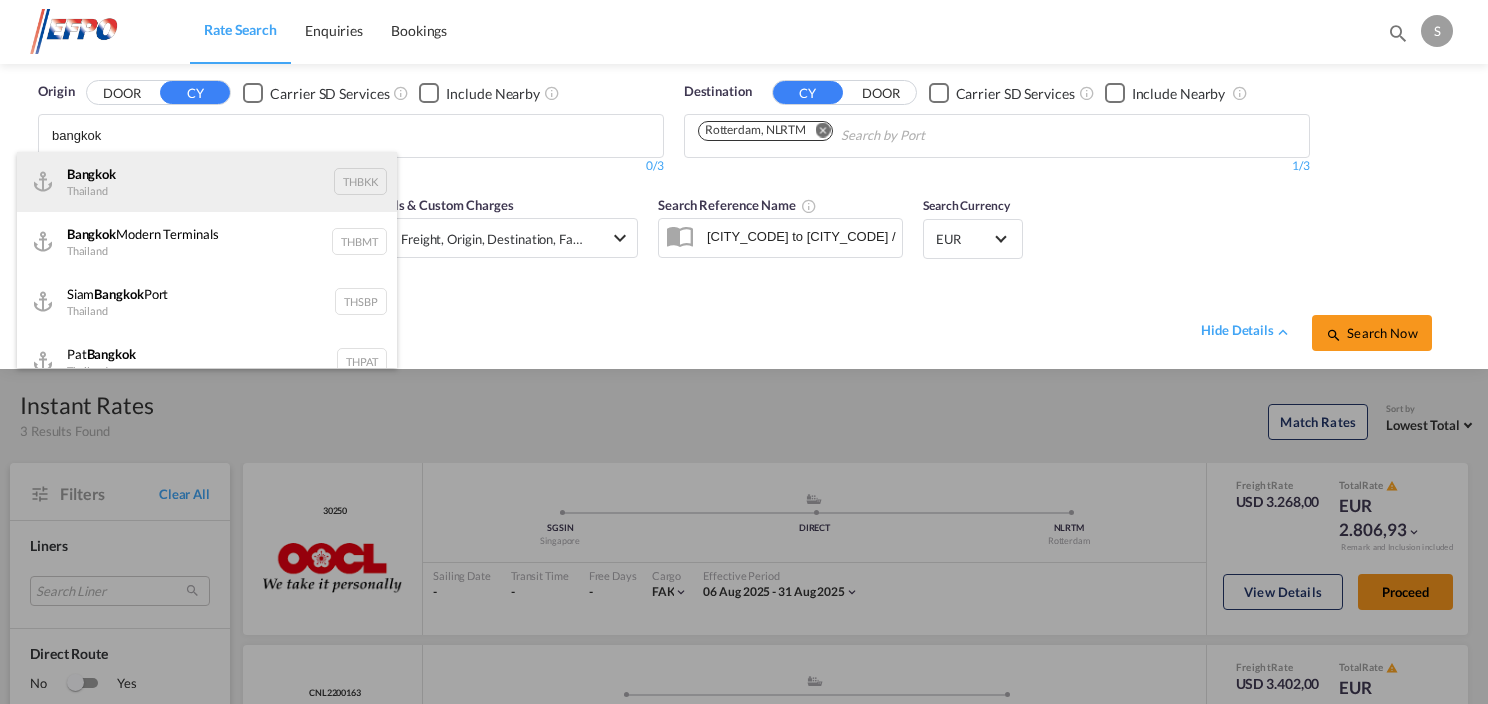 type on "bangkok" 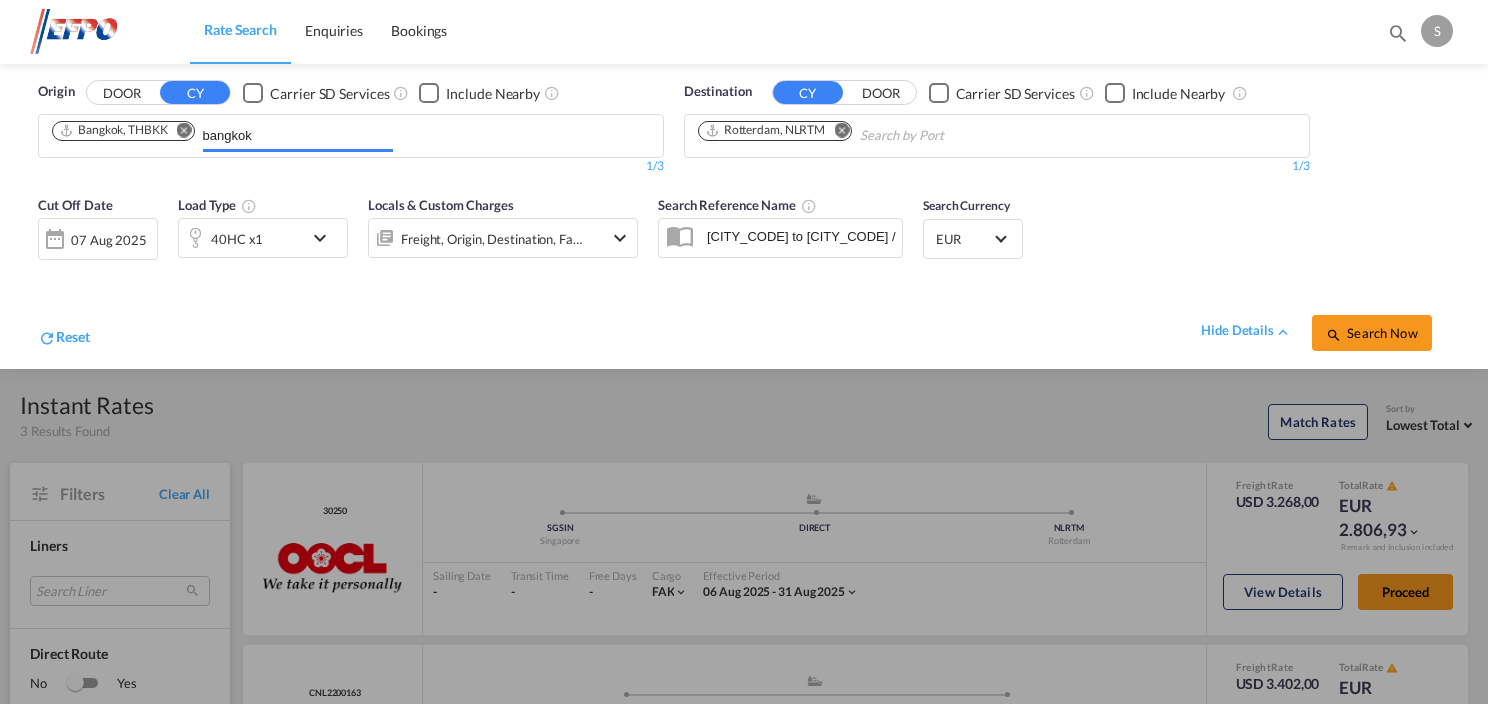 type 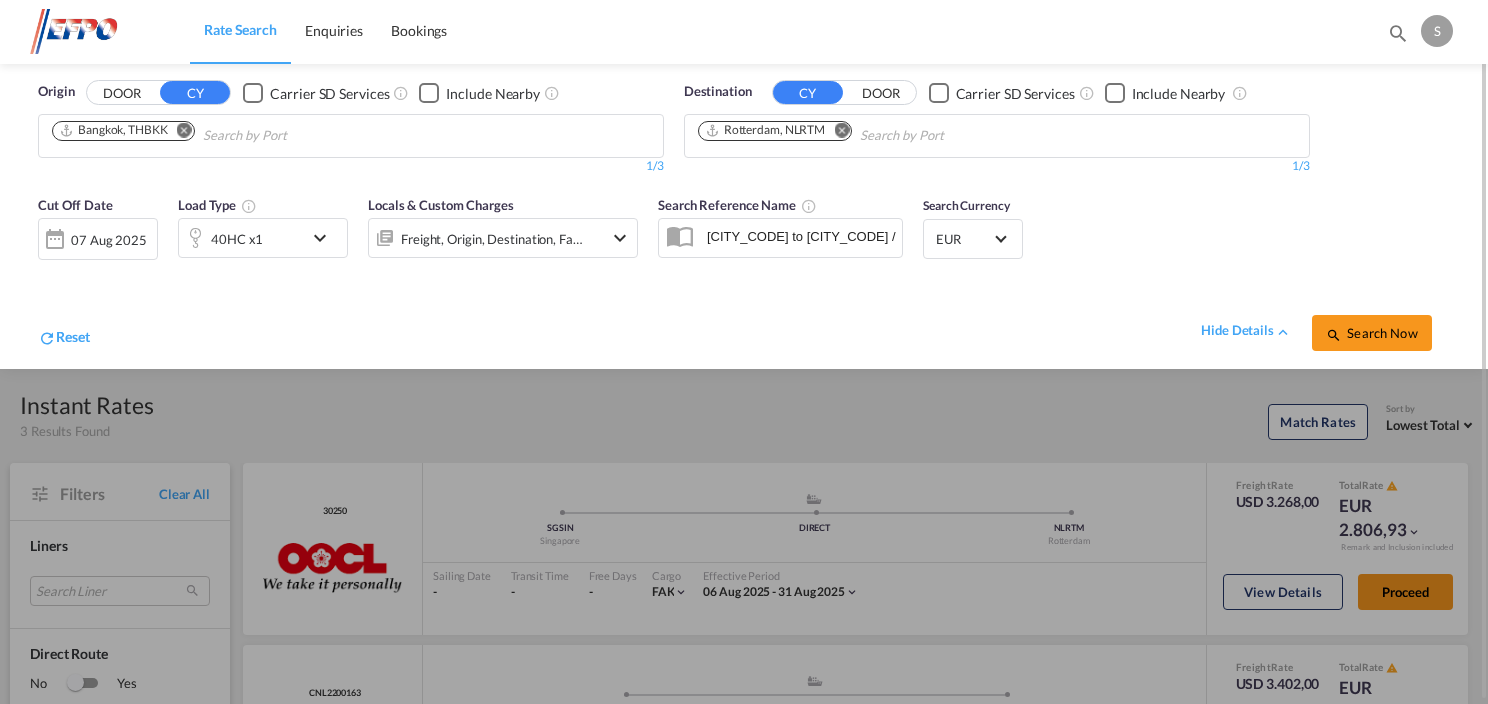 click at bounding box center [325, 238] 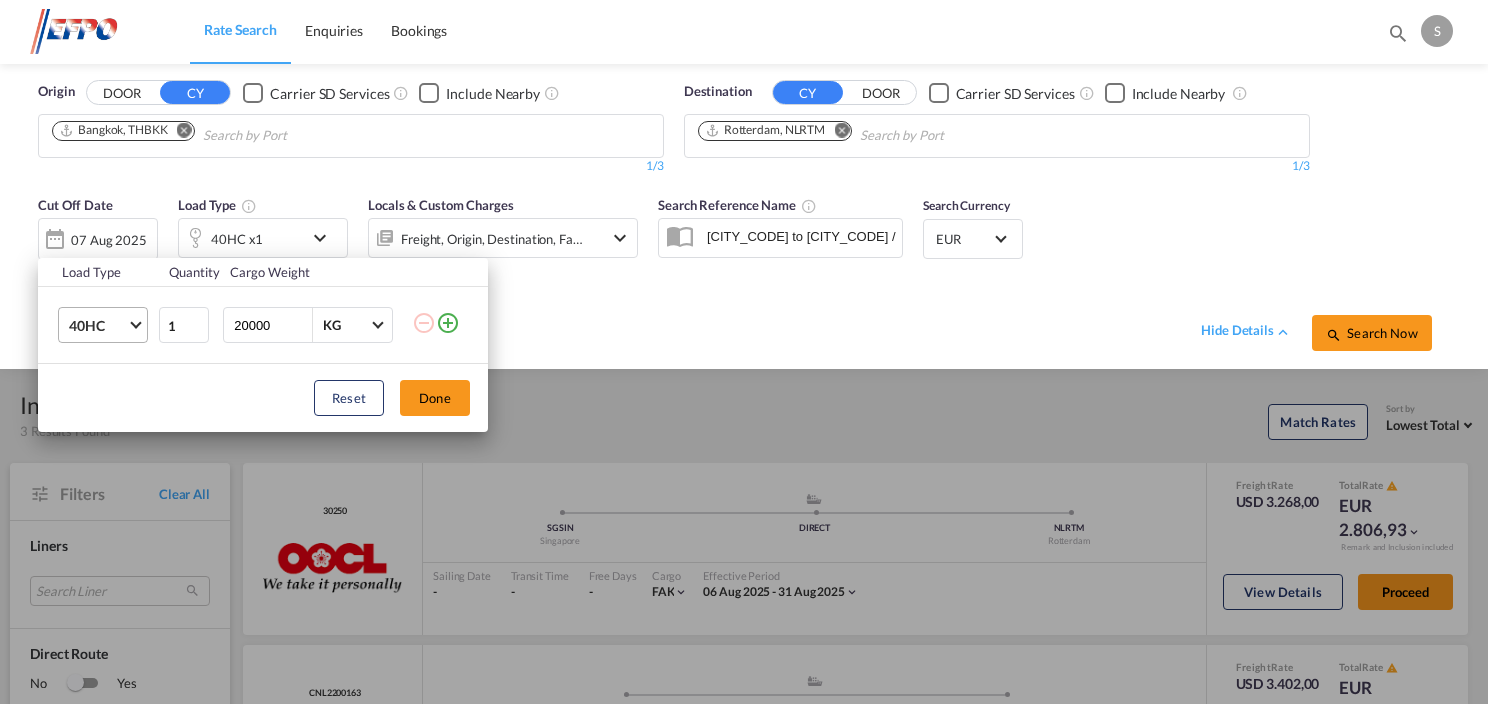click at bounding box center [135, 323] 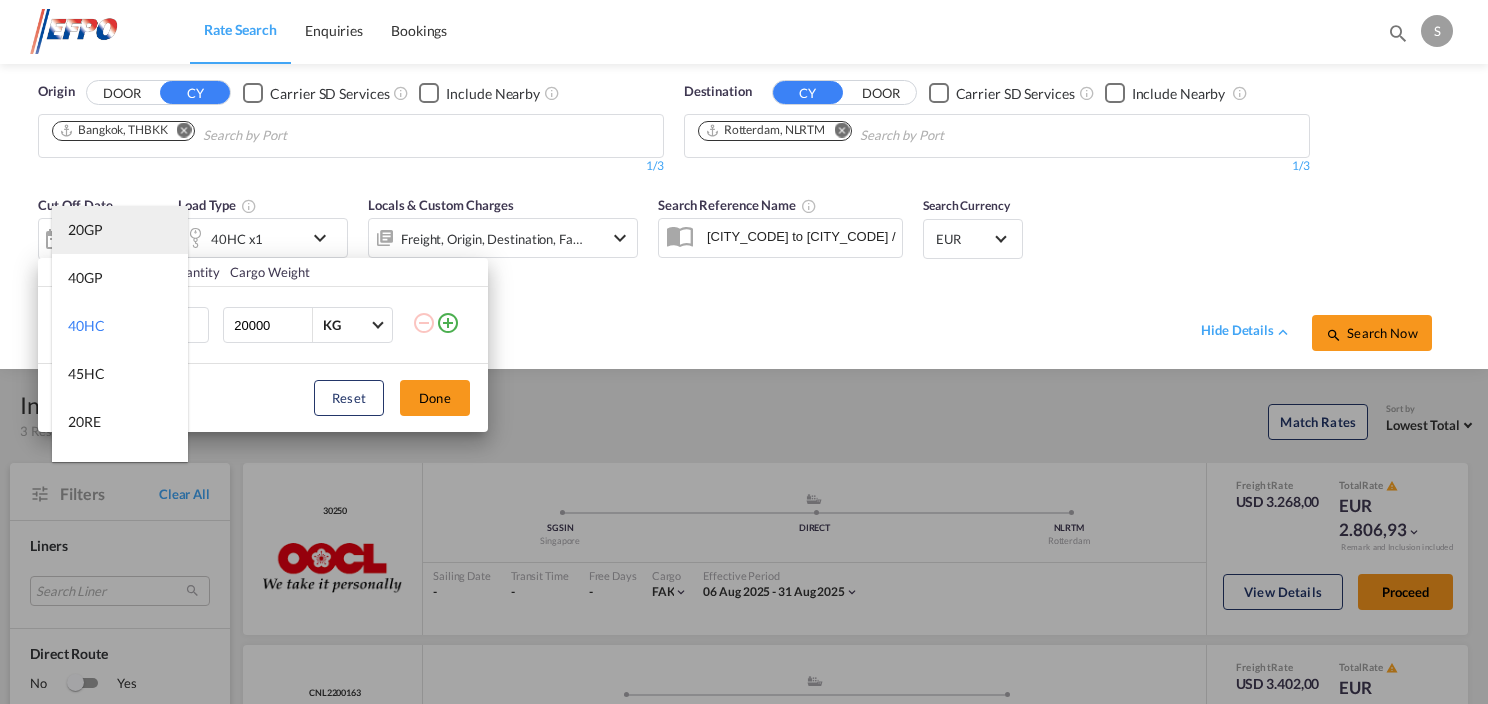 drag, startPoint x: 112, startPoint y: 235, endPoint x: 160, endPoint y: 272, distance: 60.60528 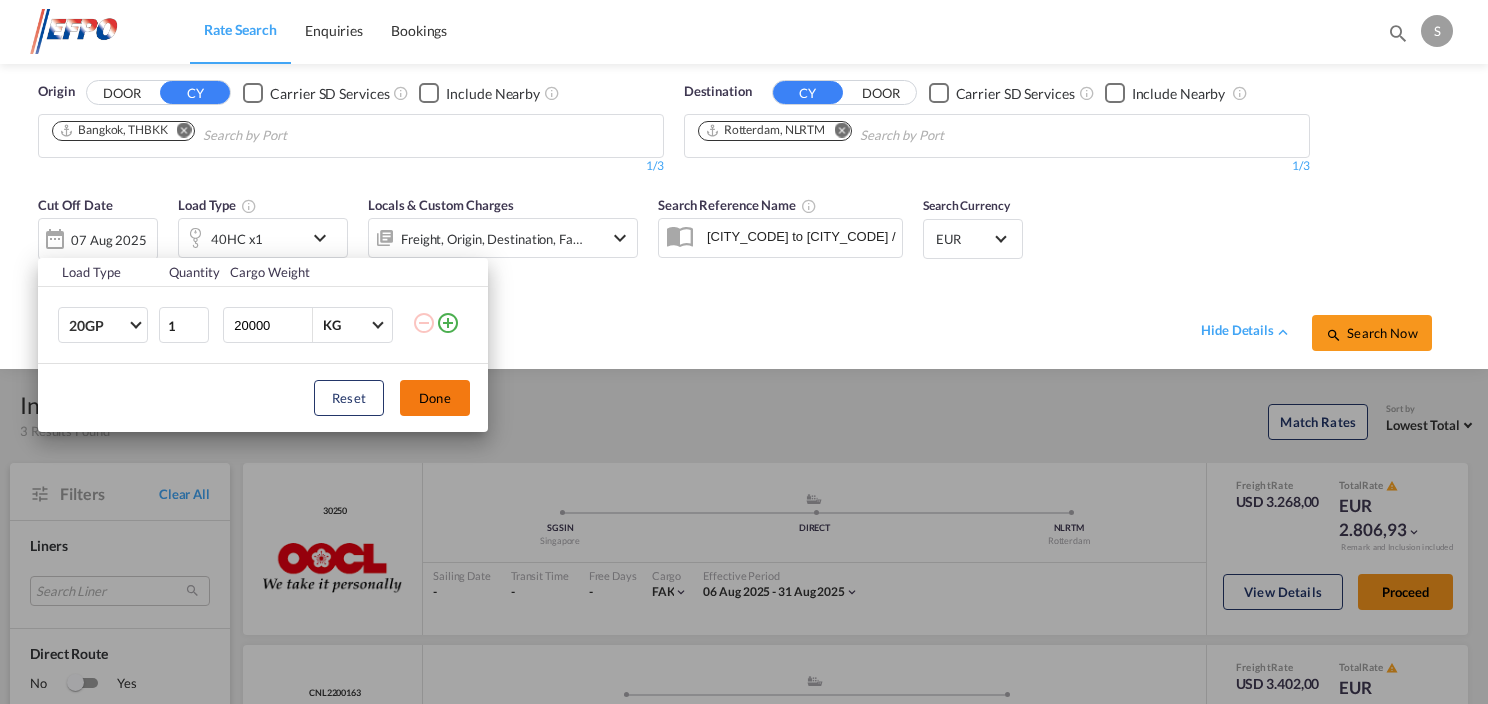 click on "Done" at bounding box center [435, 398] 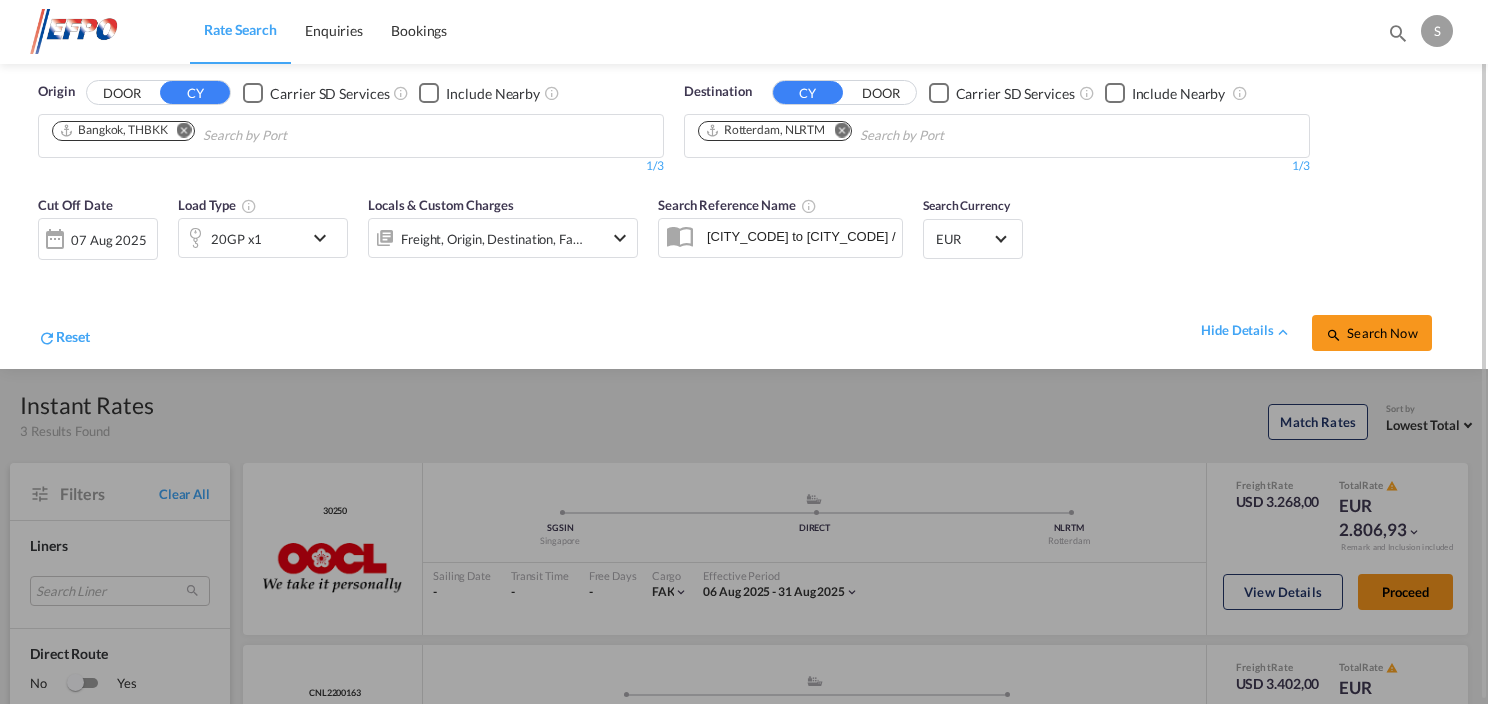 drag, startPoint x: 1374, startPoint y: 328, endPoint x: 911, endPoint y: 330, distance: 463.00433 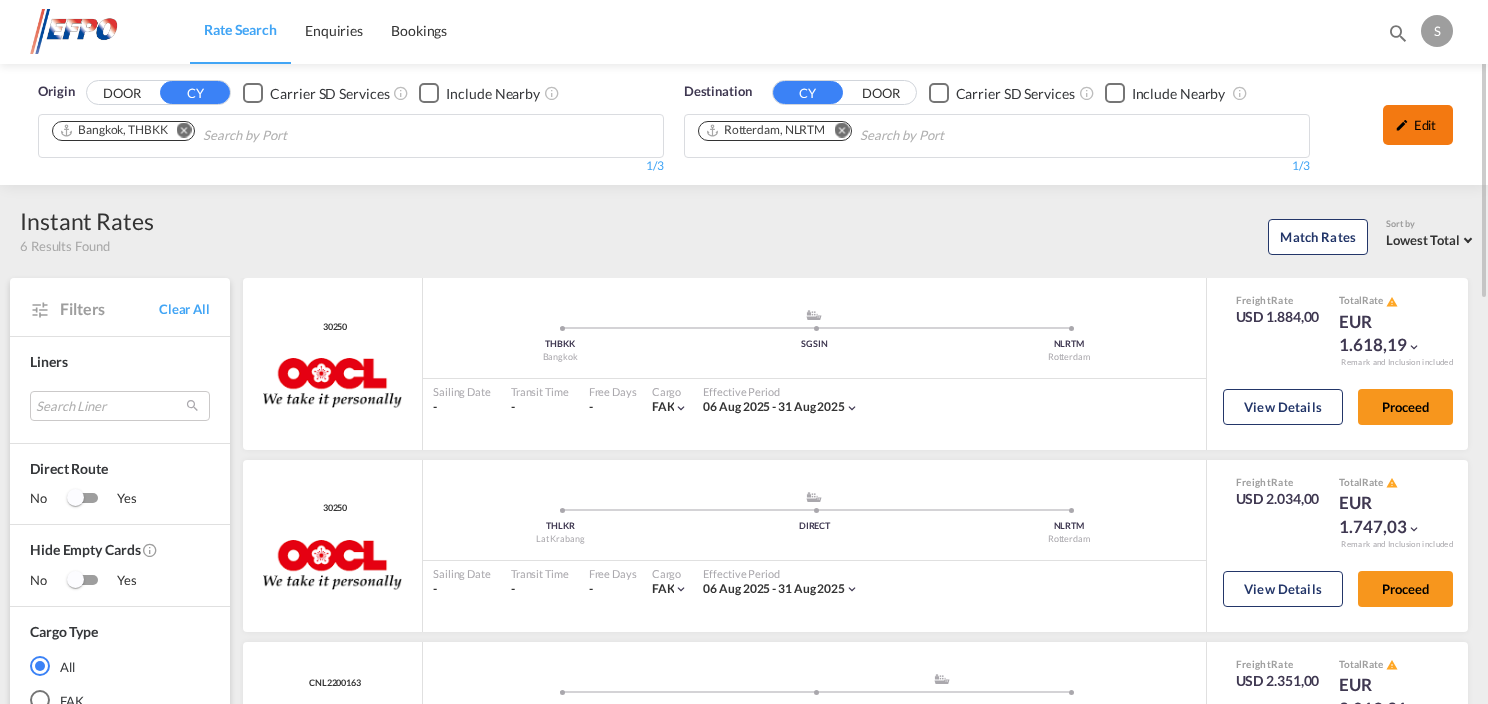 click on "Edit" at bounding box center [1418, 125] 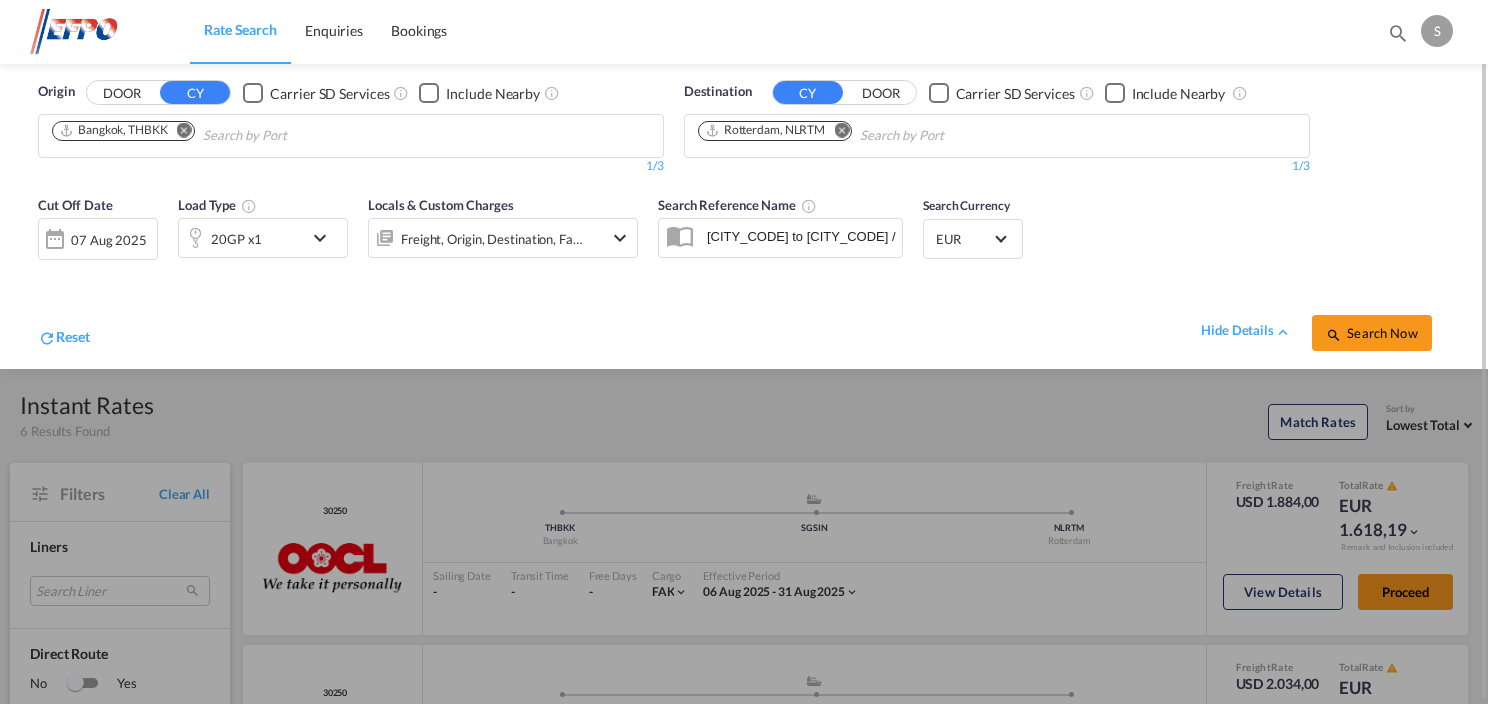 click at bounding box center [744, 352] 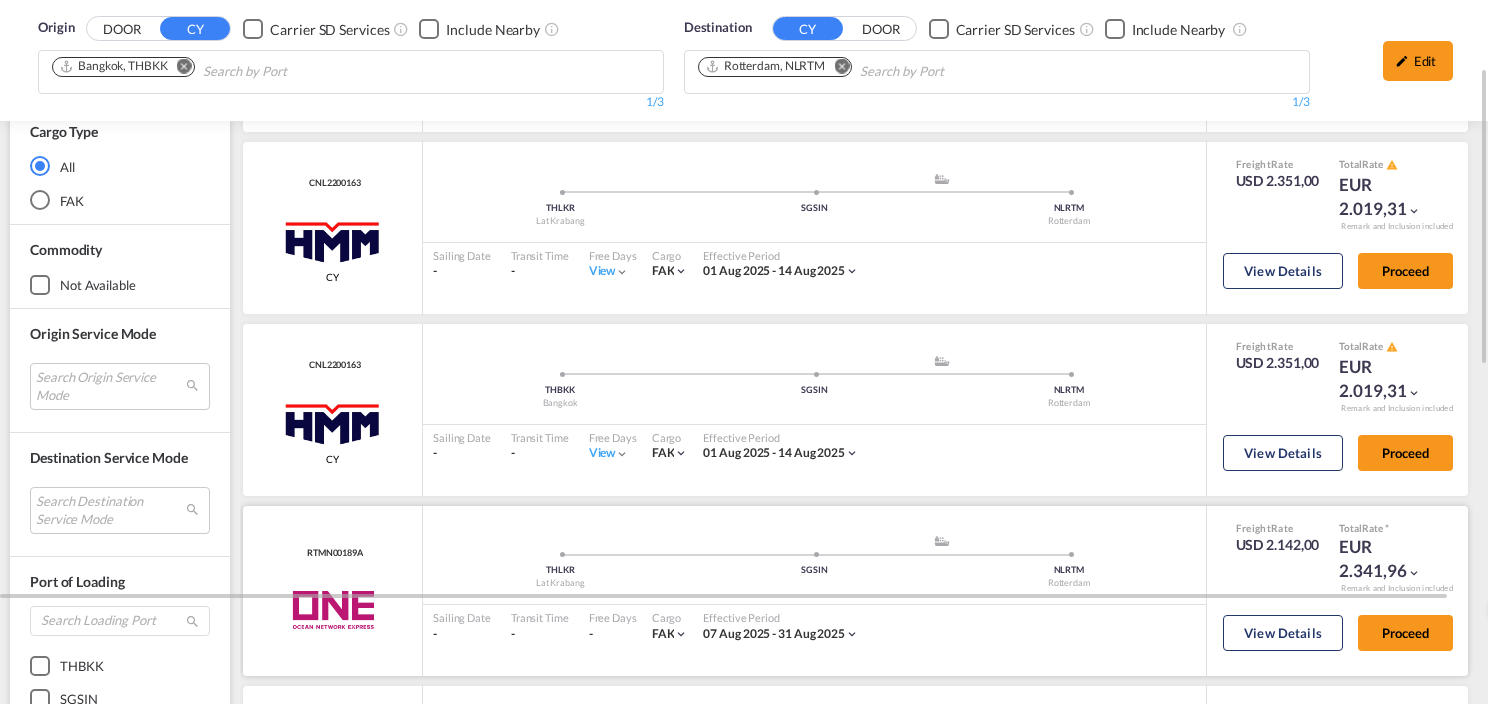 scroll, scrollTop: 700, scrollLeft: 0, axis: vertical 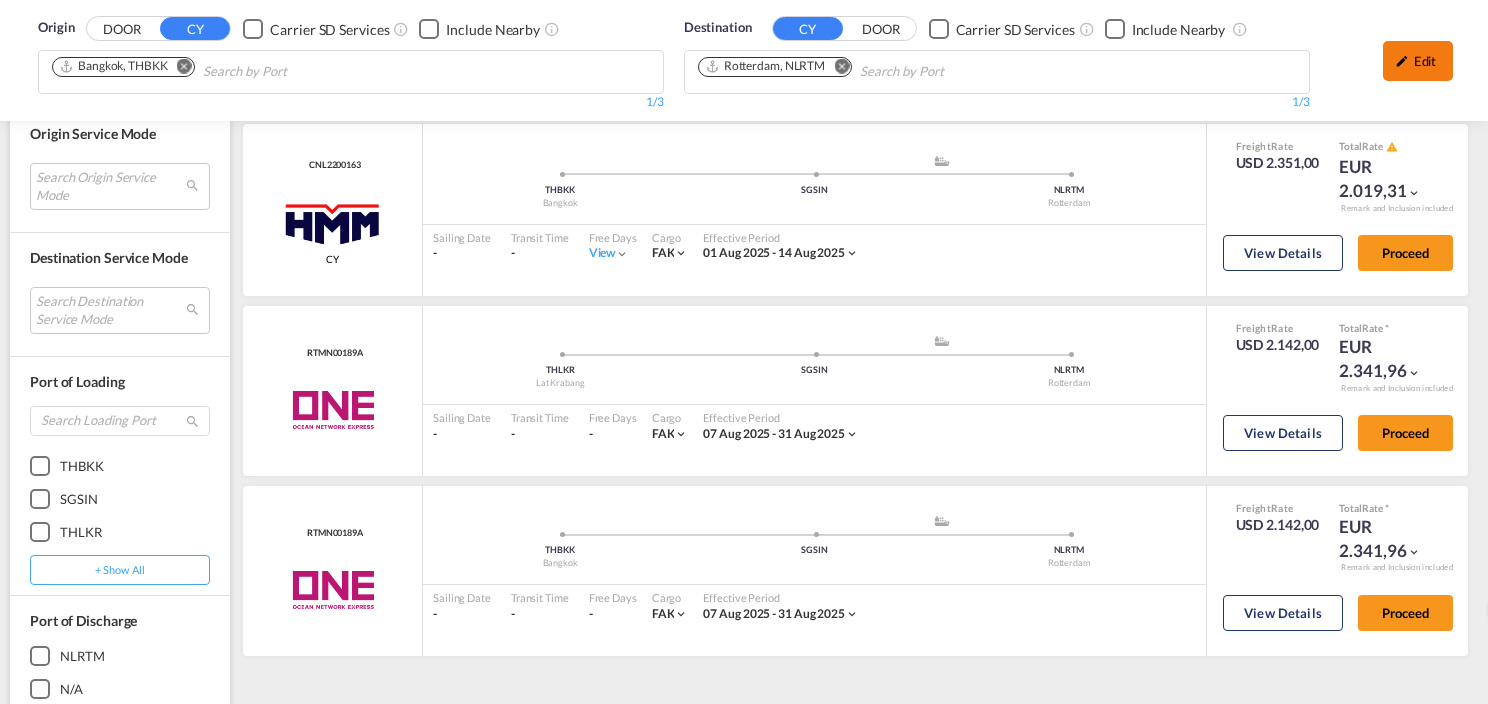 drag, startPoint x: 1432, startPoint y: 66, endPoint x: 1368, endPoint y: 78, distance: 65.11528 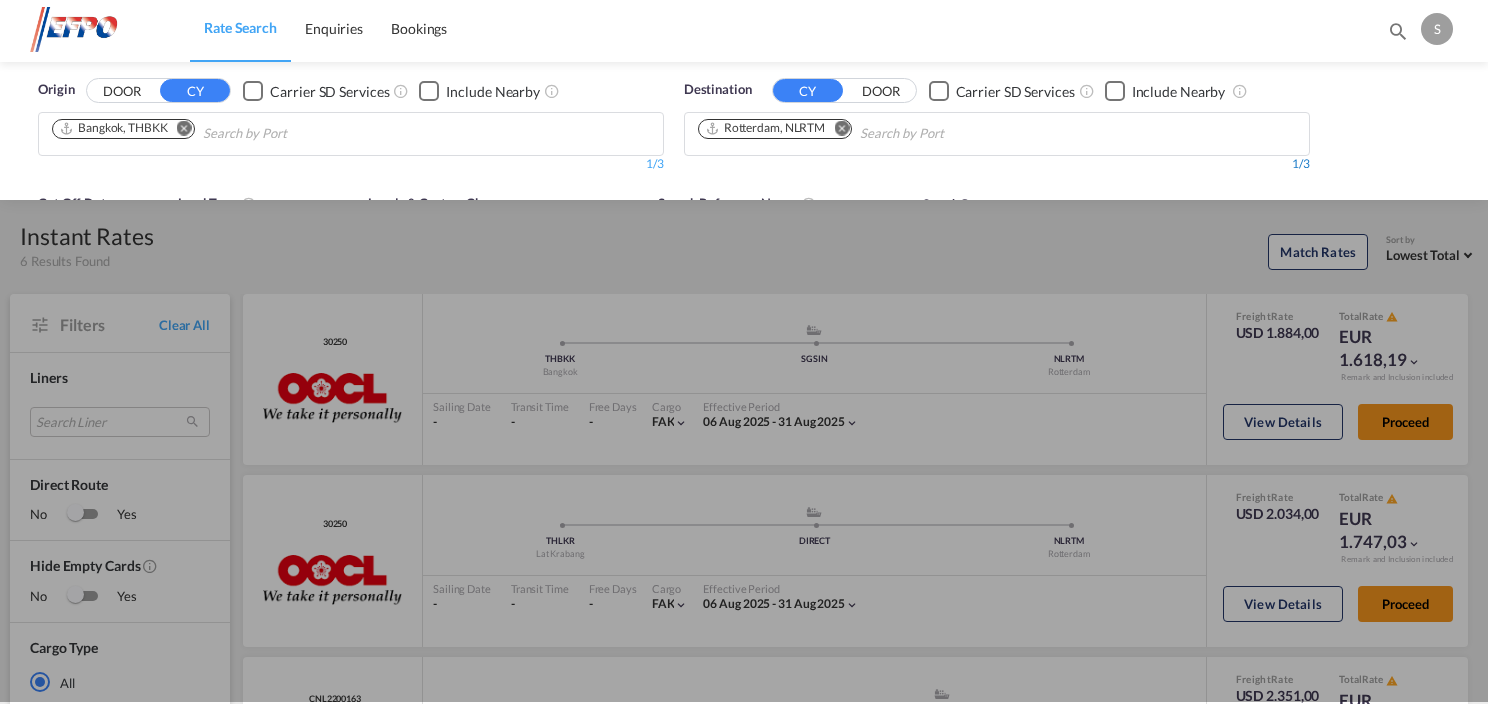scroll, scrollTop: 0, scrollLeft: 0, axis: both 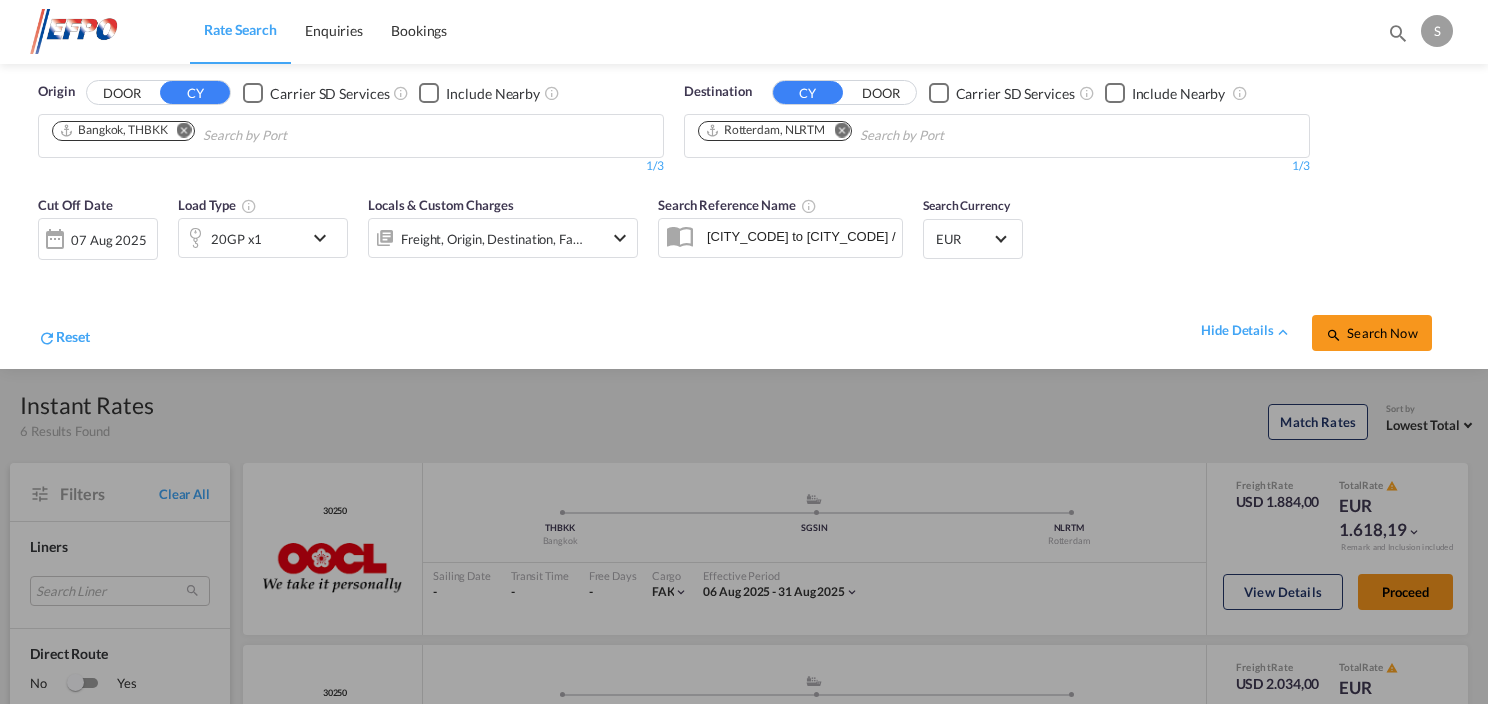 click at bounding box center (325, 238) 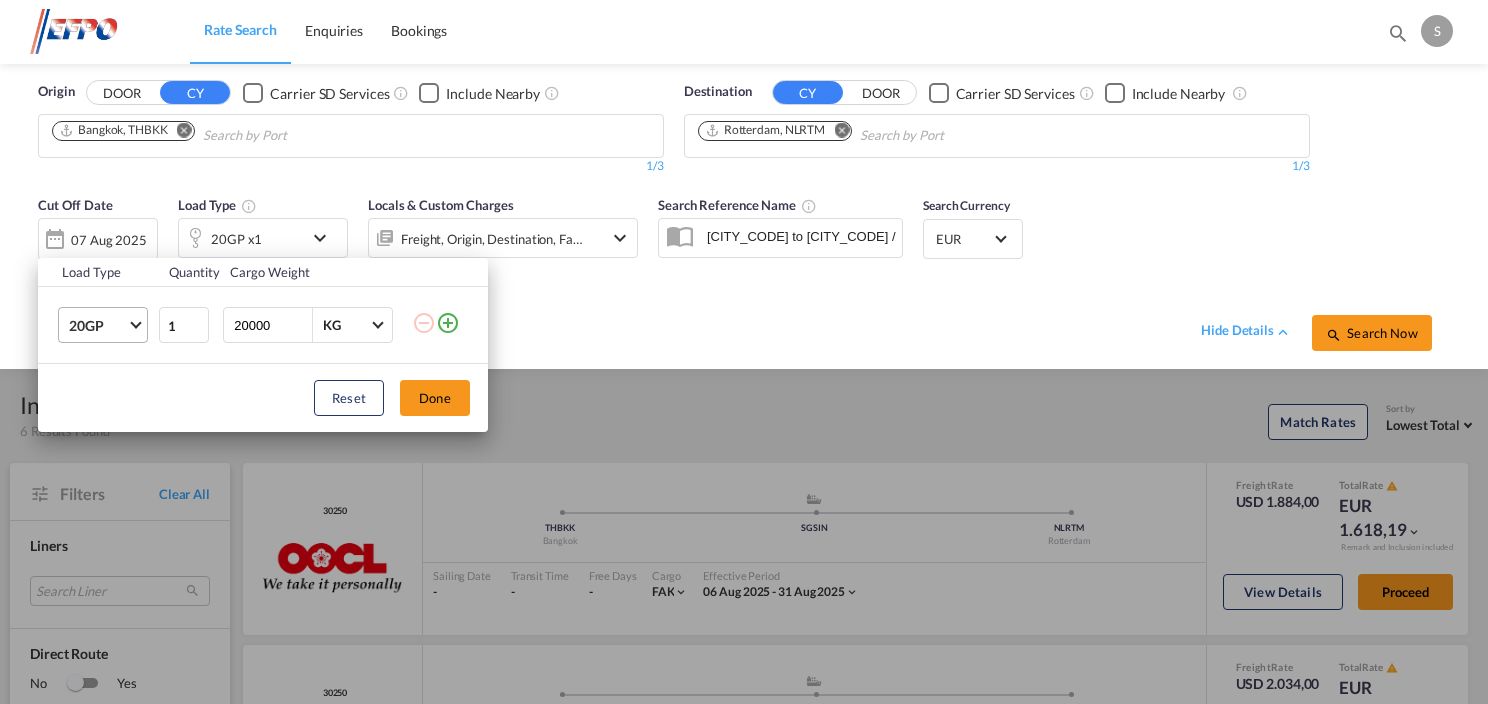 click on "20GP" at bounding box center [107, 325] 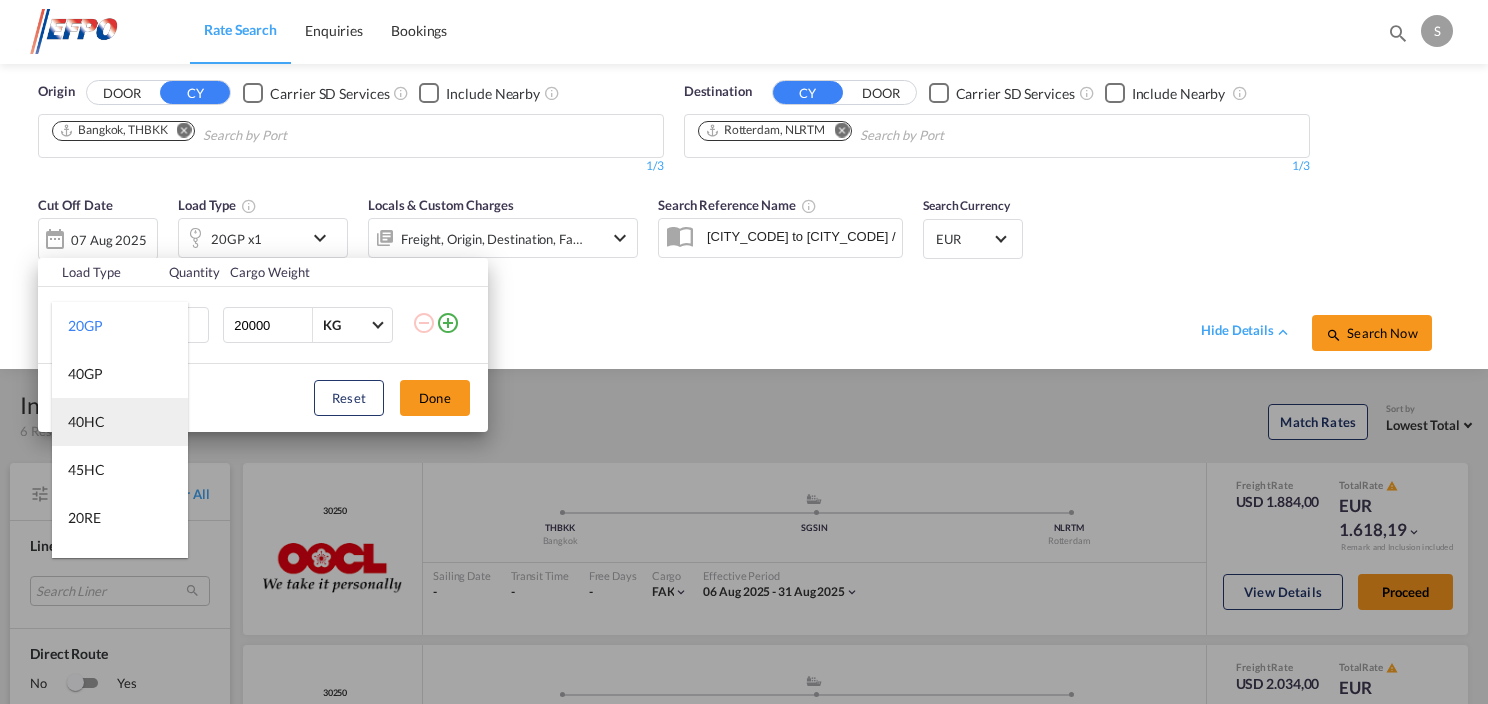 drag, startPoint x: 96, startPoint y: 421, endPoint x: 180, endPoint y: 417, distance: 84.095184 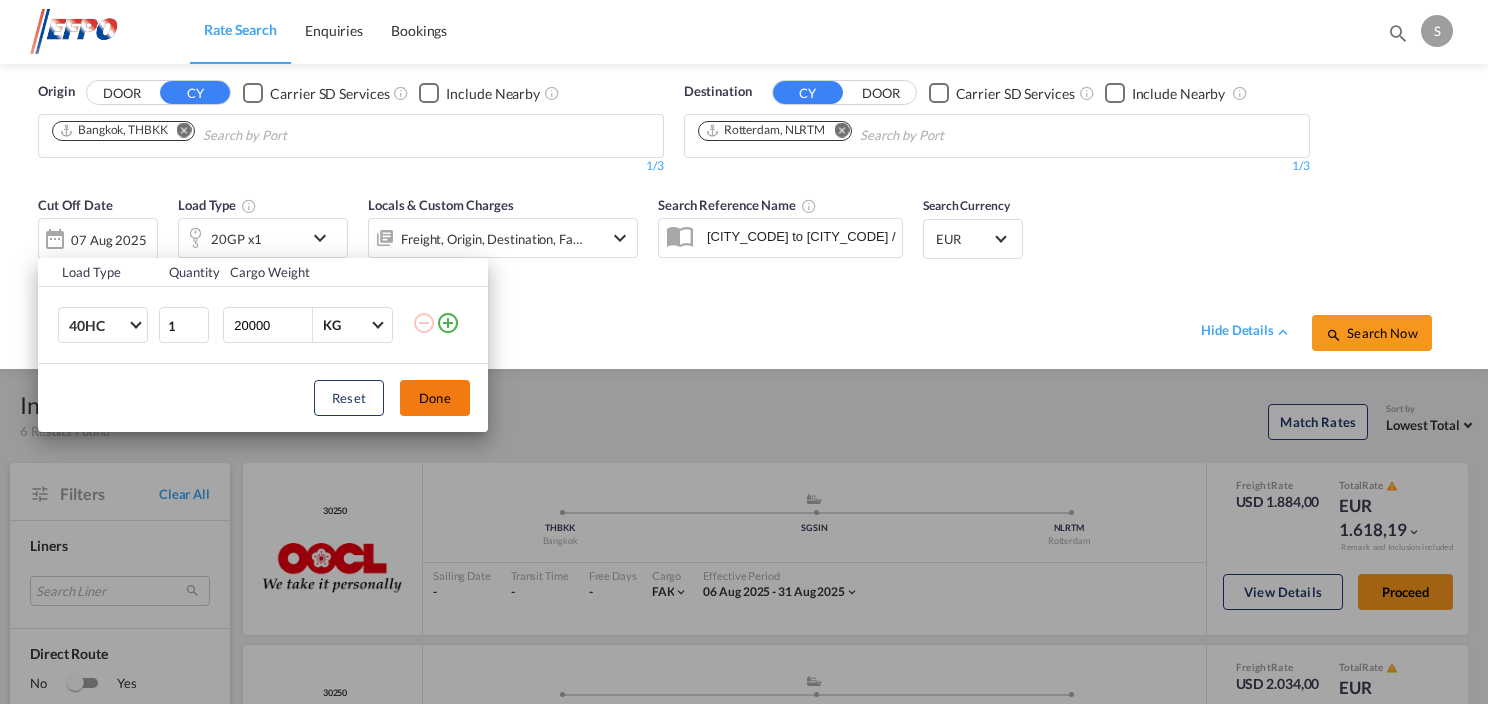 click on "Done" at bounding box center (435, 398) 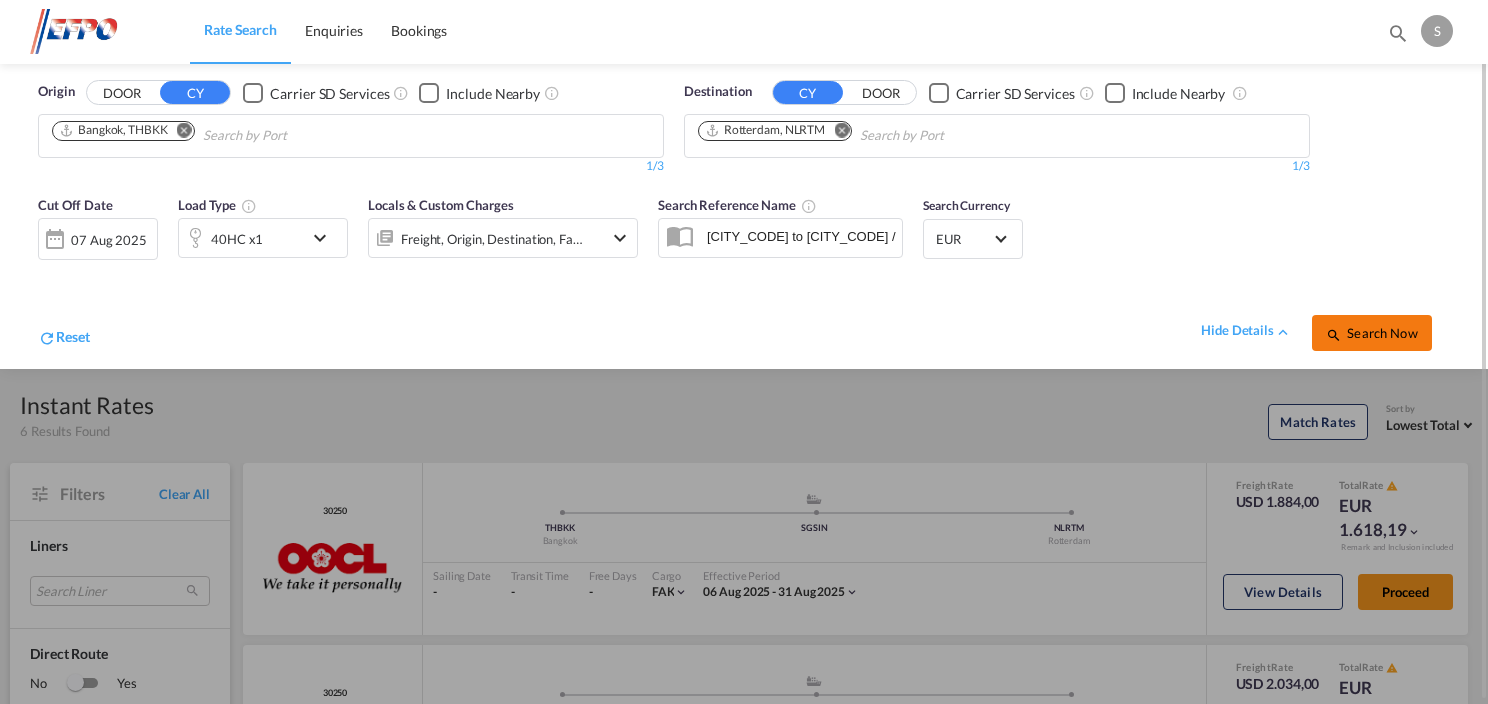 click on "Search Now" at bounding box center (1371, 333) 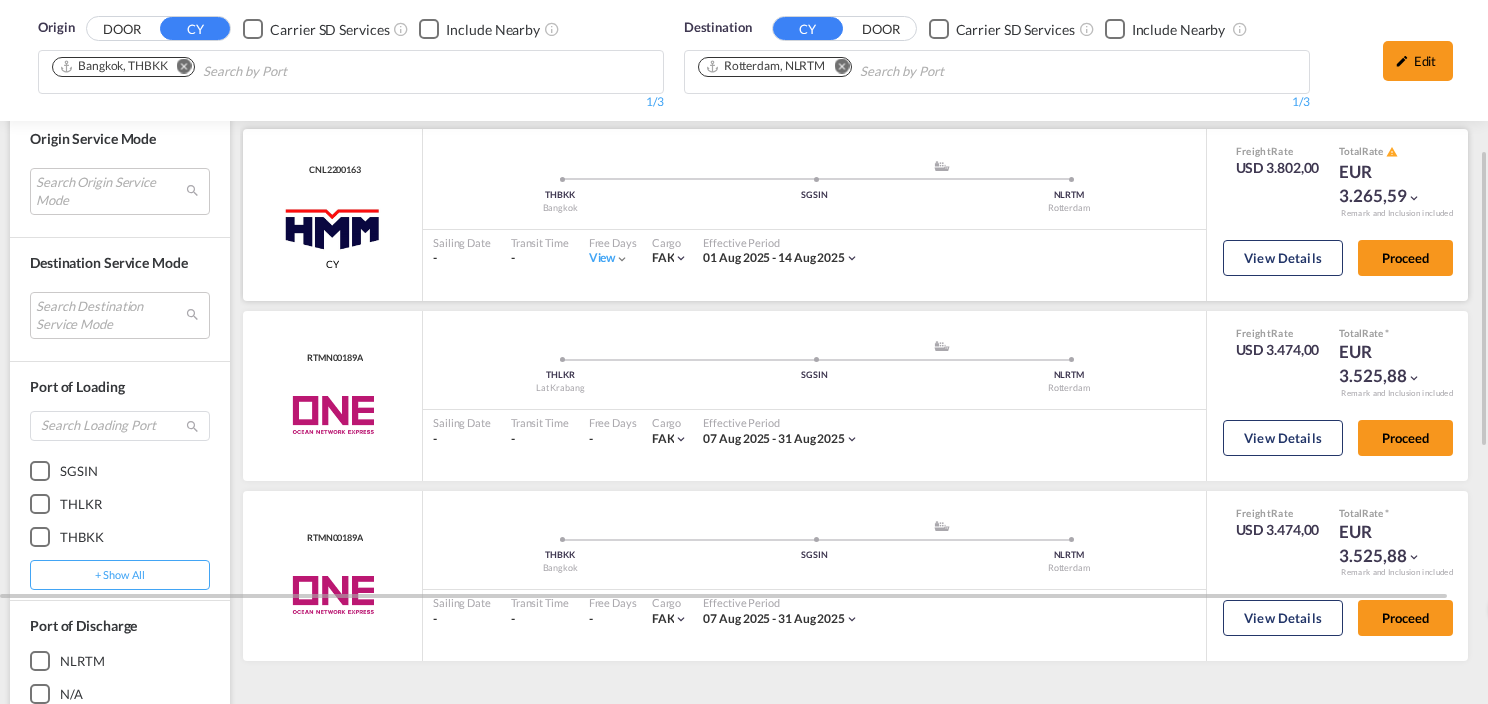 scroll, scrollTop: 195, scrollLeft: 0, axis: vertical 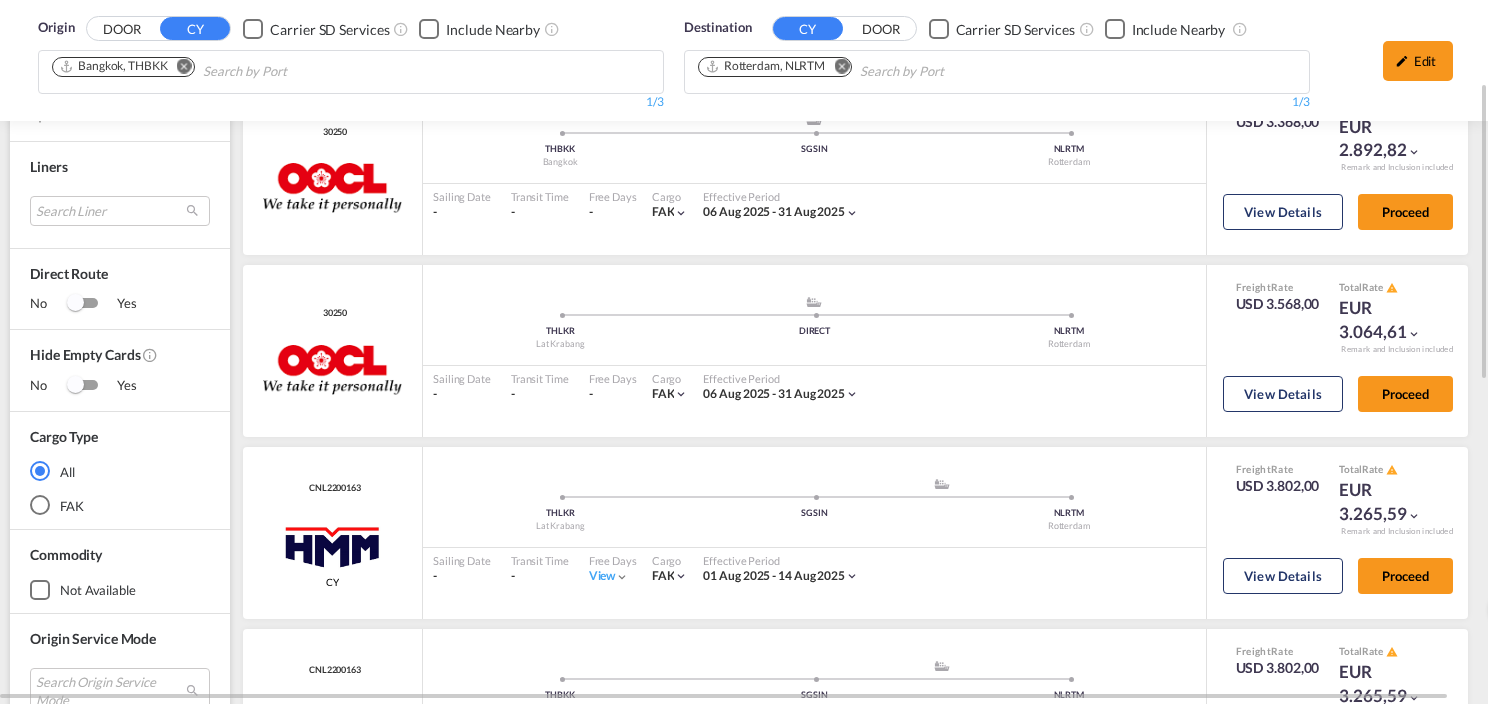 click at bounding box center [184, 66] 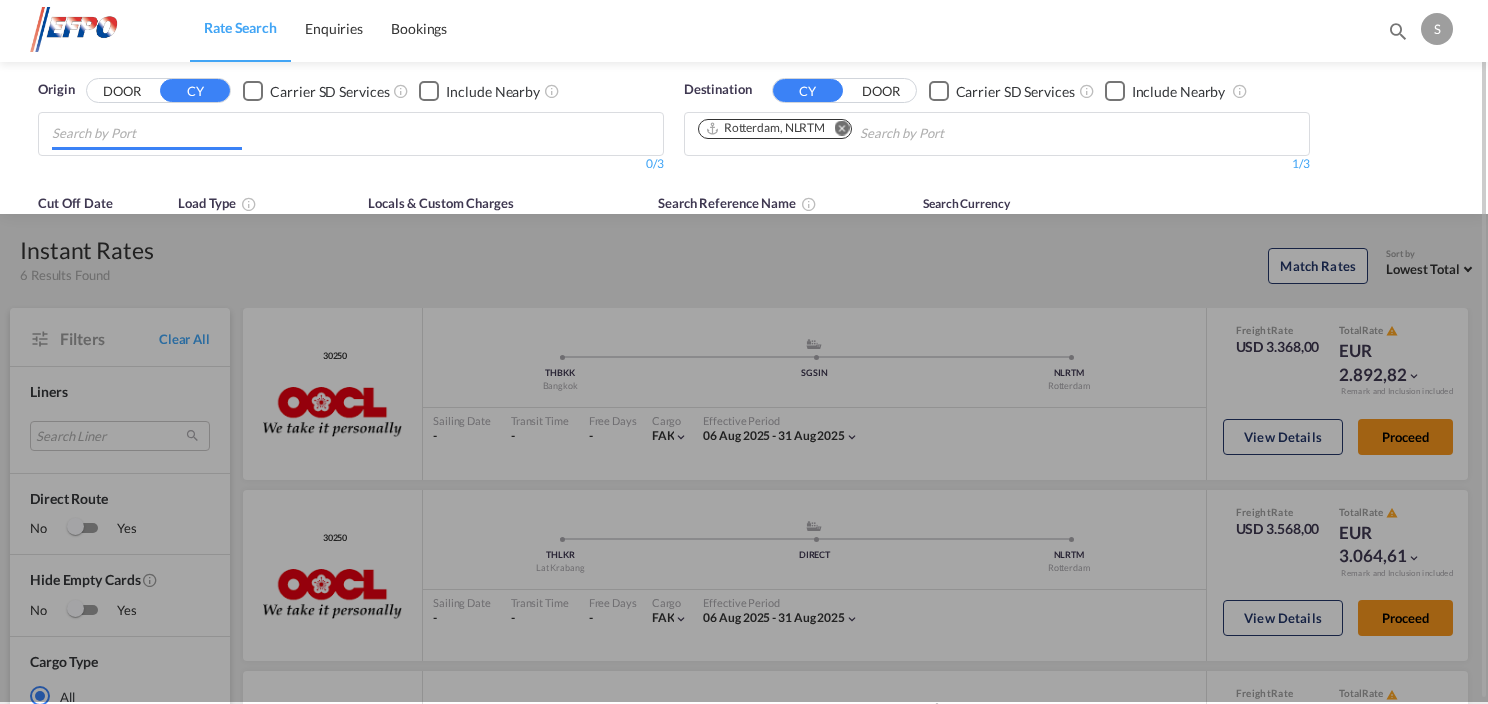 scroll, scrollTop: 0, scrollLeft: 0, axis: both 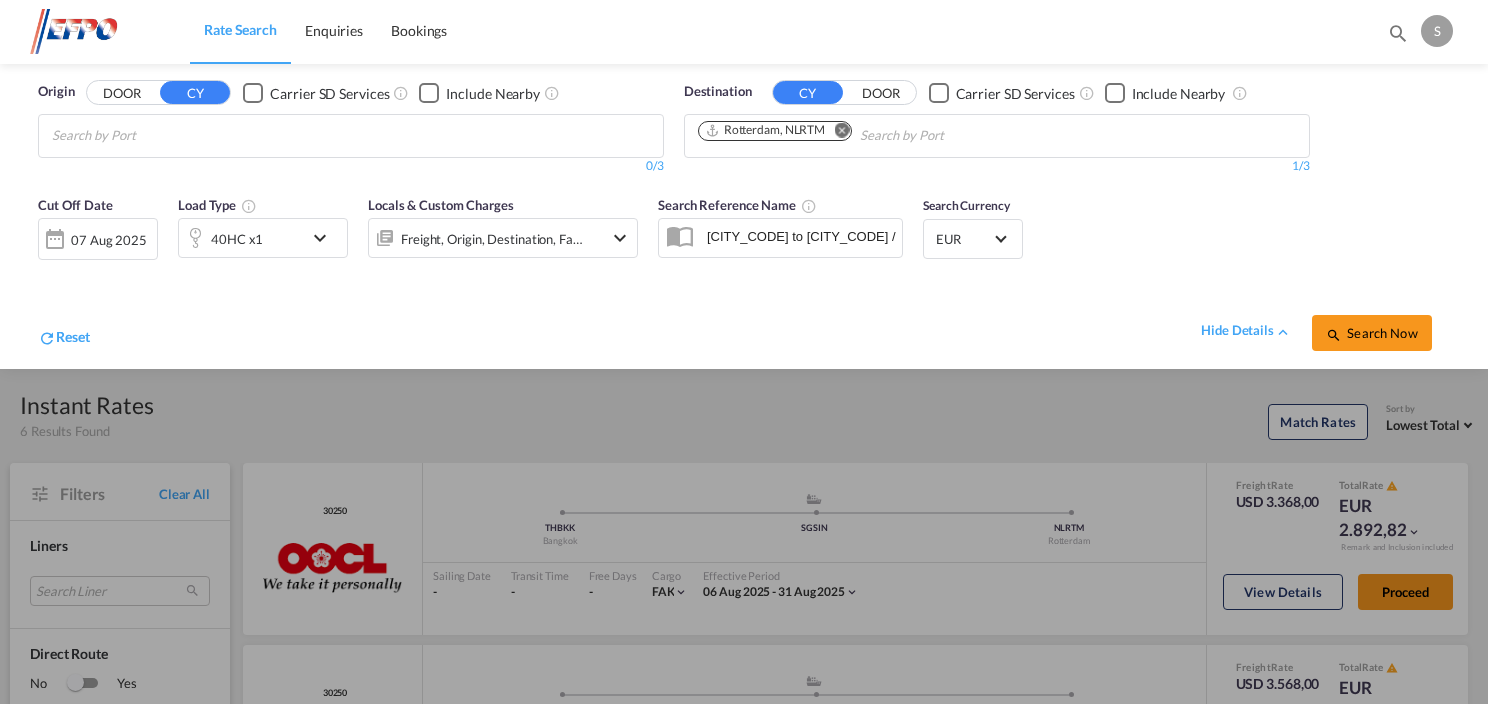 click on "Rate Search
Enquiries
Bookings
Rate Search
Enquiries
Bookings" at bounding box center [744, 352] 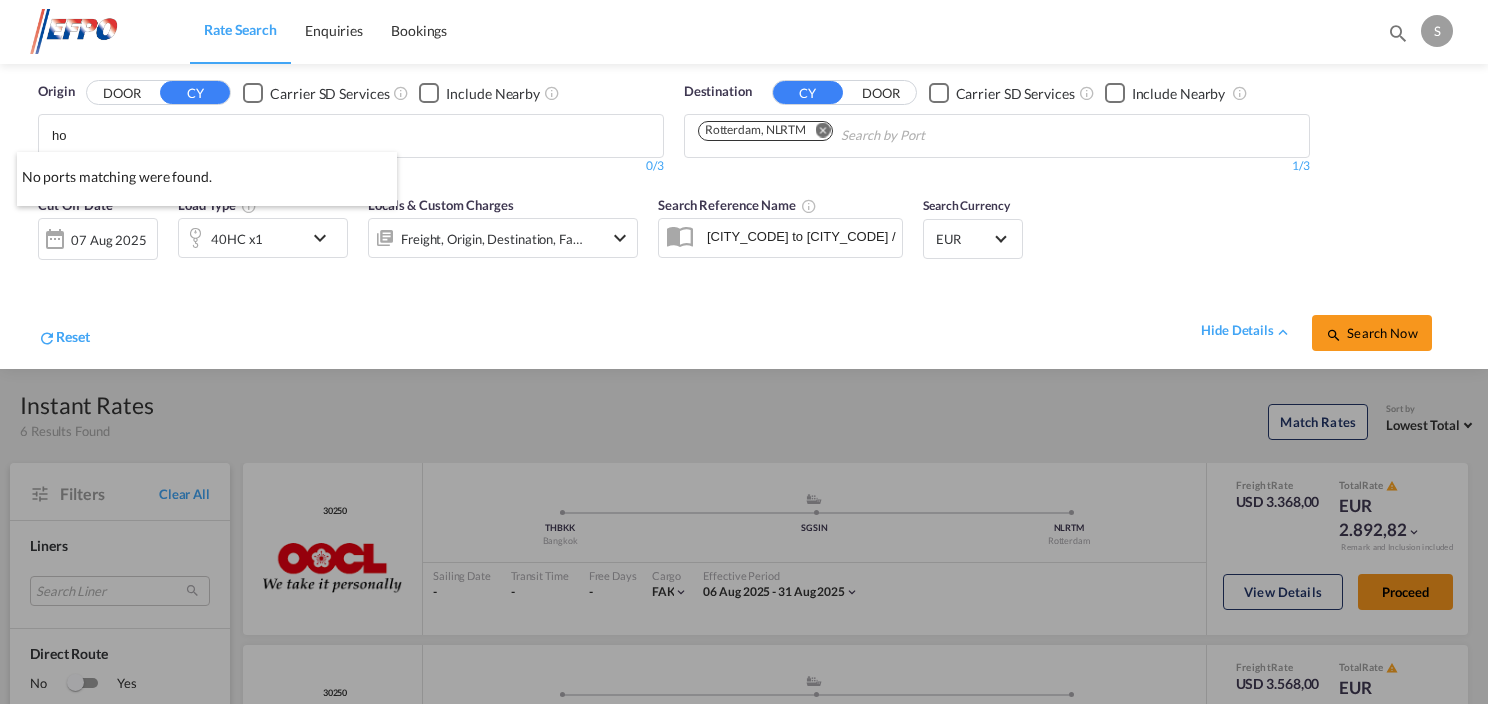 type on "h" 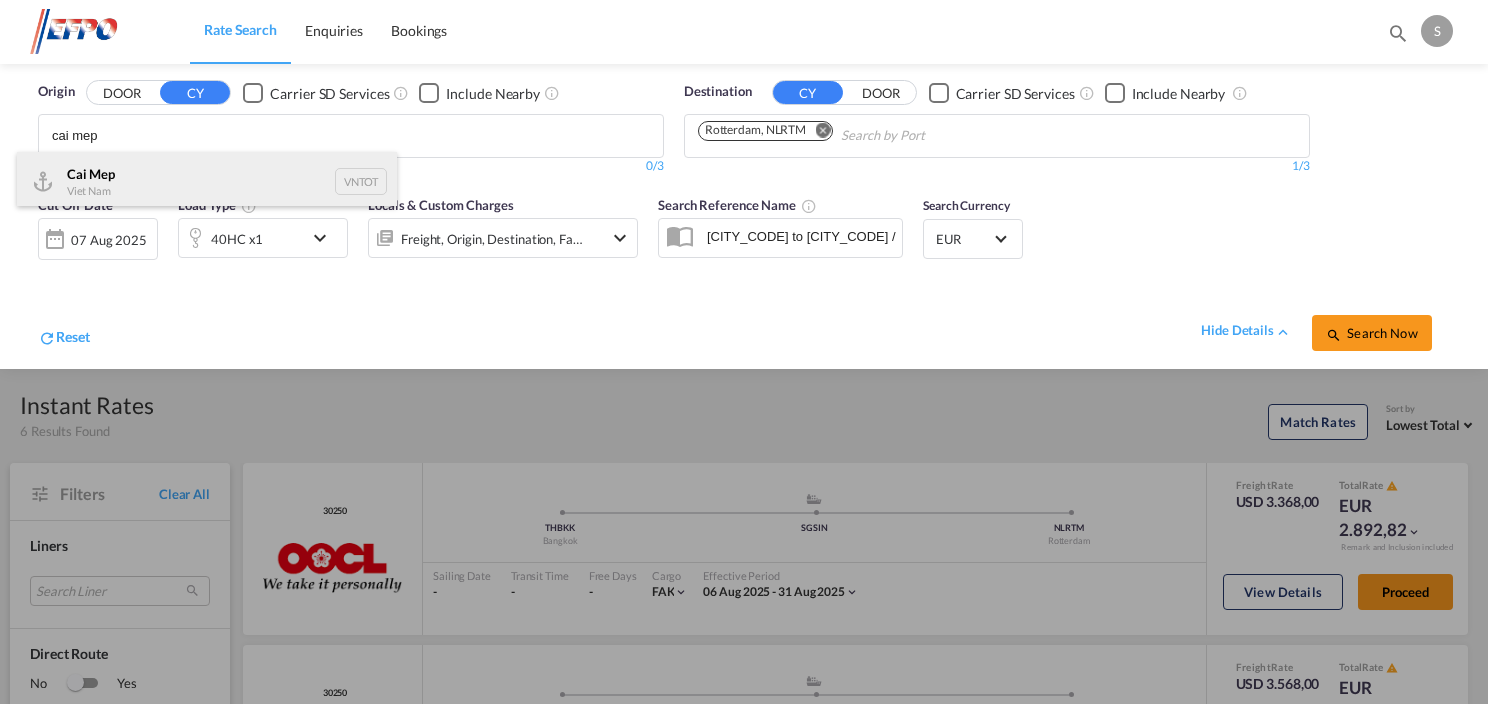 type on "cai mep" 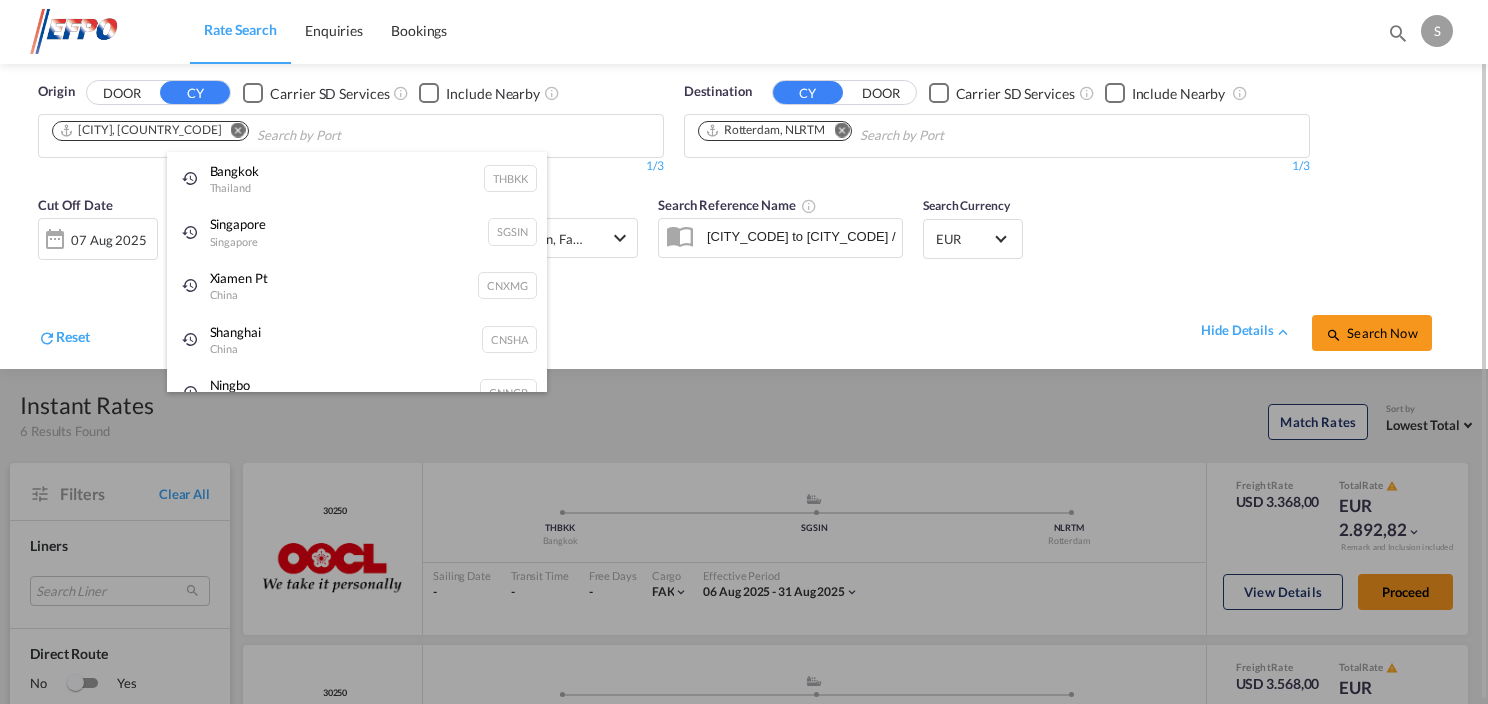 drag, startPoint x: 748, startPoint y: 331, endPoint x: 522, endPoint y: 310, distance: 226.97357 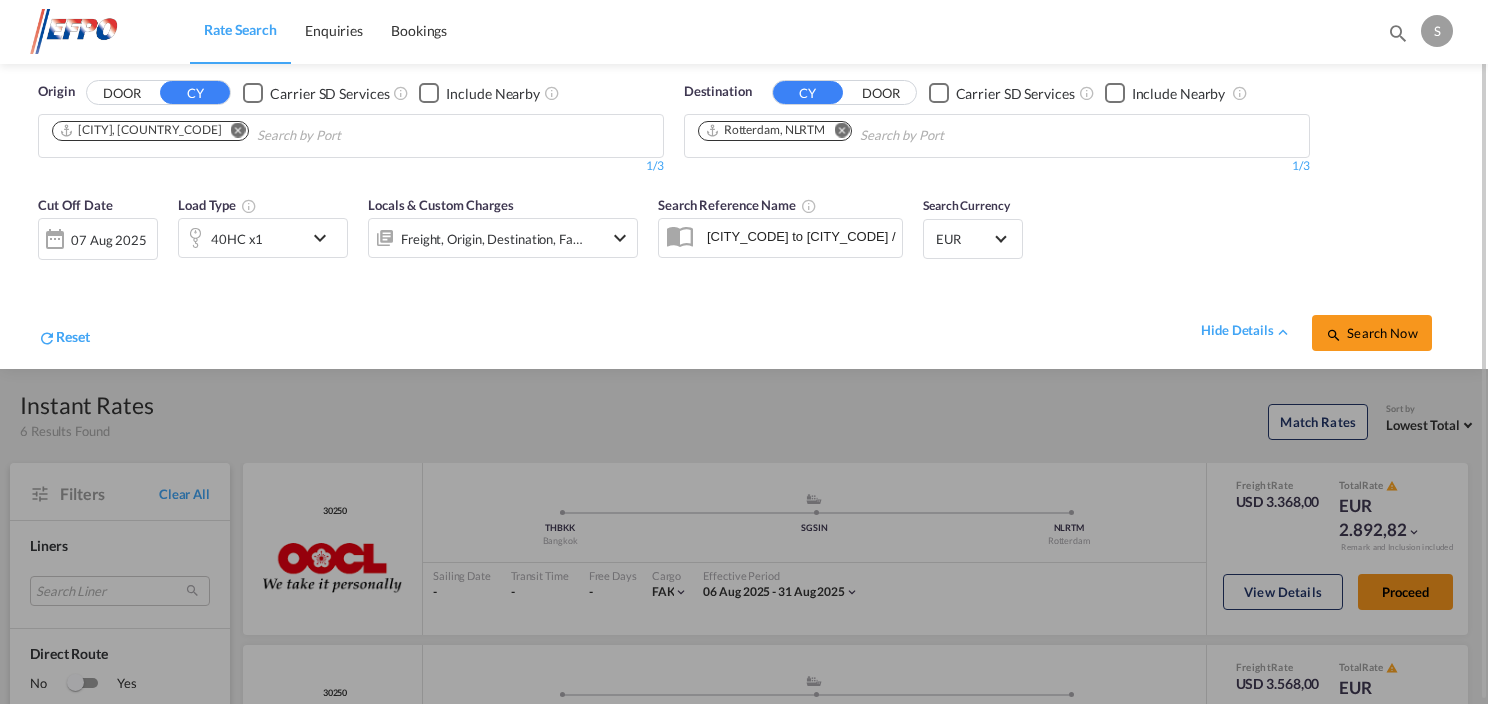 click at bounding box center (325, 238) 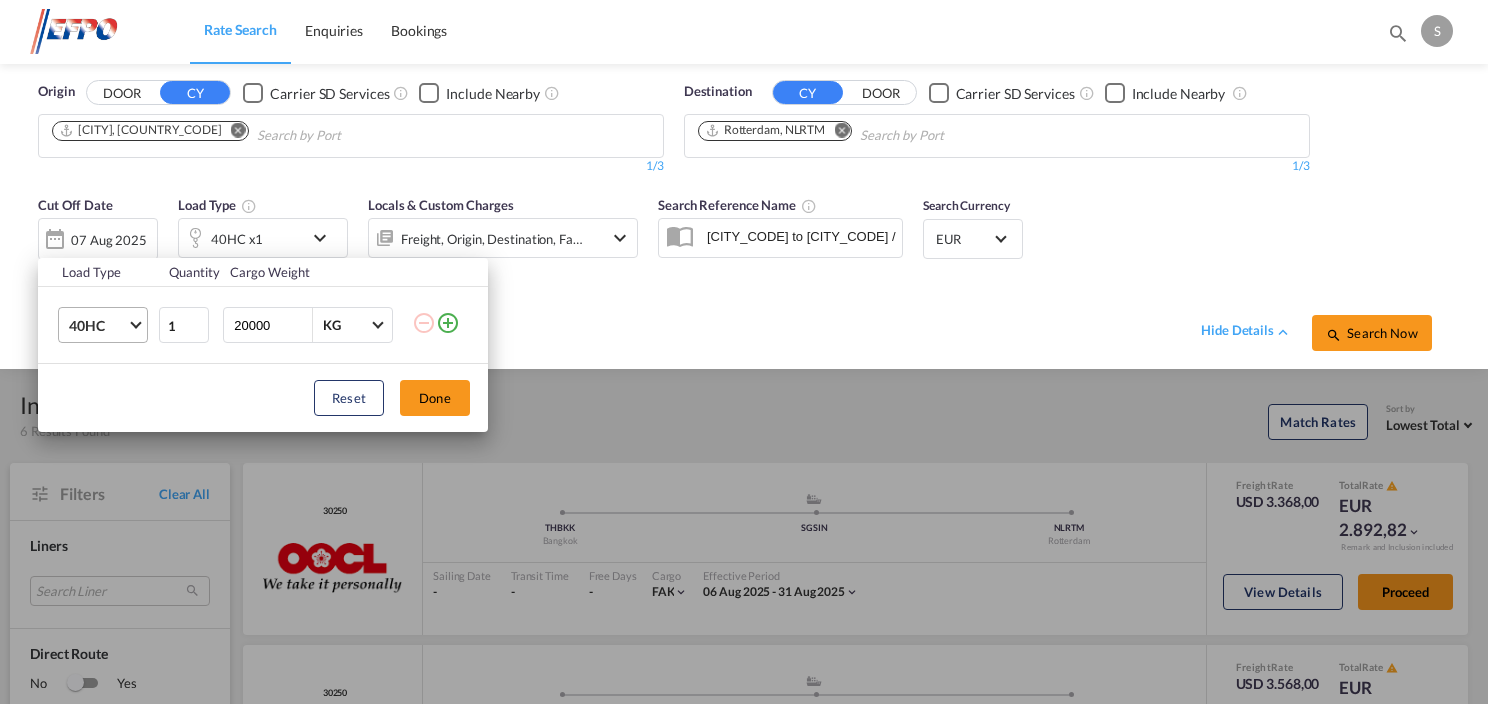 click at bounding box center (135, 323) 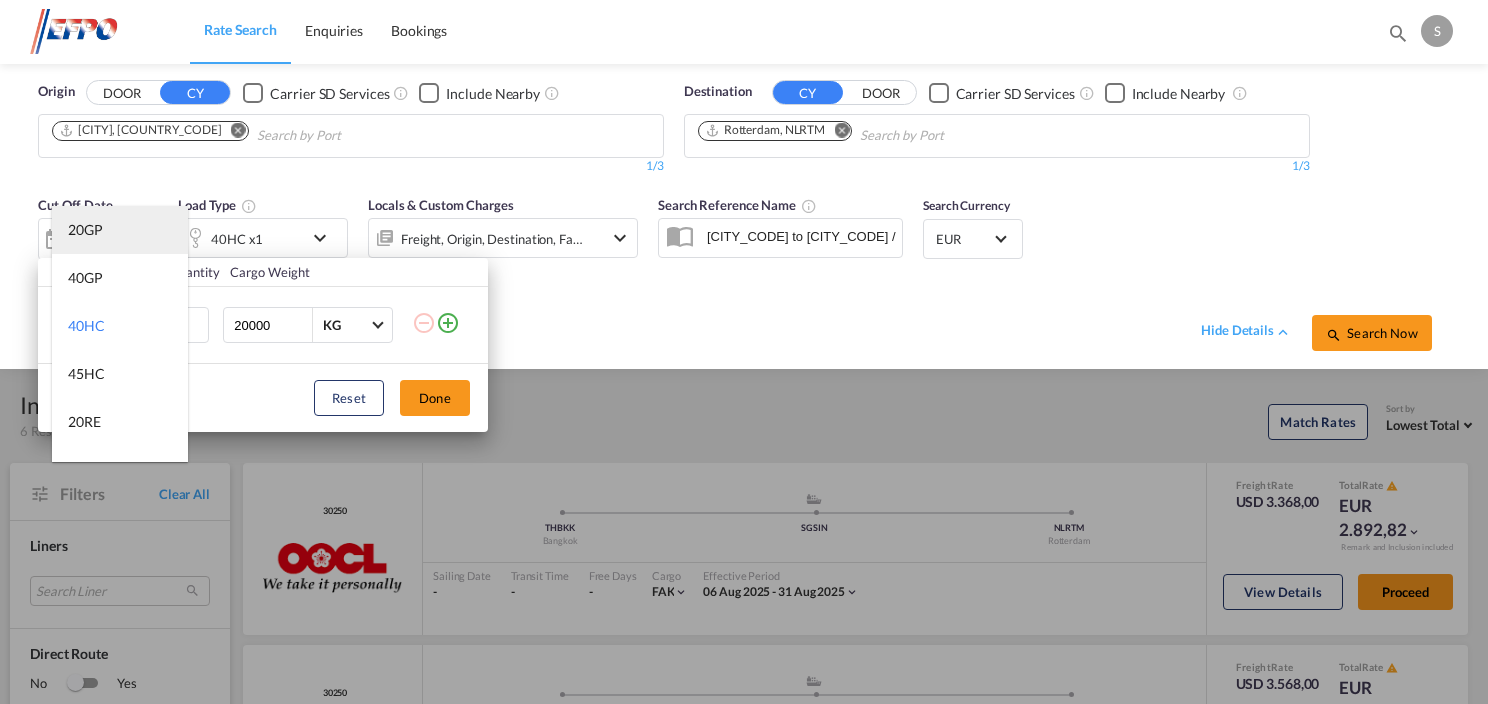 click on "20GP" at bounding box center (85, 230) 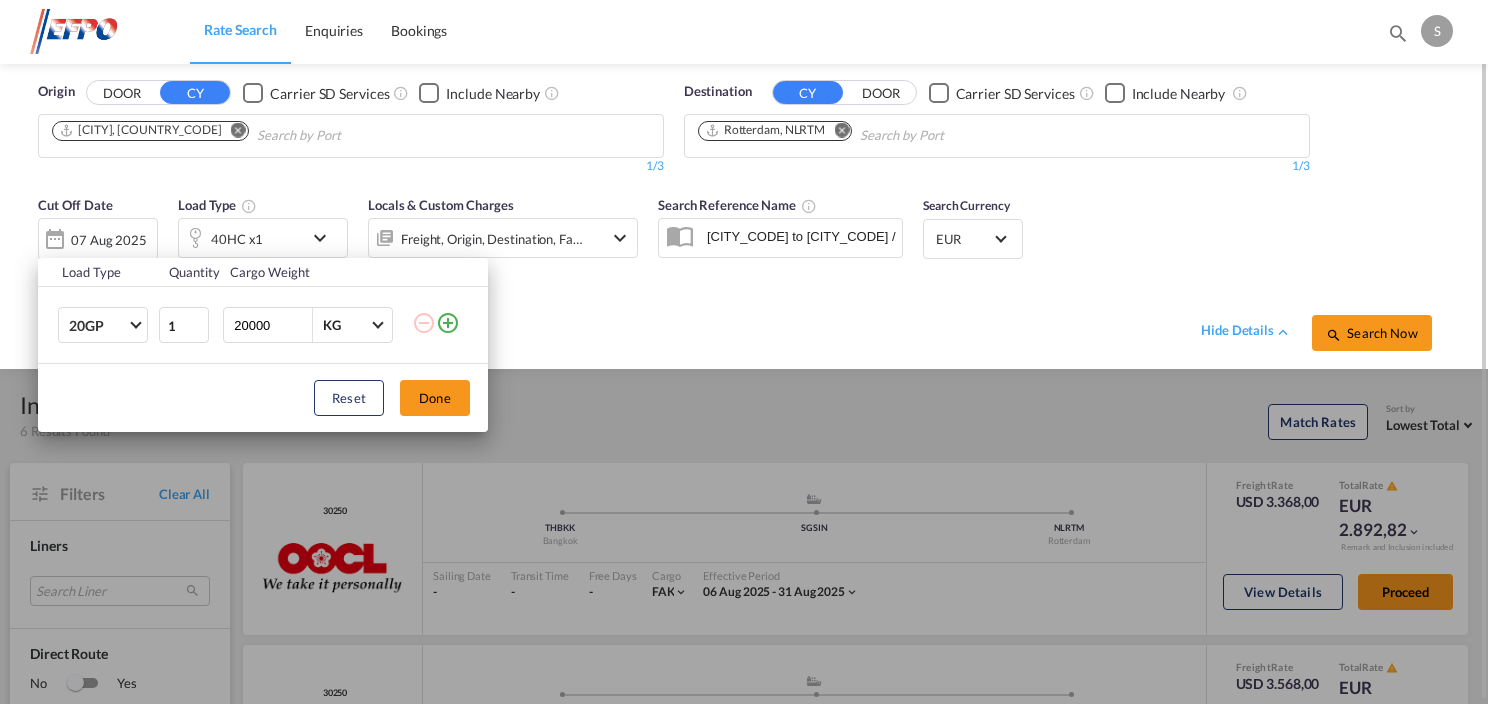 drag, startPoint x: 440, startPoint y: 396, endPoint x: 451, endPoint y: 388, distance: 13.601471 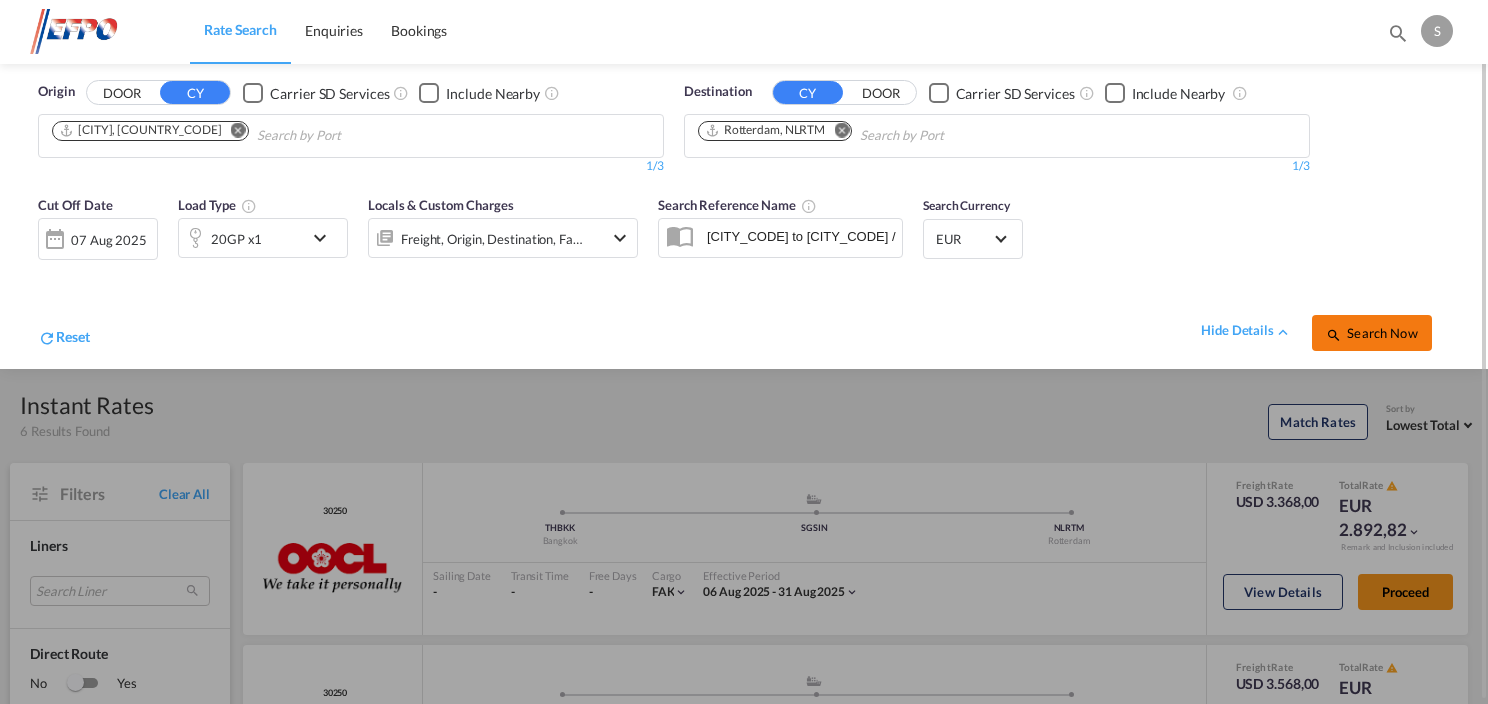 click on "Search Now" at bounding box center (1371, 333) 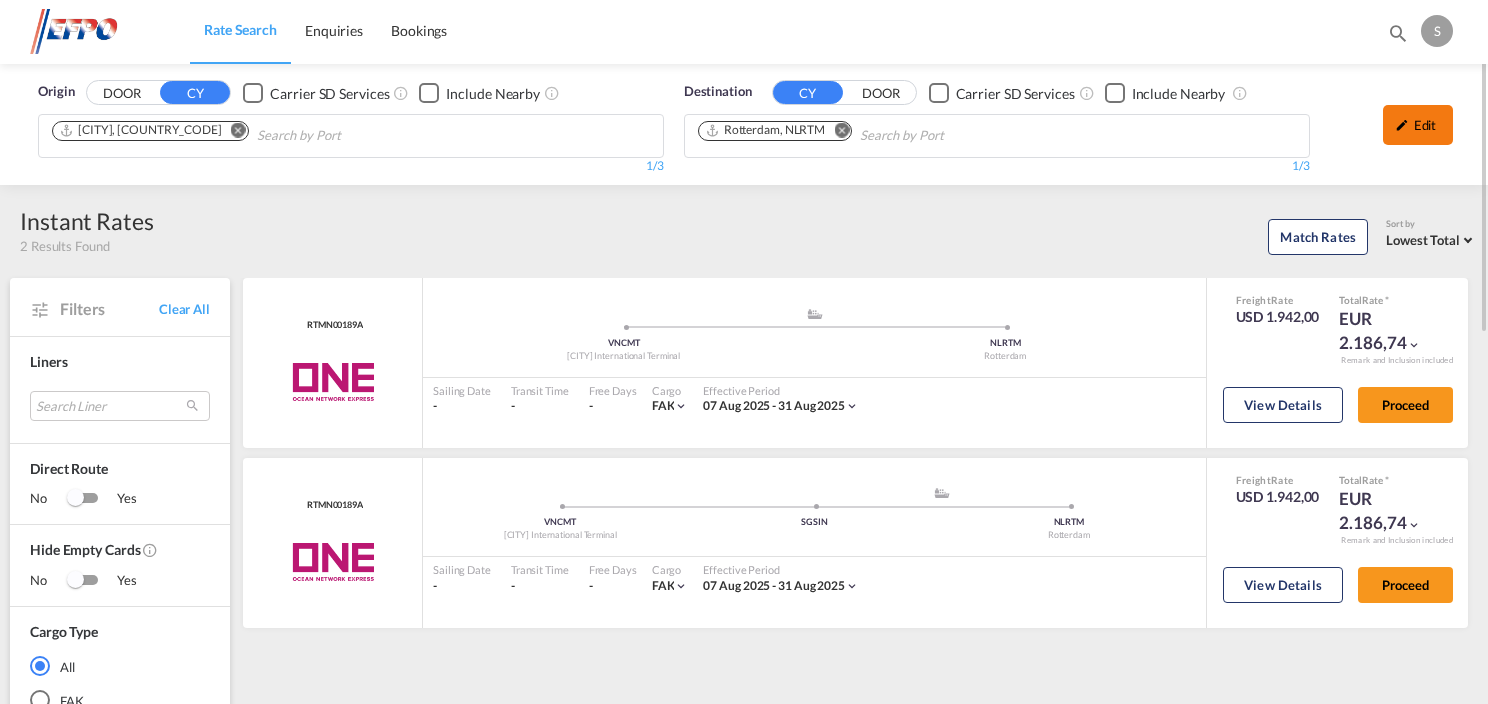 click on "Edit" at bounding box center (1418, 125) 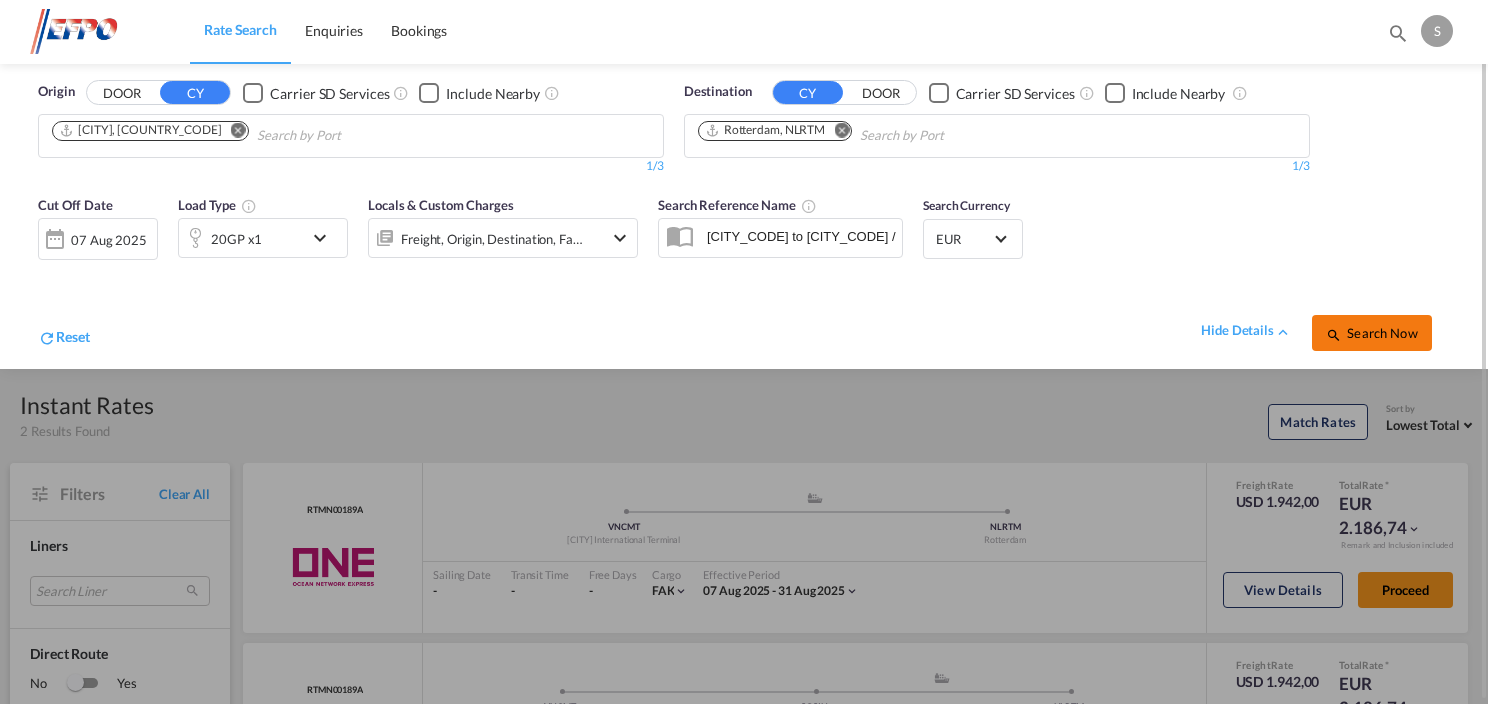 click on "Search Now" at bounding box center (1371, 333) 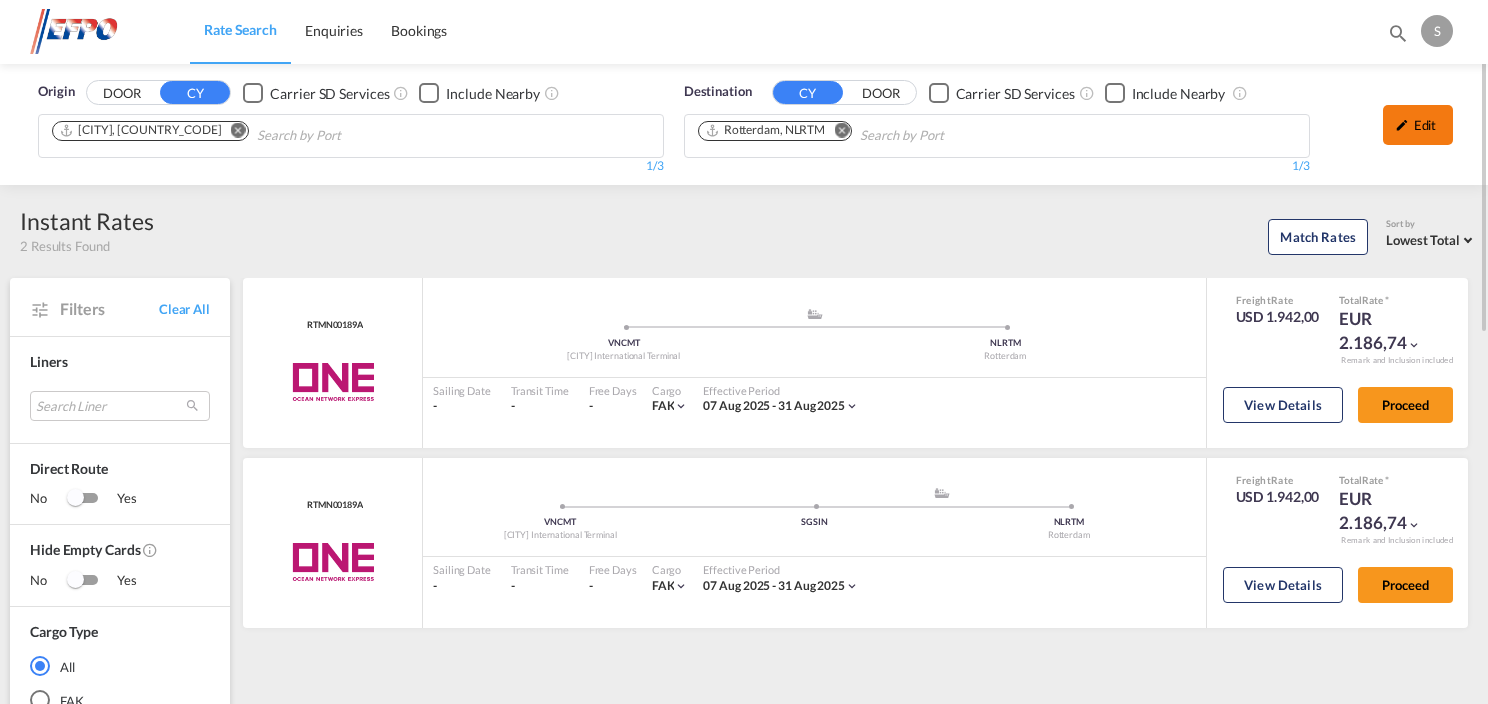 click on "Edit" at bounding box center [1418, 125] 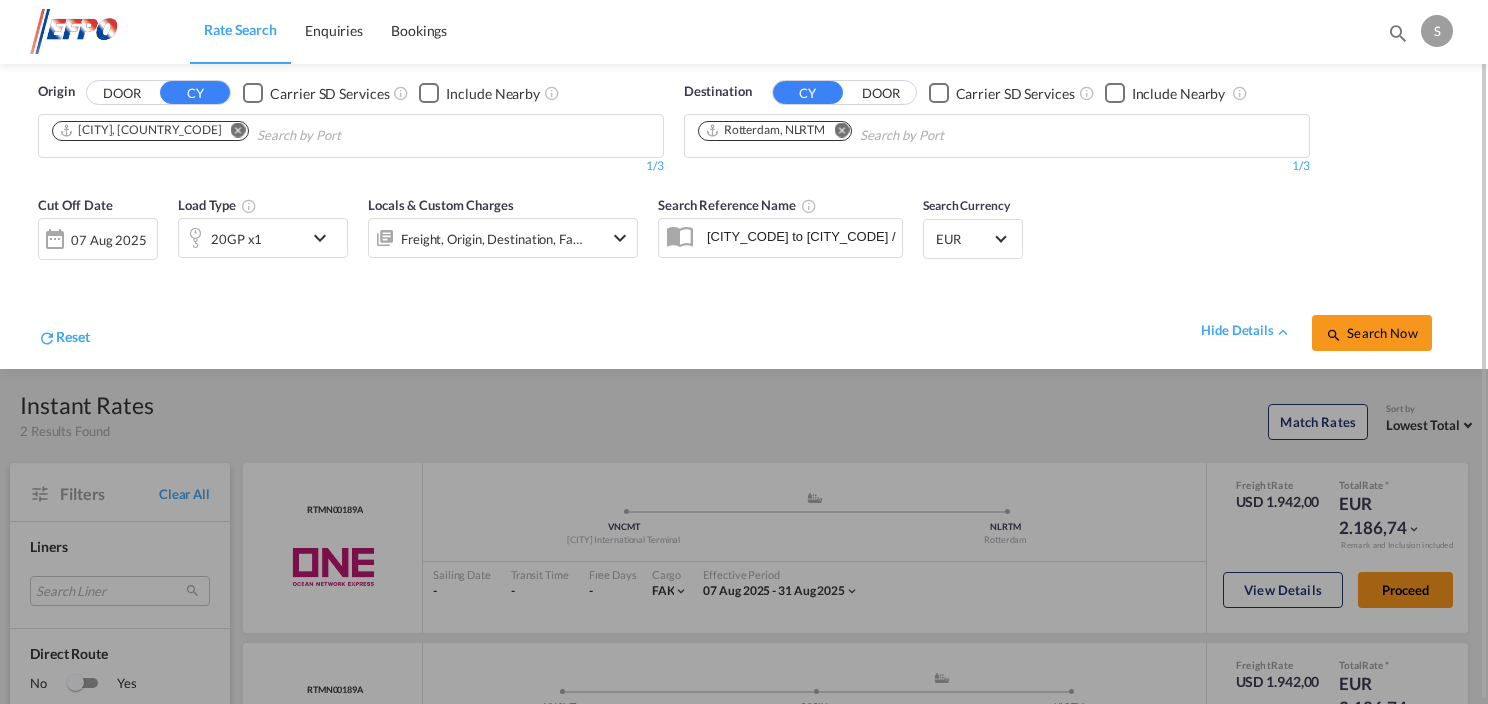 click at bounding box center [325, 238] 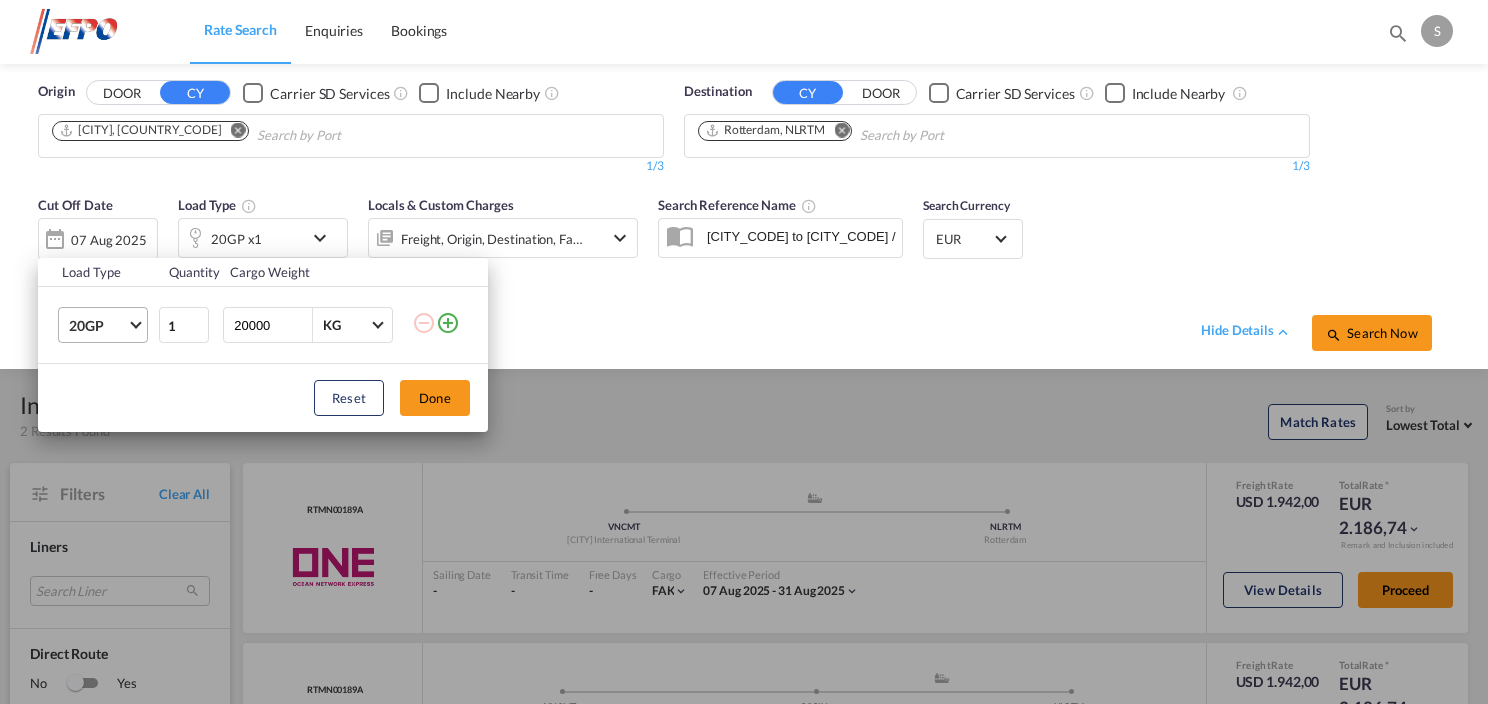 click on "20GP" at bounding box center (107, 325) 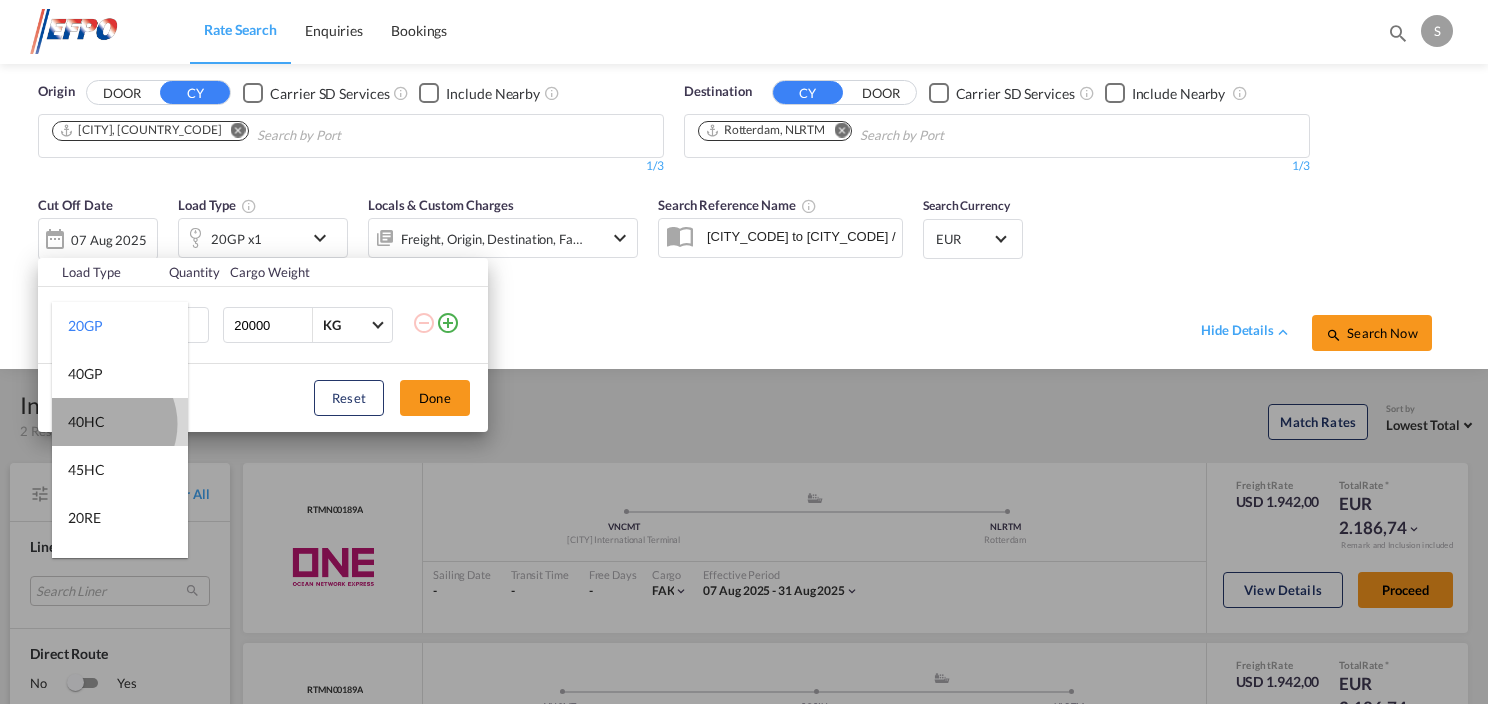 drag, startPoint x: 100, startPoint y: 424, endPoint x: 304, endPoint y: 408, distance: 204.6265 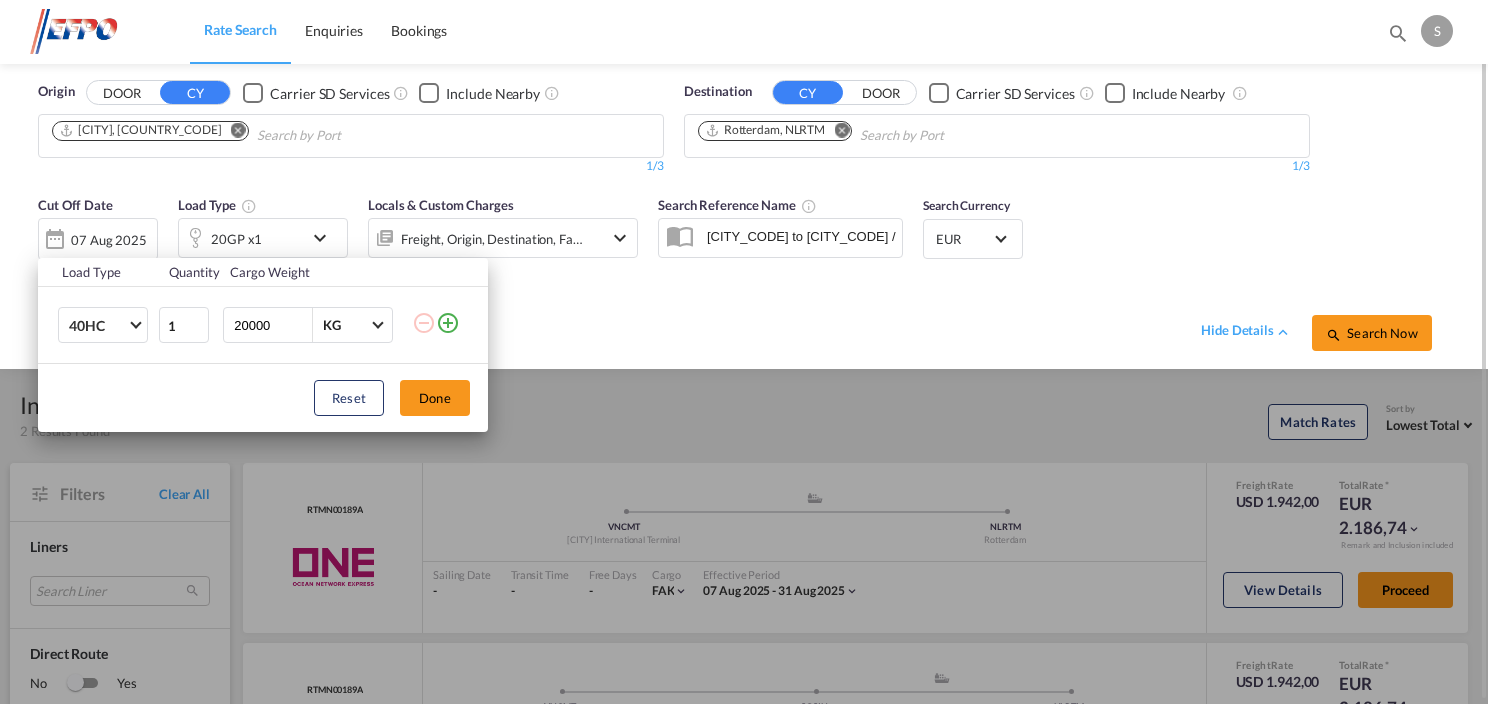 drag, startPoint x: 444, startPoint y: 408, endPoint x: 1065, endPoint y: 396, distance: 621.1159 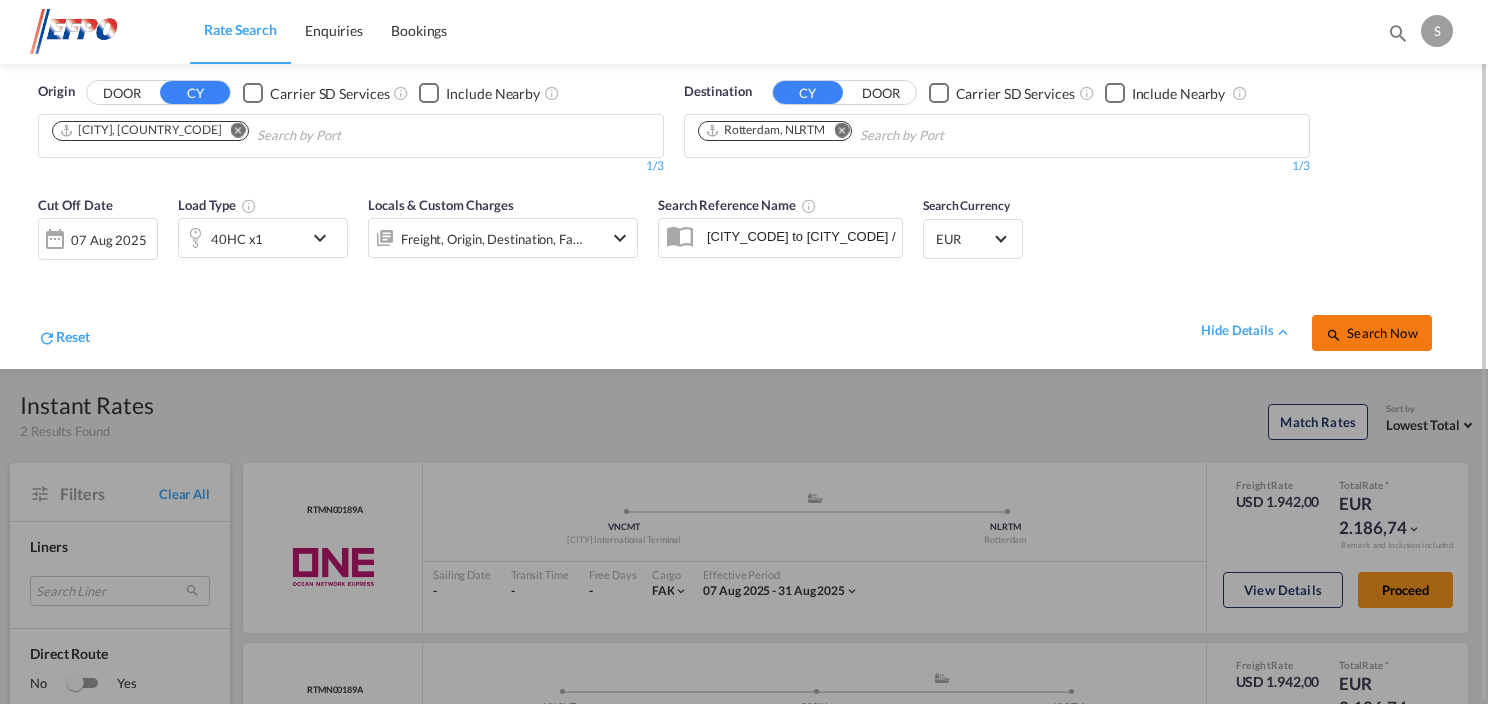 click on "Search Now" at bounding box center (1371, 333) 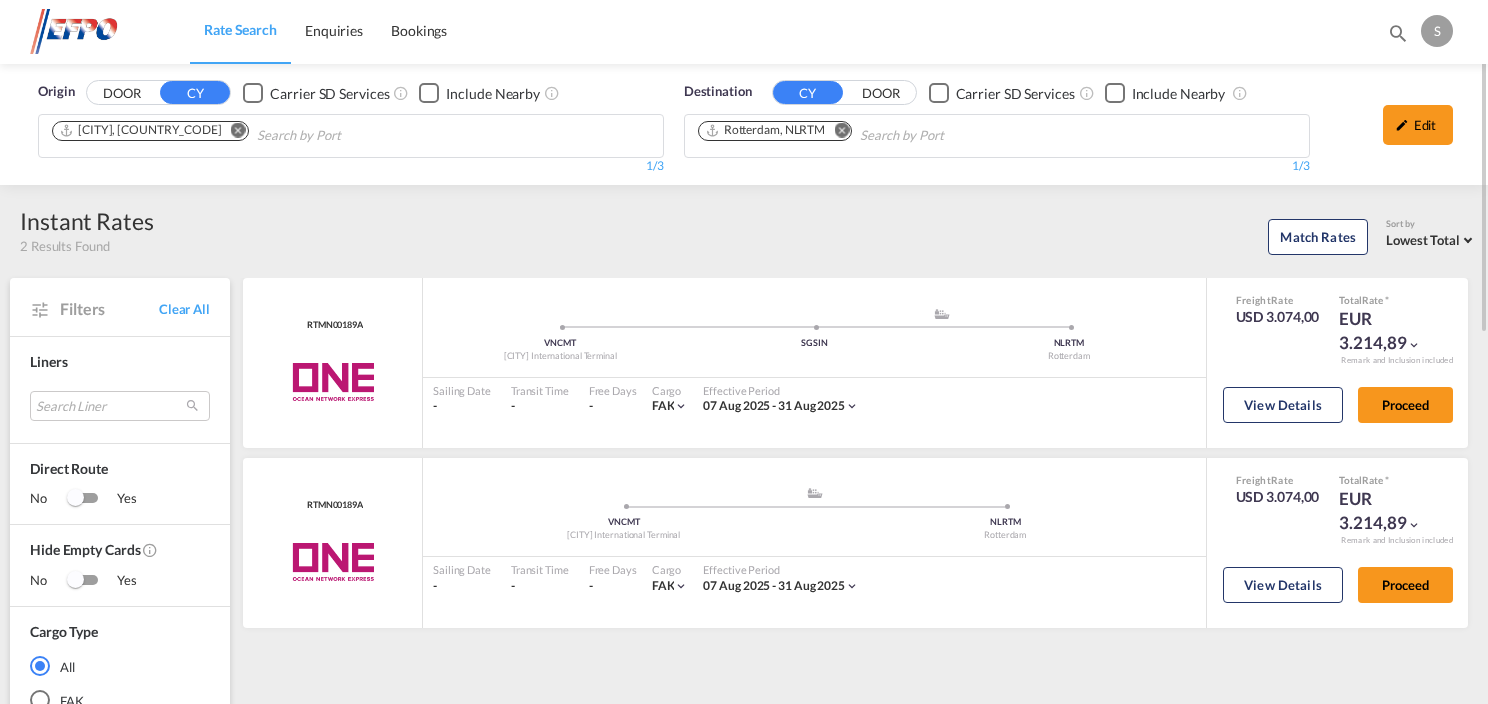 click on "Edit" at bounding box center [1418, 125] 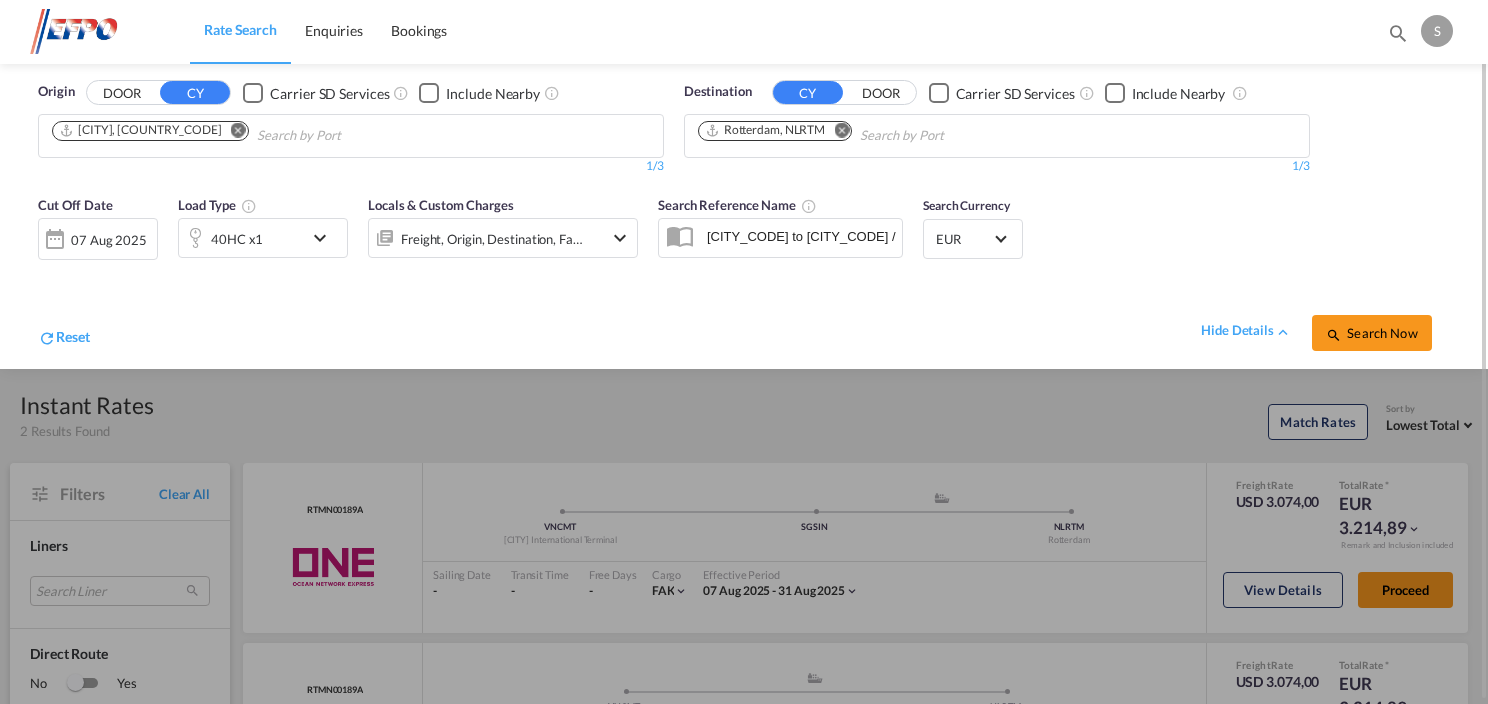 click at bounding box center (325, 238) 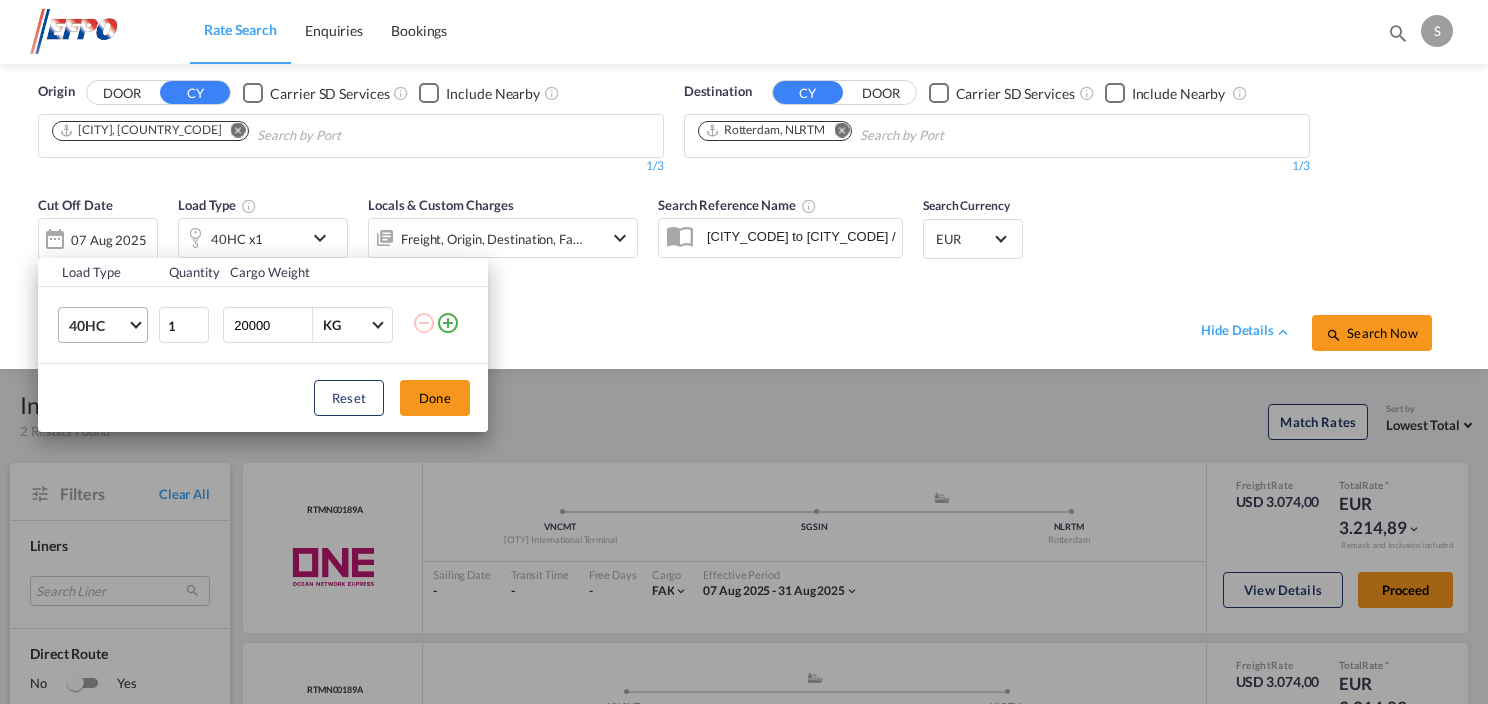 click on "40HC" at bounding box center [107, 325] 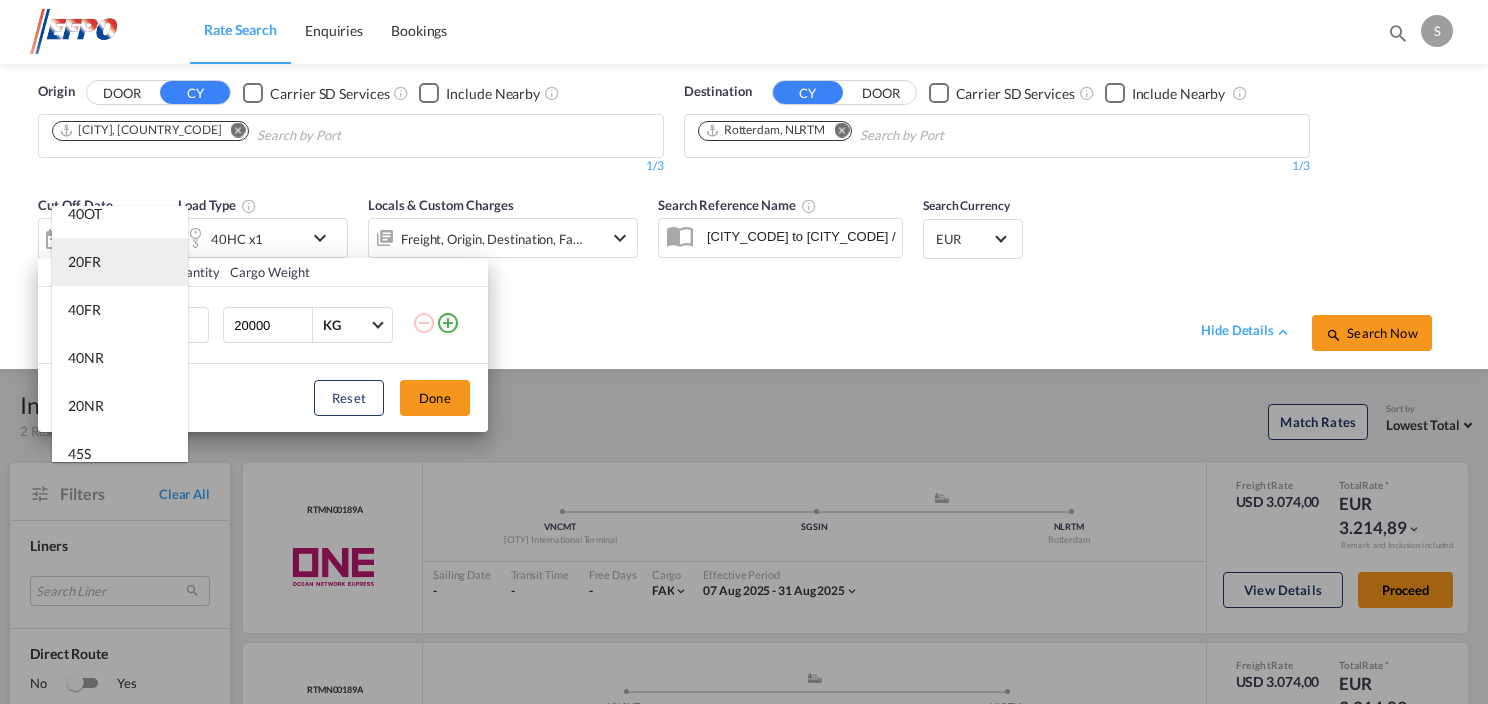 scroll, scrollTop: 500, scrollLeft: 0, axis: vertical 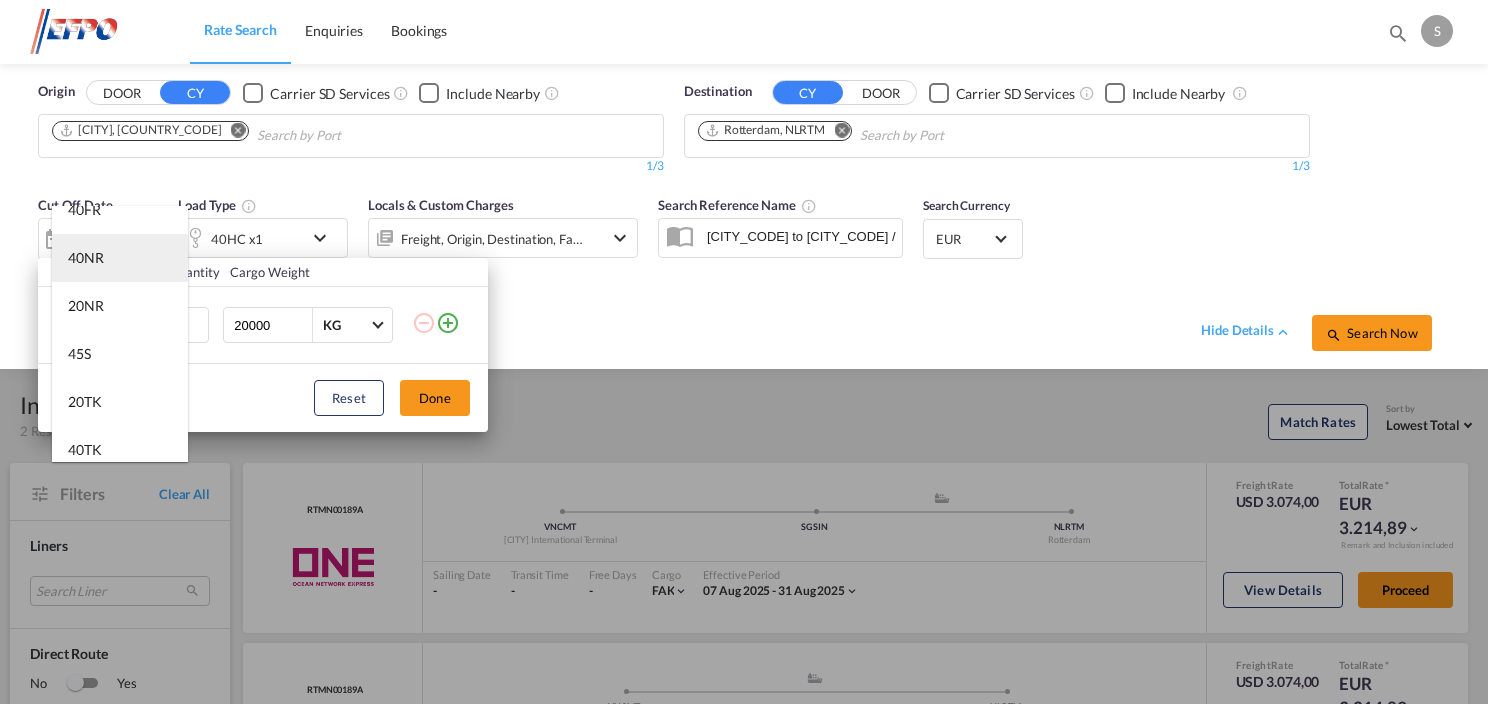 click on "40NR" at bounding box center [120, 258] 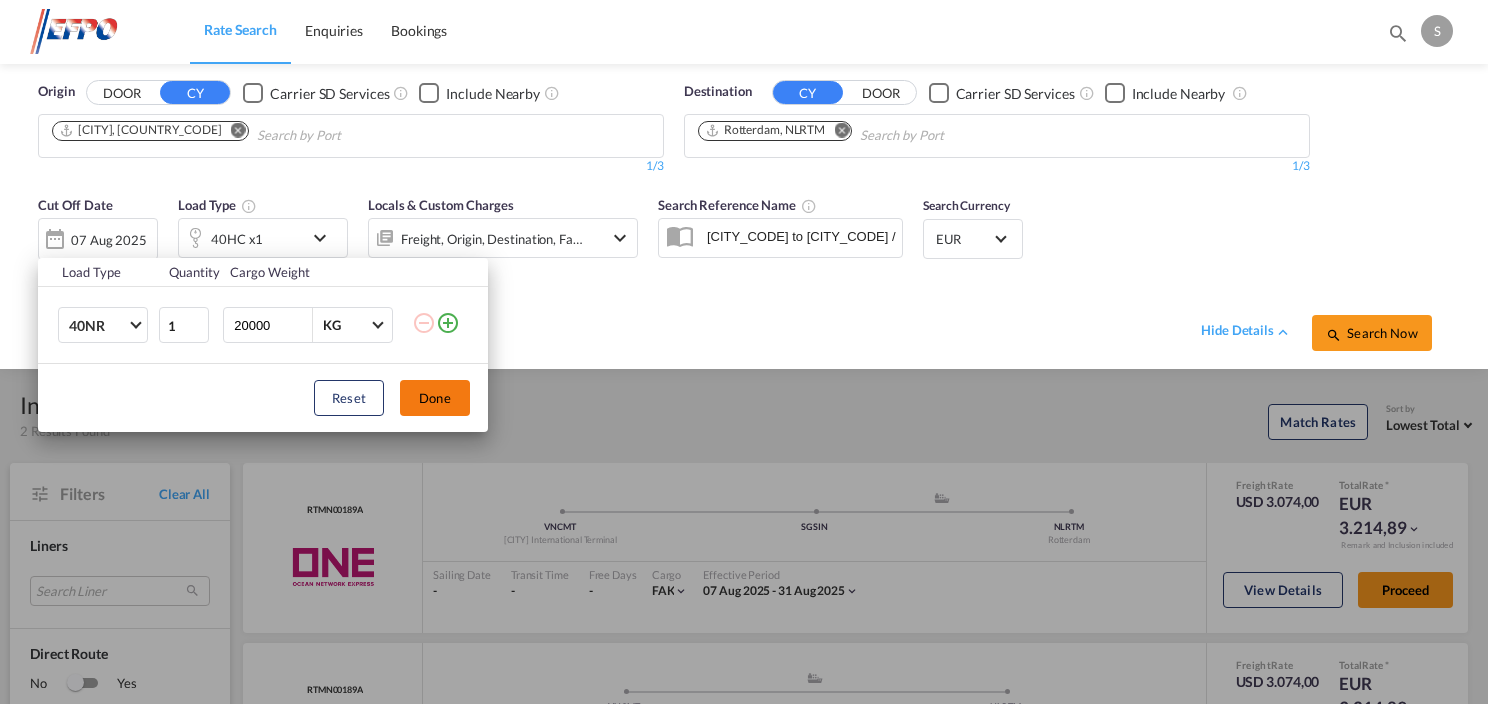 click on "Done" at bounding box center [435, 398] 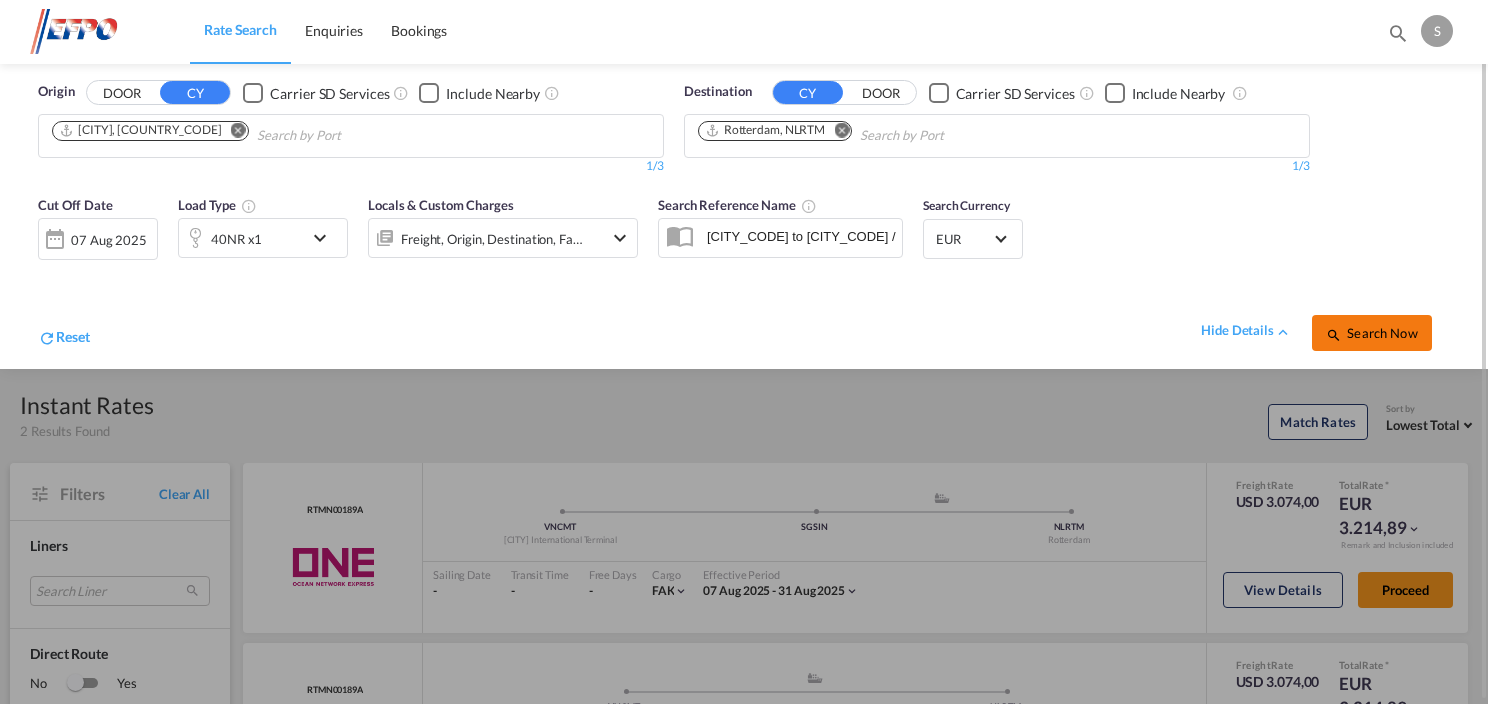 click on "Search Now" at bounding box center (1371, 333) 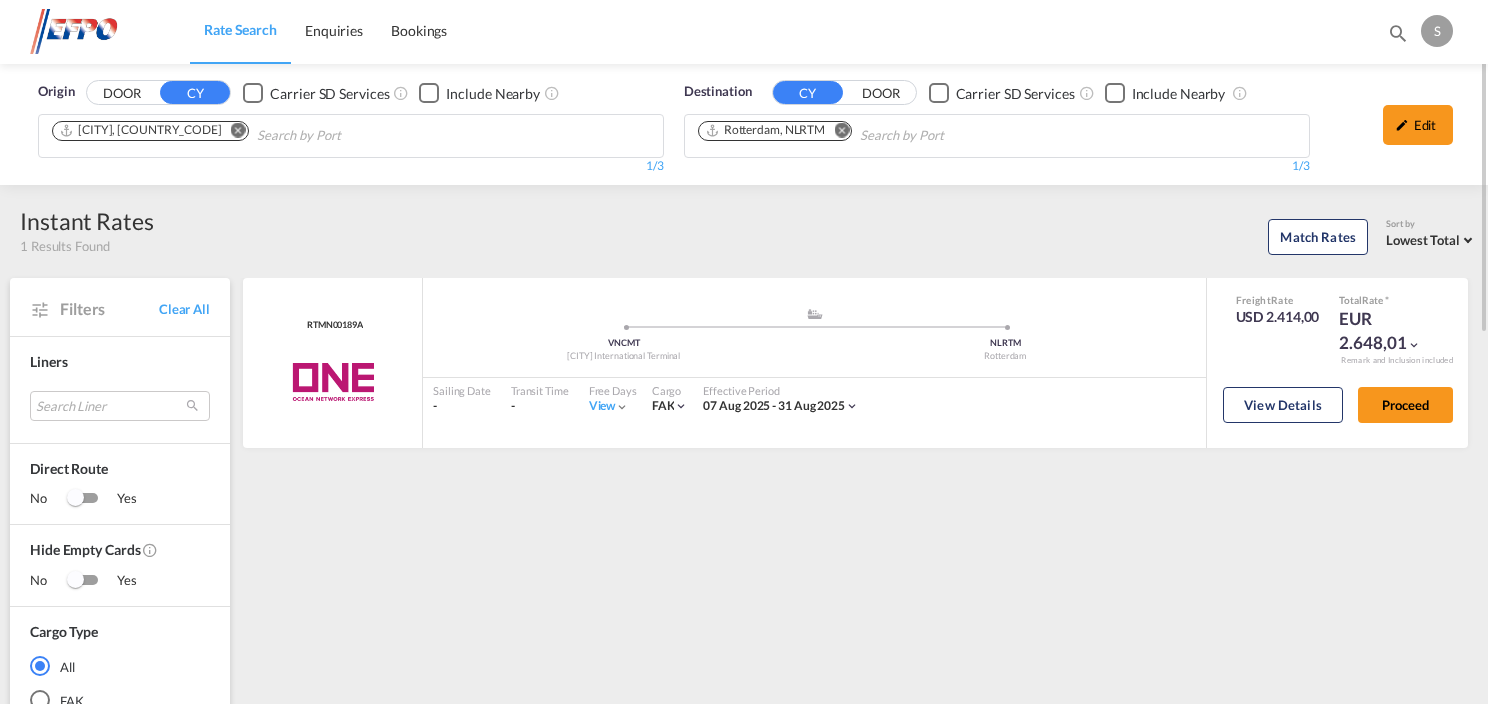click at bounding box center [238, 130] 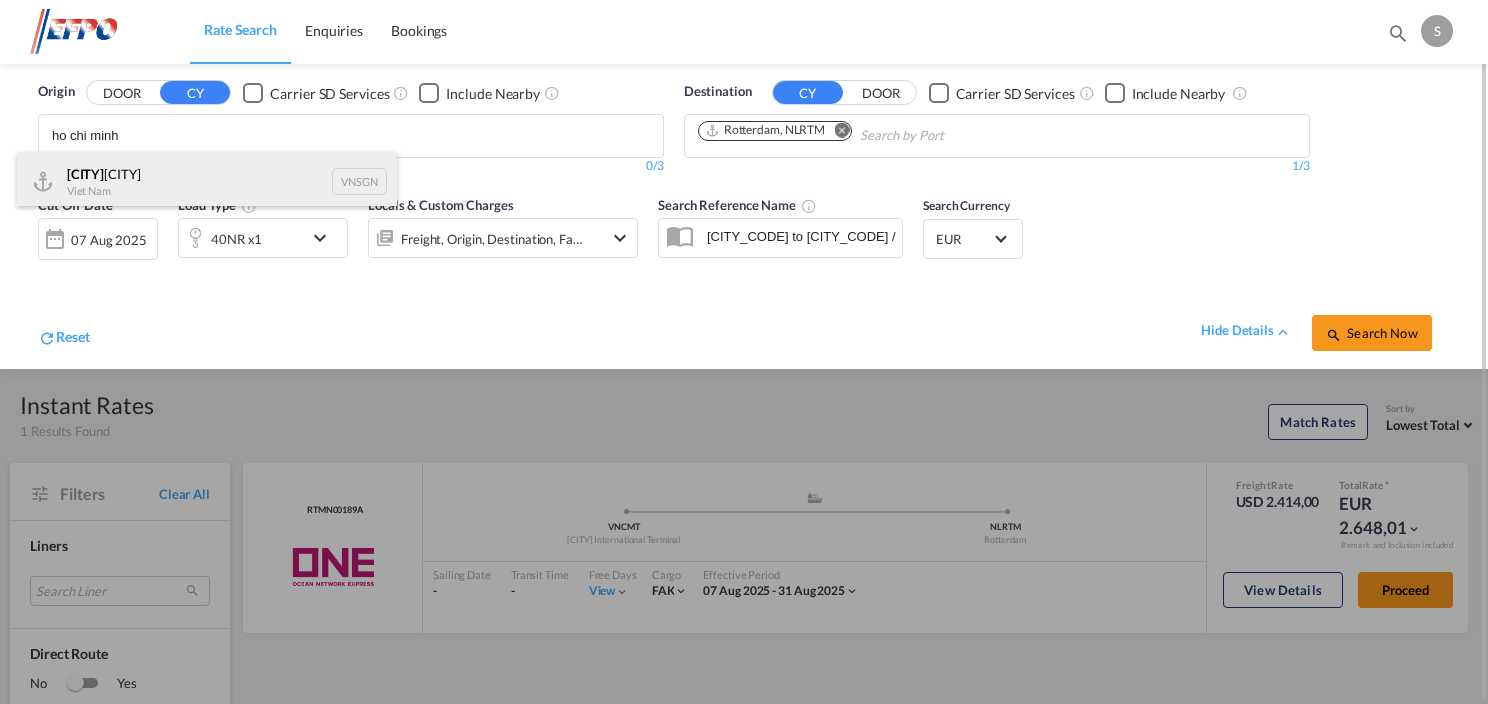 type on "ho chi minh" 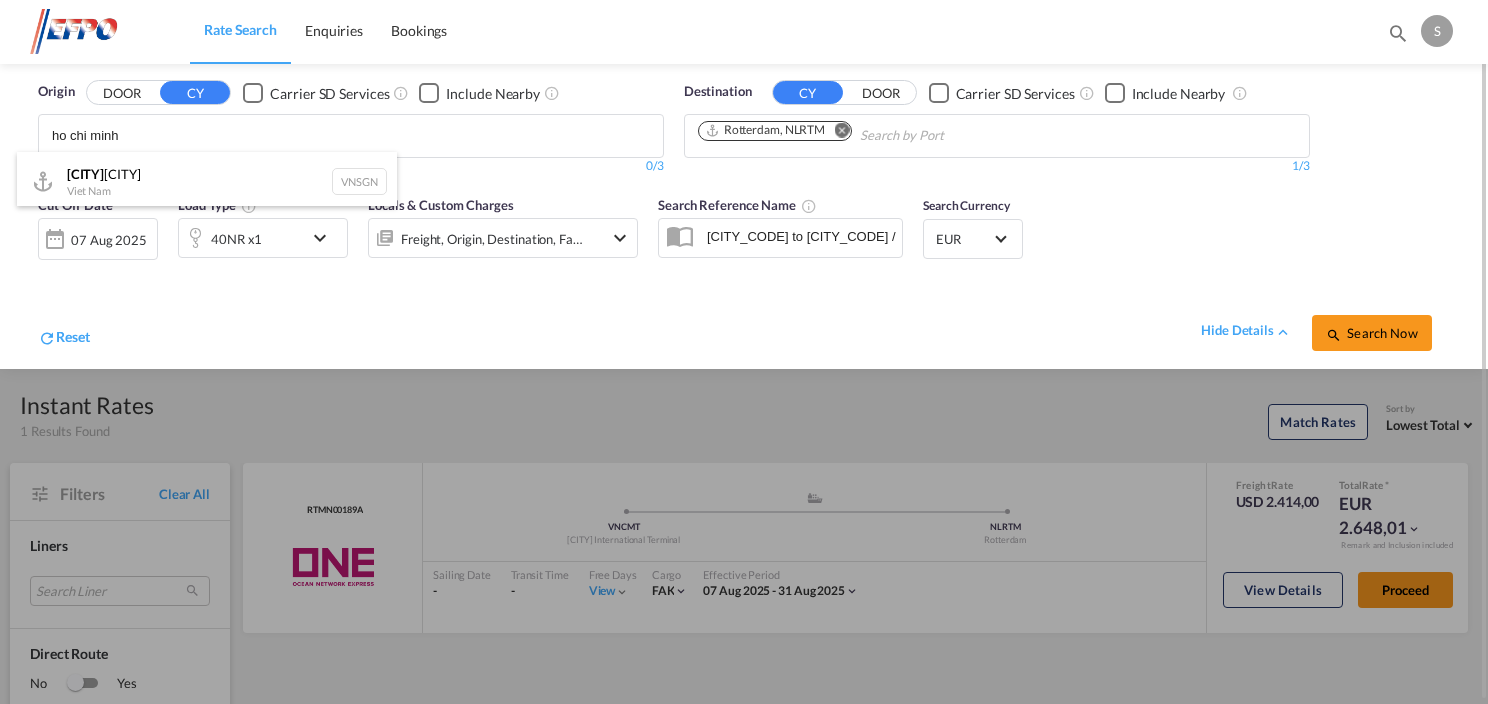 drag, startPoint x: 220, startPoint y: 175, endPoint x: 950, endPoint y: 149, distance: 730.4629 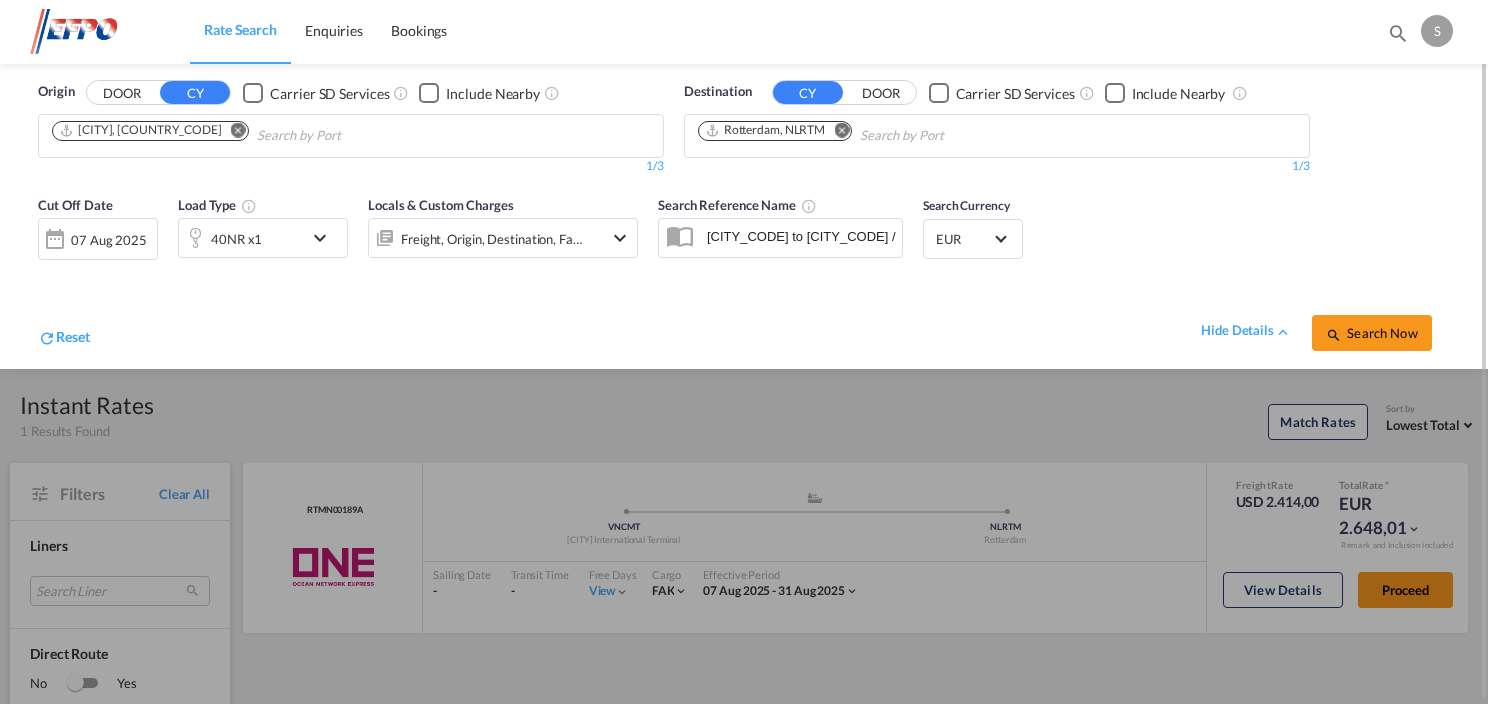 click at bounding box center [325, 238] 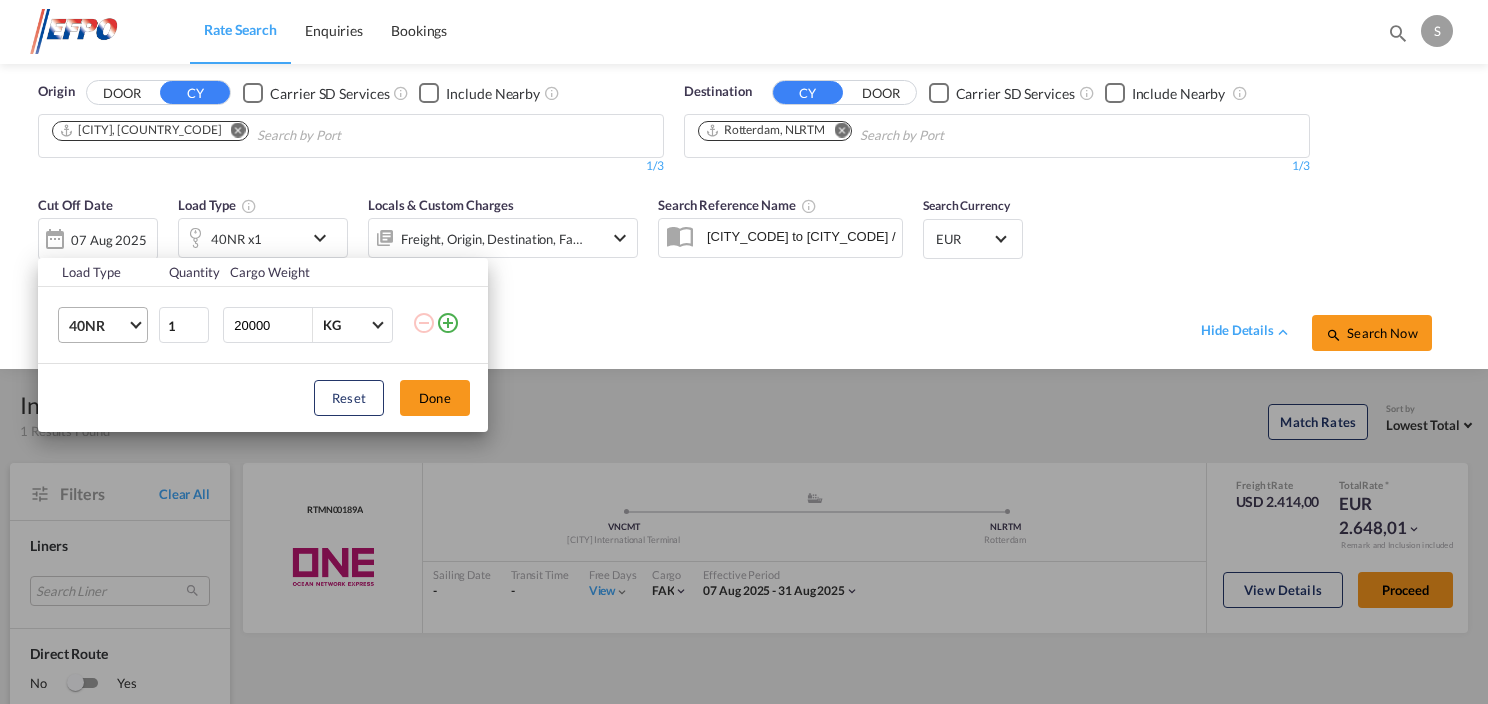 click at bounding box center [135, 323] 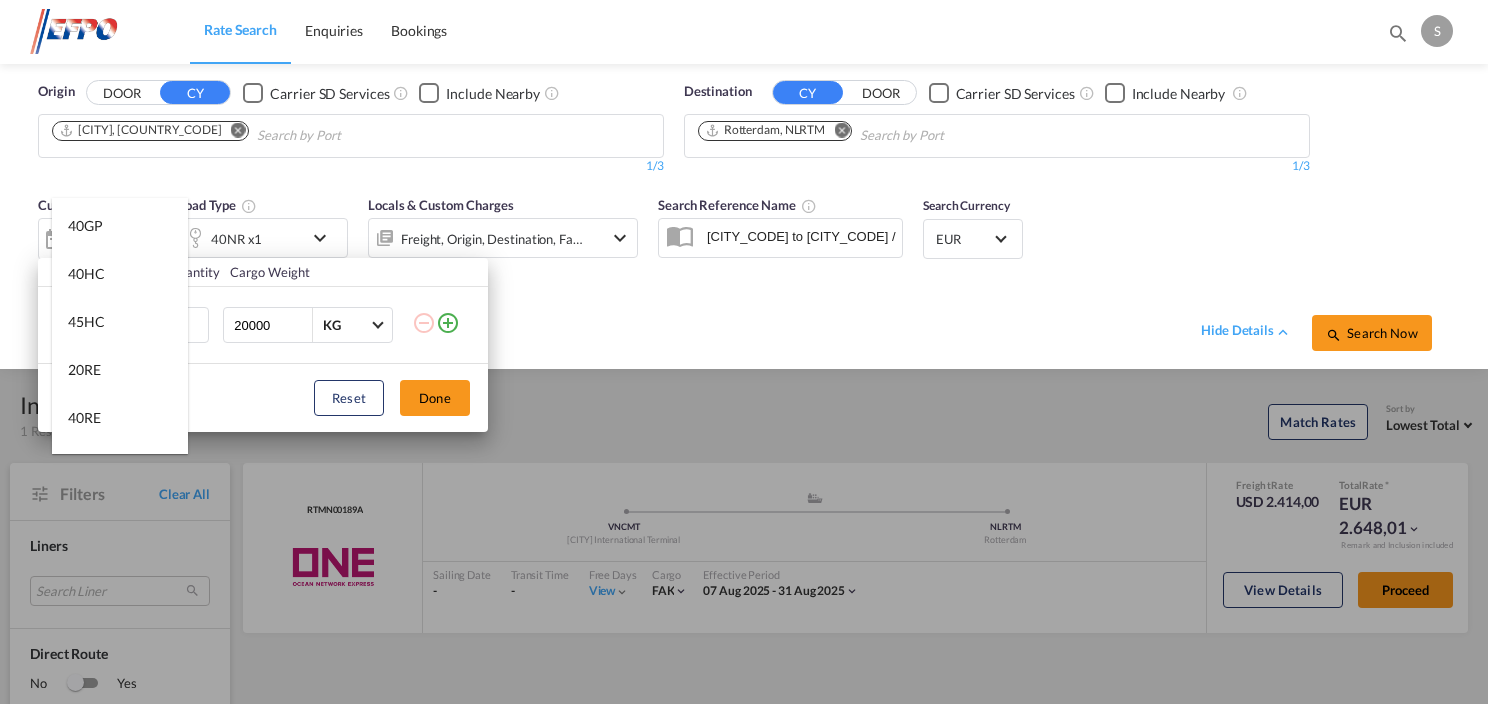 scroll, scrollTop: 24, scrollLeft: 0, axis: vertical 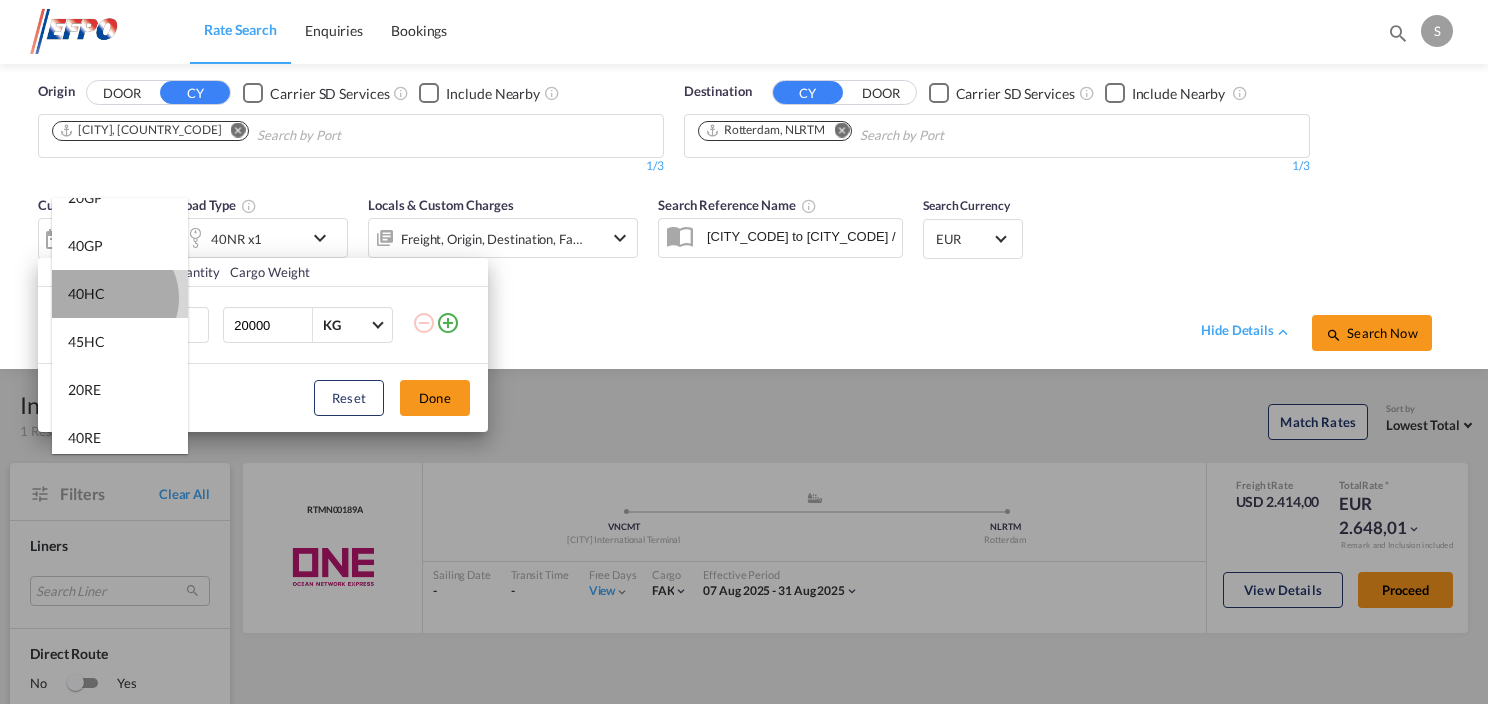drag, startPoint x: 110, startPoint y: 297, endPoint x: 248, endPoint y: 301, distance: 138.05795 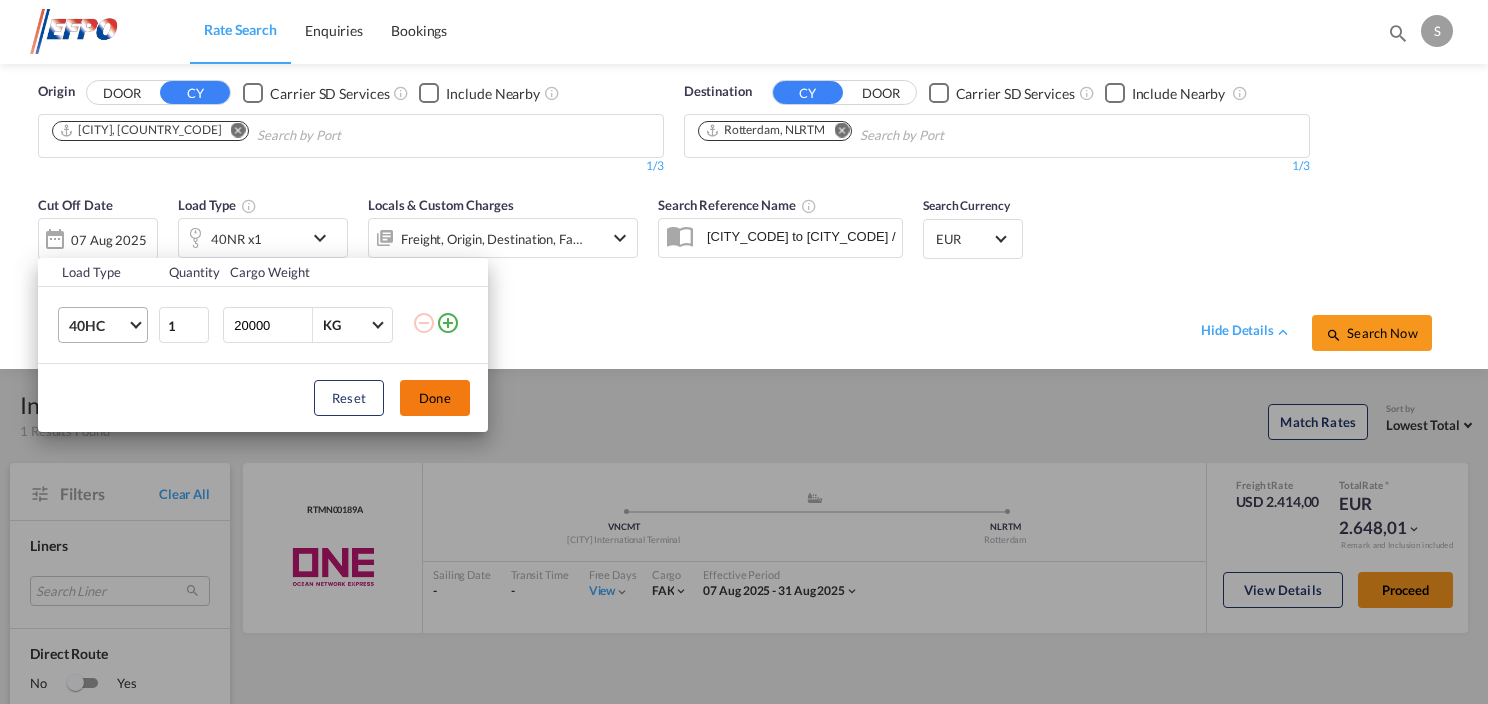 click on "Done" at bounding box center [435, 398] 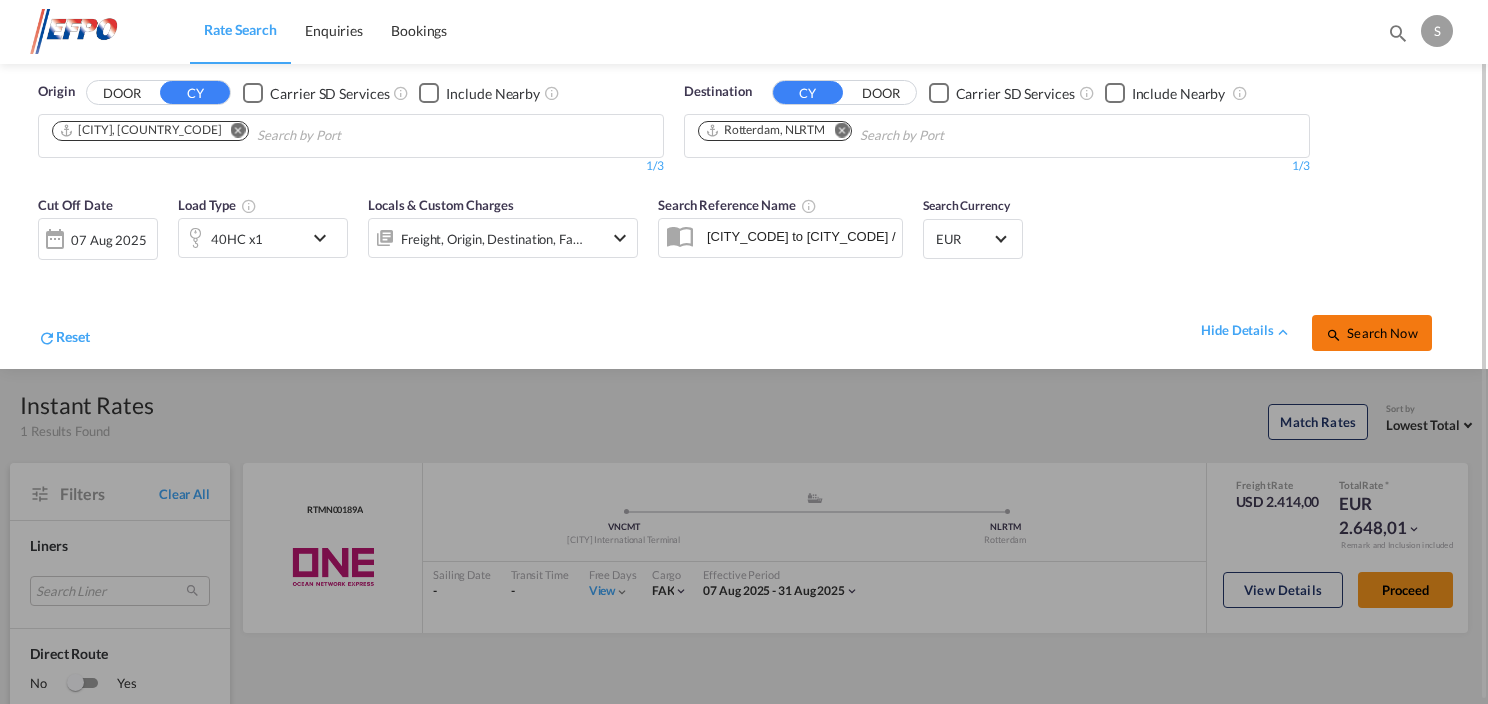 click on "Search Now" at bounding box center [1371, 333] 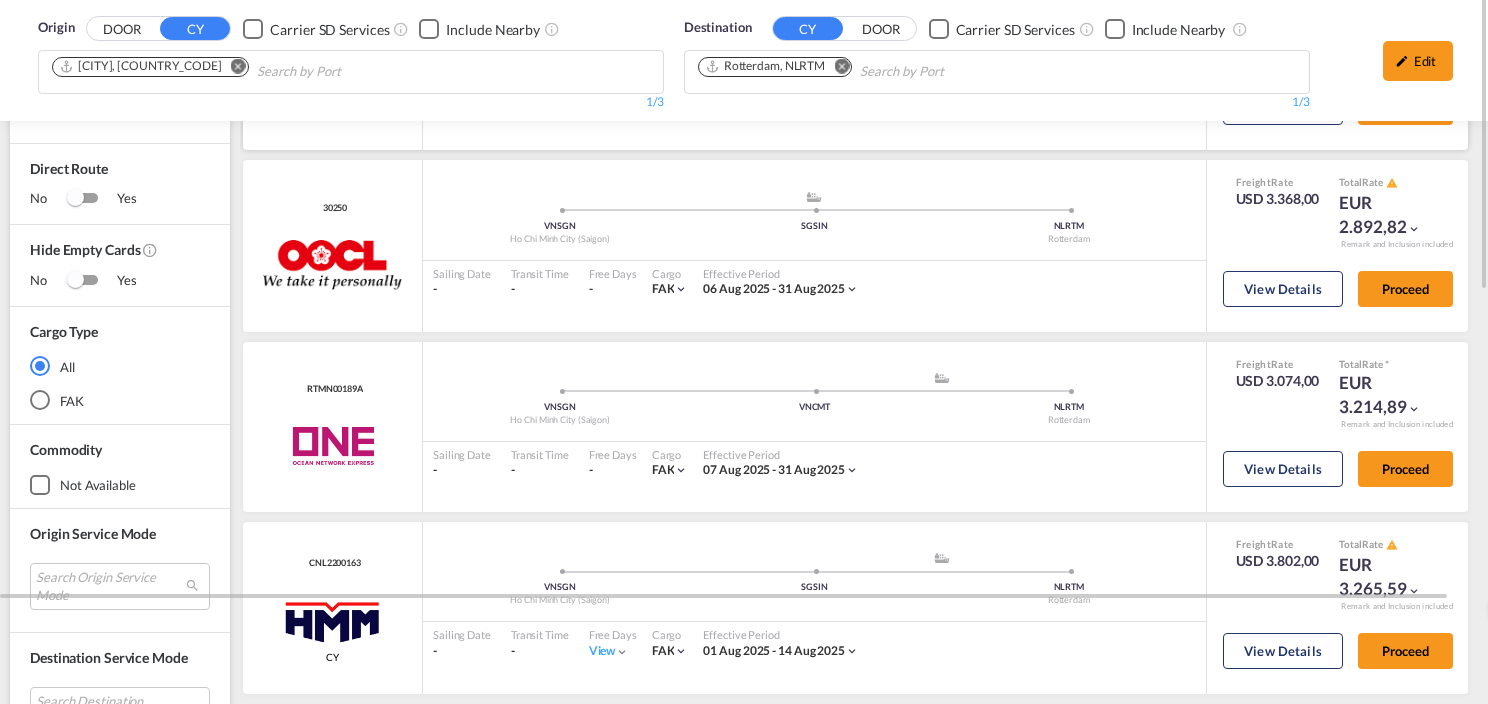 scroll, scrollTop: 200, scrollLeft: 0, axis: vertical 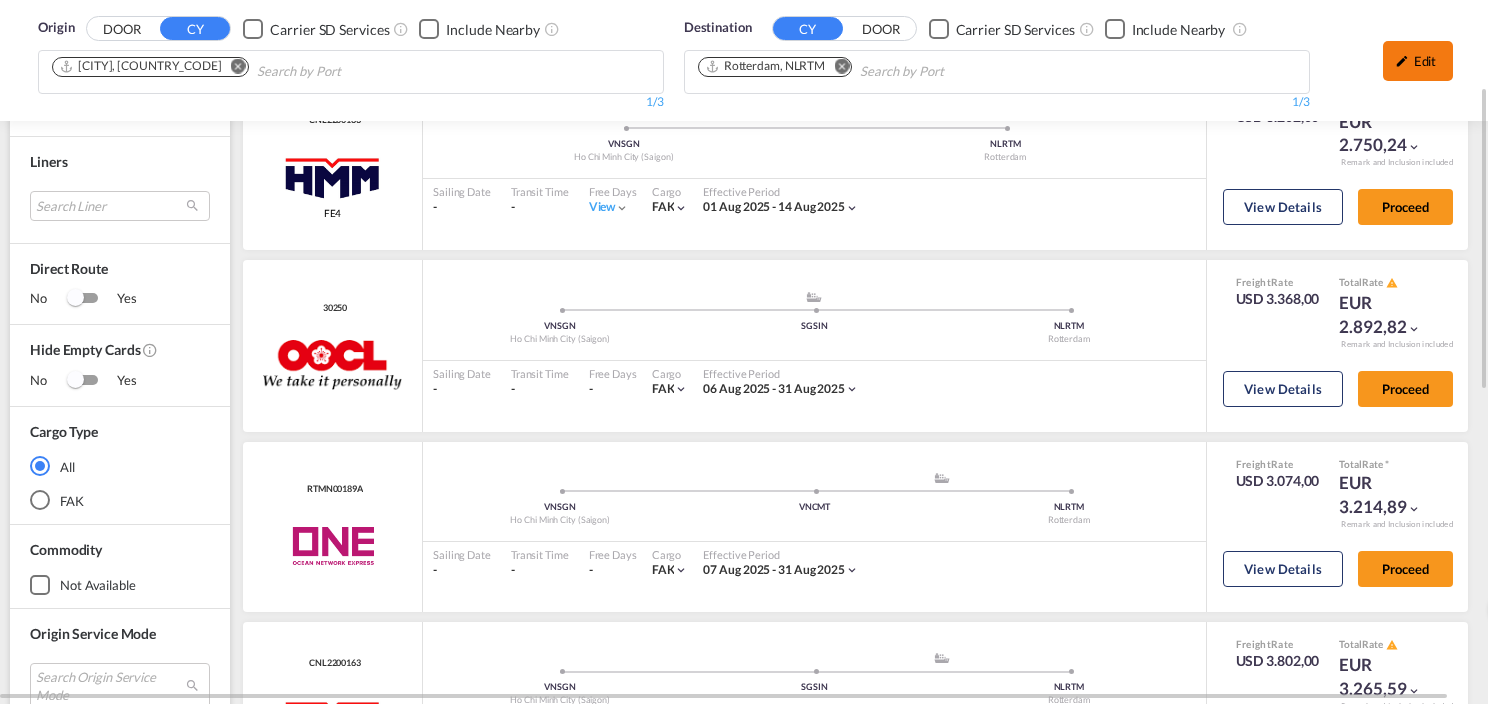 click on "Edit" at bounding box center (1418, 61) 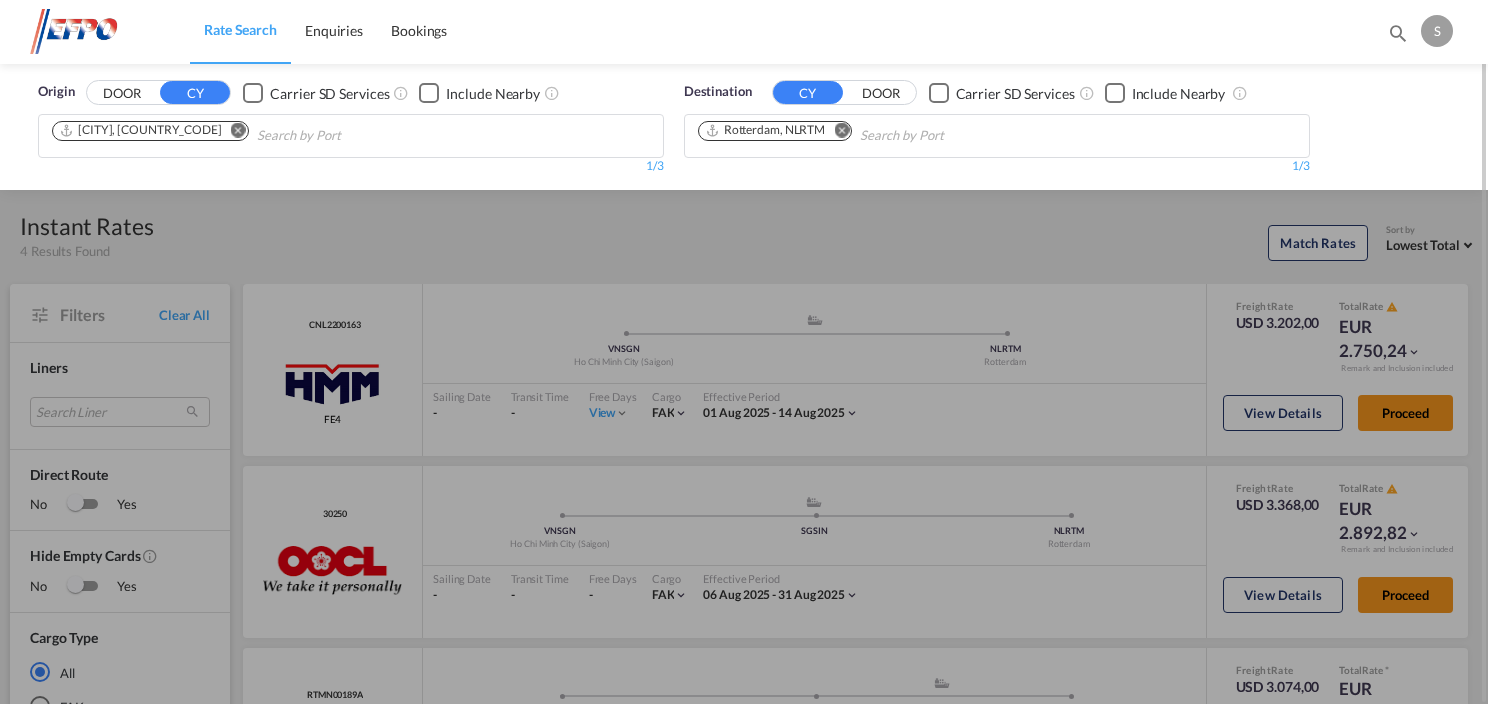 scroll, scrollTop: 0, scrollLeft: 0, axis: both 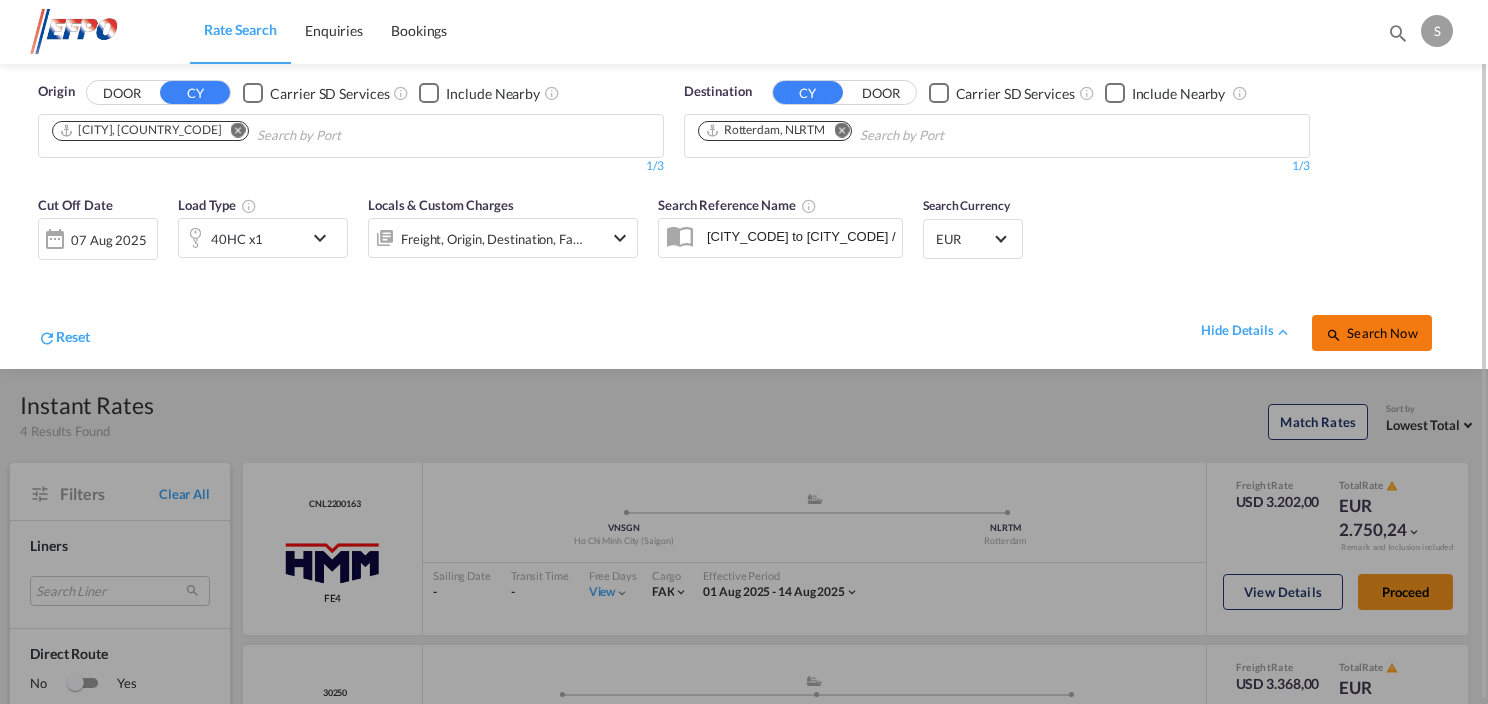 click on "Search Now" at bounding box center (1371, 333) 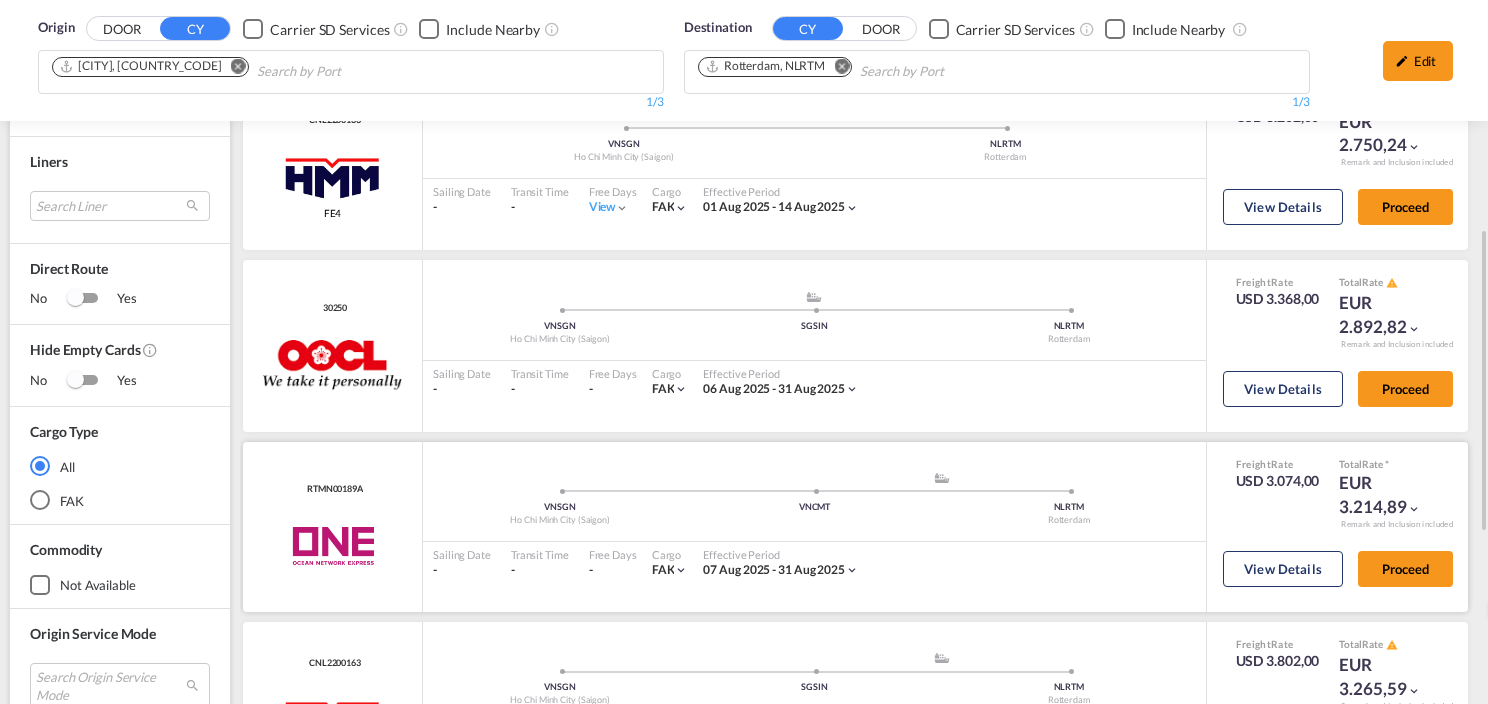scroll, scrollTop: 100, scrollLeft: 0, axis: vertical 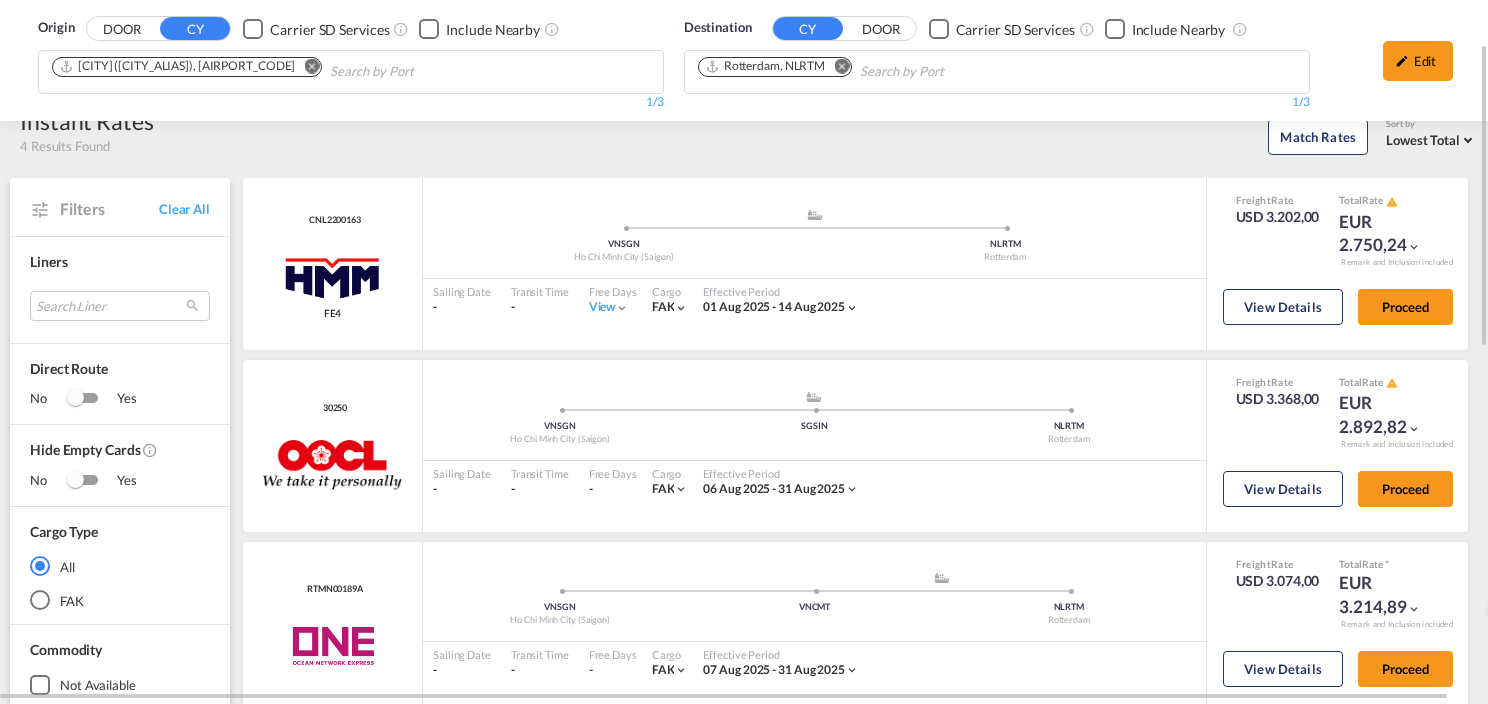 drag, startPoint x: 1432, startPoint y: 68, endPoint x: 853, endPoint y: 153, distance: 585.20593 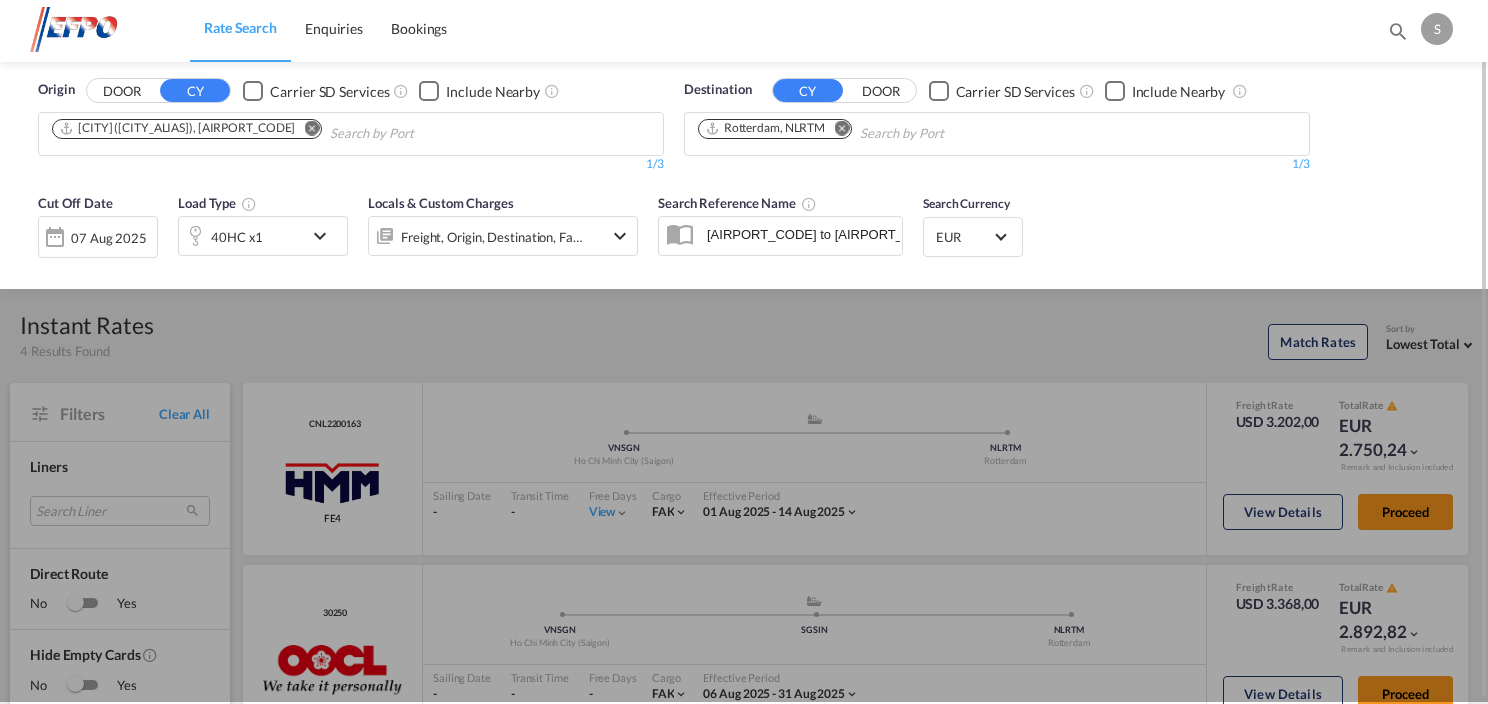 scroll, scrollTop: 0, scrollLeft: 0, axis: both 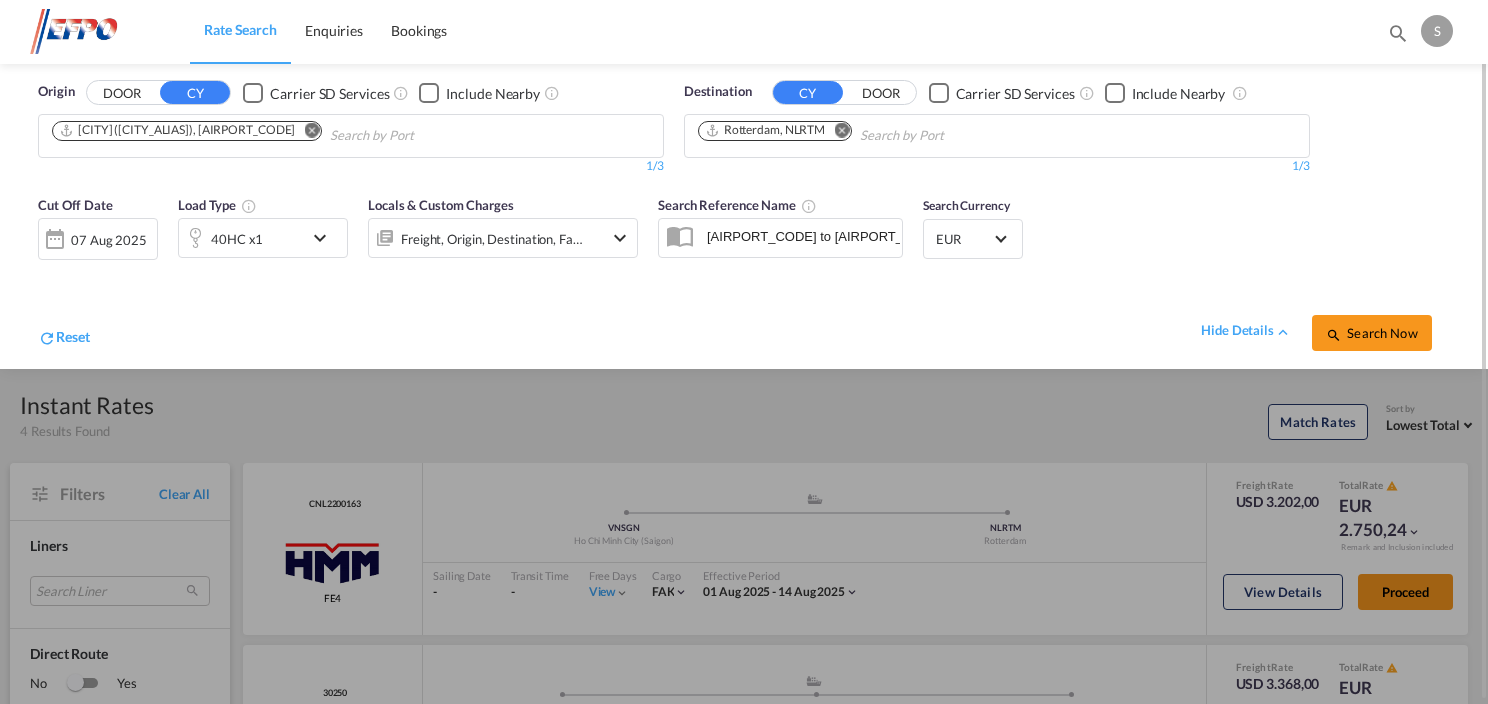 click at bounding box center (325, 238) 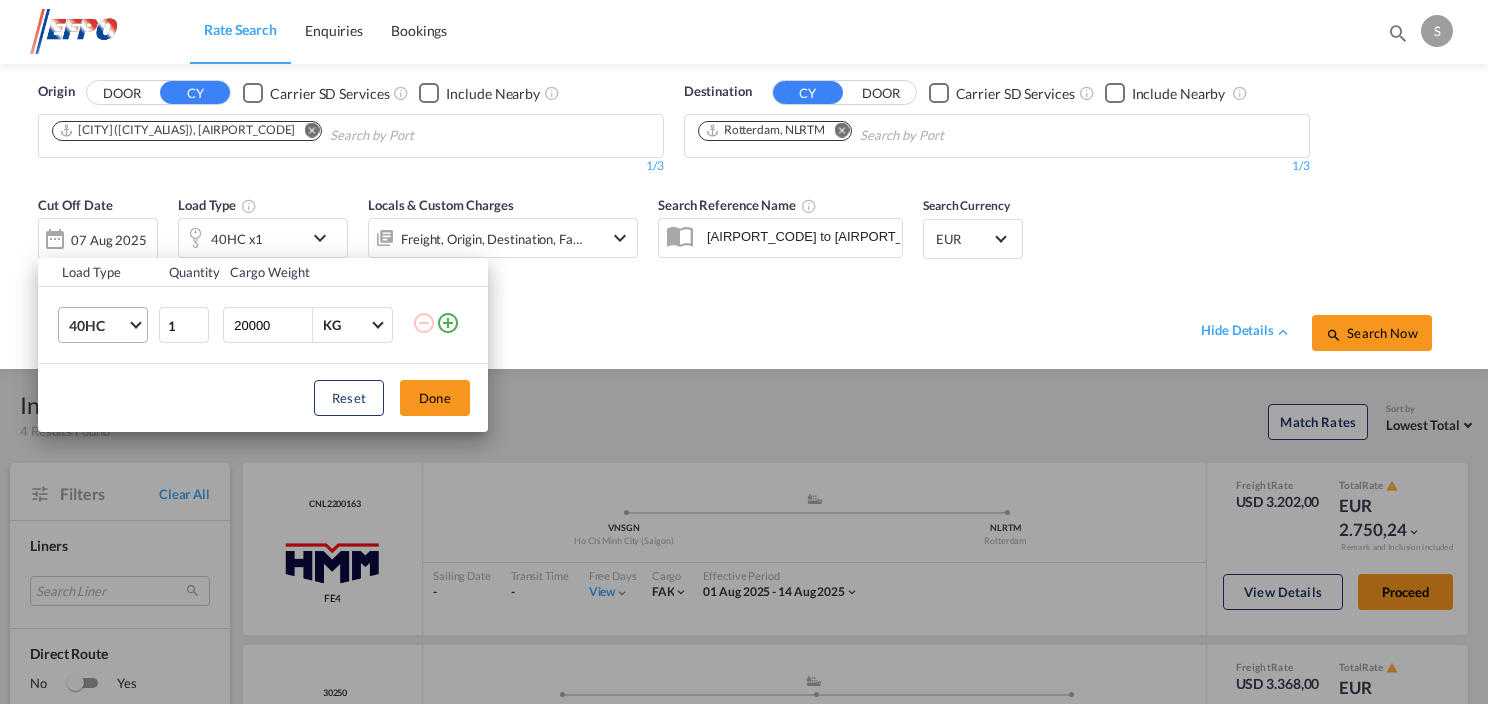 click at bounding box center [135, 323] 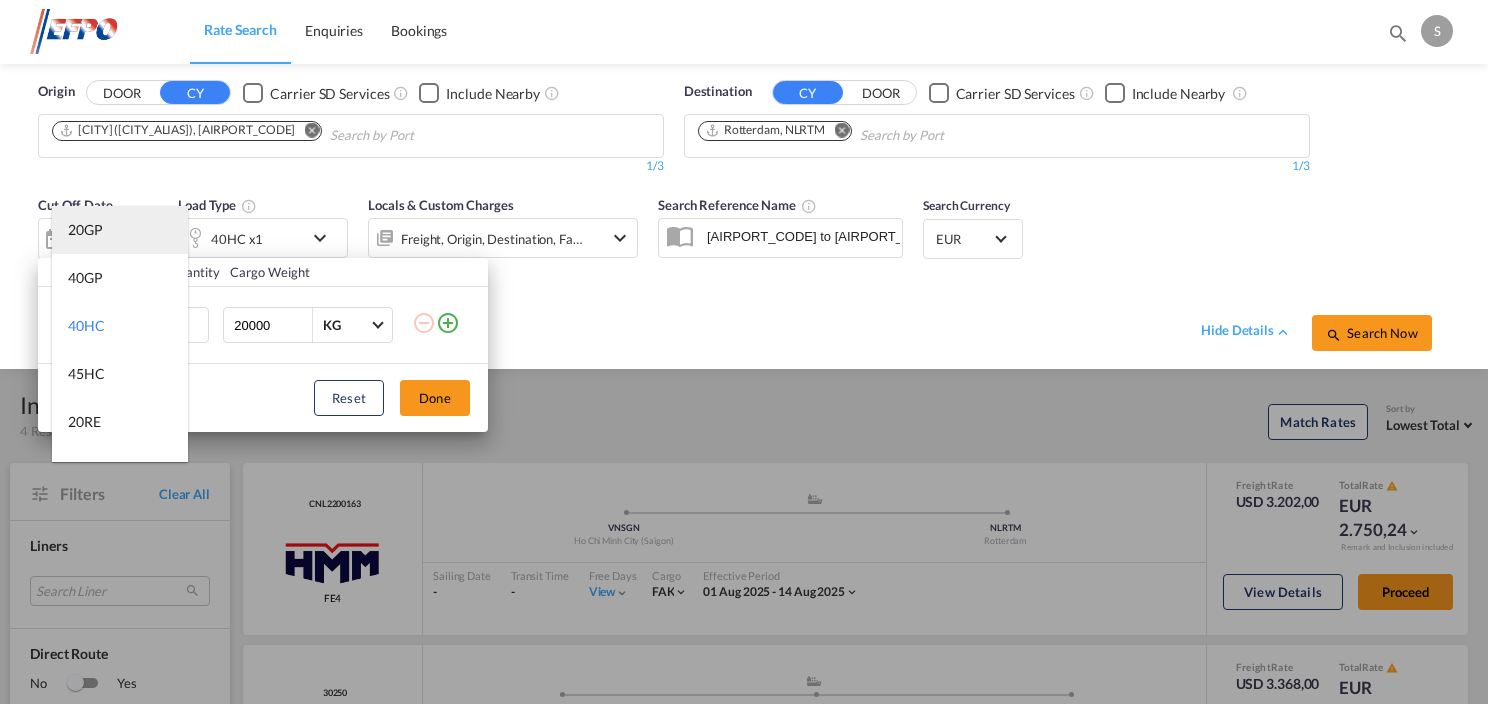 click on "20GP" at bounding box center [120, 230] 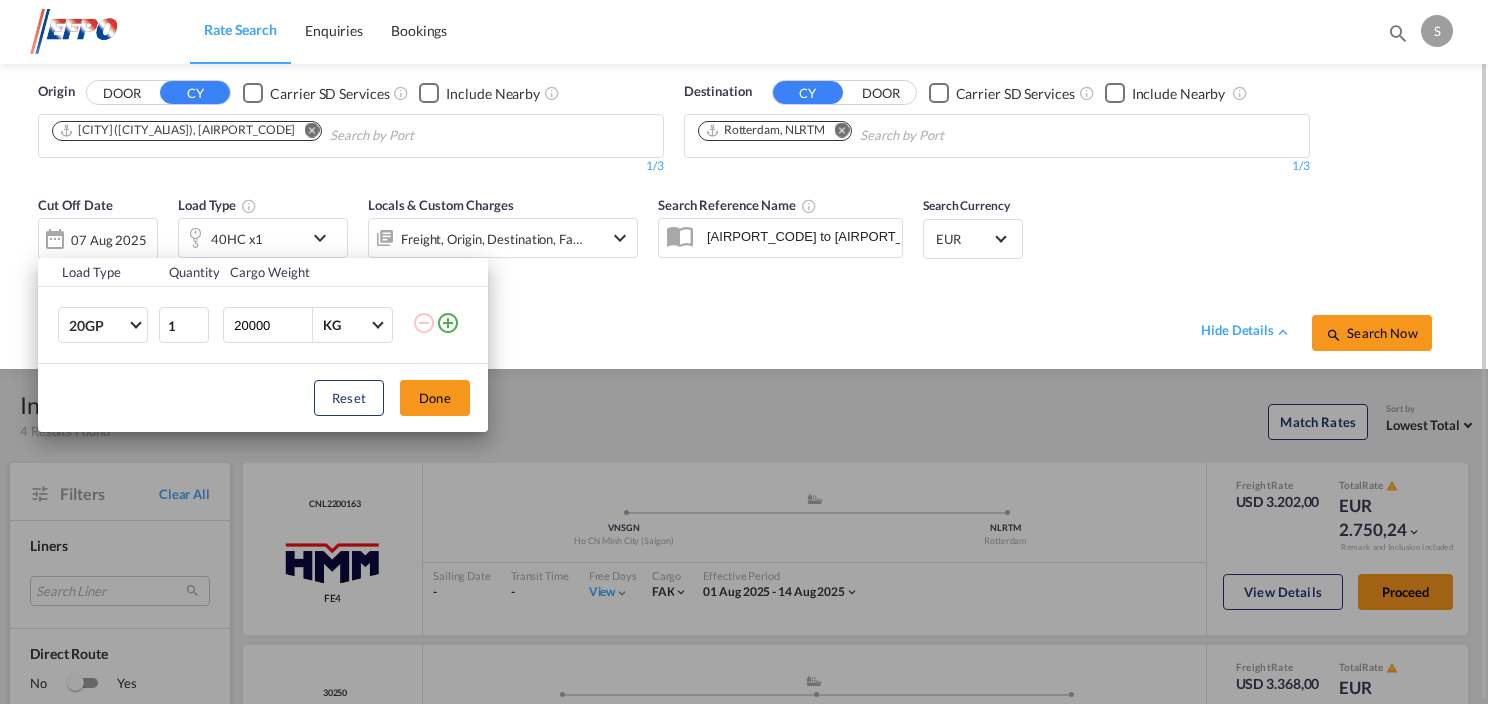 drag, startPoint x: 440, startPoint y: 397, endPoint x: 775, endPoint y: 385, distance: 335.21484 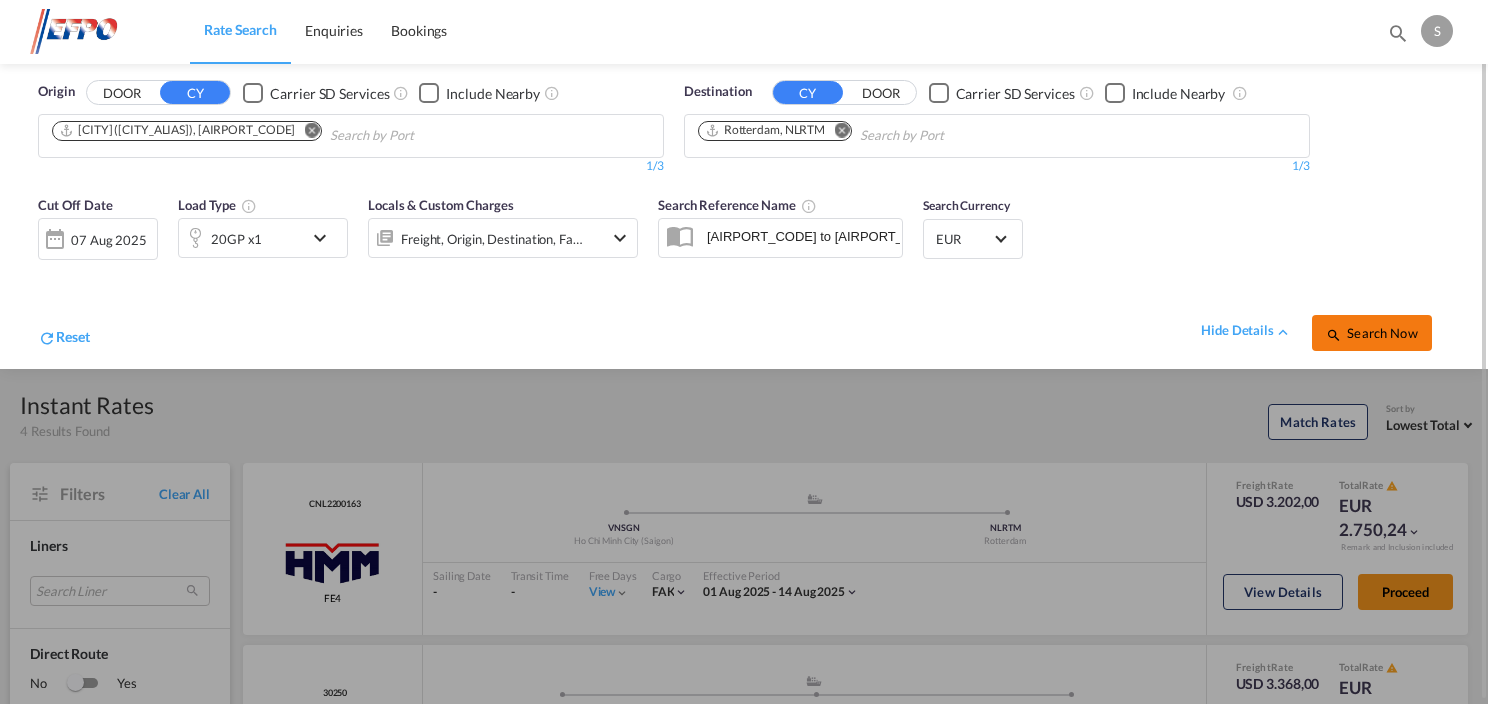 click on "Search Now" at bounding box center [1371, 333] 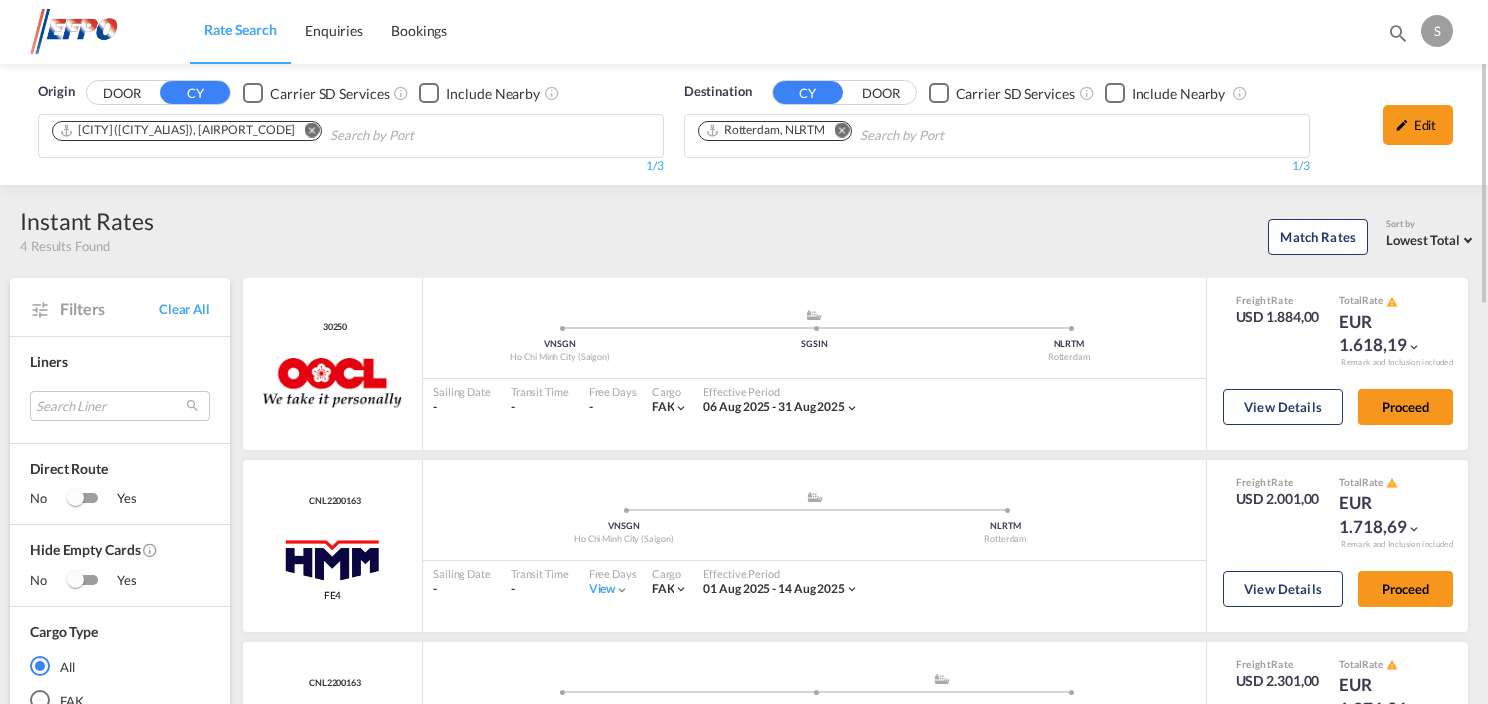 click at bounding box center [311, 130] 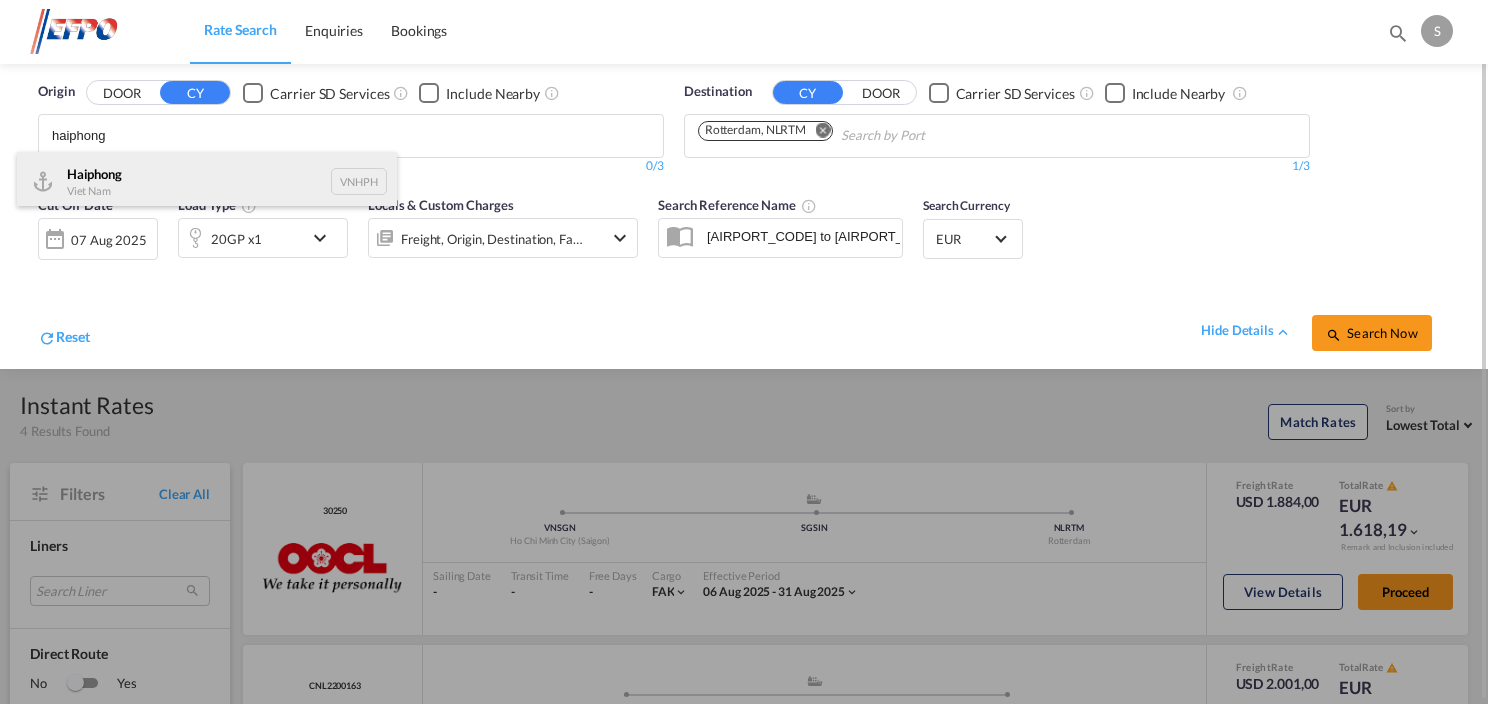 type on "haiphong" 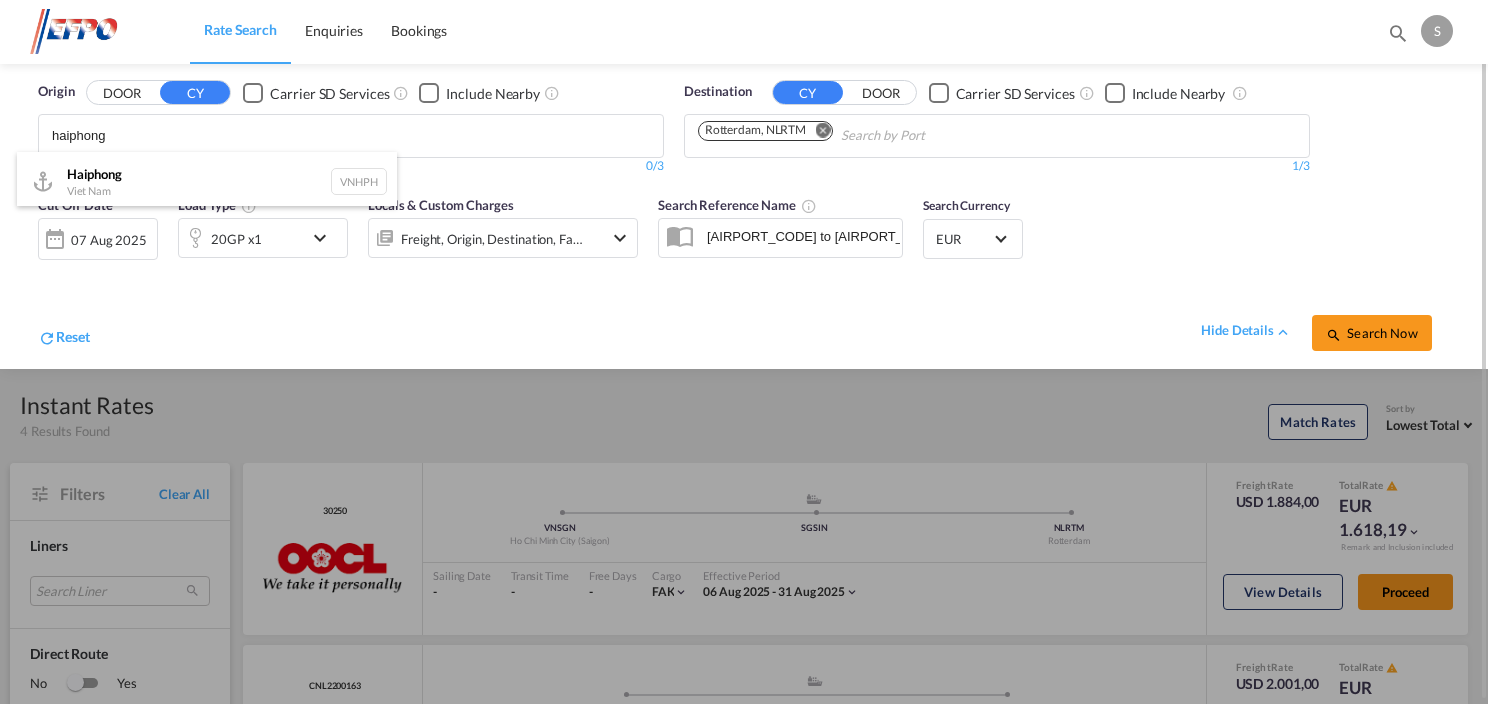 type 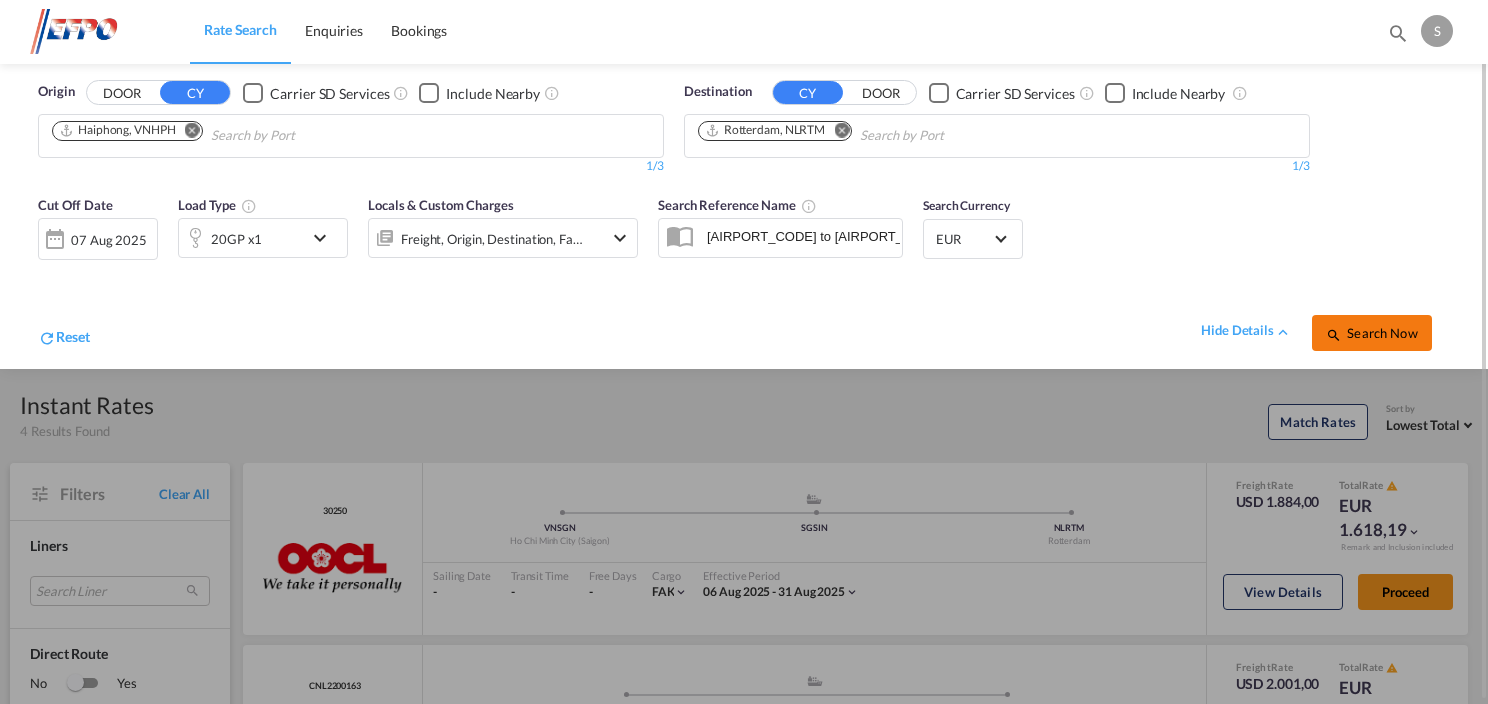 click on "Search Now" at bounding box center (1371, 333) 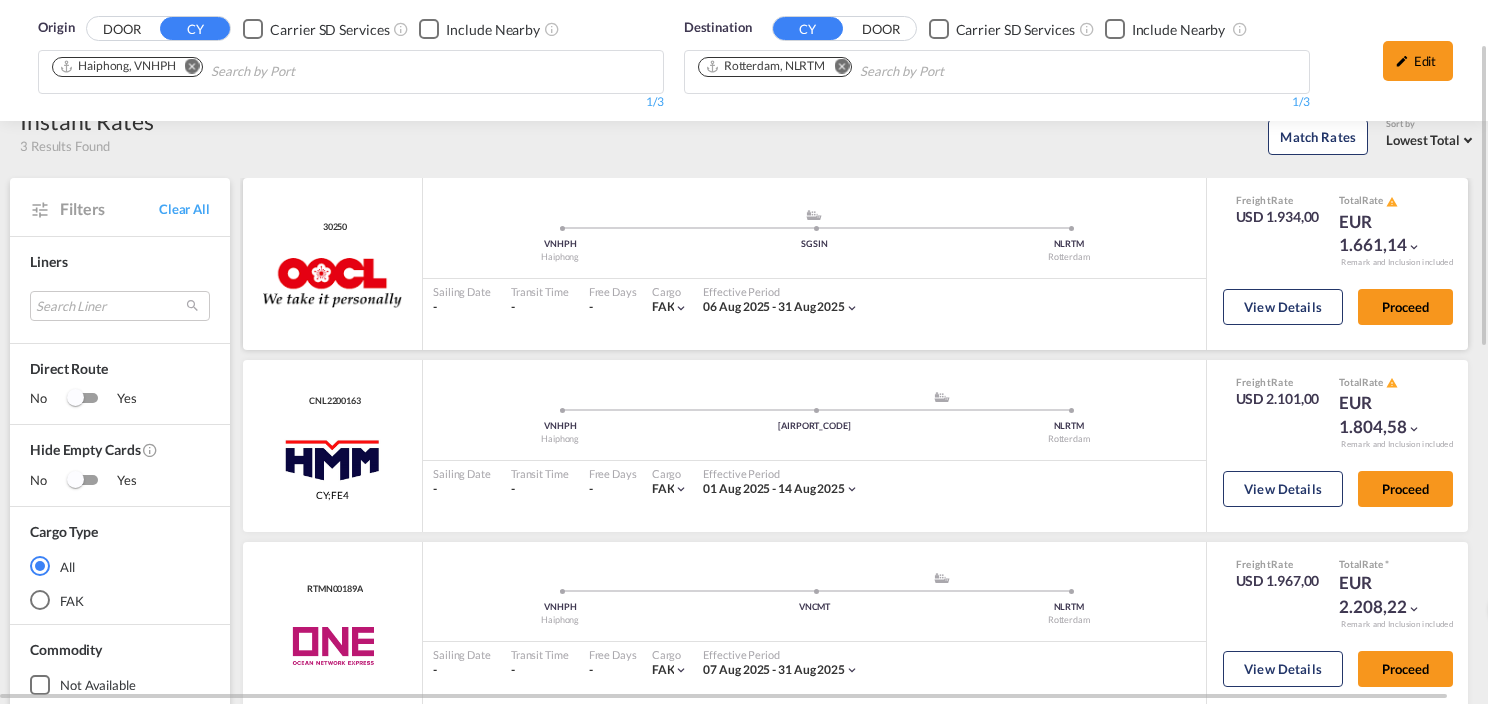 scroll, scrollTop: 200, scrollLeft: 0, axis: vertical 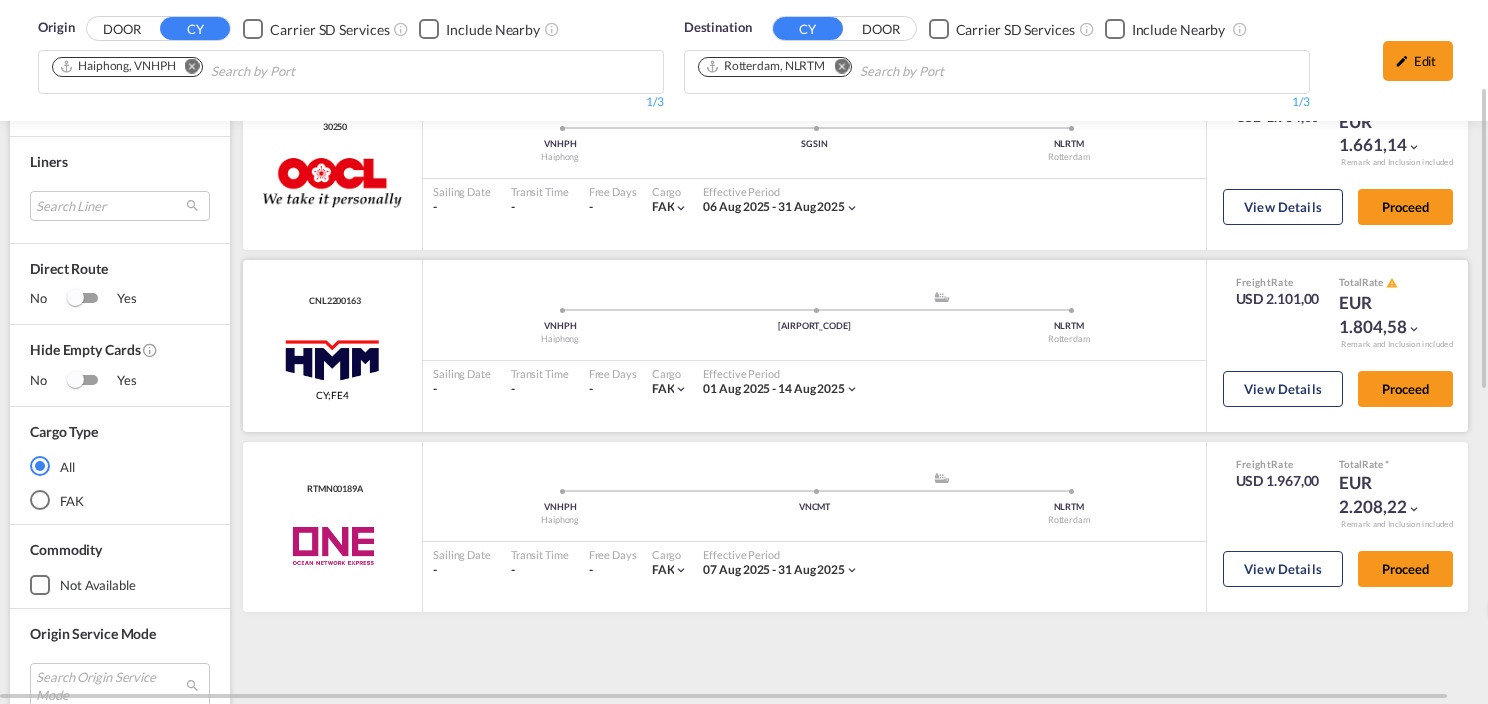 click on "CNL2200163
HMM
CY;FE4
added by you" at bounding box center [333, 346] 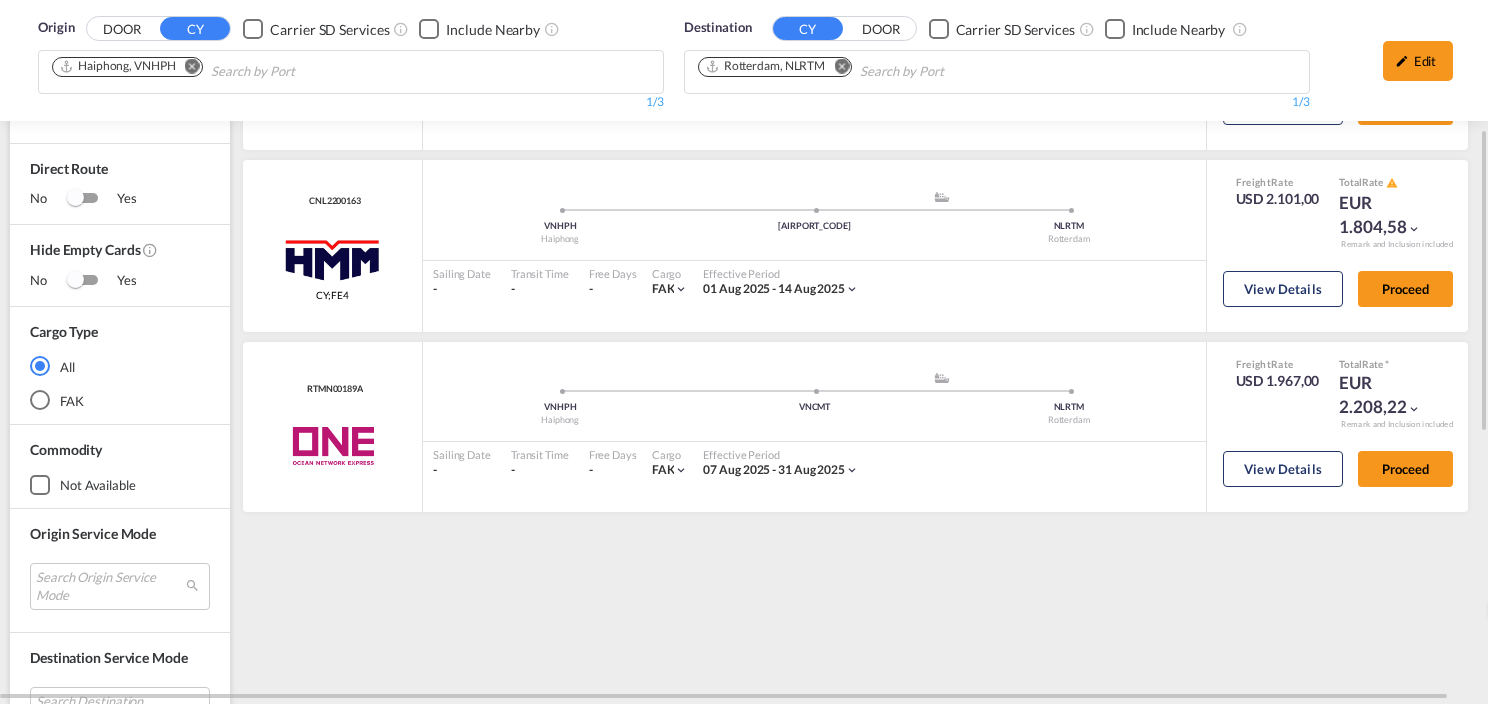 scroll, scrollTop: 0, scrollLeft: 0, axis: both 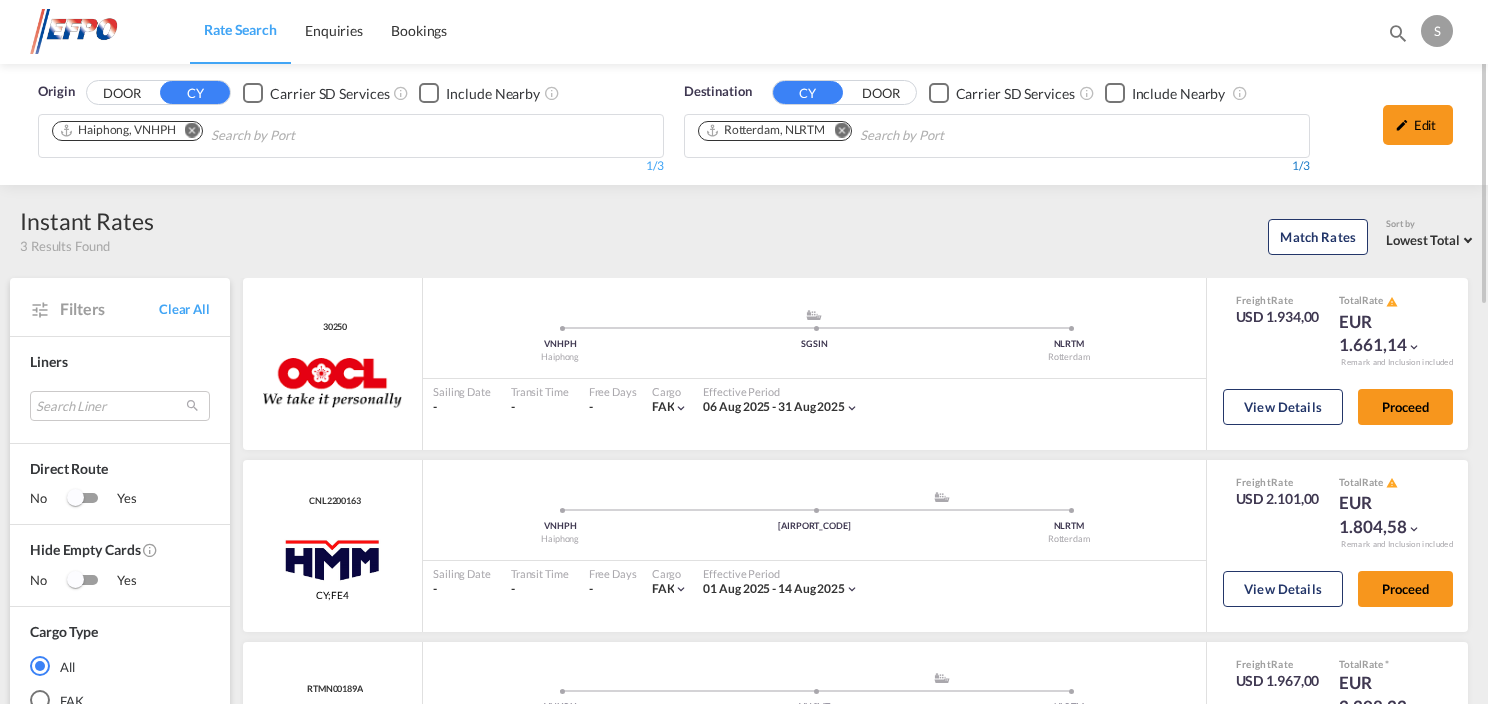 drag, startPoint x: 1408, startPoint y: 126, endPoint x: 1148, endPoint y: 168, distance: 263.37045 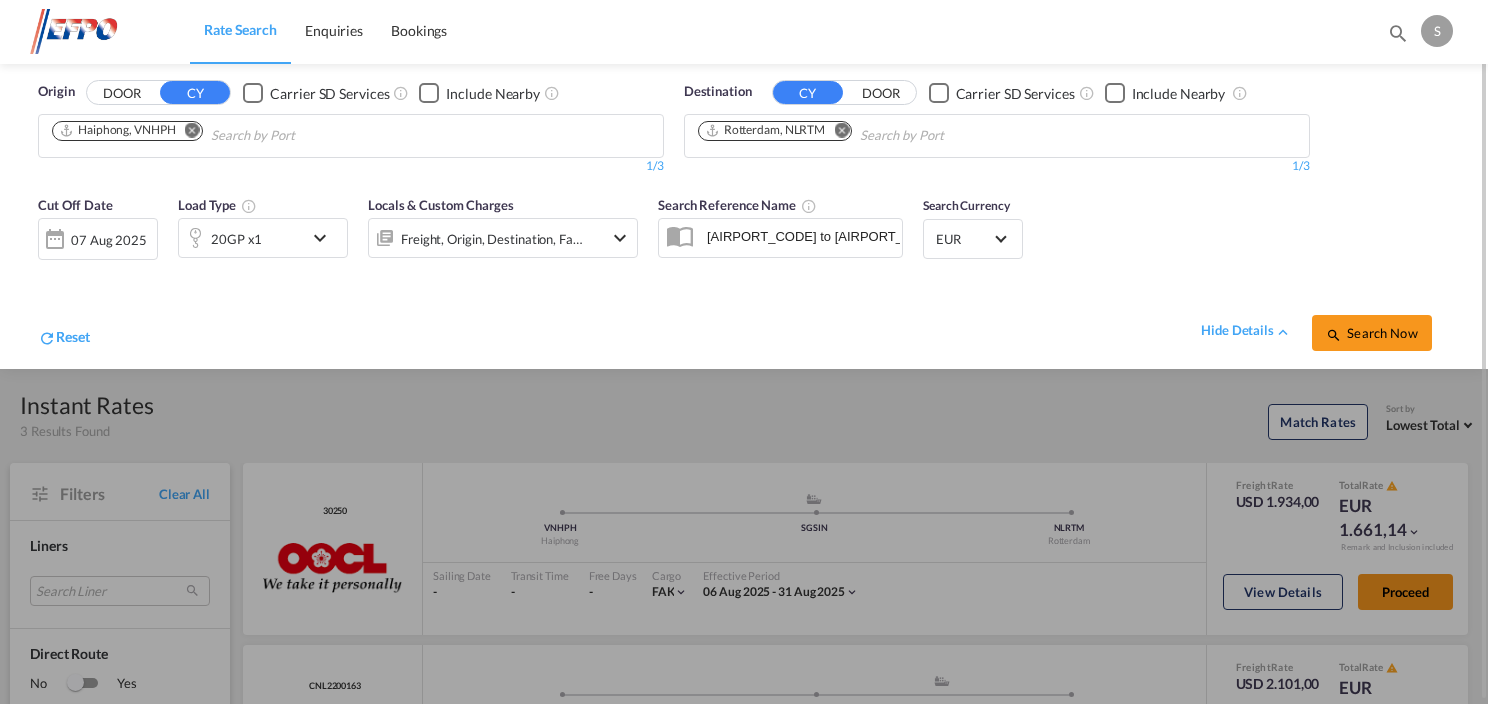 click at bounding box center (325, 238) 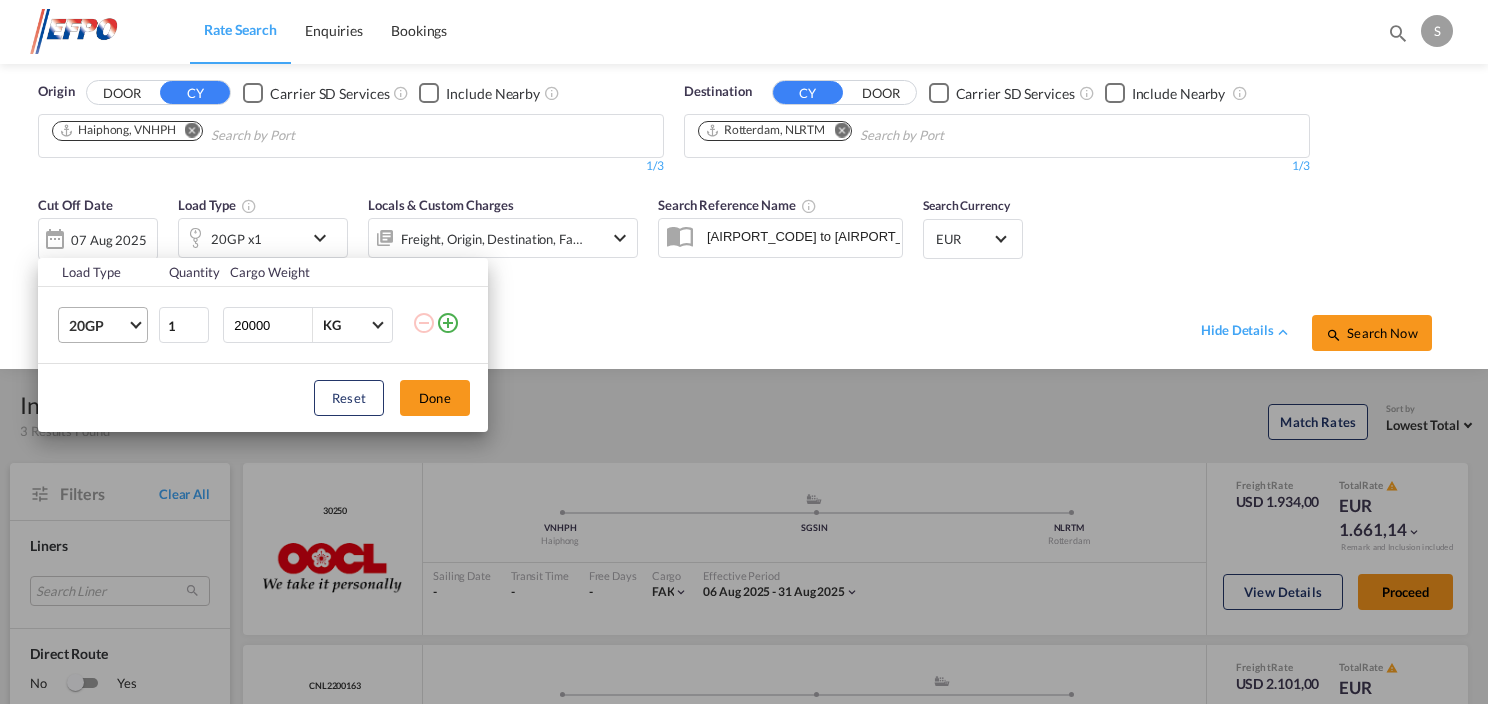 click on "20GP" at bounding box center (107, 325) 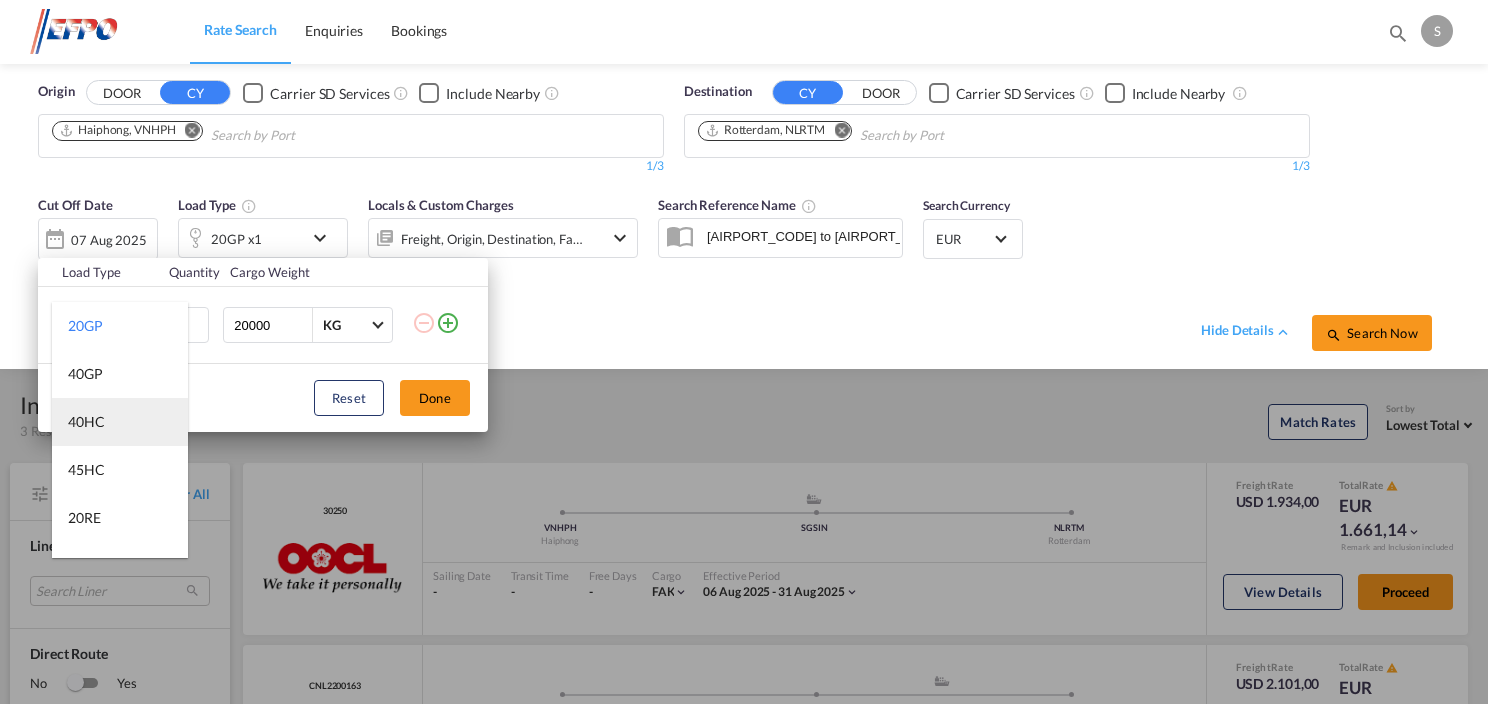 drag, startPoint x: 92, startPoint y: 420, endPoint x: 143, endPoint y: 418, distance: 51.0392 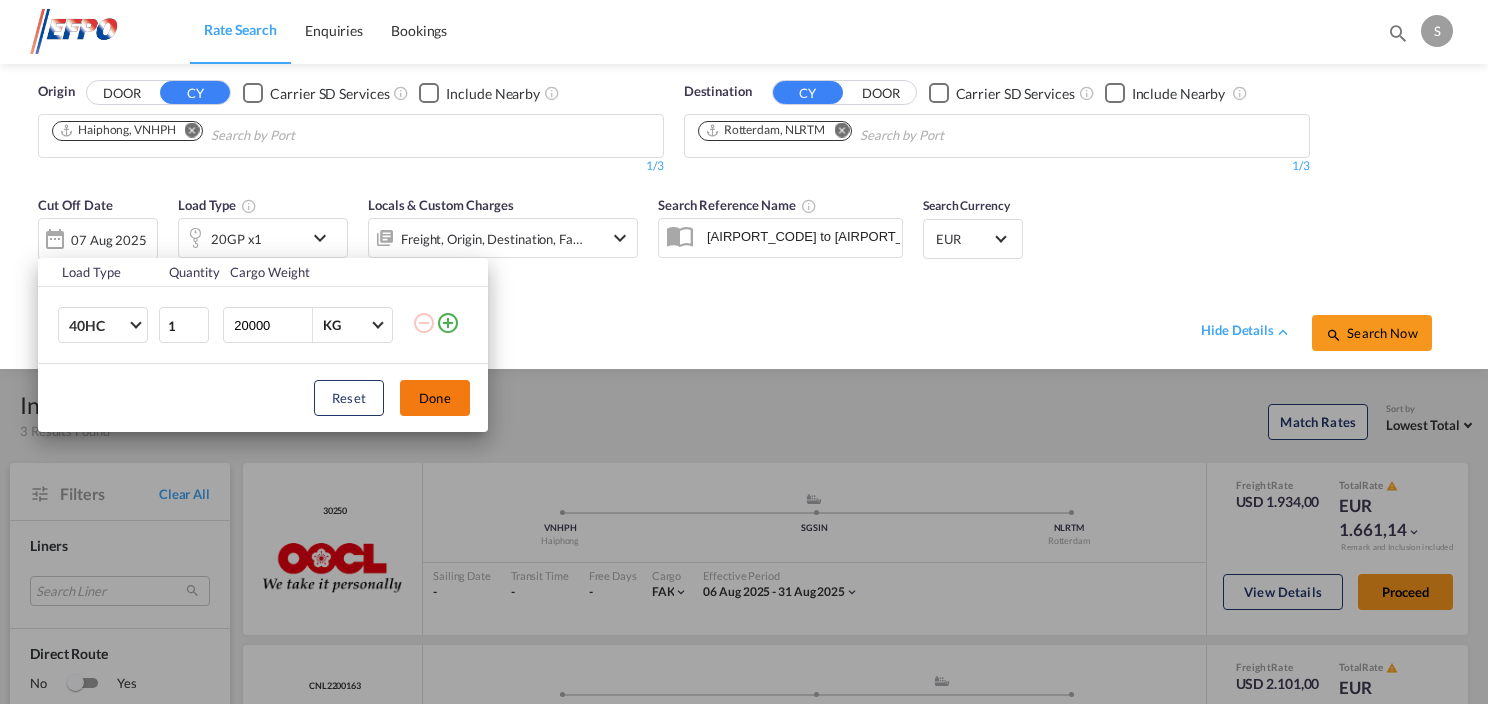 click on "Done" at bounding box center [435, 398] 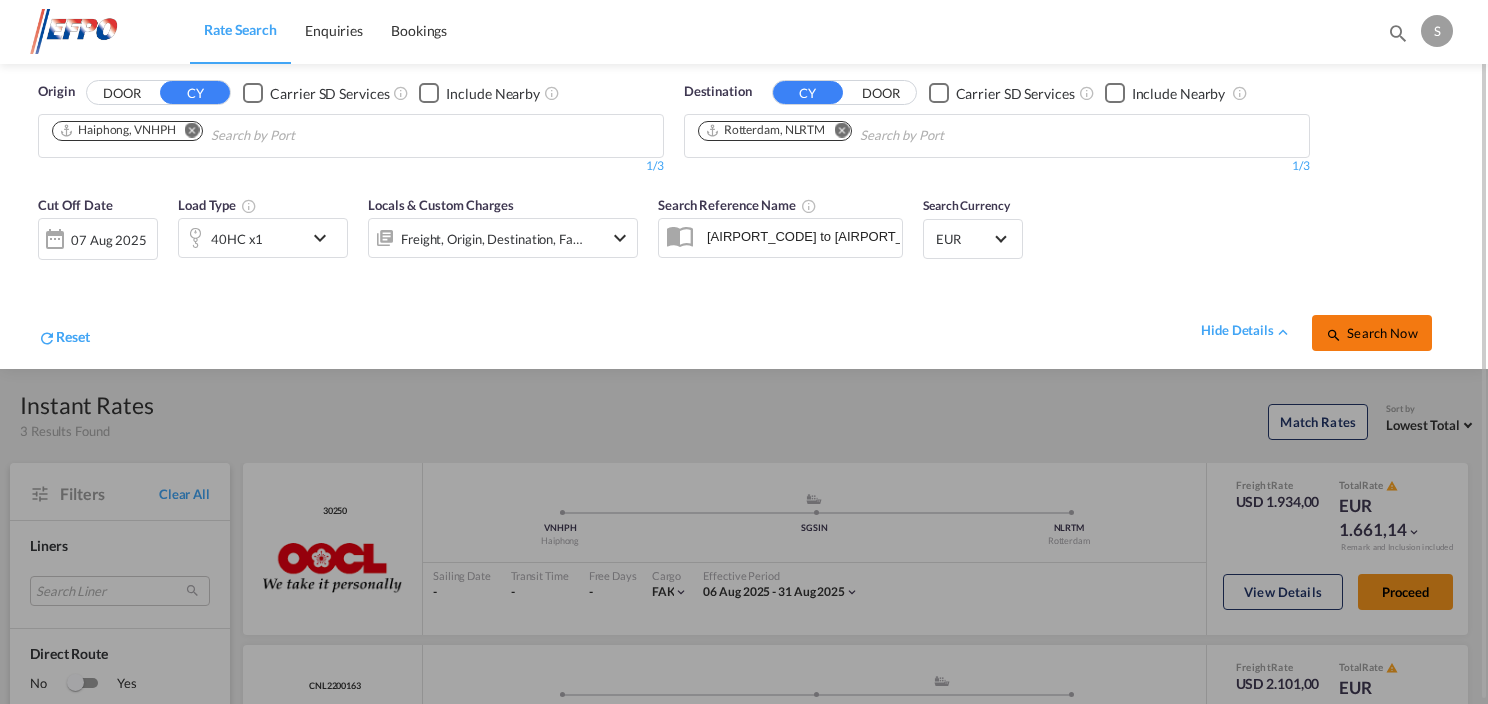 click on "Search Now" at bounding box center [1371, 333] 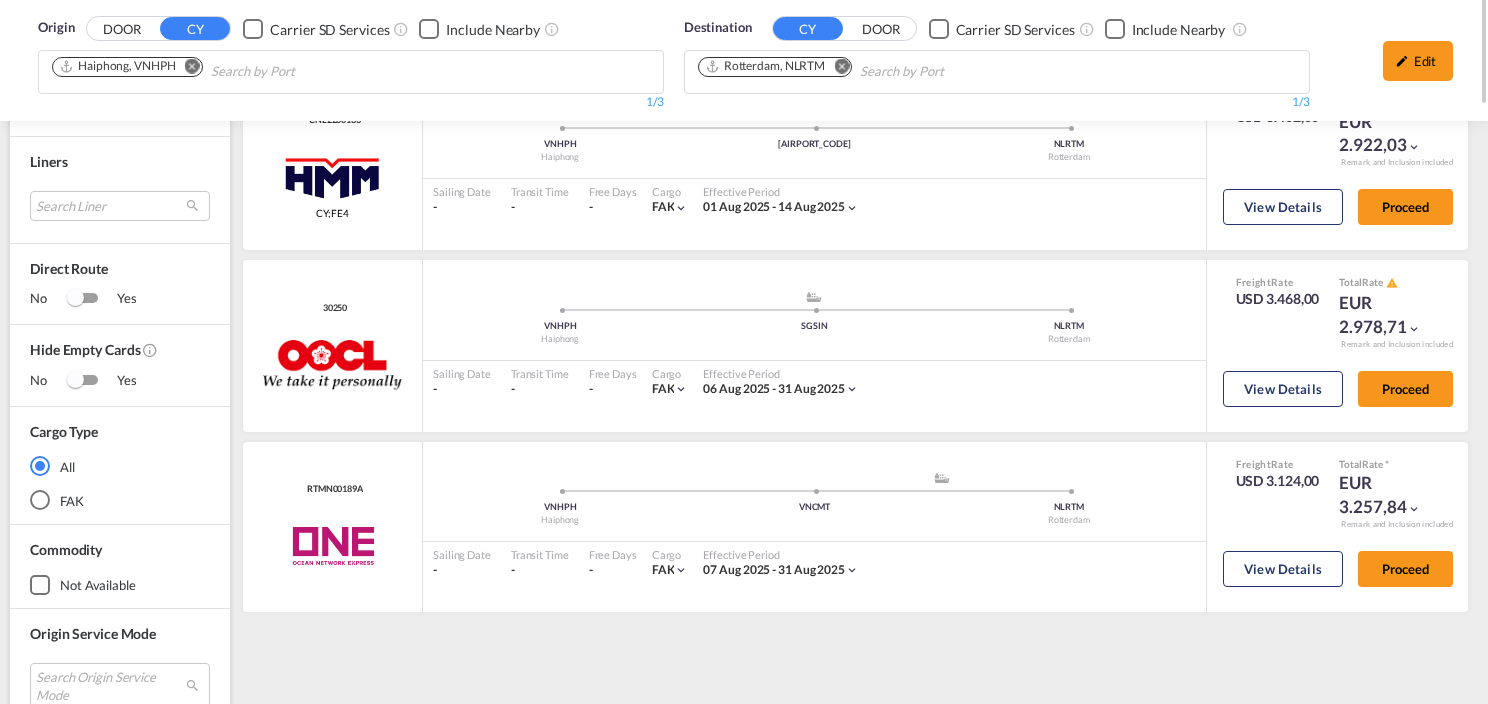 scroll, scrollTop: 0, scrollLeft: 0, axis: both 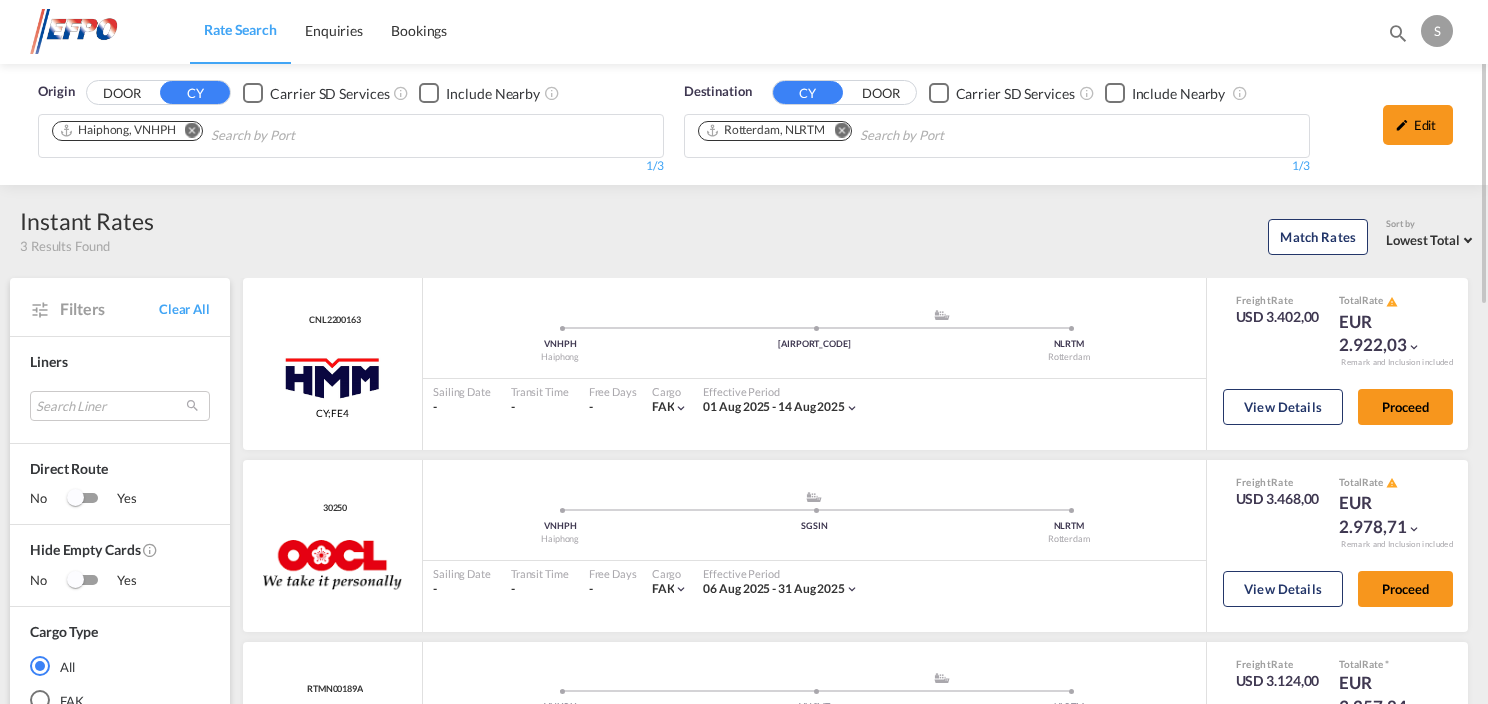 click at bounding box center [192, 130] 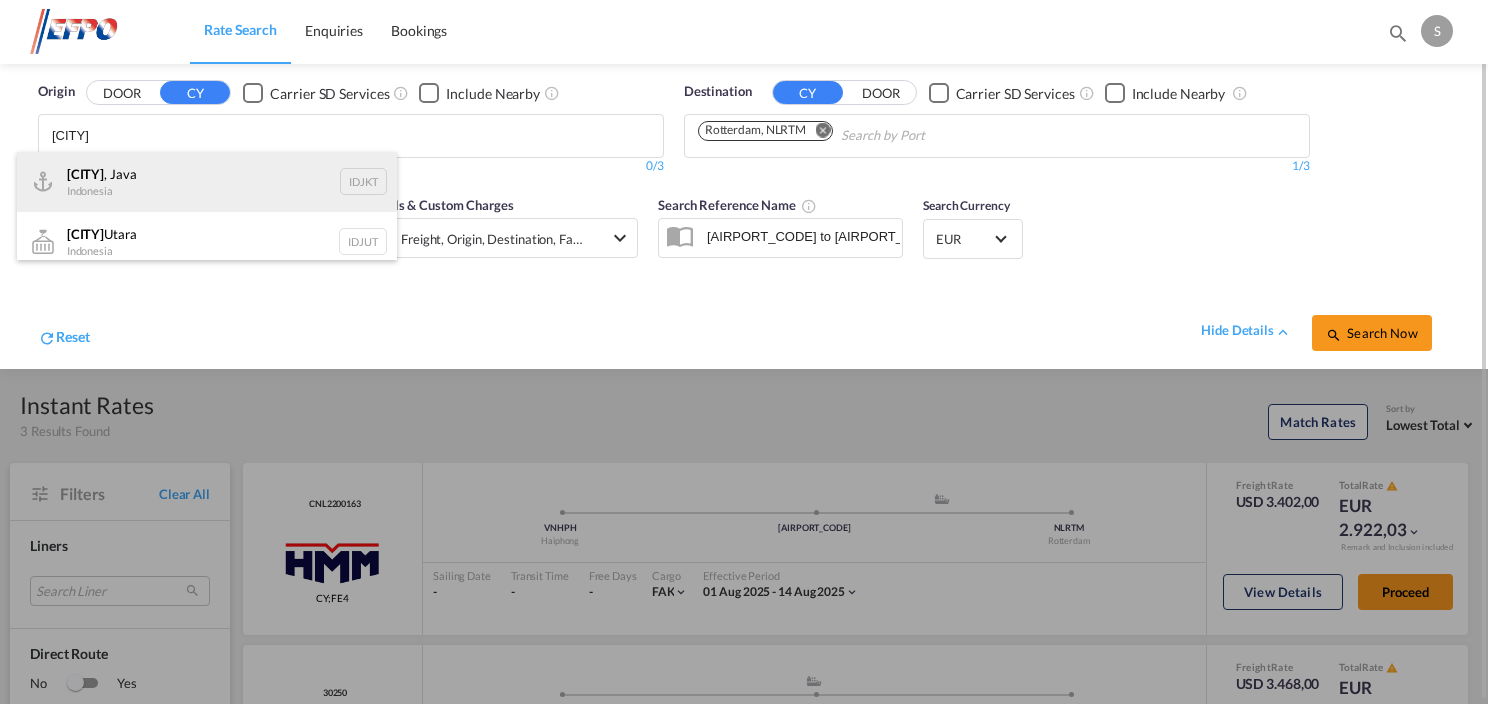 type on "[CITY]" 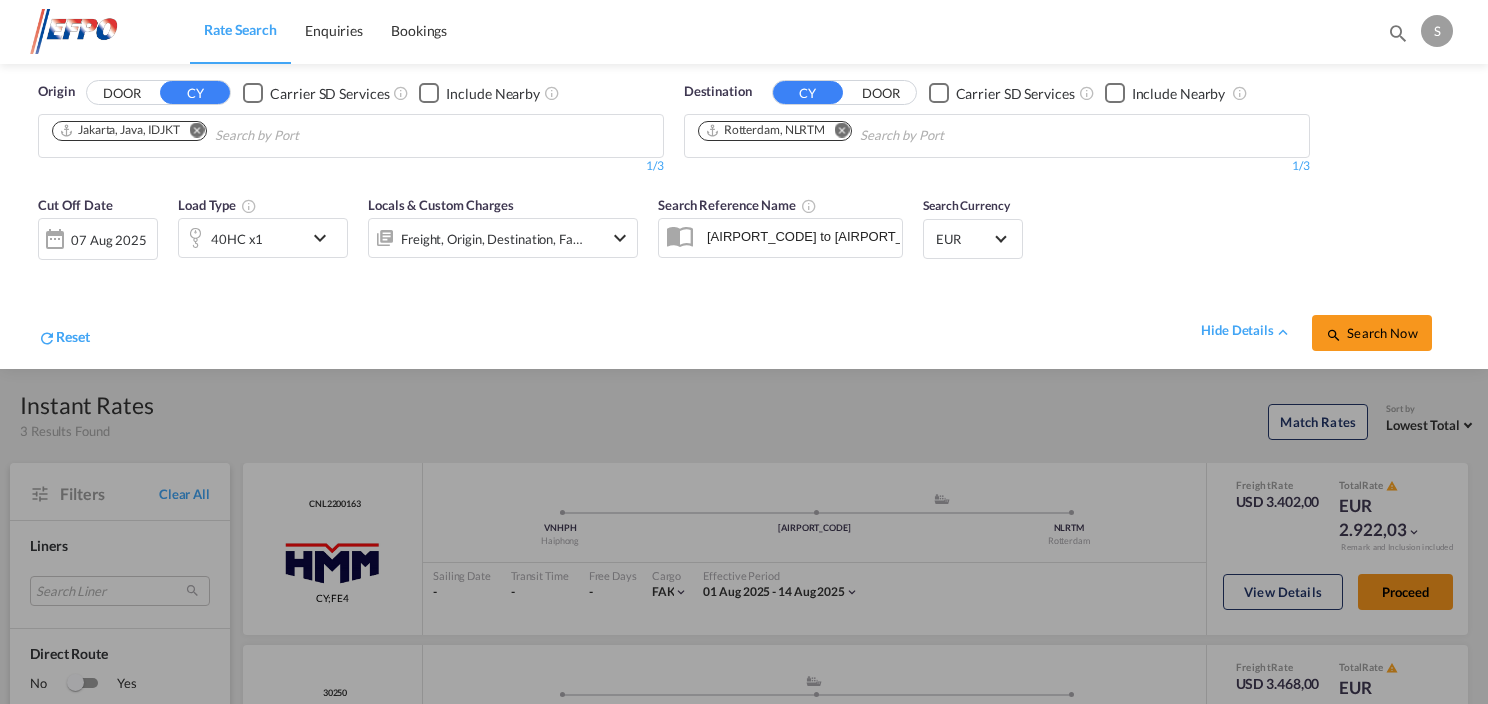 click on "Ho Chi Minh City (Saigon) Viet Nam
VNSGN" at bounding box center (0, 0) 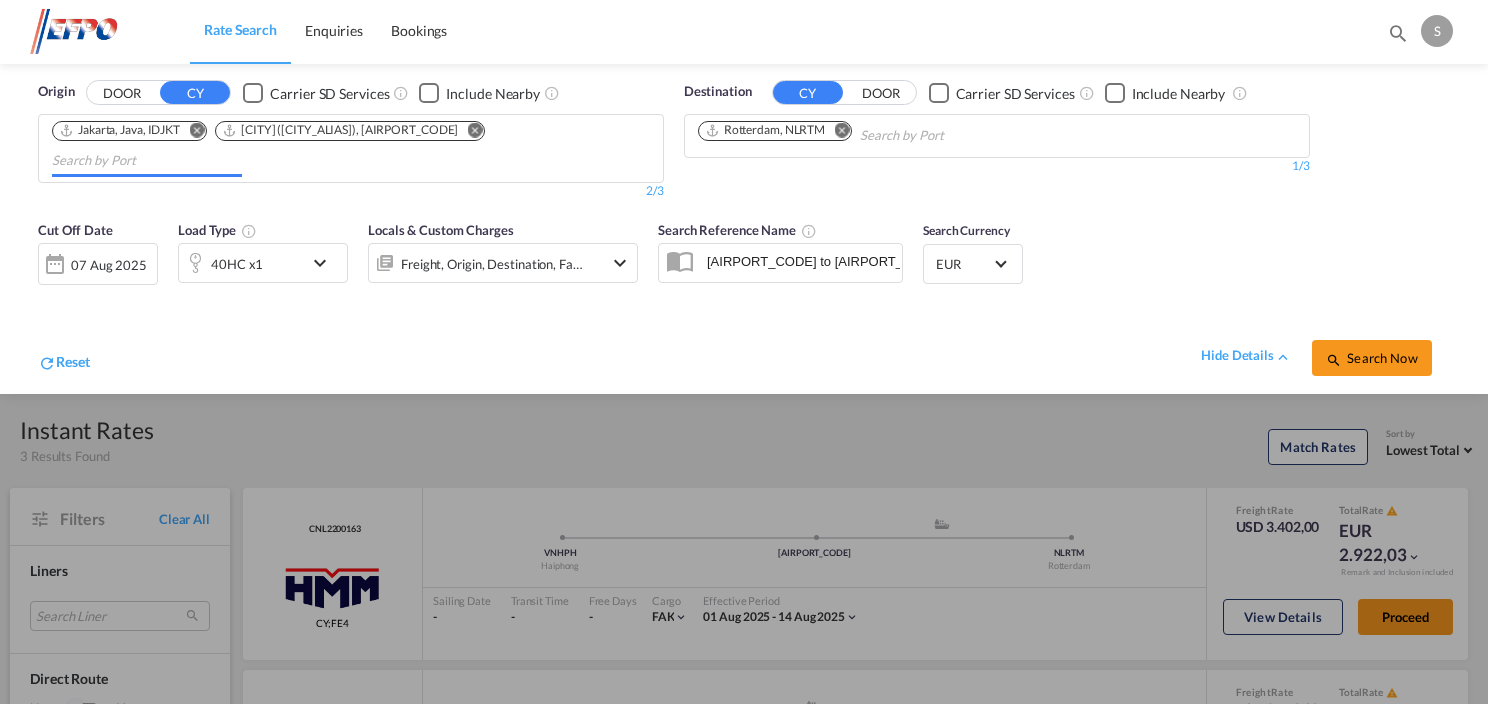 type 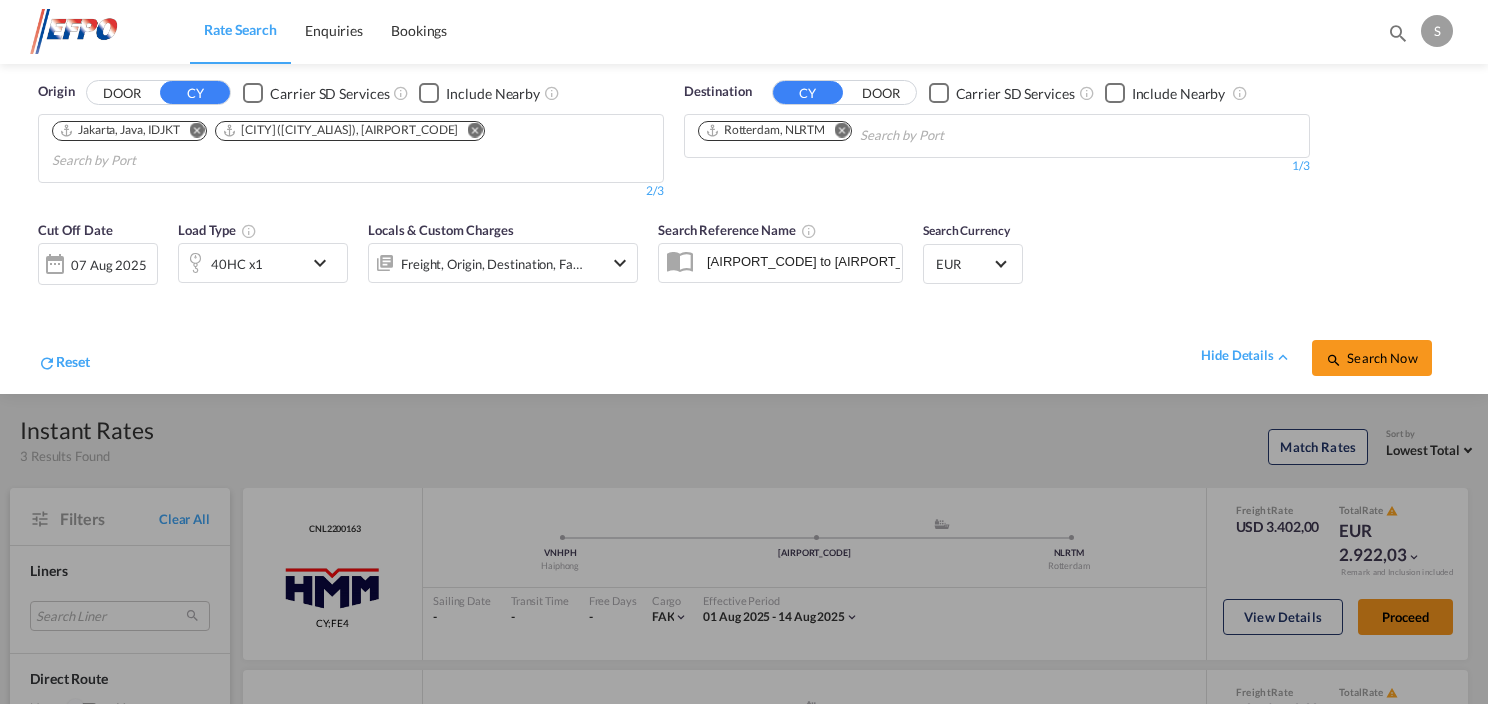 drag, startPoint x: 568, startPoint y: 322, endPoint x: 300, endPoint y: 328, distance: 268.06717 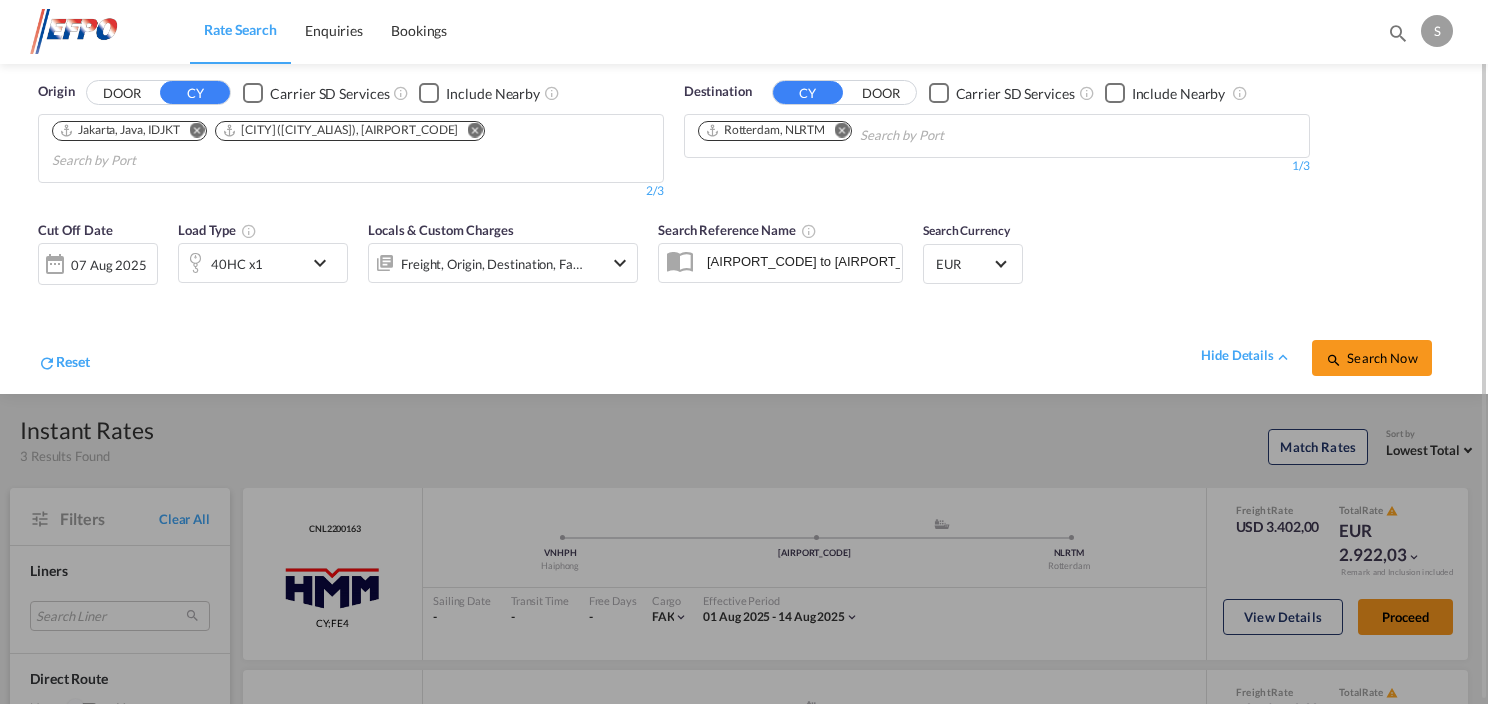 click at bounding box center (325, 263) 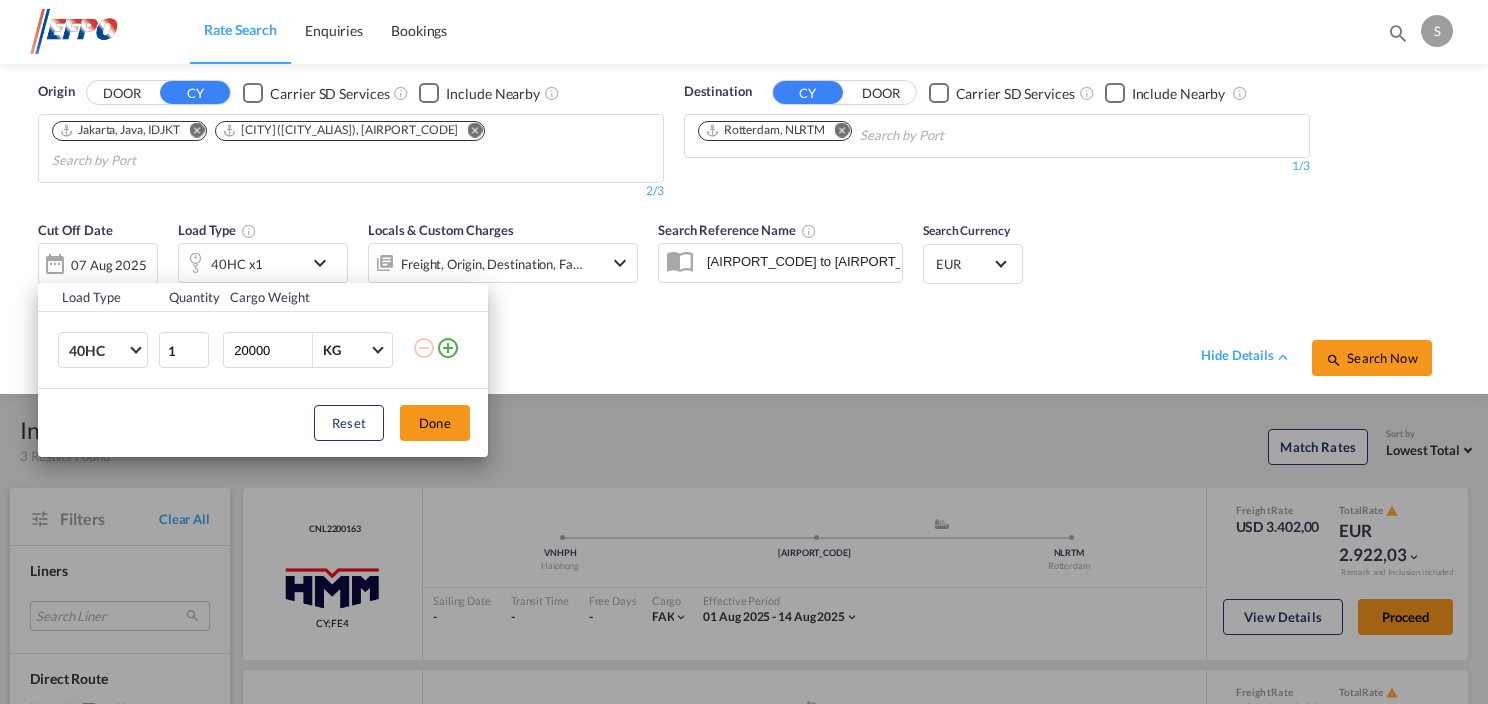 click on "Load Type
Quantity Cargo Weight
40HC
20GP
40GP
40HC
45HC
20RE
40RE
40HR
20OT
40OT
20FR
40FR
40NR
20NR
45S
20TK
40TK
OTHR
53HC
20HC
20FX
1 20000 KG KG
Load type addition is restricted to 4 Reset Done" at bounding box center (744, 352) 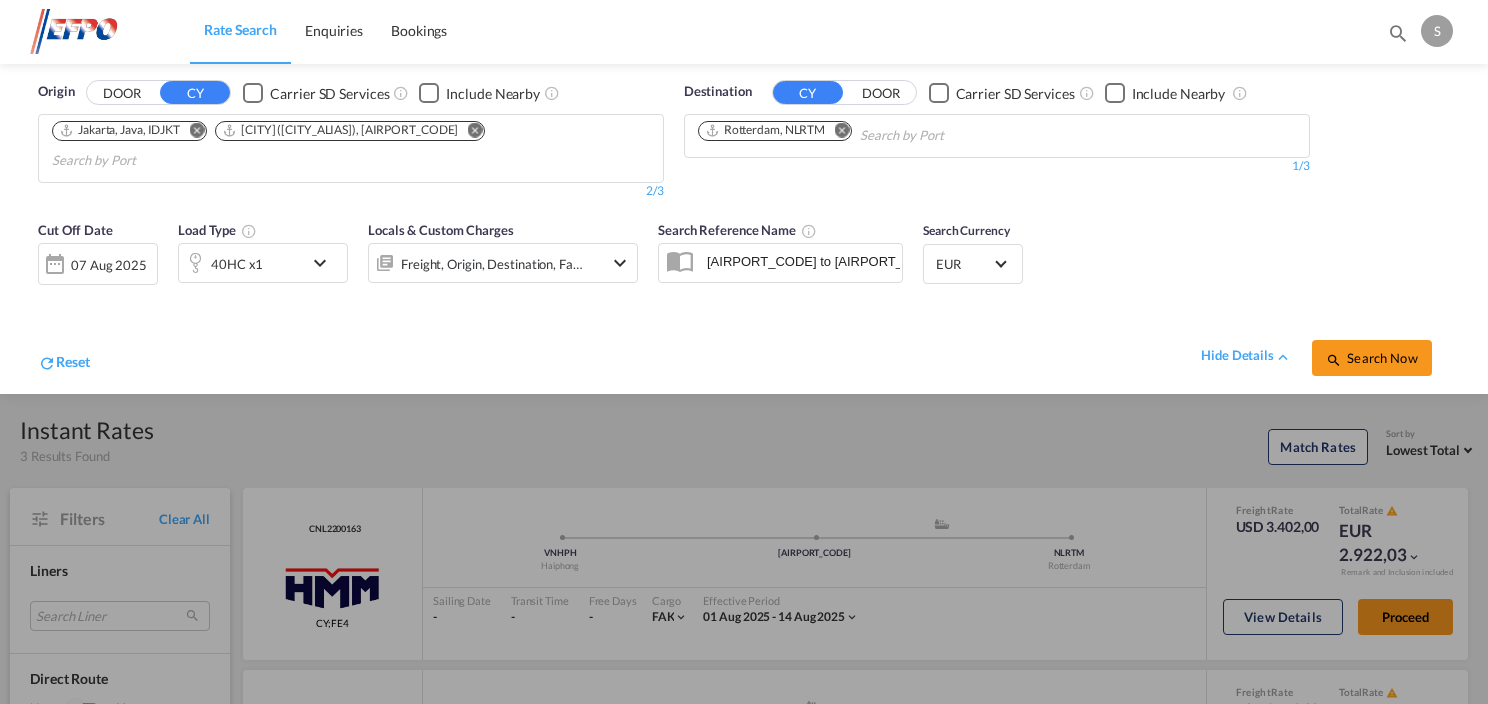 click at bounding box center (474, 130) 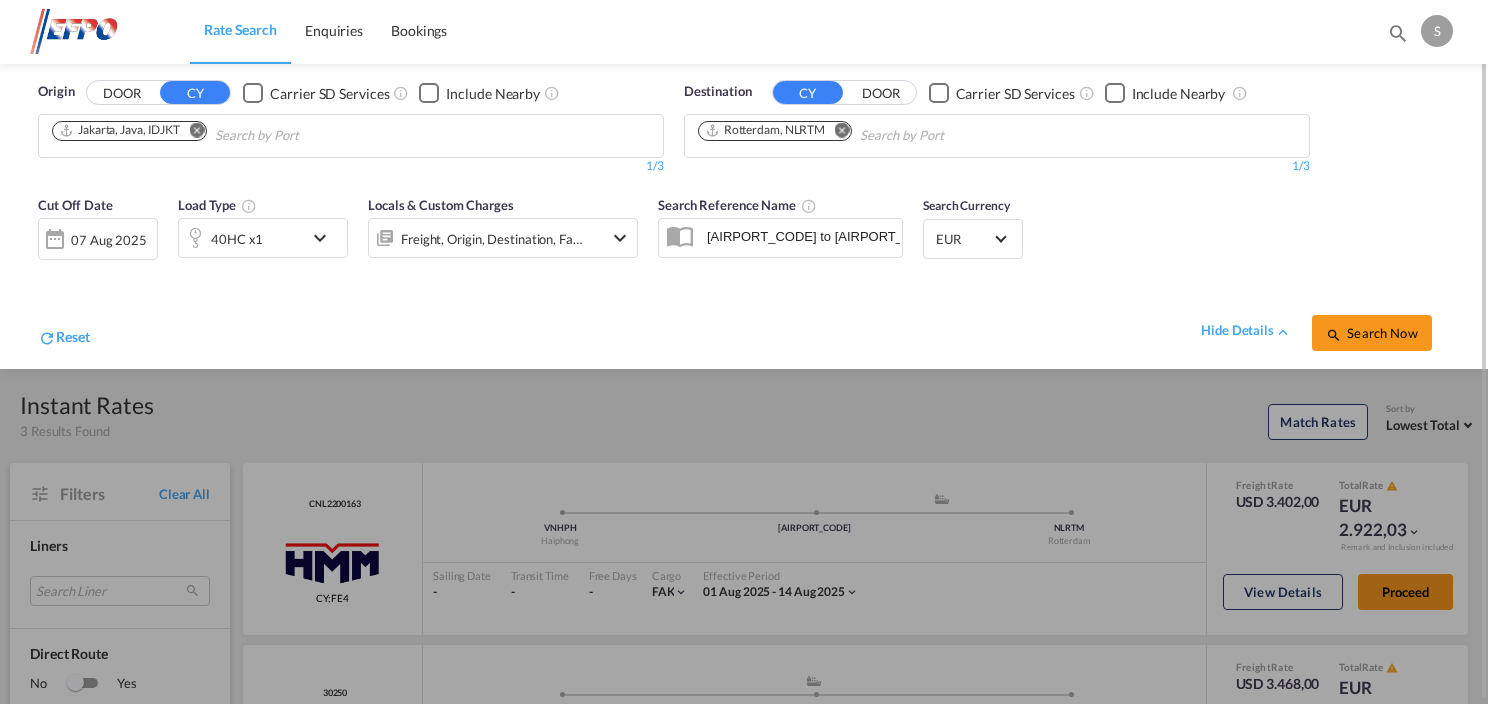 drag, startPoint x: 754, startPoint y: 319, endPoint x: 508, endPoint y: 297, distance: 246.98178 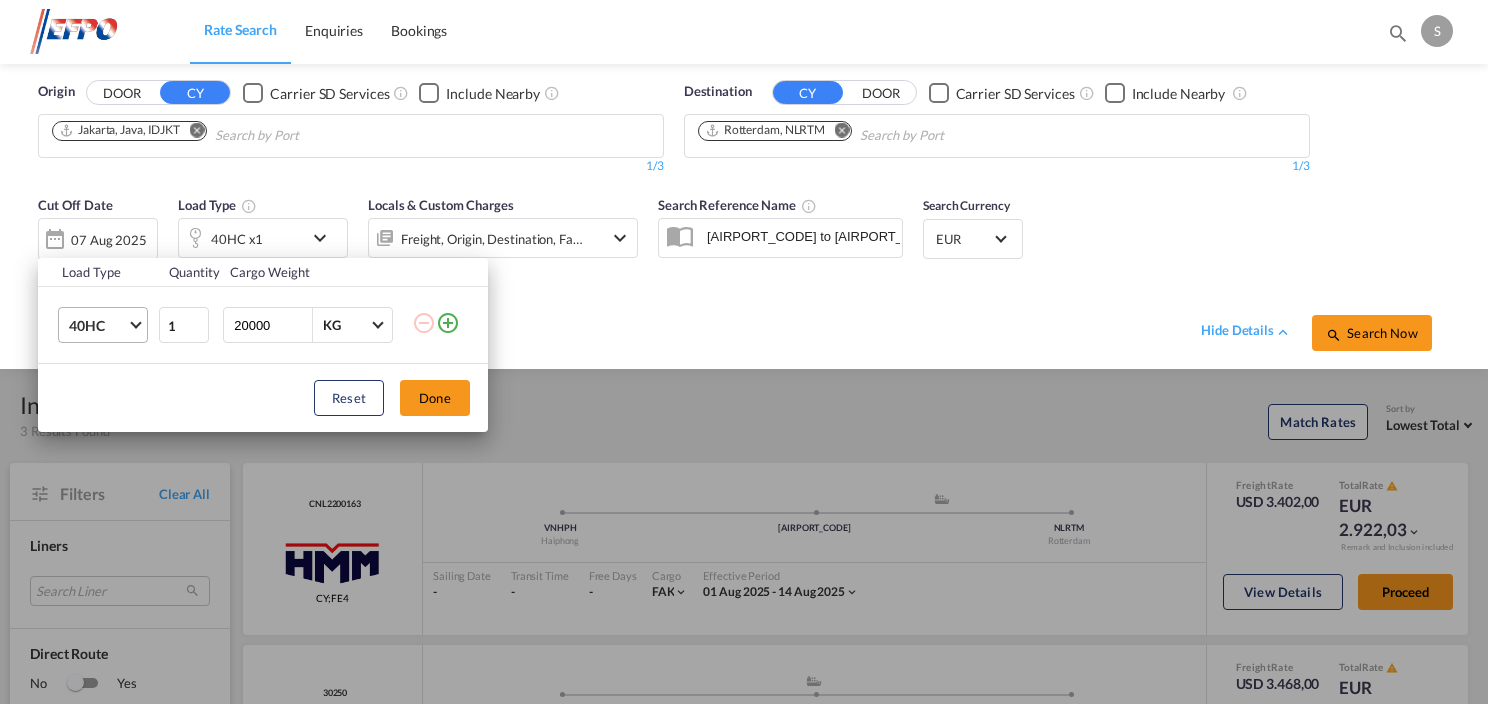 click on "40HC
20GP
40GP
40HC
45HC
20RE
40RE
40HR
20OT
40OT
20FR
40FR
40NR
20NR
45S
20TK
40TK
OTHR
53HC
20HC
20FX" at bounding box center [103, 325] 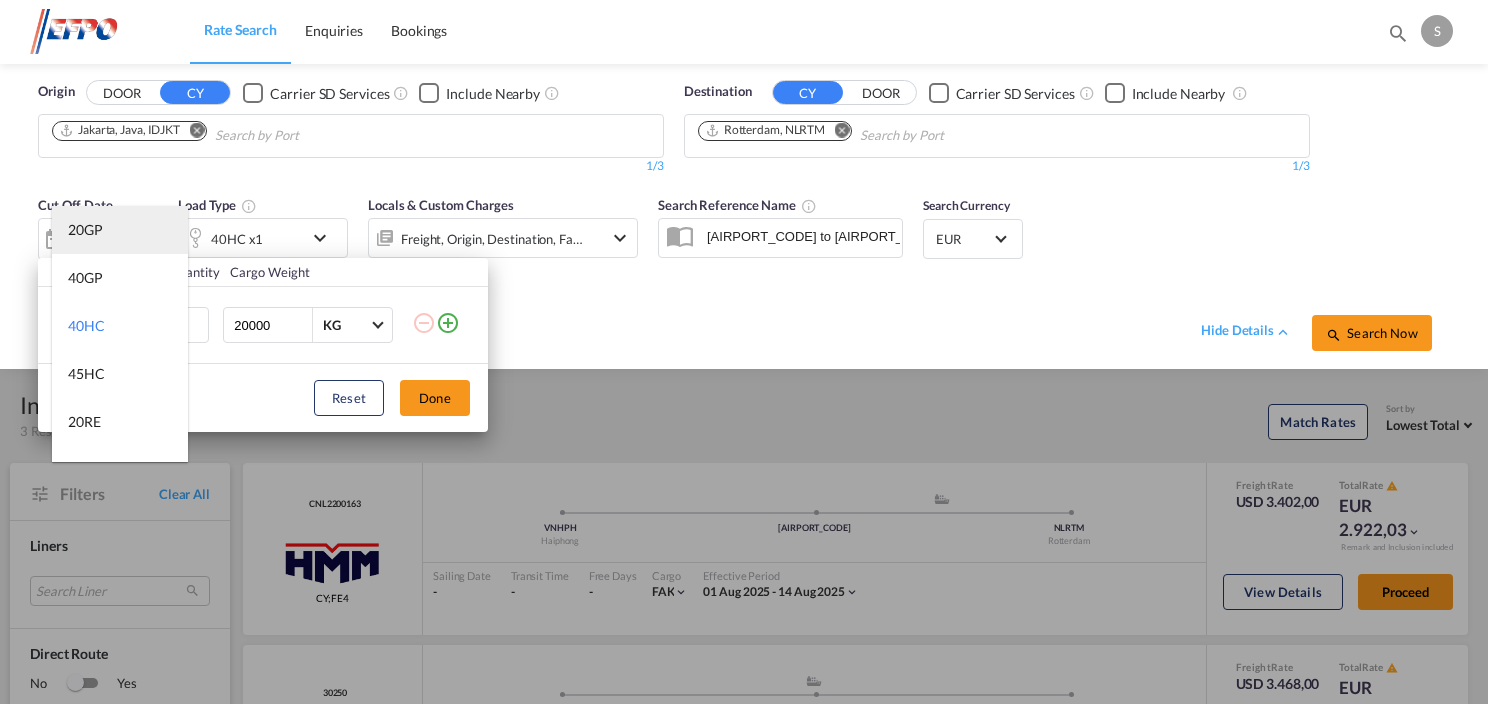 click on "20GP" at bounding box center [120, 230] 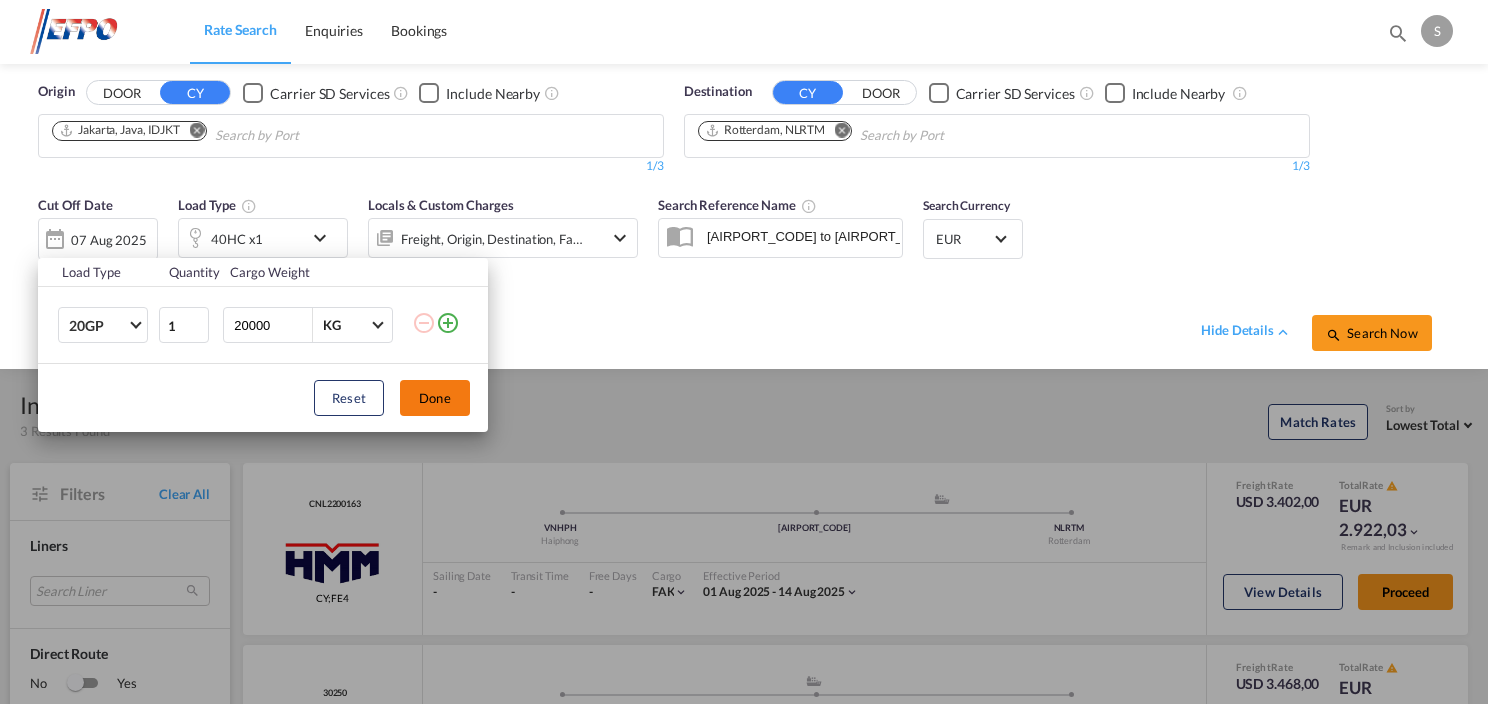 click on "Done" at bounding box center (435, 398) 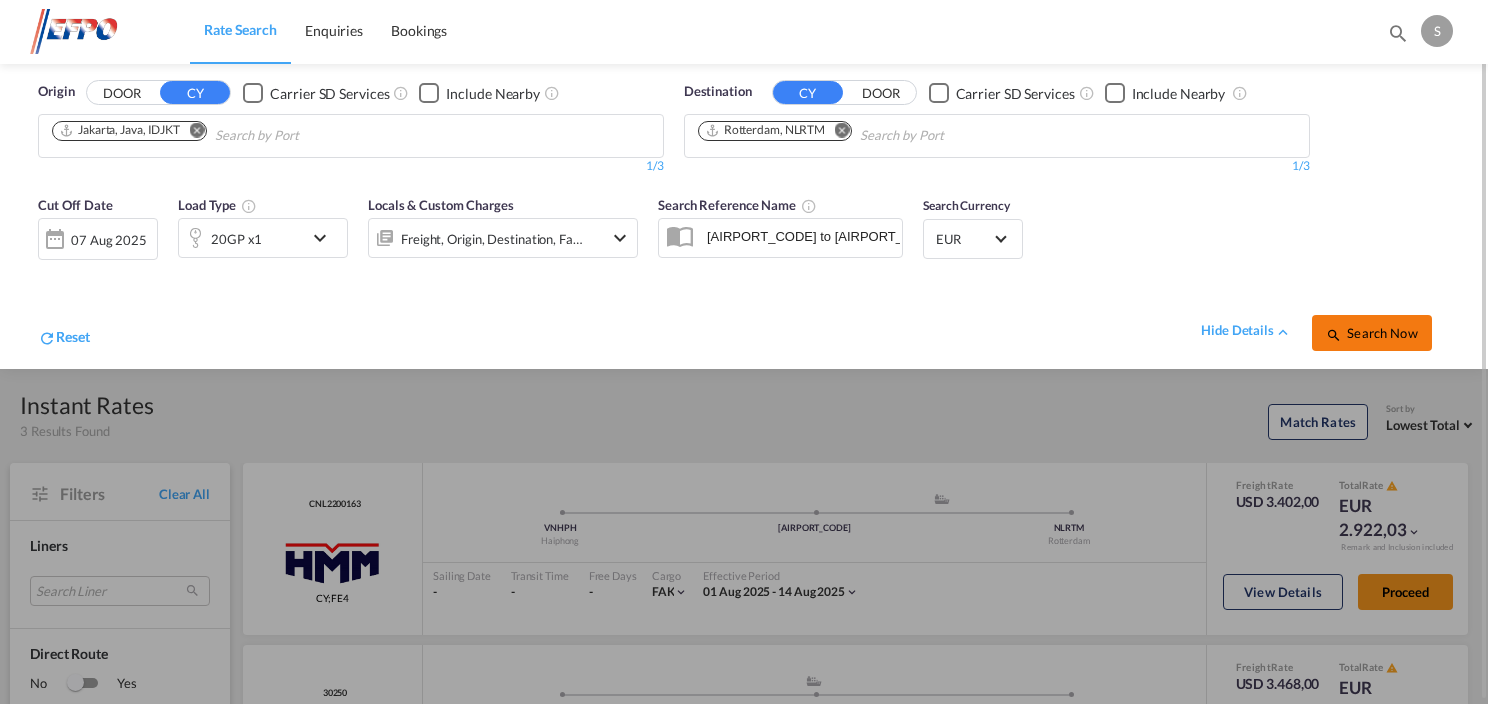 click on "Search Now" at bounding box center [1371, 333] 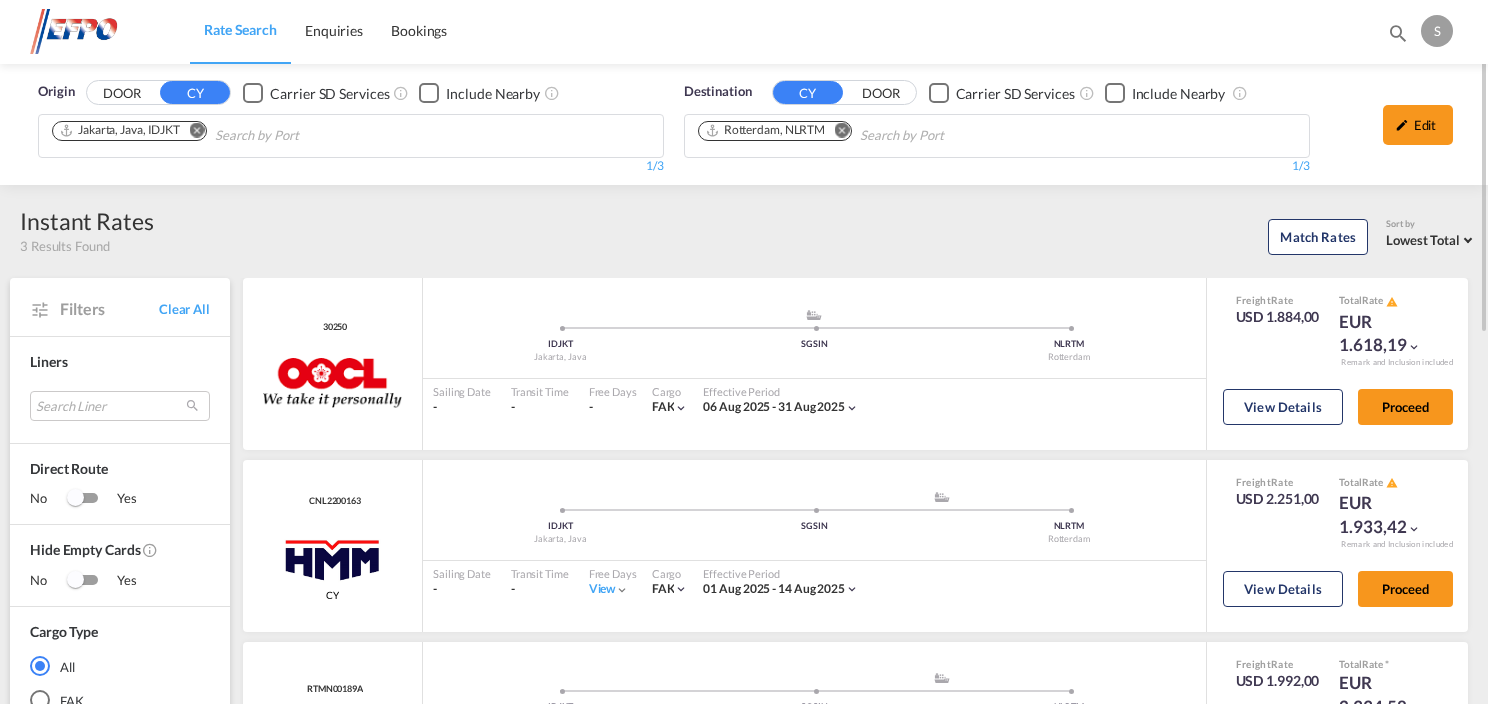 drag, startPoint x: 1412, startPoint y: 114, endPoint x: 999, endPoint y: 180, distance: 418.24036 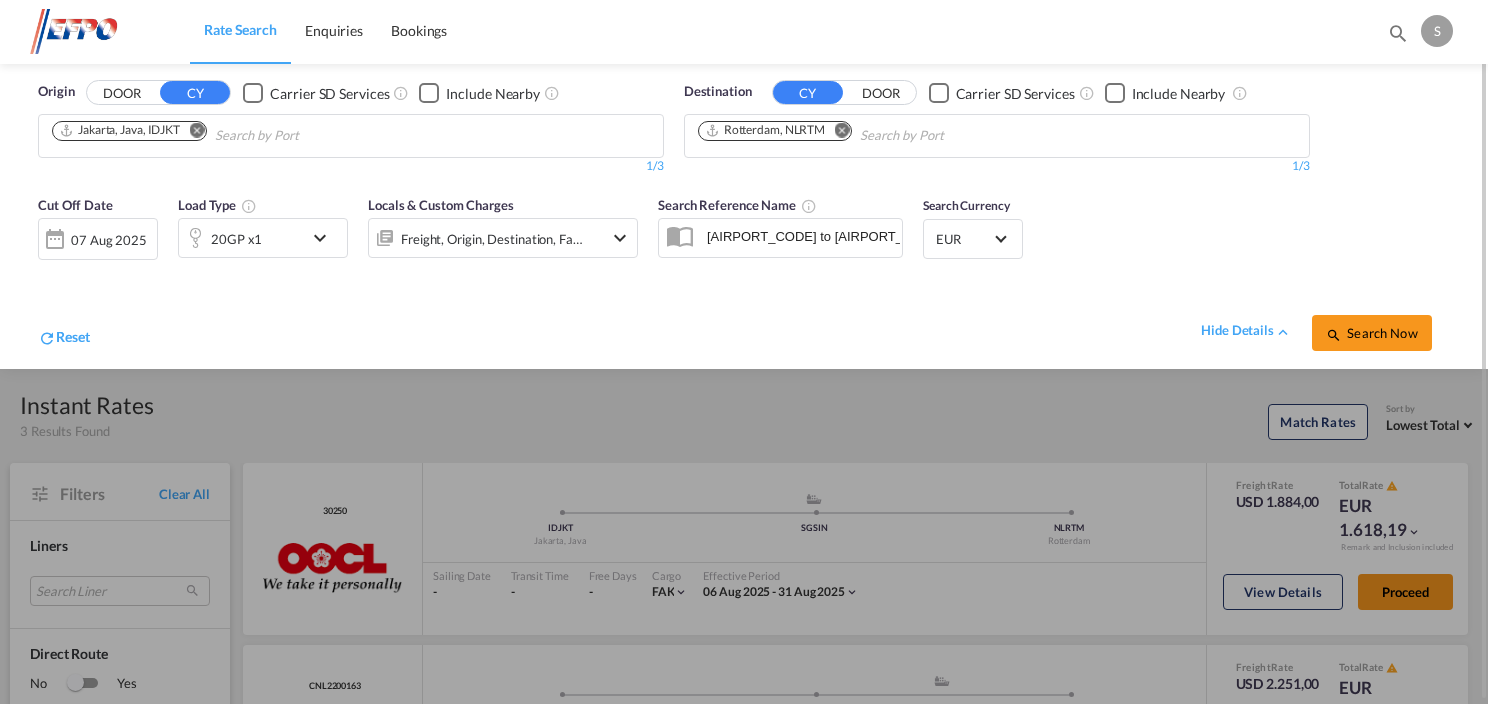 click at bounding box center [325, 238] 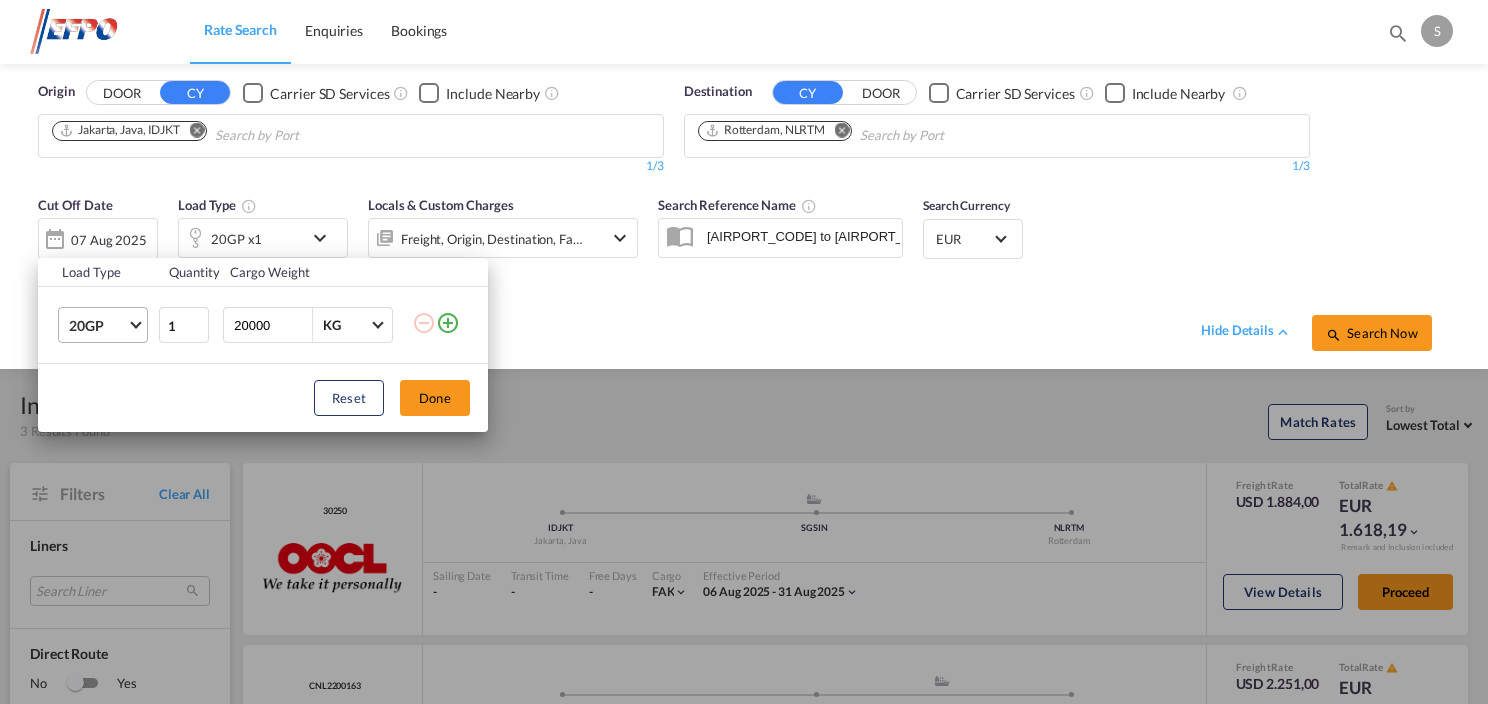 click at bounding box center [135, 323] 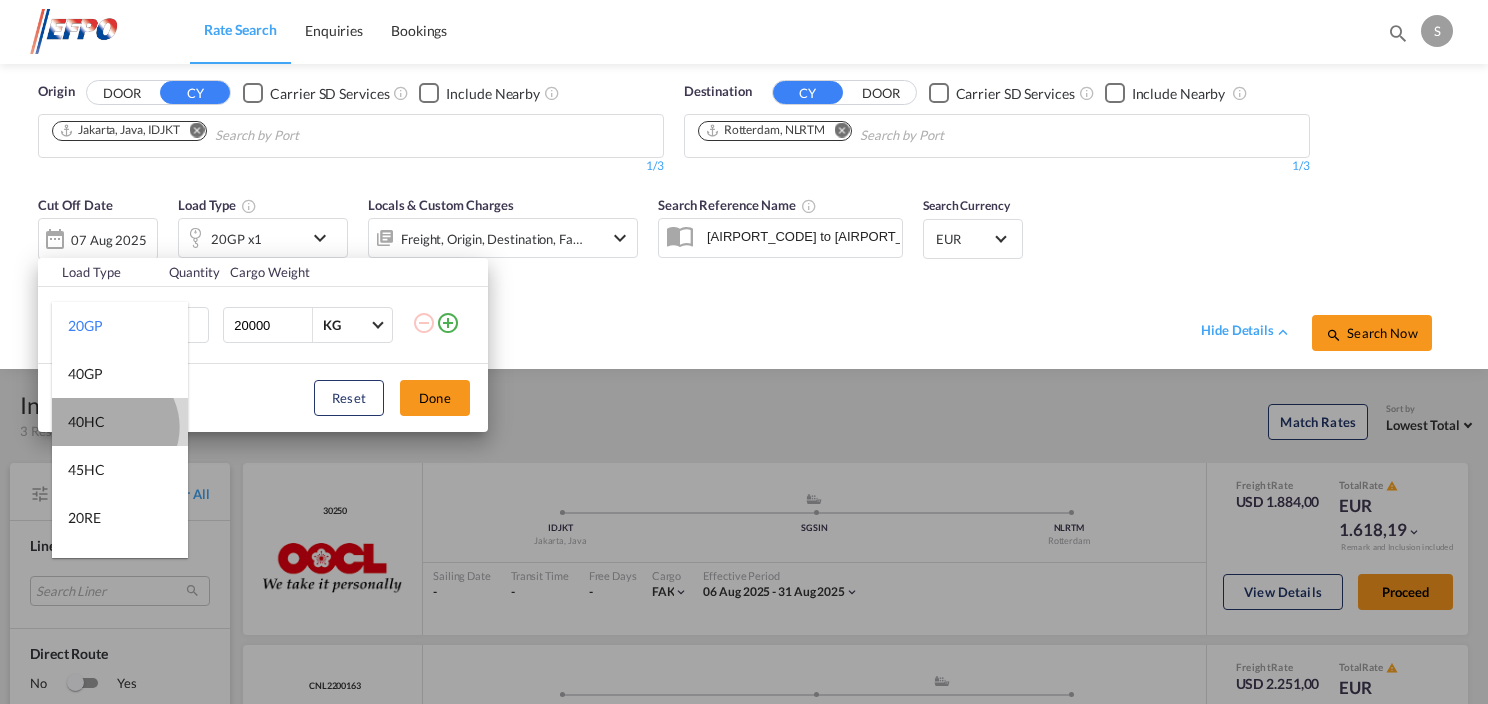 drag, startPoint x: 109, startPoint y: 427, endPoint x: 484, endPoint y: 417, distance: 375.1333 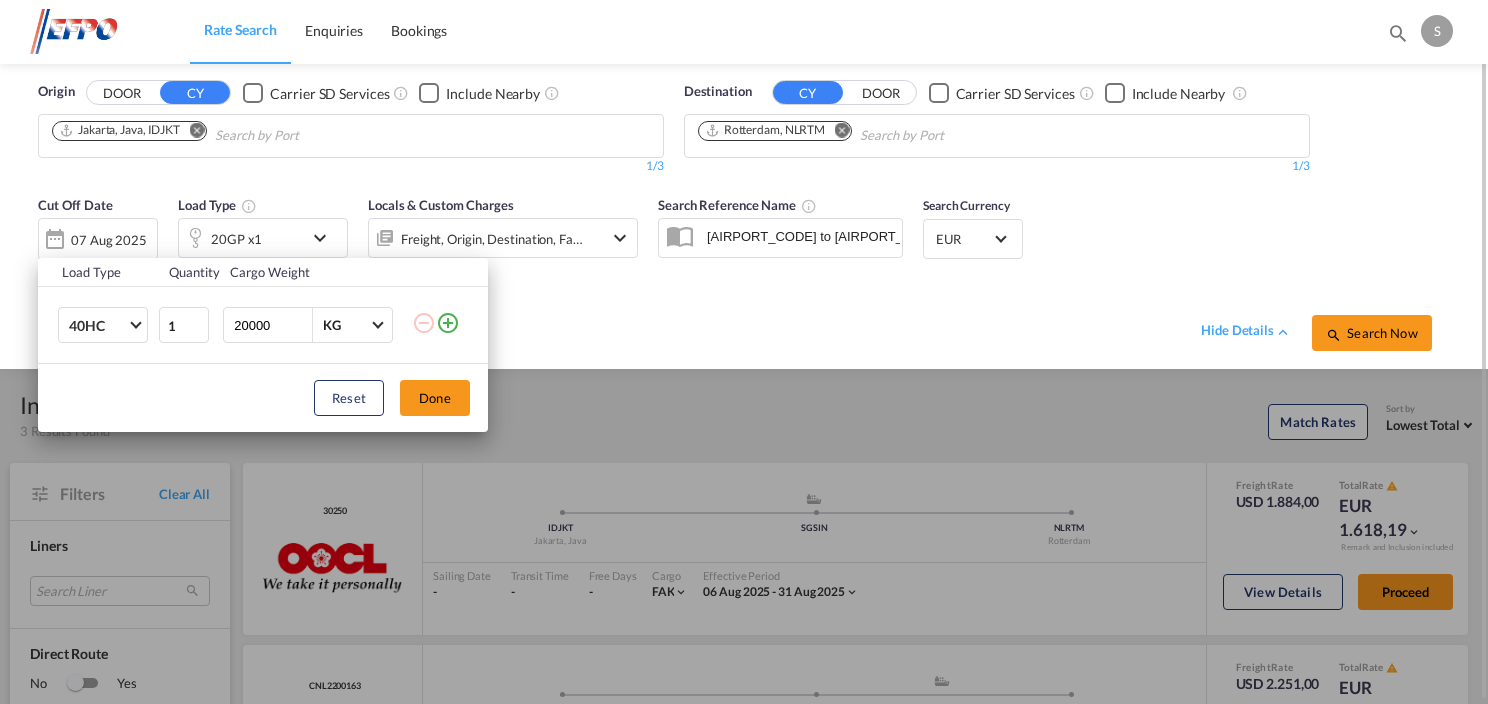 drag, startPoint x: 427, startPoint y: 398, endPoint x: 829, endPoint y: 396, distance: 402.00497 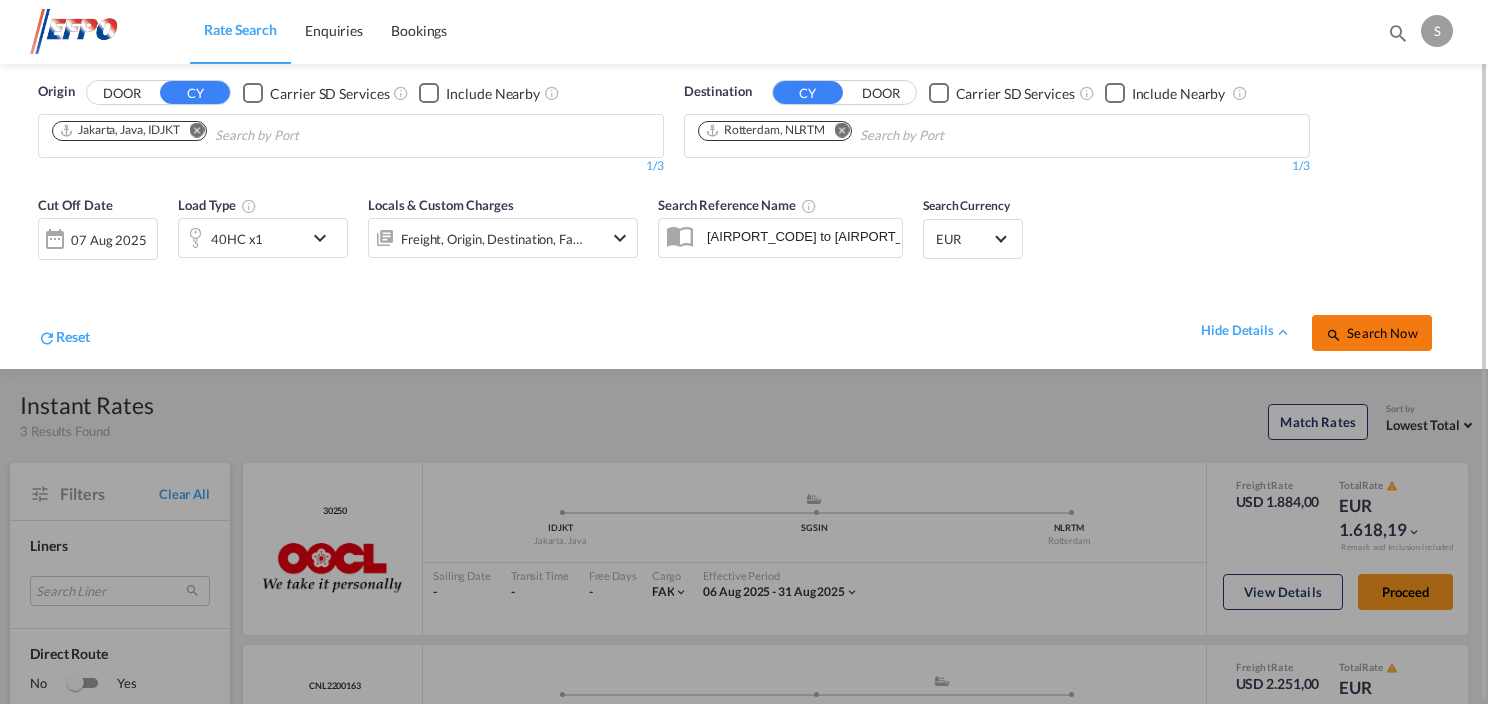 click on "Search Now" at bounding box center (1372, 333) 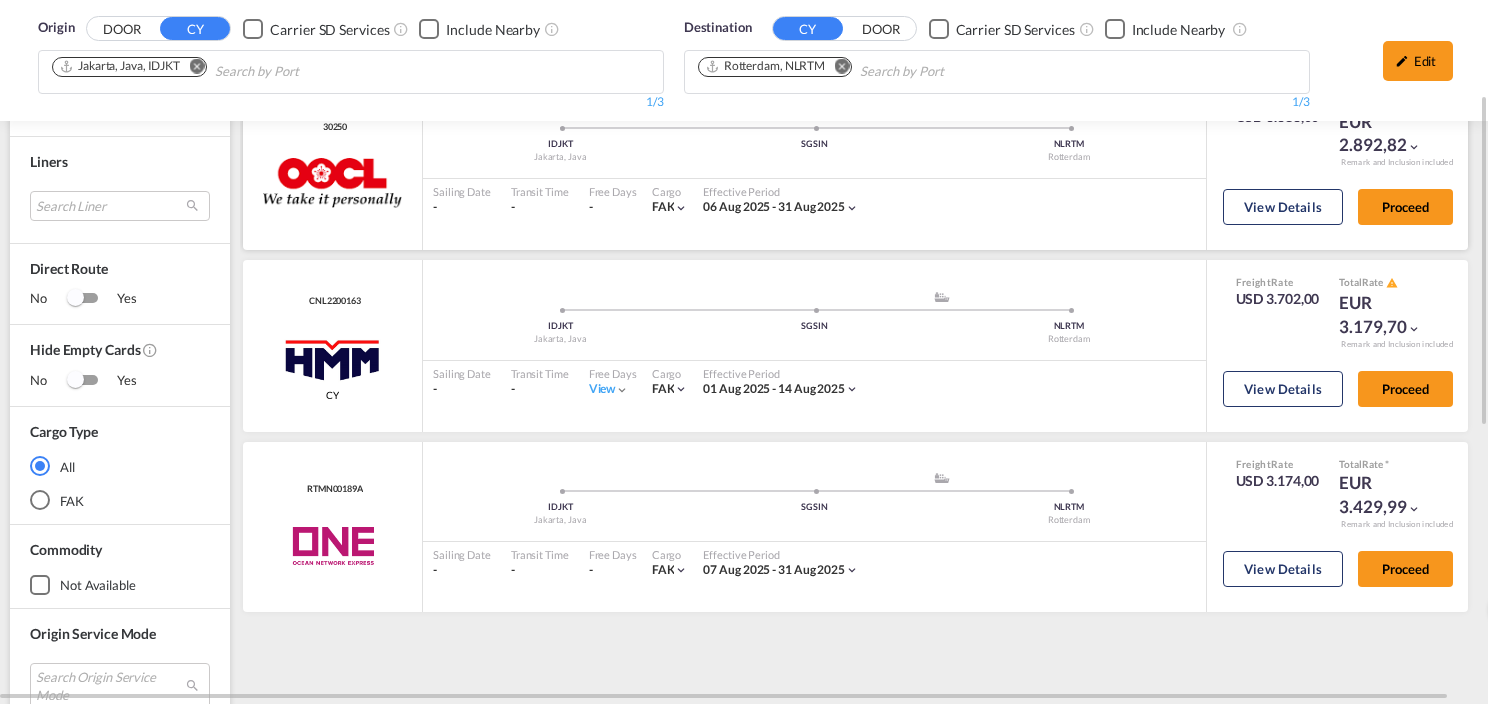 scroll, scrollTop: 0, scrollLeft: 0, axis: both 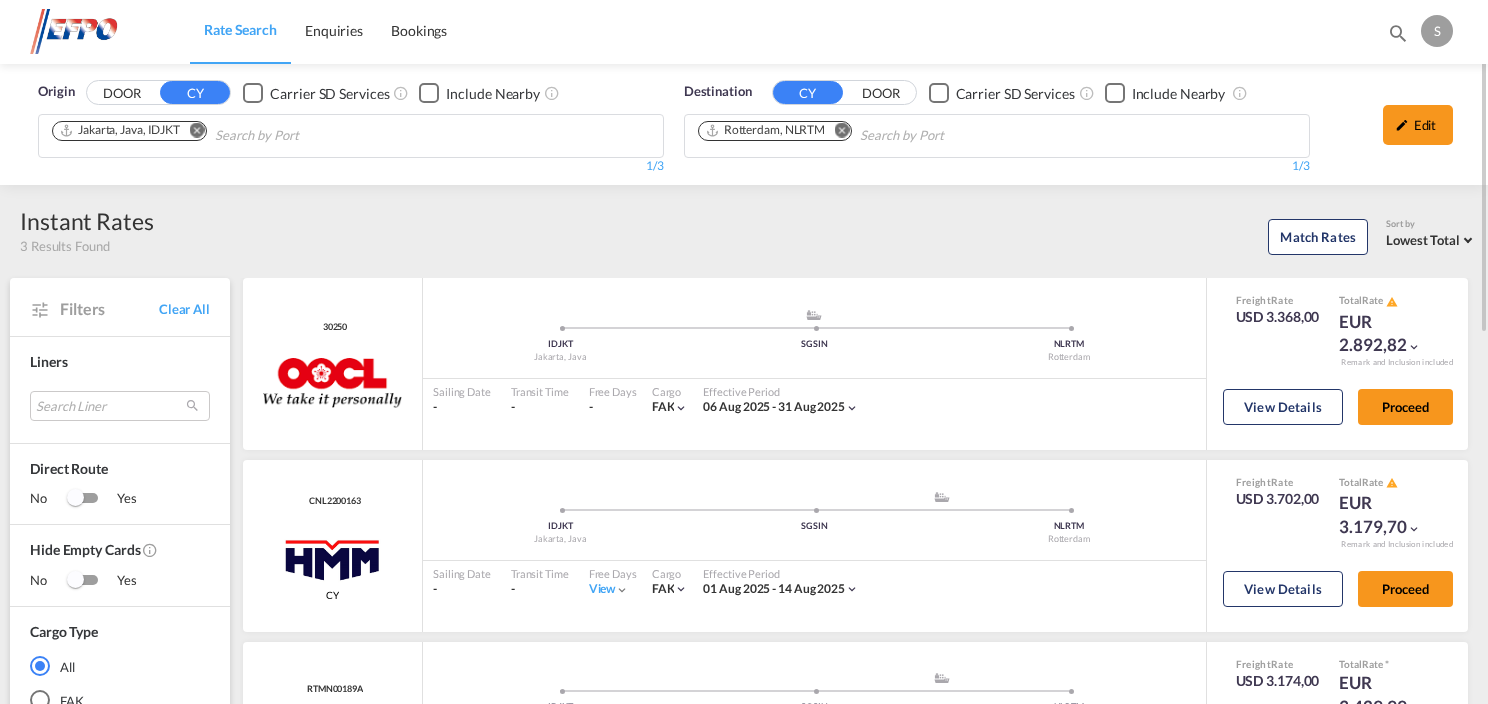 drag, startPoint x: 1428, startPoint y: 108, endPoint x: 1416, endPoint y: 124, distance: 20 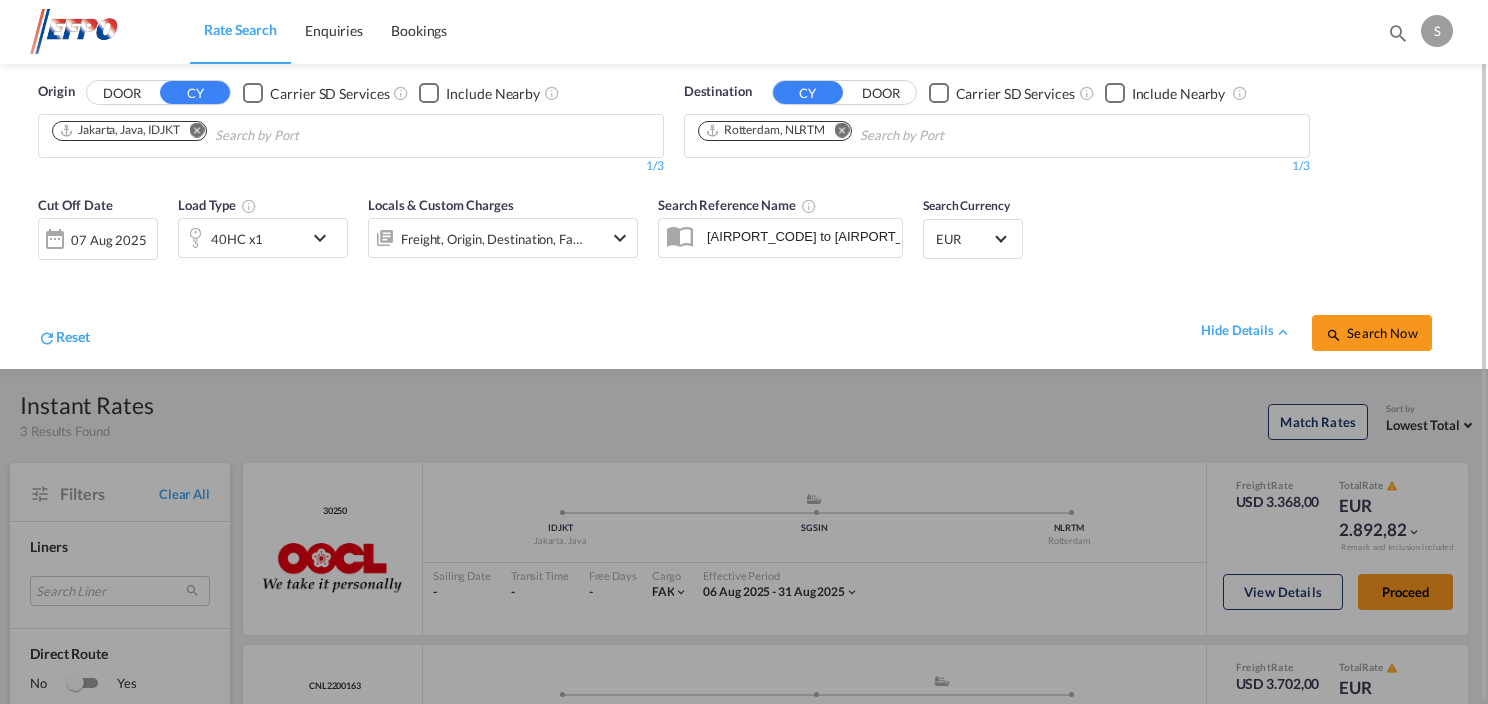 click at bounding box center [325, 238] 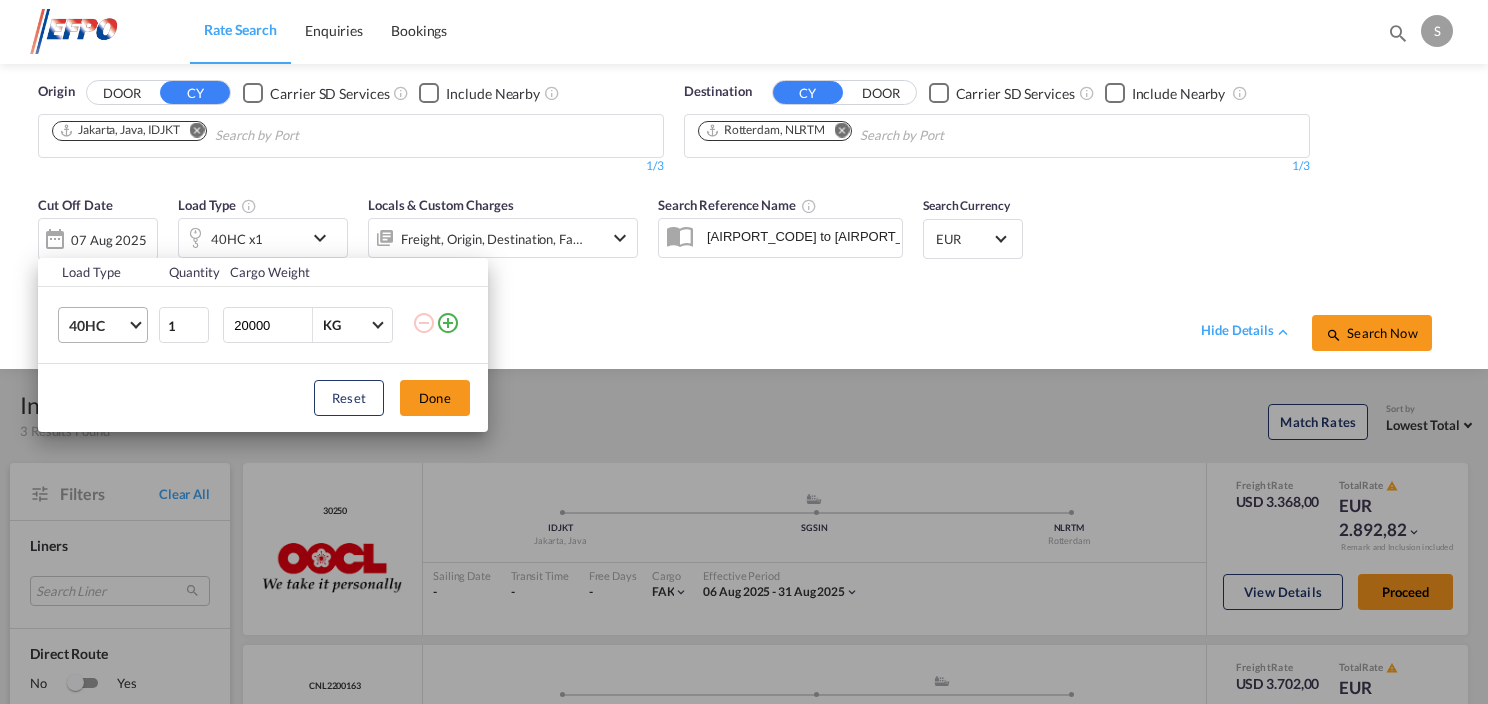 click at bounding box center (135, 323) 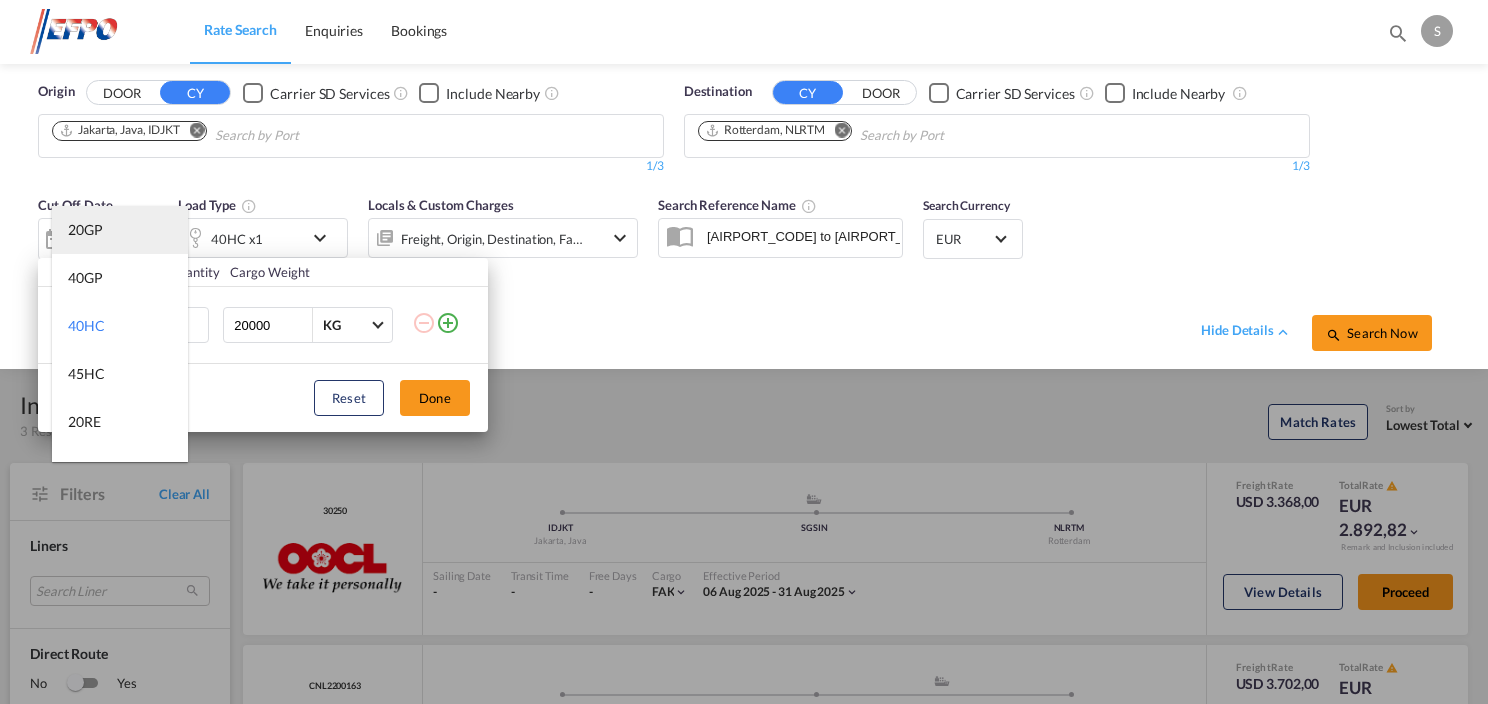 click on "20GP" at bounding box center (120, 230) 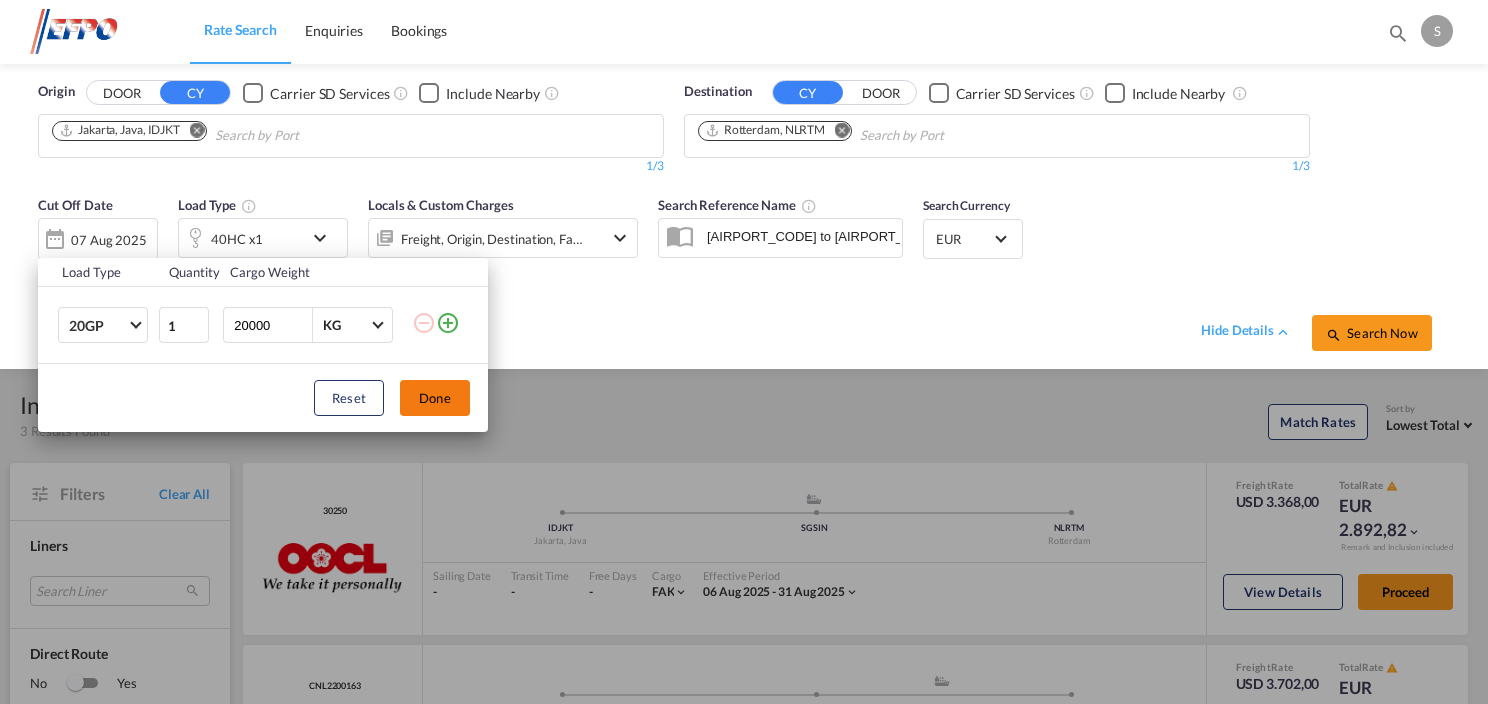 drag, startPoint x: 440, startPoint y: 401, endPoint x: 473, endPoint y: 395, distance: 33.54102 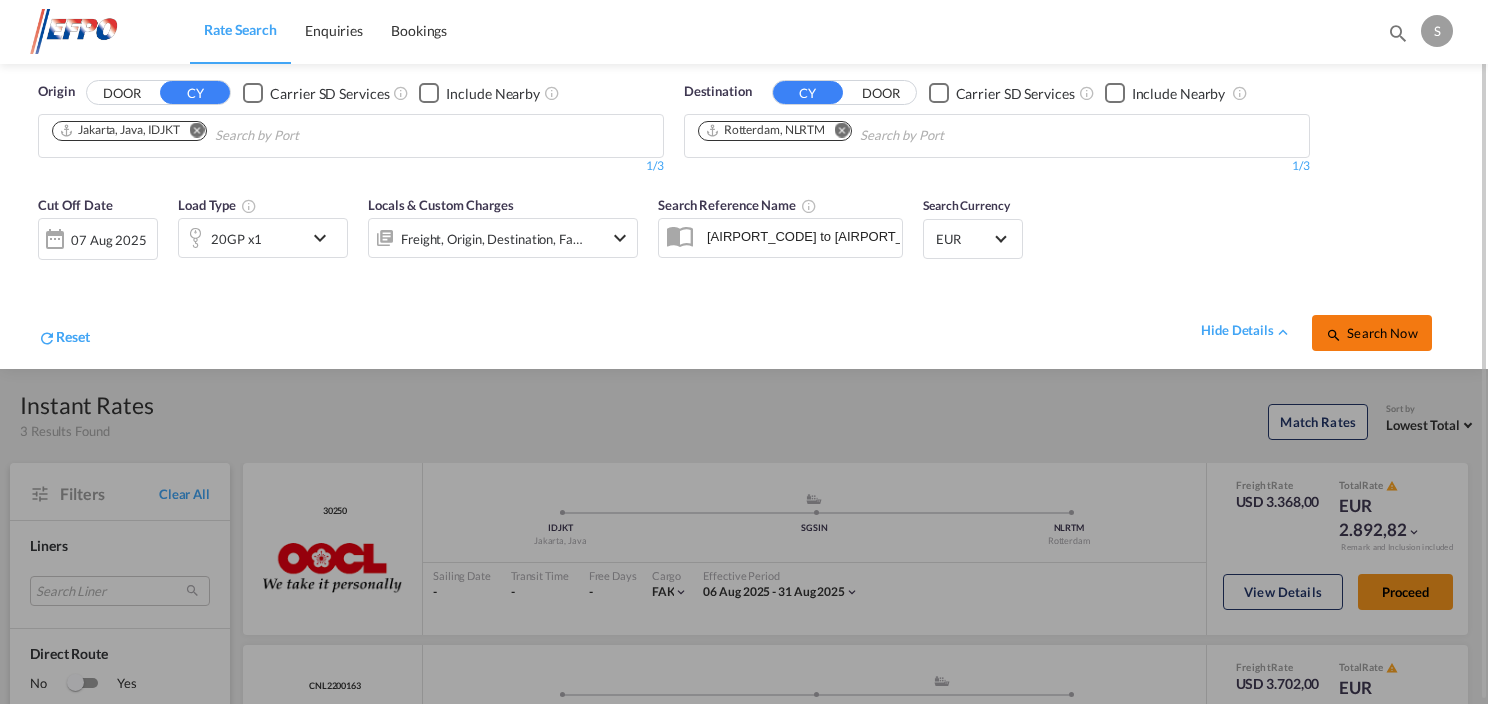 click on "Search Now" at bounding box center [1372, 333] 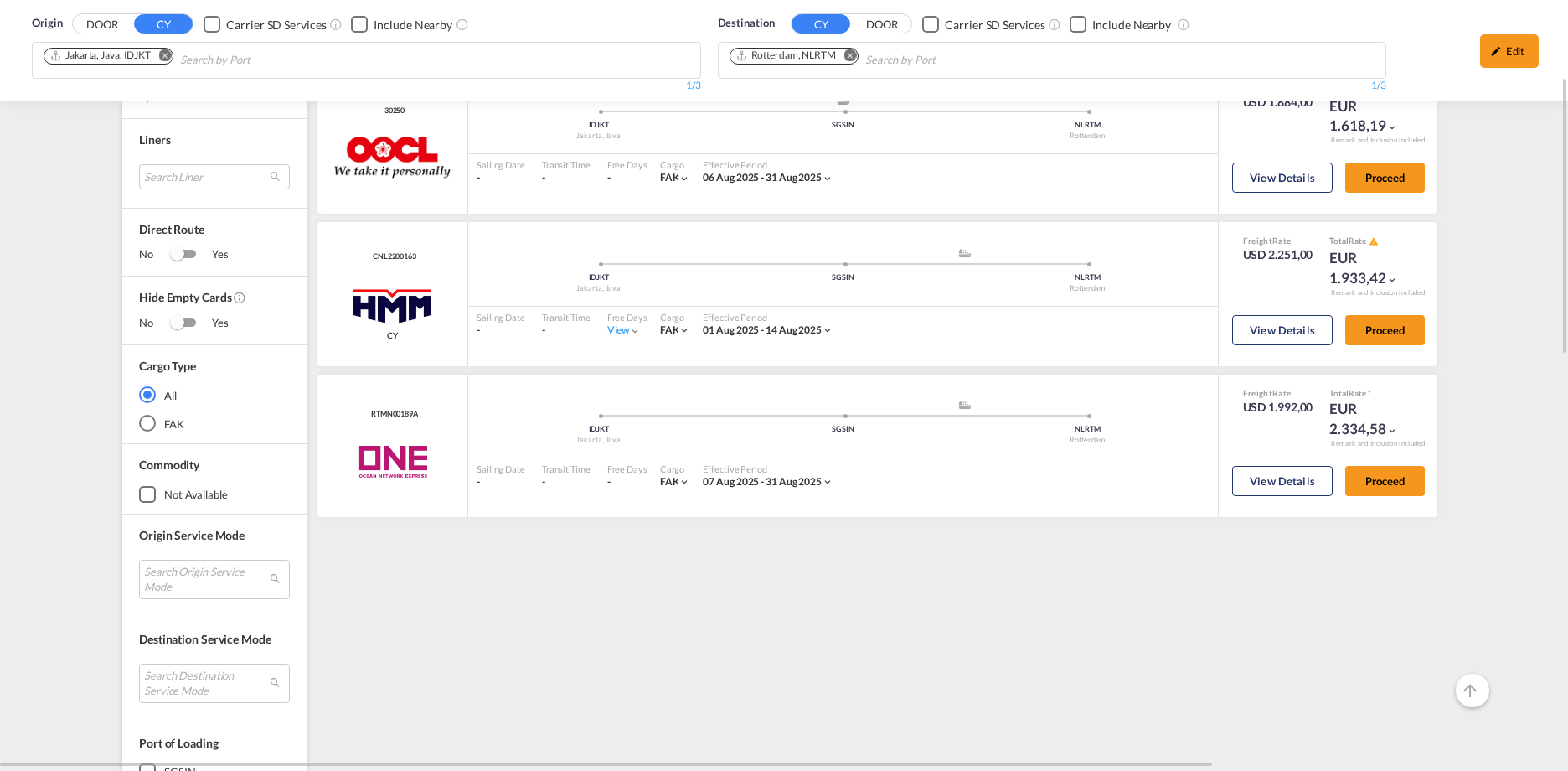 scroll, scrollTop: 163, scrollLeft: 0, axis: vertical 